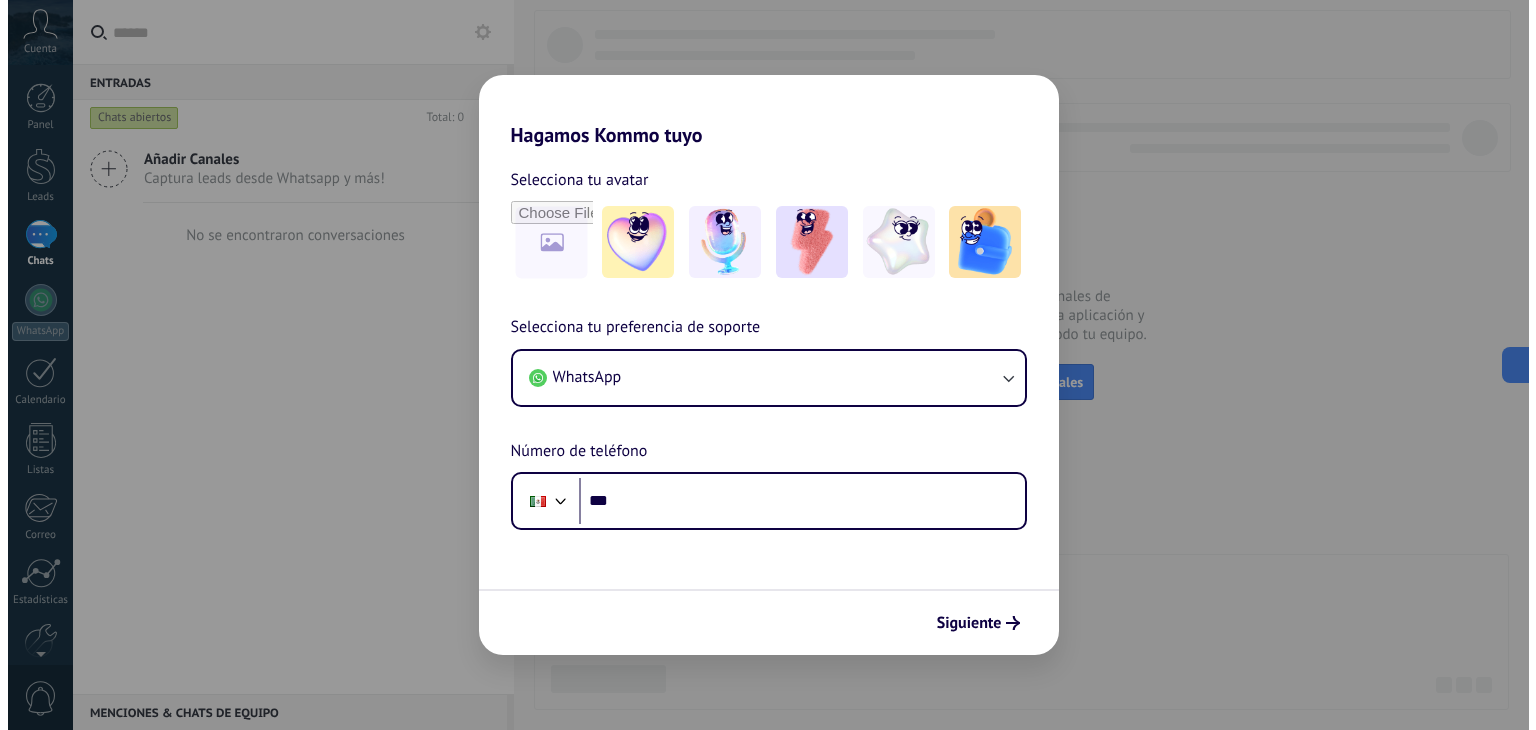 scroll, scrollTop: 0, scrollLeft: 0, axis: both 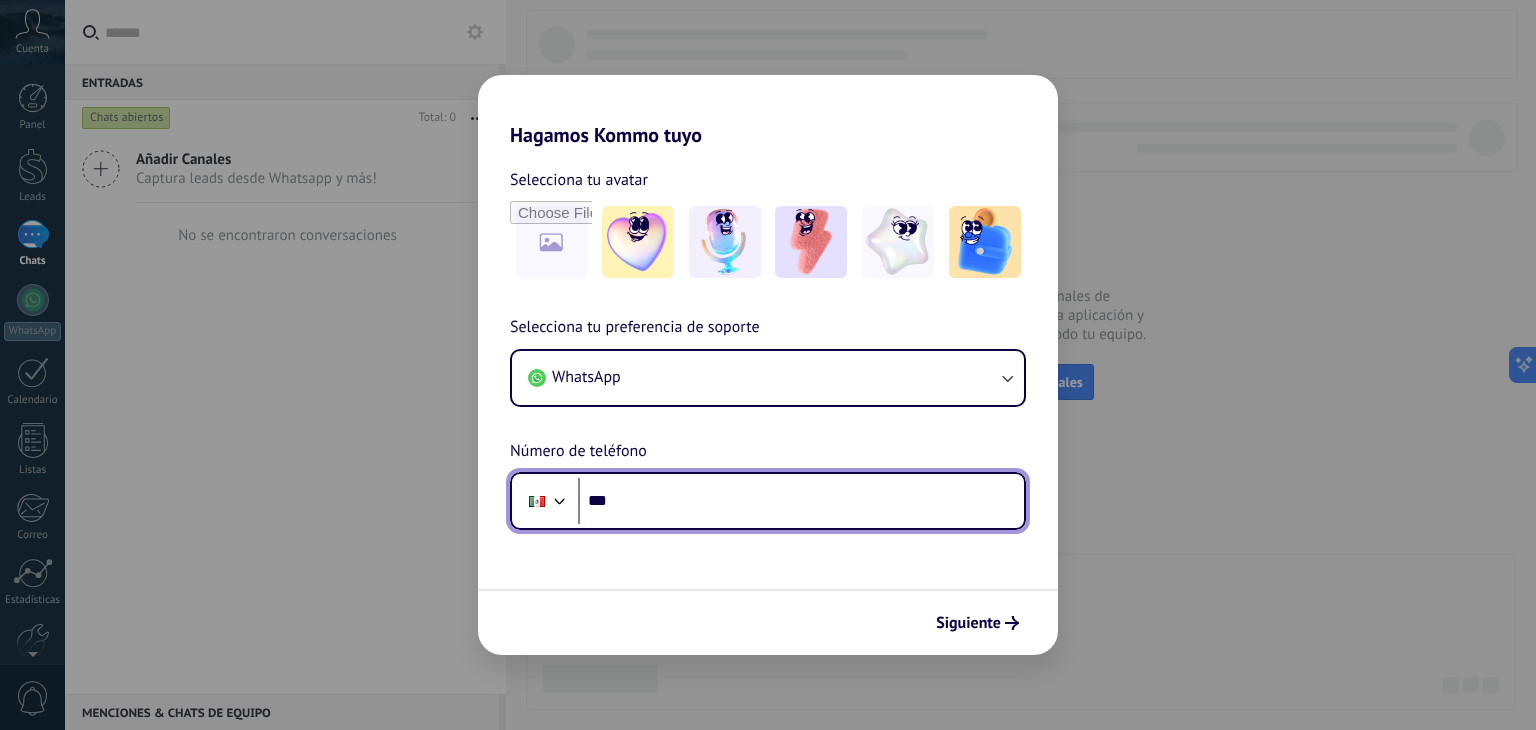 click on "***" at bounding box center [801, 501] 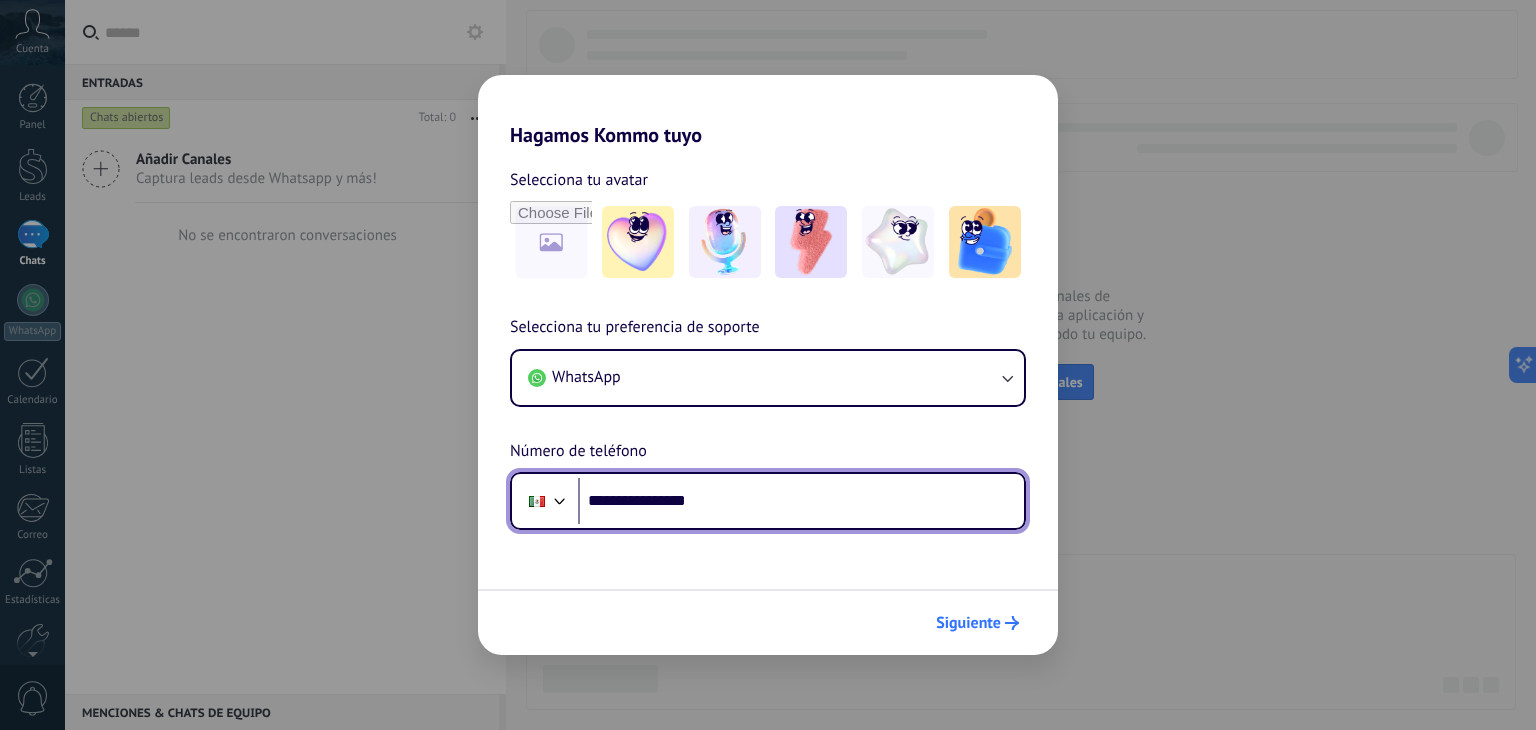 type on "**********" 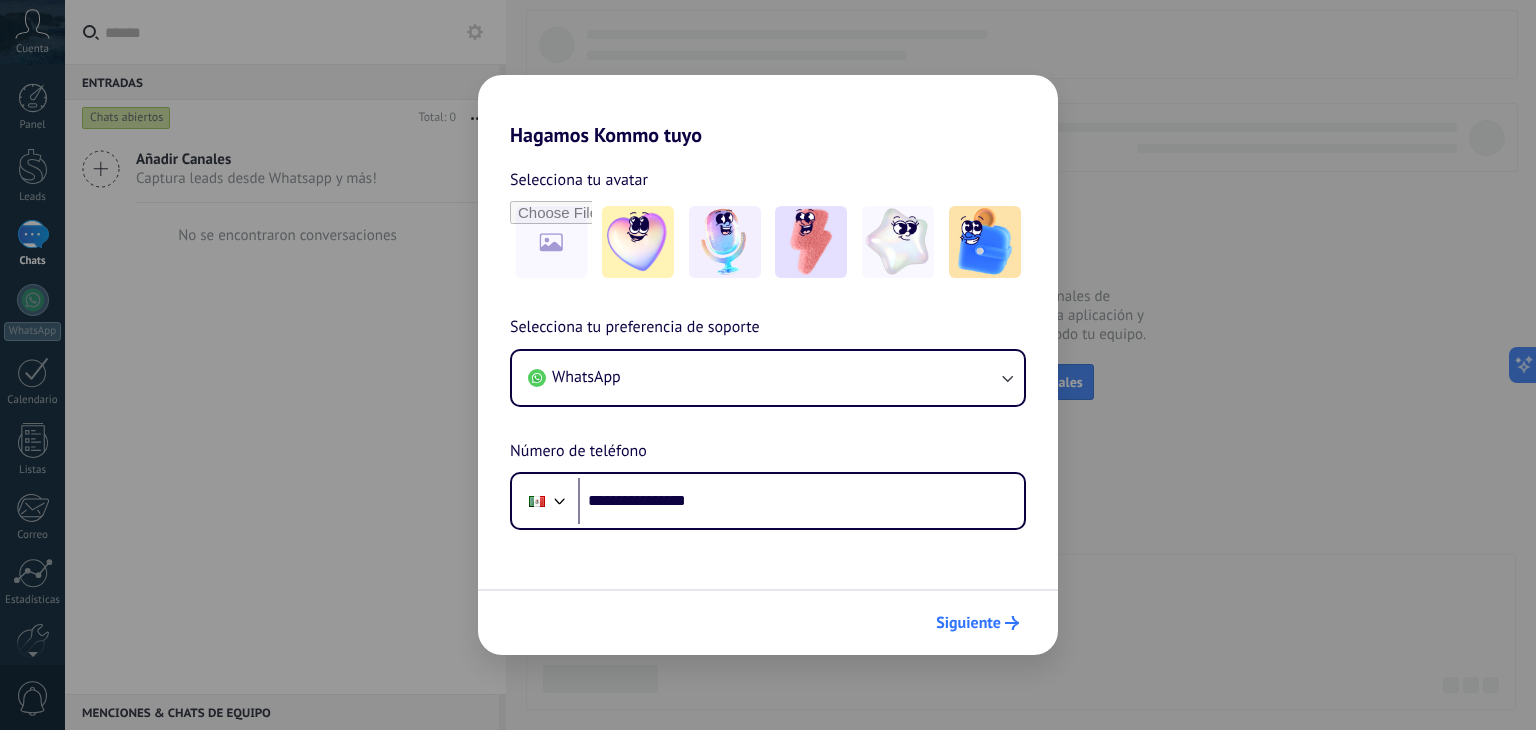 click on "Siguiente" at bounding box center [968, 623] 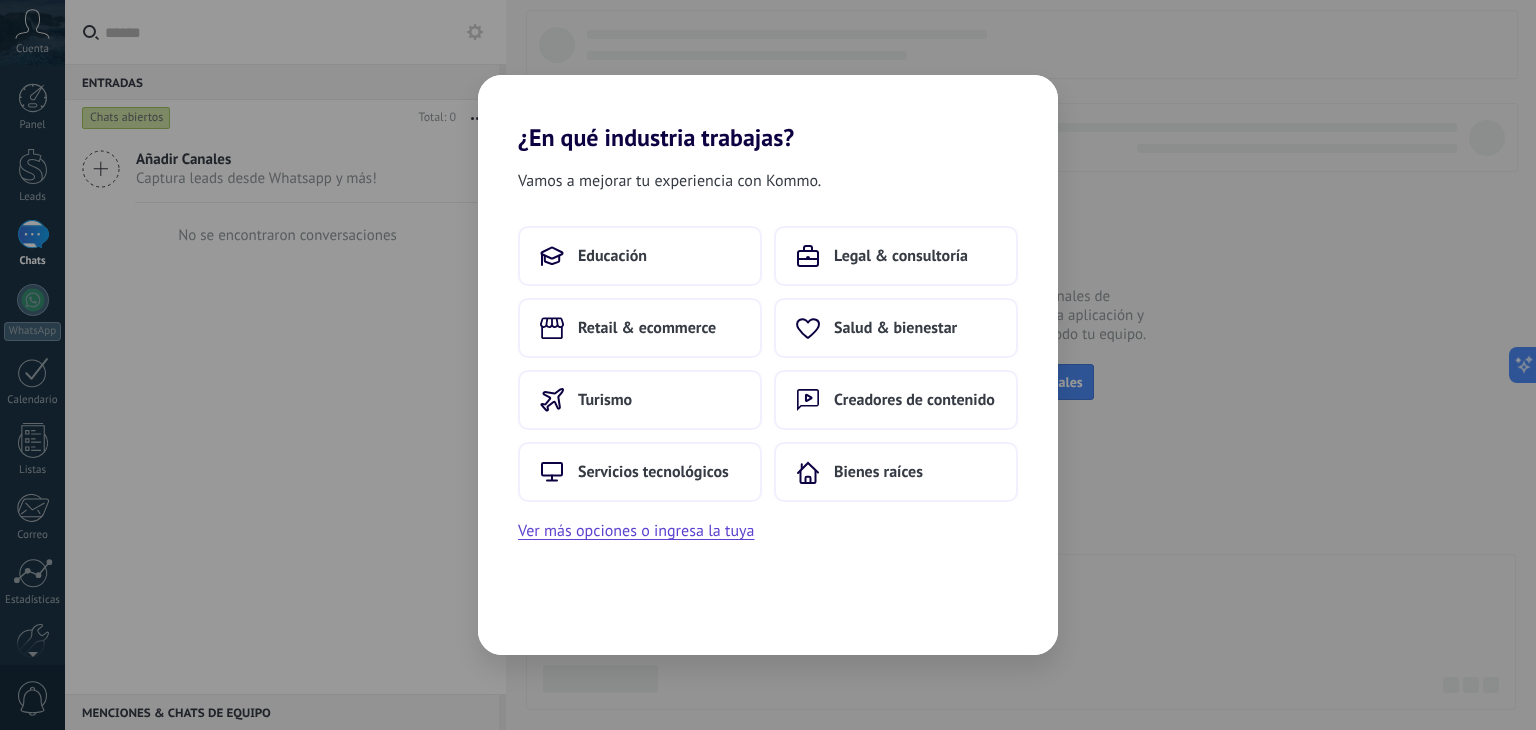 scroll, scrollTop: 0, scrollLeft: 0, axis: both 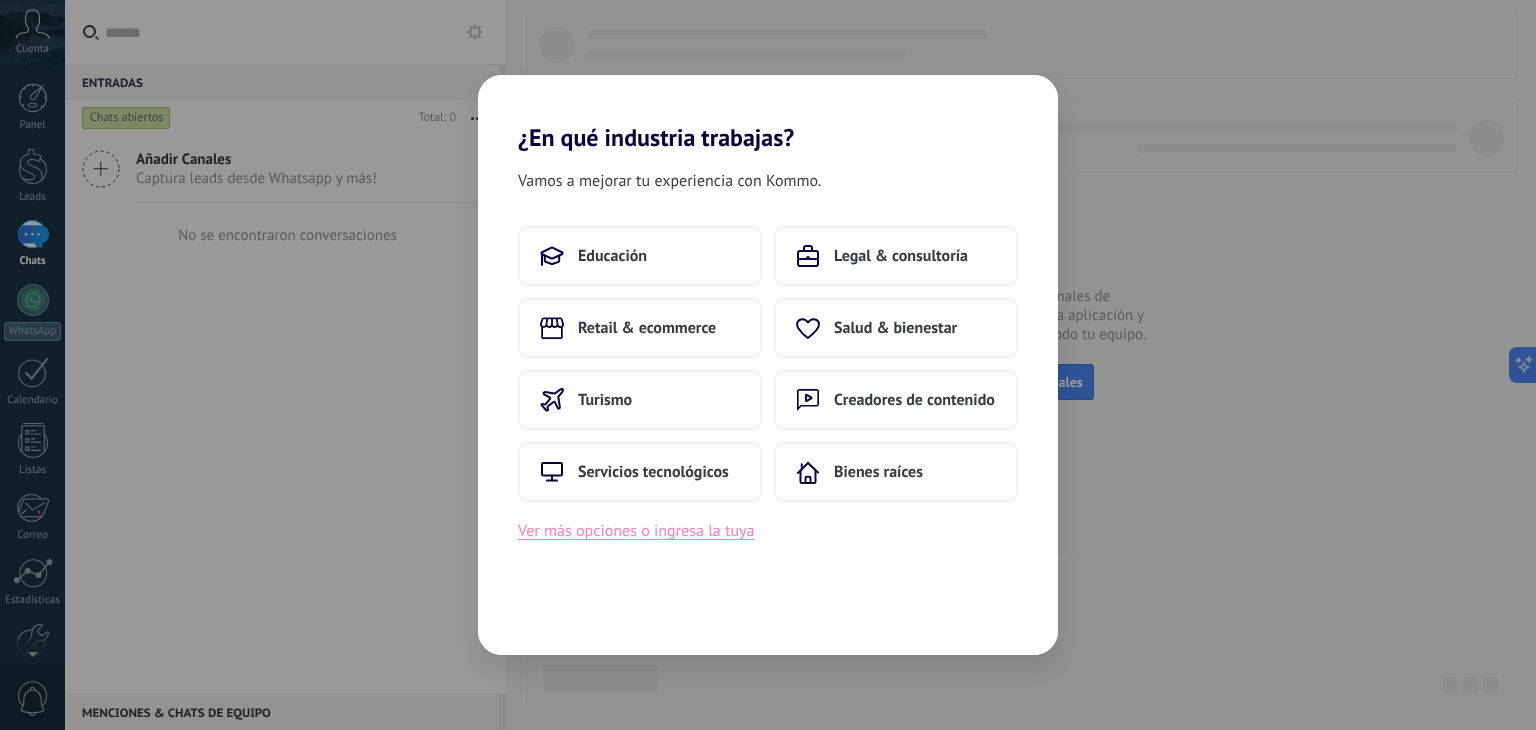 click on "Ver más opciones o ingresa la tuya" at bounding box center [636, 531] 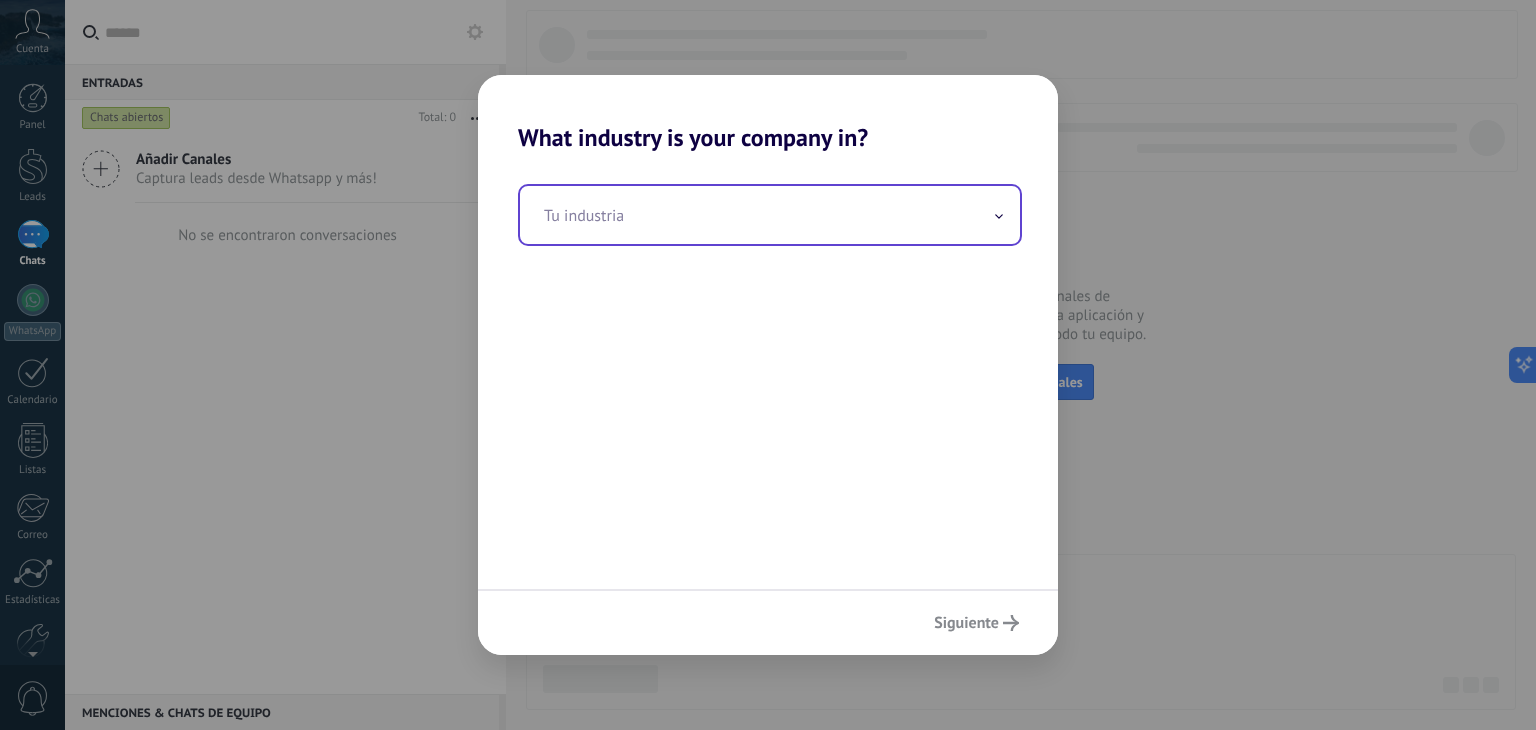 click at bounding box center (770, 215) 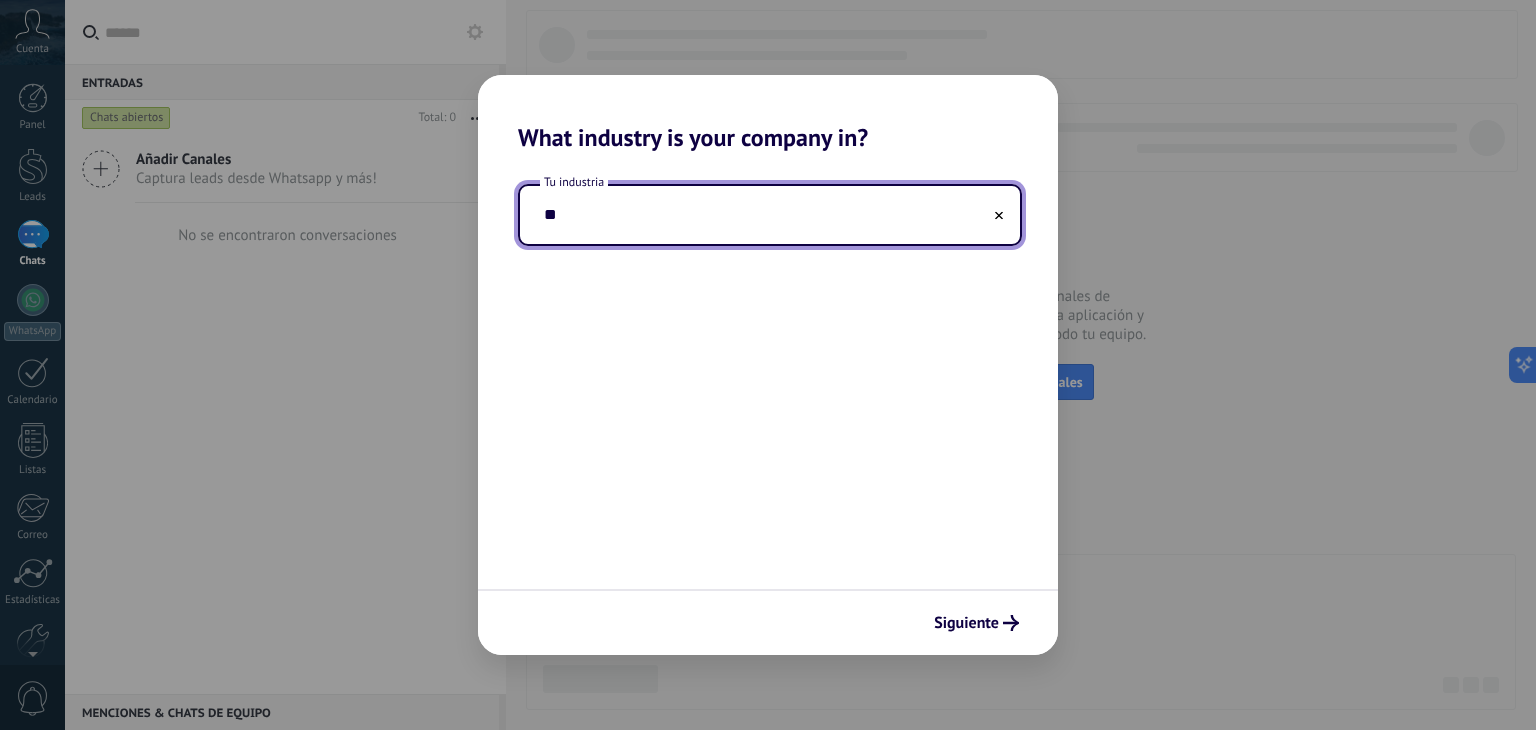 type on "*" 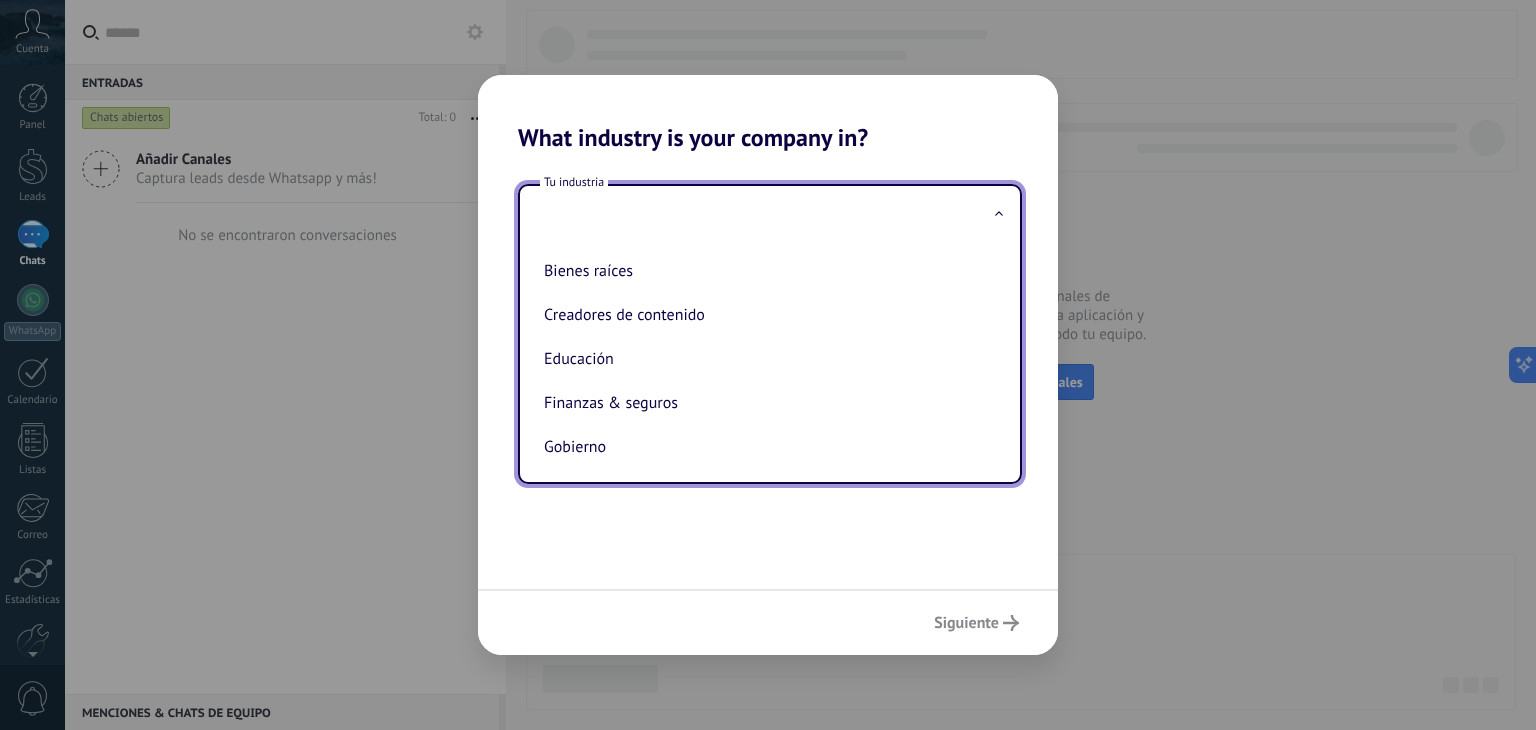 scroll, scrollTop: 0, scrollLeft: 0, axis: both 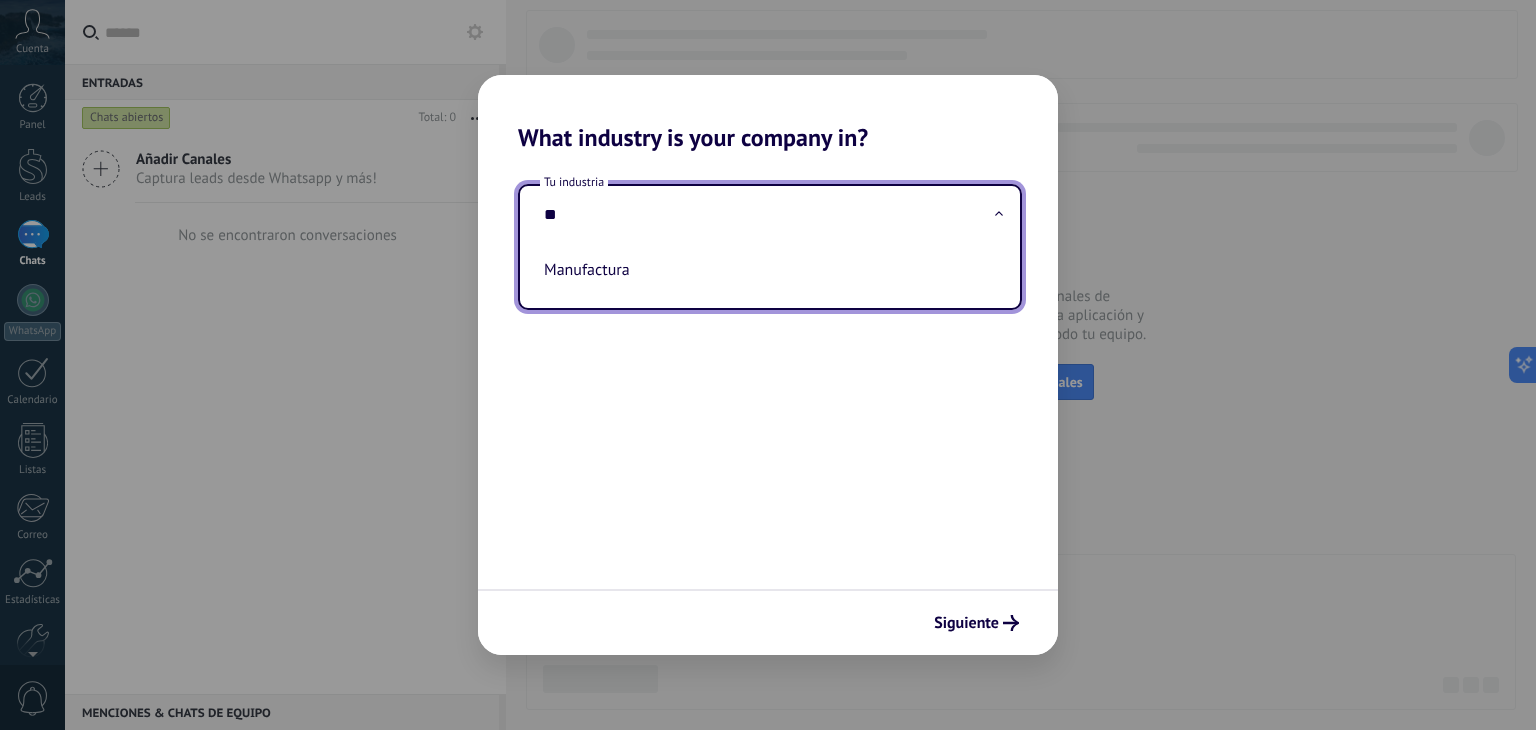 type on "*" 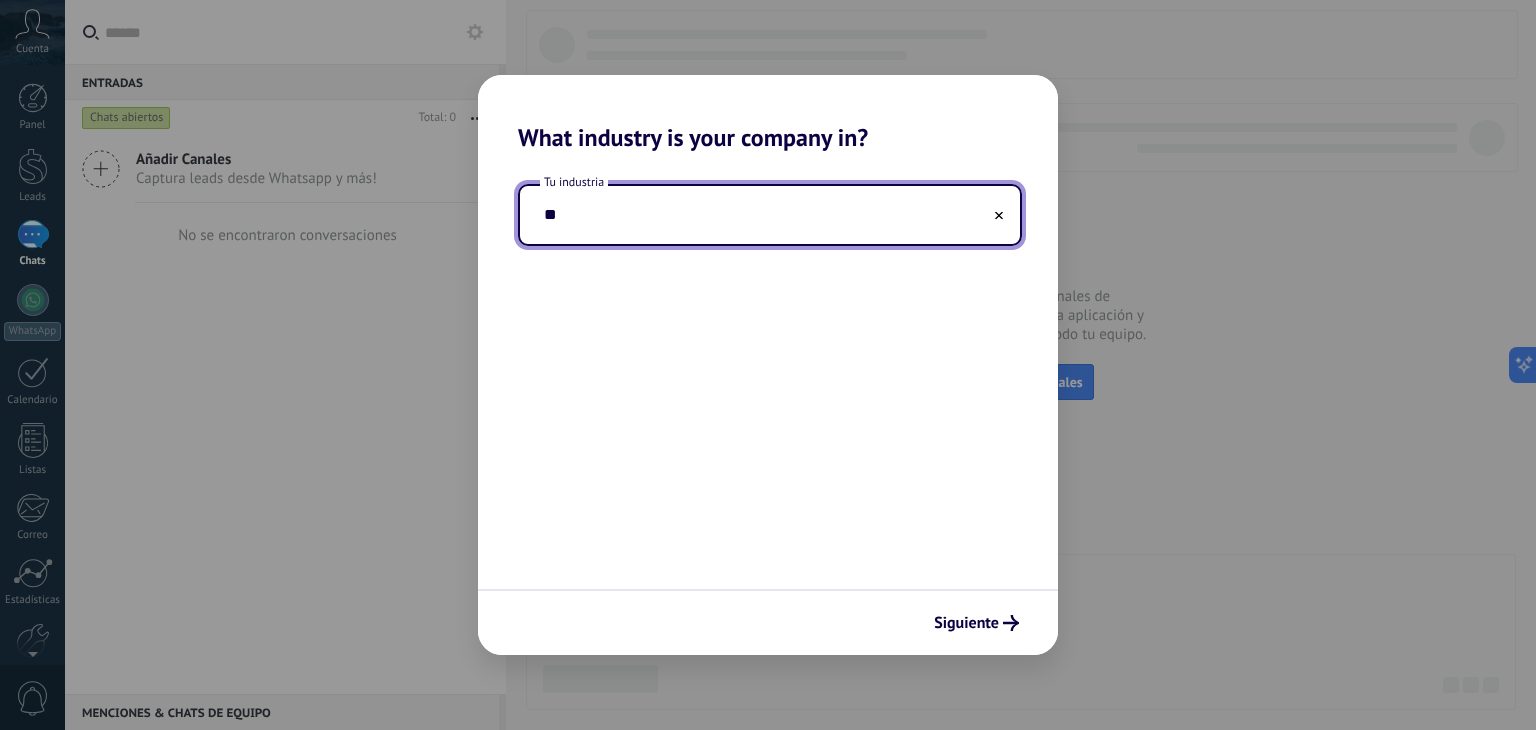 type on "*" 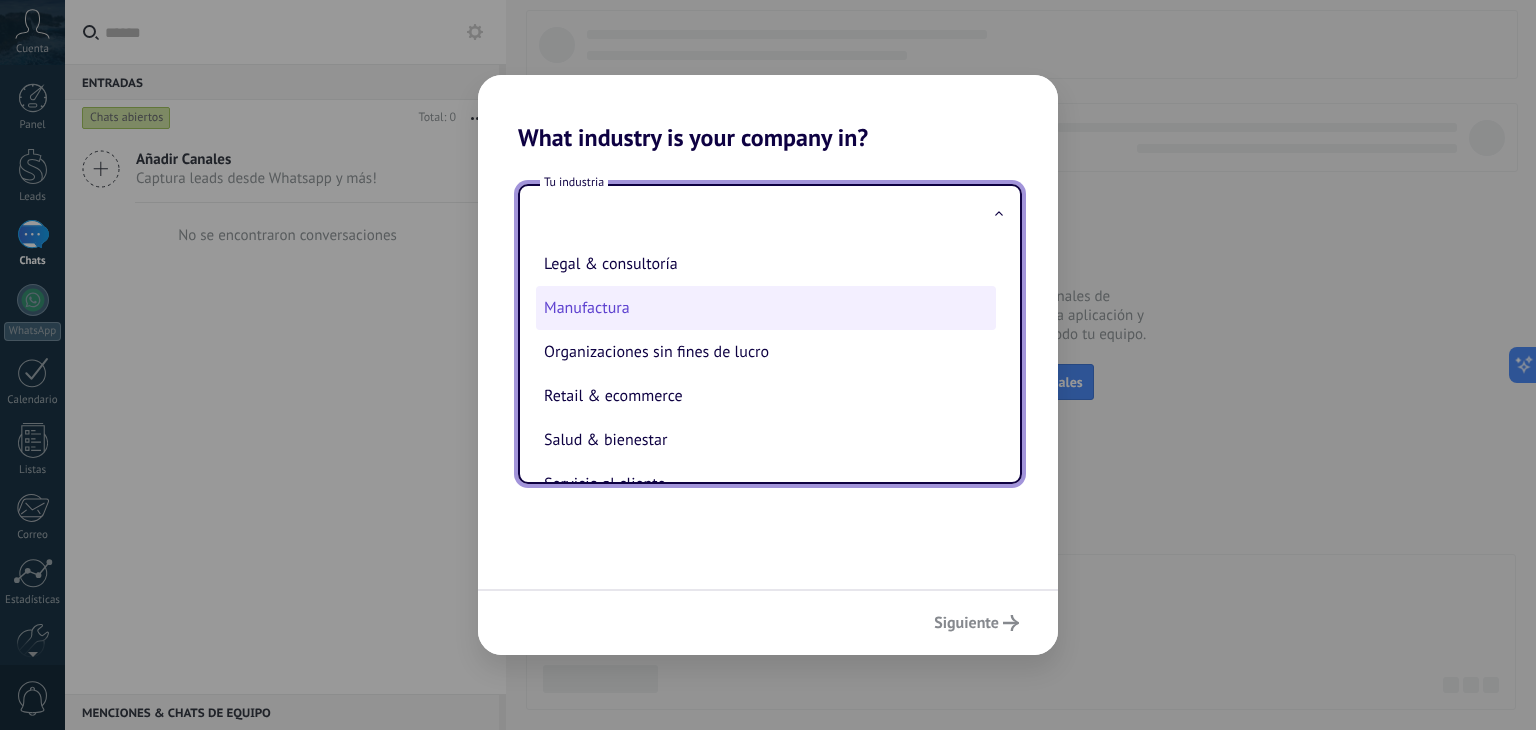scroll, scrollTop: 300, scrollLeft: 0, axis: vertical 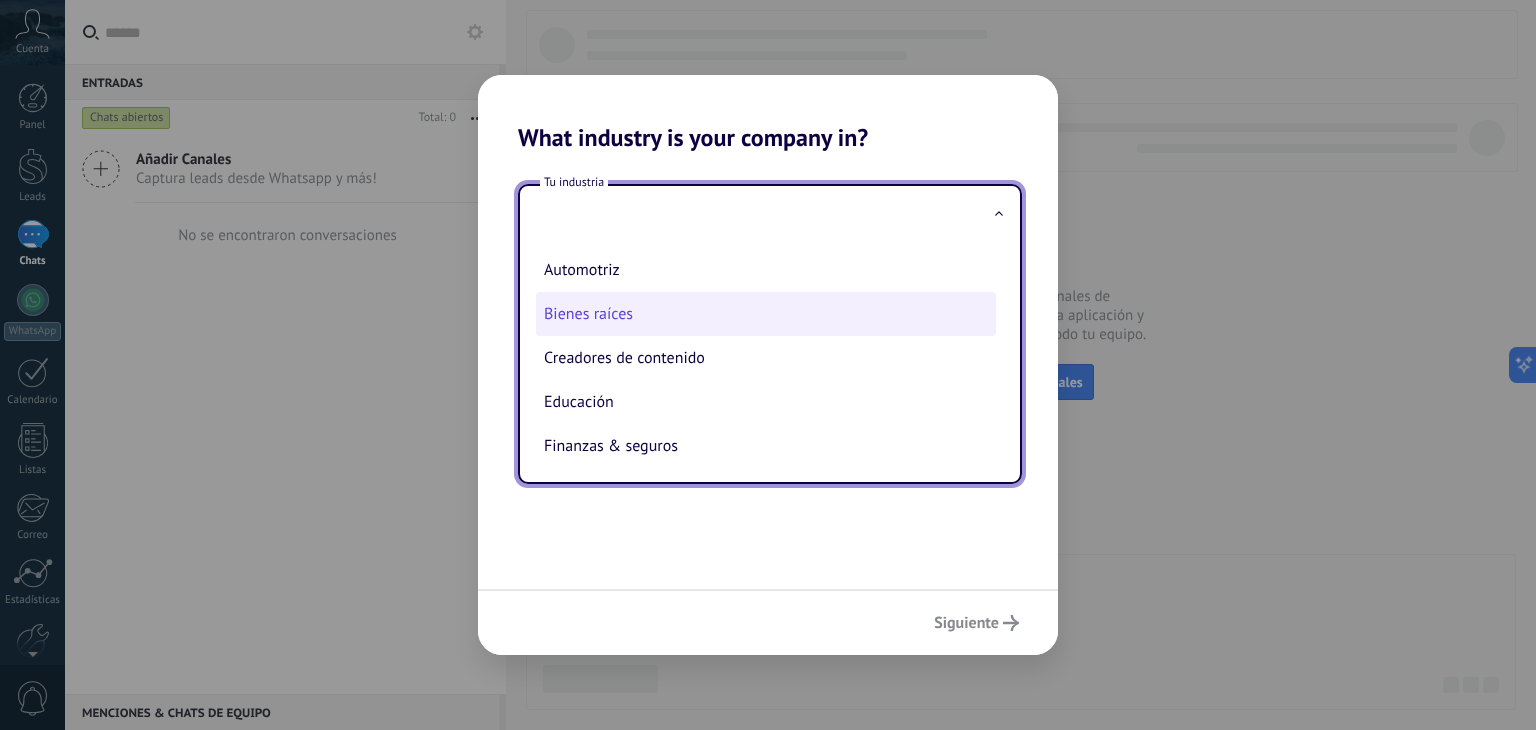 click on "Bienes raíces" at bounding box center [766, 314] 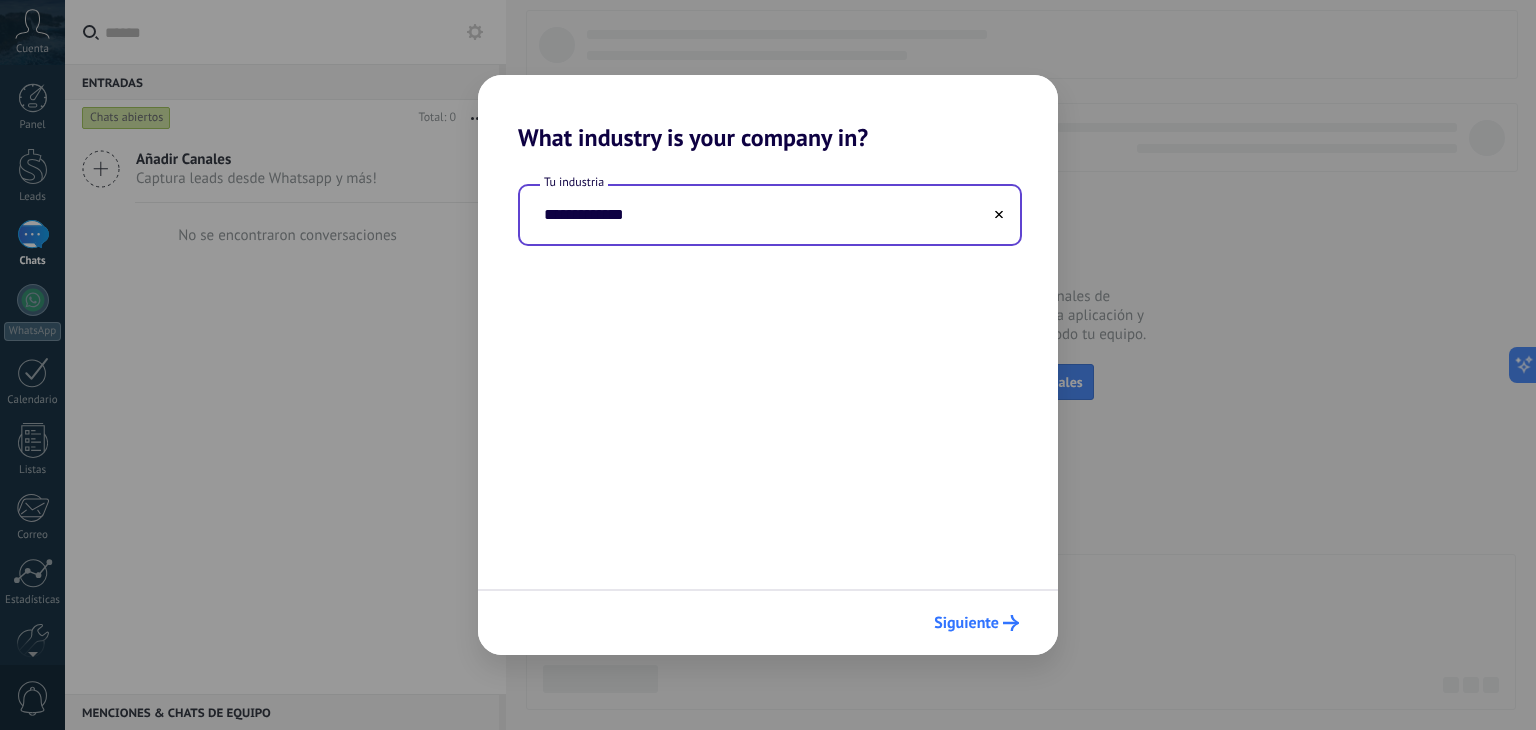 click on "Siguiente" at bounding box center (976, 623) 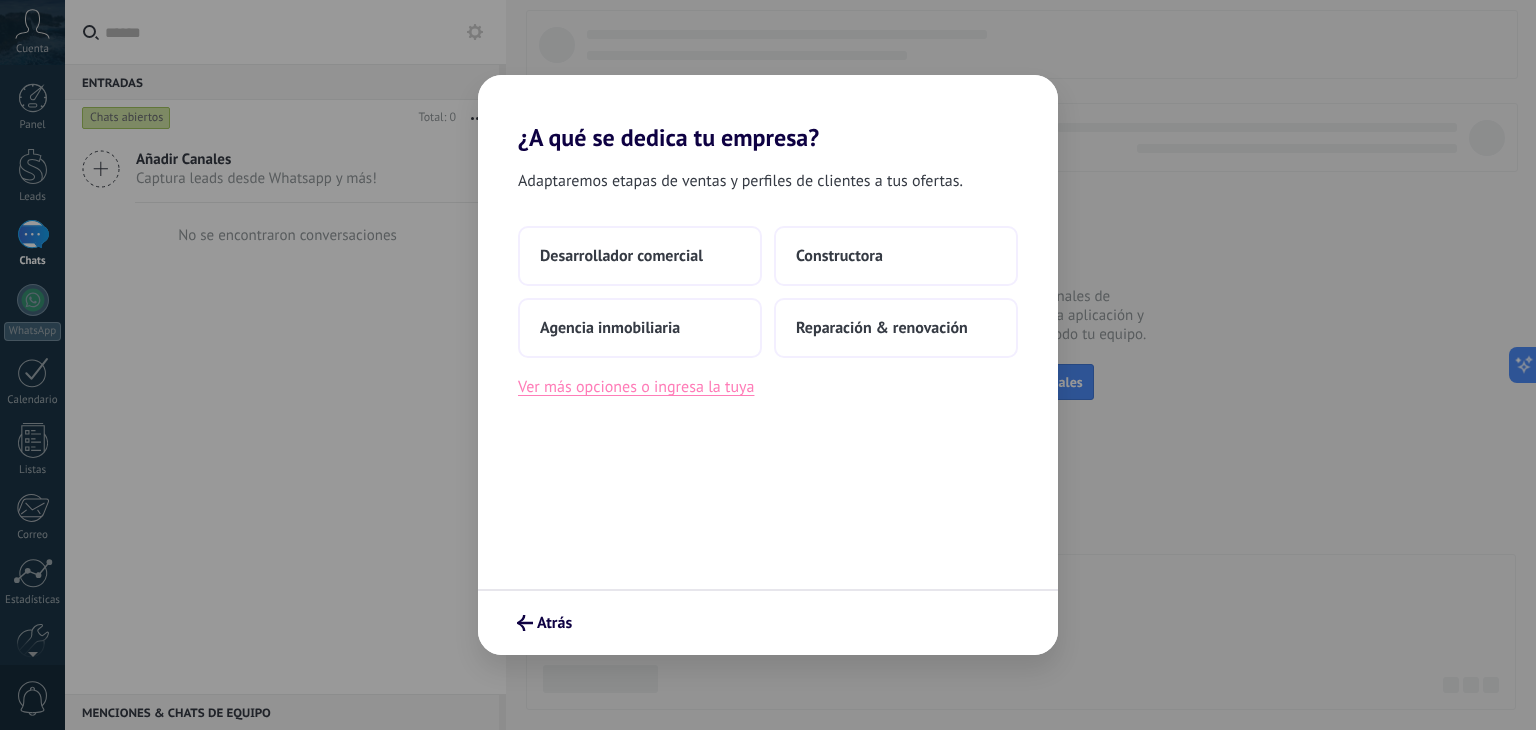 click on "Ver más opciones o ingresa la tuya" at bounding box center [636, 387] 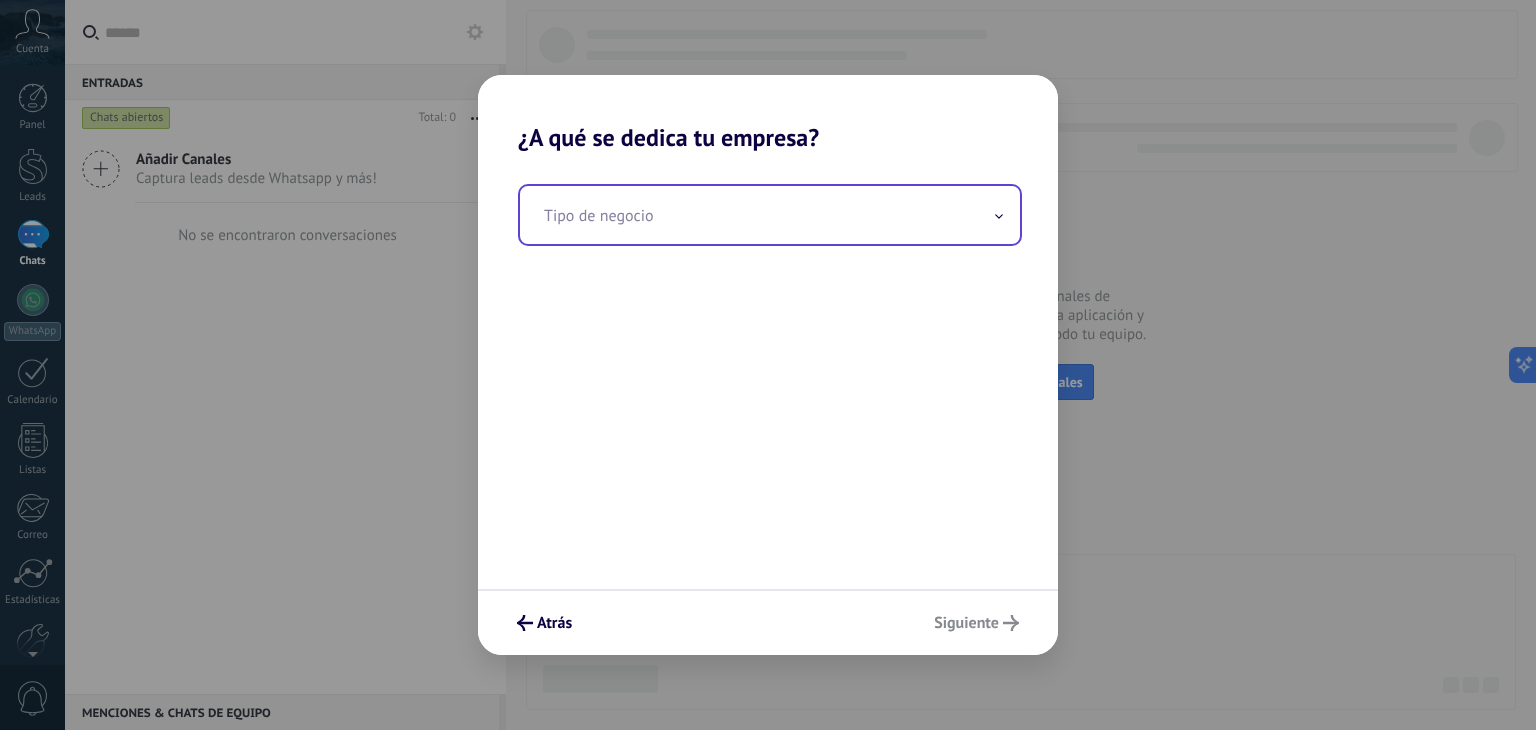click at bounding box center (770, 215) 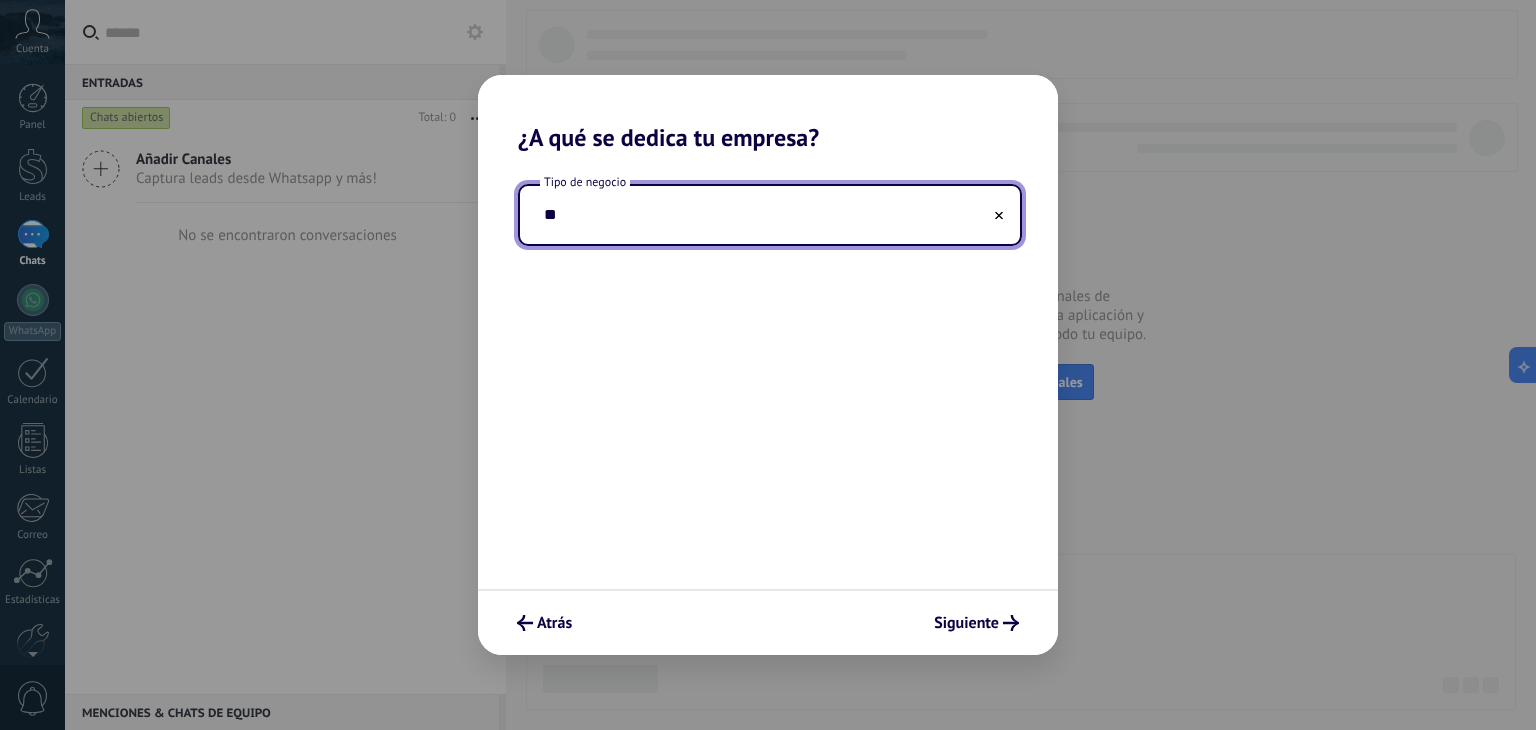 type on "*" 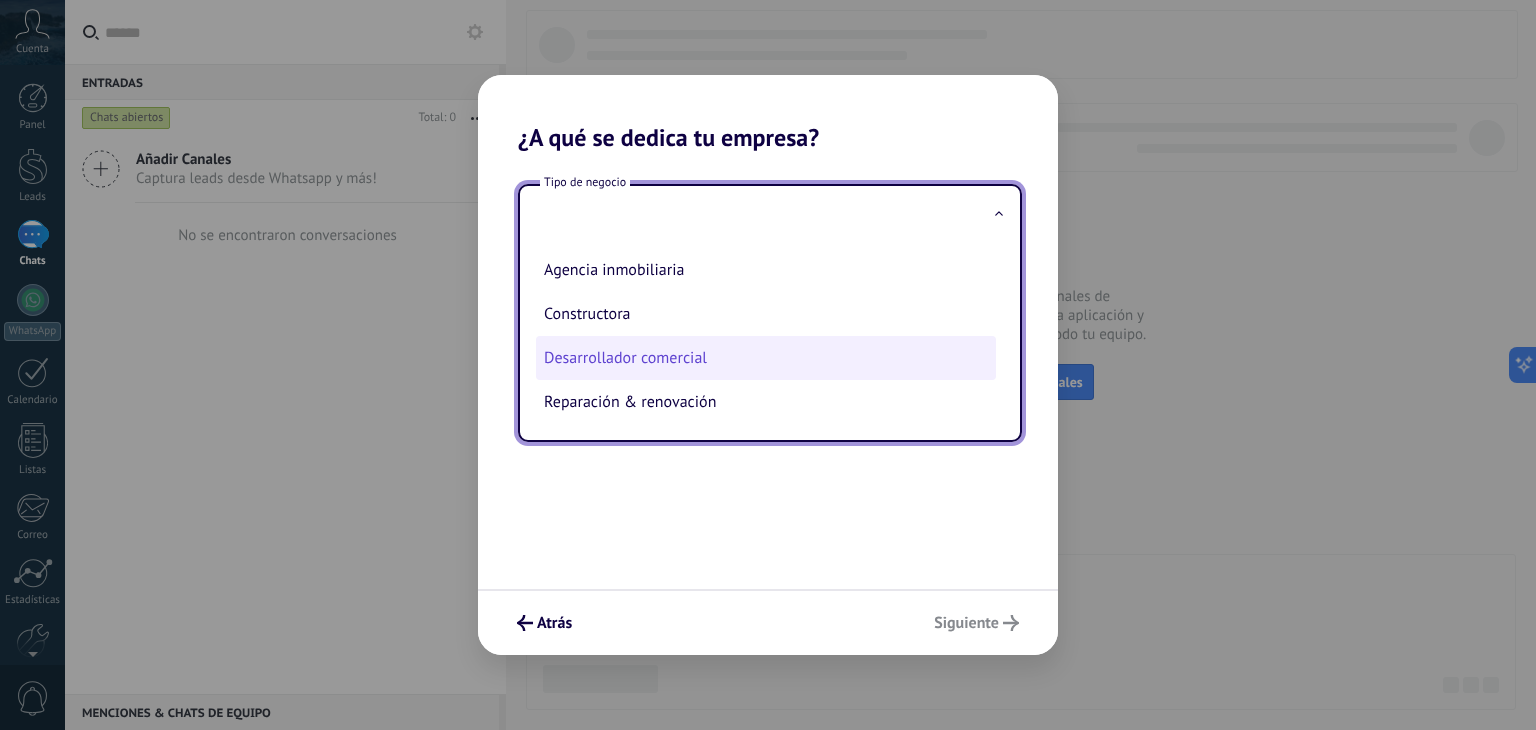 click on "Desarrollador comercial" at bounding box center (766, 358) 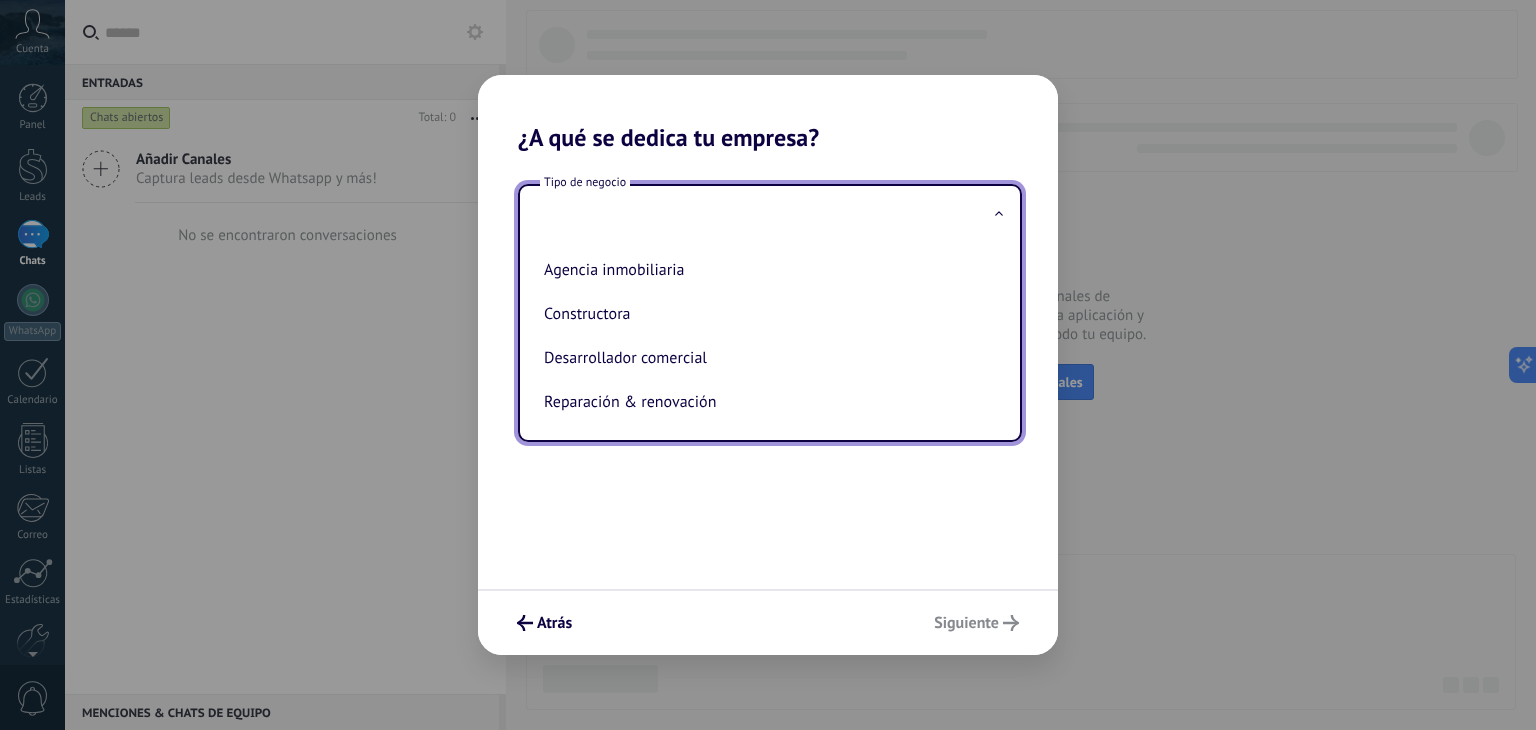 type on "**********" 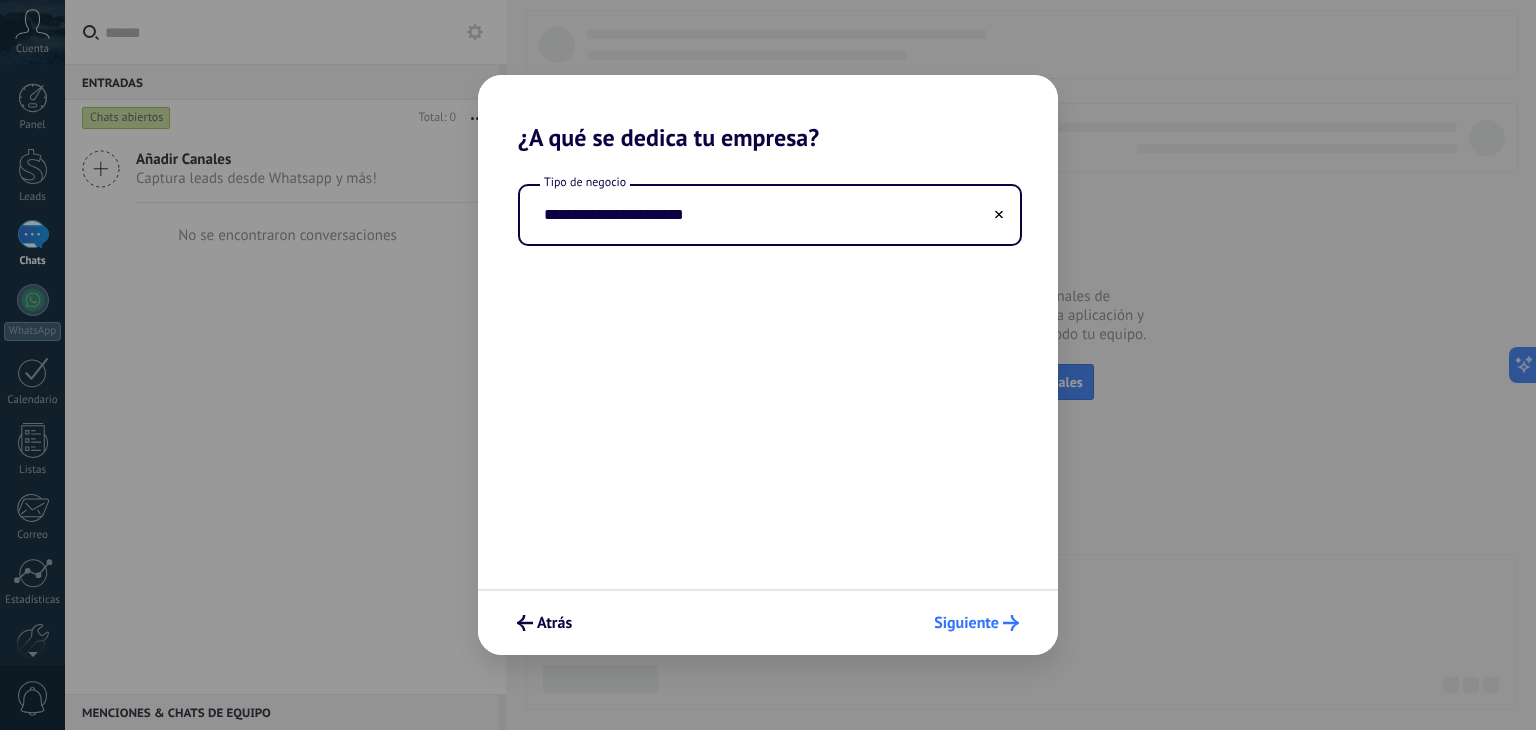 click on "Siguiente" at bounding box center (966, 623) 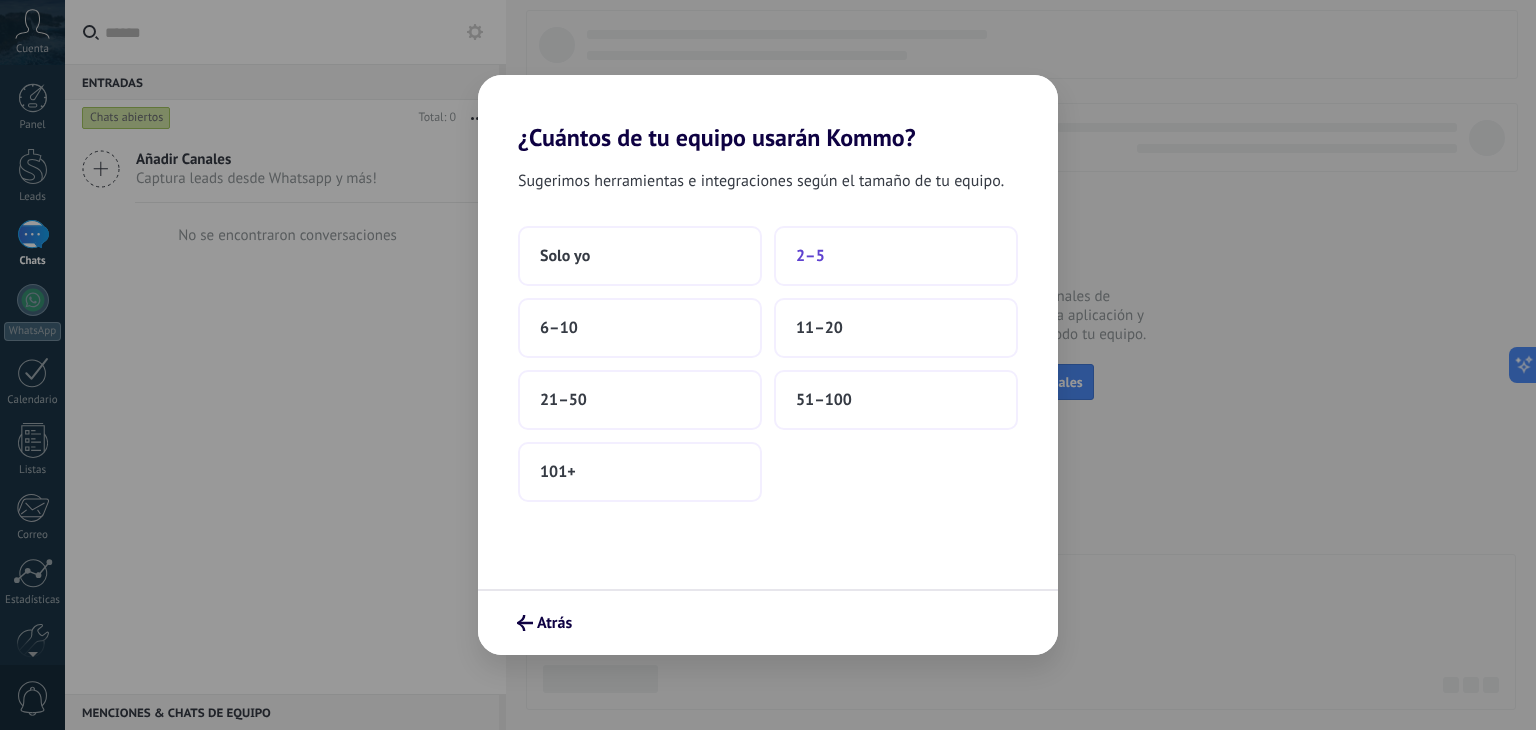 click on "2–5" at bounding box center [810, 256] 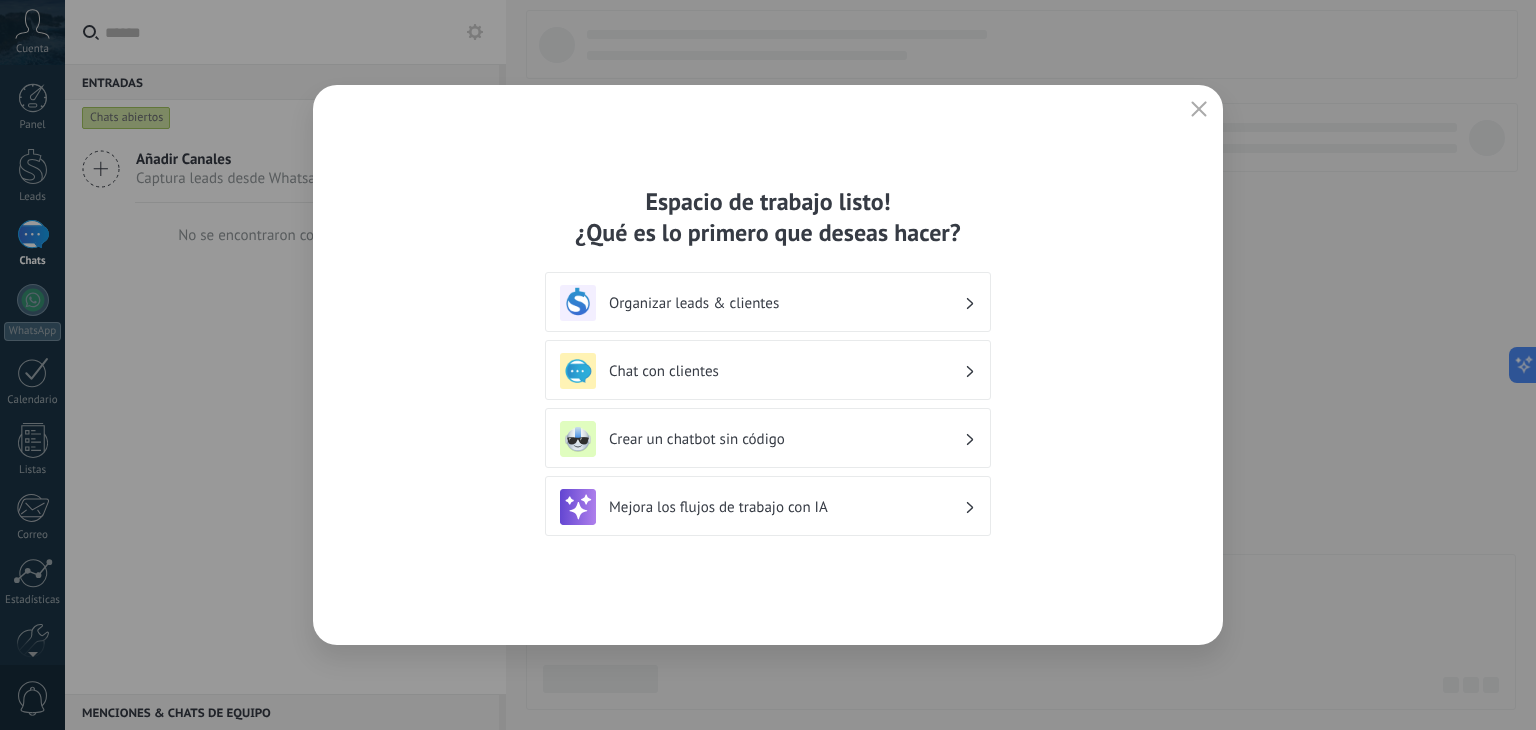 click on "Crear un chatbot sin código" at bounding box center [786, 439] 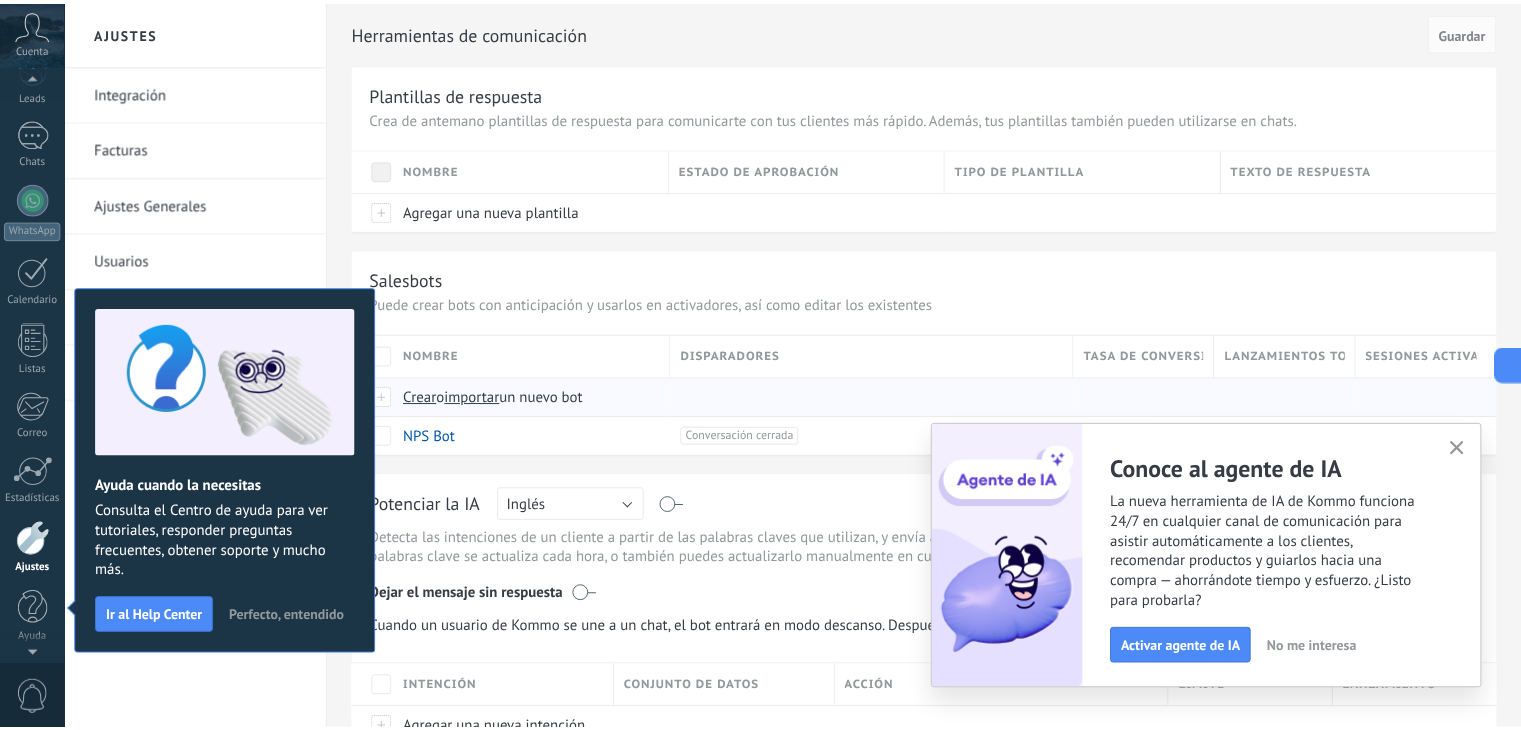 scroll, scrollTop: 10, scrollLeft: 0, axis: vertical 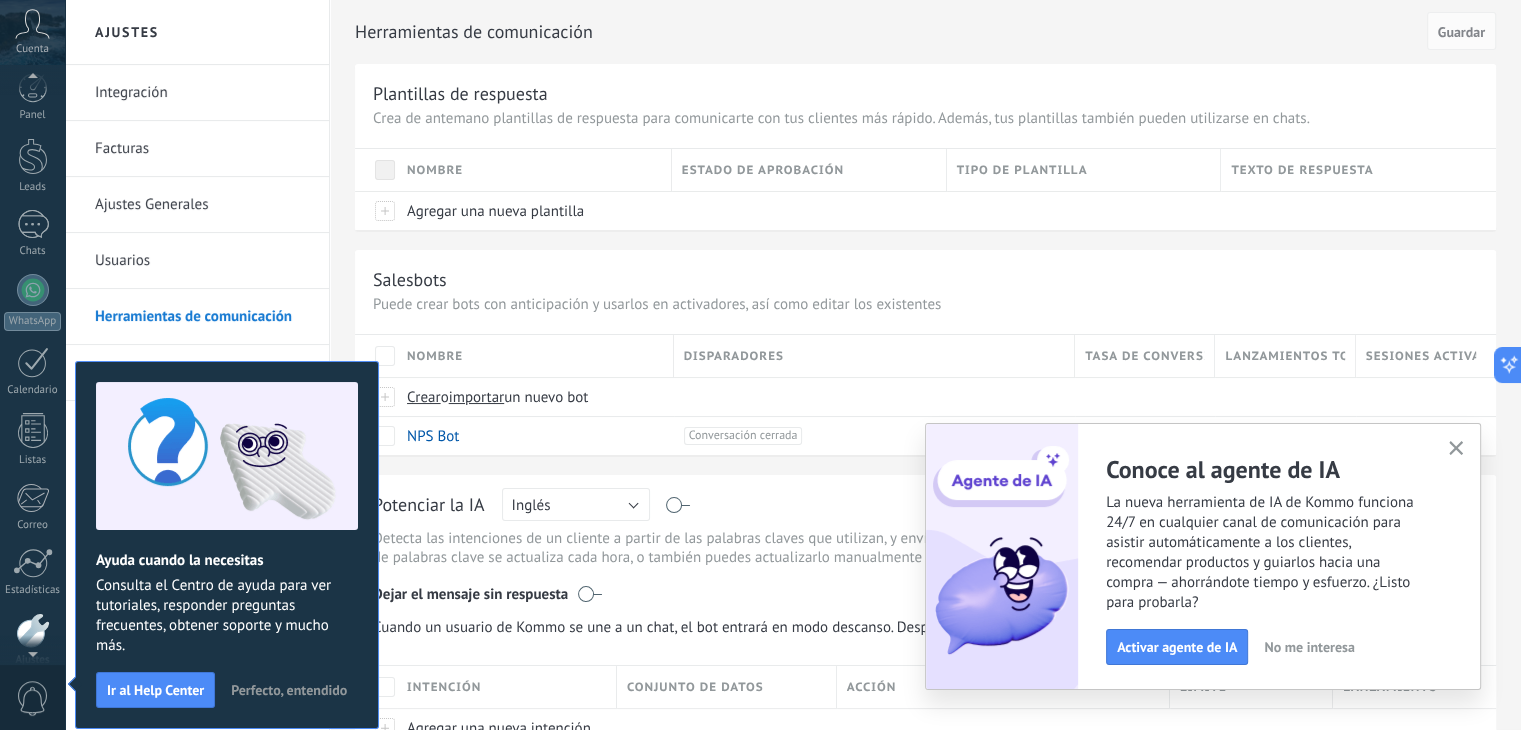 click 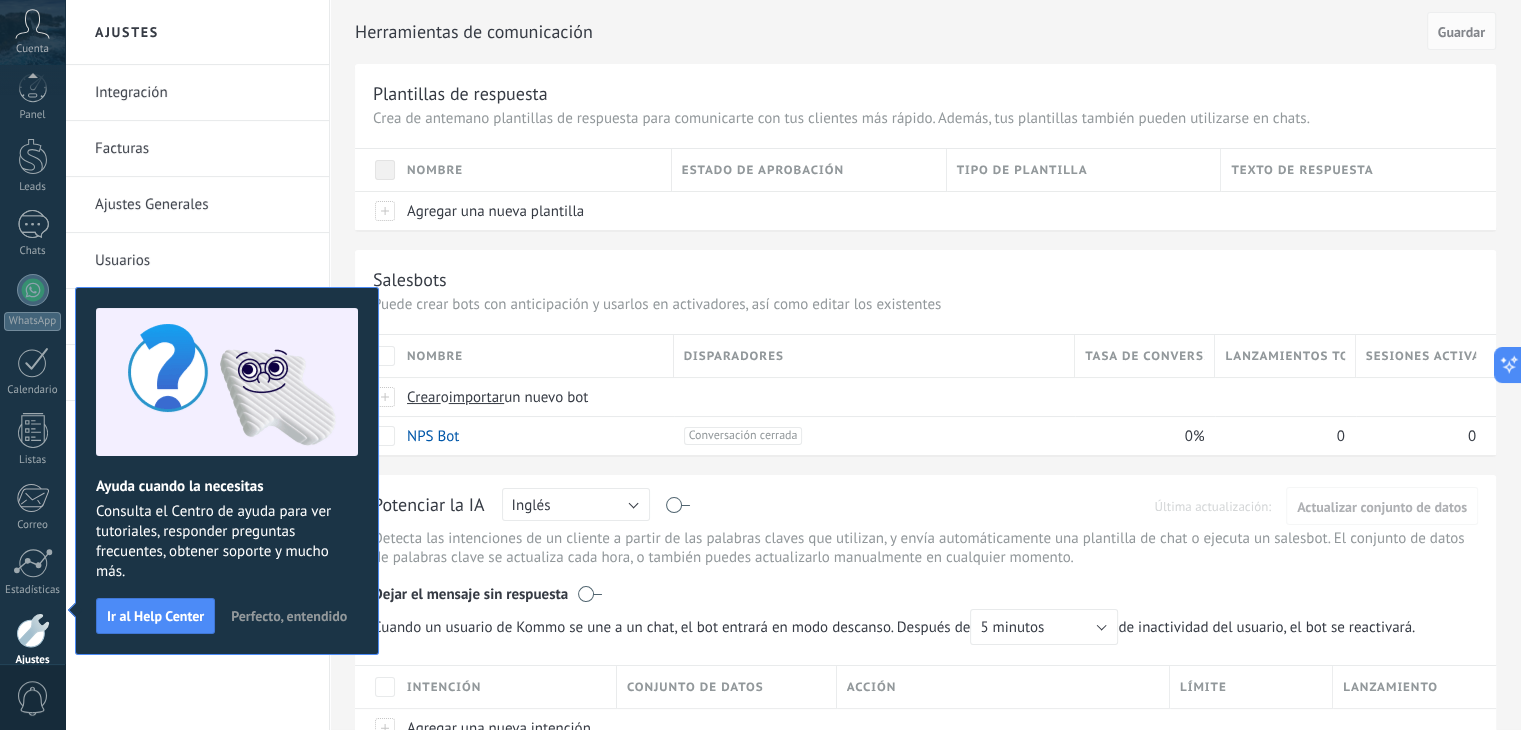 scroll, scrollTop: 101, scrollLeft: 0, axis: vertical 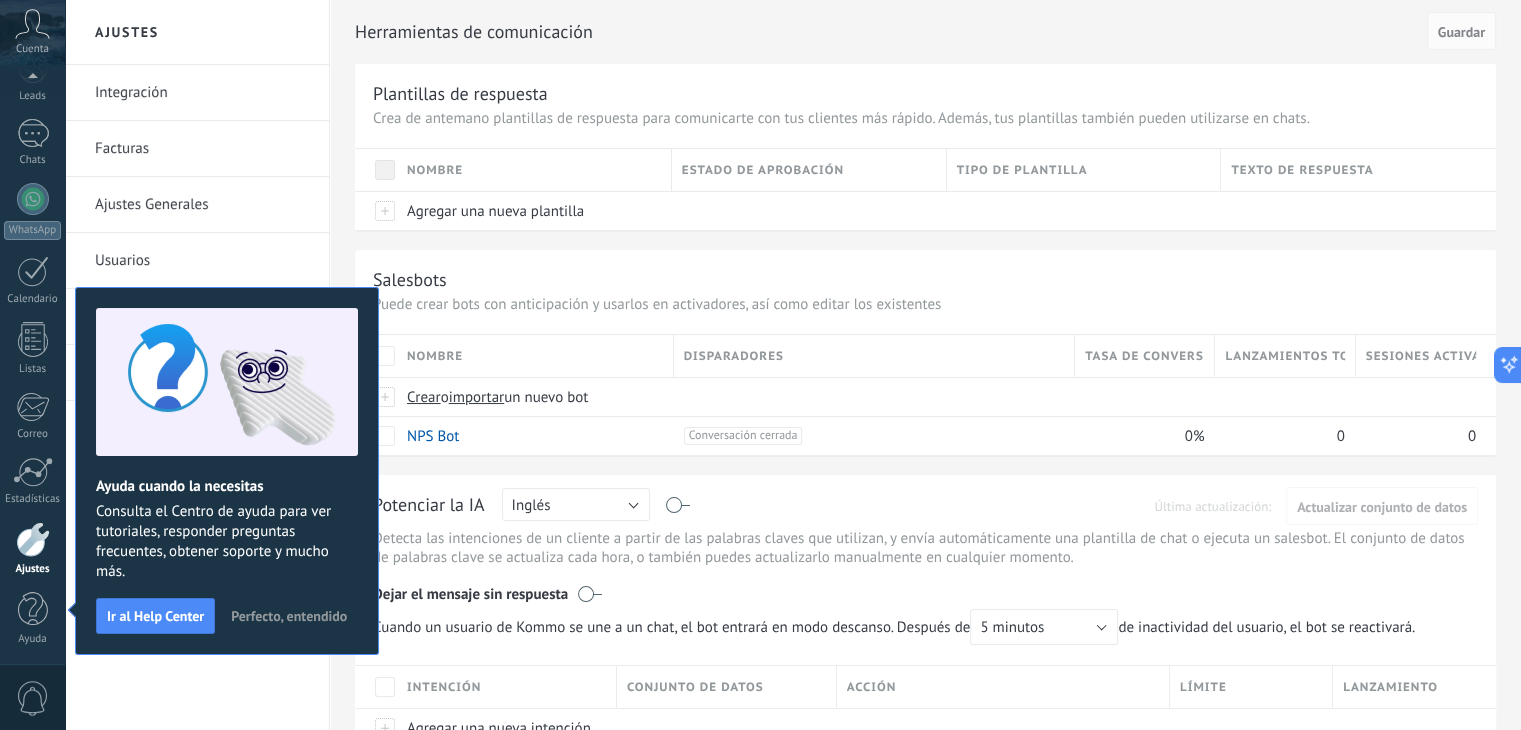 click on "Perfecto, entendido" at bounding box center (289, 616) 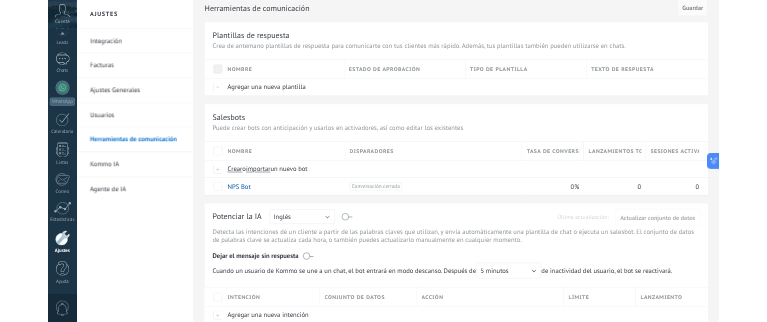 scroll, scrollTop: 0, scrollLeft: 0, axis: both 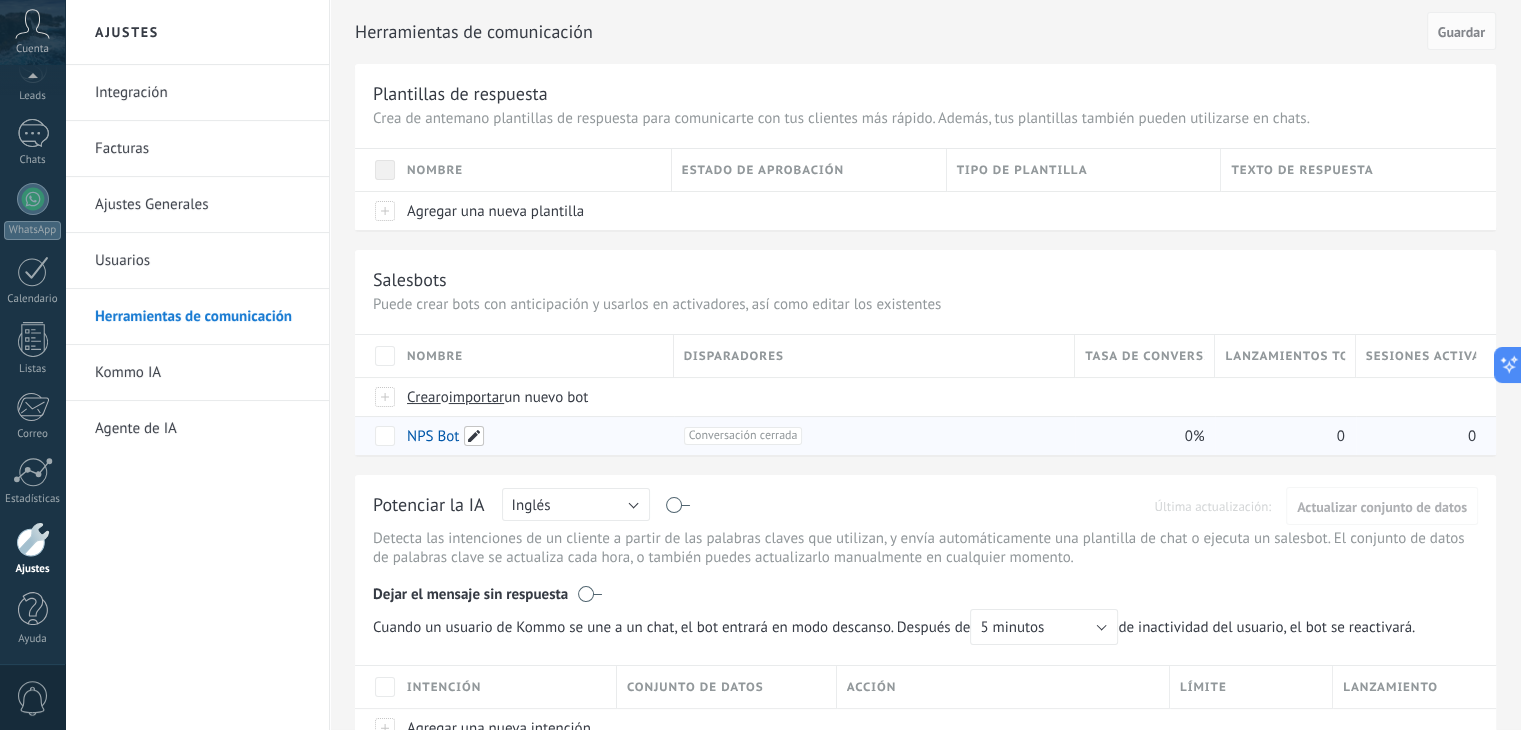 click at bounding box center (474, 436) 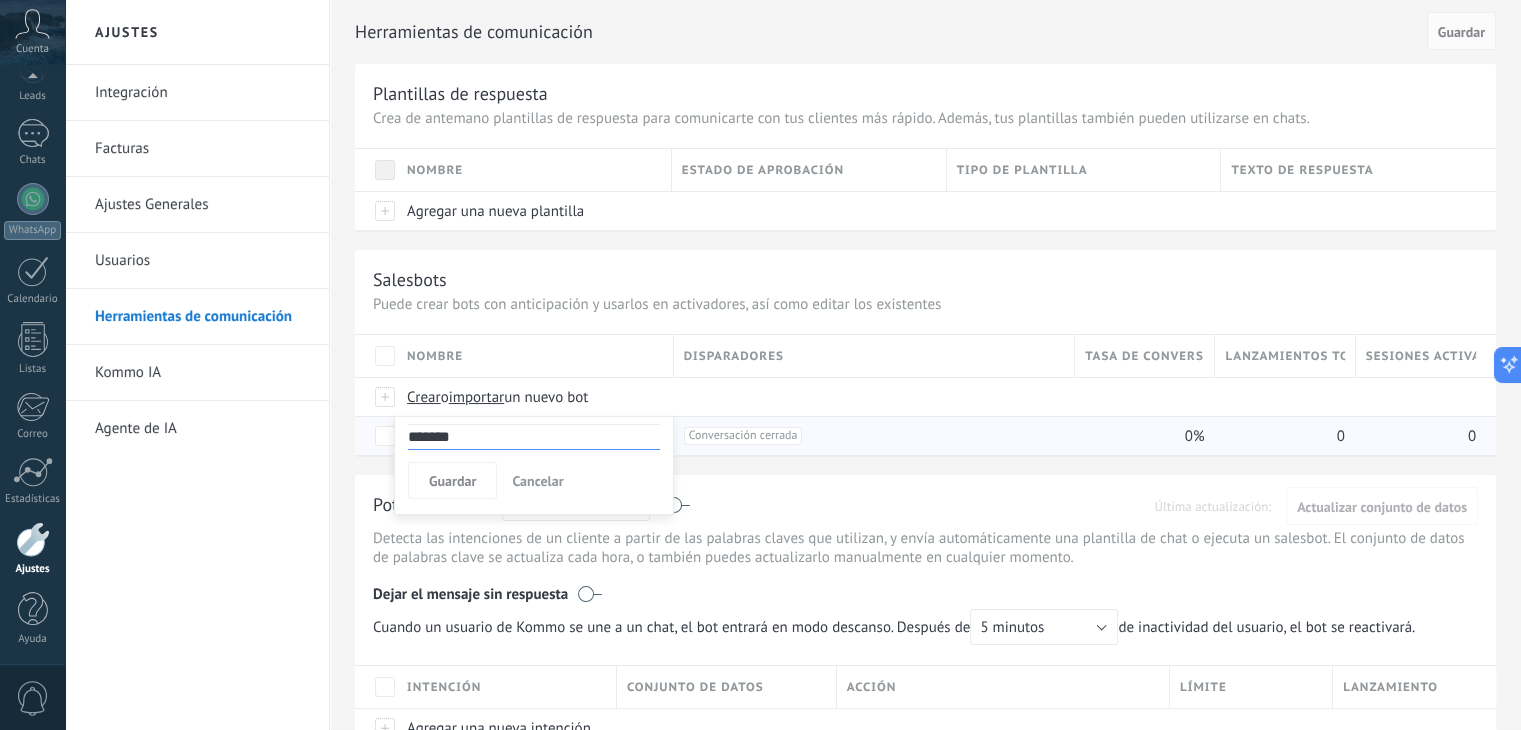 click on "+1 Conversación cerrada +0" at bounding box center [869, 436] 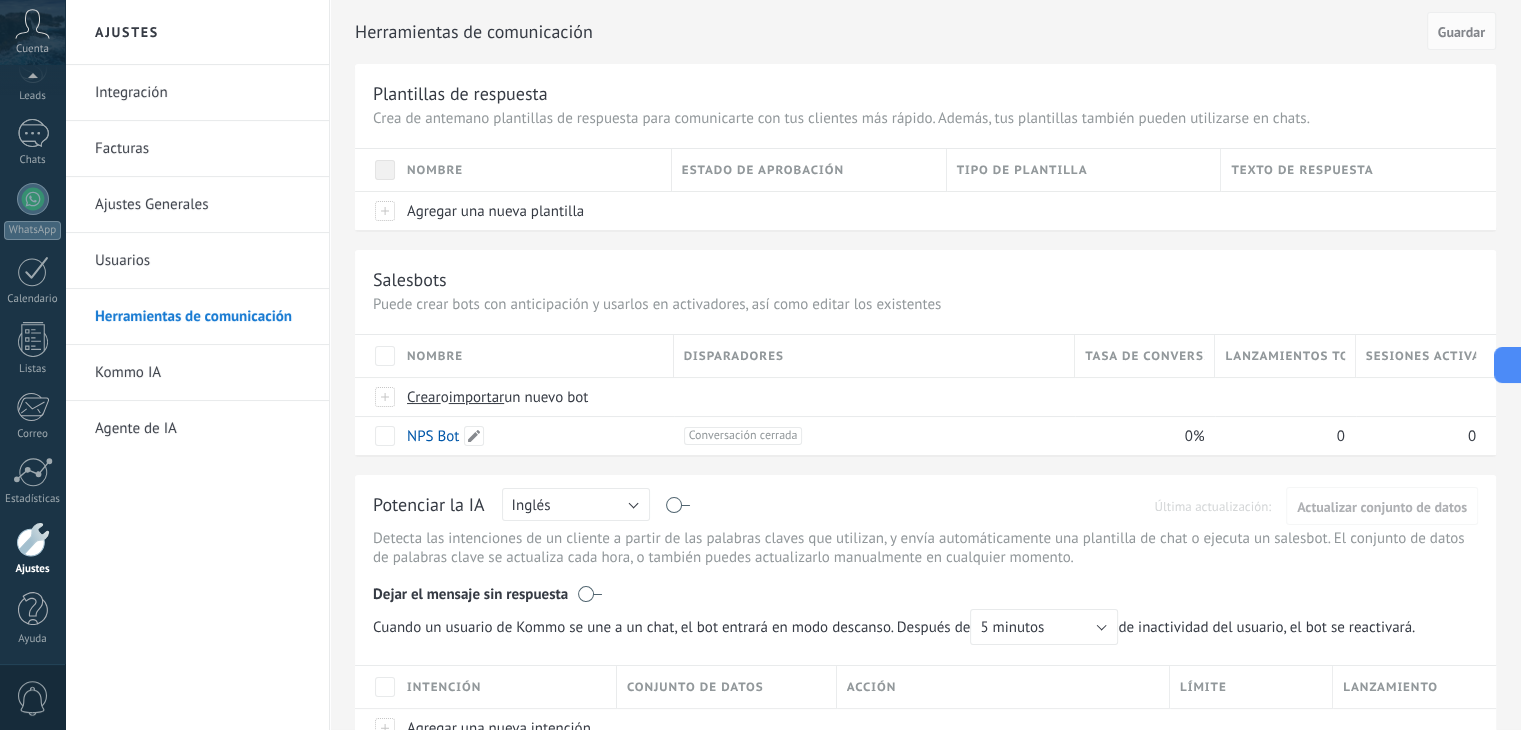 click on "NPS Bot" at bounding box center (433, 436) 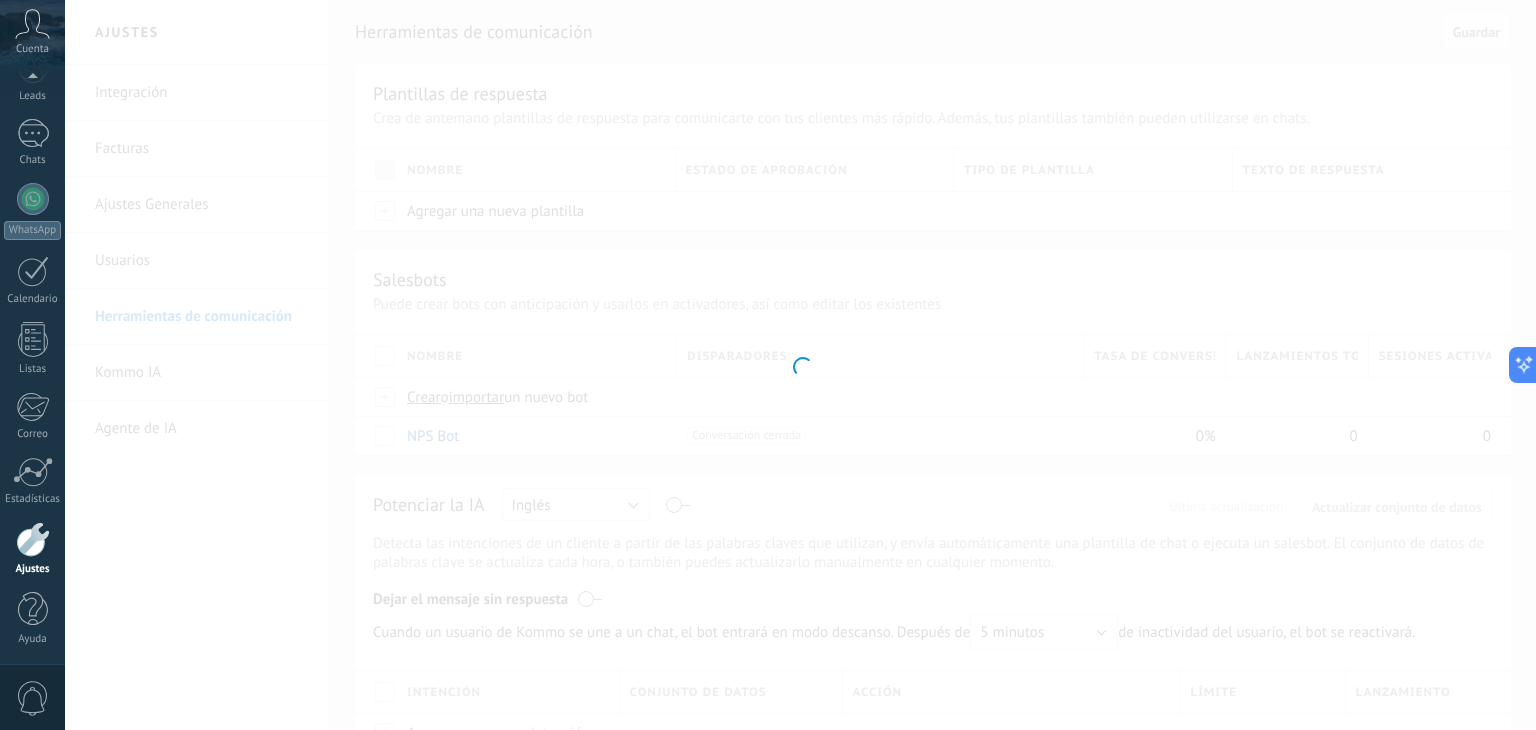 type on "*******" 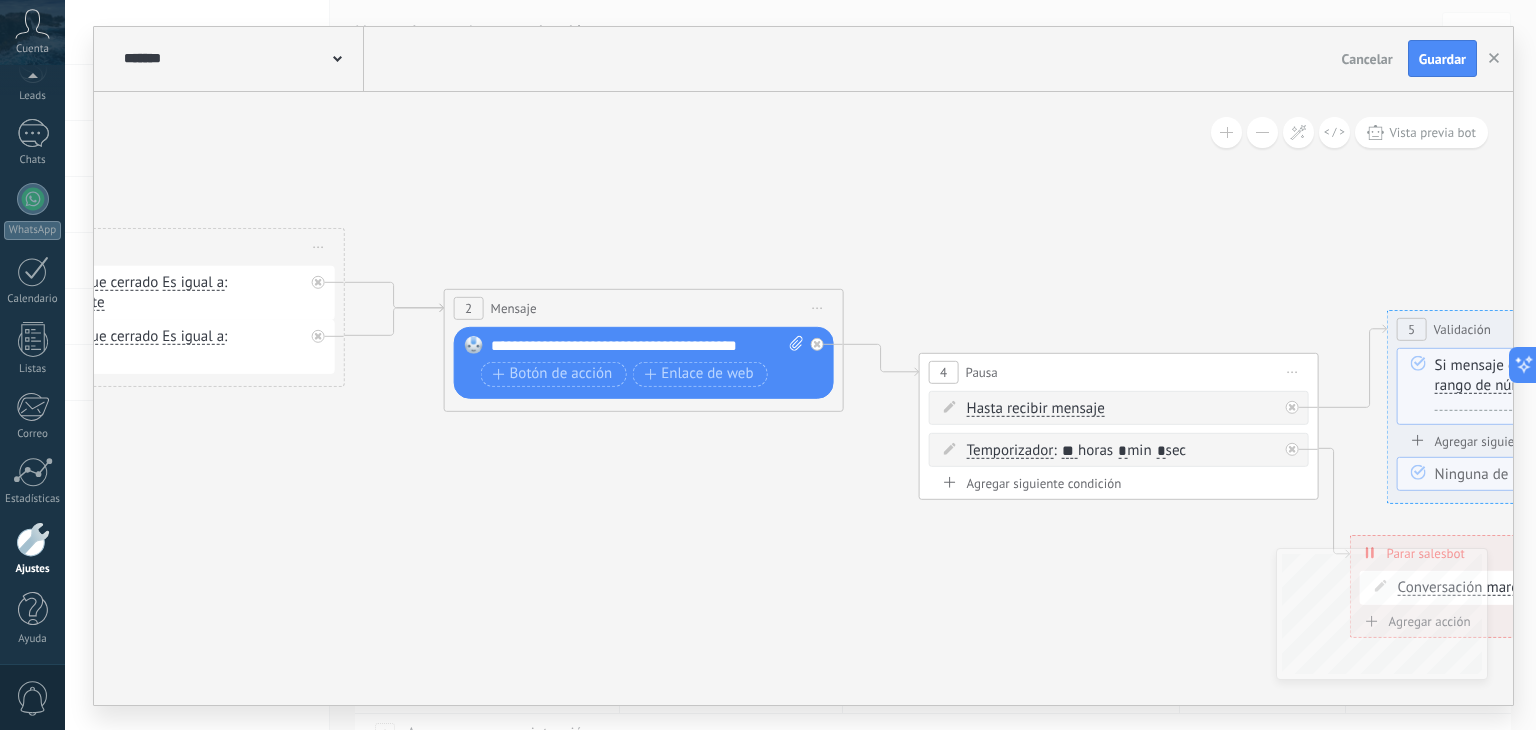 drag, startPoint x: 1063, startPoint y: 625, endPoint x: 321, endPoint y: 501, distance: 752.28986 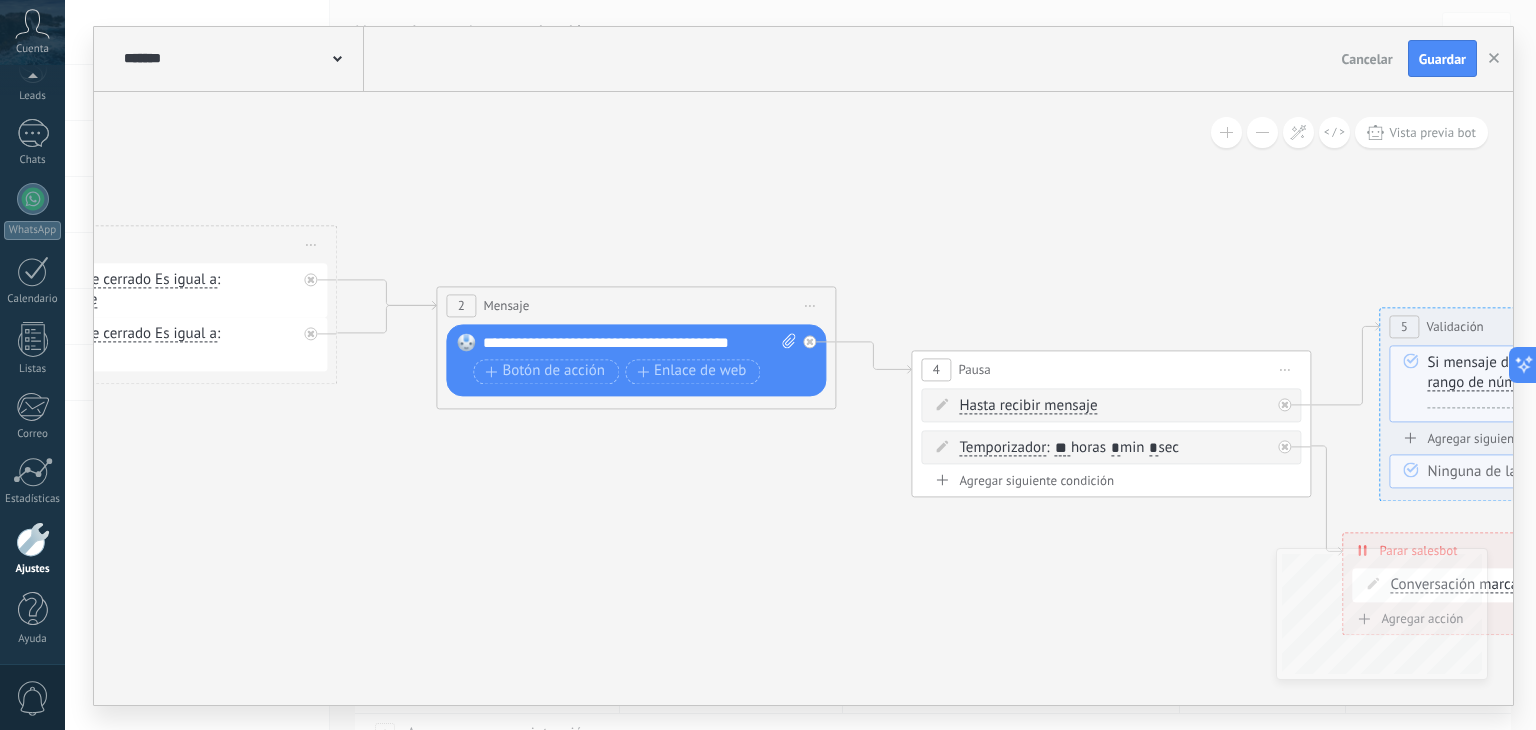 drag, startPoint x: 1039, startPoint y: 601, endPoint x: 269, endPoint y: 490, distance: 777.95953 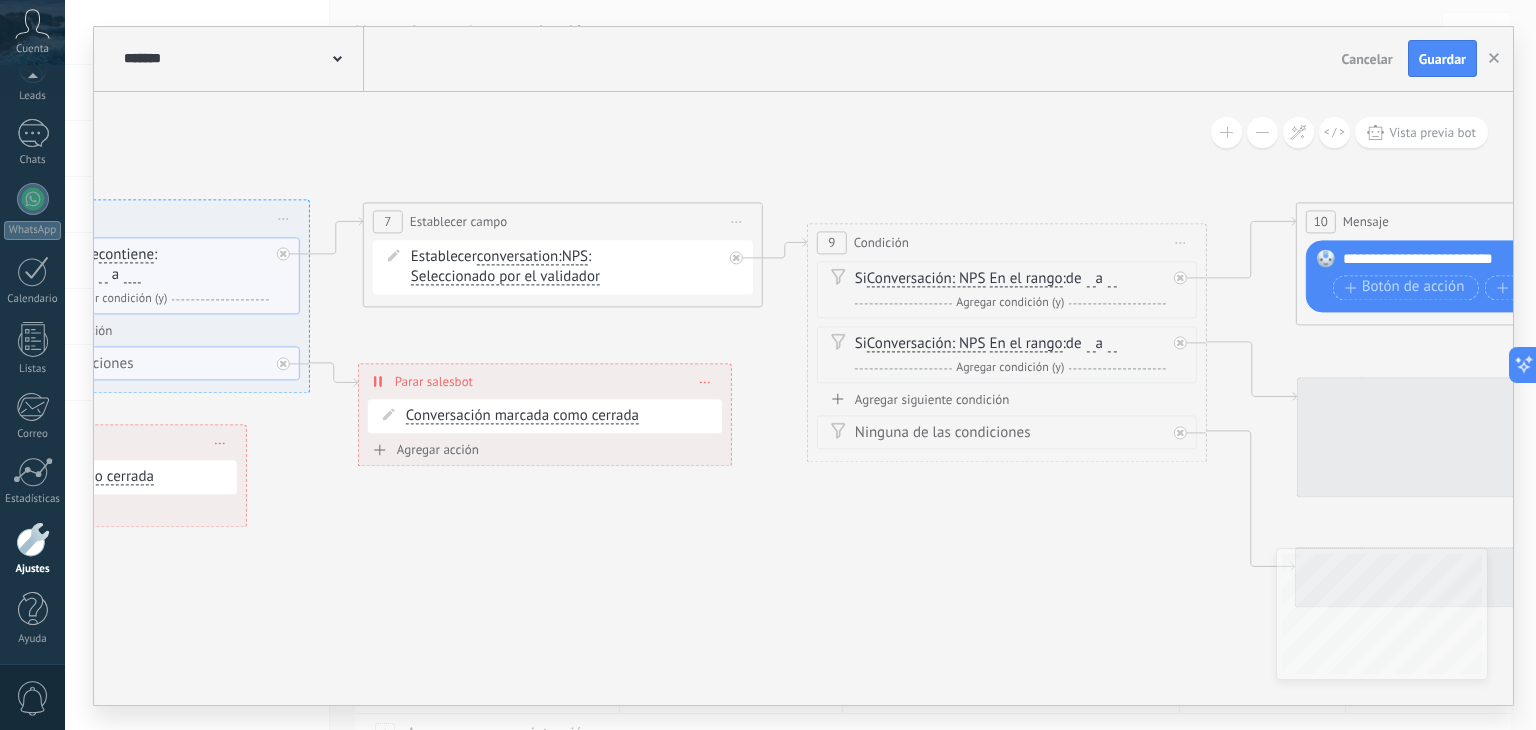 drag, startPoint x: 1094, startPoint y: 585, endPoint x: 554, endPoint y: 558, distance: 540.67456 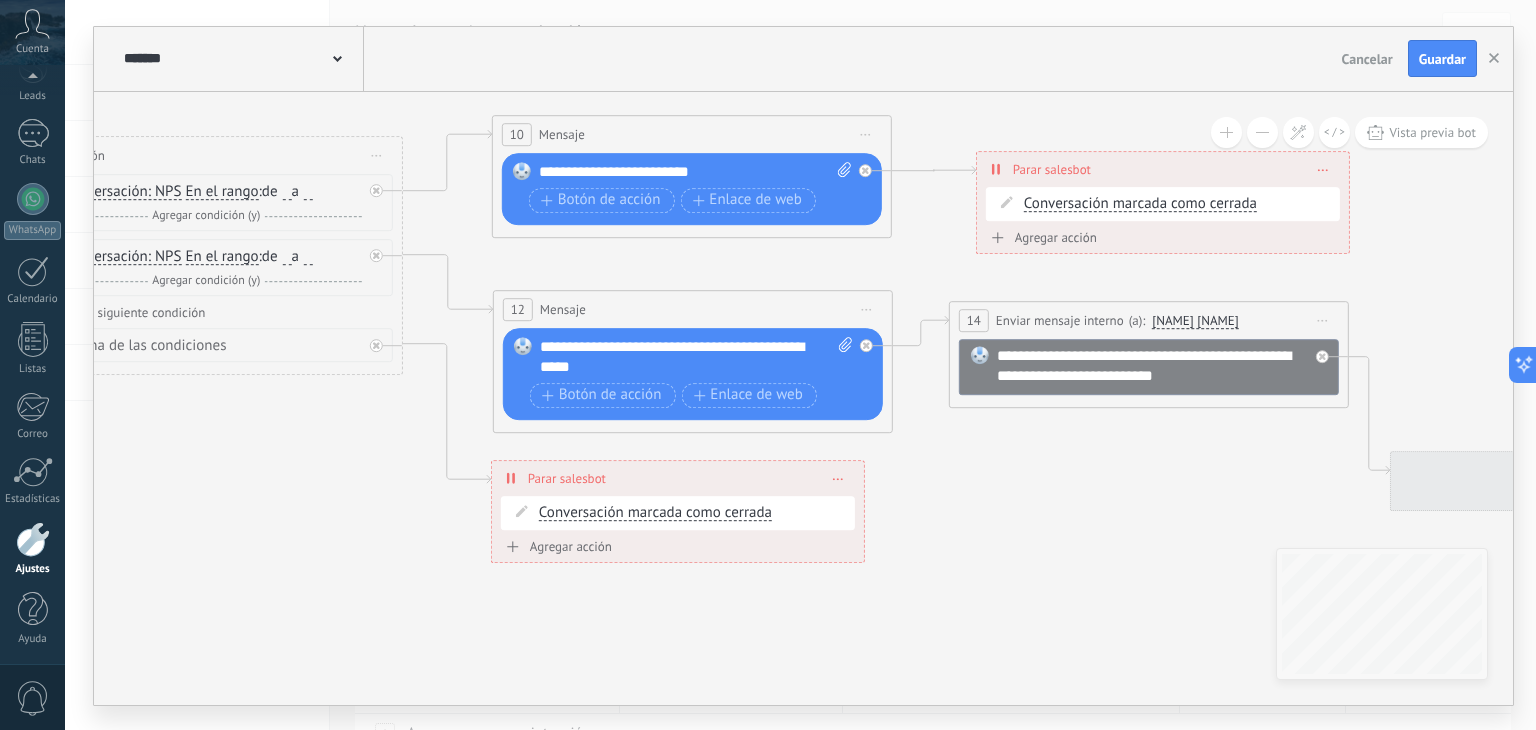 drag, startPoint x: 996, startPoint y: 571, endPoint x: 171, endPoint y: 485, distance: 829.47034 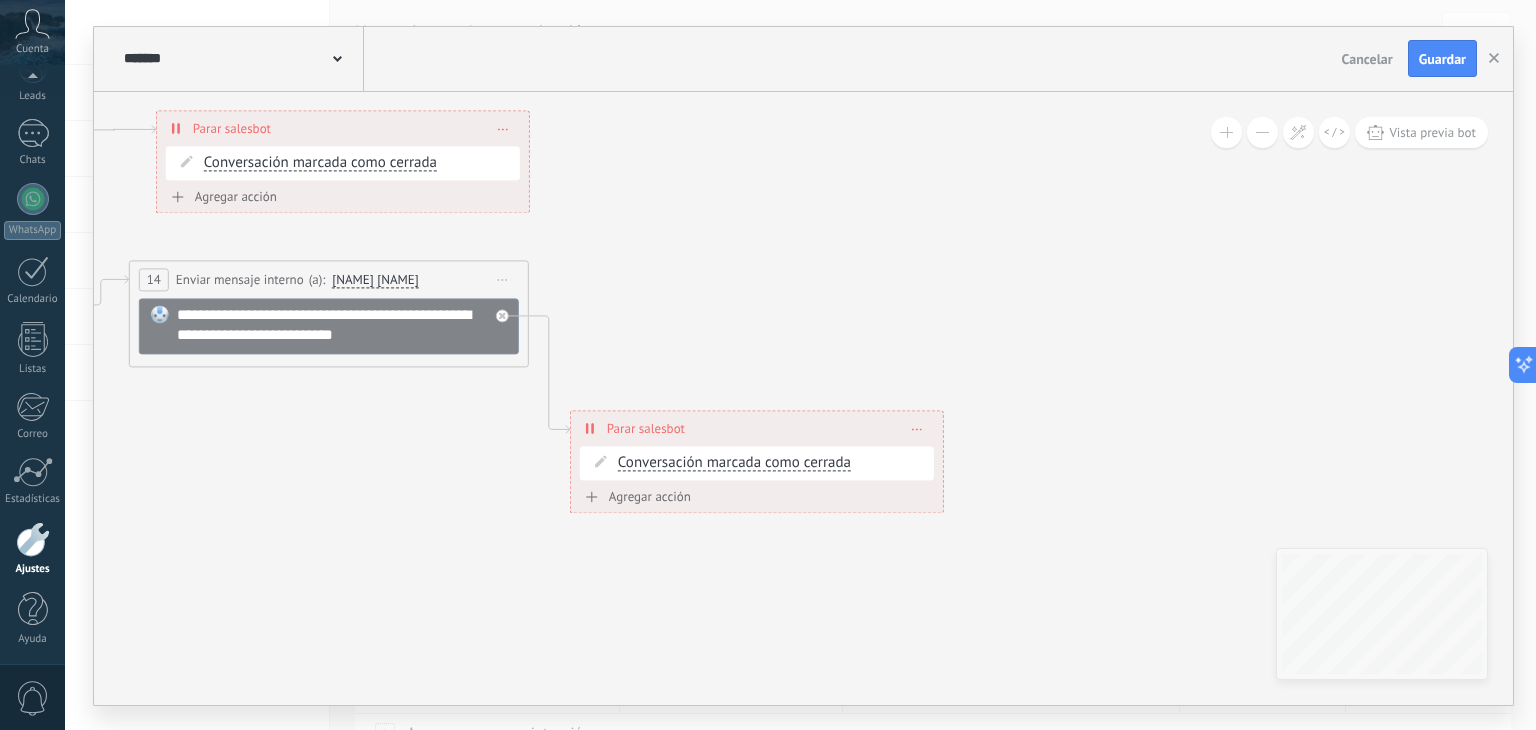 drag, startPoint x: 1141, startPoint y: 519, endPoint x: 411, endPoint y: 490, distance: 730.5758 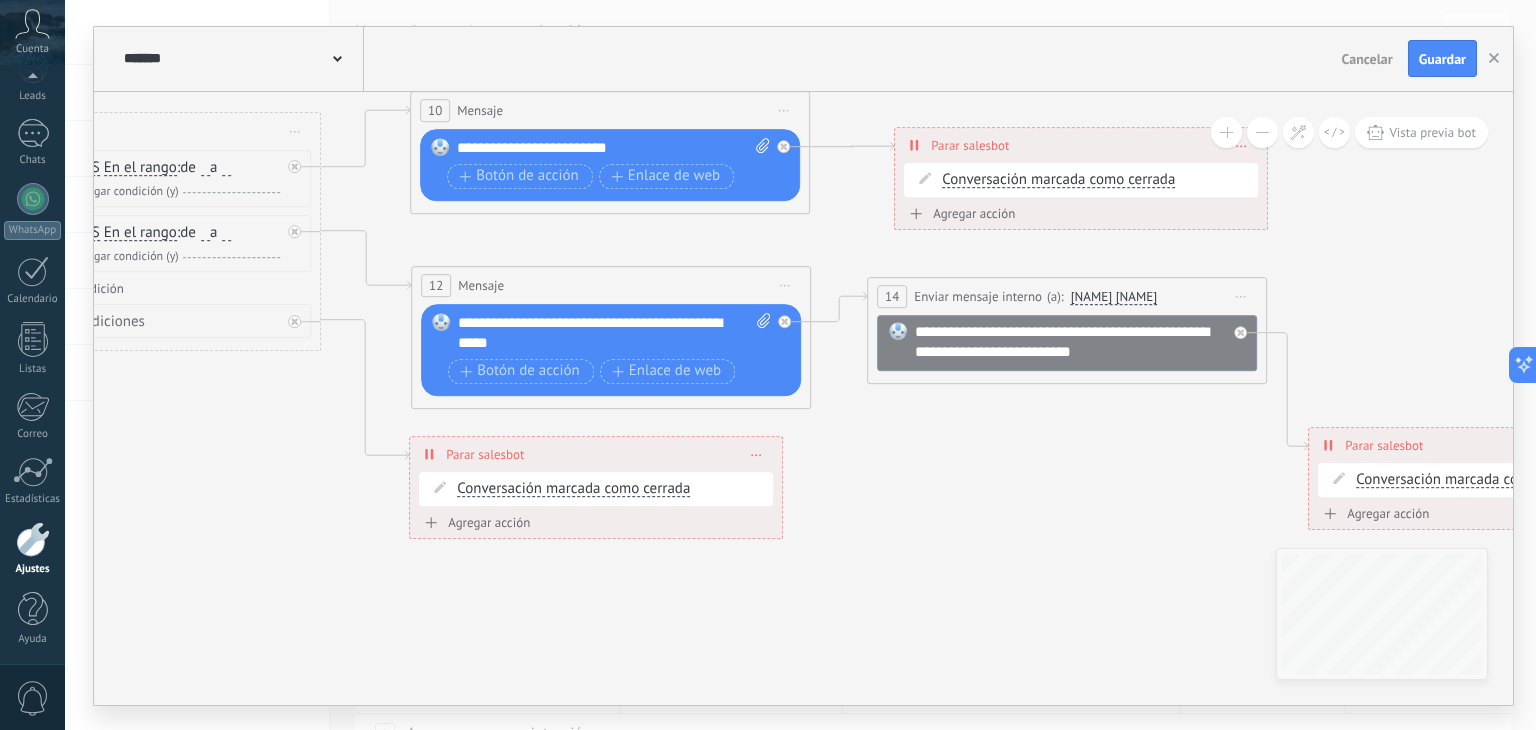 drag, startPoint x: 399, startPoint y: 582, endPoint x: 976, endPoint y: 616, distance: 578.00085 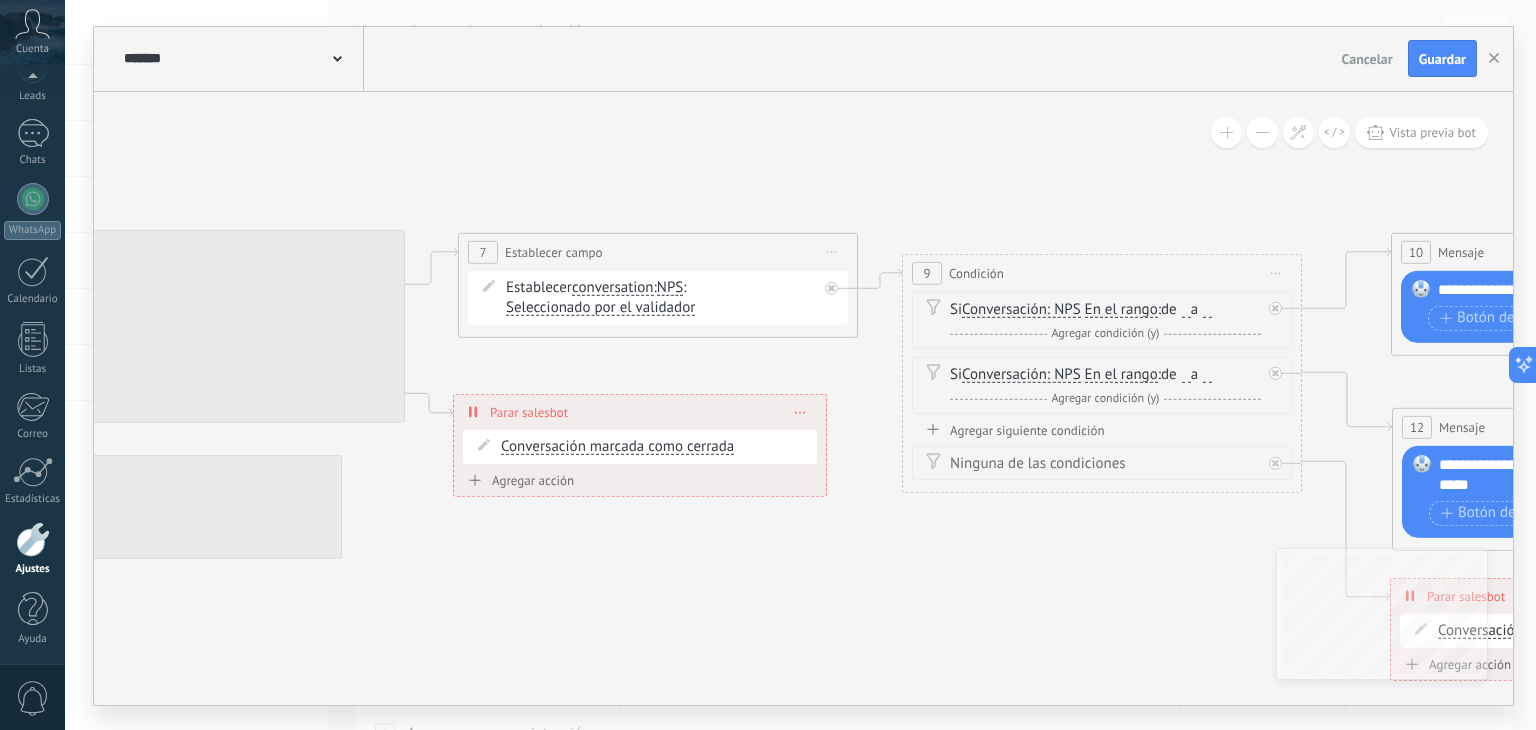 drag, startPoint x: 435, startPoint y: 567, endPoint x: 692, endPoint y: 611, distance: 260.73932 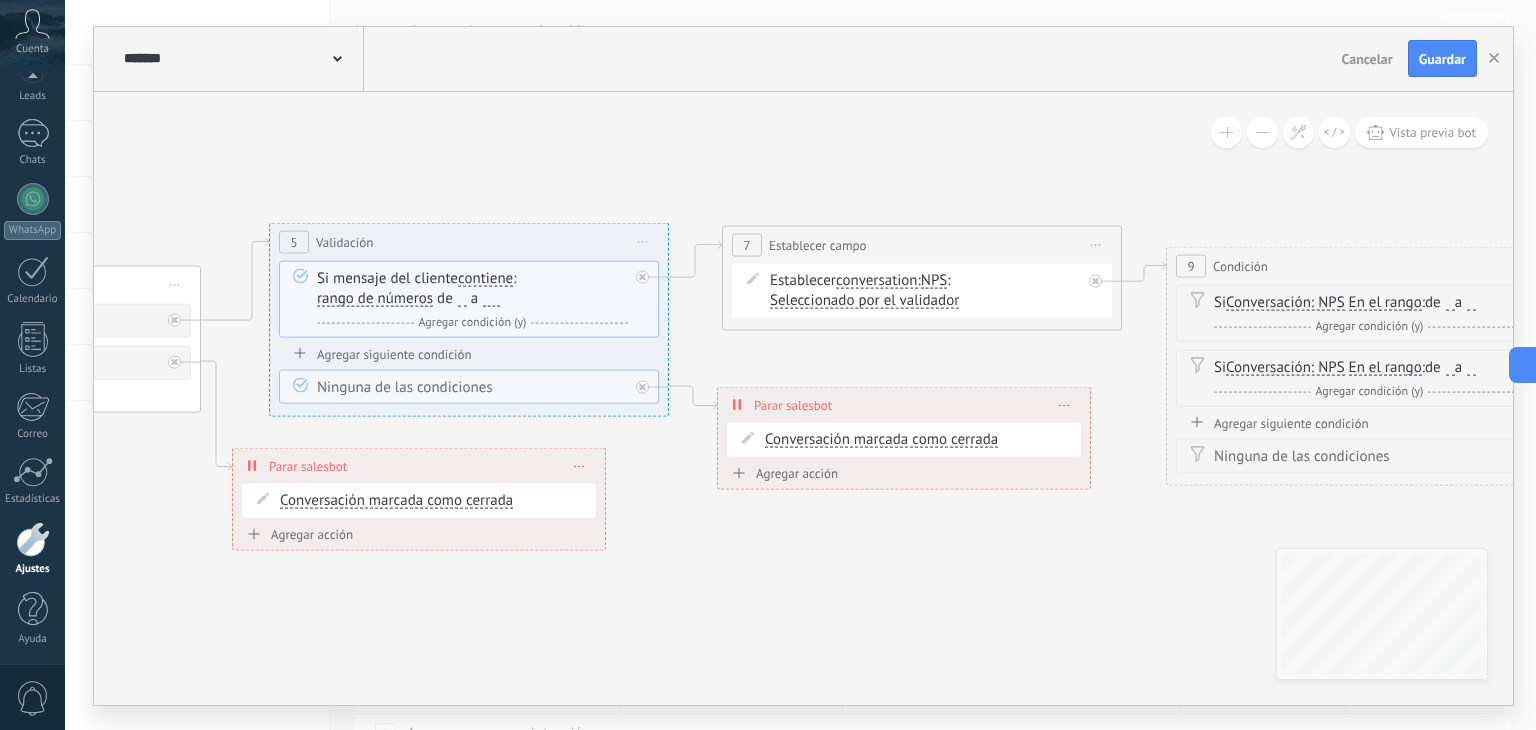 click on "**********" at bounding box center (803, 398) 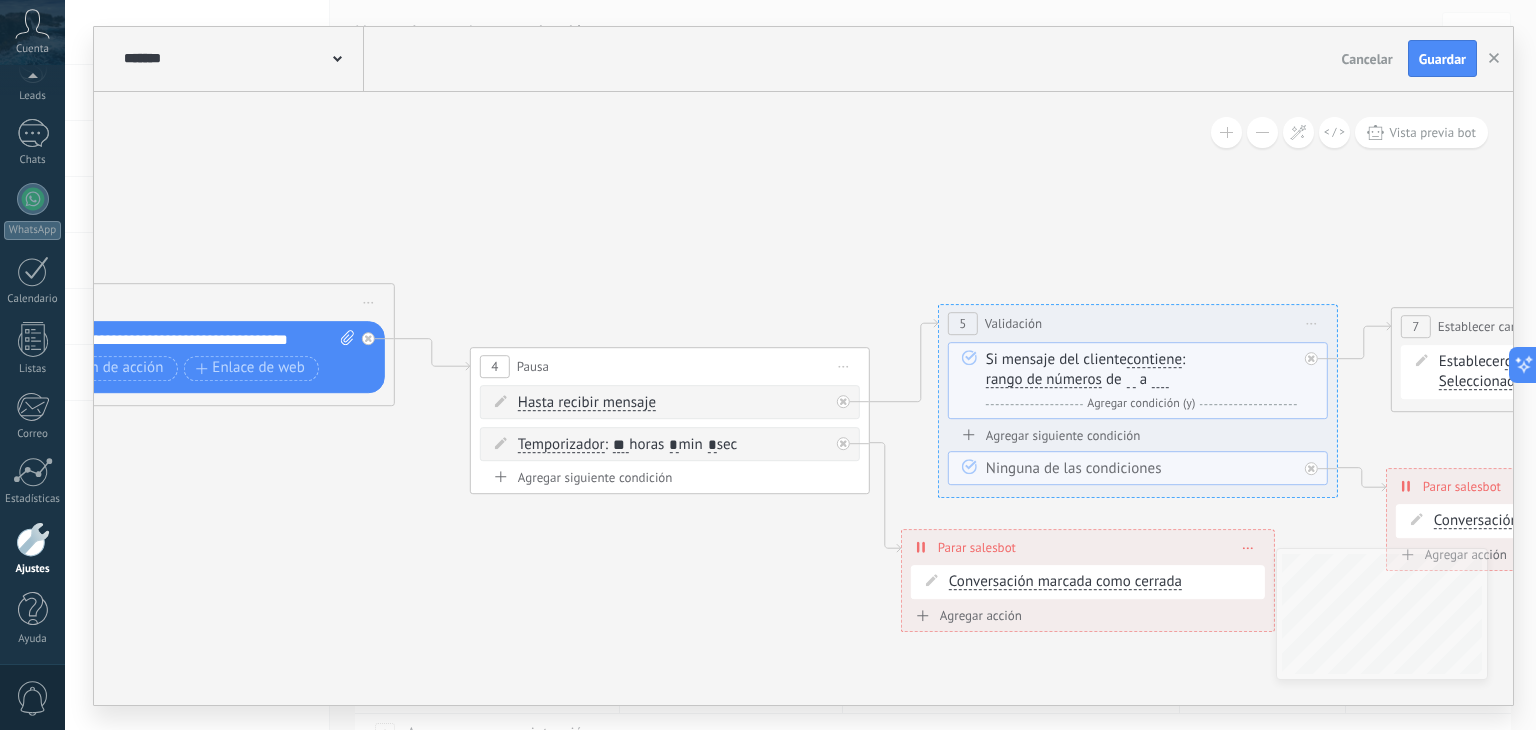 drag, startPoint x: 360, startPoint y: 552, endPoint x: 937, endPoint y: 523, distance: 577.72833 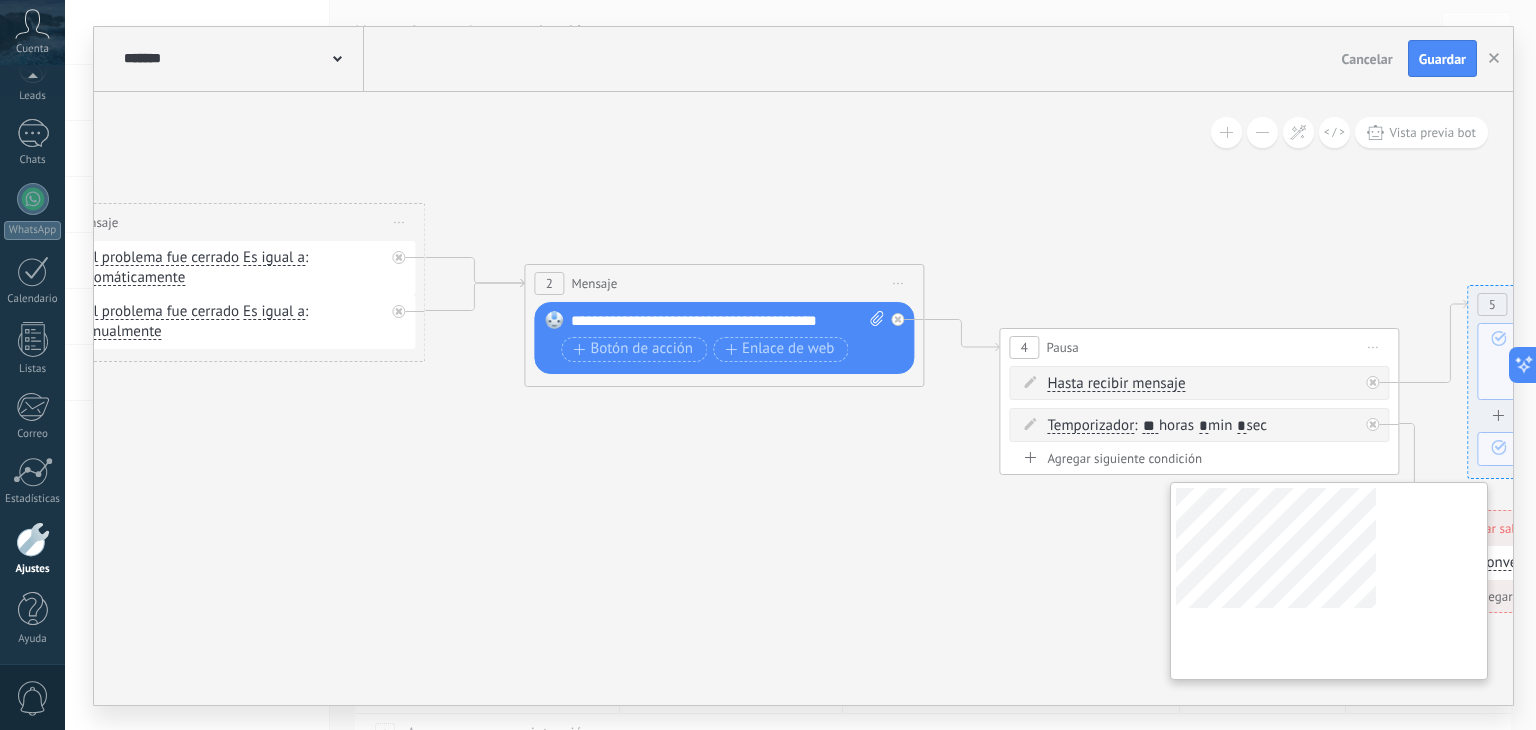 click on "**********" at bounding box center (803, 398) 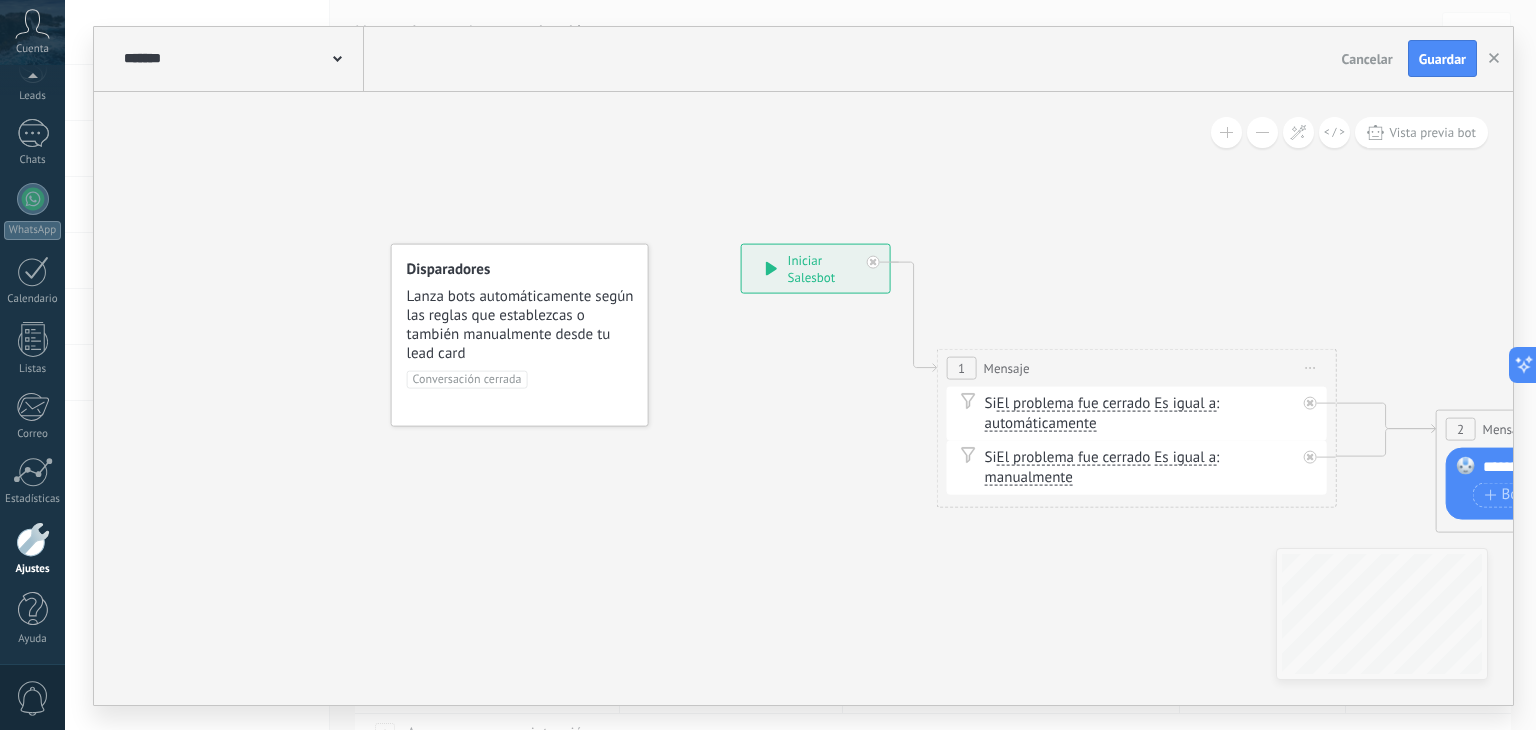 drag, startPoint x: 732, startPoint y: 429, endPoint x: 666, endPoint y: 493, distance: 91.93476 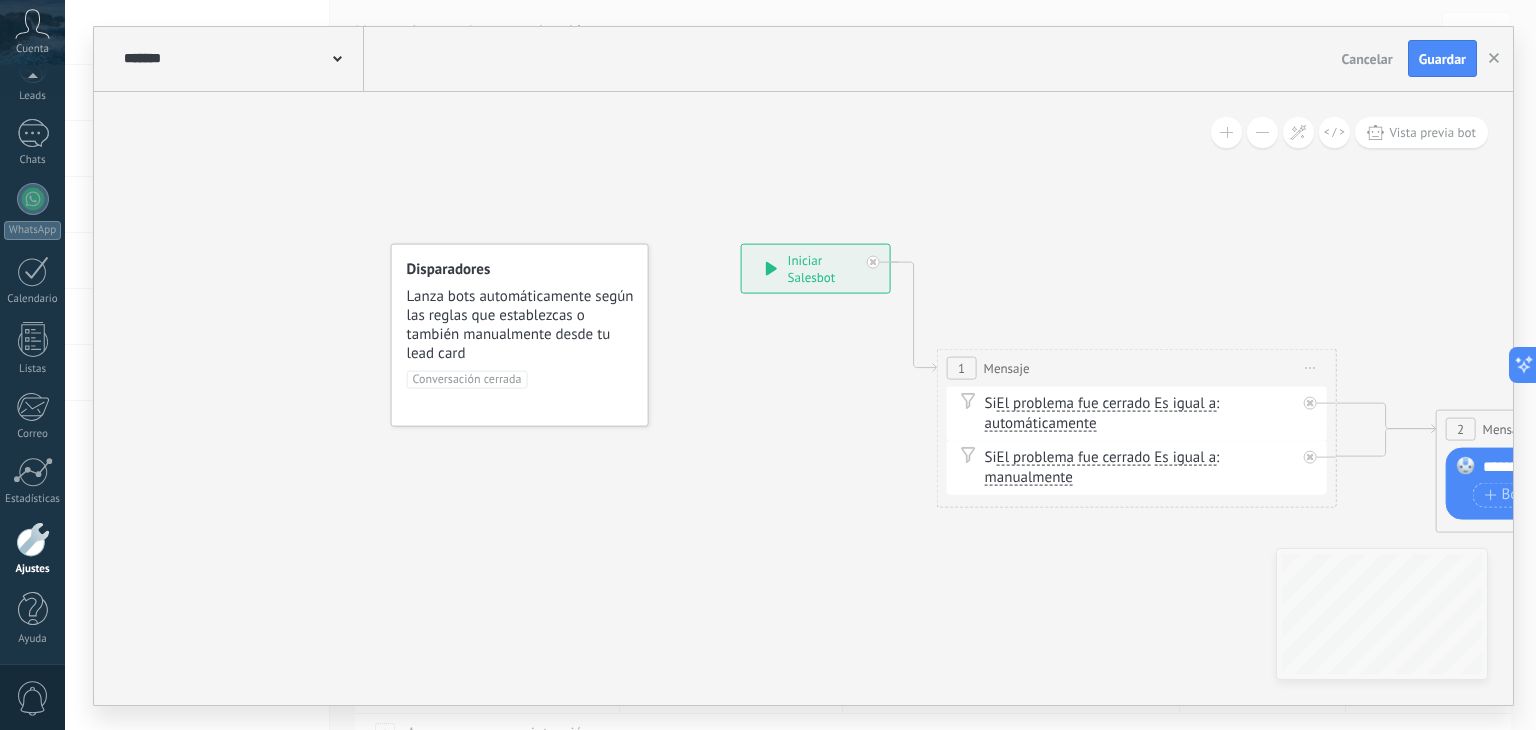 click 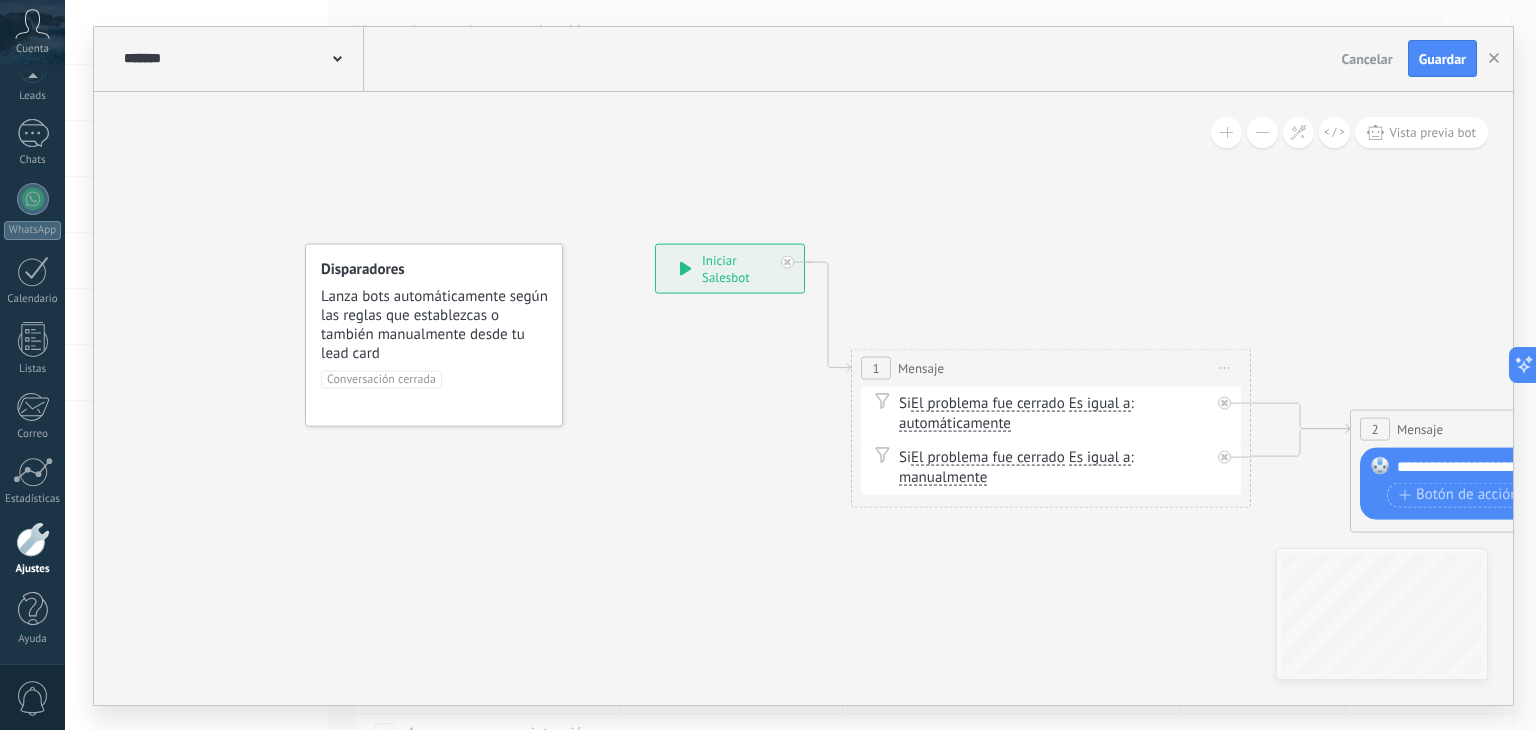 drag, startPoint x: 831, startPoint y: 574, endPoint x: 514, endPoint y: 556, distance: 317.51062 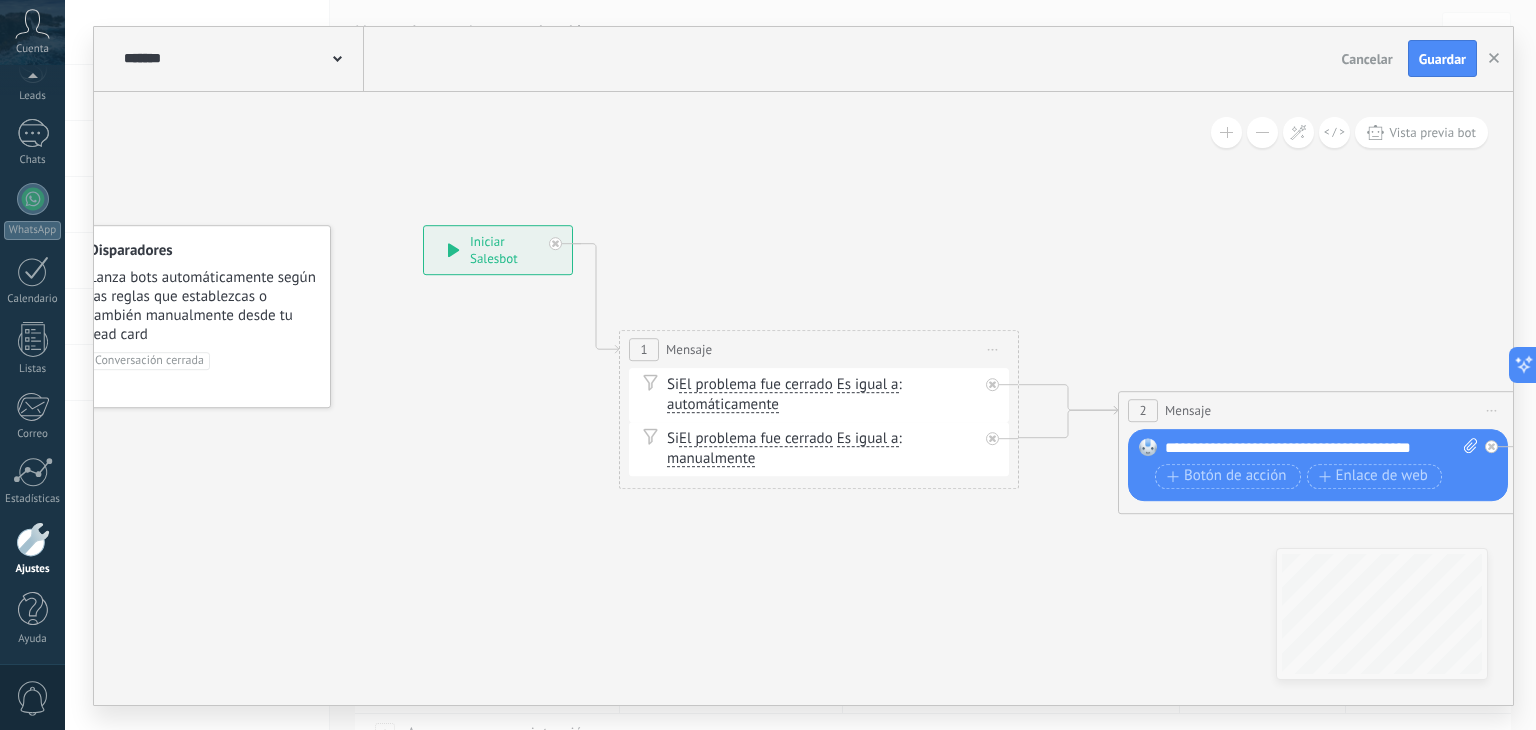 click 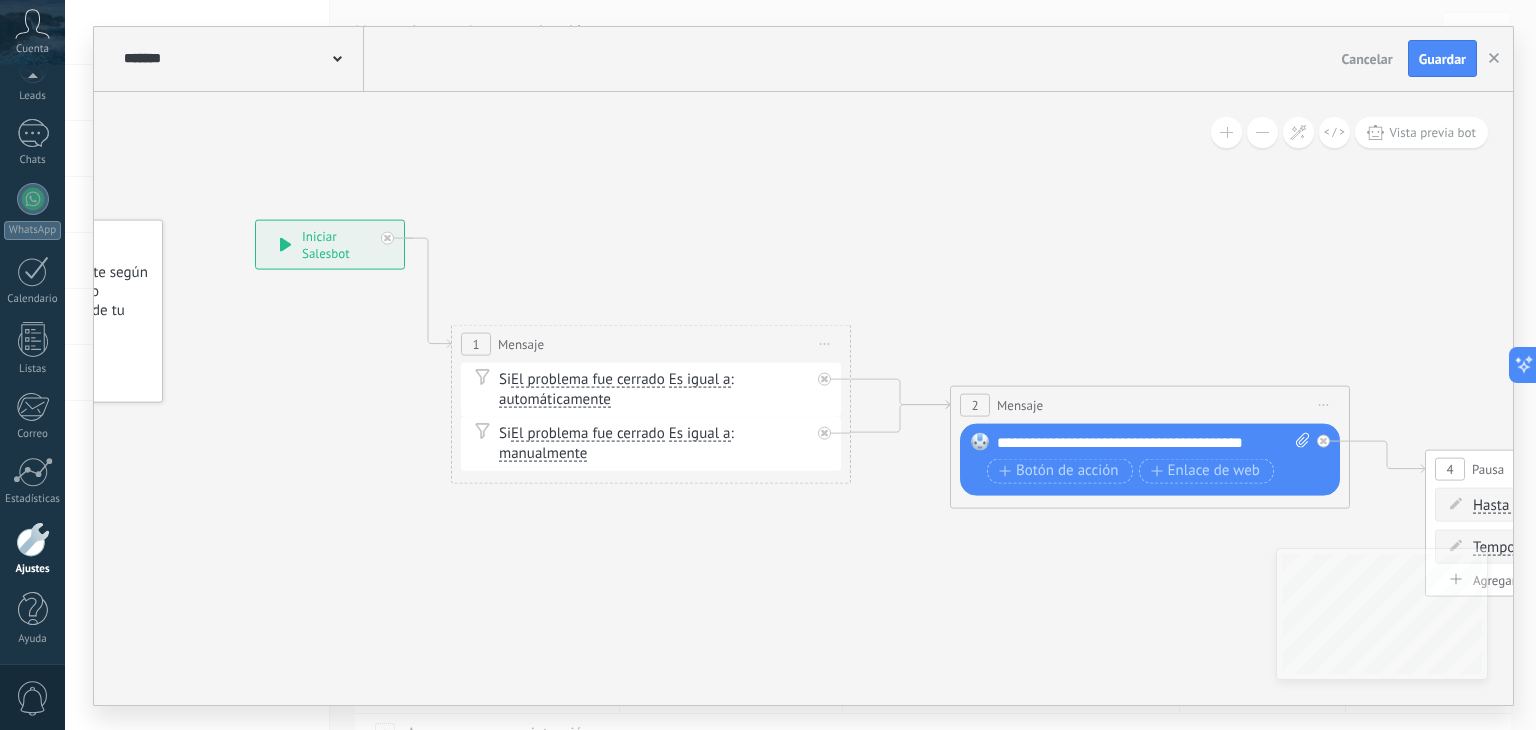 drag, startPoint x: 676, startPoint y: 505, endPoint x: 508, endPoint y: 499, distance: 168.1071 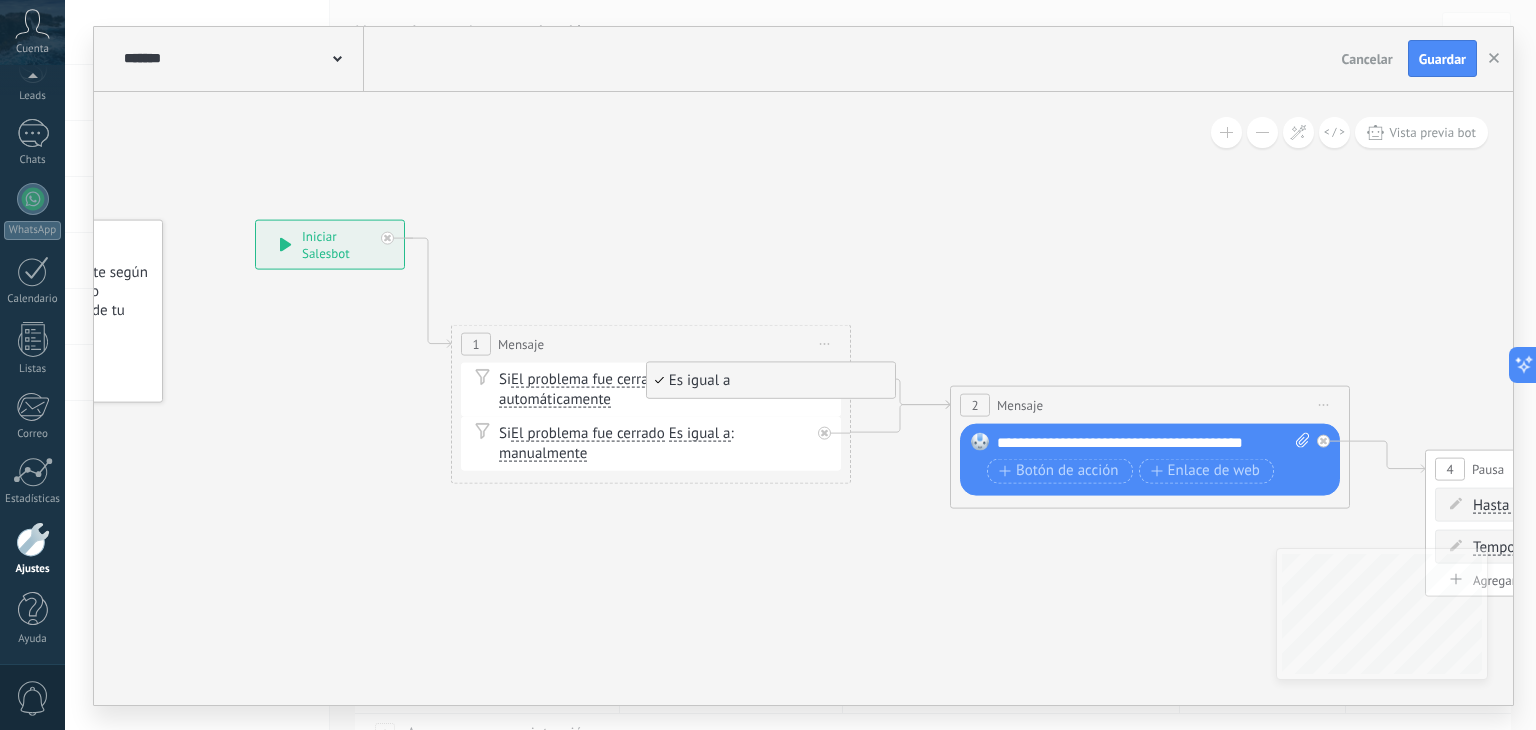 click 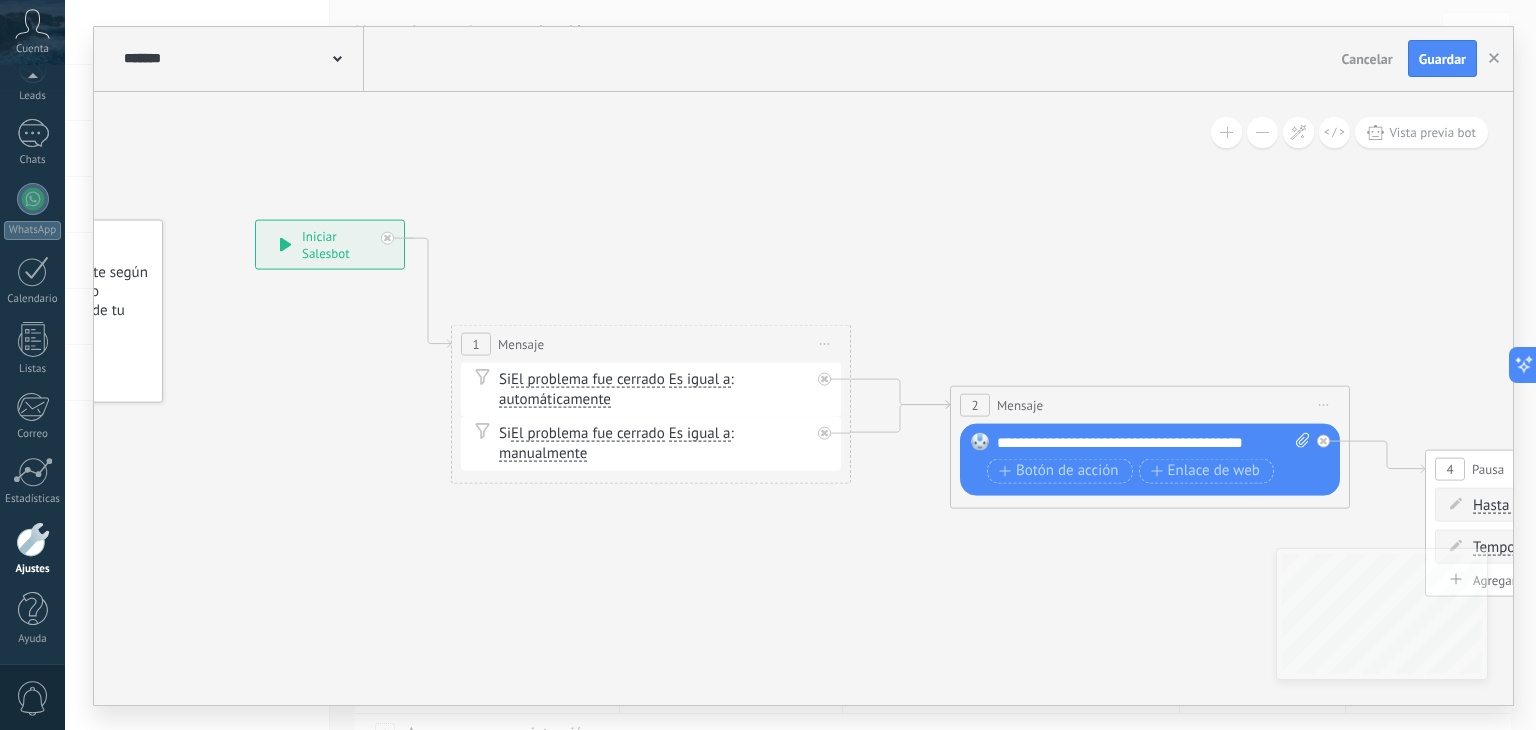 click 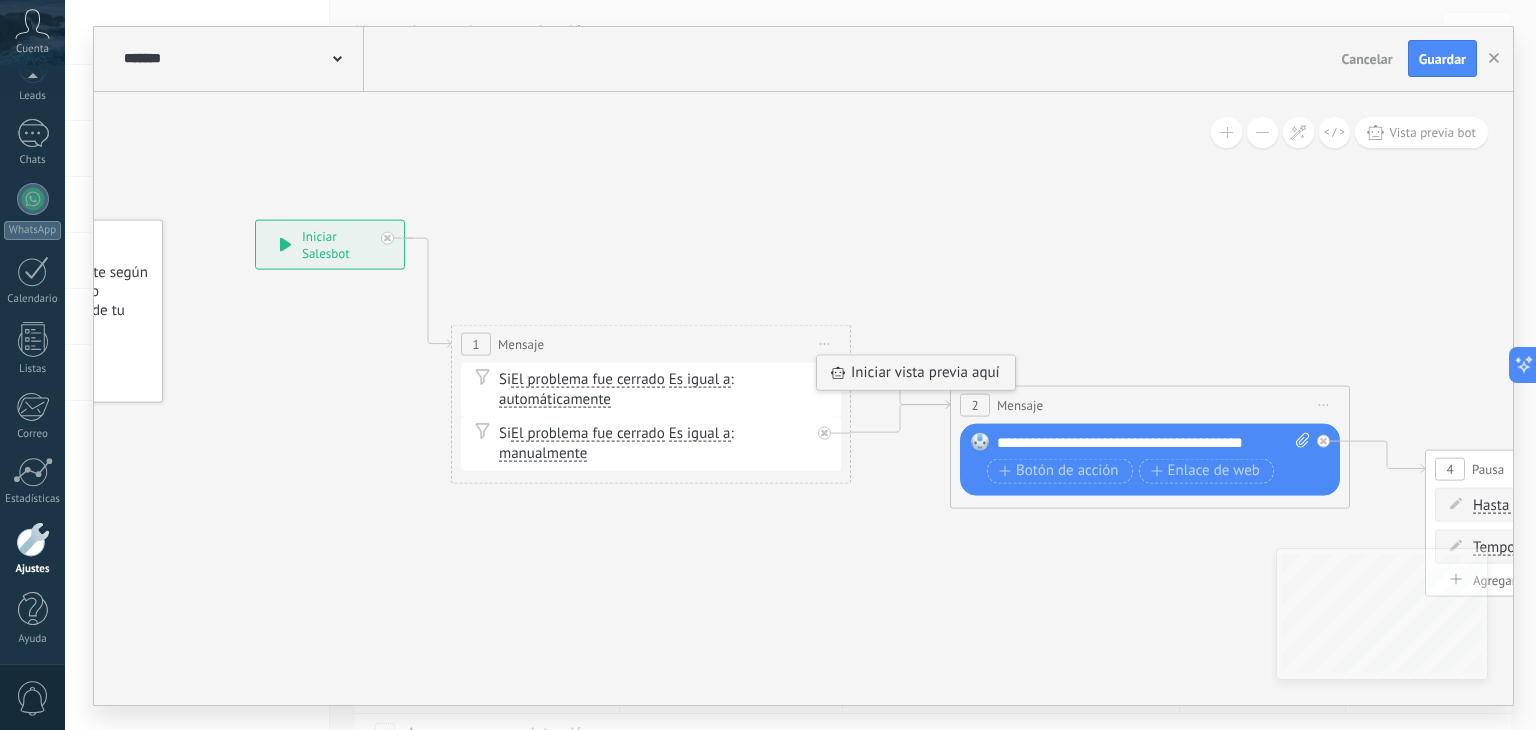 click on "Iniciar vista previa aquí" at bounding box center (916, 372) 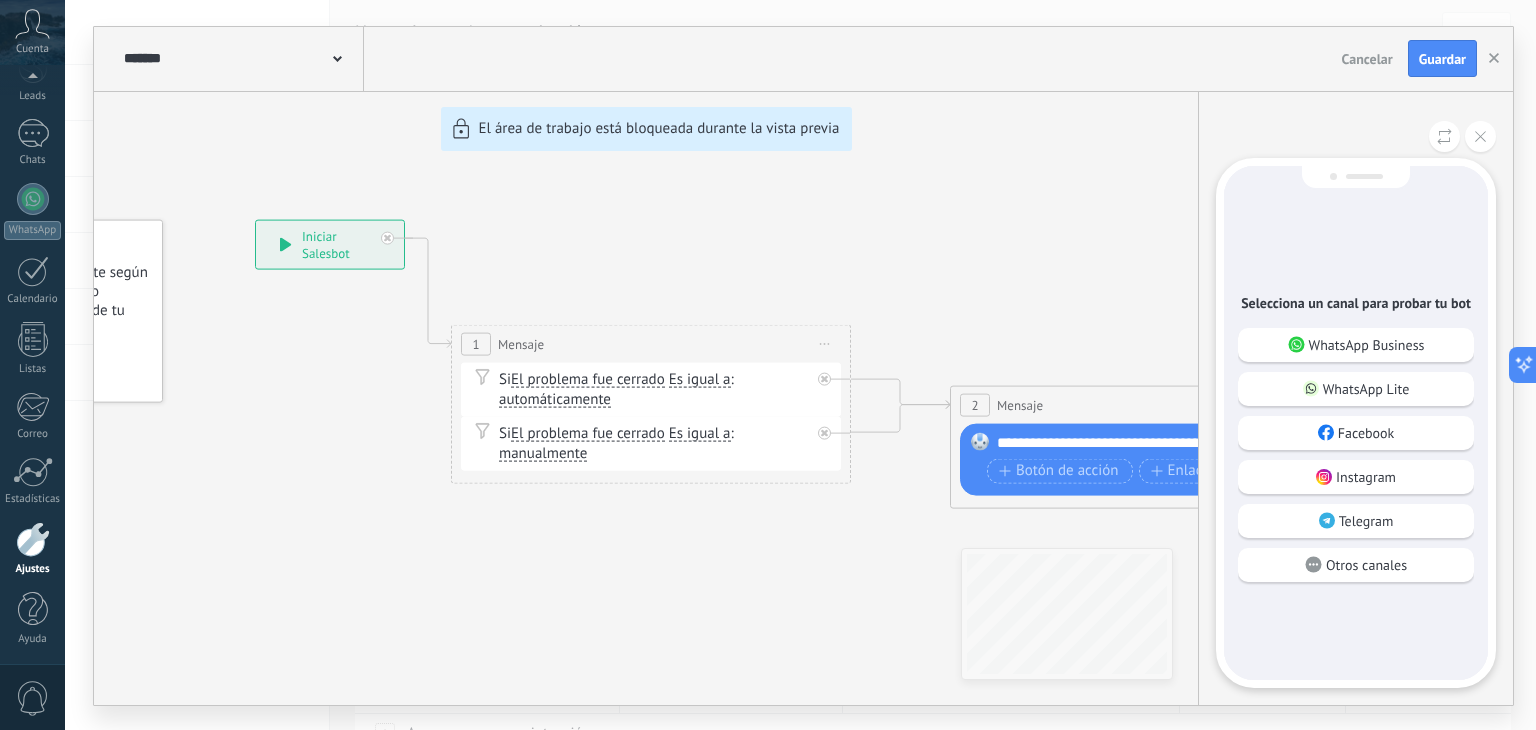 click on "**********" at bounding box center [803, 366] 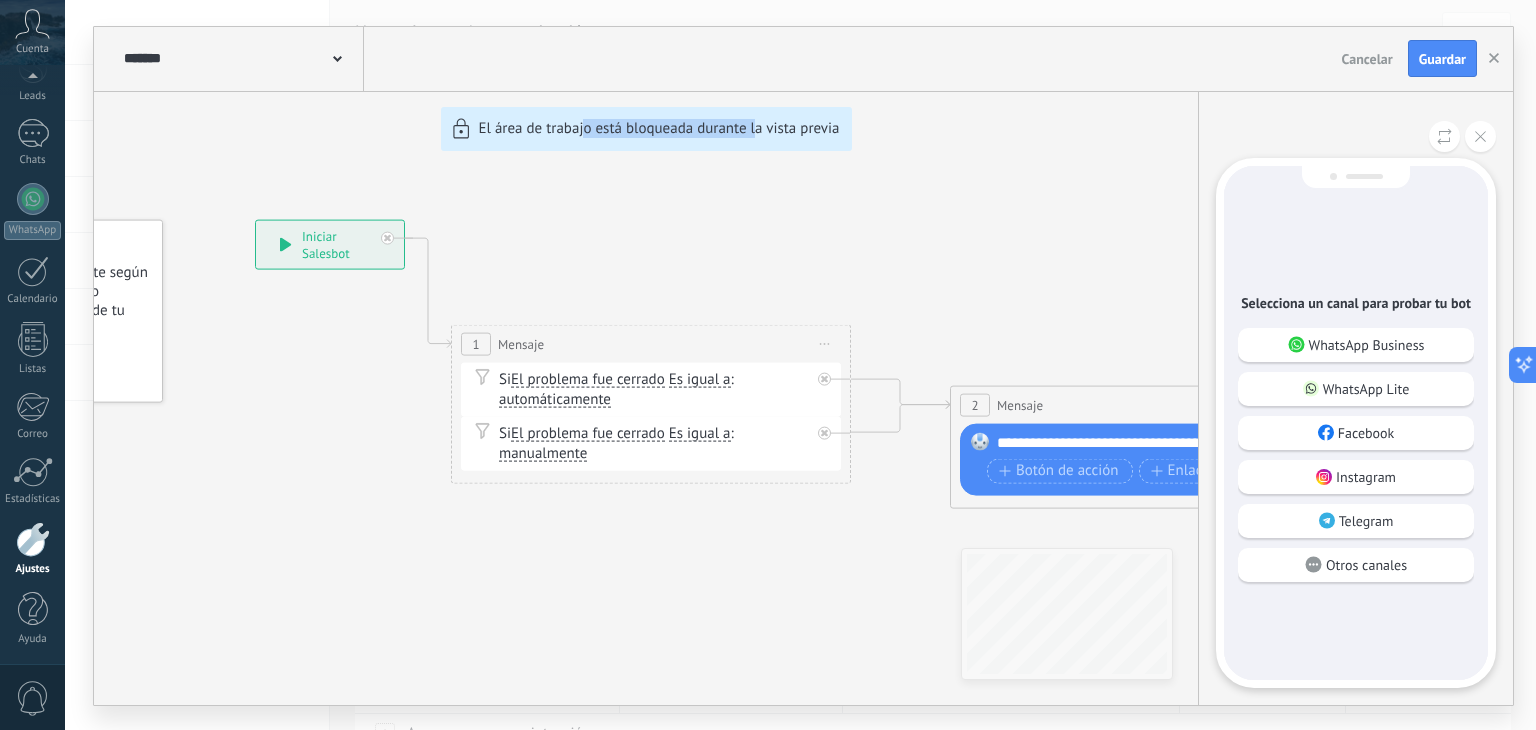 drag, startPoint x: 756, startPoint y: 599, endPoint x: 584, endPoint y: 532, distance: 184.58873 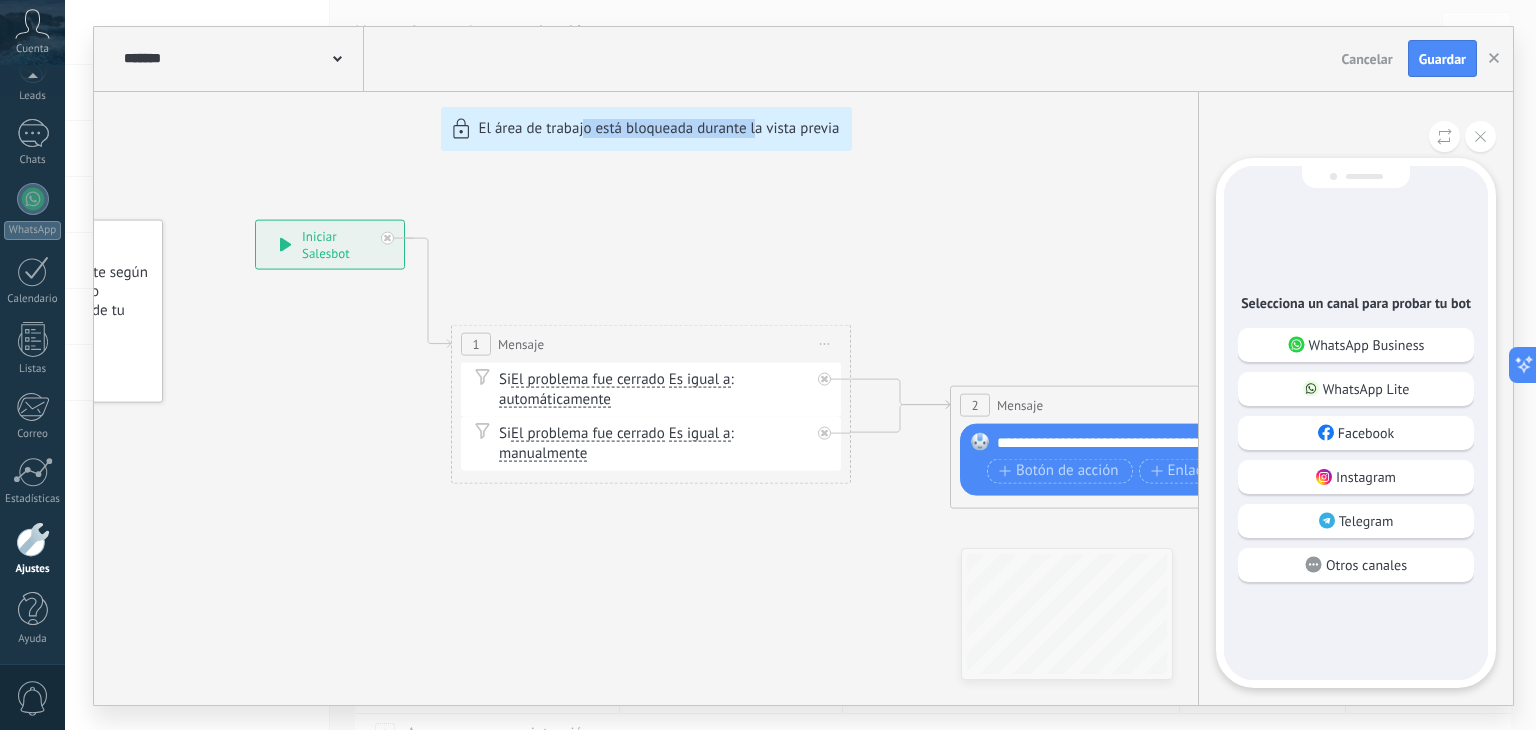 click on "**********" at bounding box center [803, 366] 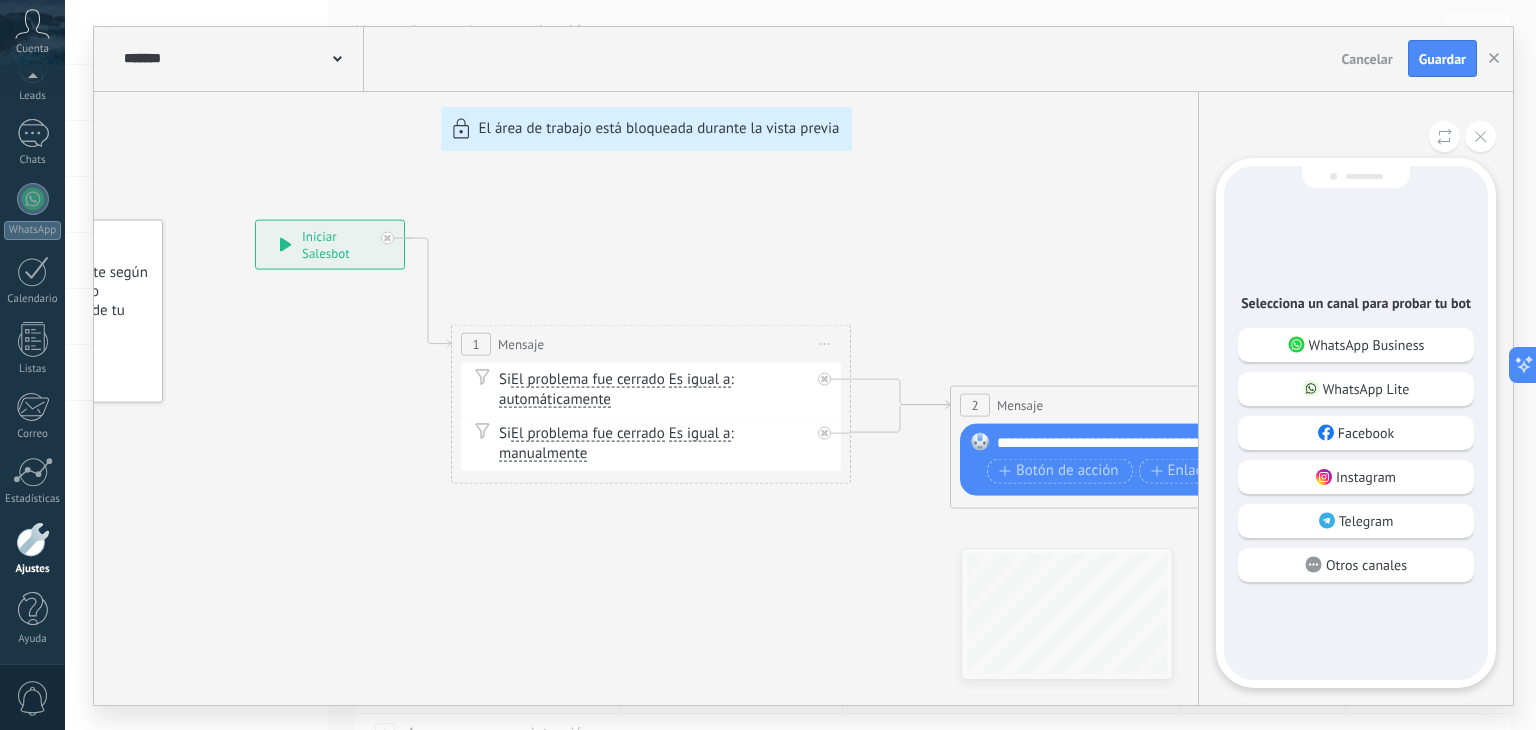 click on "**********" at bounding box center [803, 366] 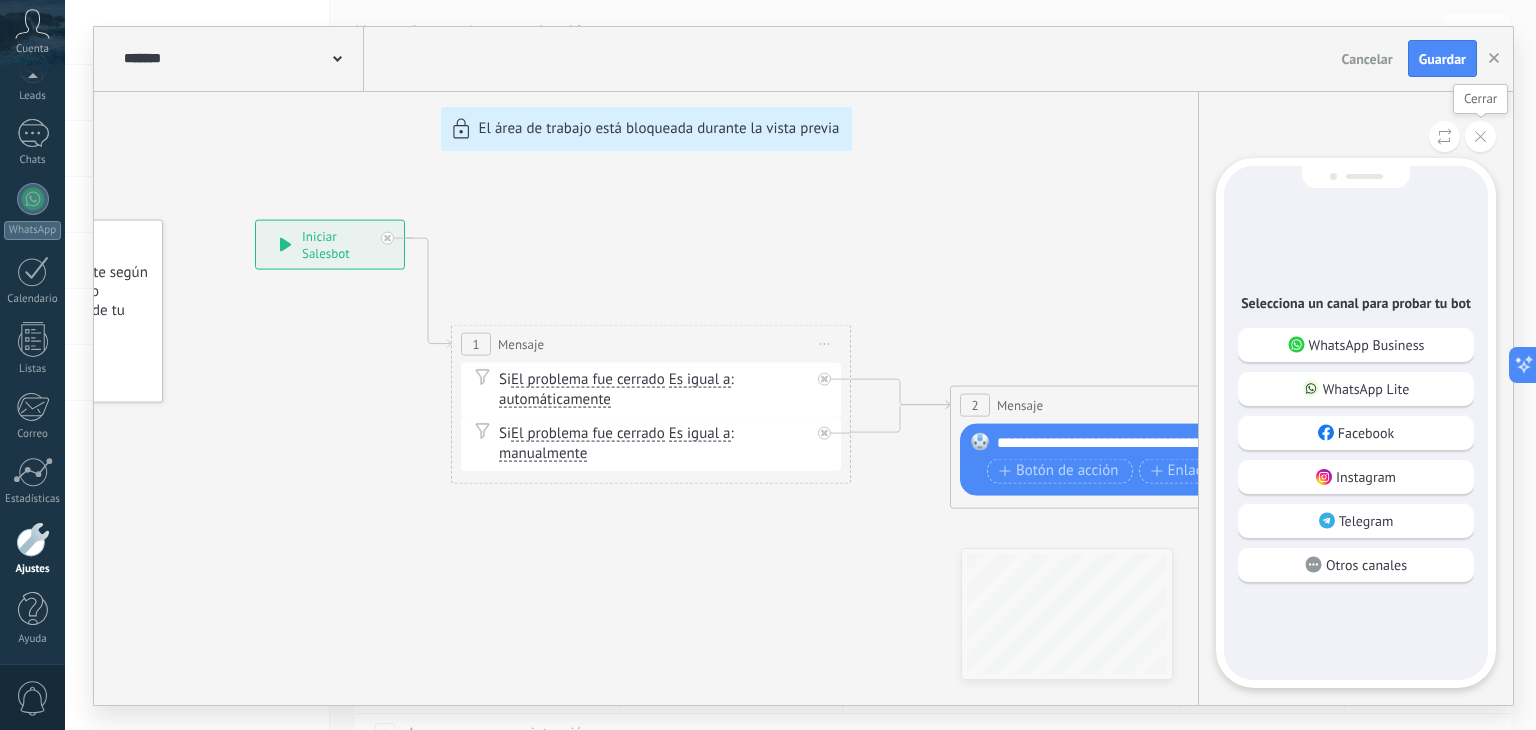click at bounding box center (1480, 136) 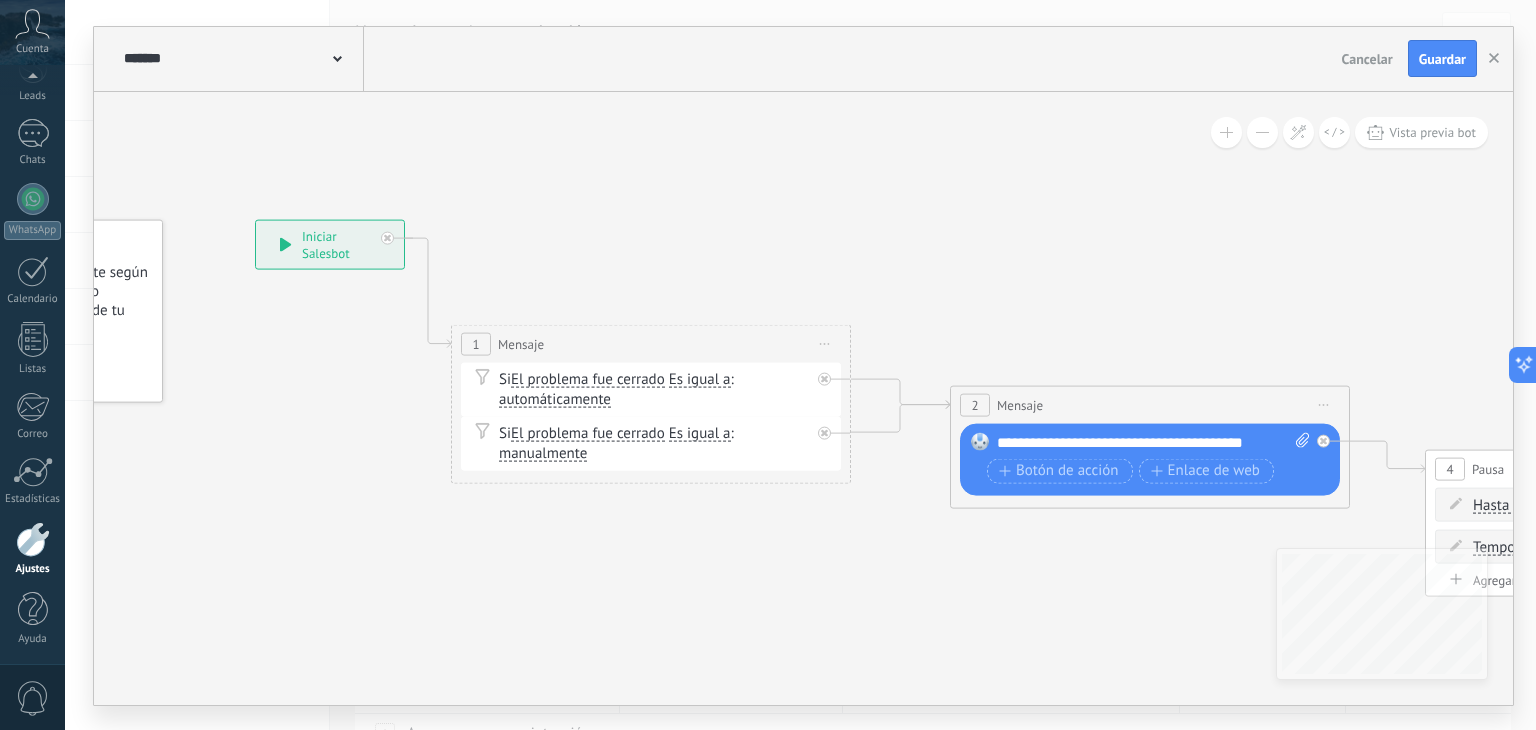 click on "Es igual a" at bounding box center (700, 379) 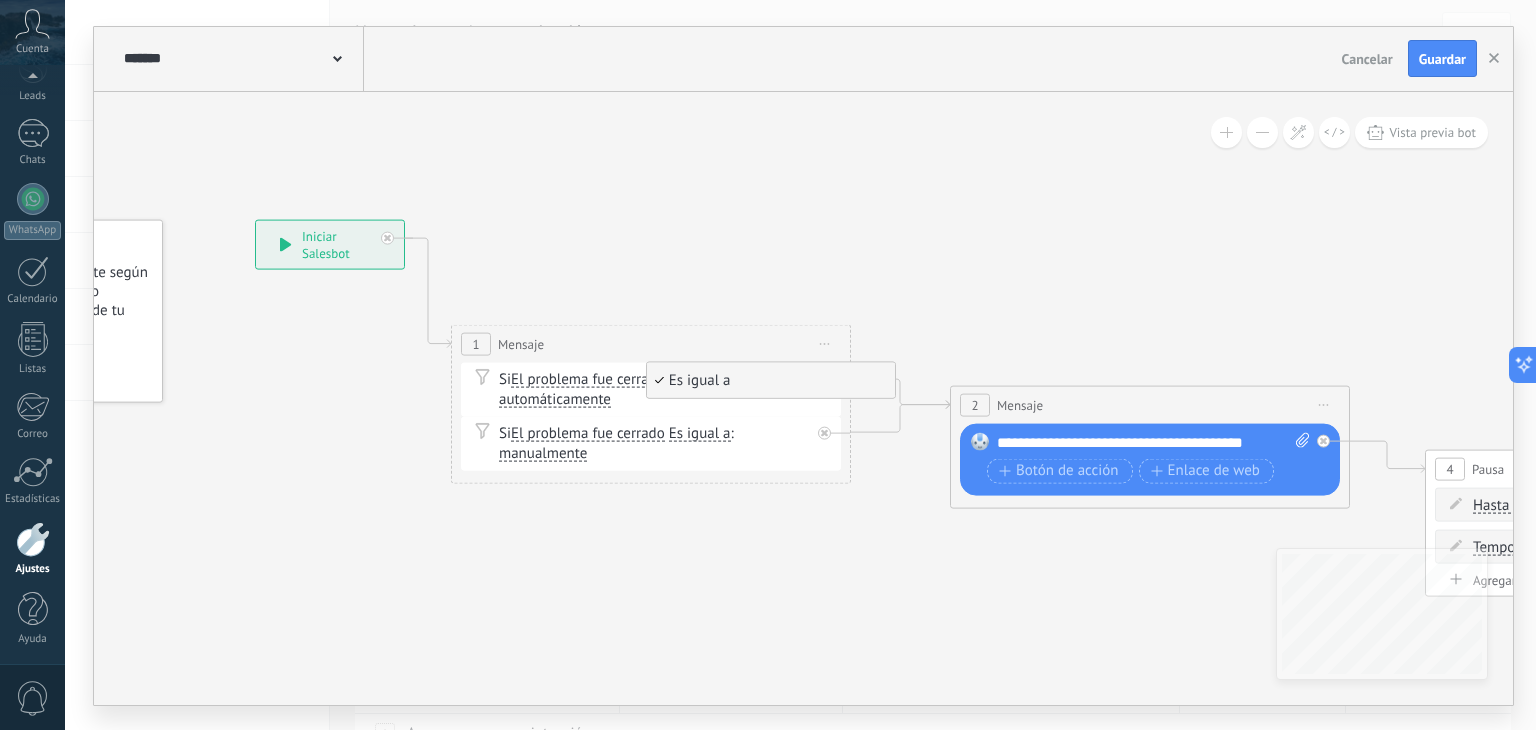 click on "Es igual a" at bounding box center (768, 380) 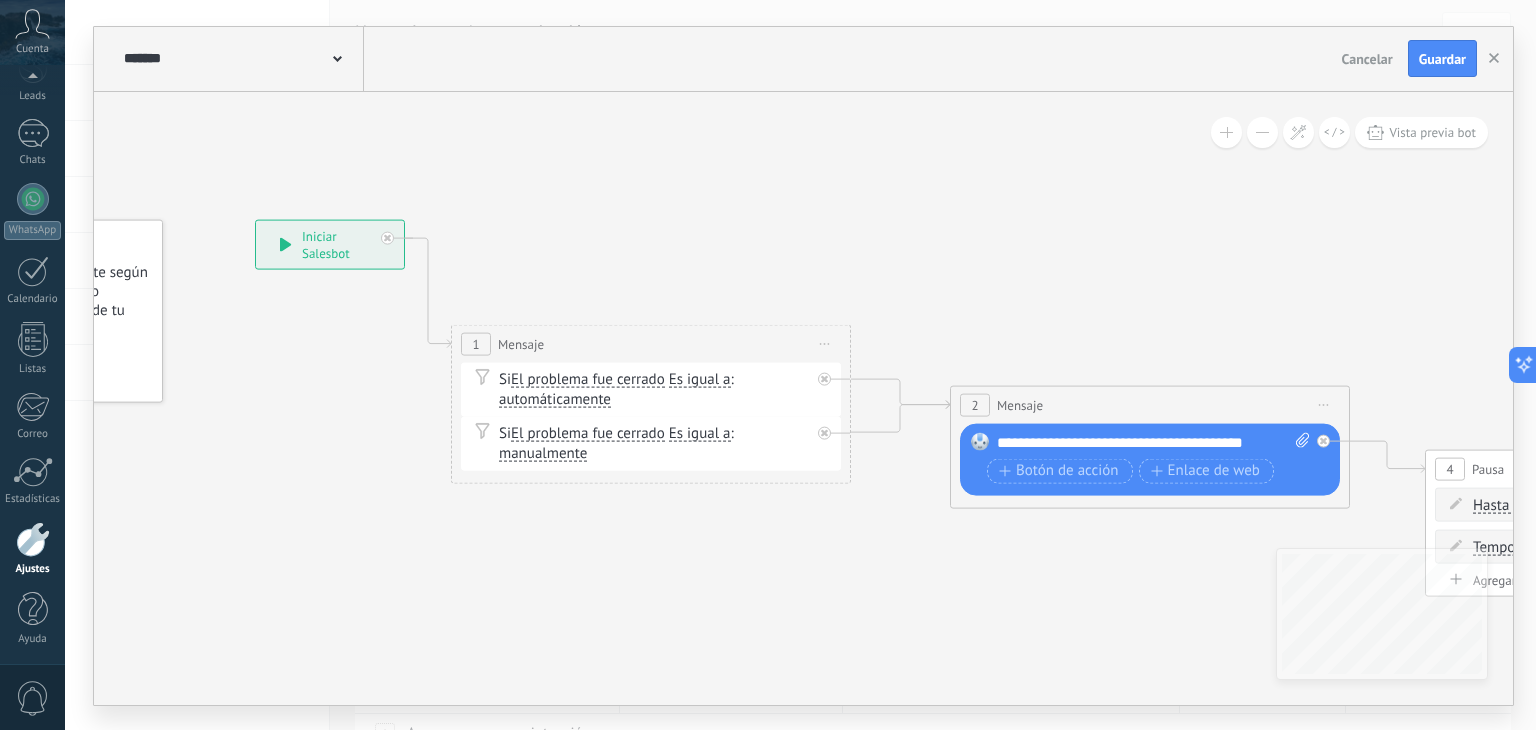 click on "automáticamente
automáticamente
manualmente
automáticamente
manualmente
automáticamente
automáticamente
manualmente
automáticamente
manualmente" at bounding box center [555, 398] 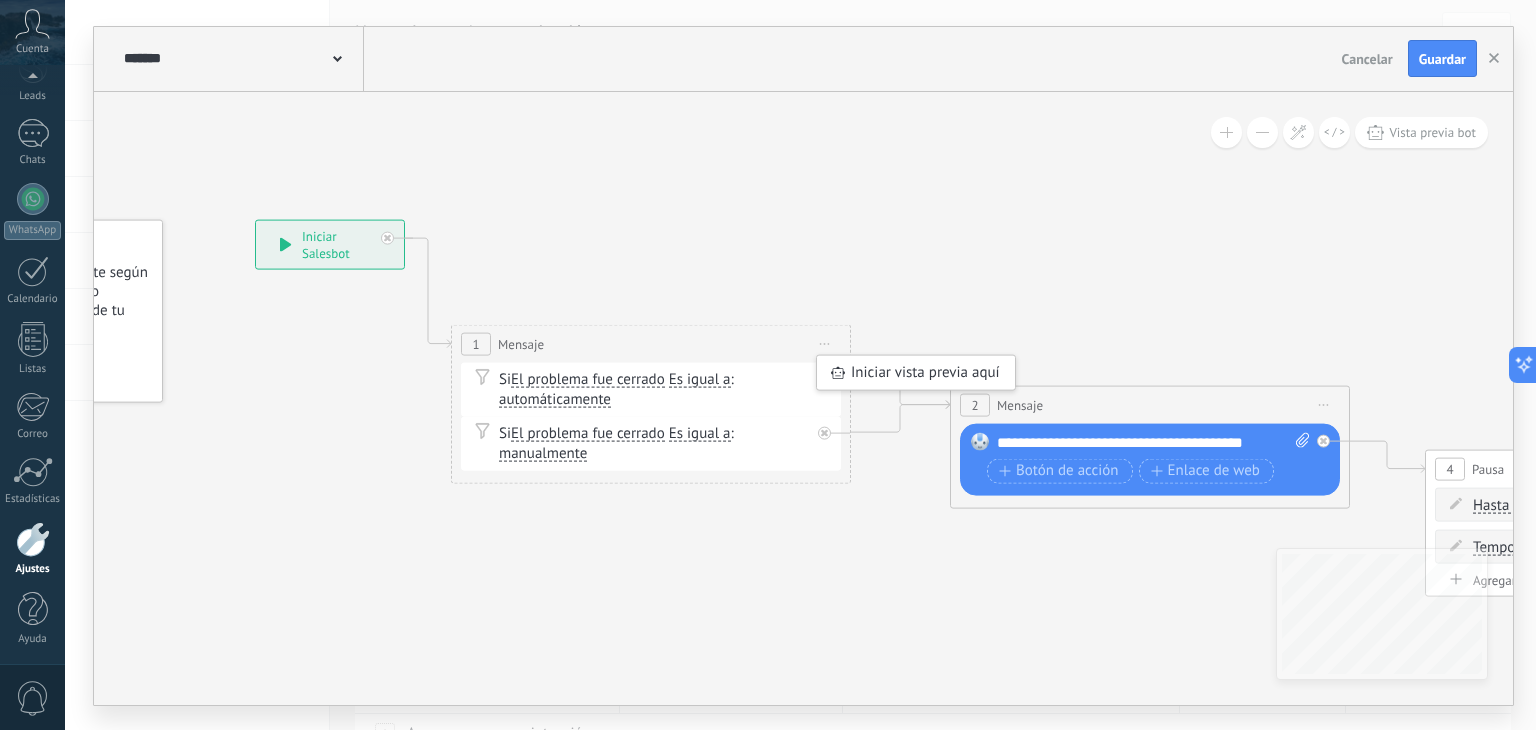 click on "Si
El problema fue cerrado
El problema fue cerrado
El problema fue cerrado
El problema fue cerrado
Es igual a
Es igual a
Es igual a
Es igual a
:
automáticamente
automáticamente
manualmente" at bounding box center (654, 389) 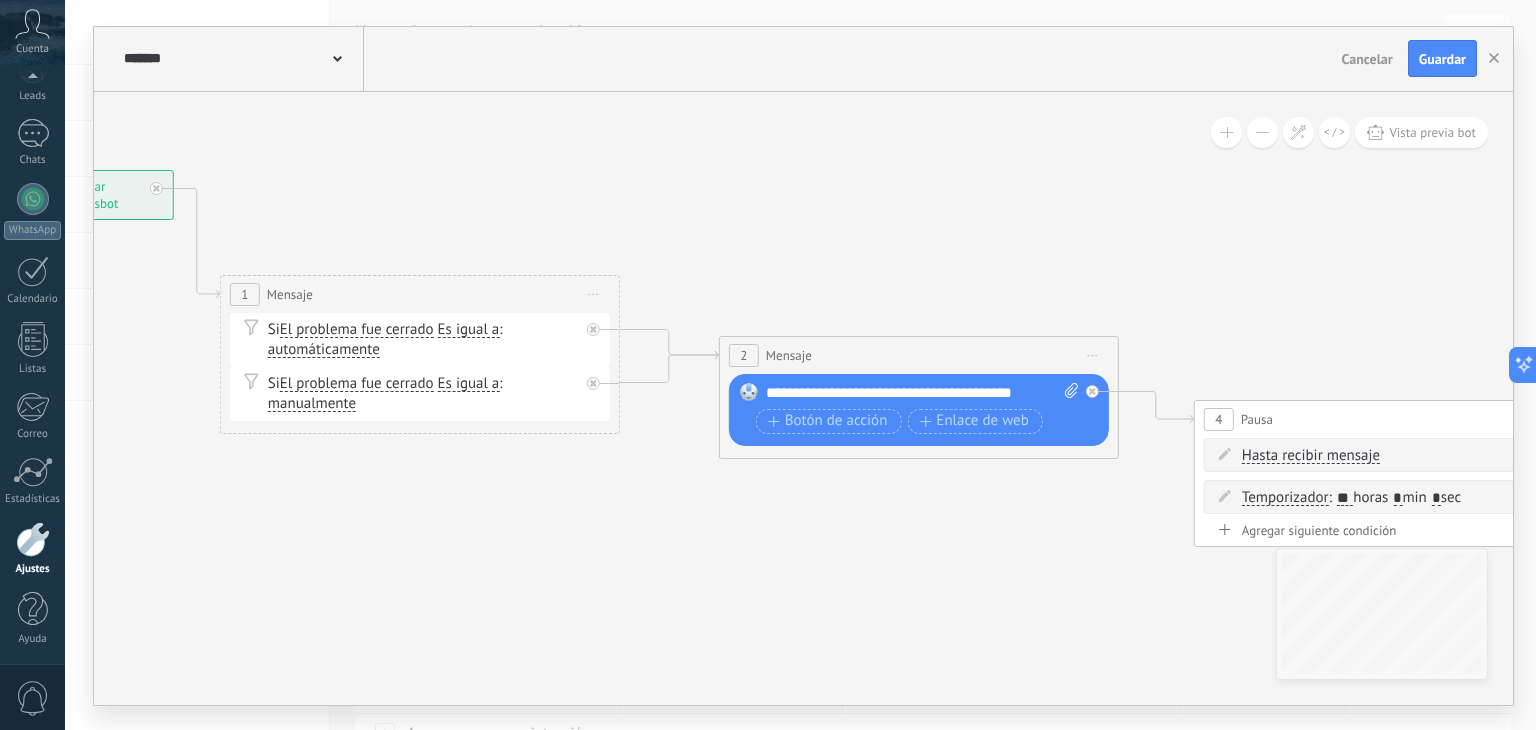 drag, startPoint x: 808, startPoint y: 551, endPoint x: 576, endPoint y: 501, distance: 237.32678 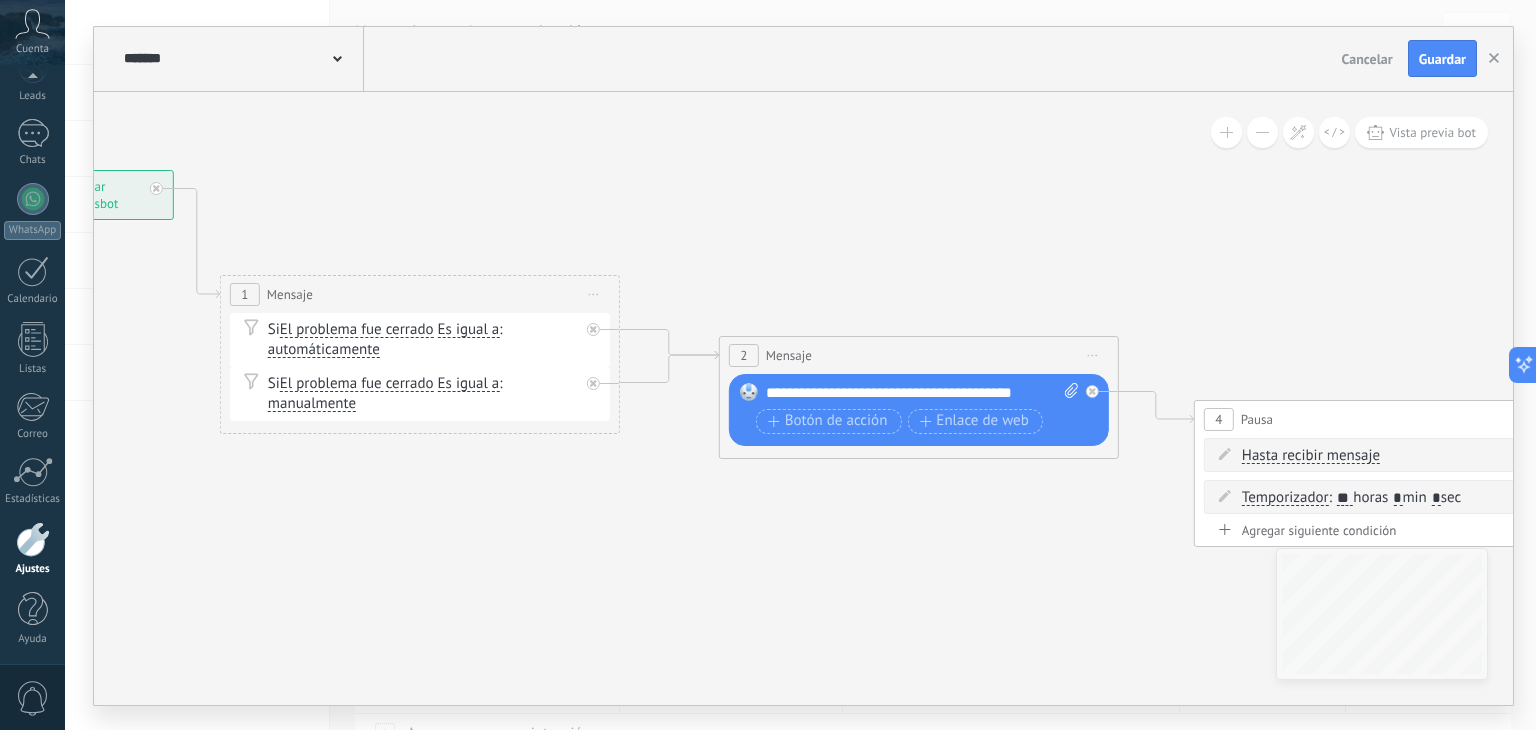 drag, startPoint x: 591, startPoint y: 353, endPoint x: 683, endPoint y: 395, distance: 101.133575 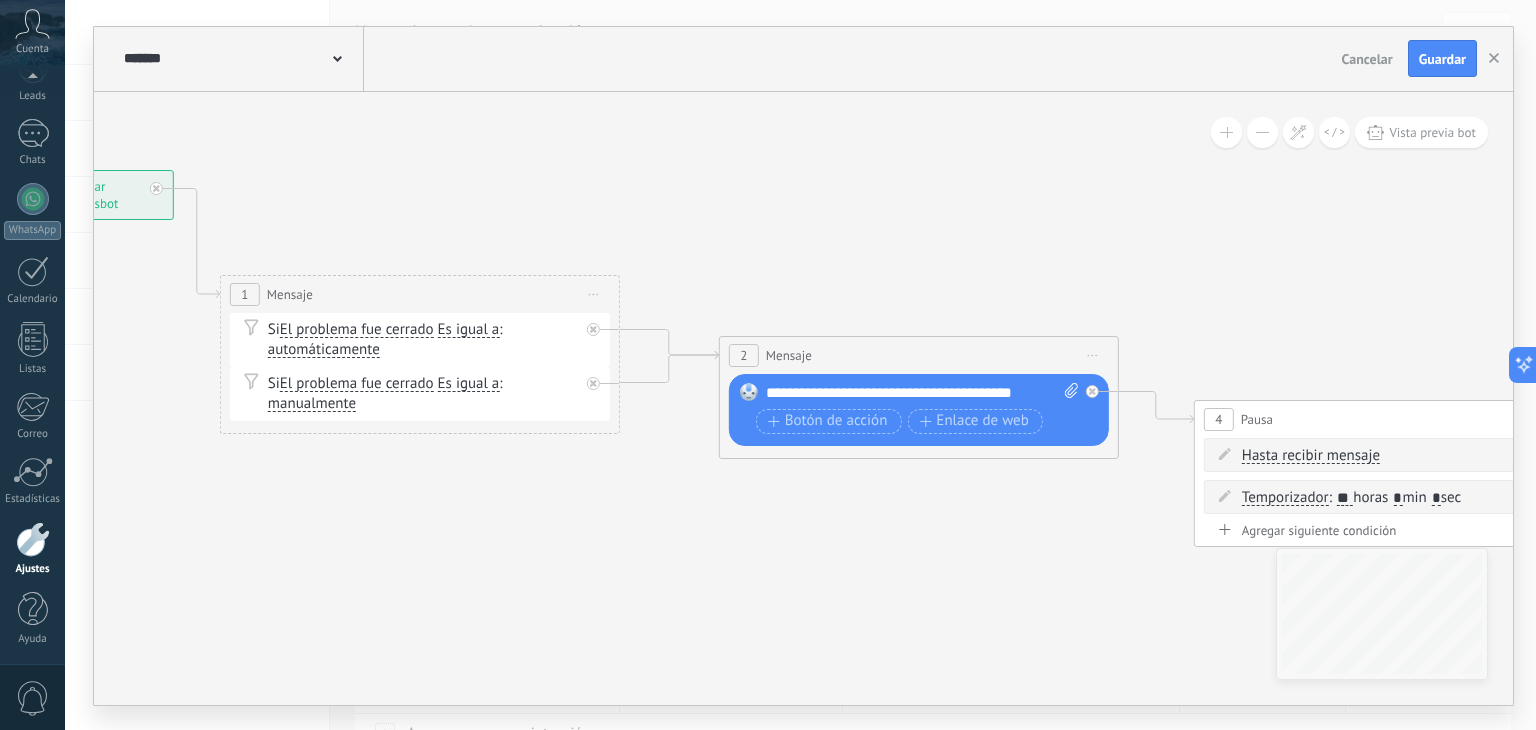 click on "**********" at bounding box center (24, 170) 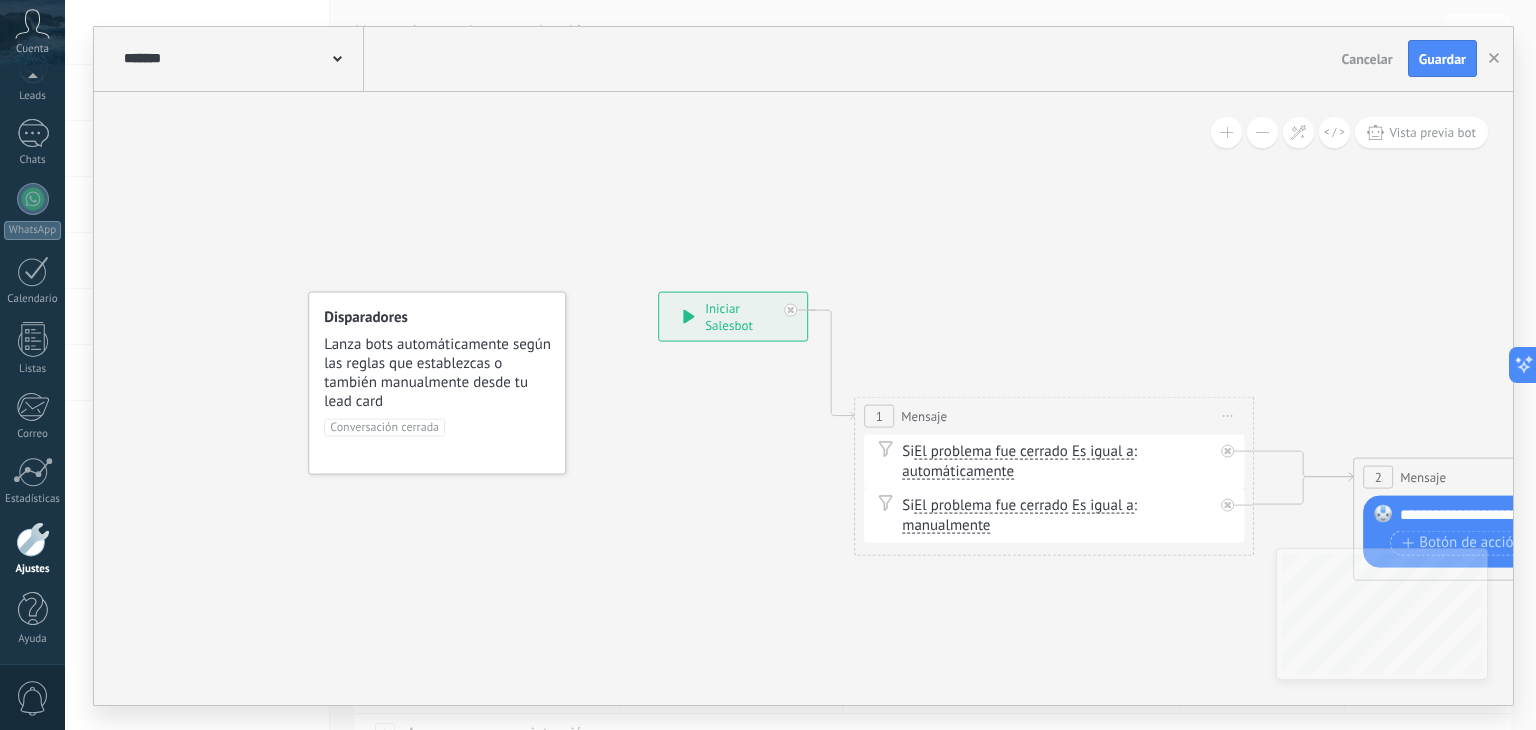 drag, startPoint x: 428, startPoint y: 537, endPoint x: 1062, endPoint y: 658, distance: 645.44324 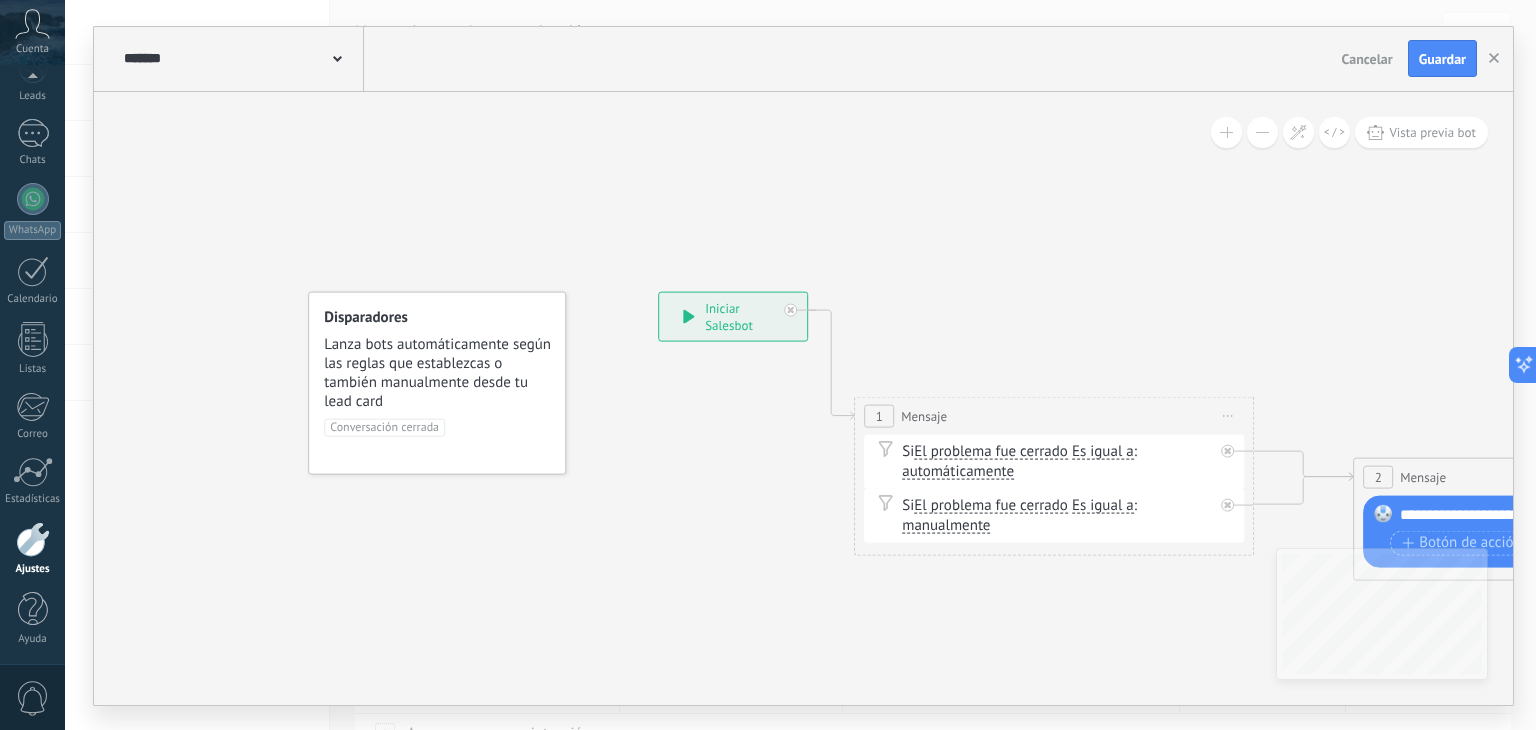 click at bounding box center (337, 57) 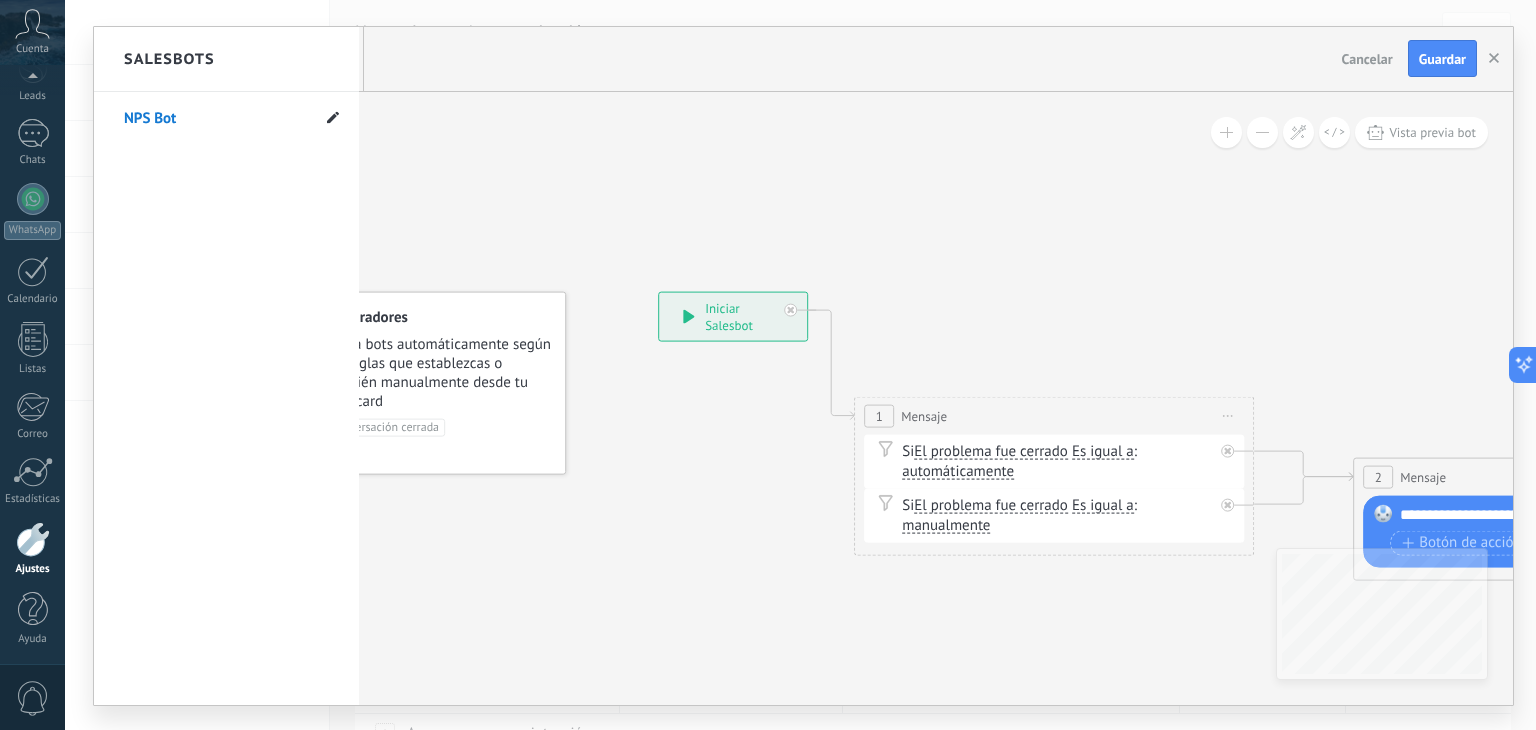 click 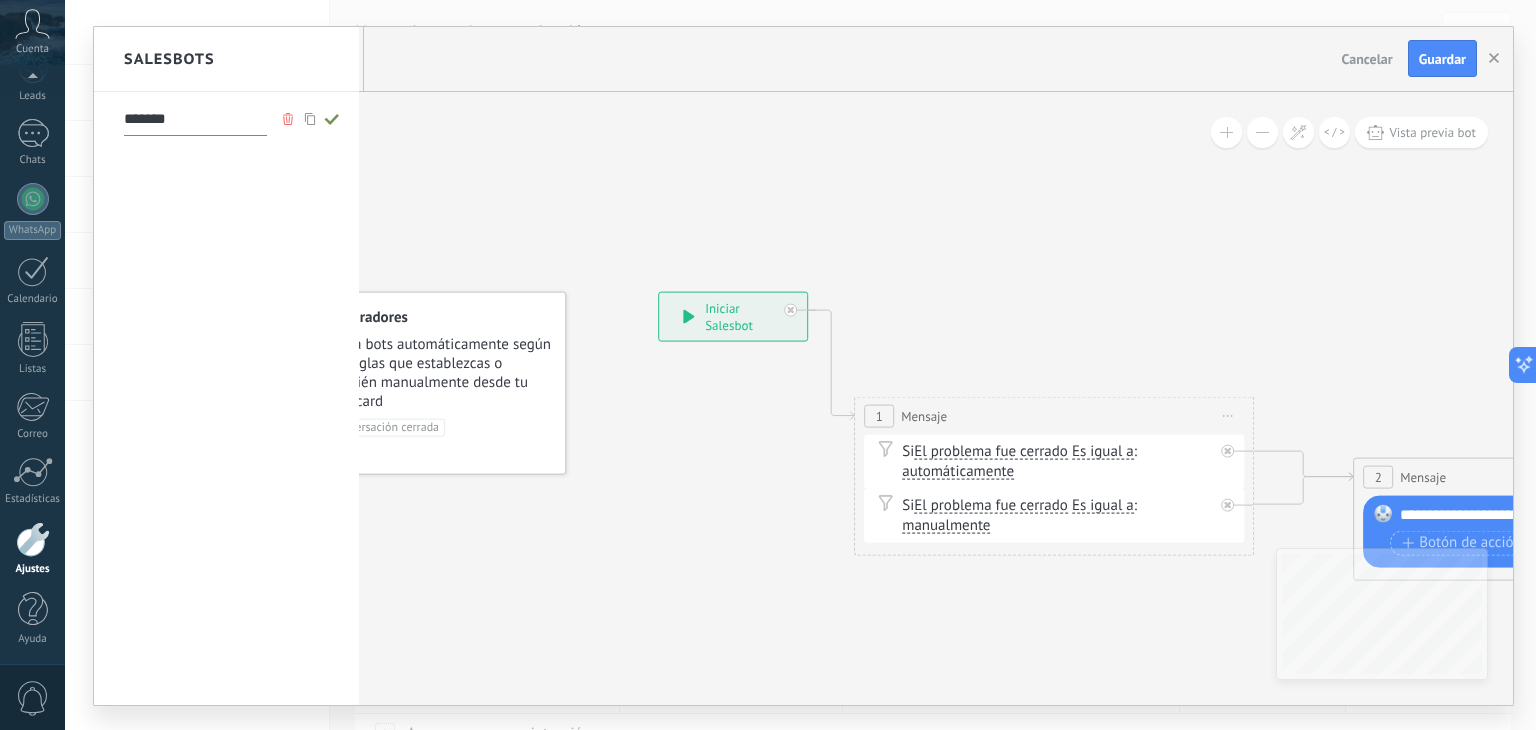 drag, startPoint x: 212, startPoint y: 120, endPoint x: 80, endPoint y: 105, distance: 132.84953 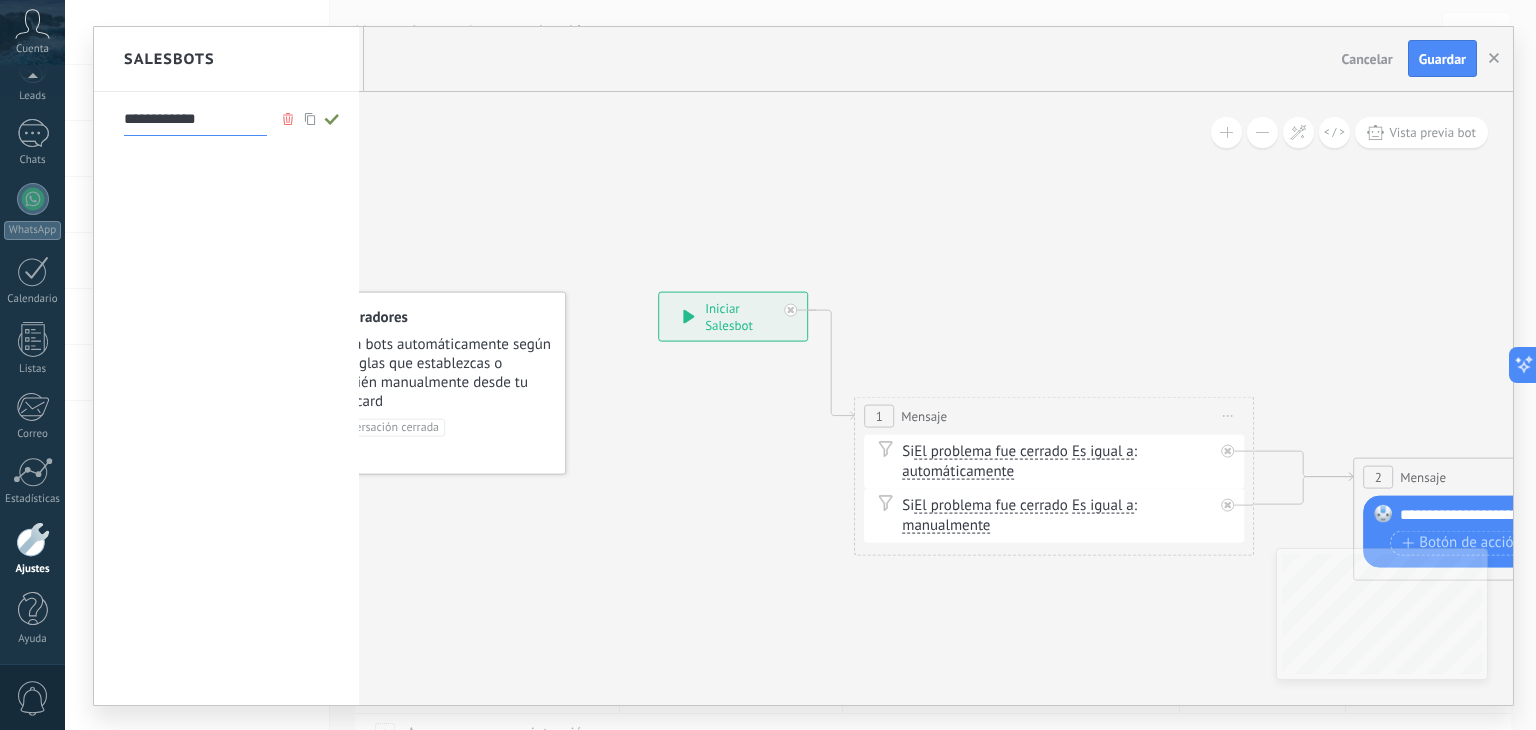 drag, startPoint x: 226, startPoint y: 121, endPoint x: 84, endPoint y: 111, distance: 142.35168 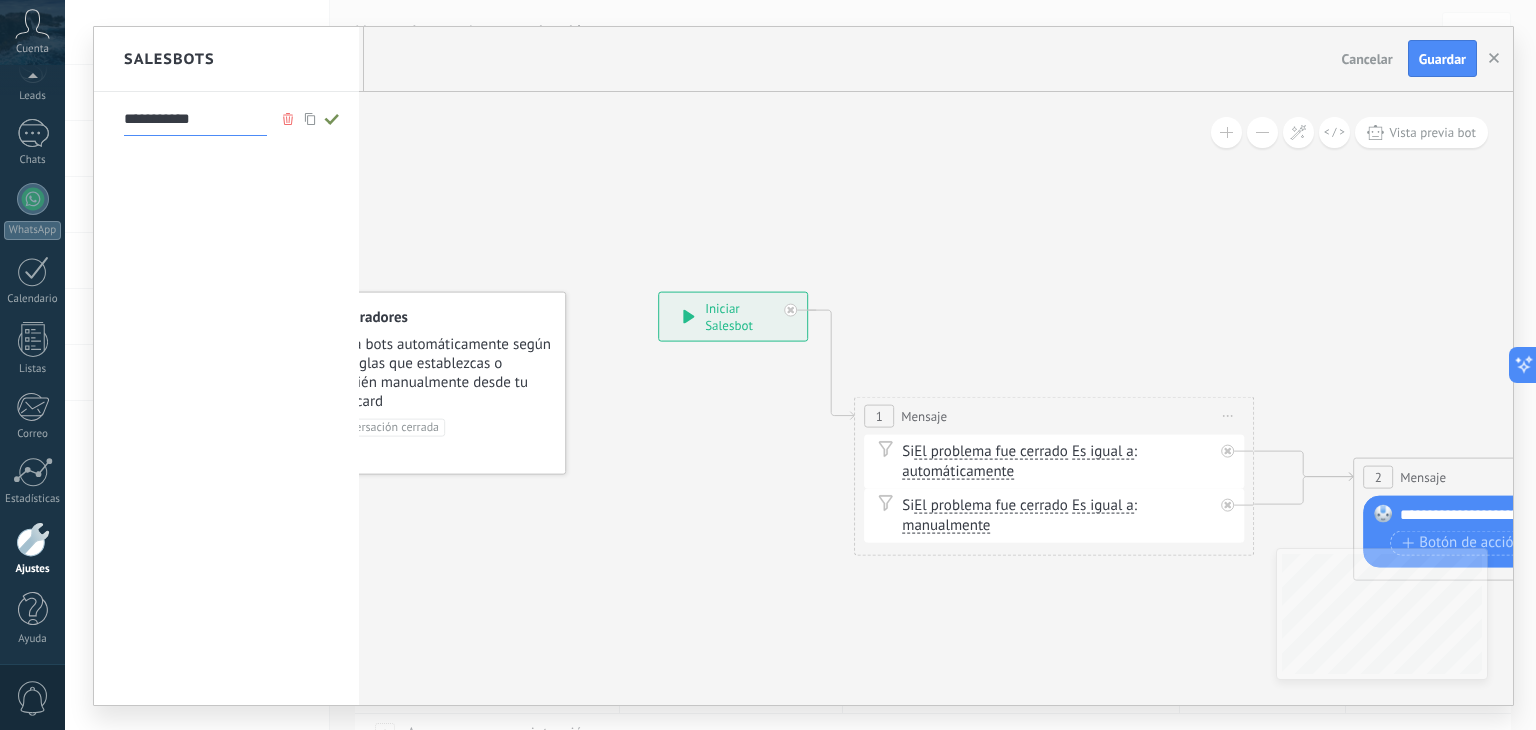 type on "**********" 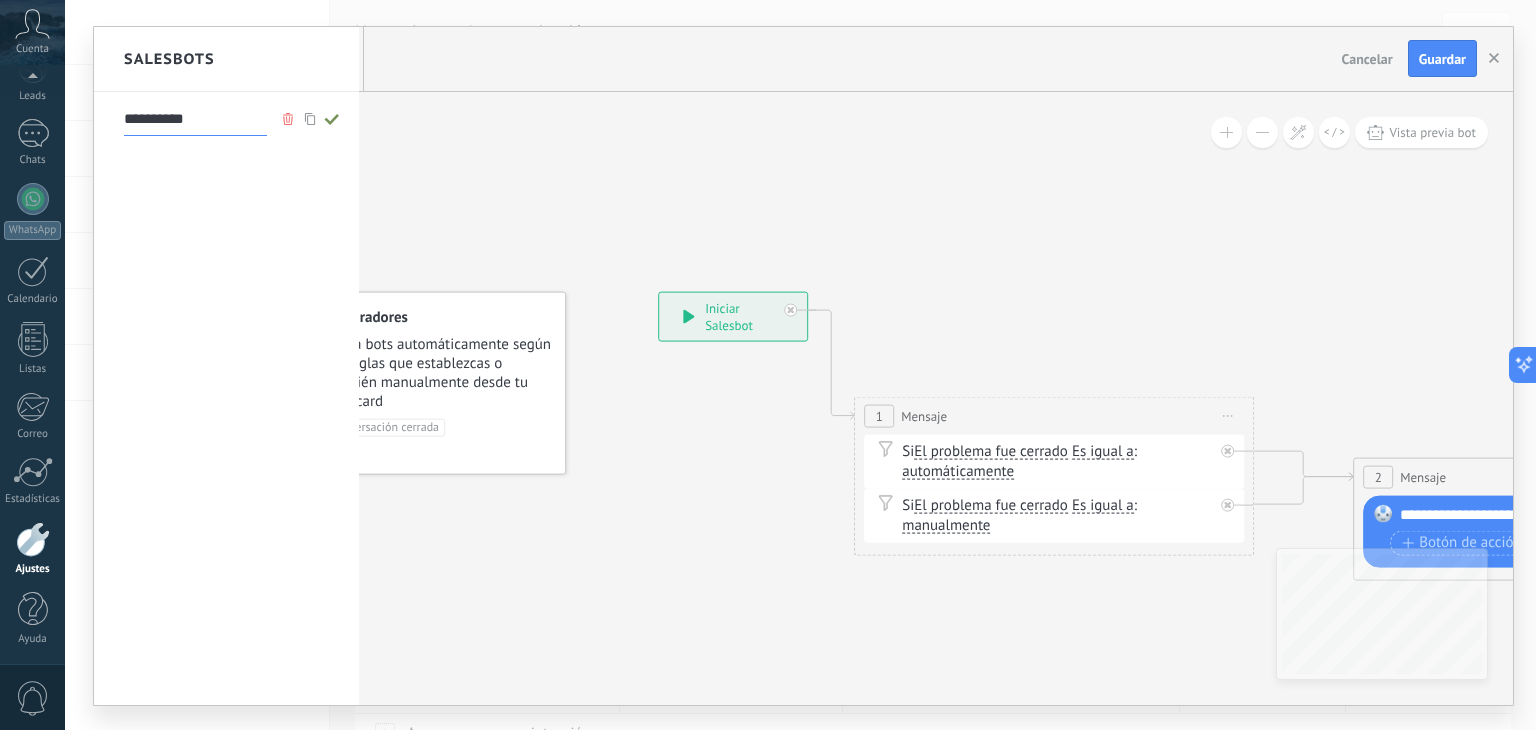 click 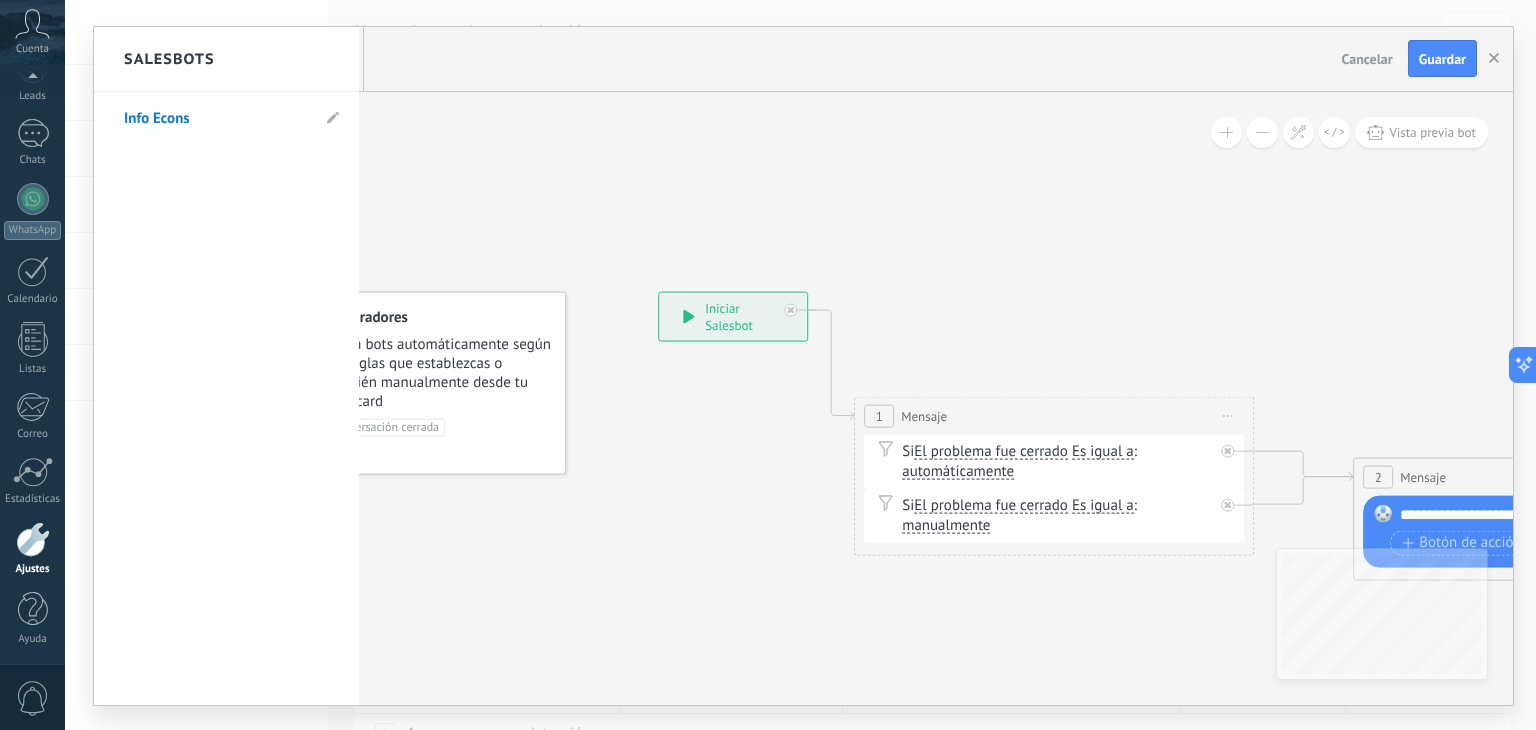 click at bounding box center (803, 366) 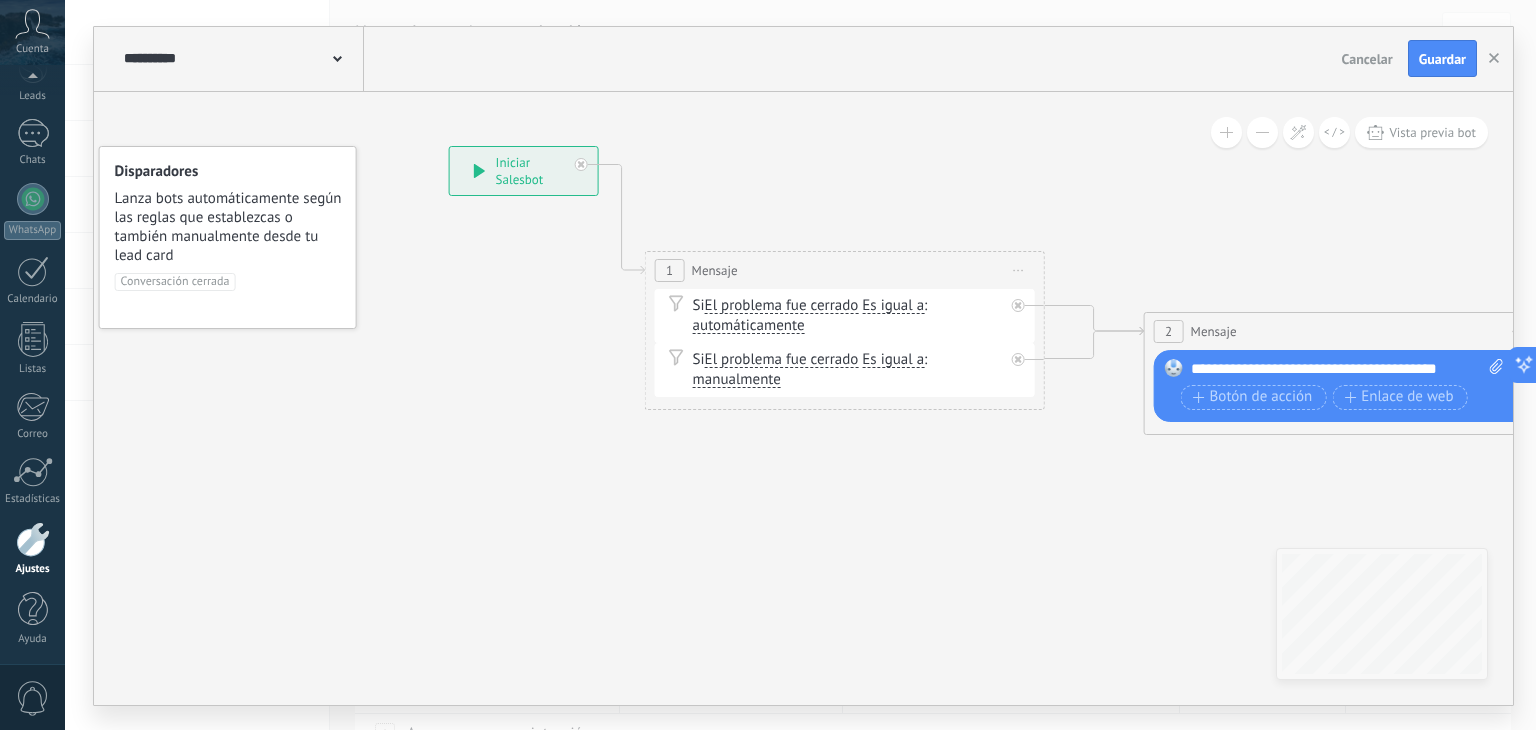drag, startPoint x: 676, startPoint y: 413, endPoint x: 456, endPoint y: 269, distance: 262.93726 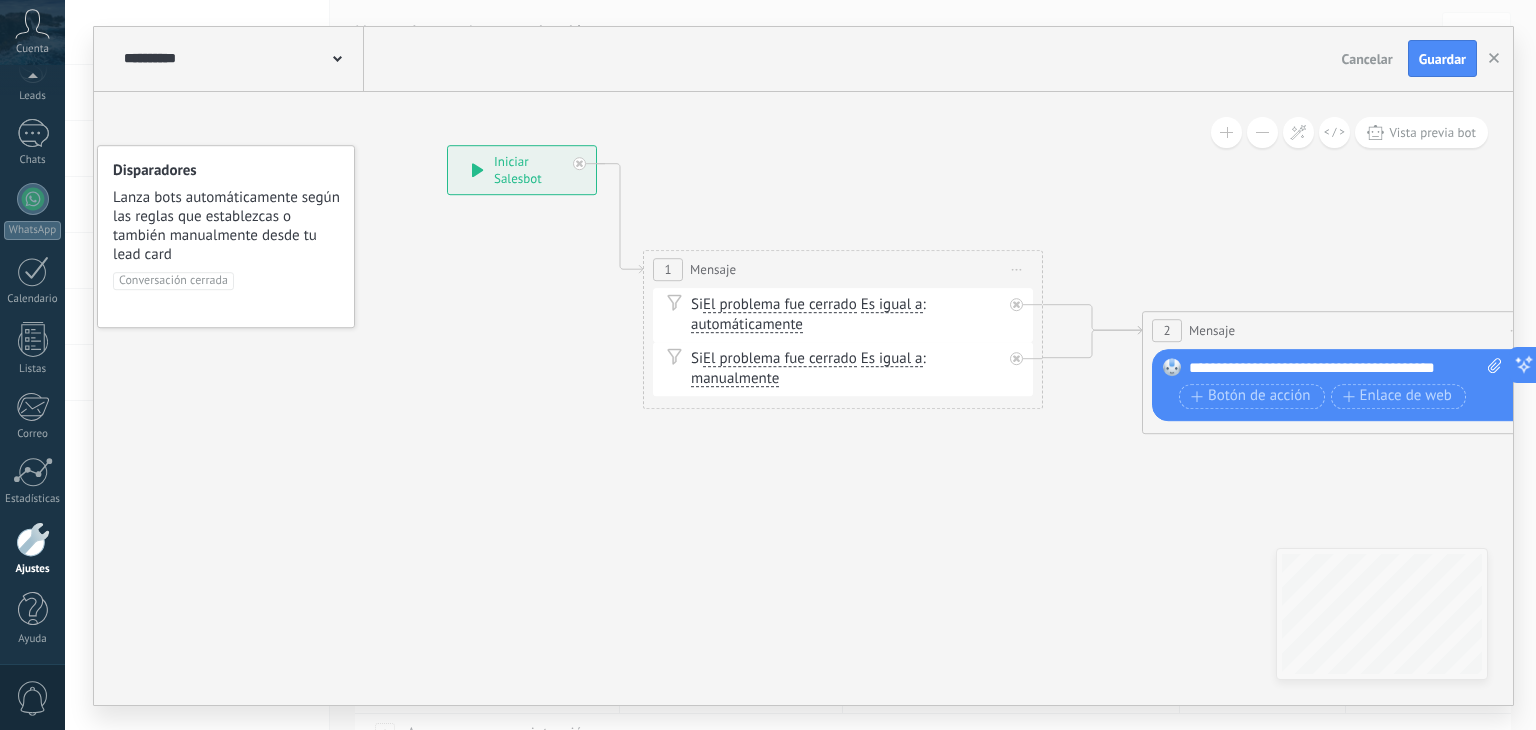 click on "Si
El problema fue cerrado
El problema fue cerrado
El problema fue cerrado
El problema fue cerrado
Es igual a
Es igual a
Es igual a
Es igual a
:
automáticamente
automáticamente
manualmente" at bounding box center (846, 315) 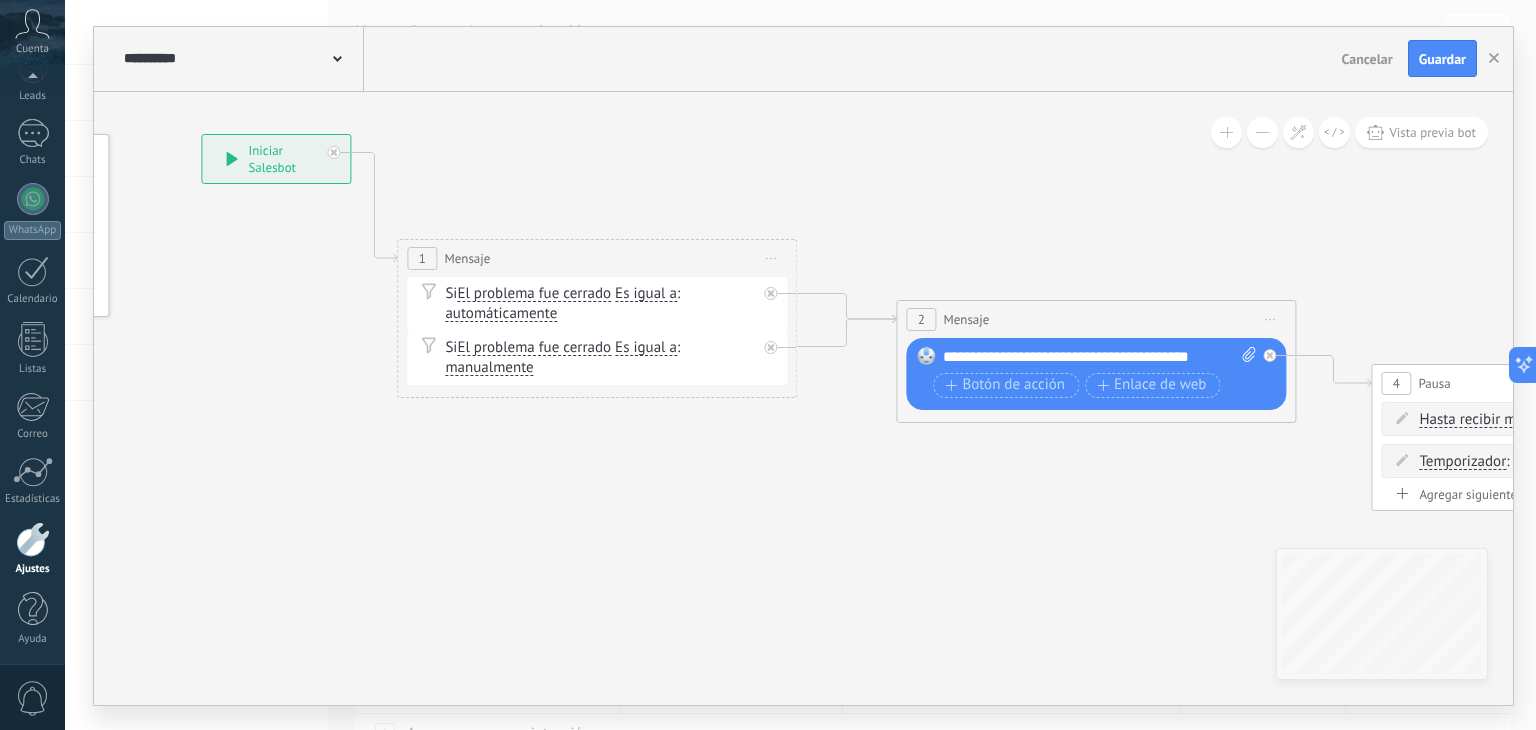 drag, startPoint x: 1114, startPoint y: 456, endPoint x: 603, endPoint y: 401, distance: 513.95135 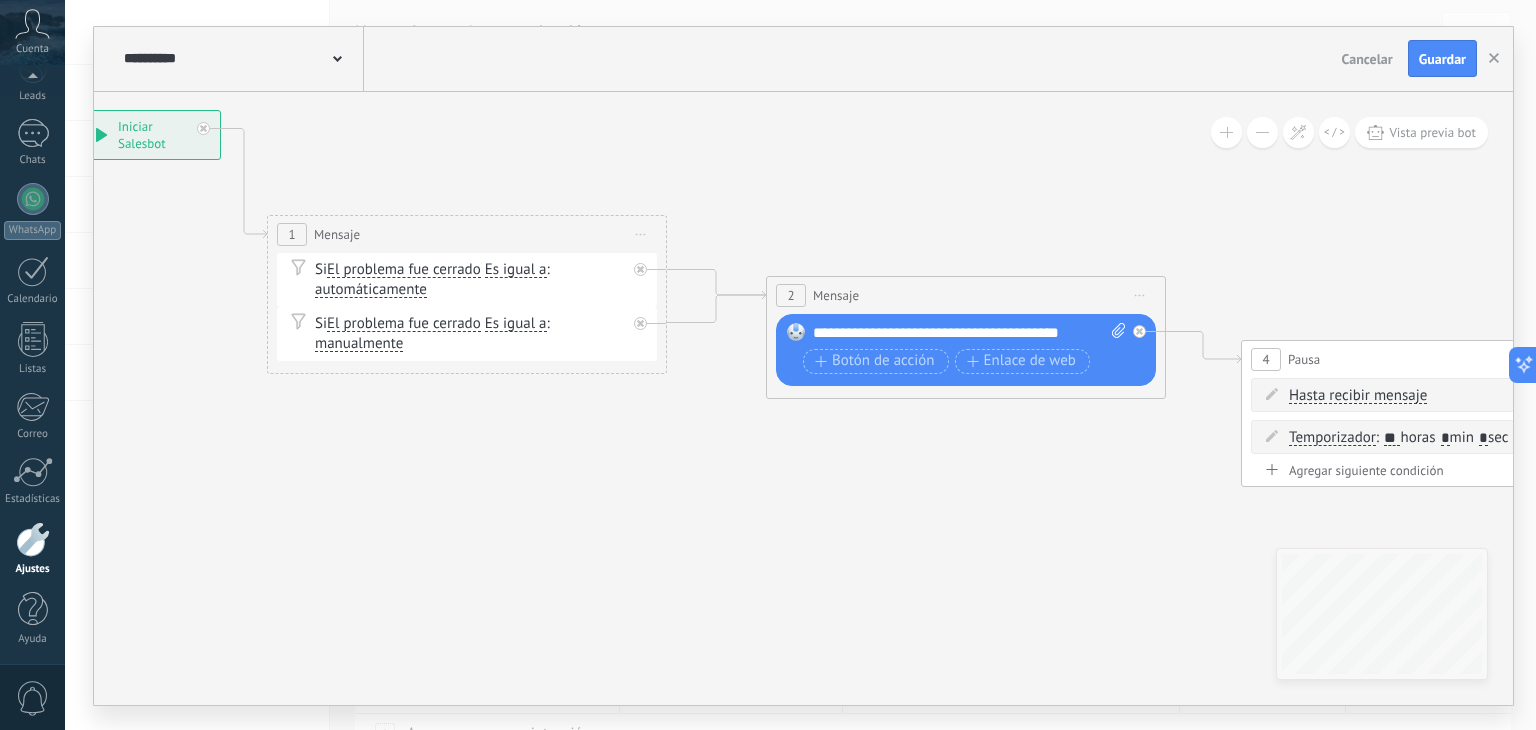 drag, startPoint x: 768, startPoint y: 441, endPoint x: 985, endPoint y: 485, distance: 221.4159 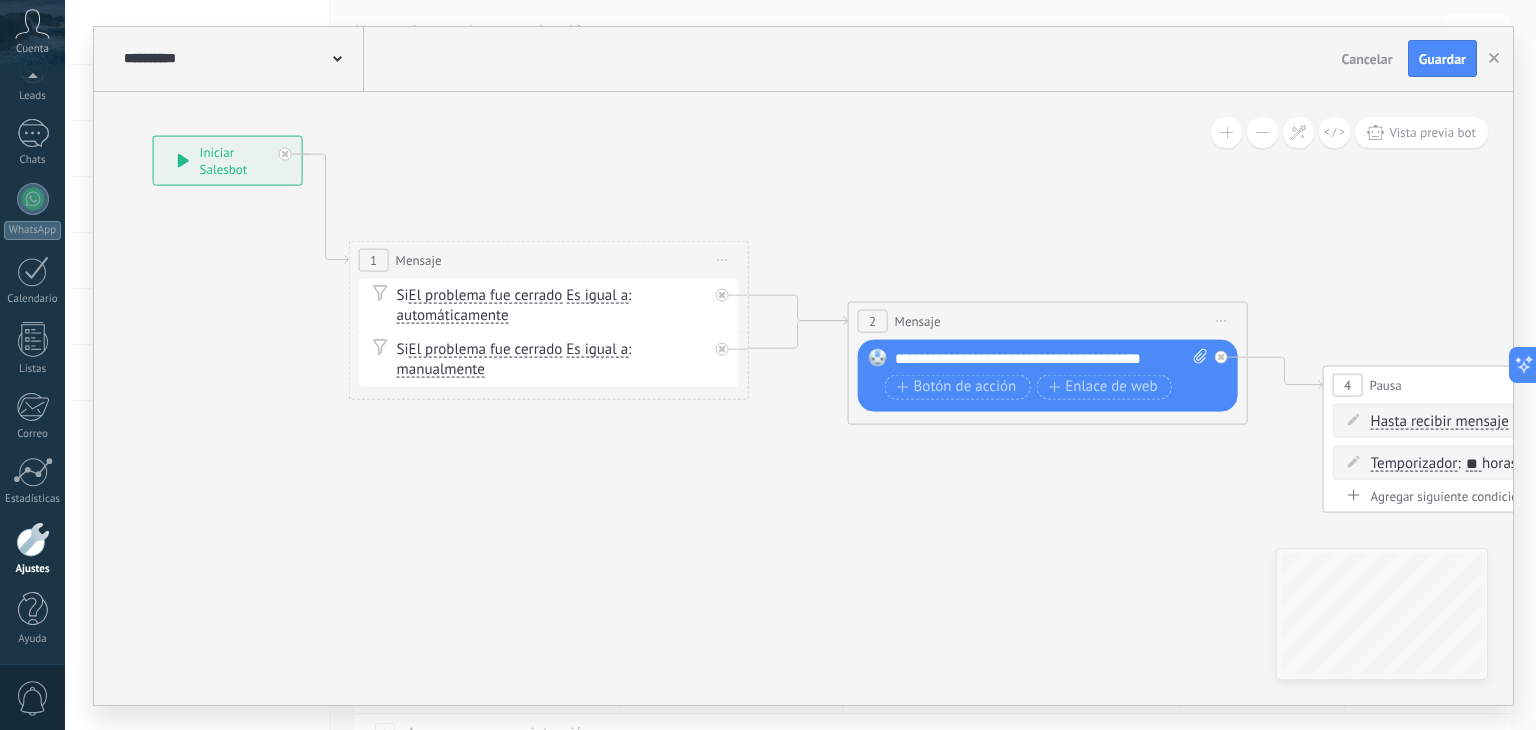 click on "Si
El problema fue cerrado
El problema fue cerrado
El problema fue cerrado
El problema fue cerrado
Es igual a
Es igual a
Es igual a
Es igual a
:
automáticamente
automáticamente
manualmente" at bounding box center [552, 305] 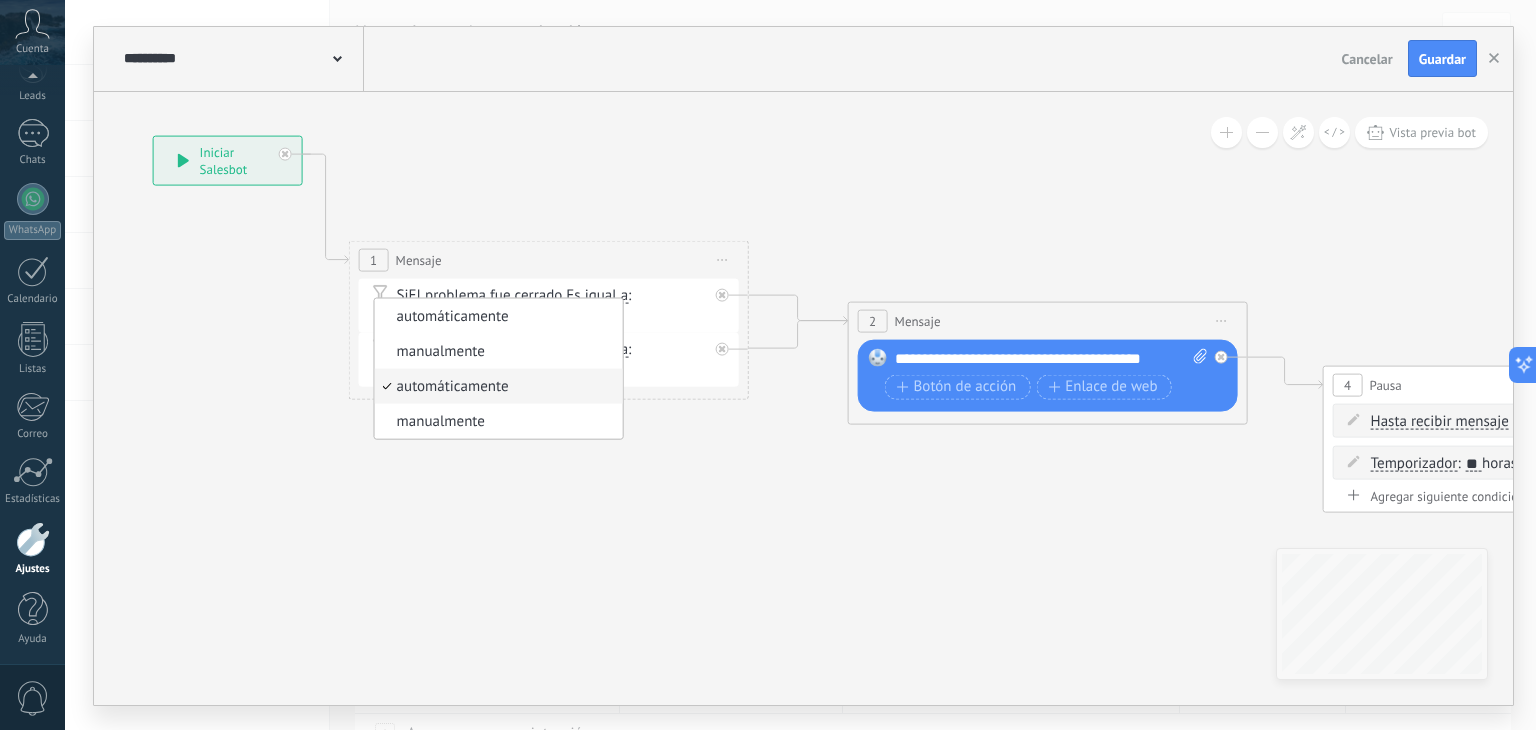 drag, startPoint x: 449, startPoint y: 320, endPoint x: 545, endPoint y: 307, distance: 96.87621 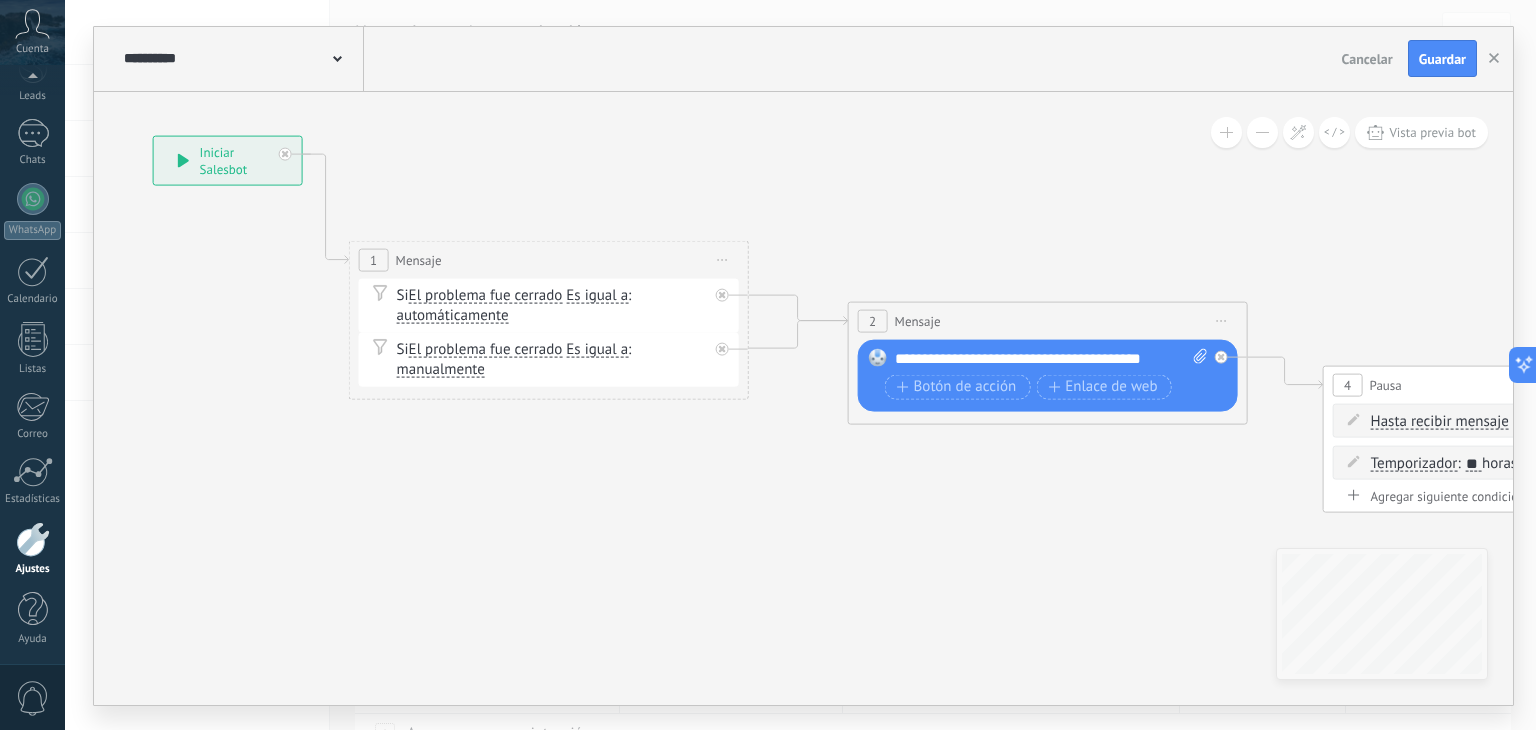 click on "automáticamente" at bounding box center [453, 315] 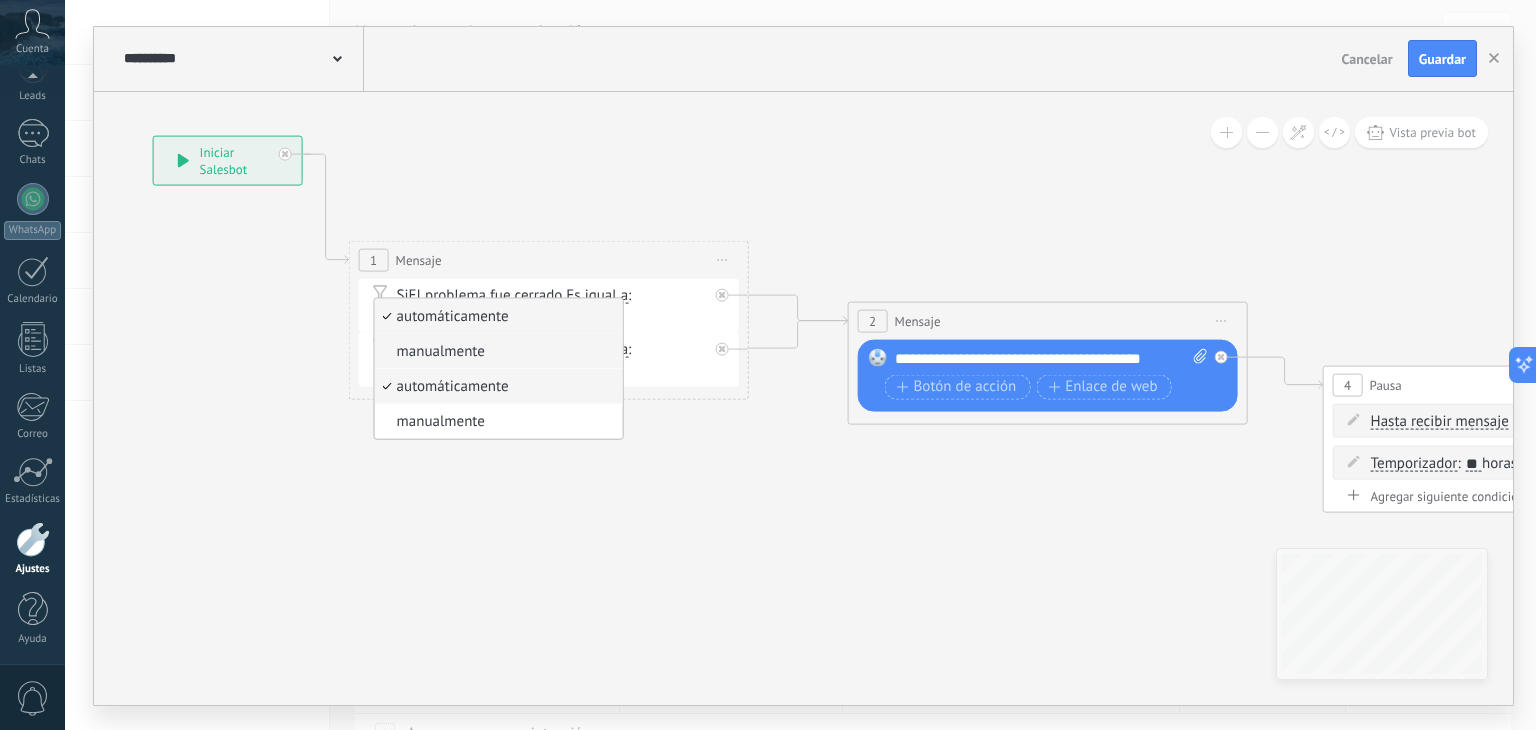 click on "manualmente" at bounding box center [496, 351] 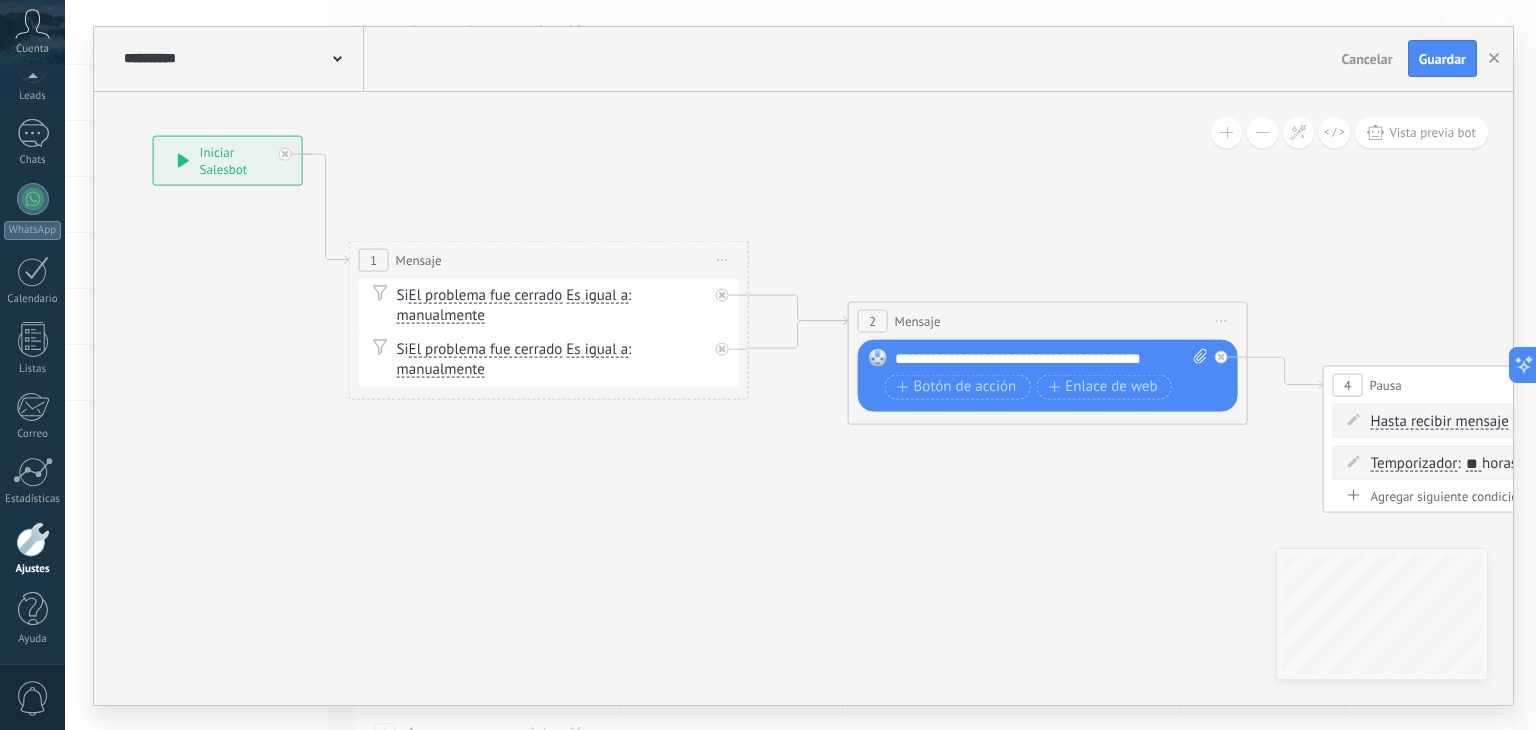 click on "manualmente" at bounding box center (441, 315) 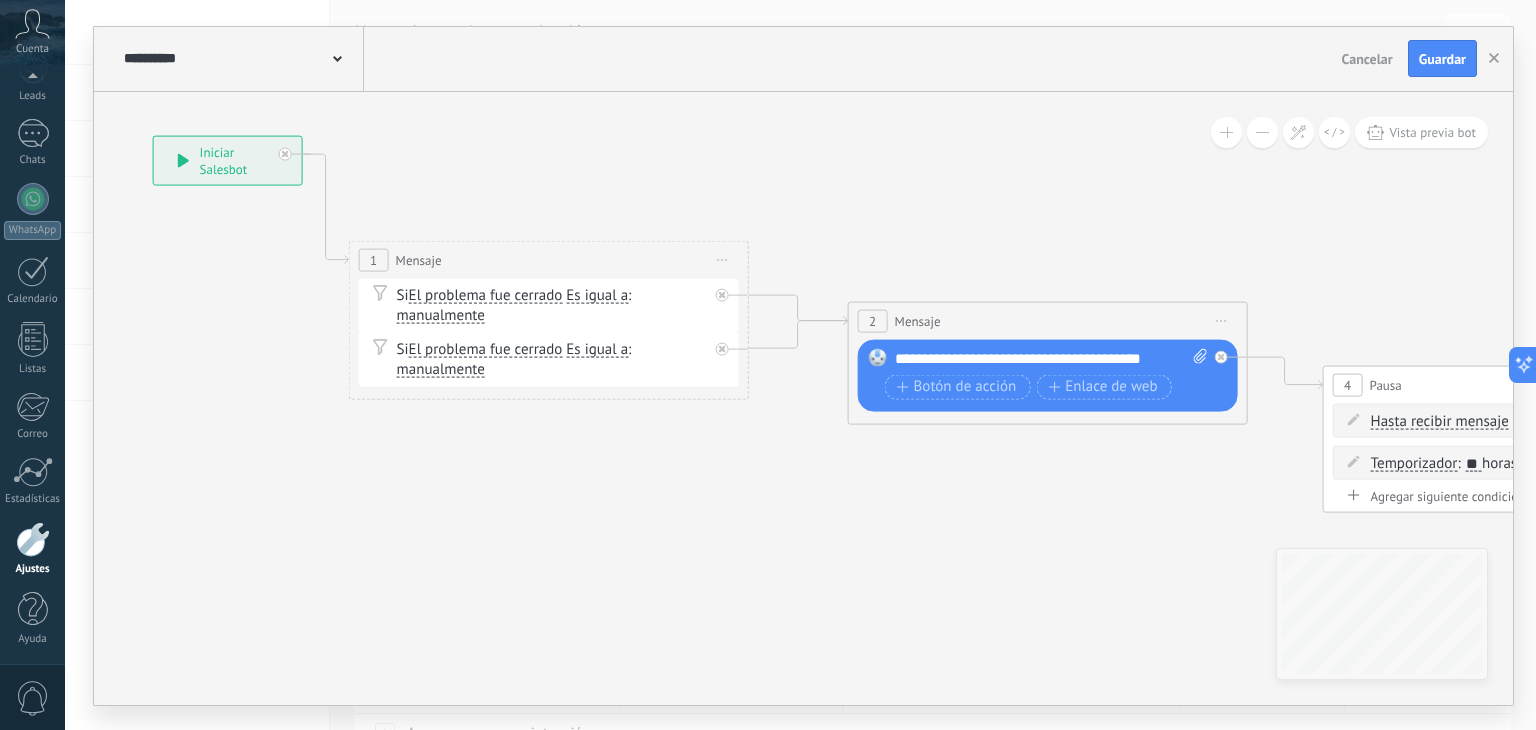 click on "manualmente" at bounding box center (512, 315) 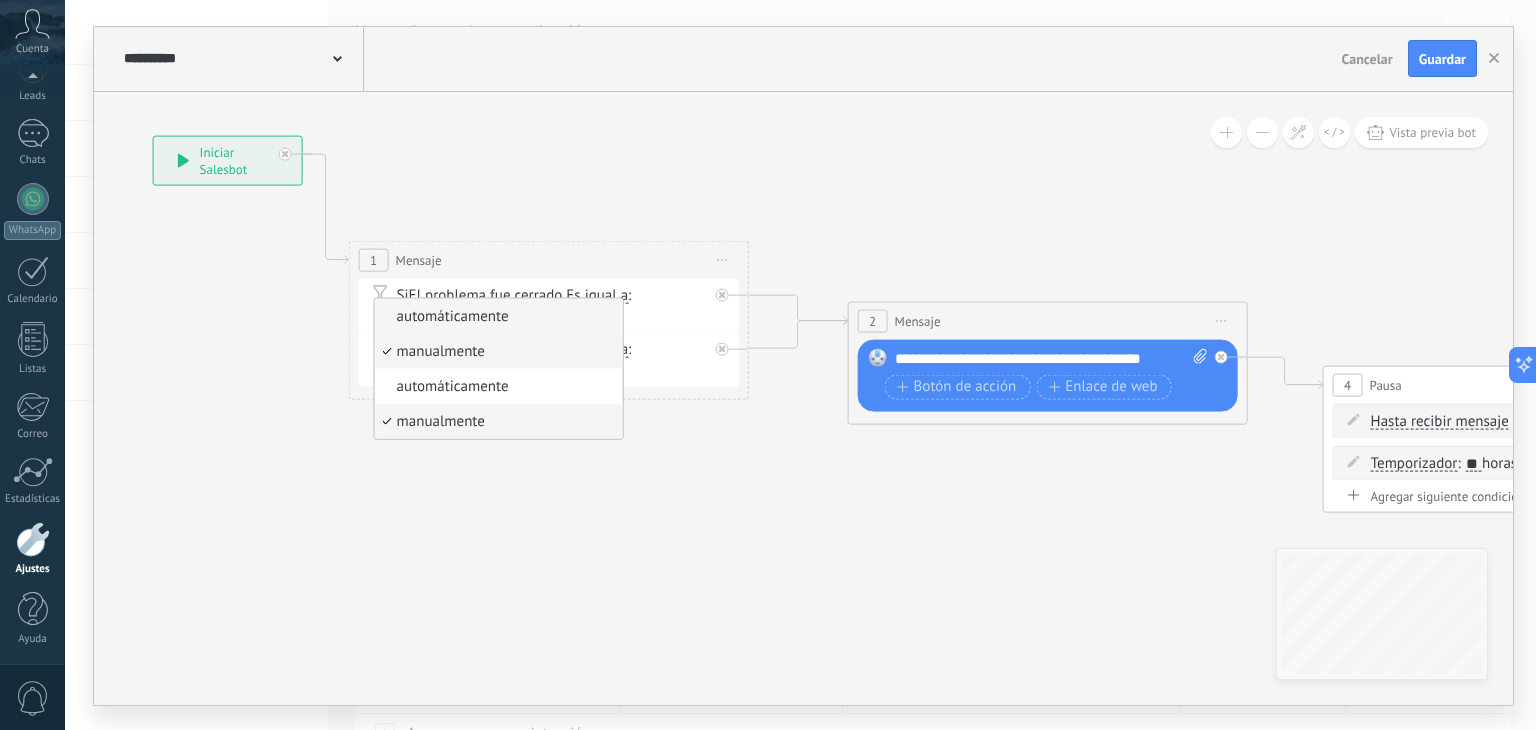 click on "automáticamente" at bounding box center [496, 316] 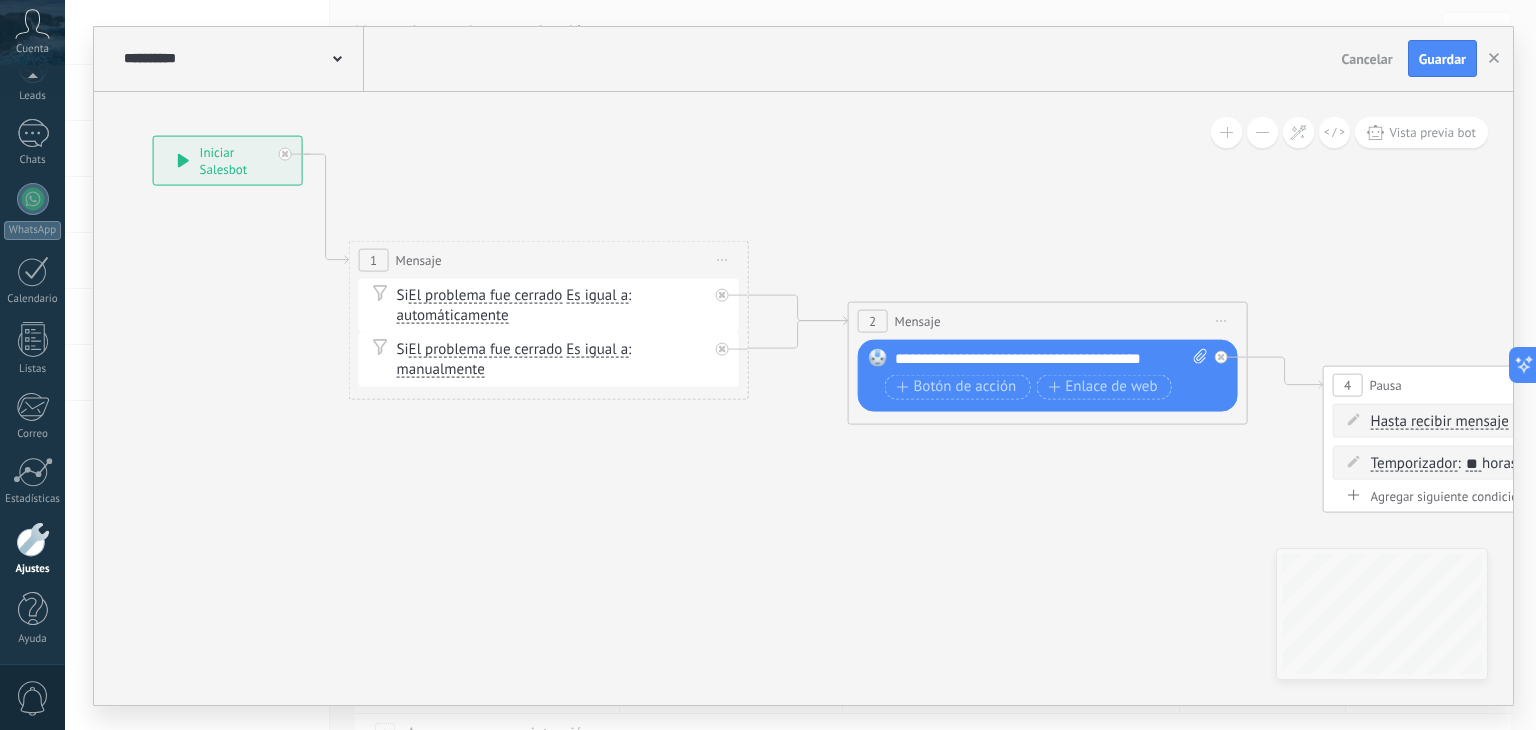 click on "Iniciar vista previa aquí" at bounding box center [723, 259] 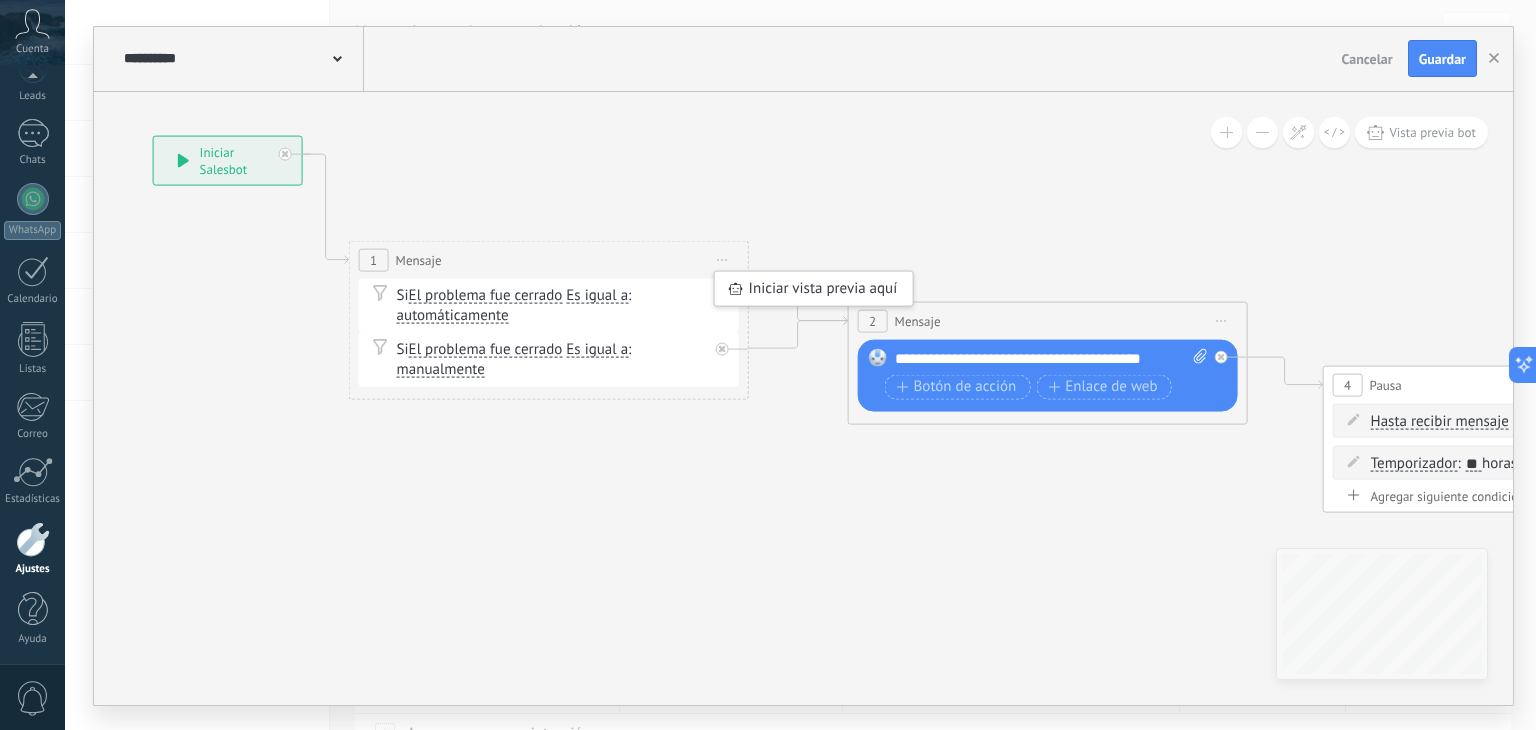 click 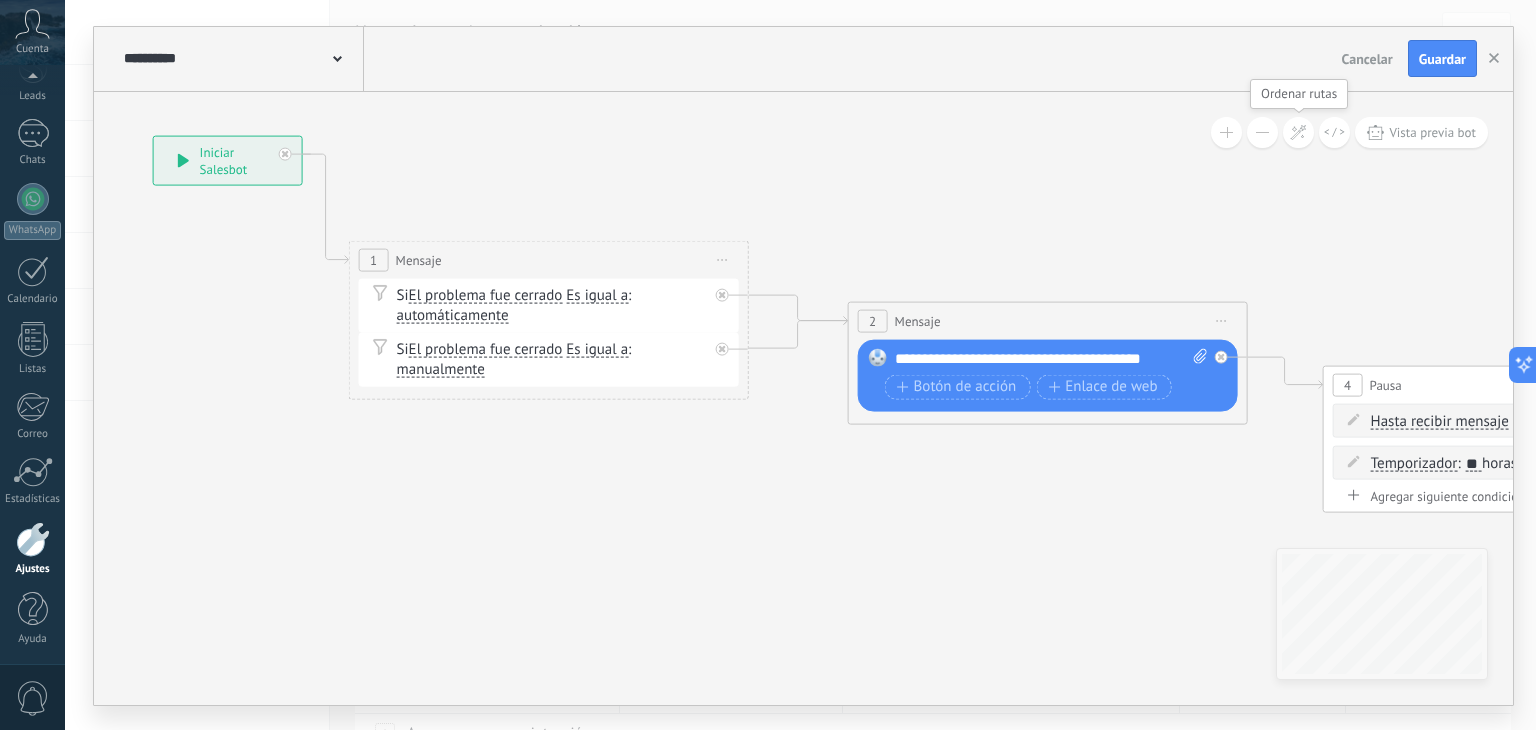 click 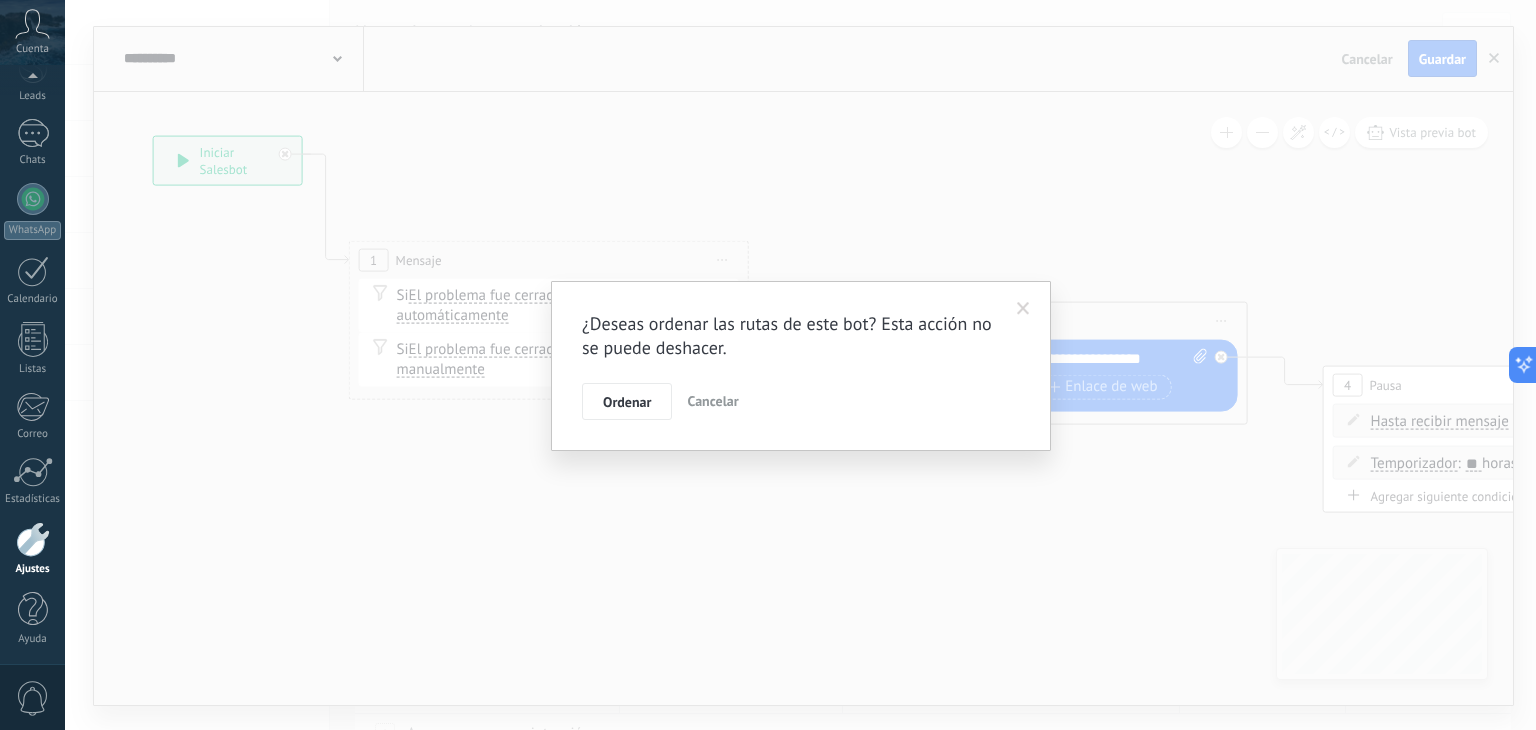 click at bounding box center [1023, 309] 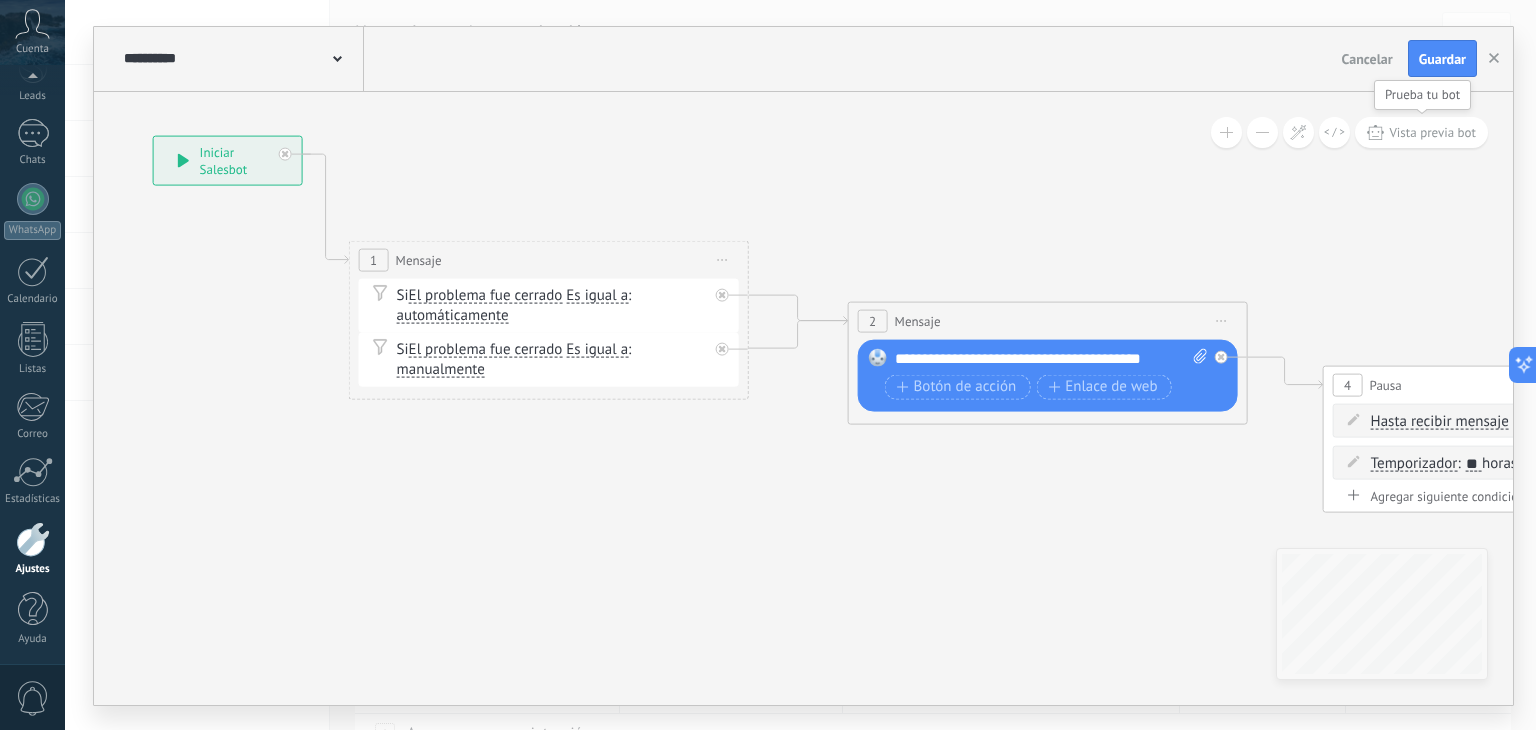 click on "Vista previa bot" at bounding box center (1421, 132) 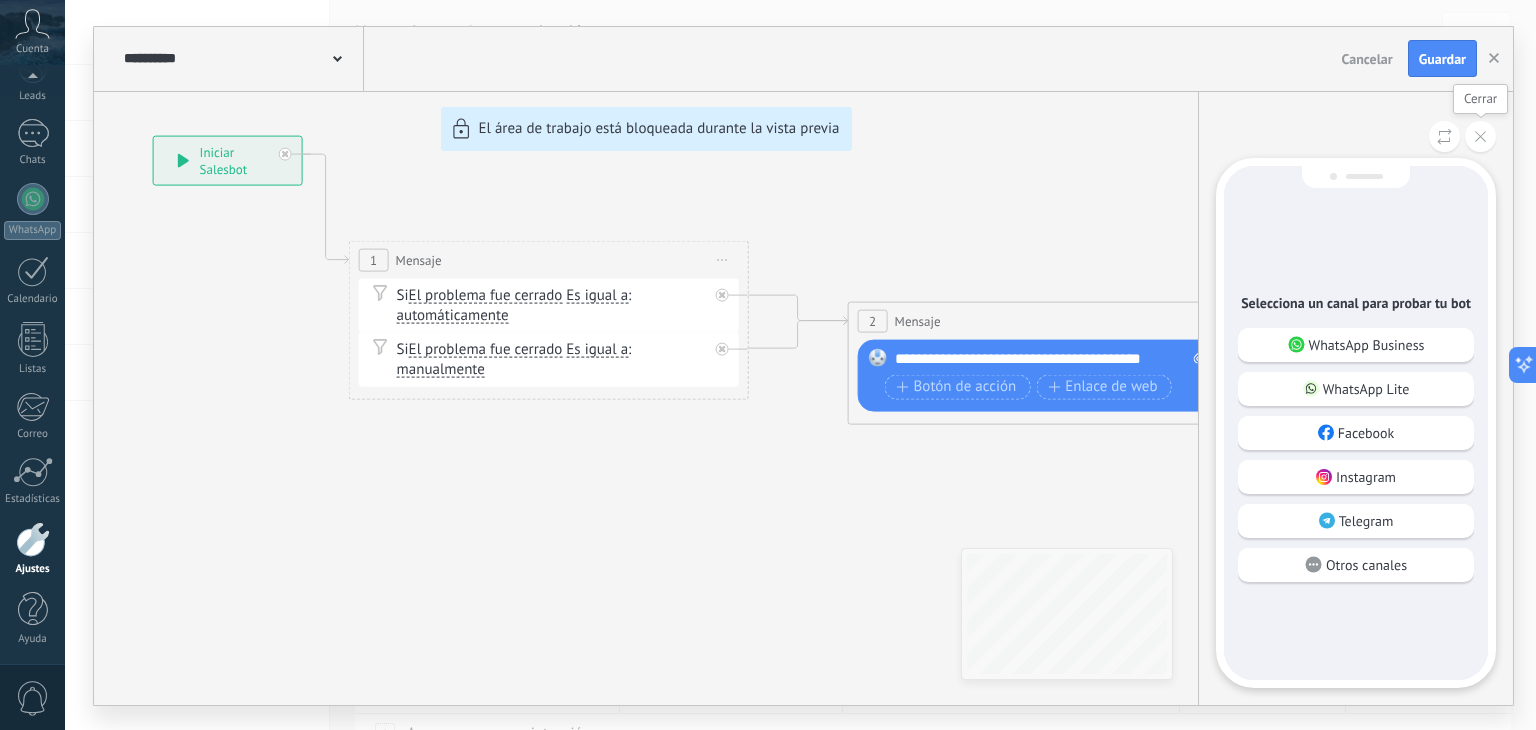 click 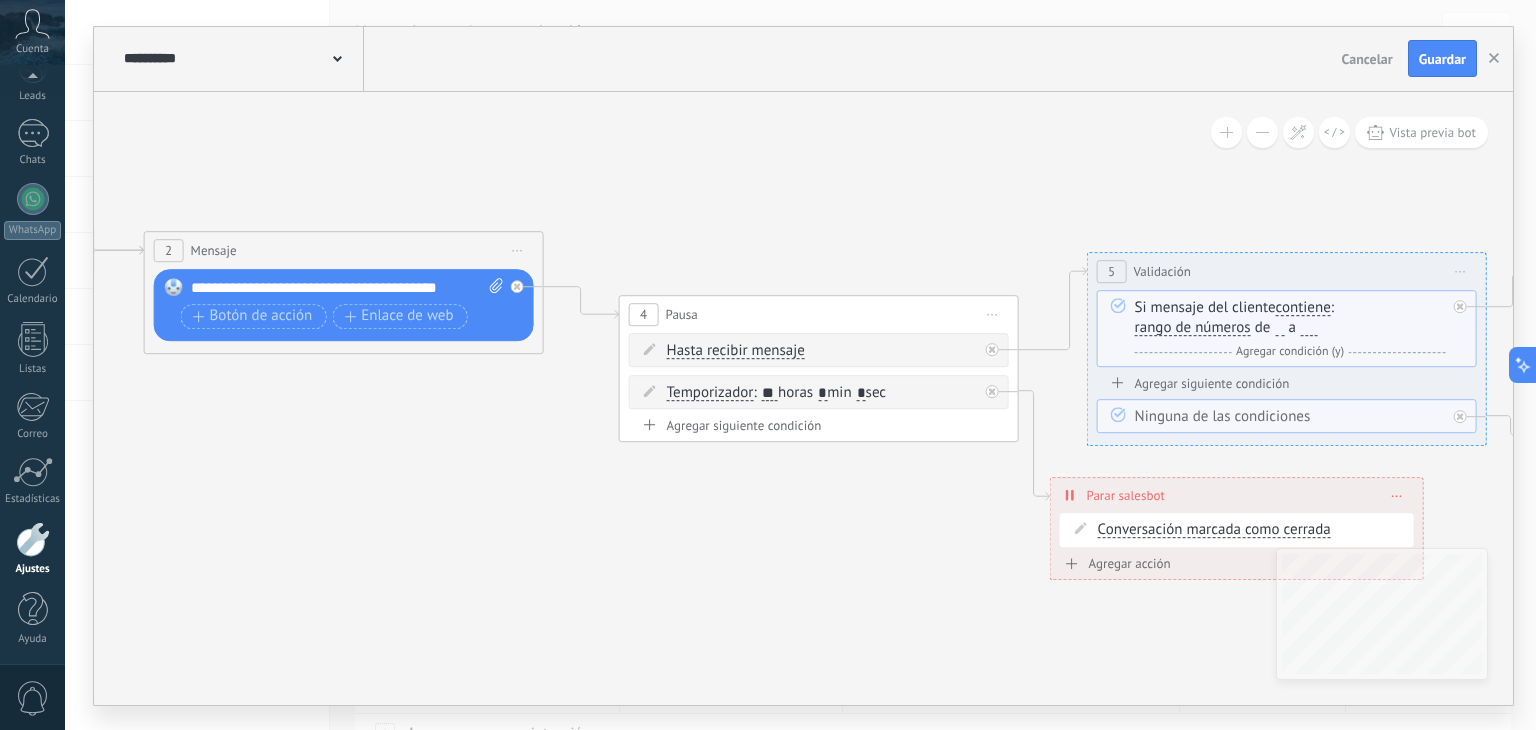 drag, startPoint x: 1317, startPoint y: 222, endPoint x: 528, endPoint y: 116, distance: 796.08856 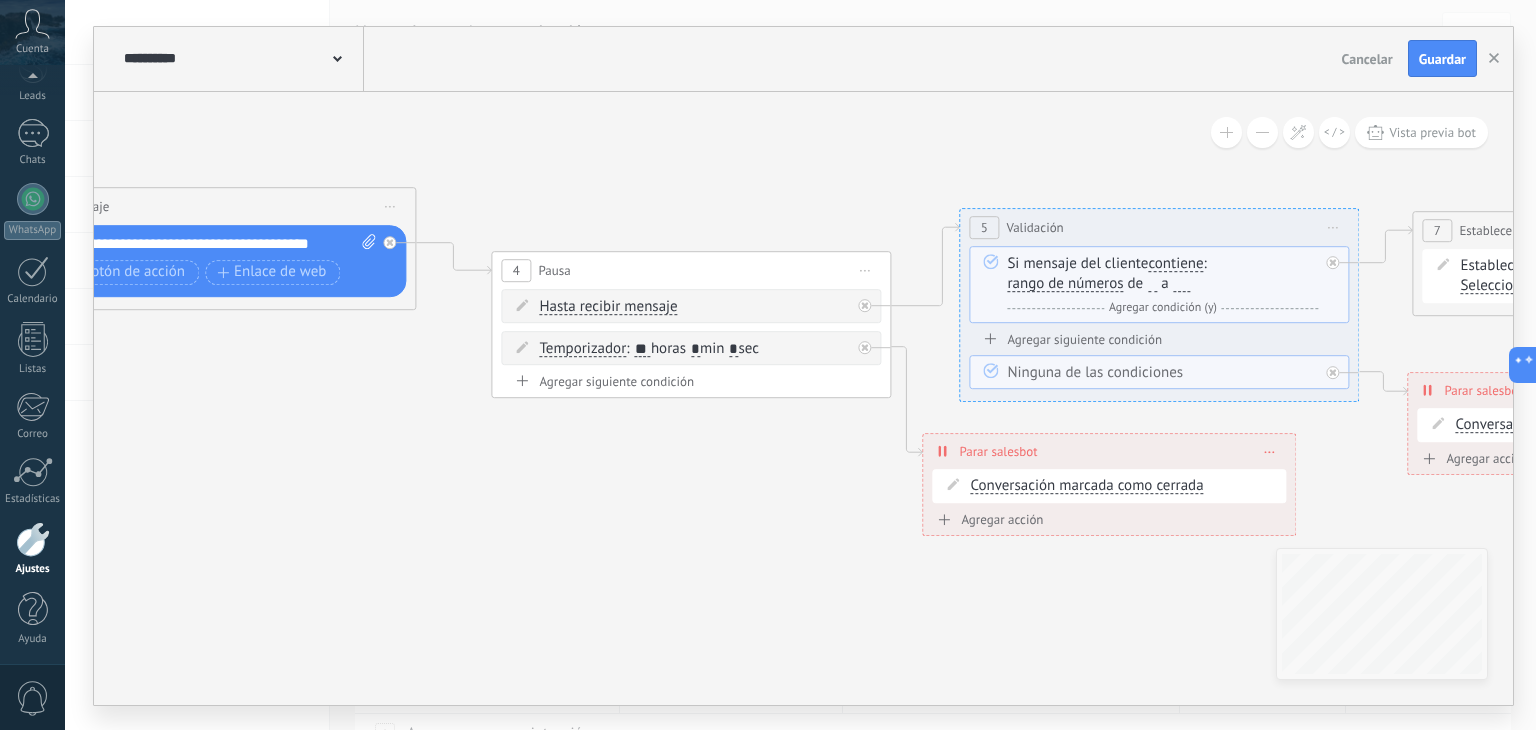 drag, startPoint x: 908, startPoint y: 209, endPoint x: 348, endPoint y: 177, distance: 560.9135 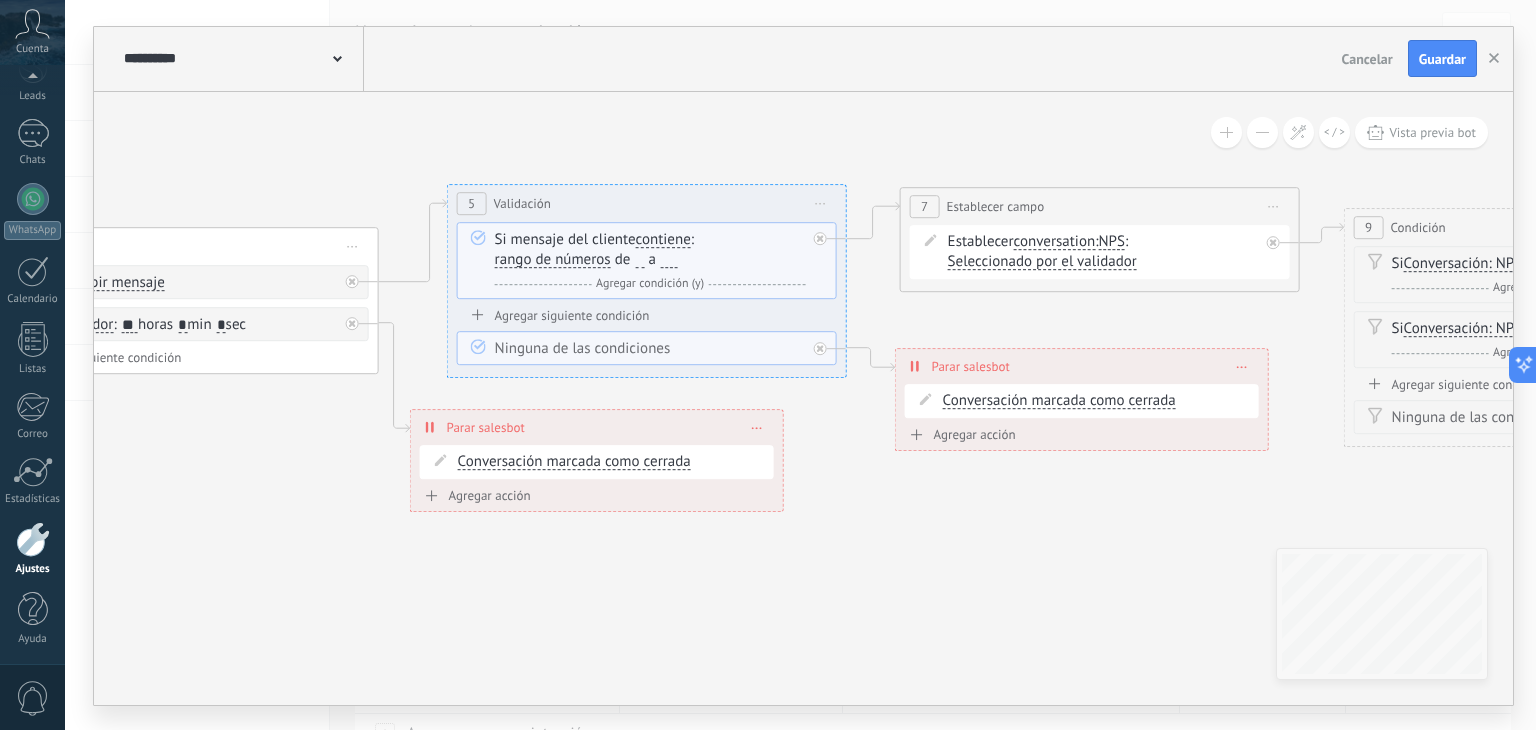 drag, startPoint x: 1120, startPoint y: 567, endPoint x: 569, endPoint y: 491, distance: 556.2167 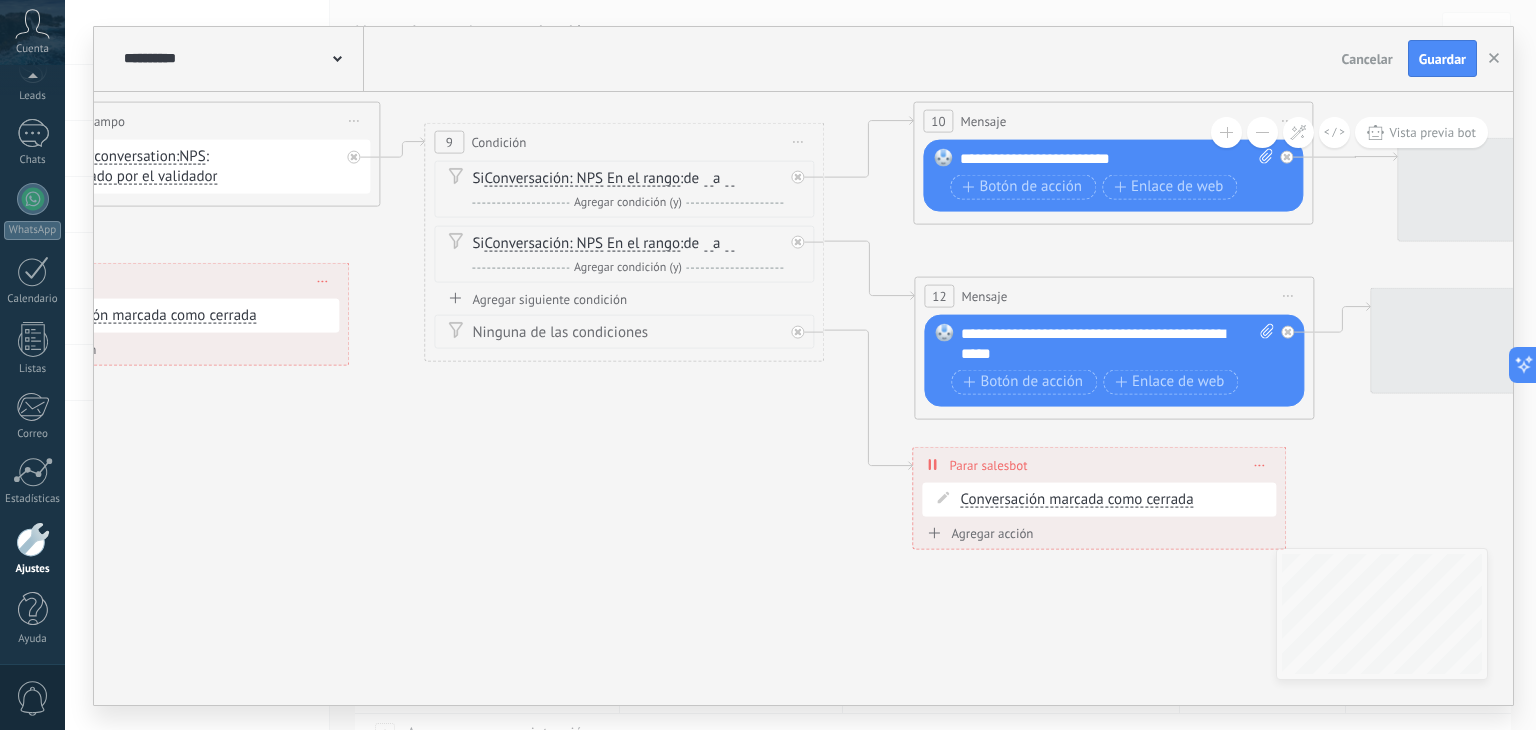 drag, startPoint x: 934, startPoint y: 418, endPoint x: 152, endPoint y: 332, distance: 786.71466 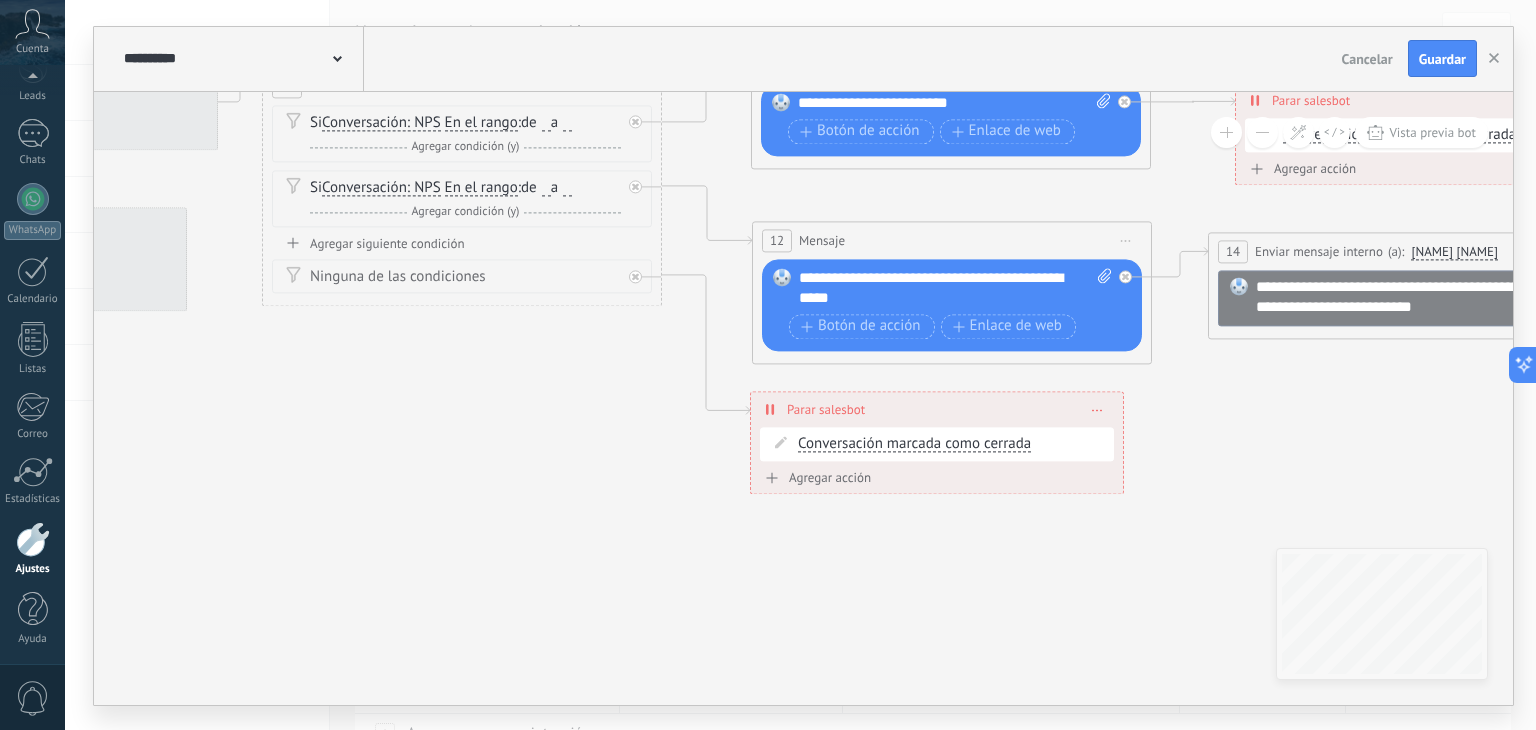 drag, startPoint x: 1109, startPoint y: 525, endPoint x: 1535, endPoint y: 523, distance: 426.0047 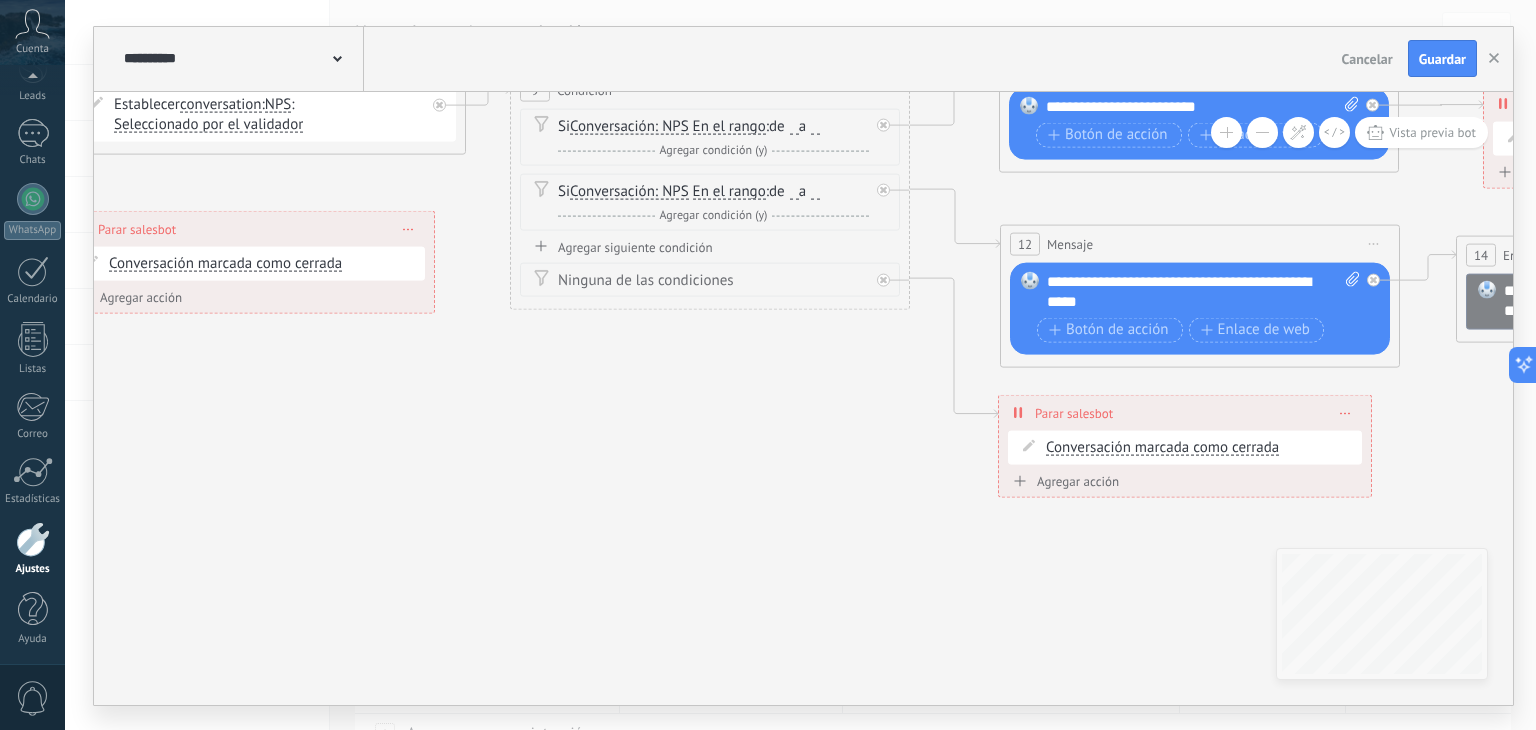 drag, startPoint x: 496, startPoint y: 534, endPoint x: 1260, endPoint y: 680, distance: 777.8252 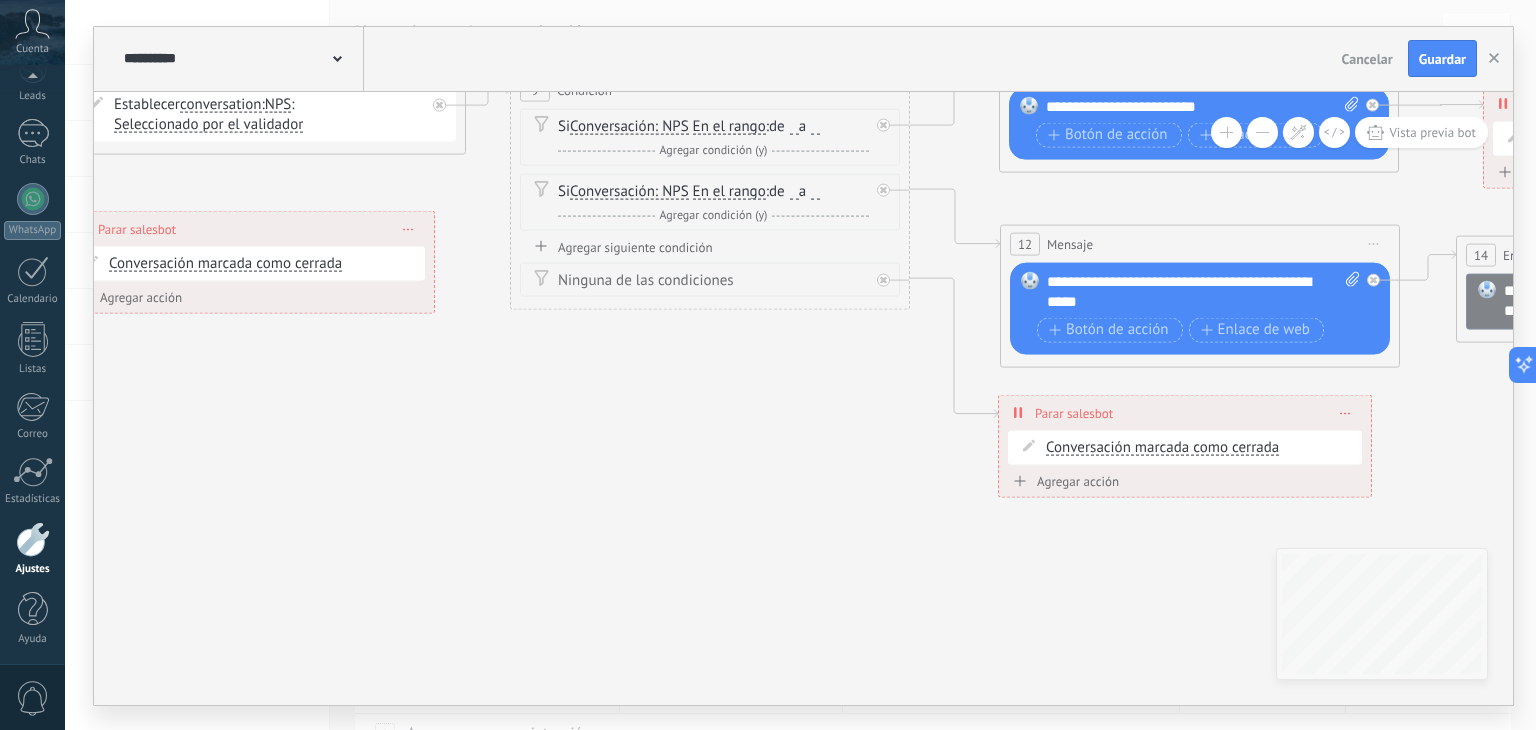 click on ".abccls-1,.abccls-2{fill-rule:evenodd}.abccls-2{fill:#fff} .abfcls-1{fill:none}.abfcls-2{fill:#fff} .abncls-1{isolation:isolate}.abncls-2{opacity:.06}.abncls-2,.abncls-3,.abncls-6{mix-blend-mode:multiply}.abncls-3{opacity:.15}.abncls-4,.abncls-8{fill:#fff}.abncls-5{fill:url(#abnlinear-gradient)}.abncls-6{opacity:.04}.abncls-7{fill:url(#abnlinear-gradient-2)}.abncls-8{fill-rule:evenodd} .abqst0{fill:#ffa200} .abwcls-1{fill:#252525} .cls-1{isolation:isolate} .acicls-1{fill:none} .aclcls-1{fill:#232323} .acnst0{display:none} .addcls-1,.addcls-2{fill:none;stroke-miterlimit:10}.addcls-1{stroke:#dfe0e5}.addcls-2{stroke:#a1a7ab} .adecls-1,.adecls-2{fill:none;stroke-miterlimit:10}.adecls-1{stroke:#dfe0e5}.adecls-2{stroke:#a1a7ab} .adqcls-1{fill:#8591a5;fill-rule:evenodd} .aeccls-1{fill:#5c9f37} .aeecls-1{fill:#f86161} .aejcls-1{fill:#8591a5;fill-rule:evenodd} .aekcls-1{fill-rule:evenodd} .aelcls-1{fill-rule:evenodd;fill:currentColor} .aemcls-1{fill-rule:evenodd;fill:currentColor} .aercls-2{fill:#24bc8c}" at bounding box center (768, 365) 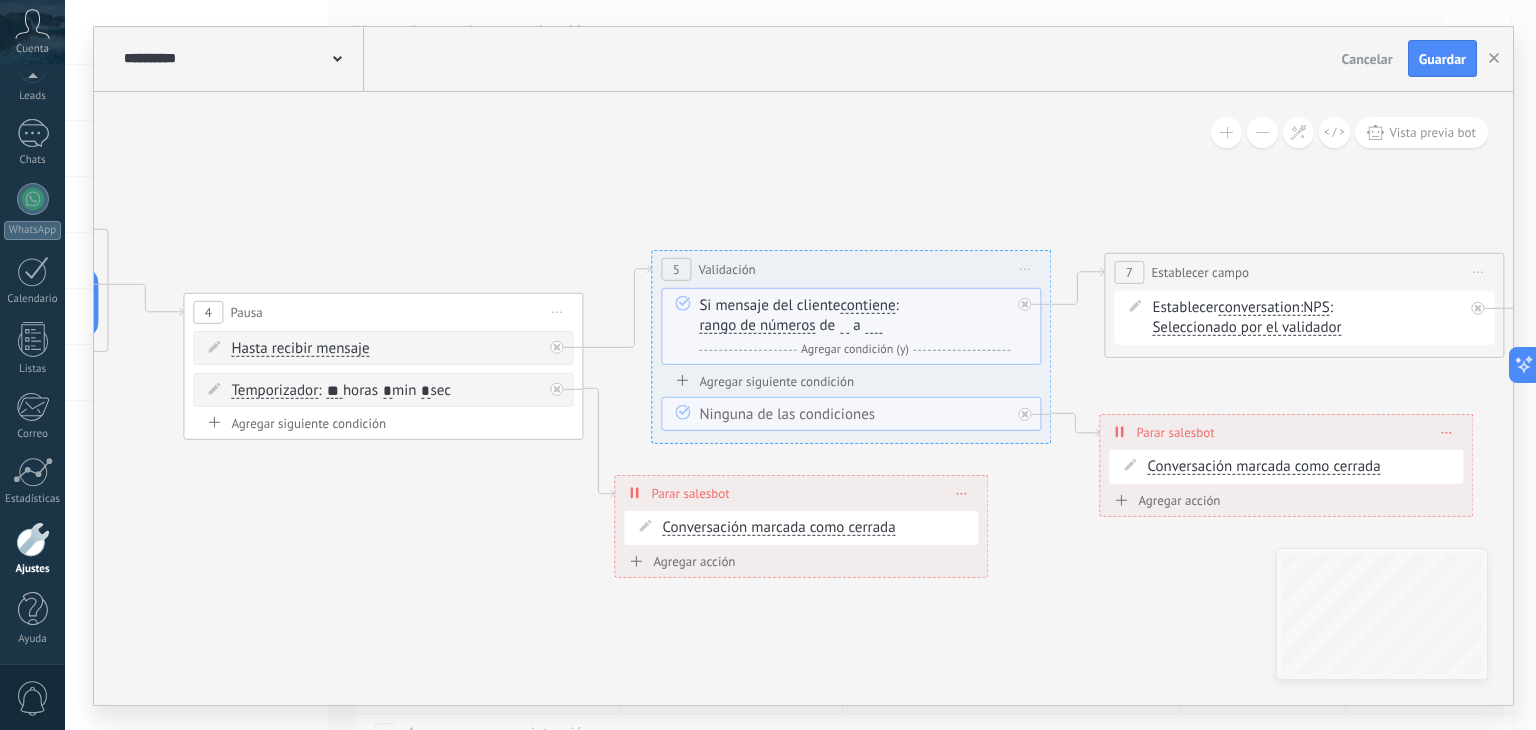 drag, startPoint x: 390, startPoint y: 469, endPoint x: 1434, endPoint y: 521, distance: 1045.2942 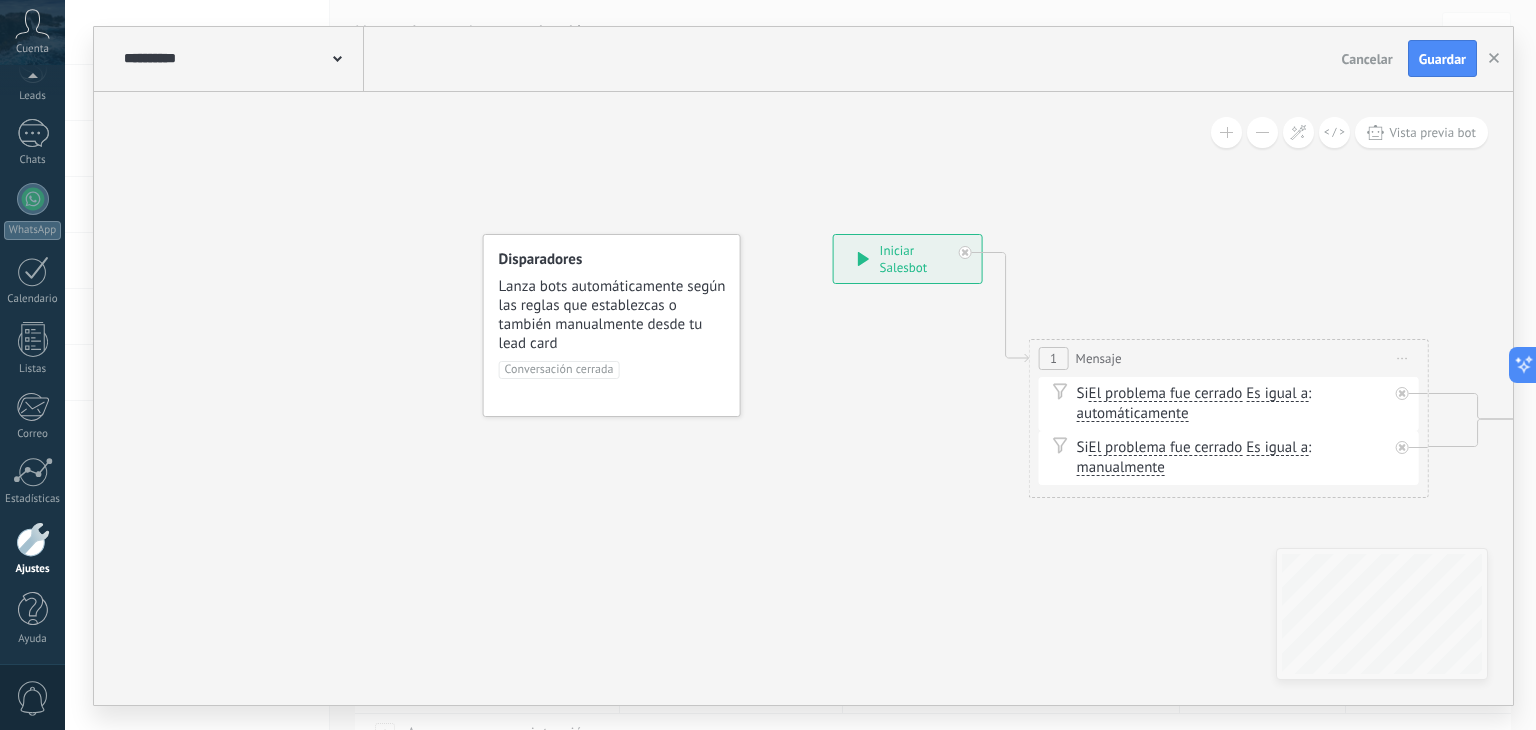 drag, startPoint x: 472, startPoint y: 467, endPoint x: 1263, endPoint y: 586, distance: 799.90125 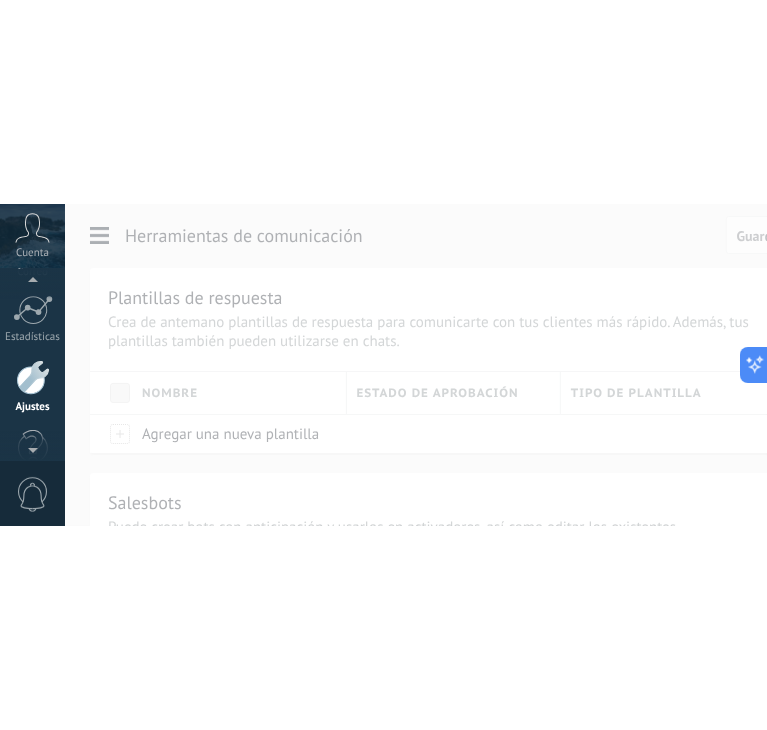 scroll, scrollTop: 101, scrollLeft: 0, axis: vertical 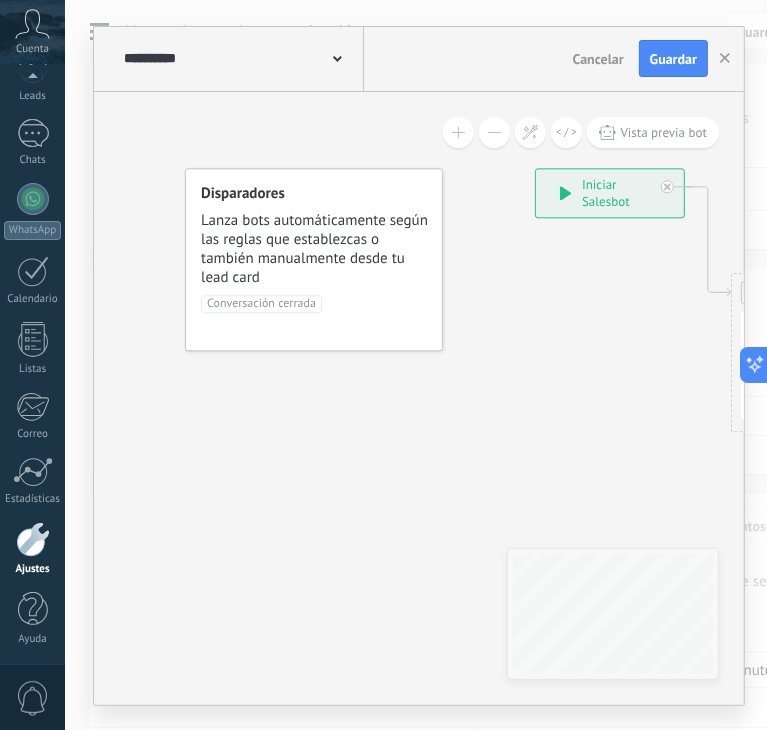 drag, startPoint x: 532, startPoint y: 487, endPoint x: 199, endPoint y: 413, distance: 341.12314 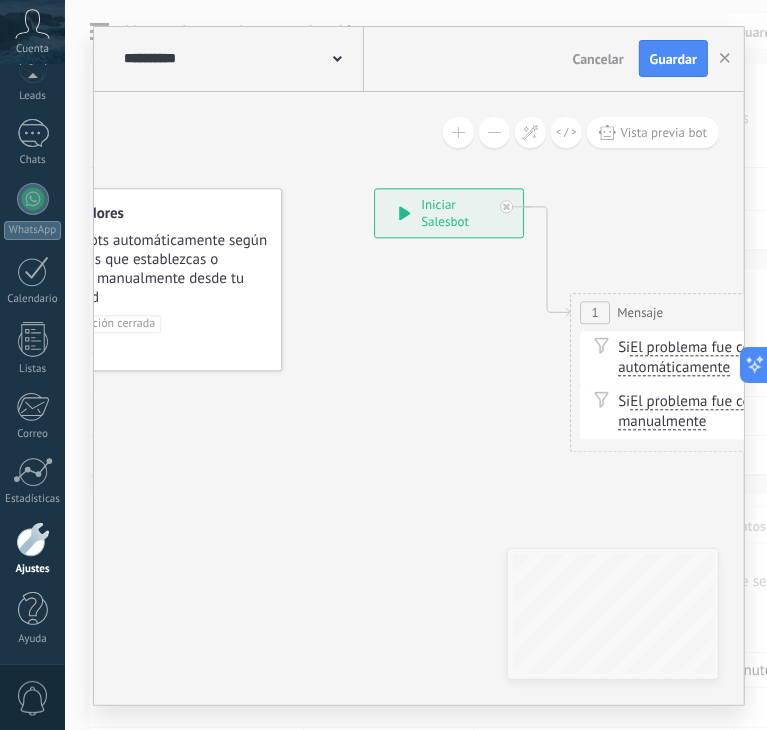 drag, startPoint x: 464, startPoint y: 406, endPoint x: 340, endPoint y: 435, distance: 127.345985 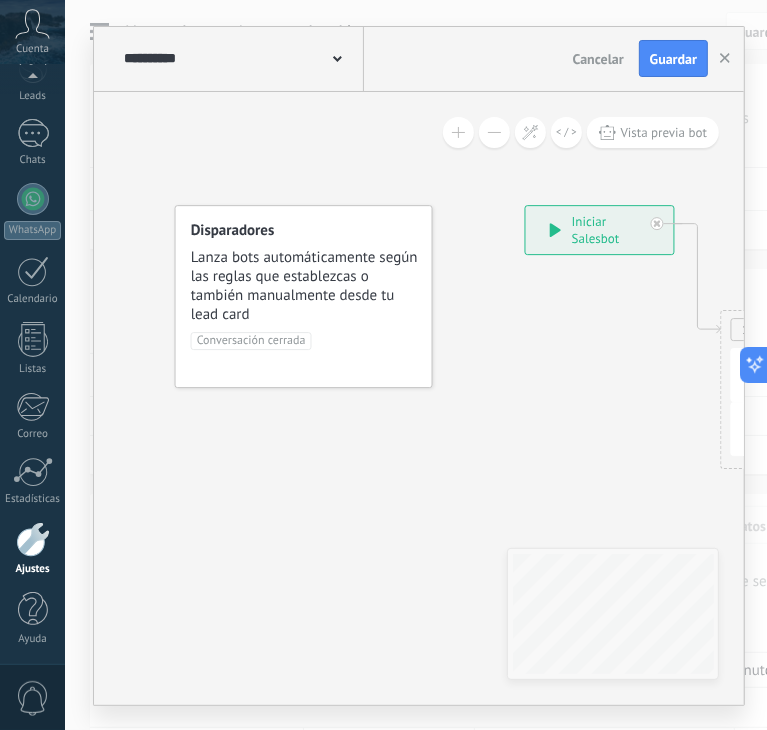 drag, startPoint x: 318, startPoint y: 385, endPoint x: 468, endPoint y: 402, distance: 150.96027 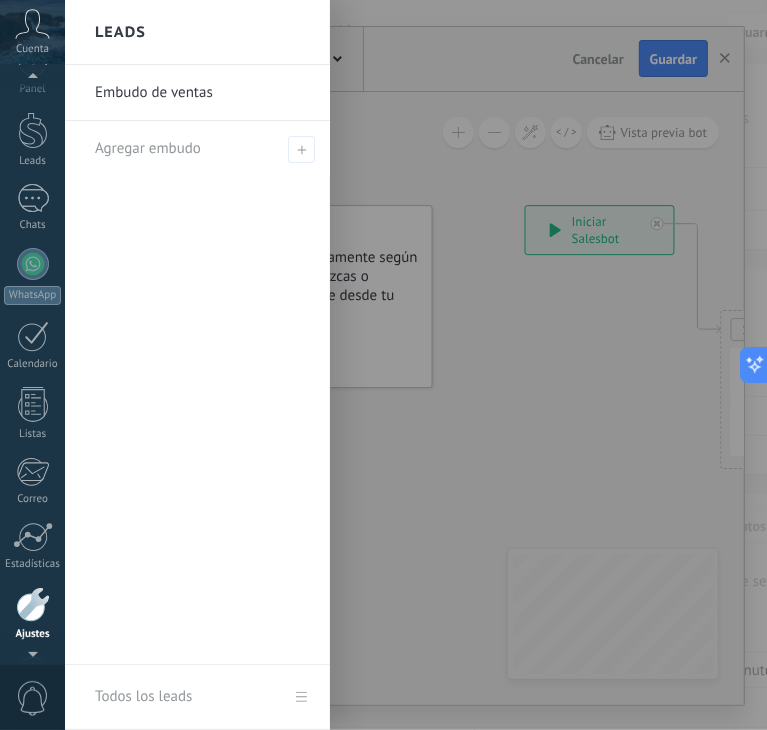 scroll, scrollTop: 0, scrollLeft: 0, axis: both 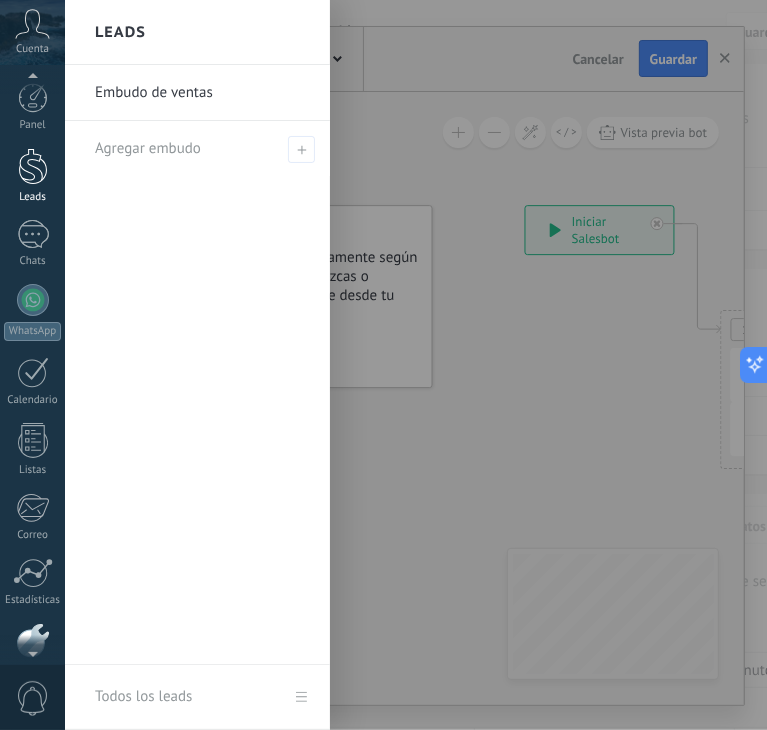 click at bounding box center (33, 166) 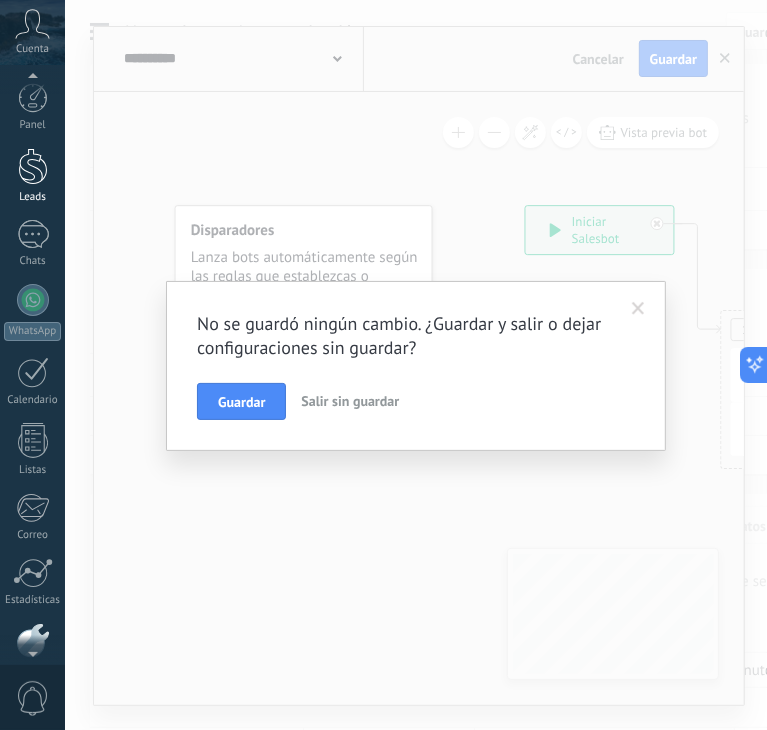 scroll, scrollTop: 101, scrollLeft: 0, axis: vertical 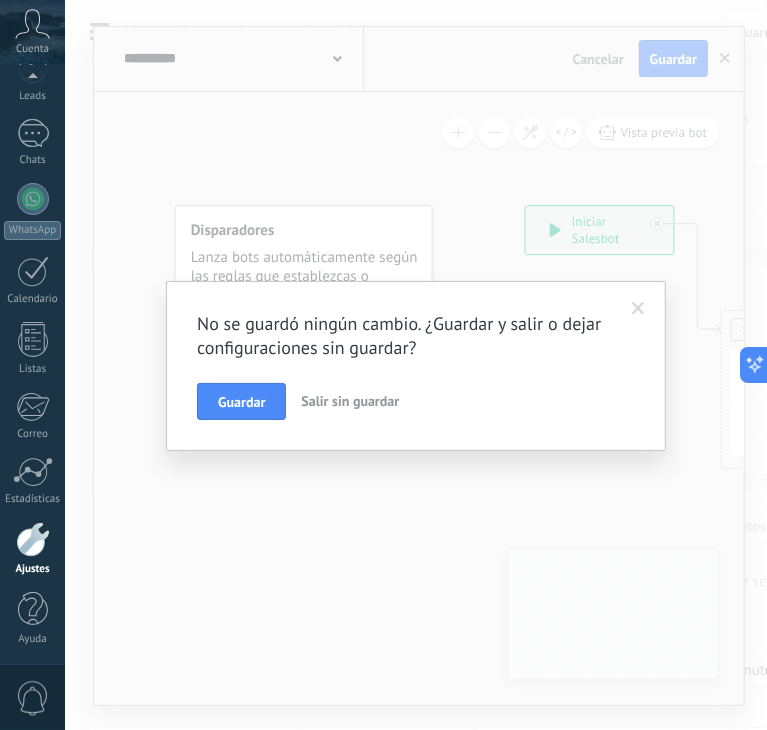 click on "Salir sin guardar" at bounding box center [350, 401] 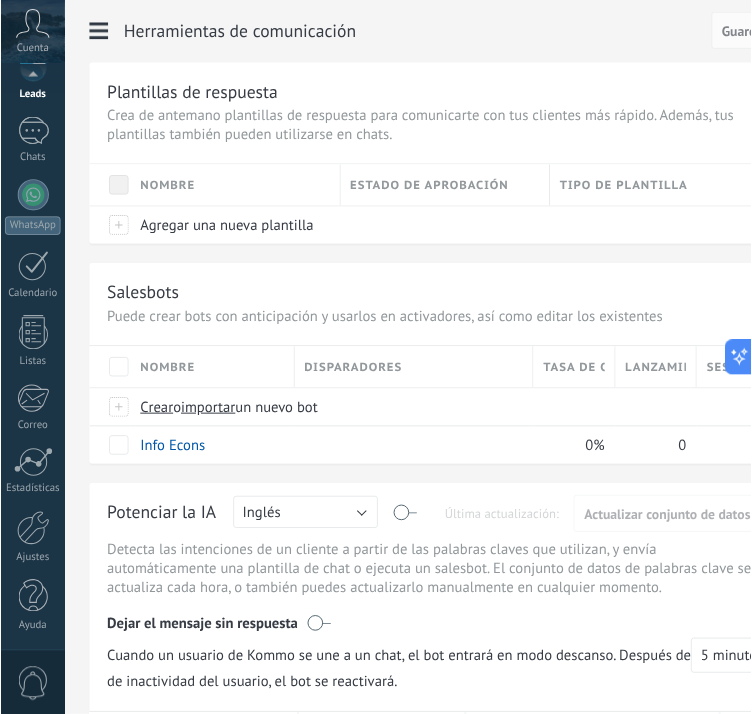 scroll, scrollTop: 0, scrollLeft: 0, axis: both 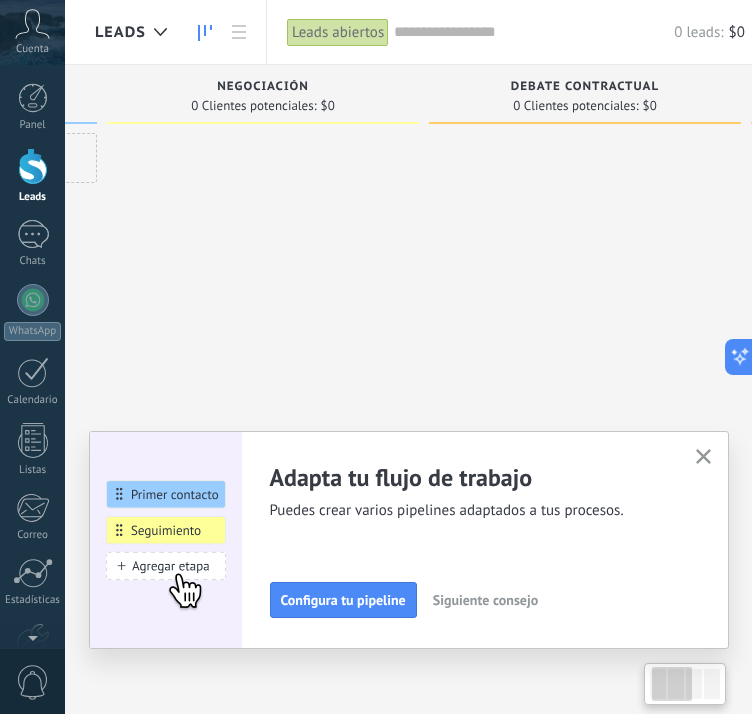 drag, startPoint x: 558, startPoint y: 303, endPoint x: 227, endPoint y: 267, distance: 332.95193 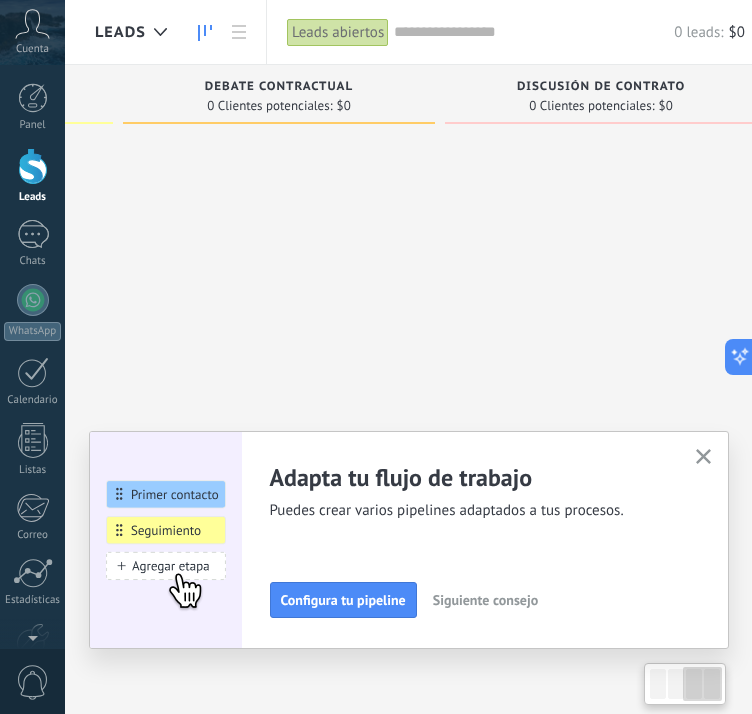 drag, startPoint x: 499, startPoint y: 261, endPoint x: 204, endPoint y: 235, distance: 296.14355 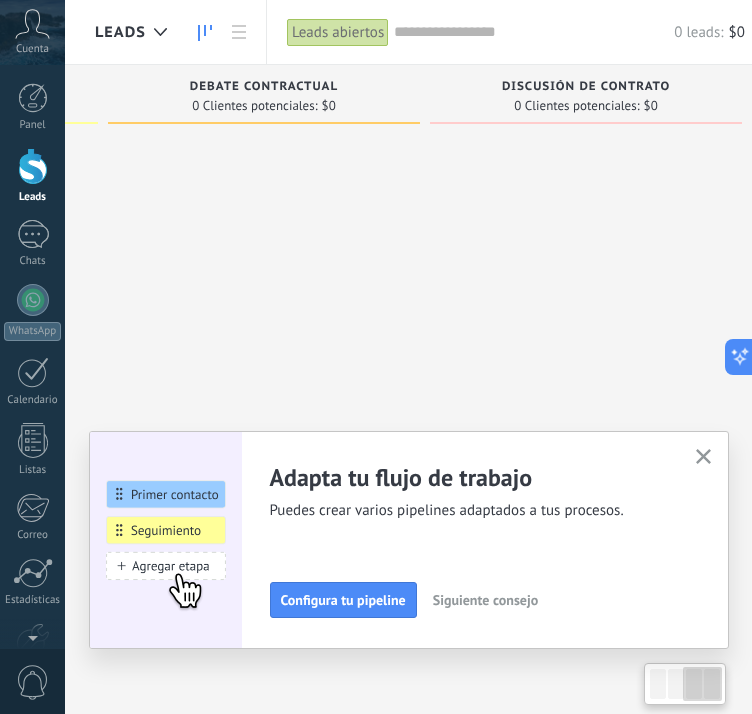 scroll, scrollTop: 0, scrollLeft: 635, axis: horizontal 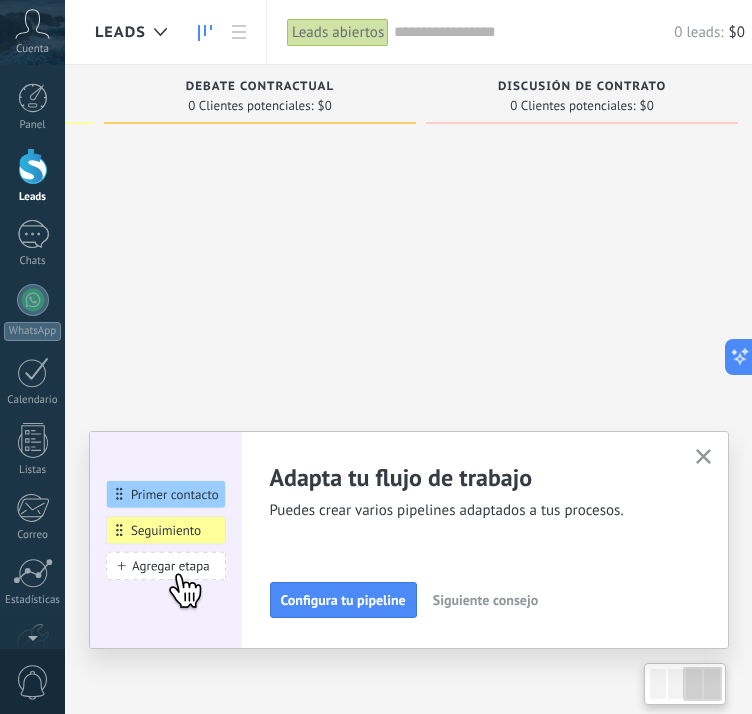 drag, startPoint x: 417, startPoint y: 233, endPoint x: 111, endPoint y: 197, distance: 308.11038 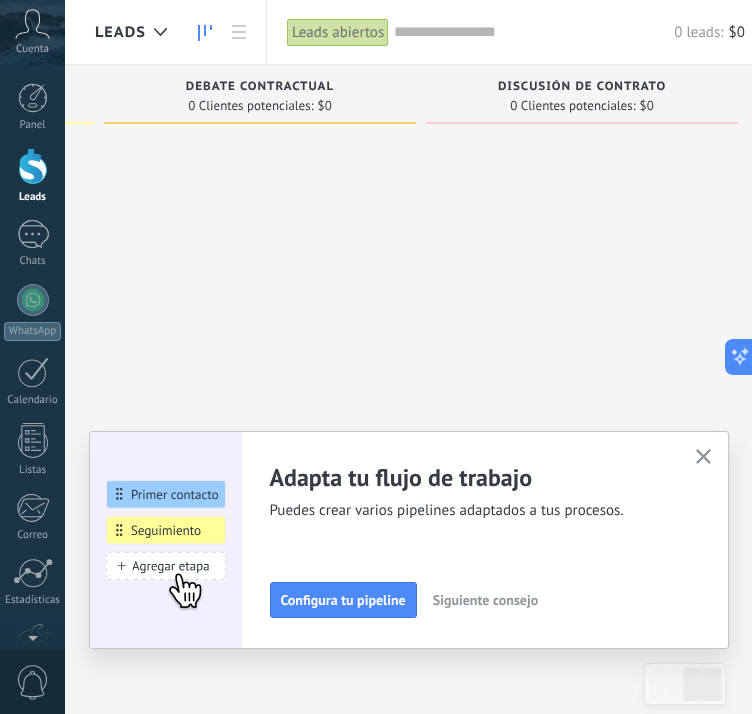 drag, startPoint x: 530, startPoint y: 285, endPoint x: 115, endPoint y: 241, distance: 417.32602 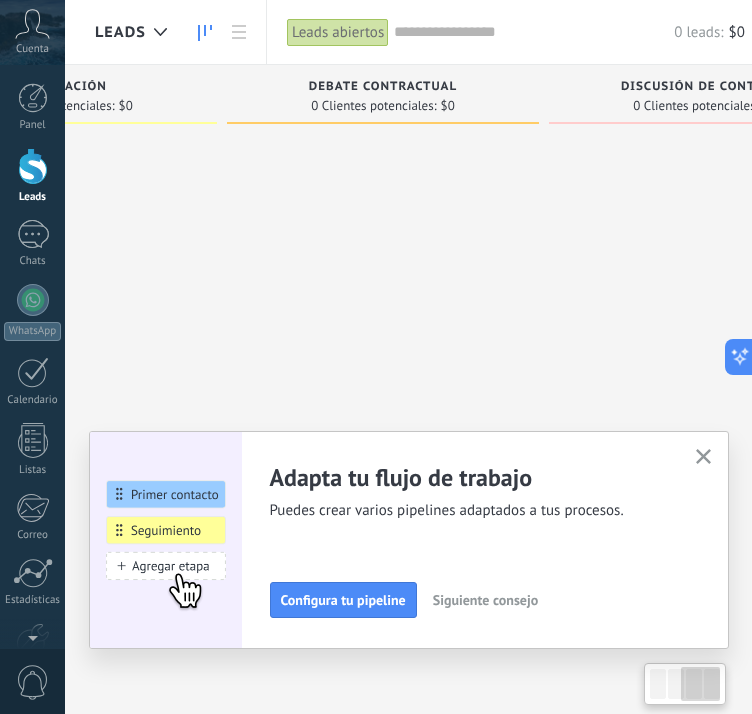 drag, startPoint x: 298, startPoint y: 277, endPoint x: 489, endPoint y: 289, distance: 191.37659 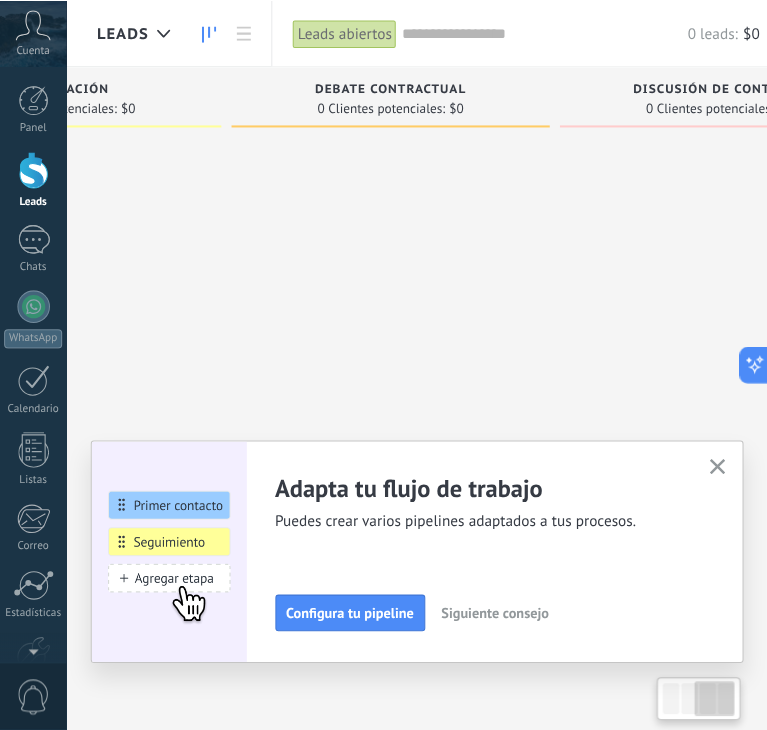scroll, scrollTop: 0, scrollLeft: 445, axis: horizontal 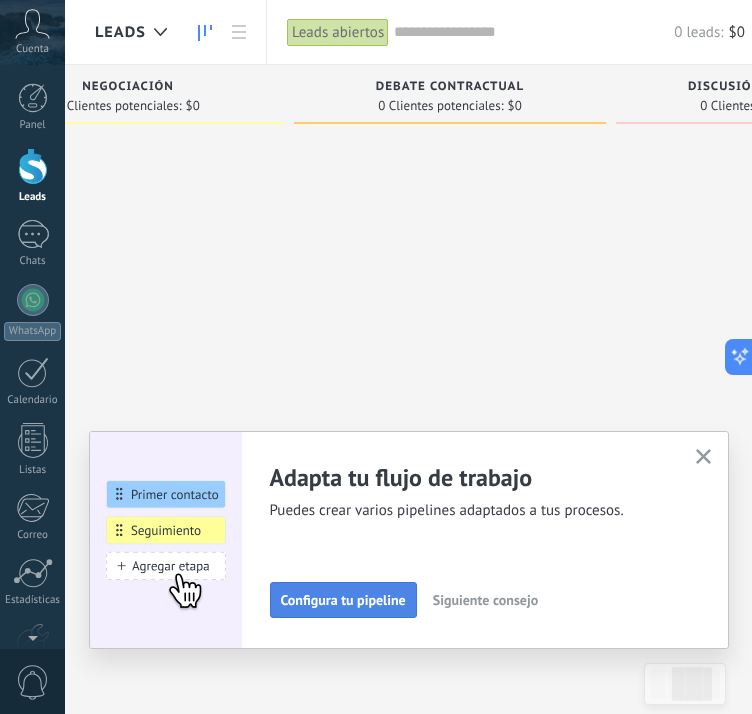 click on "Configura tu pipeline" at bounding box center [343, 600] 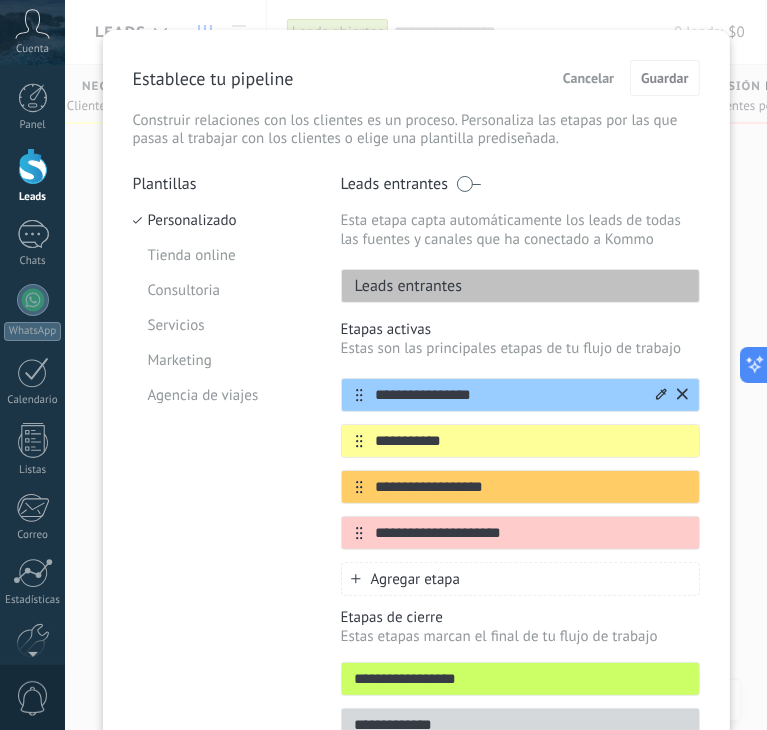 scroll, scrollTop: 82, scrollLeft: 0, axis: vertical 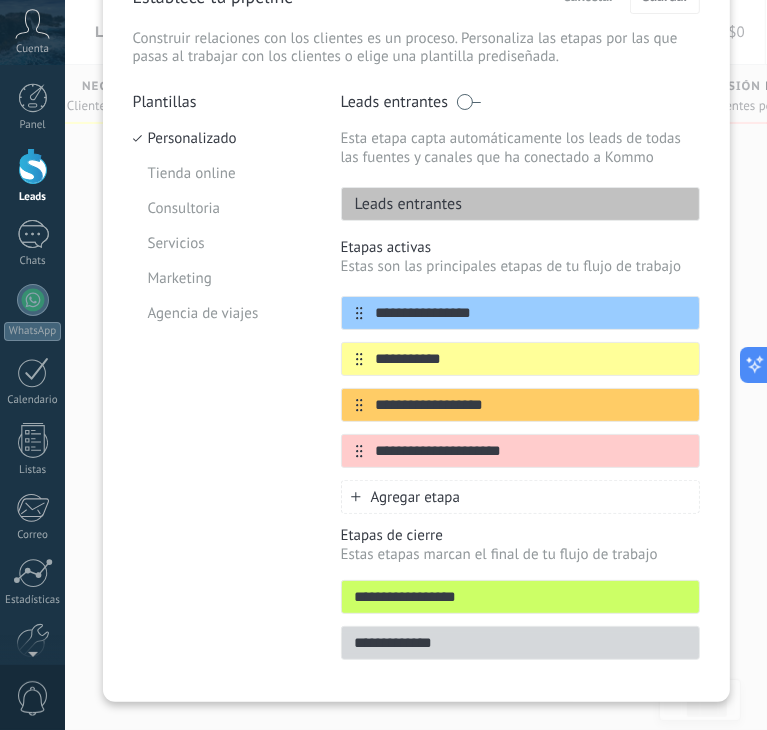 click on "Agregar etapa" at bounding box center (416, 497) 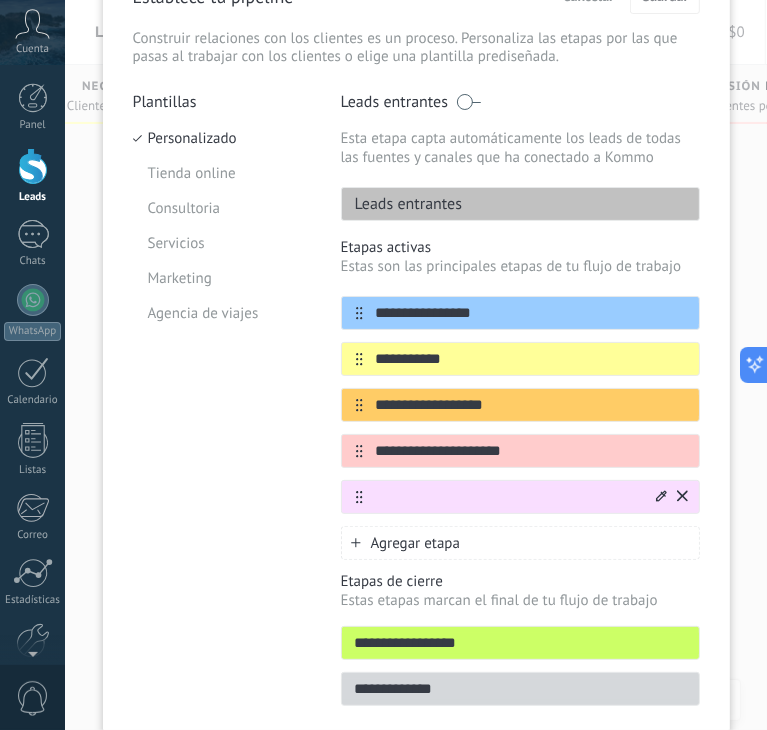 click at bounding box center (508, 497) 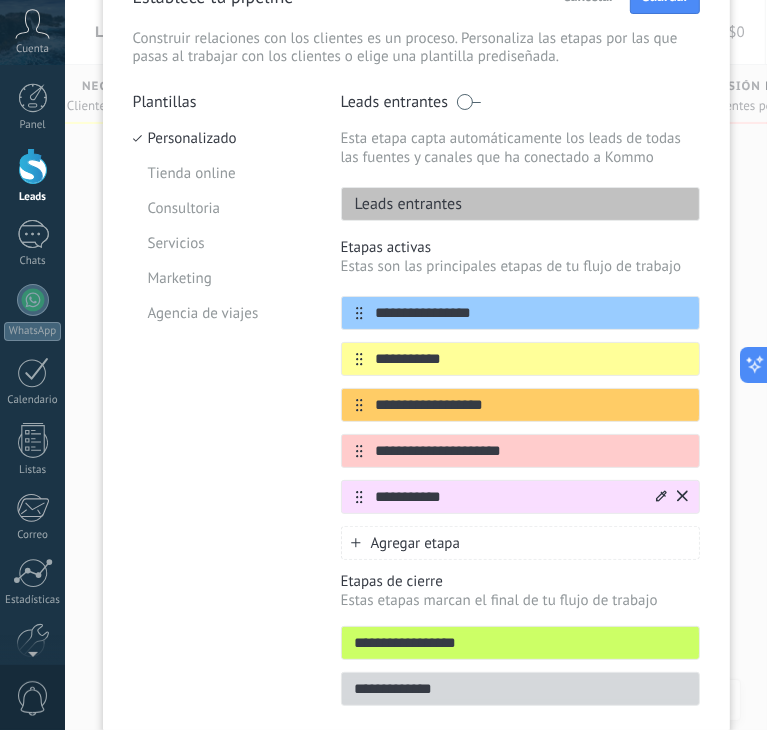 type on "**********" 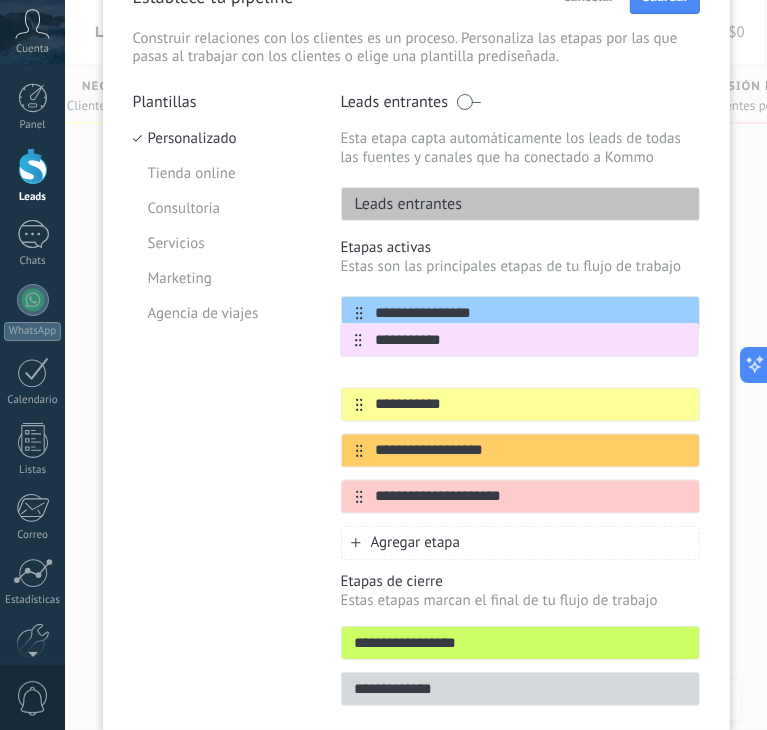 drag, startPoint x: 351, startPoint y: 496, endPoint x: 351, endPoint y: 333, distance: 163 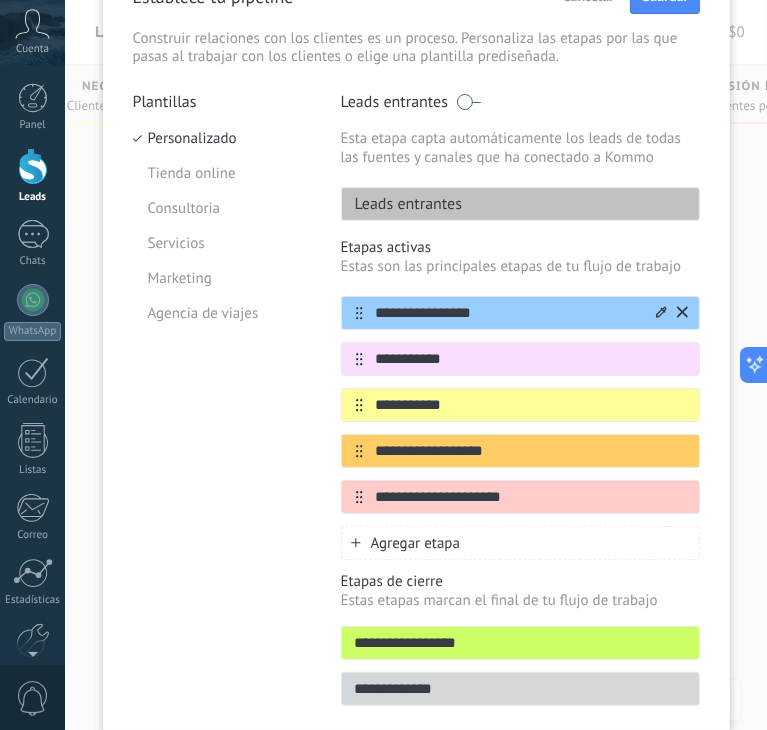 click 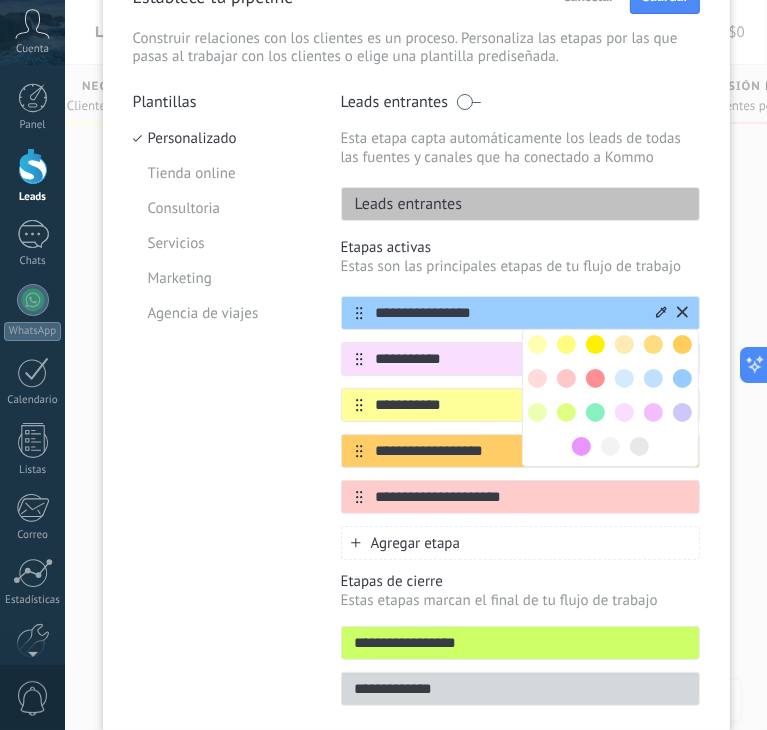 click 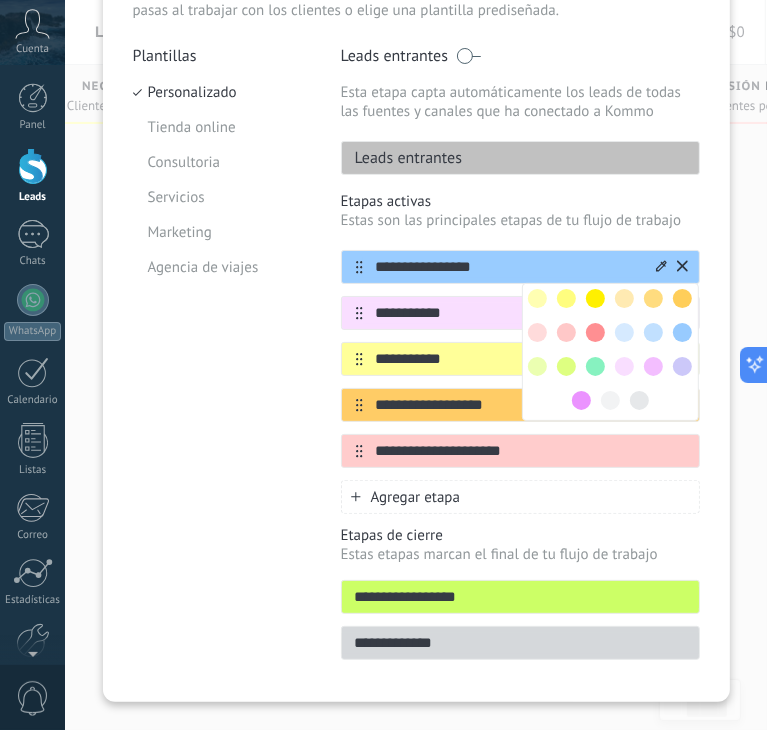 click on "Plantillas Personalizado Tienda online Consultoria Servicios Marketing Agencia de viajes" at bounding box center [222, 359] 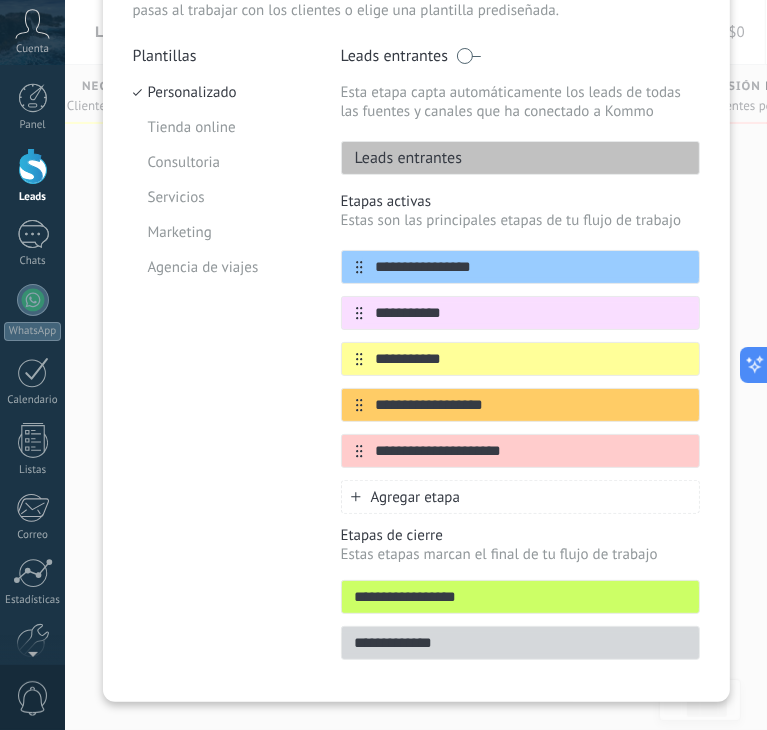 click 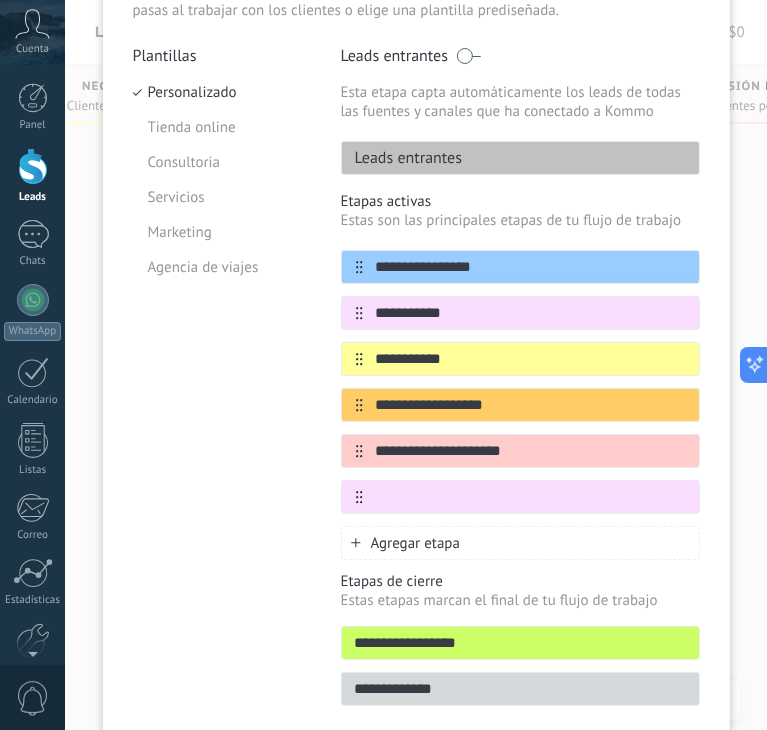 type on "*" 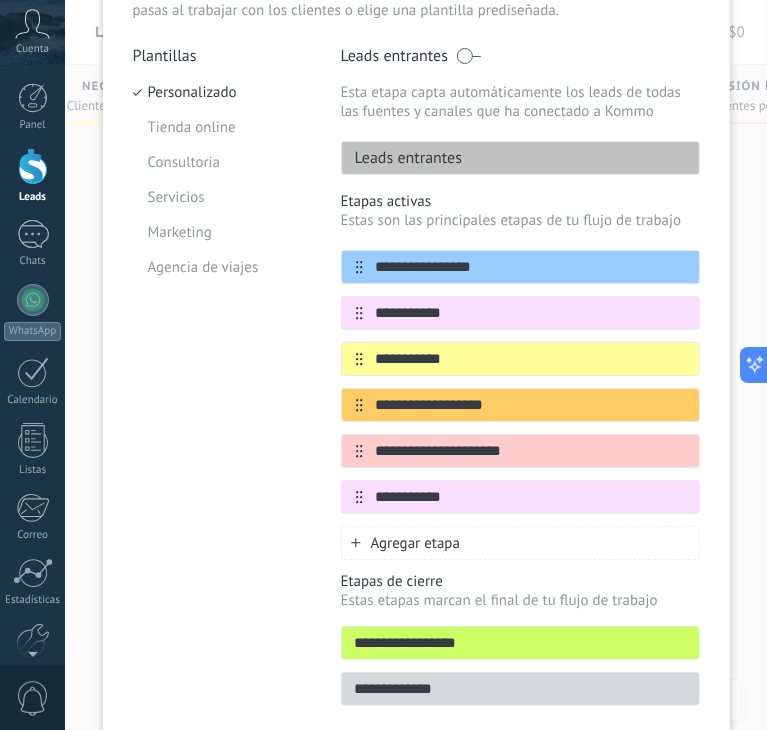 type on "**********" 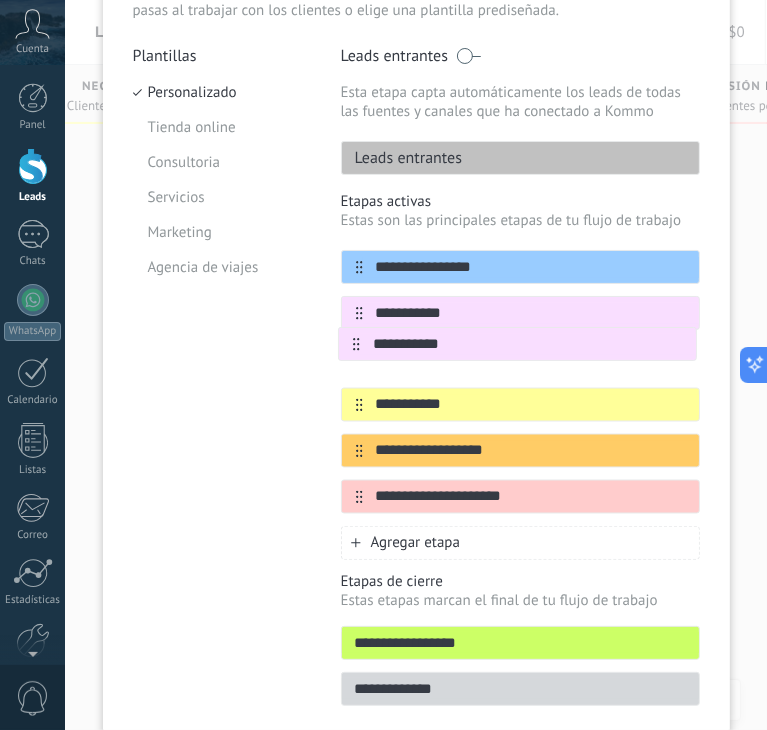 drag, startPoint x: 356, startPoint y: 500, endPoint x: 357, endPoint y: 342, distance: 158.00316 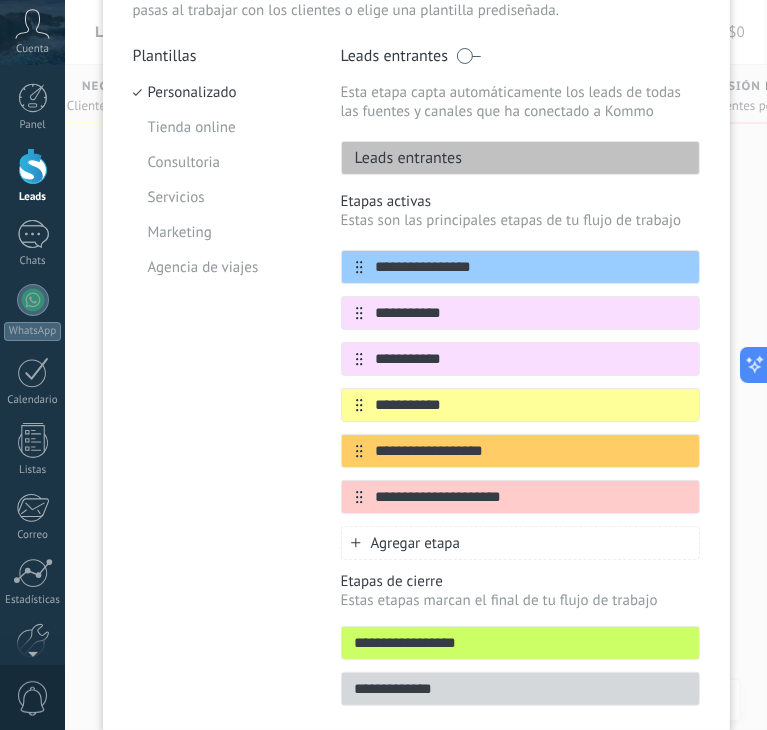 click 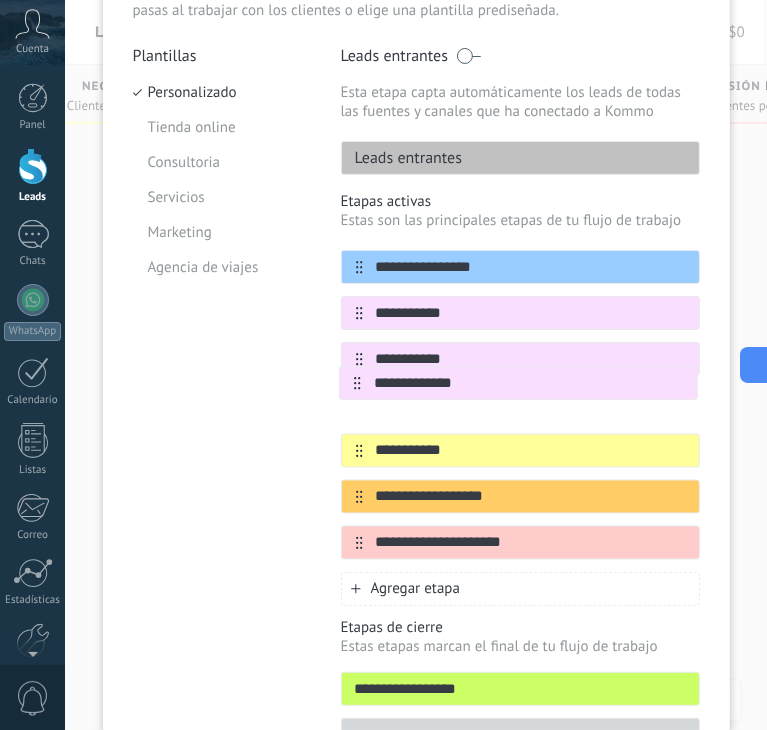 drag, startPoint x: 353, startPoint y: 545, endPoint x: 355, endPoint y: 378, distance: 167.01198 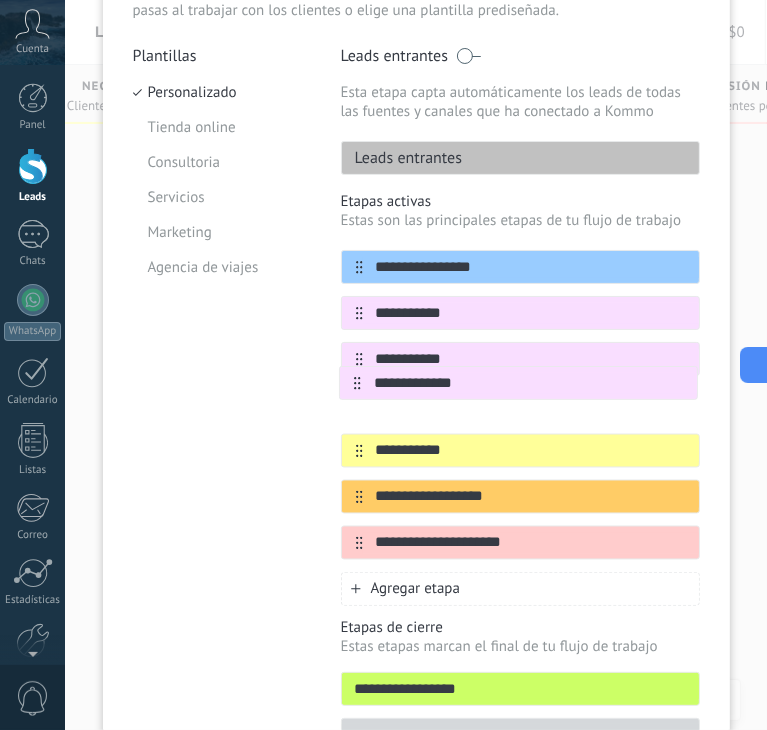 click on "**********" at bounding box center (520, 405) 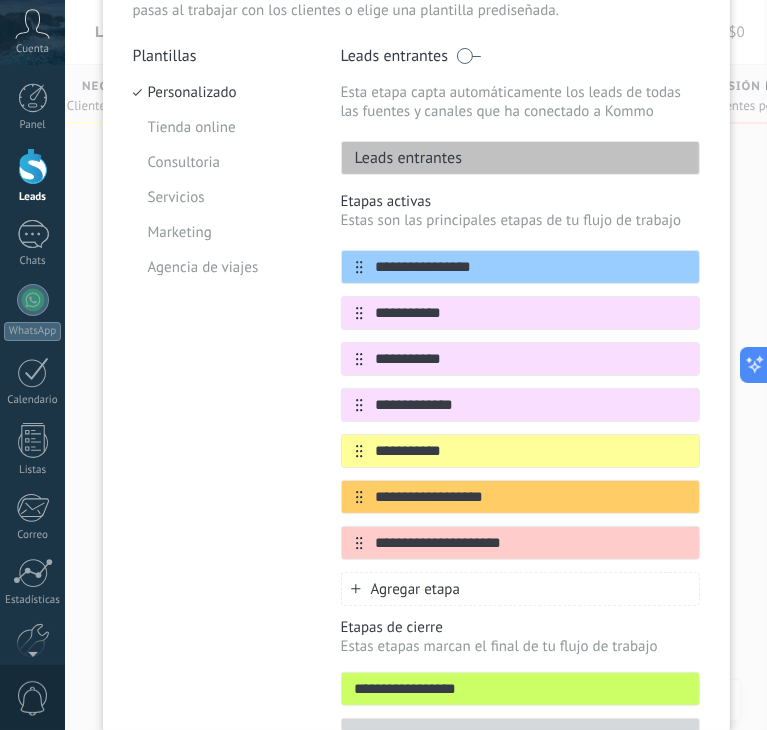 type on "**********" 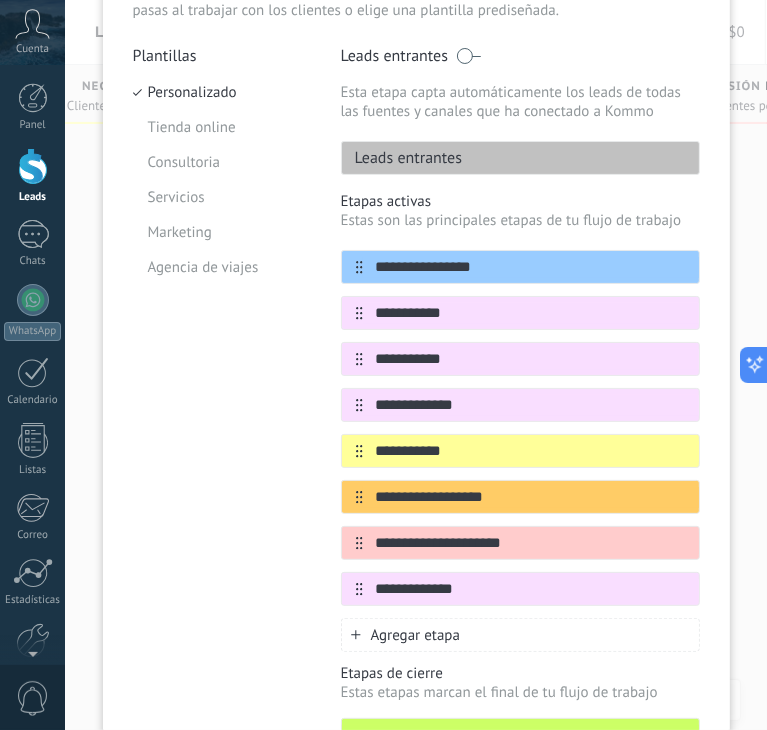 scroll, scrollTop: 132, scrollLeft: 0, axis: vertical 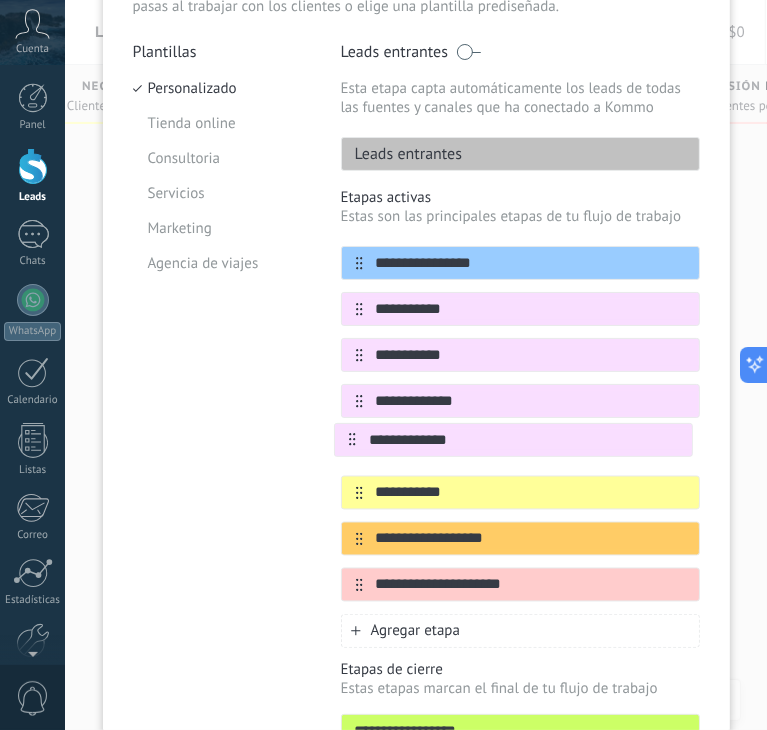 drag, startPoint x: 355, startPoint y: 585, endPoint x: 352, endPoint y: 431, distance: 154.02922 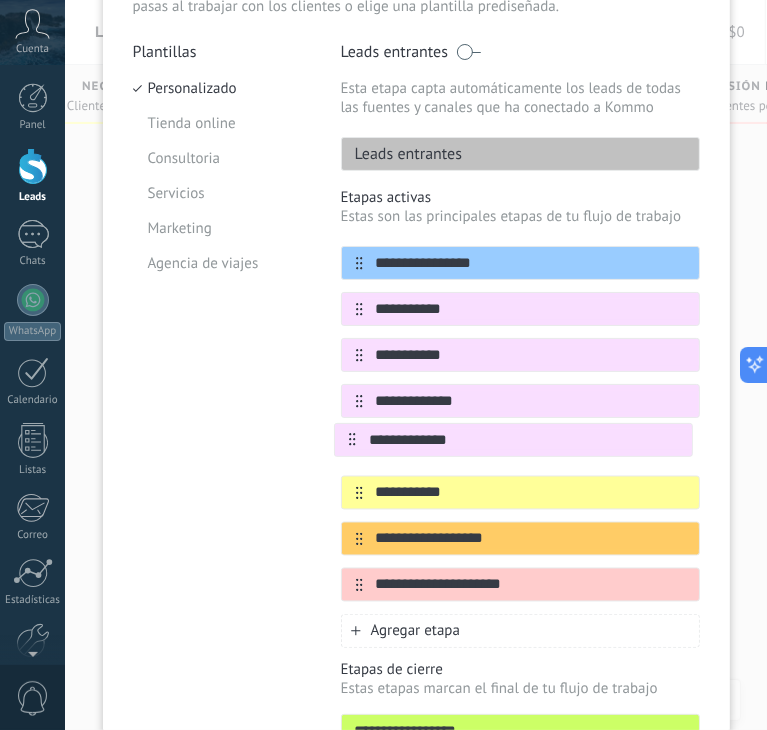 click on "**********" at bounding box center [520, 424] 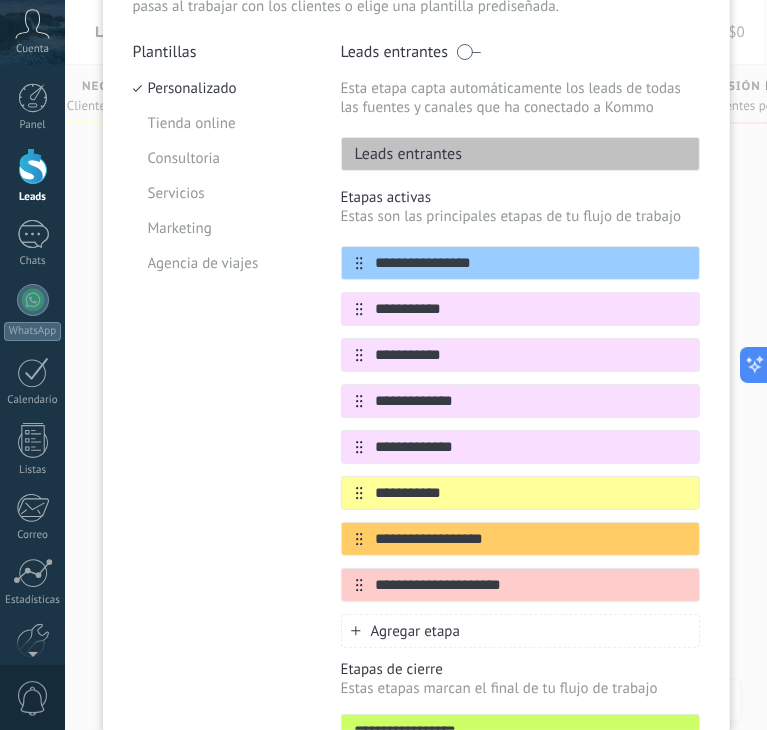 type on "**********" 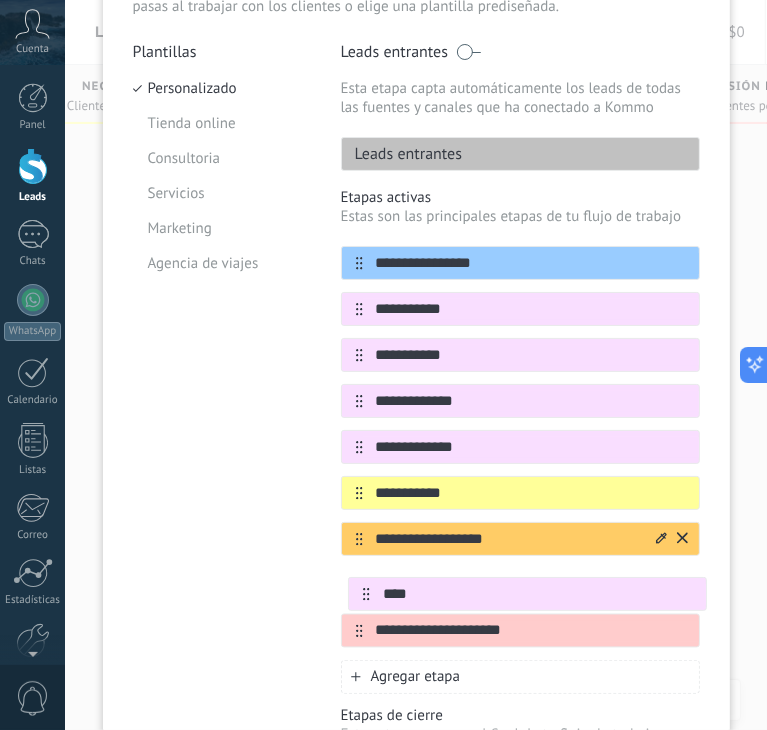 scroll, scrollTop: 140, scrollLeft: 0, axis: vertical 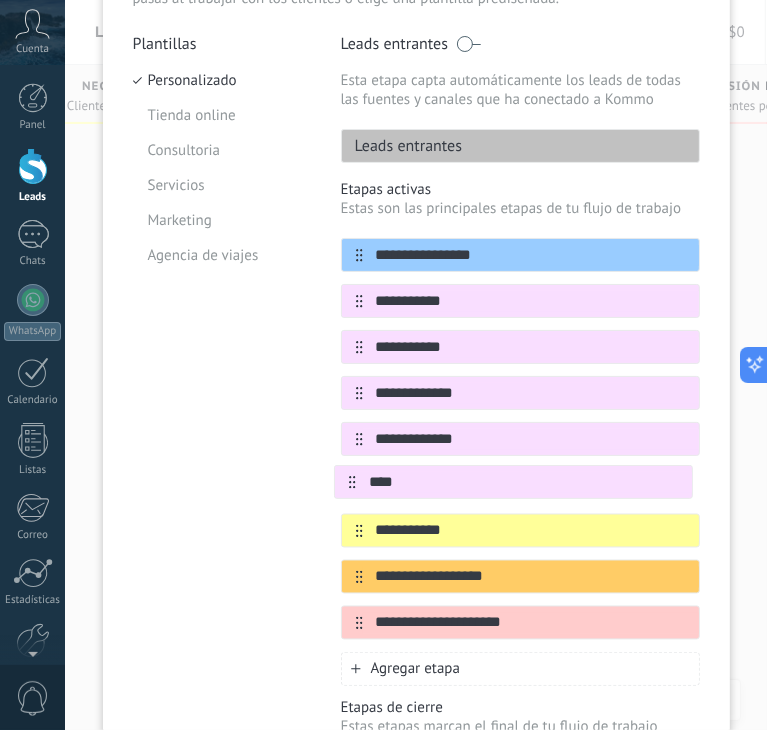 drag, startPoint x: 352, startPoint y: 621, endPoint x: 353, endPoint y: 464, distance: 157.00319 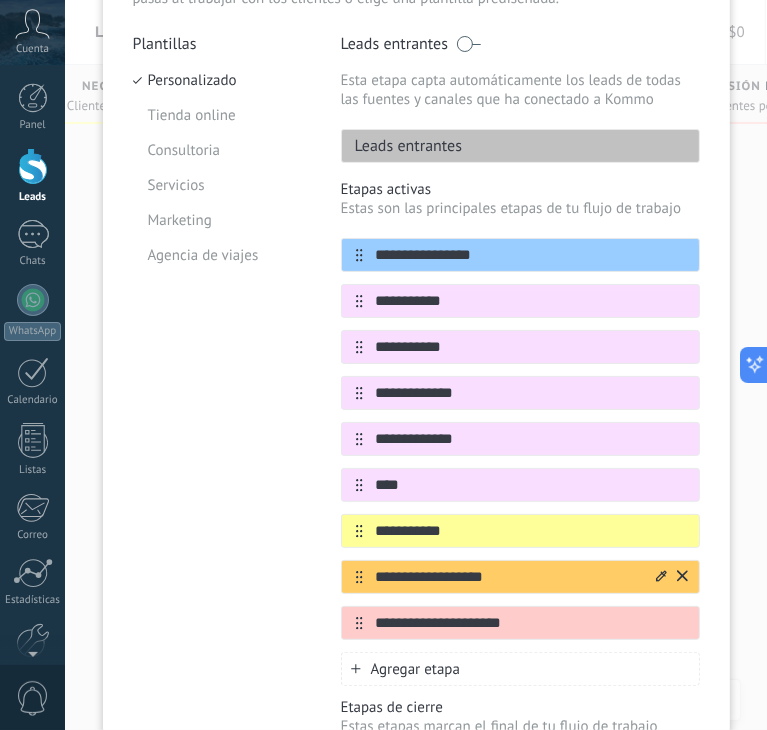 type on "****" 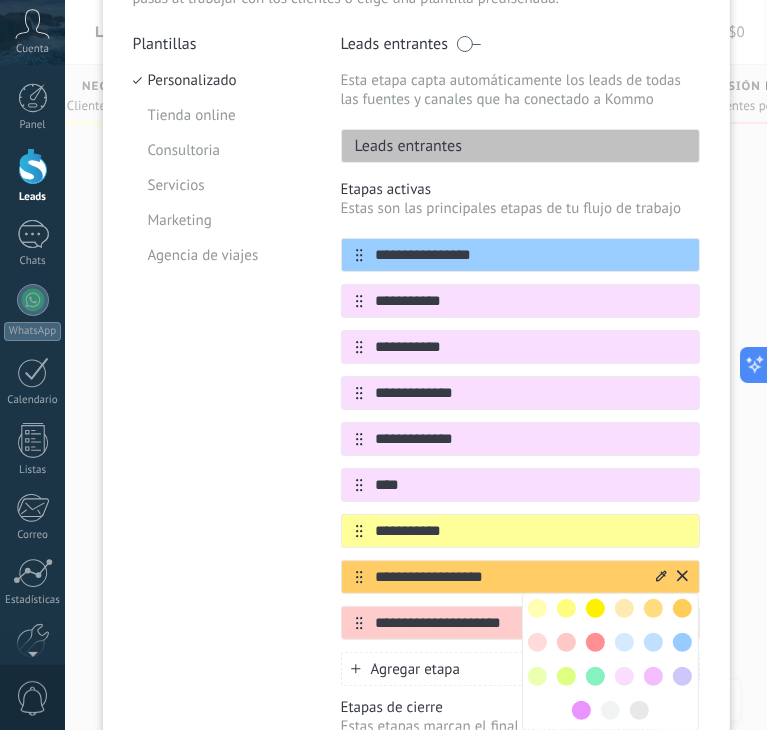 click on "**********" at bounding box center (508, 577) 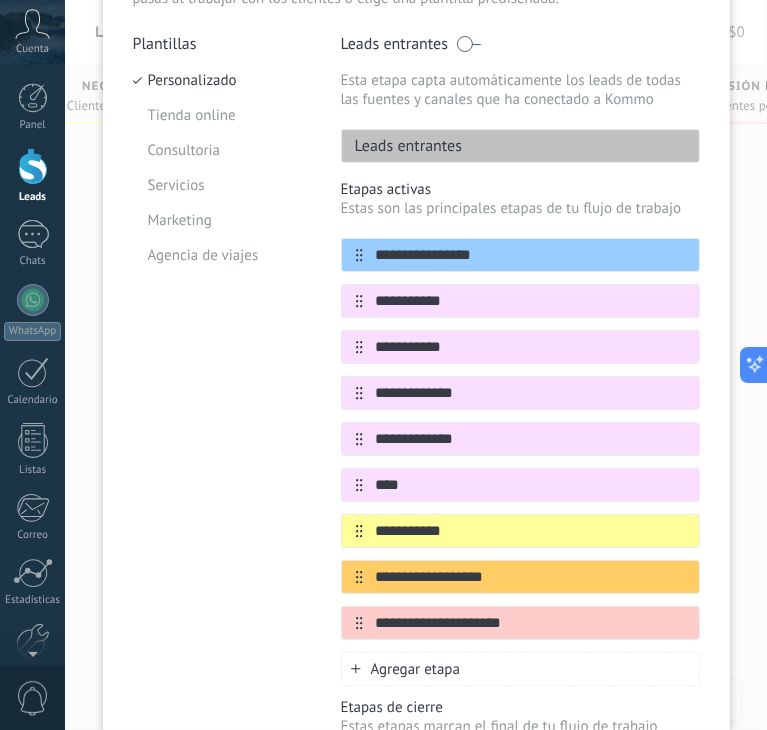 drag, startPoint x: 380, startPoint y: 556, endPoint x: 265, endPoint y: 541, distance: 115.97414 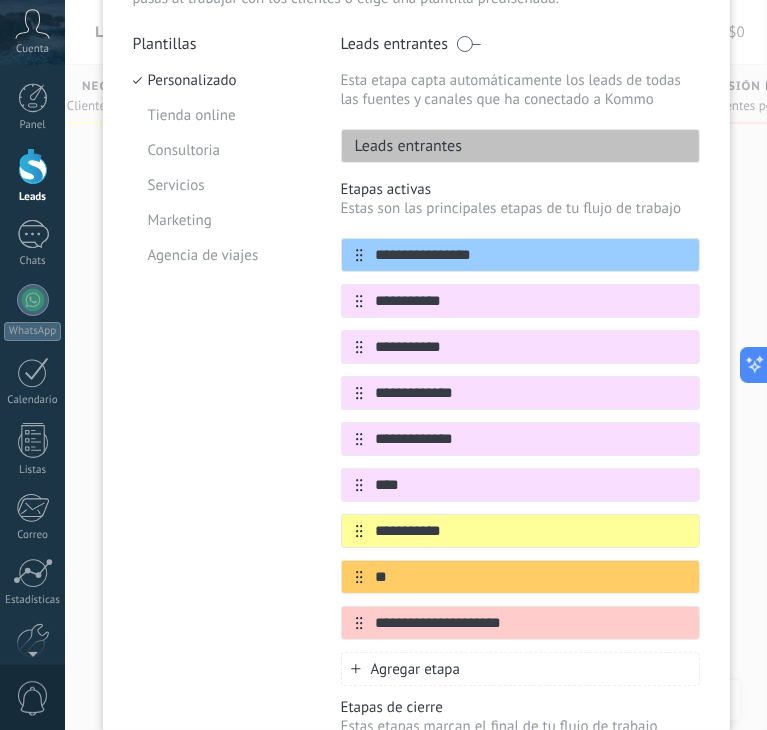 type on "*" 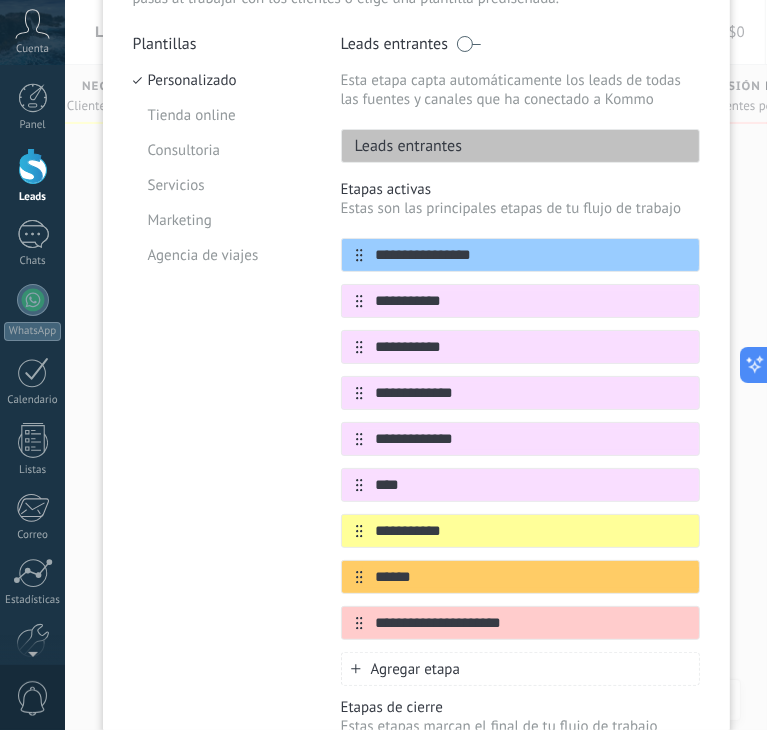 type on "*****" 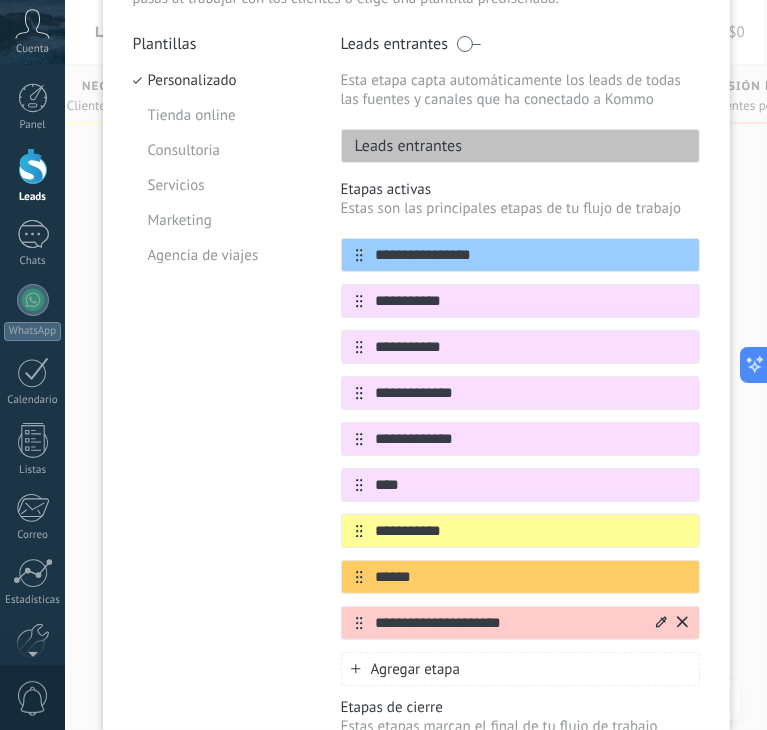 click on "**********" at bounding box center (508, 623) 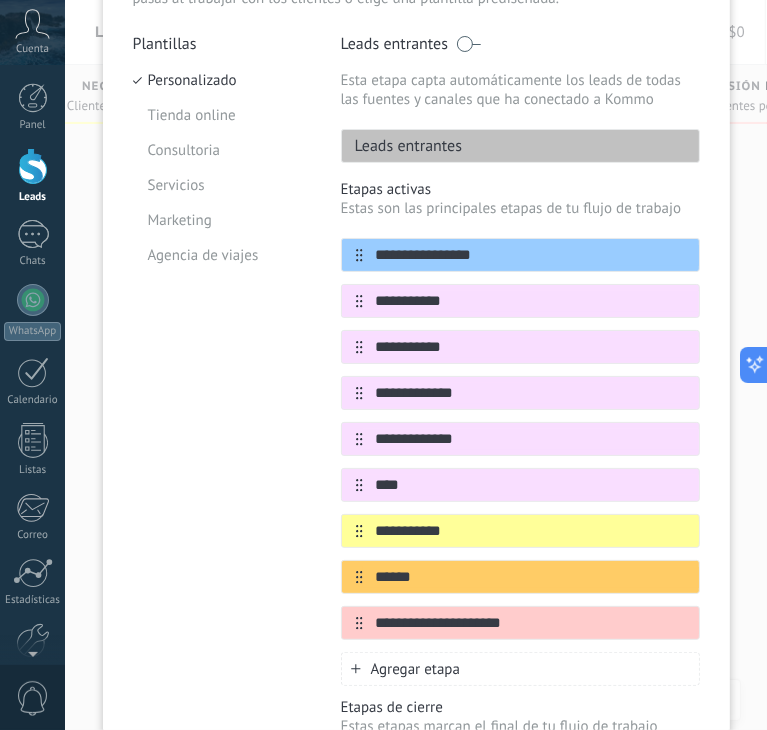 drag, startPoint x: 583, startPoint y: 621, endPoint x: 277, endPoint y: 592, distance: 307.37112 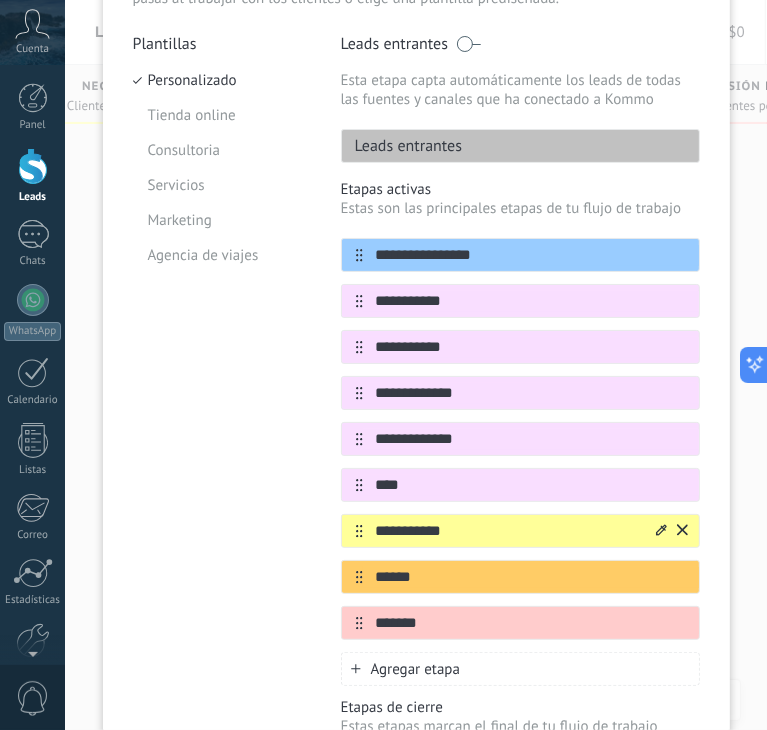 scroll, scrollTop: 310, scrollLeft: 0, axis: vertical 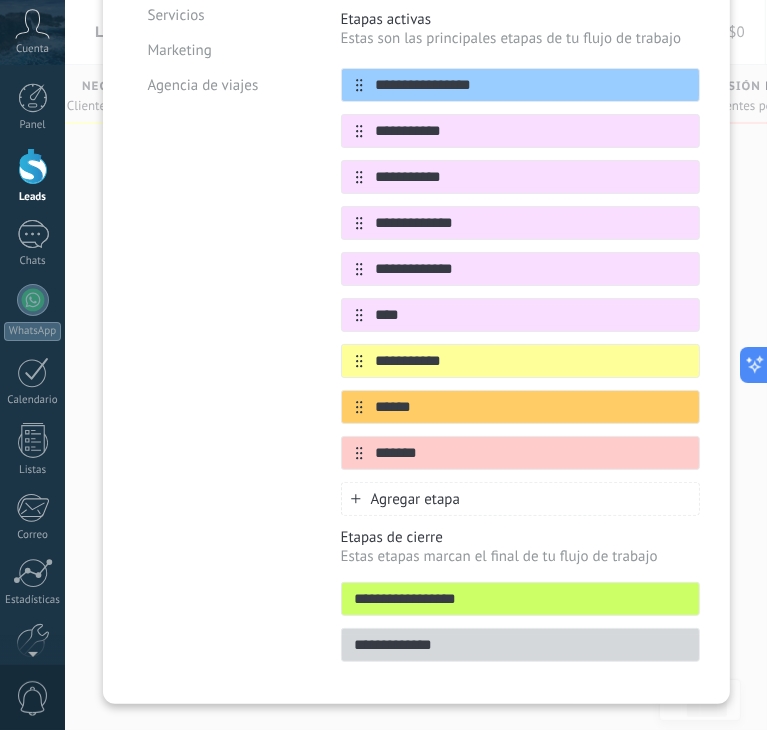 type on "*******" 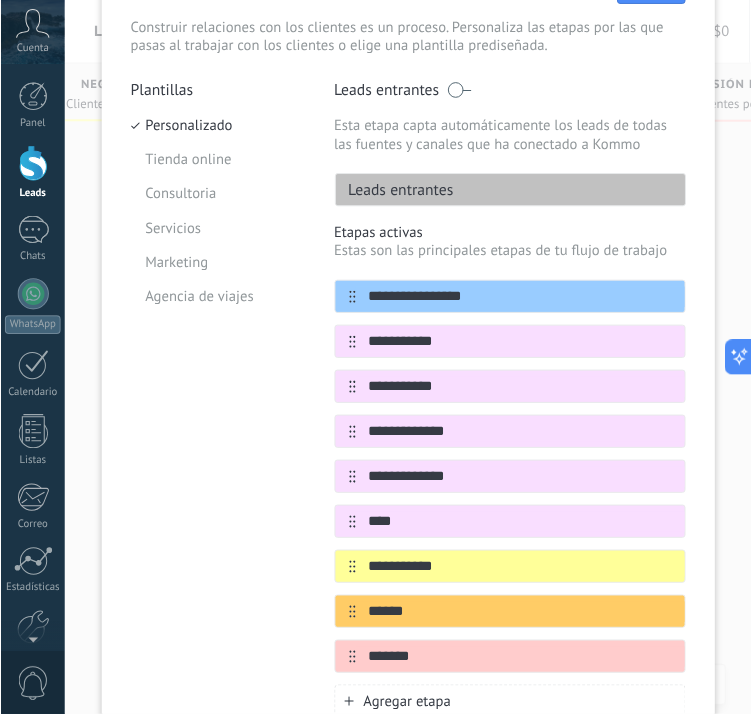 scroll, scrollTop: 10, scrollLeft: 0, axis: vertical 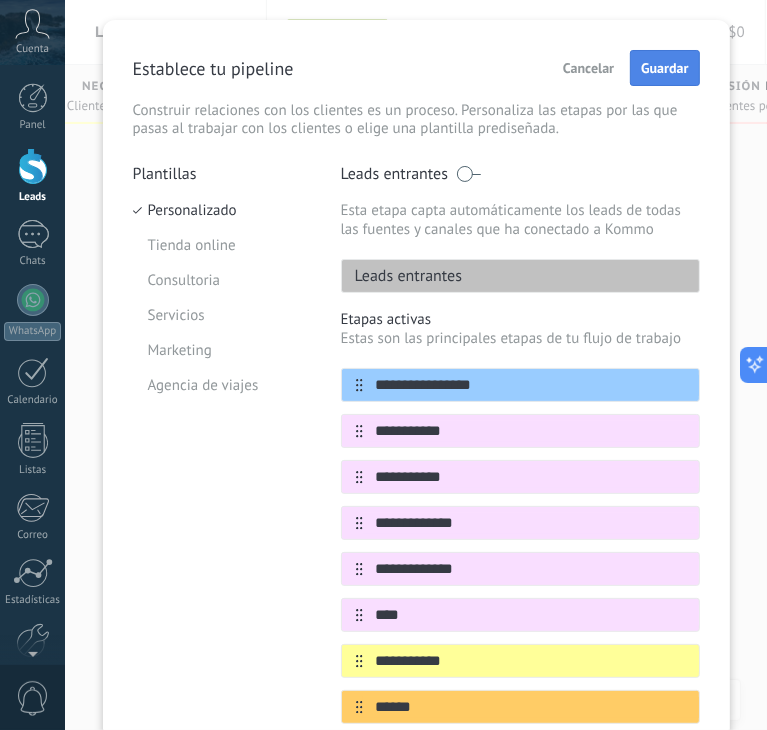 click on "Guardar" at bounding box center (664, 68) 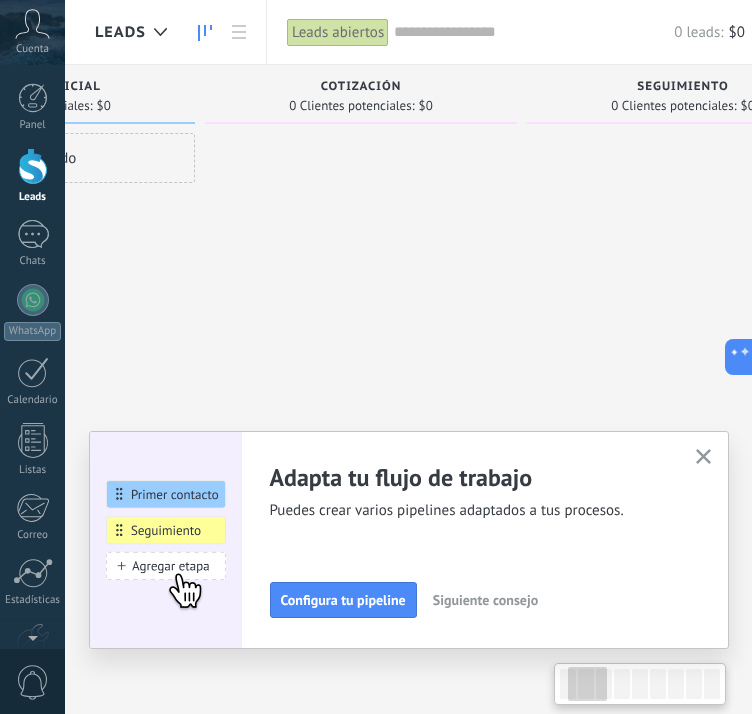 drag, startPoint x: 572, startPoint y: 363, endPoint x: 410, endPoint y: 354, distance: 162.2498 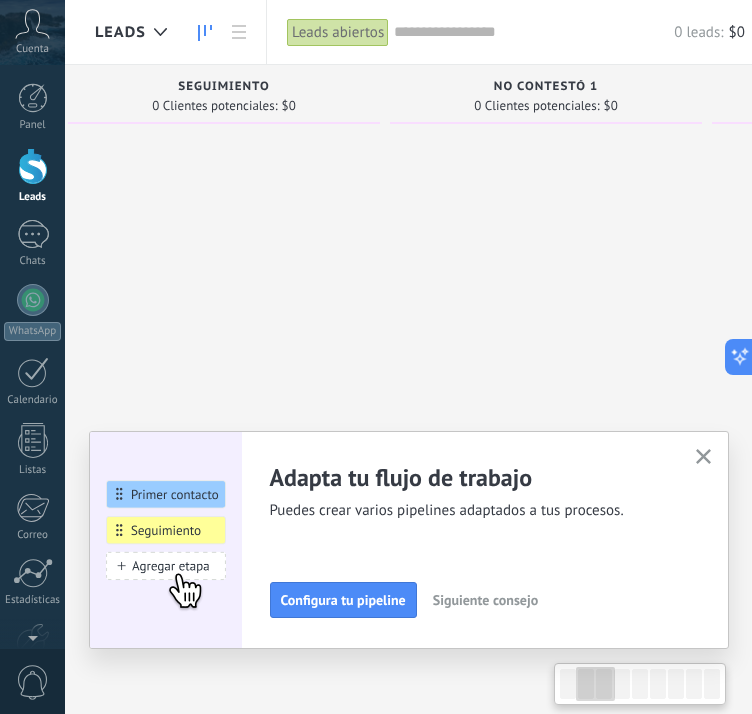 drag, startPoint x: 524, startPoint y: 330, endPoint x: 112, endPoint y: 292, distance: 413.74872 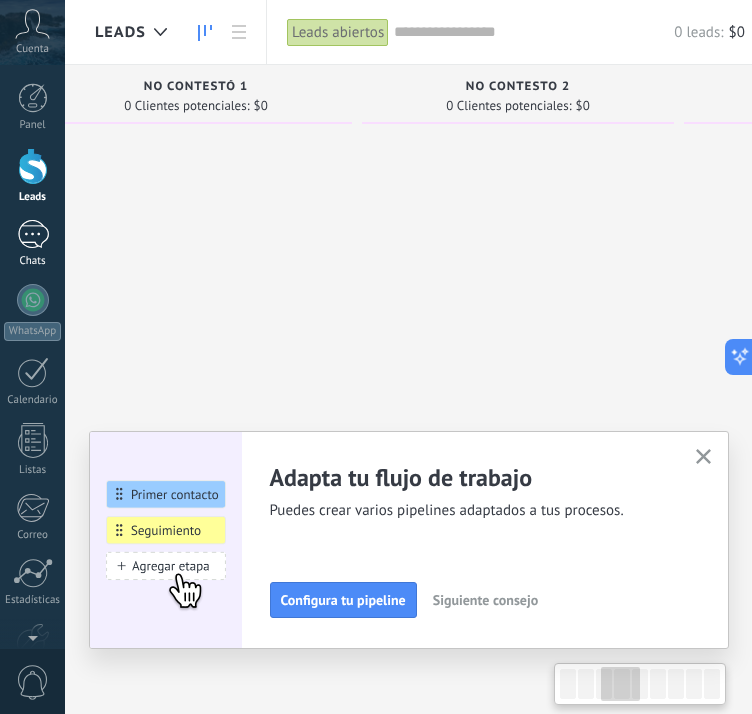 drag, startPoint x: 404, startPoint y: 262, endPoint x: 58, endPoint y: 266, distance: 346.02313 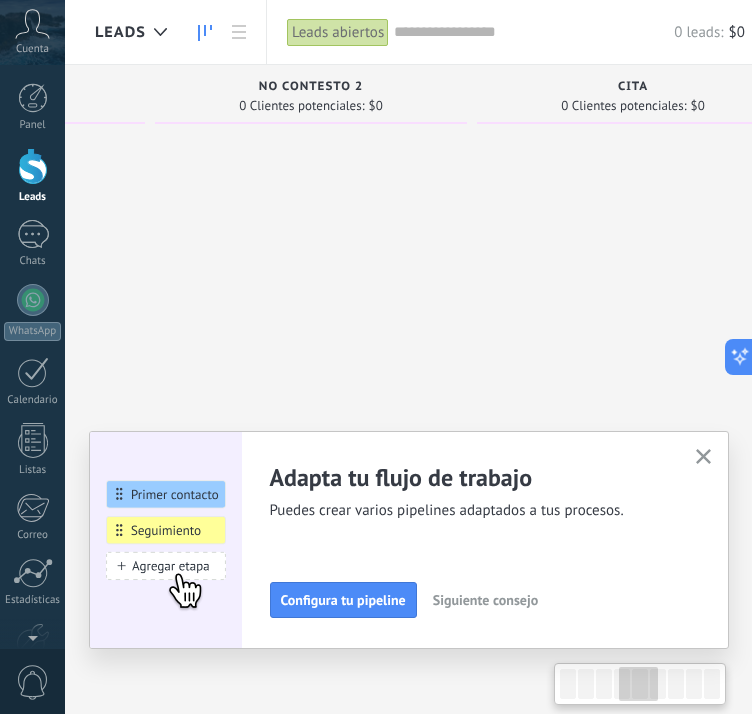 drag, startPoint x: 484, startPoint y: 262, endPoint x: 172, endPoint y: 269, distance: 312.07852 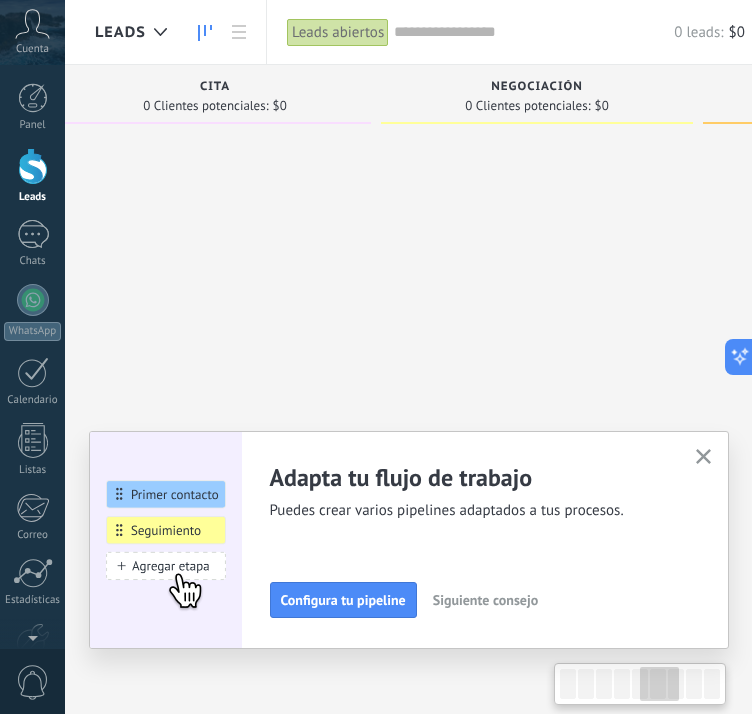 drag, startPoint x: 417, startPoint y: 267, endPoint x: 210, endPoint y: 273, distance: 207.08694 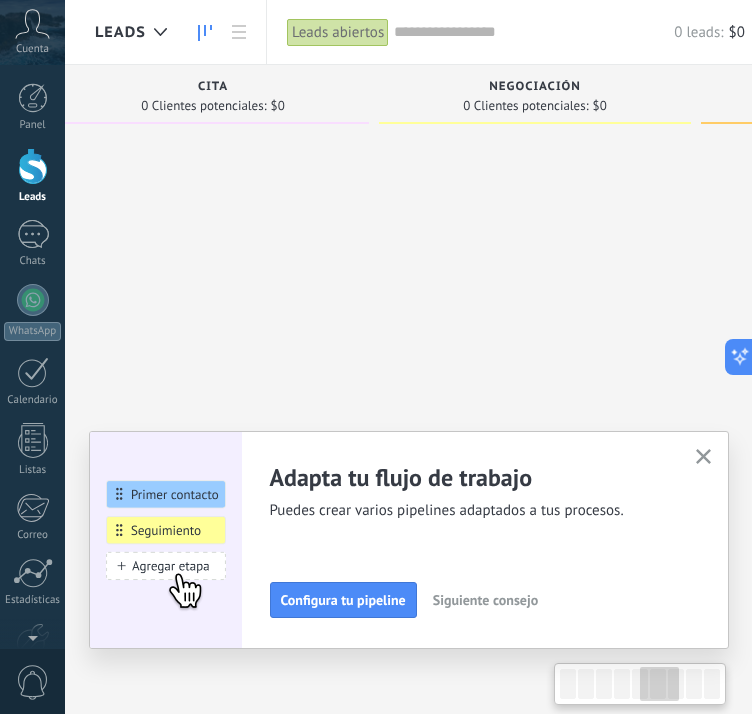 click at bounding box center [213, 359] 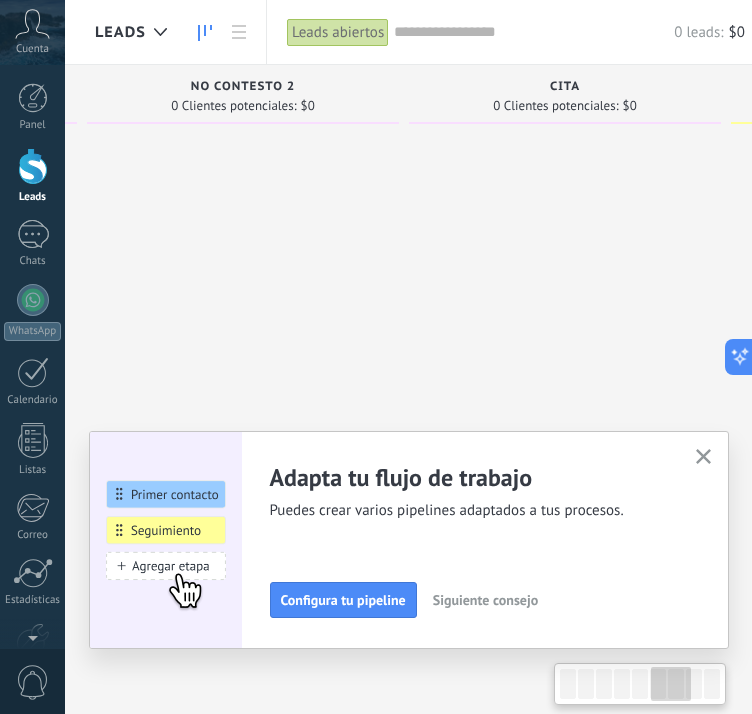 drag, startPoint x: 230, startPoint y: 281, endPoint x: 639, endPoint y: 278, distance: 409.01102 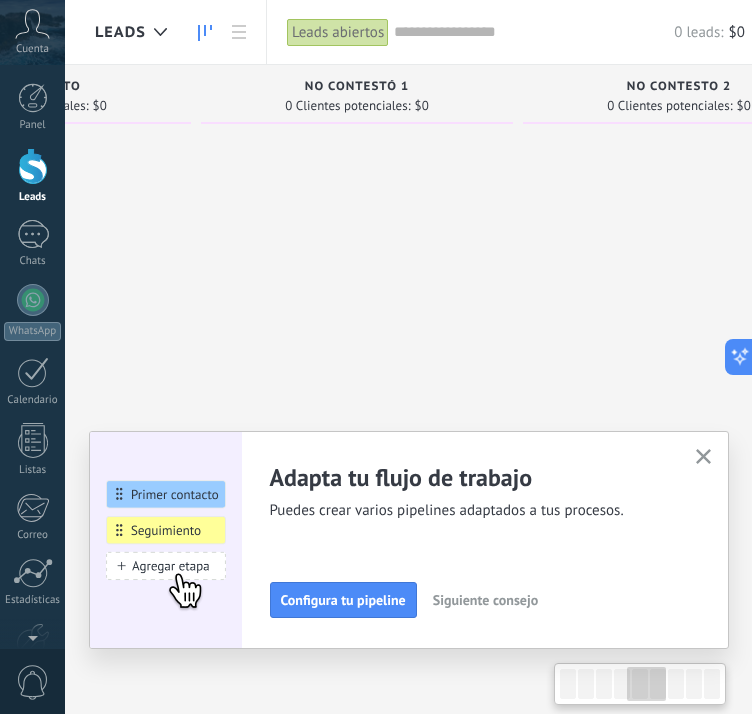 drag, startPoint x: 332, startPoint y: 285, endPoint x: 736, endPoint y: 285, distance: 404 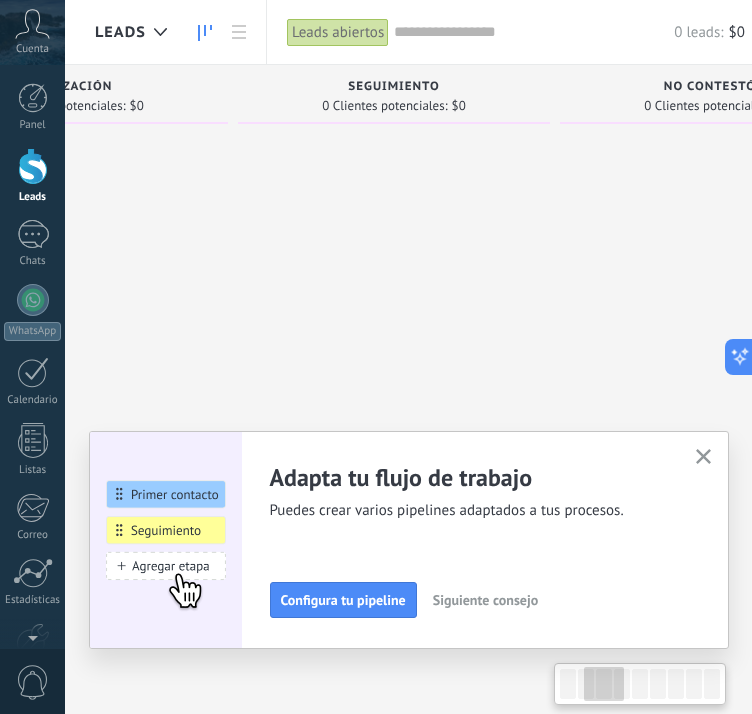 drag, startPoint x: 221, startPoint y: 289, endPoint x: 460, endPoint y: 305, distance: 239.53497 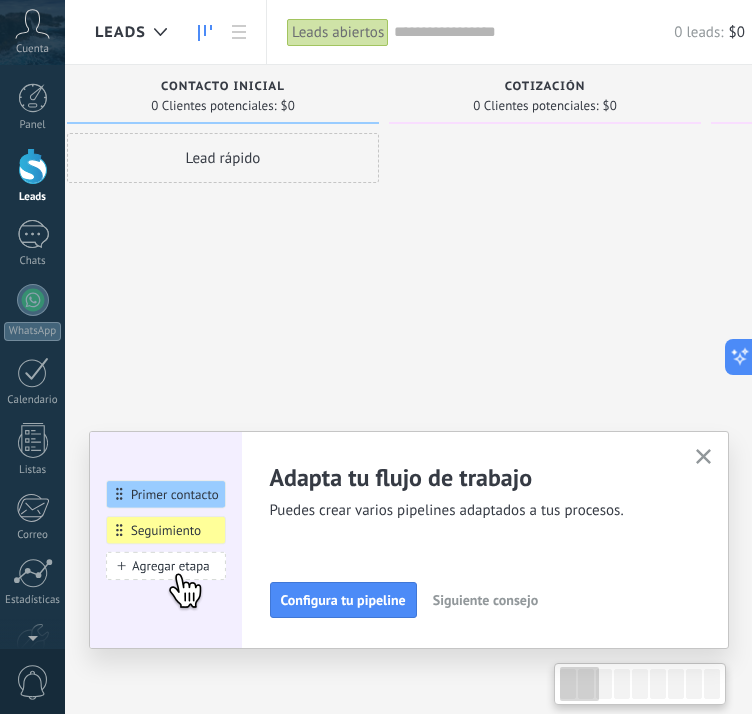 scroll, scrollTop: 0, scrollLeft: 0, axis: both 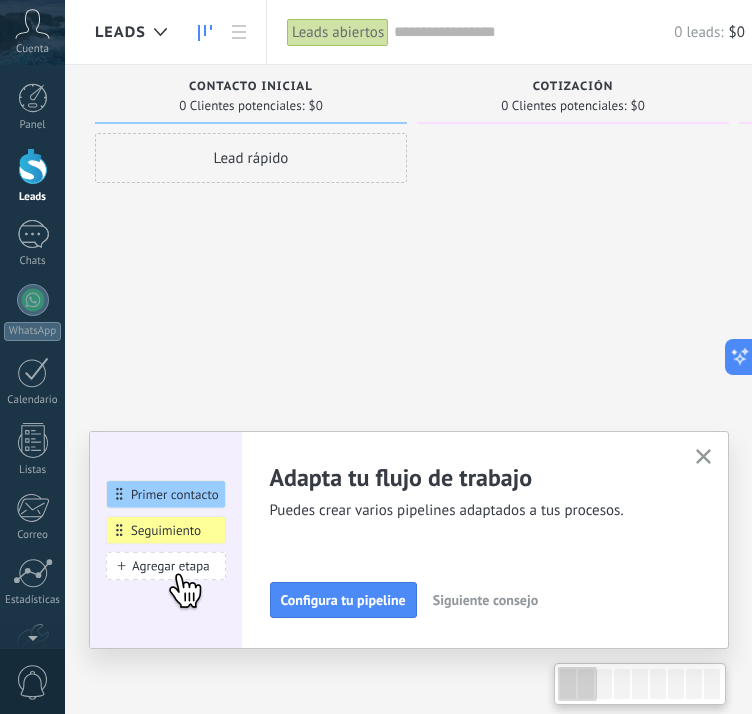drag, startPoint x: 214, startPoint y: 284, endPoint x: 689, endPoint y: 321, distance: 476.43887 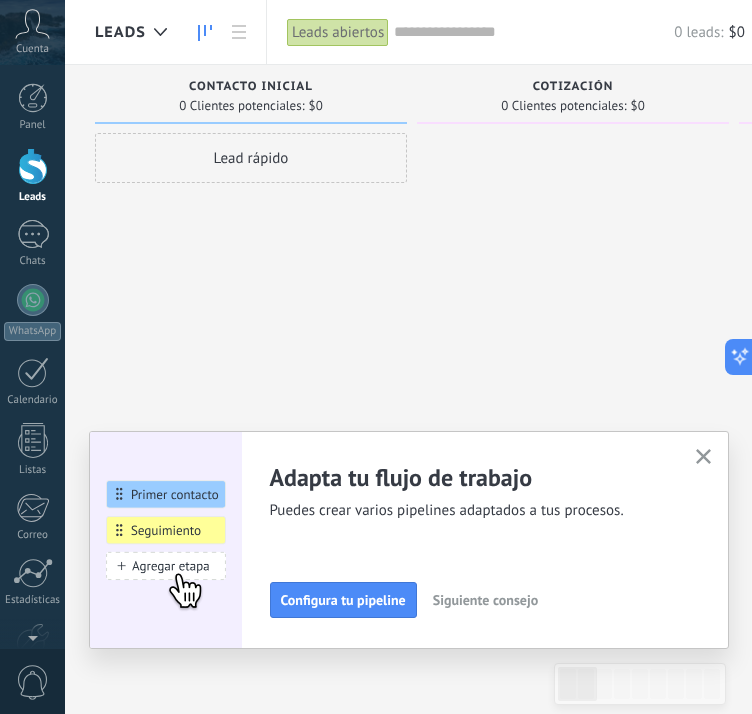 drag, startPoint x: 328, startPoint y: 318, endPoint x: 574, endPoint y: 317, distance: 246.00203 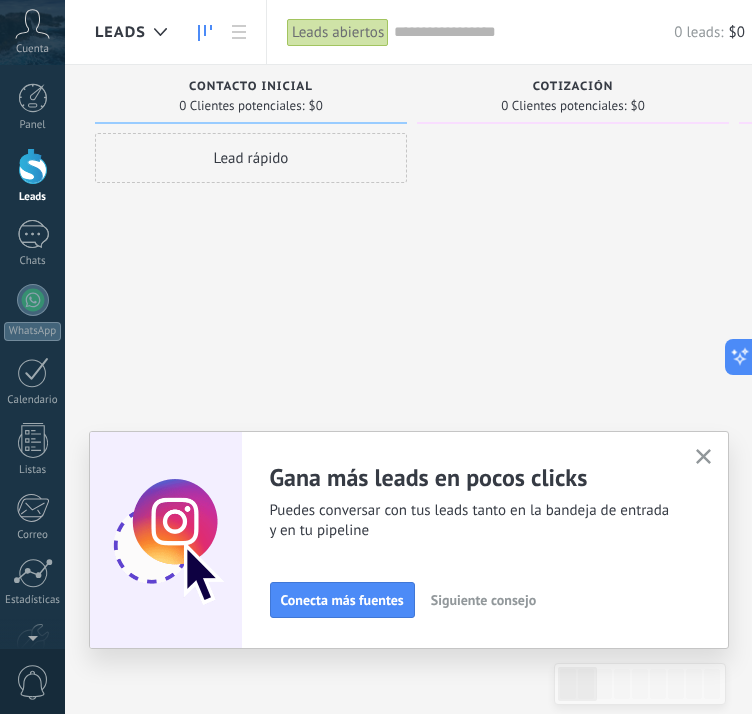 click 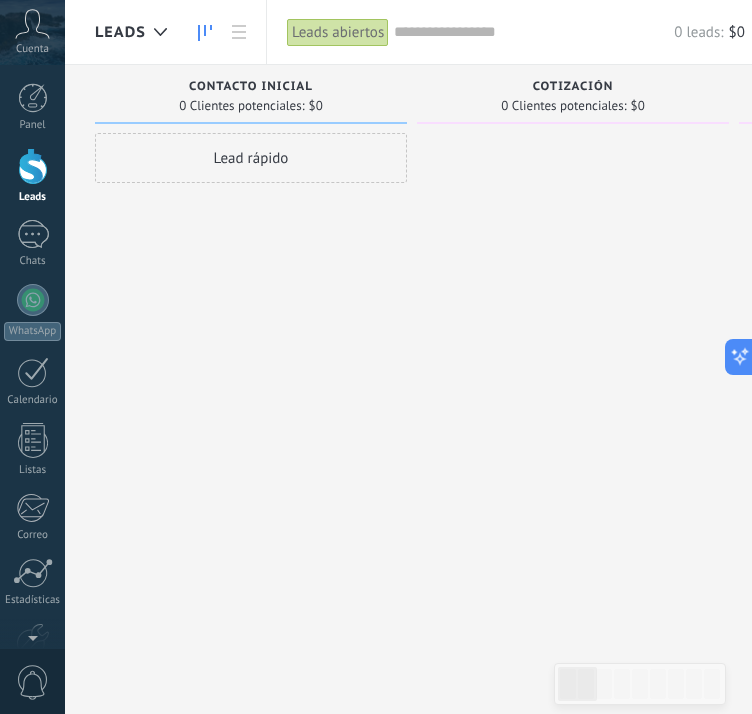 click on "Lead rápido" at bounding box center [251, 158] 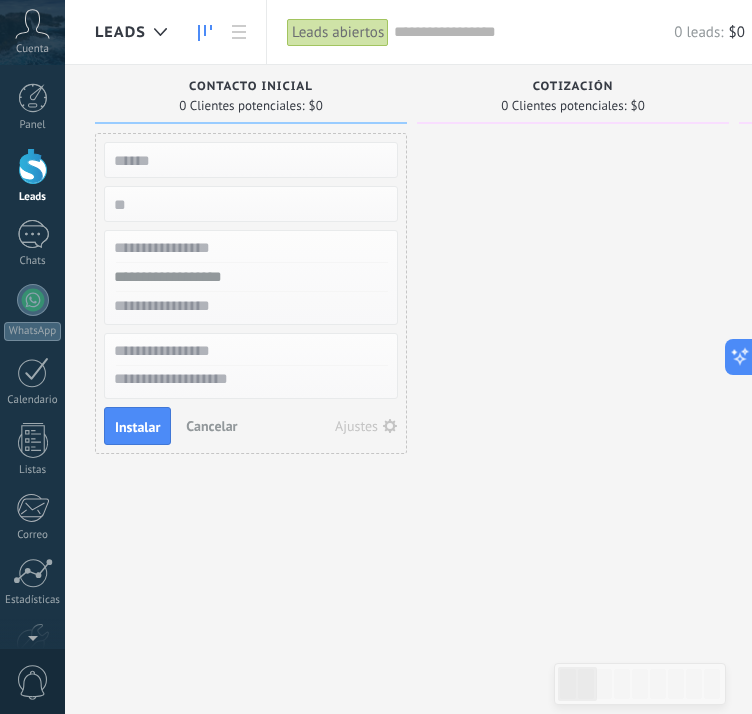 click on "Cancelar" at bounding box center [211, 426] 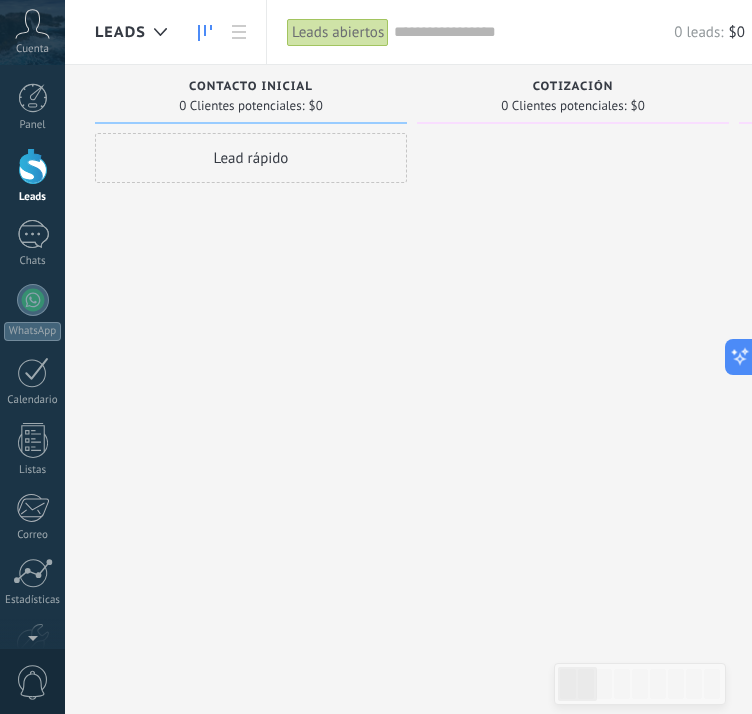 drag, startPoint x: 618, startPoint y: 39, endPoint x: 536, endPoint y: 41, distance: 82.02438 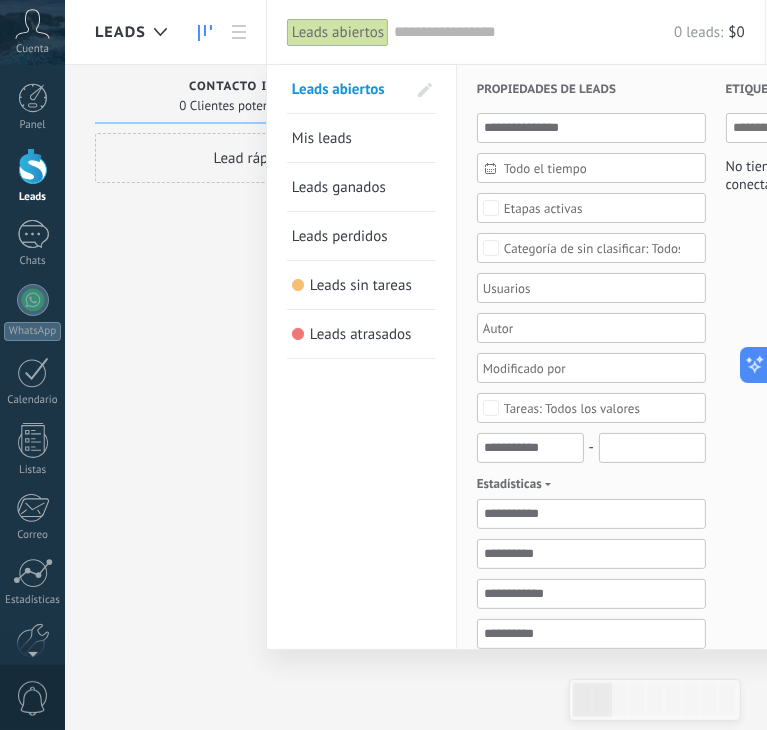 click at bounding box center (383, 365) 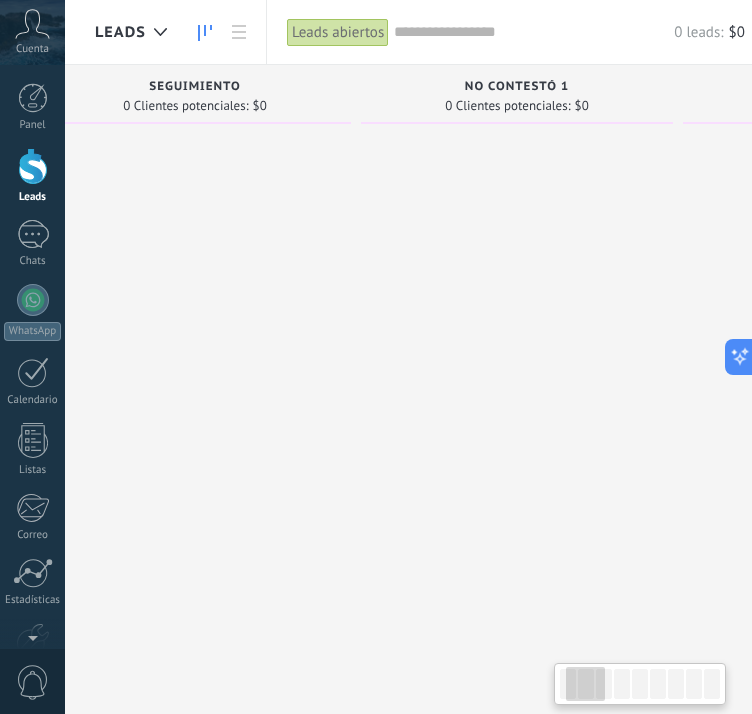 scroll, scrollTop: 0, scrollLeft: 2244, axis: horizontal 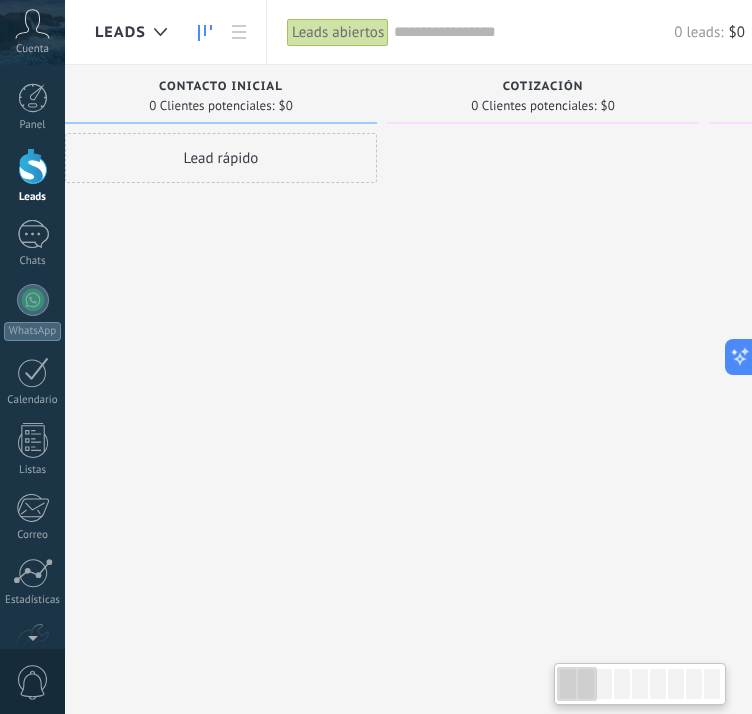 drag, startPoint x: 576, startPoint y: 688, endPoint x: 405, endPoint y: 687, distance: 171.00293 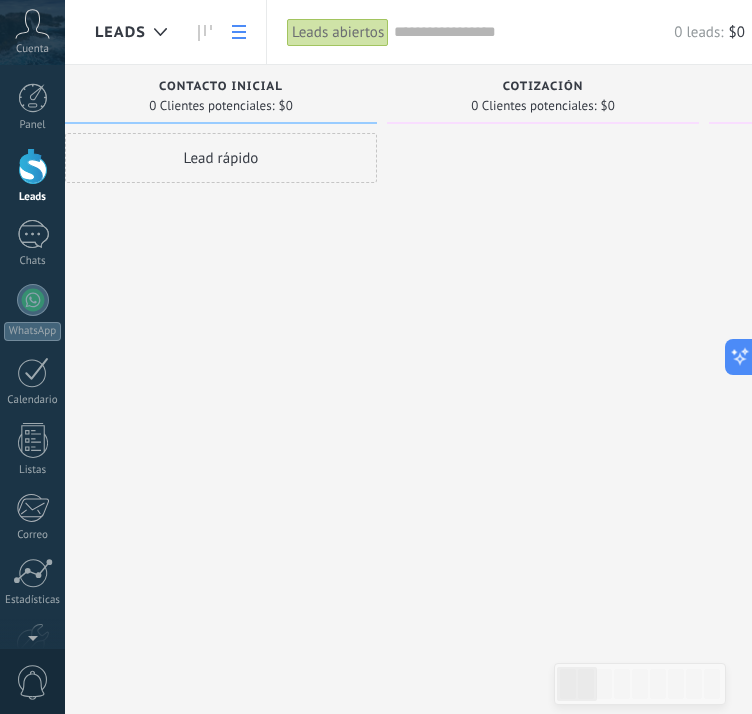 click 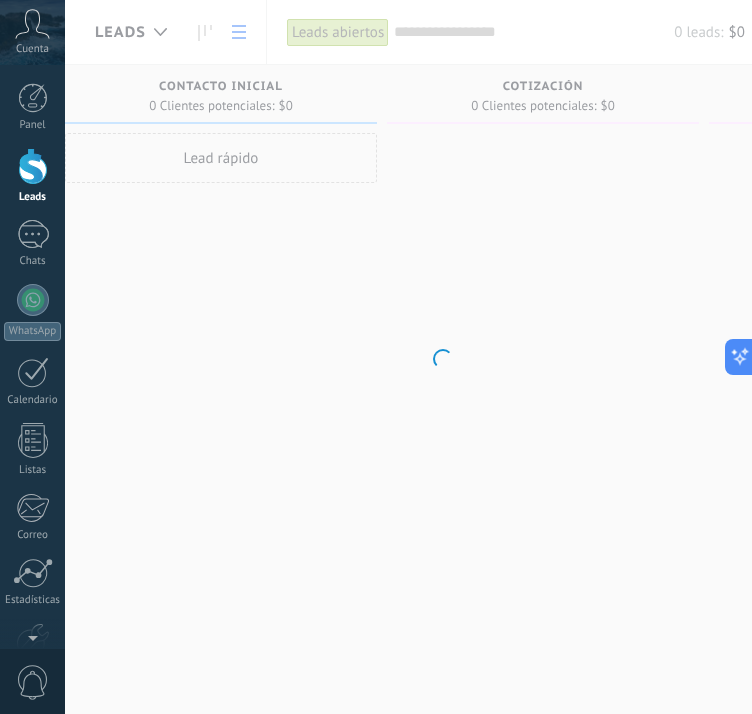 click on ".abccls-1,.abccls-2{fill-rule:evenodd}.abccls-2{fill:#fff} .abfcls-1{fill:none}.abfcls-2{fill:#fff} .abncls-1{isolation:isolate}.abncls-2{opacity:.06}.abncls-2,.abncls-3,.abncls-6{mix-blend-mode:multiply}.abncls-3{opacity:.15}.abncls-4,.abncls-8{fill:#fff}.abncls-5{fill:url(#abnlinear-gradient)}.abncls-6{opacity:.04}.abncls-7{fill:url(#abnlinear-gradient-2)}.abncls-8{fill-rule:evenodd} .abqst0{fill:#ffa200} .abwcls-1{fill:#252525} .cls-1{isolation:isolate} .acicls-1{fill:none} .aclcls-1{fill:#232323} .acnst0{display:none} .addcls-1,.addcls-2{fill:none;stroke-miterlimit:10}.addcls-1{stroke:#dfe0e5}.addcls-2{stroke:#a1a7ab} .adecls-1,.adecls-2{fill:none;stroke-miterlimit:10}.adecls-1{stroke:#dfe0e5}.adecls-2{stroke:#a1a7ab} .adqcls-1{fill:#8591a5;fill-rule:evenodd} .aeccls-1{fill:#5c9f37} .aeecls-1{fill:#f86161} .aejcls-1{fill:#8591a5;fill-rule:evenodd} .aekcls-1{fill-rule:evenodd} .aelcls-1{fill-rule:evenodd;fill:currentColor} .aemcls-1{fill-rule:evenodd;fill:currentColor} .aencls-2{fill:#f86161;opacity:.3}" at bounding box center (368, 357) 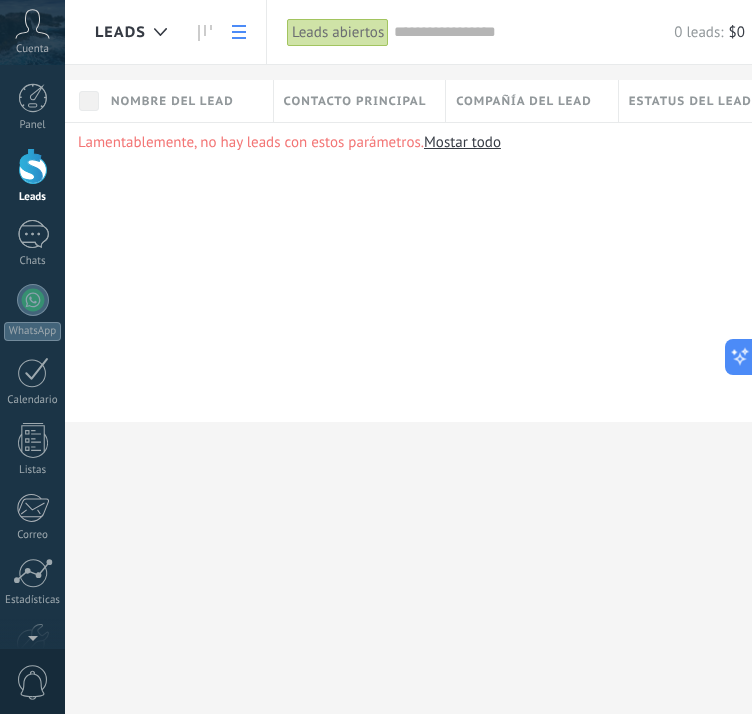 scroll, scrollTop: 0, scrollLeft: 0, axis: both 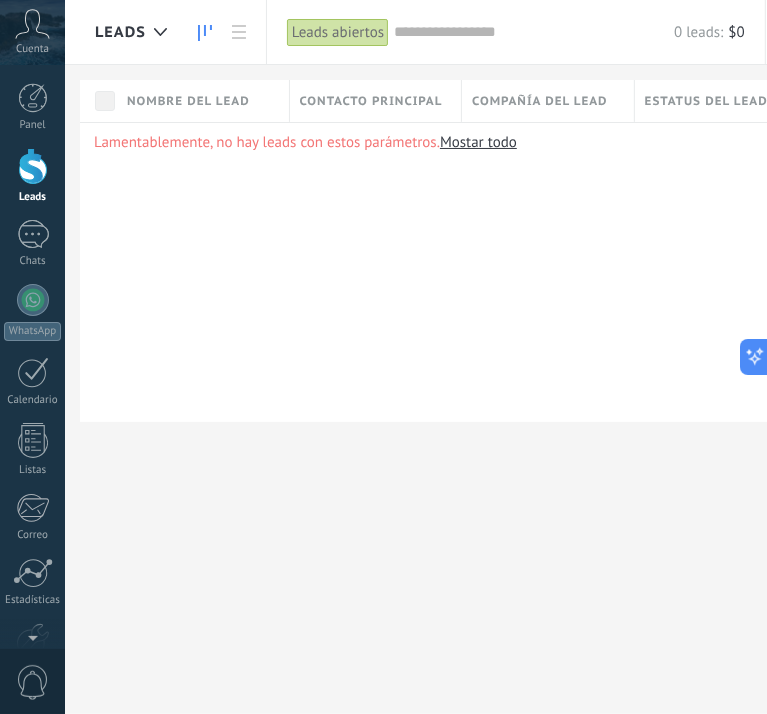 click 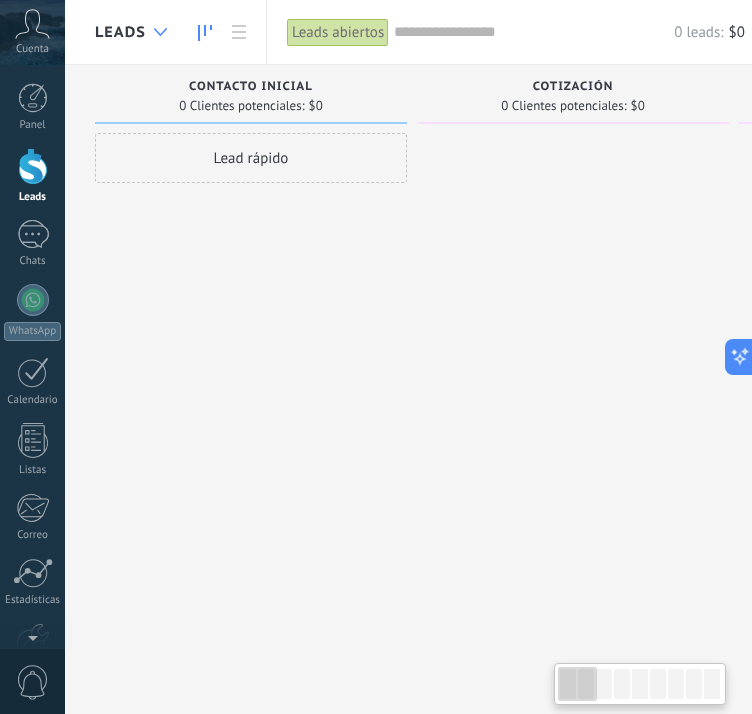 click at bounding box center (160, 32) 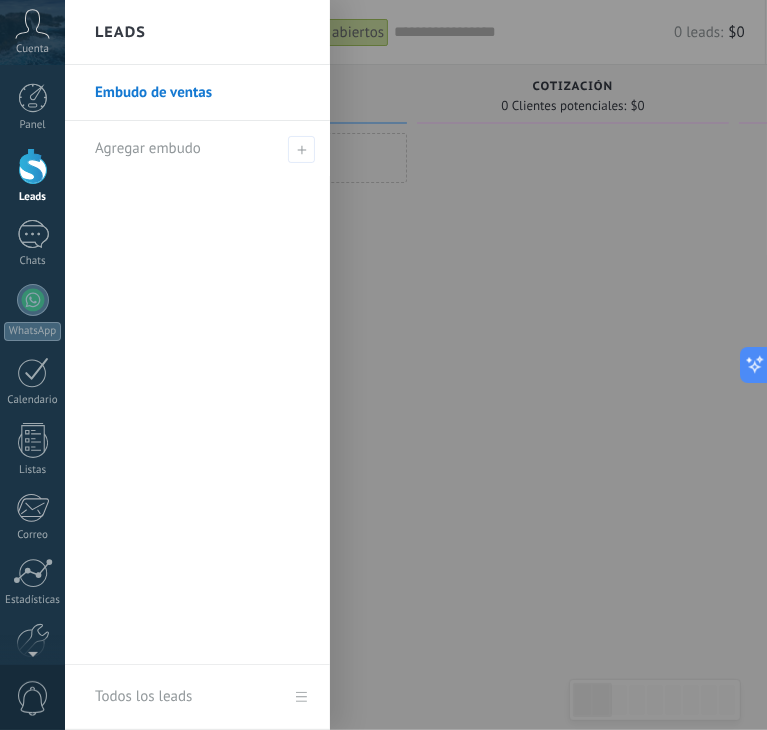 click on "Embudo de ventas" at bounding box center [202, 93] 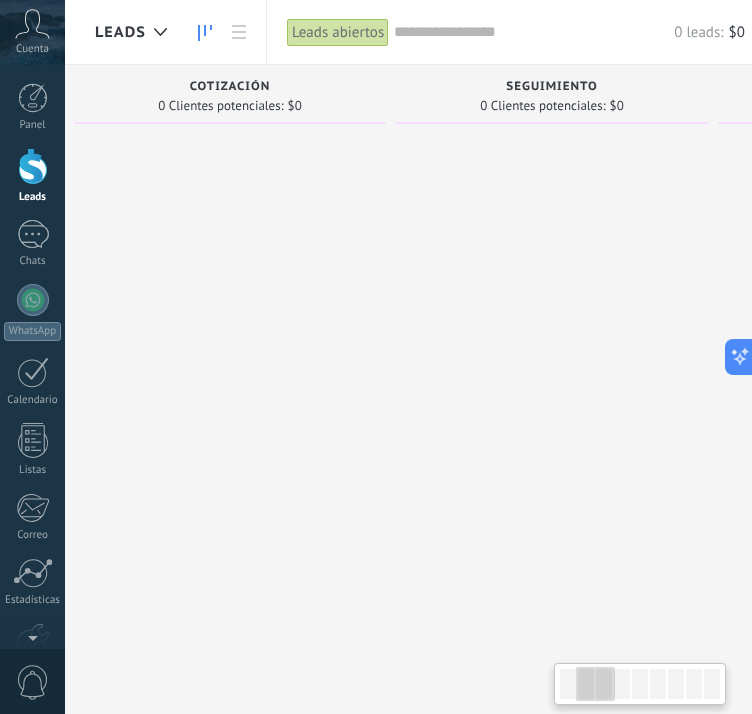 drag, startPoint x: 540, startPoint y: 404, endPoint x: 218, endPoint y: 365, distance: 324.3532 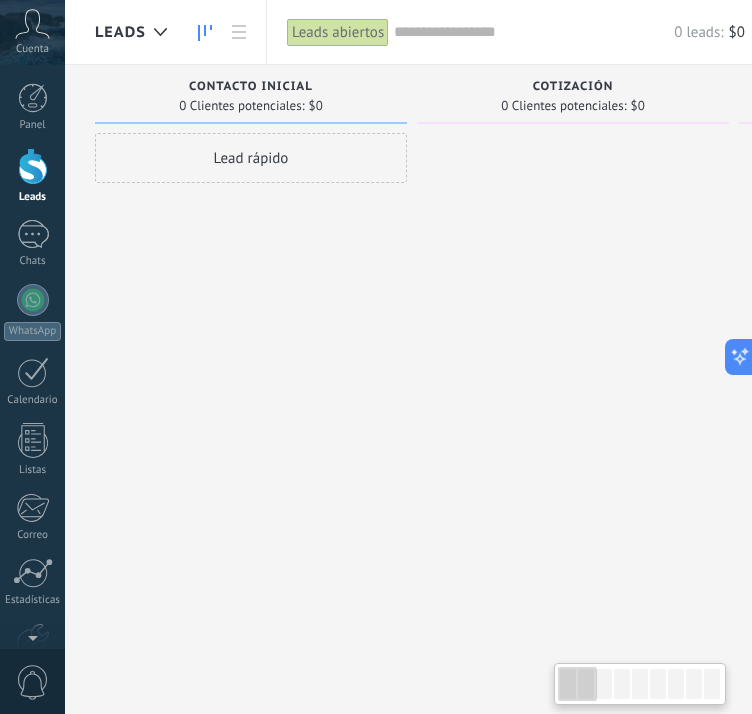 drag, startPoint x: 333, startPoint y: 370, endPoint x: 682, endPoint y: 404, distance: 350.65225 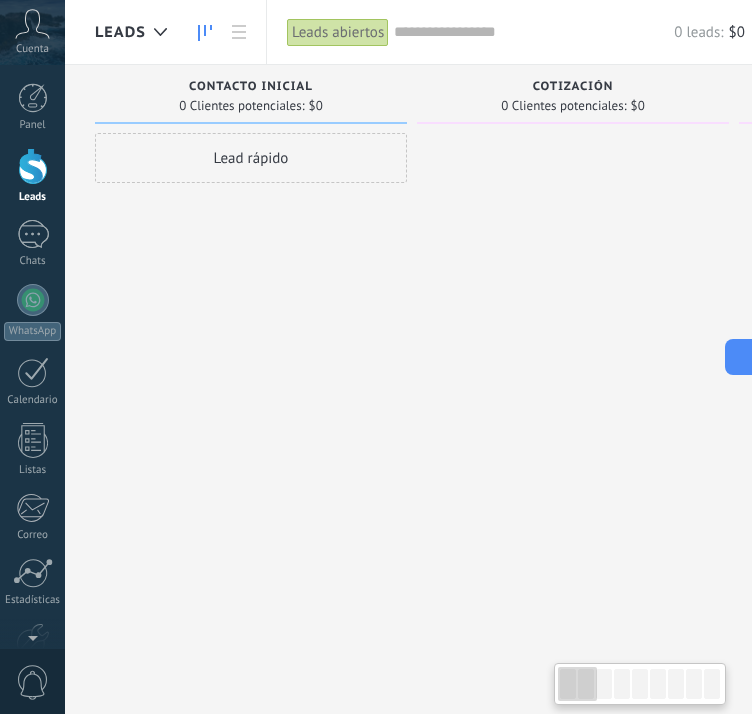 scroll, scrollTop: 0, scrollLeft: 0, axis: both 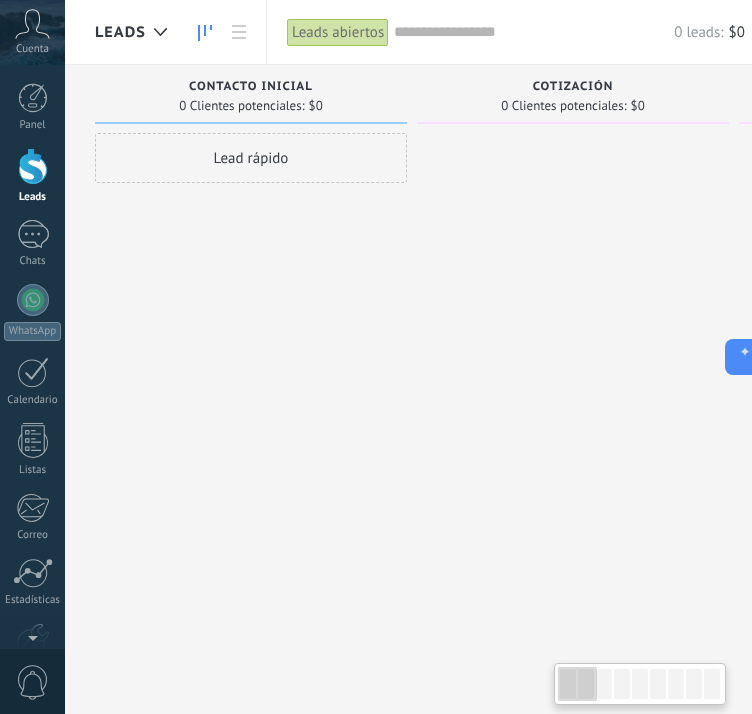 drag, startPoint x: 375, startPoint y: 393, endPoint x: 495, endPoint y: 393, distance: 120 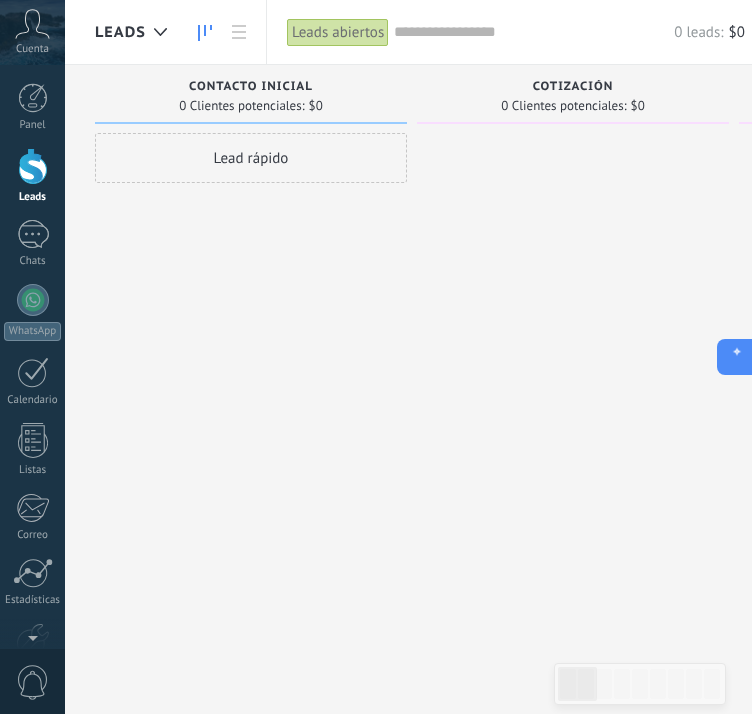 click 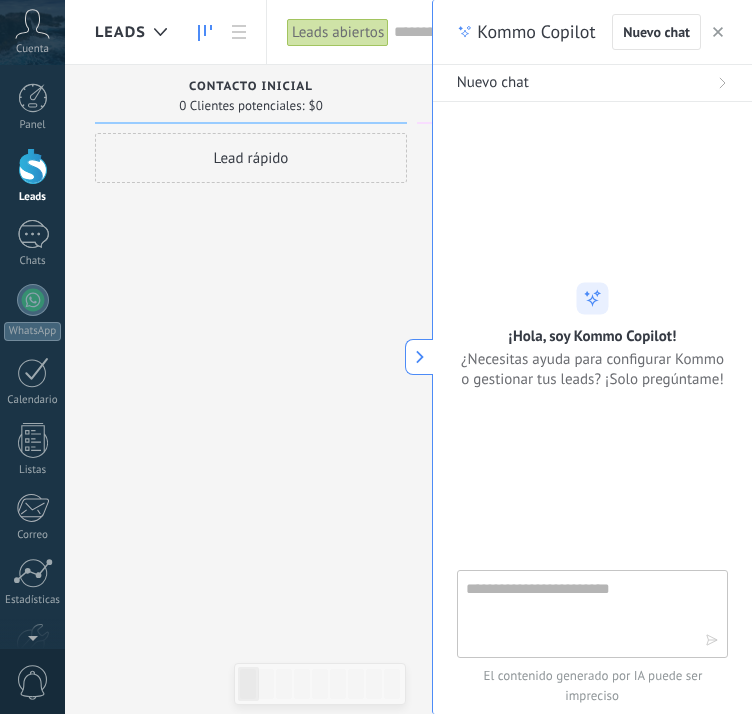 click at bounding box center (718, 32) 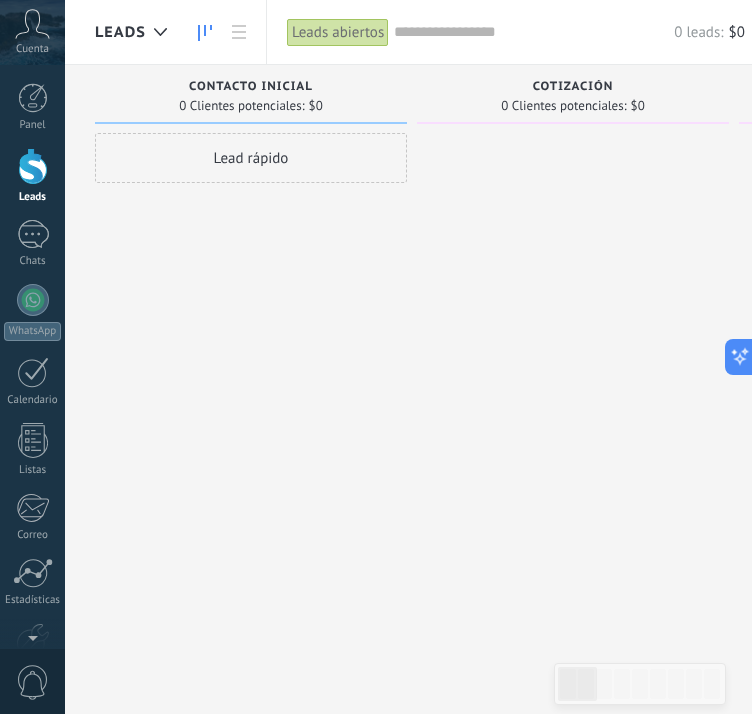 click on "Lead rápido" at bounding box center (251, 158) 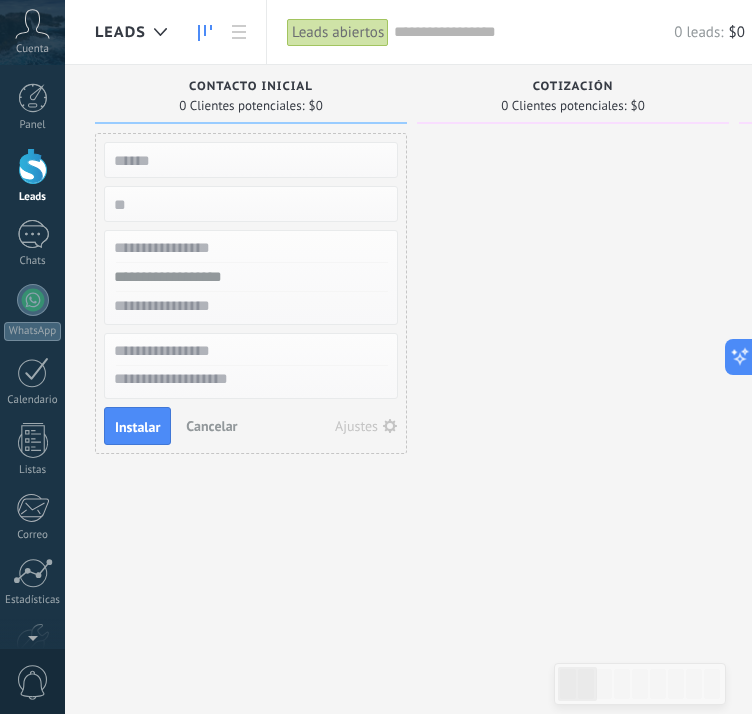 click on "Cancelar" at bounding box center [211, 426] 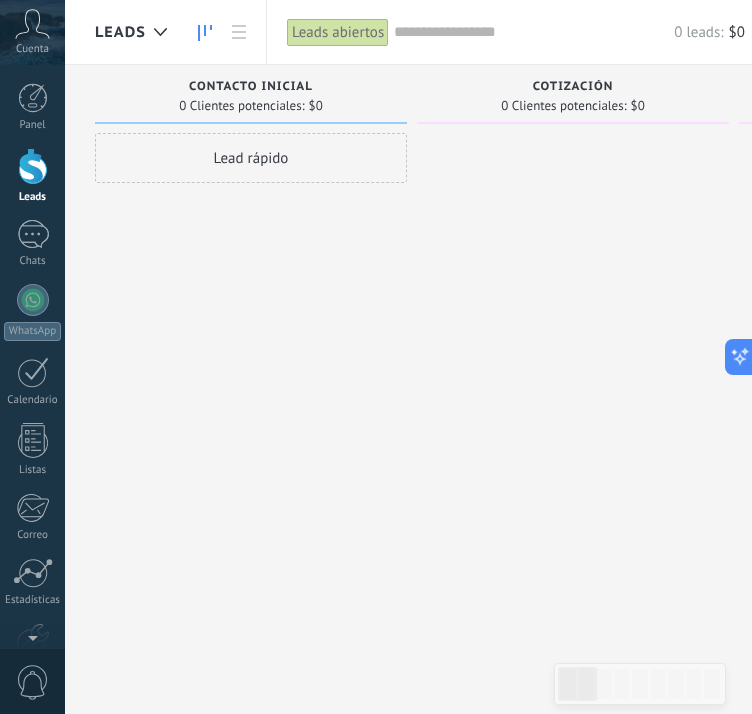 click at bounding box center [33, 166] 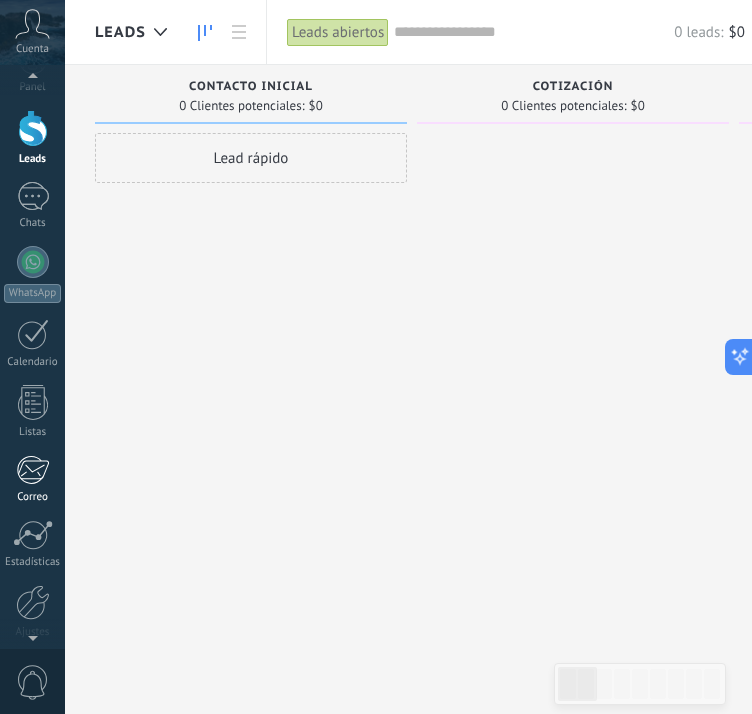 scroll, scrollTop: 0, scrollLeft: 0, axis: both 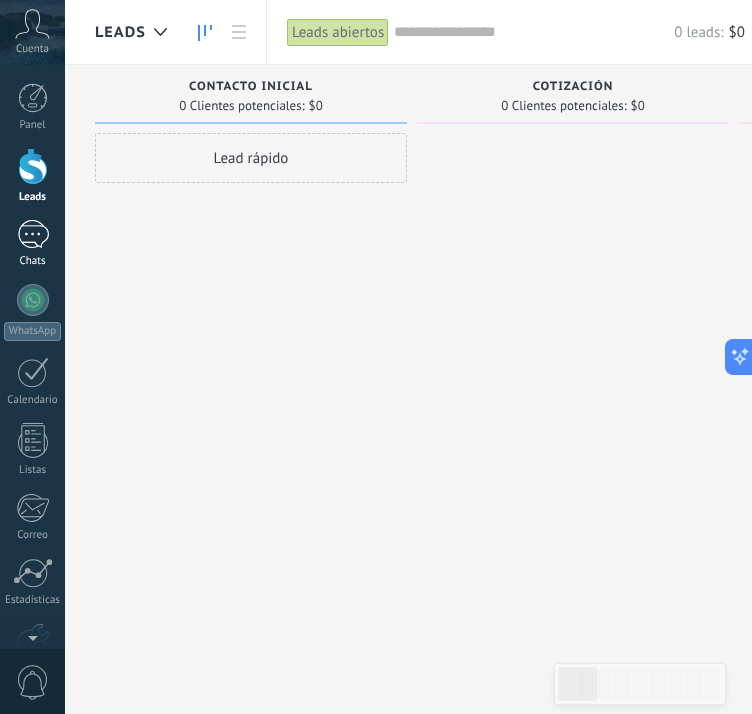 click on "Chats" at bounding box center [32, 244] 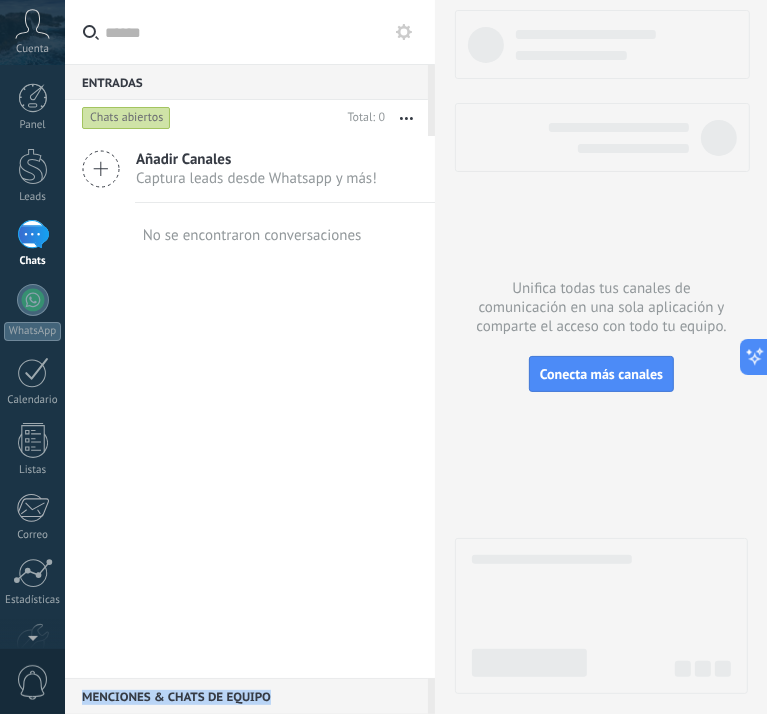 drag, startPoint x: 540, startPoint y: 182, endPoint x: 344, endPoint y: 191, distance: 196.20653 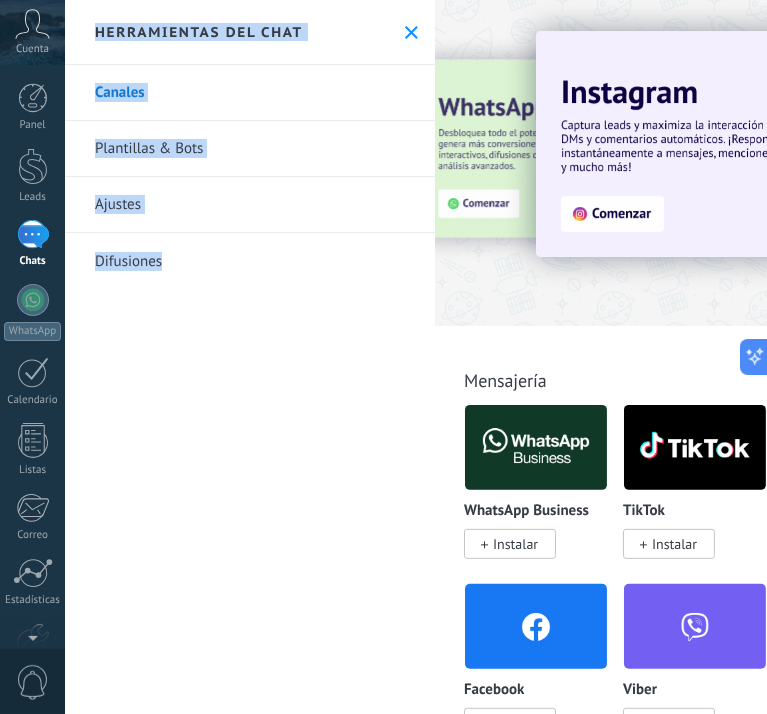 click 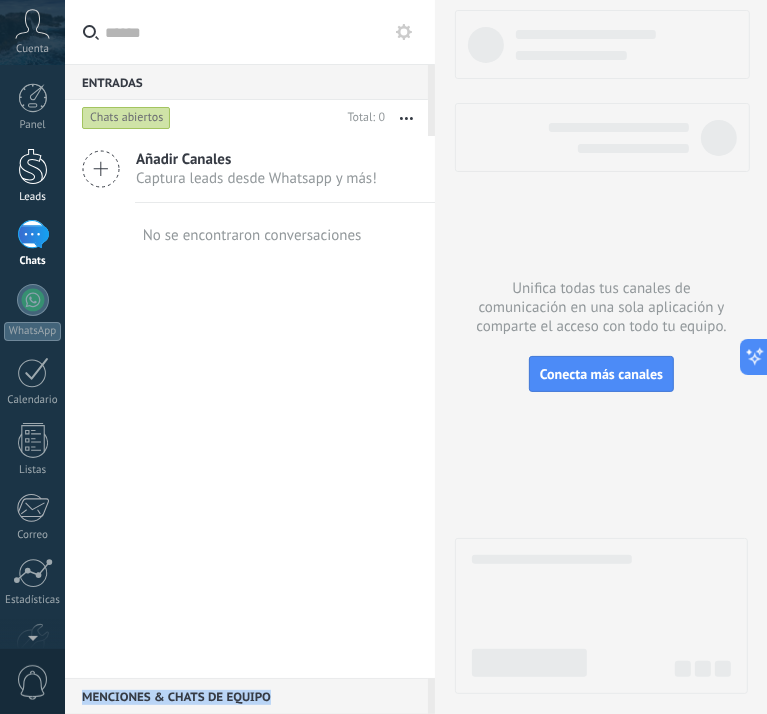 click at bounding box center (33, 166) 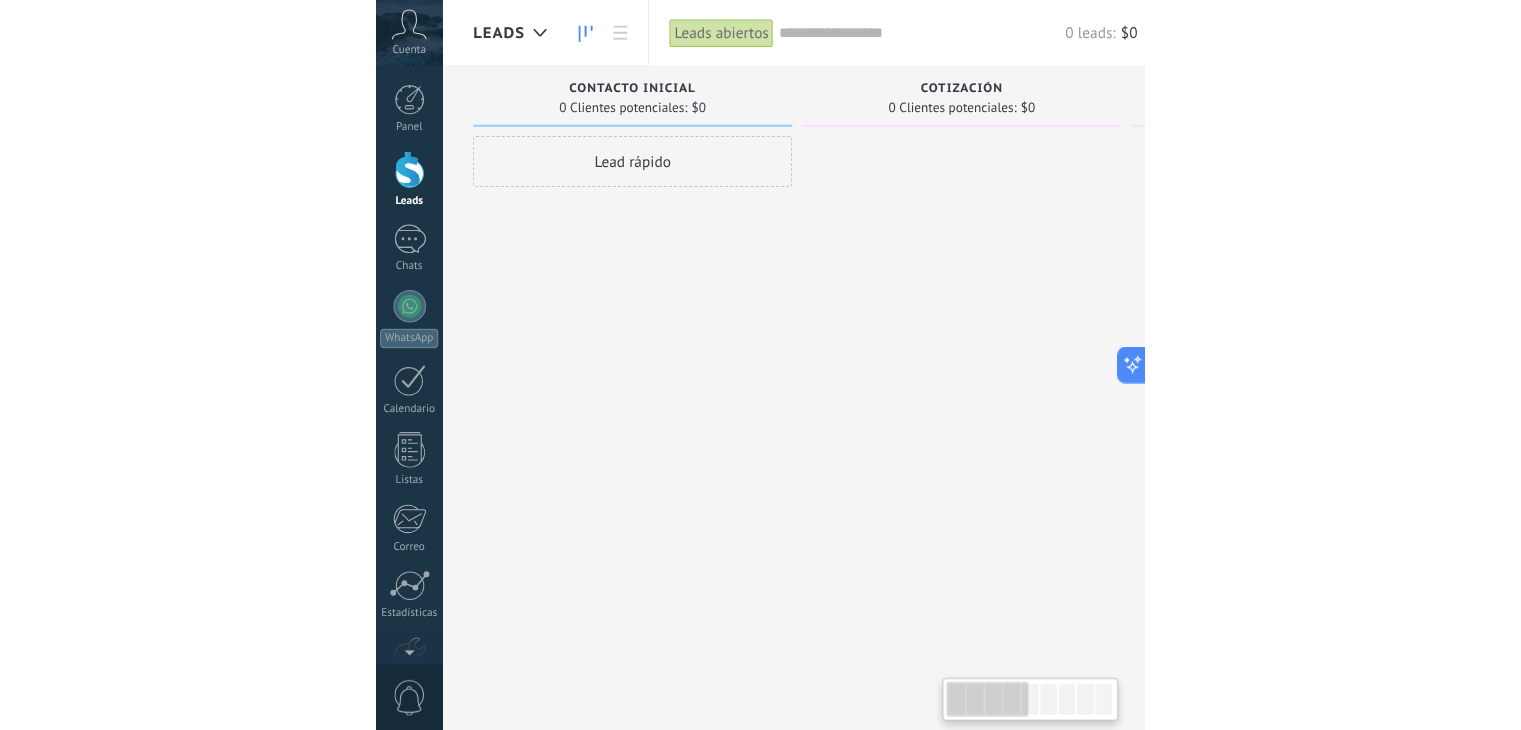 scroll, scrollTop: 0, scrollLeft: 0, axis: both 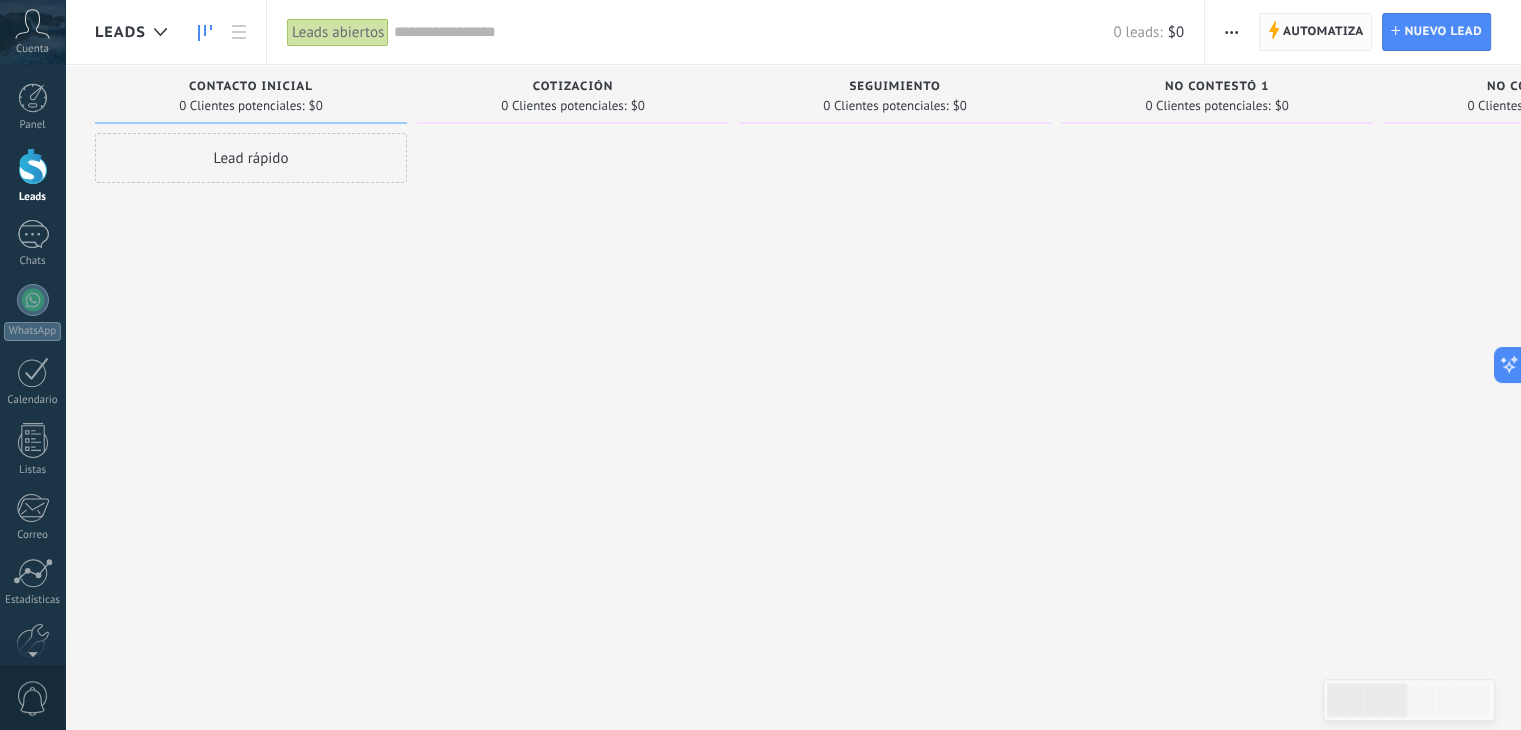 click on "Automatiza" at bounding box center (1323, 32) 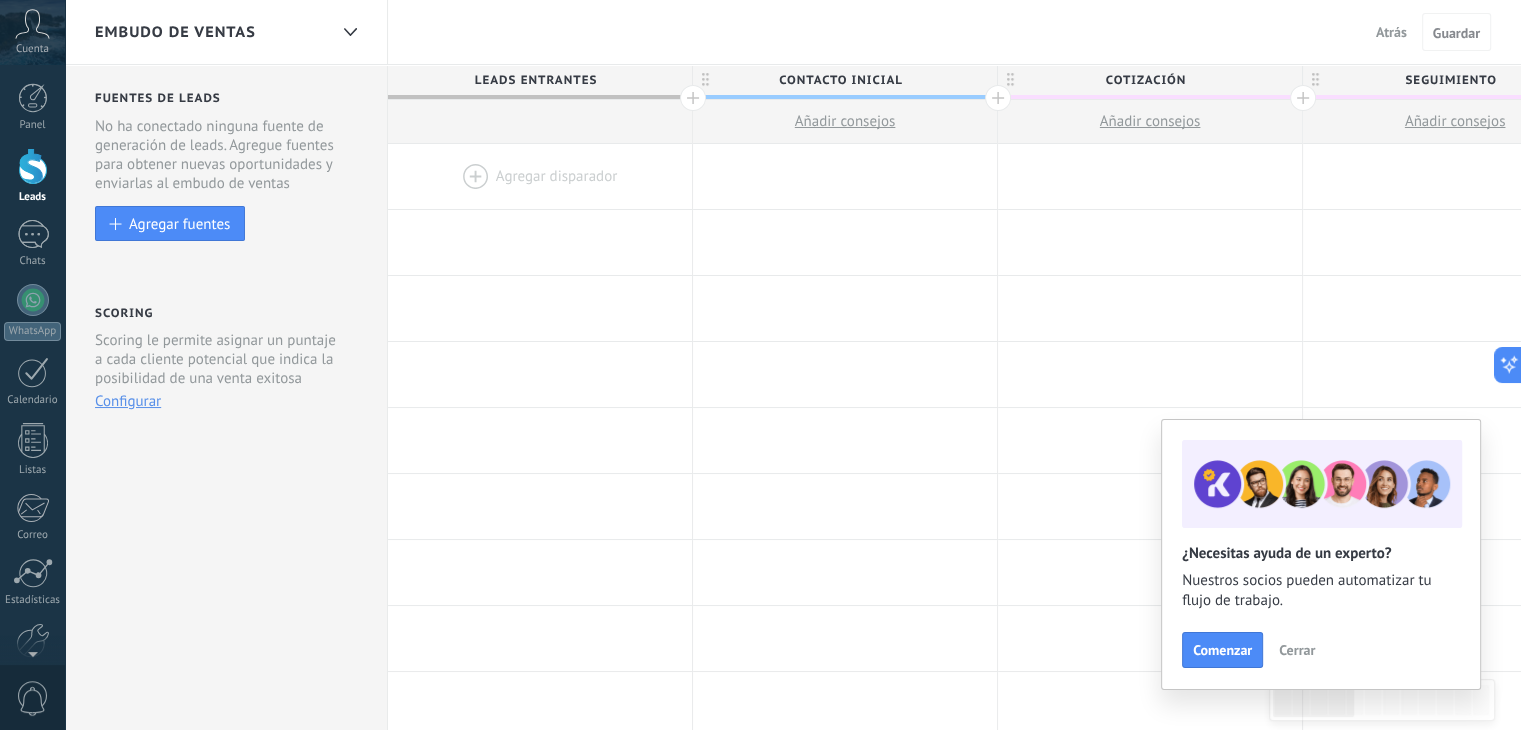 click on "Cerrar" at bounding box center (1297, 650) 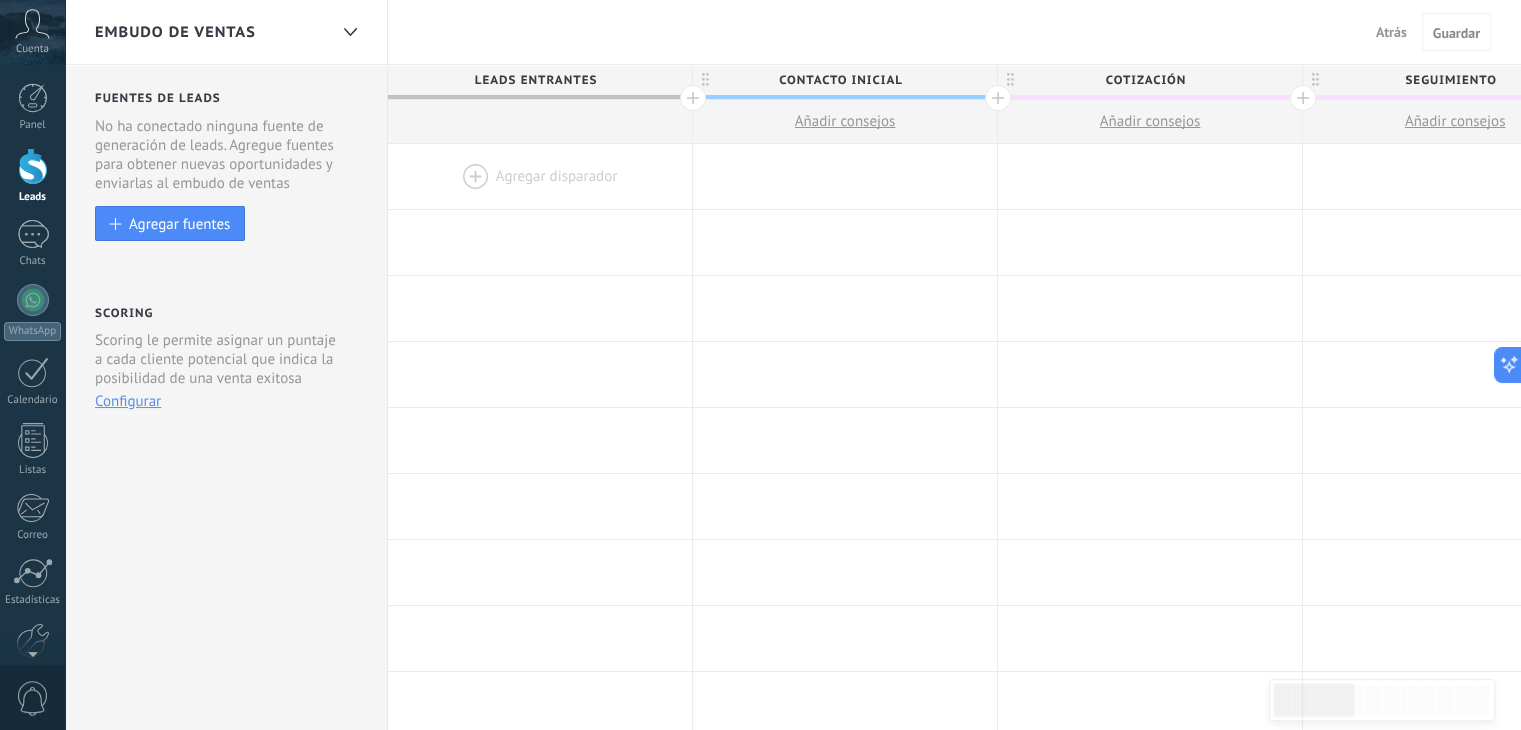 click at bounding box center [540, 176] 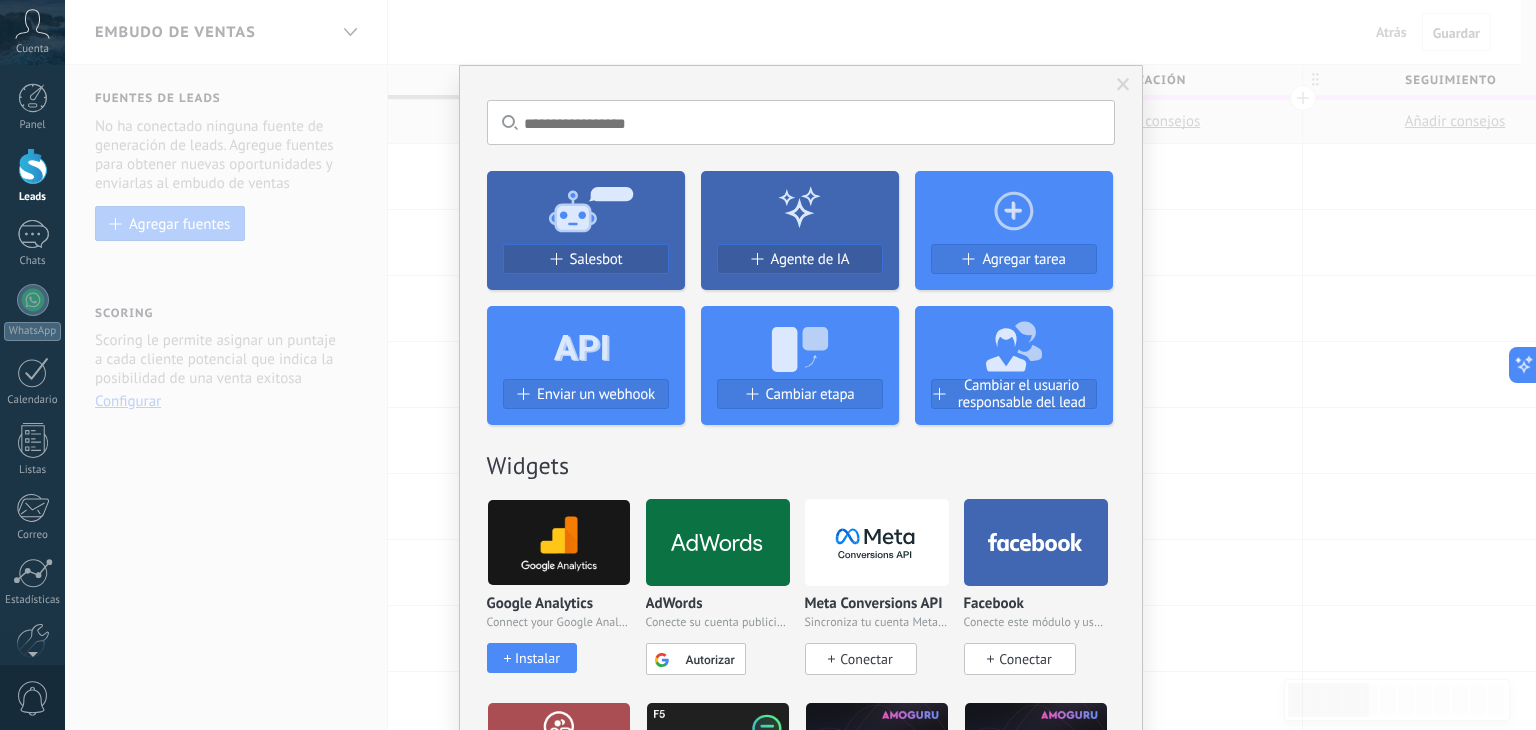 click at bounding box center (1123, 85) 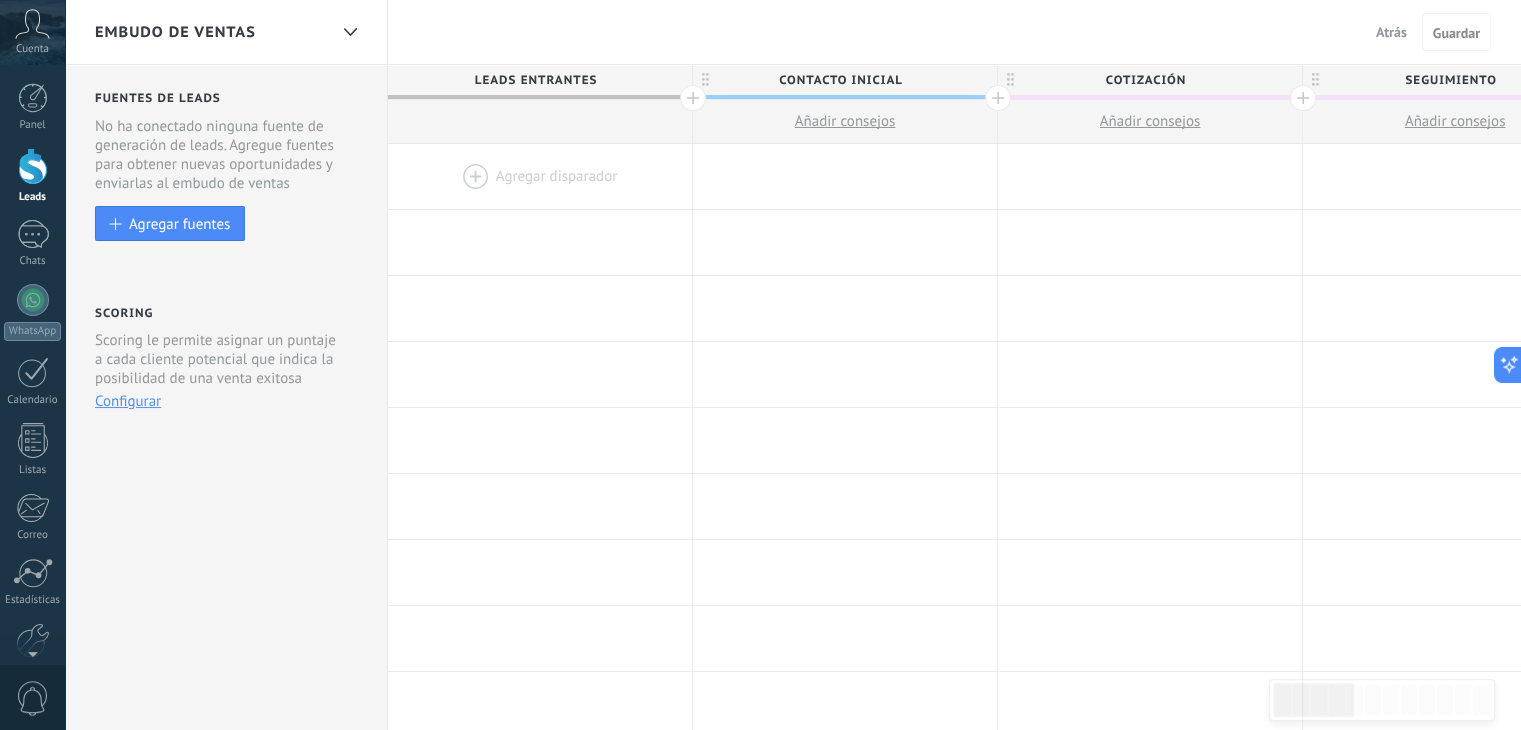 click at bounding box center [540, 176] 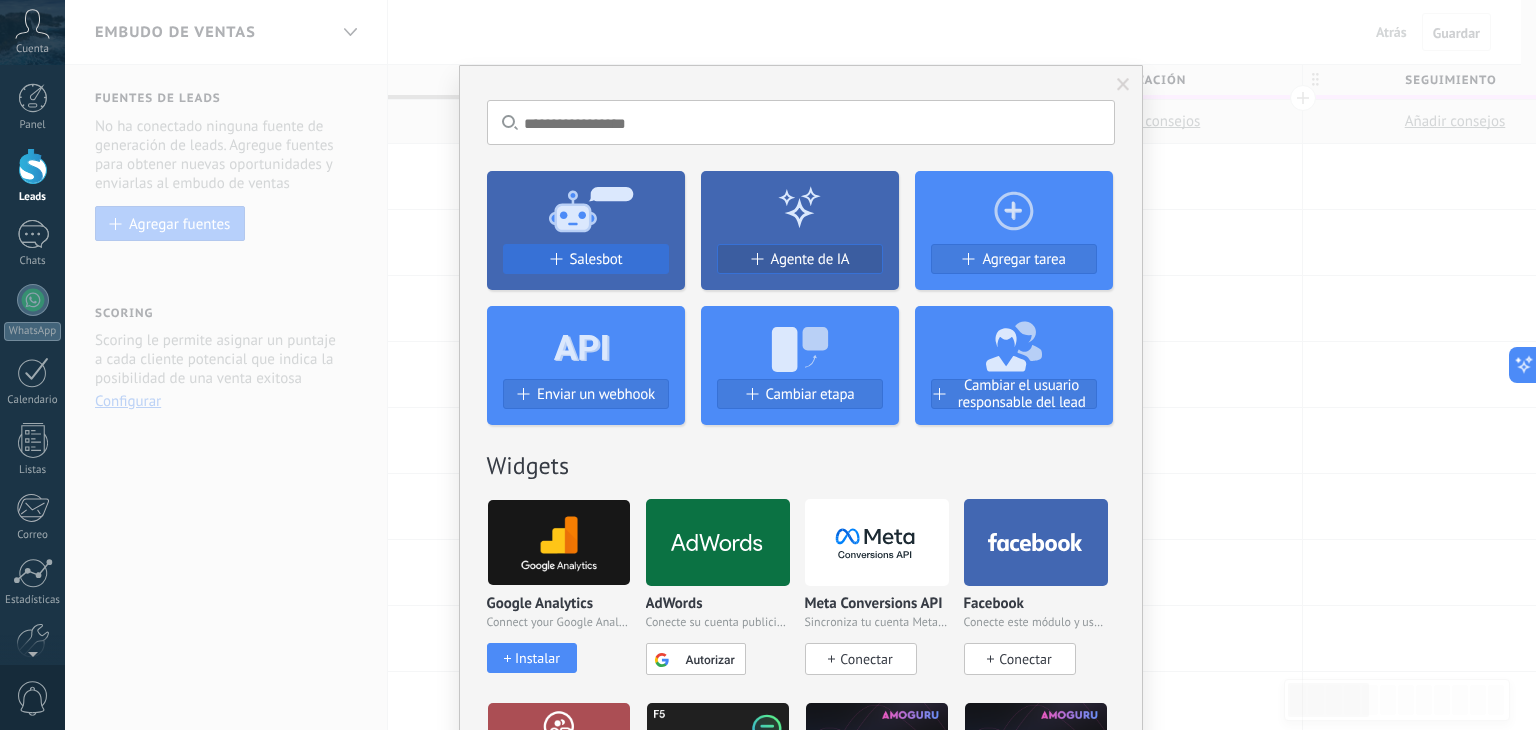 click on "Salesbot" at bounding box center [596, 259] 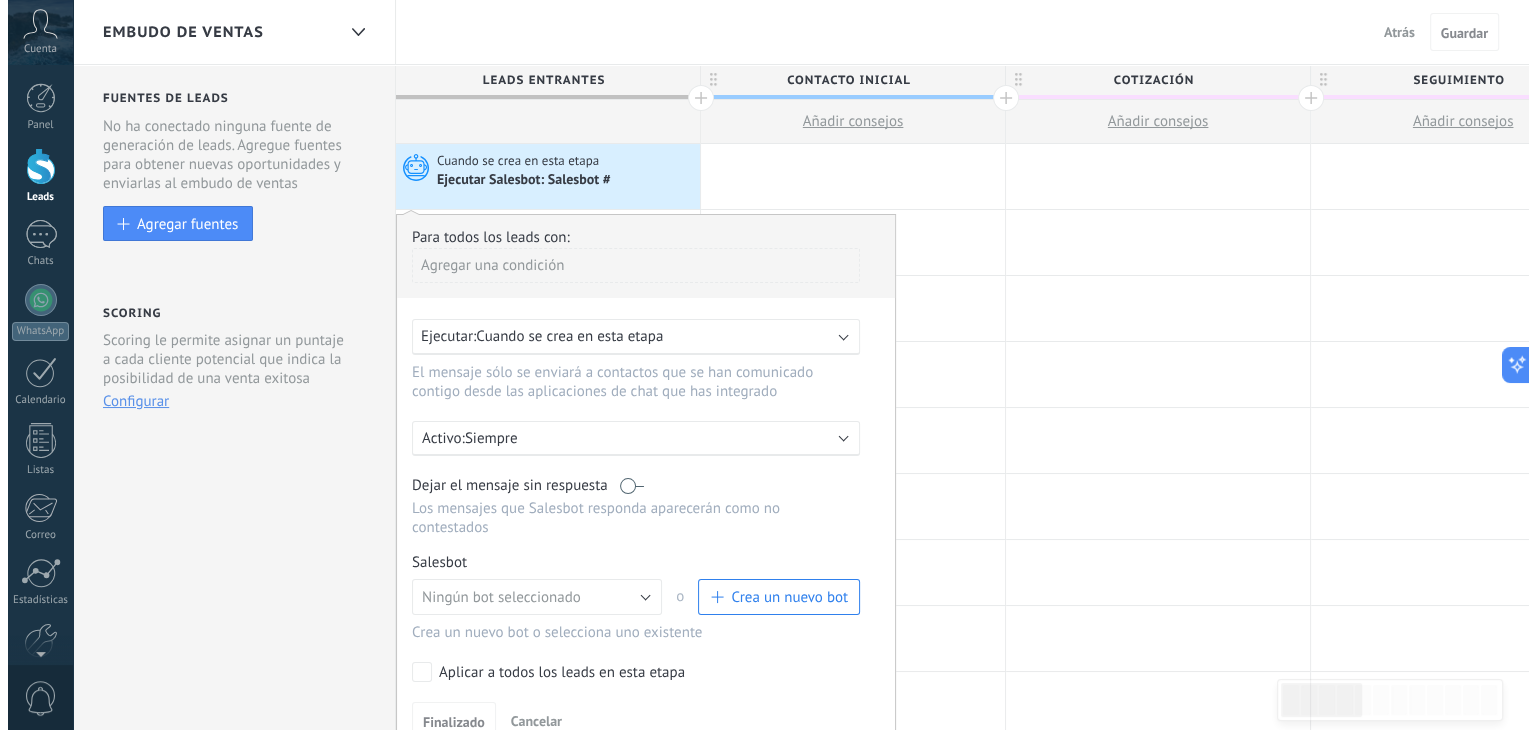 scroll, scrollTop: 200, scrollLeft: 0, axis: vertical 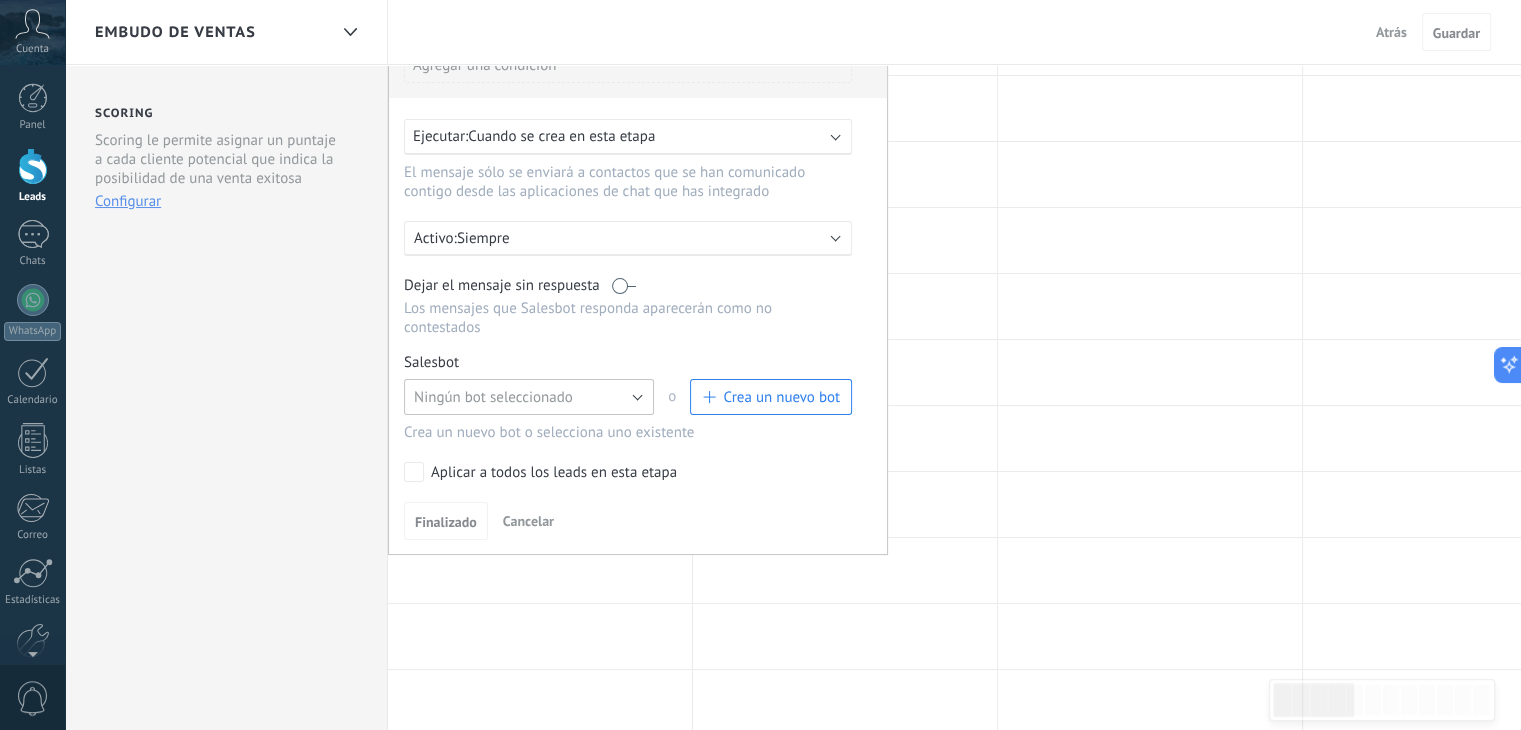 click on "Ningún bot seleccionado" at bounding box center [493, 397] 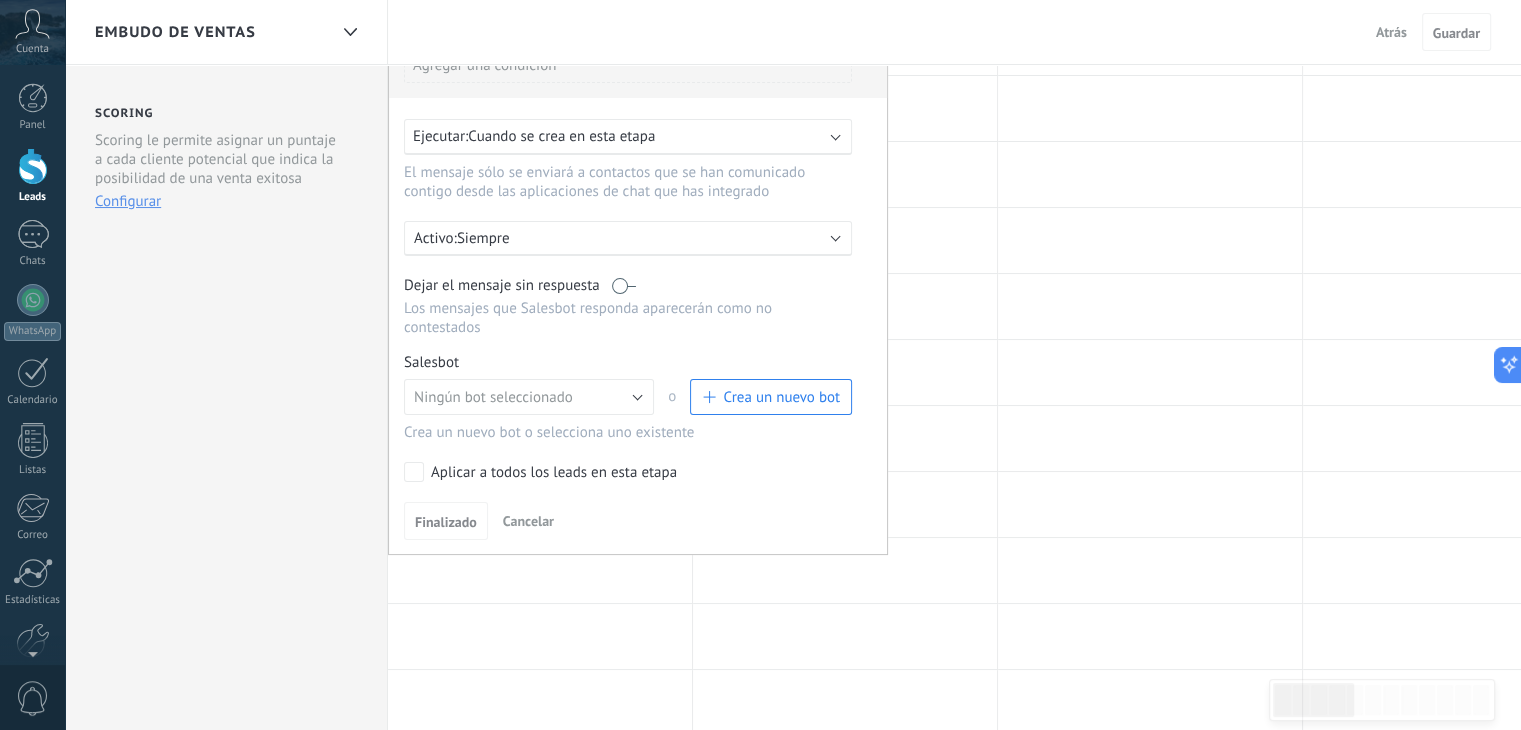 click on "Crea un nuevo bot" at bounding box center [781, 397] 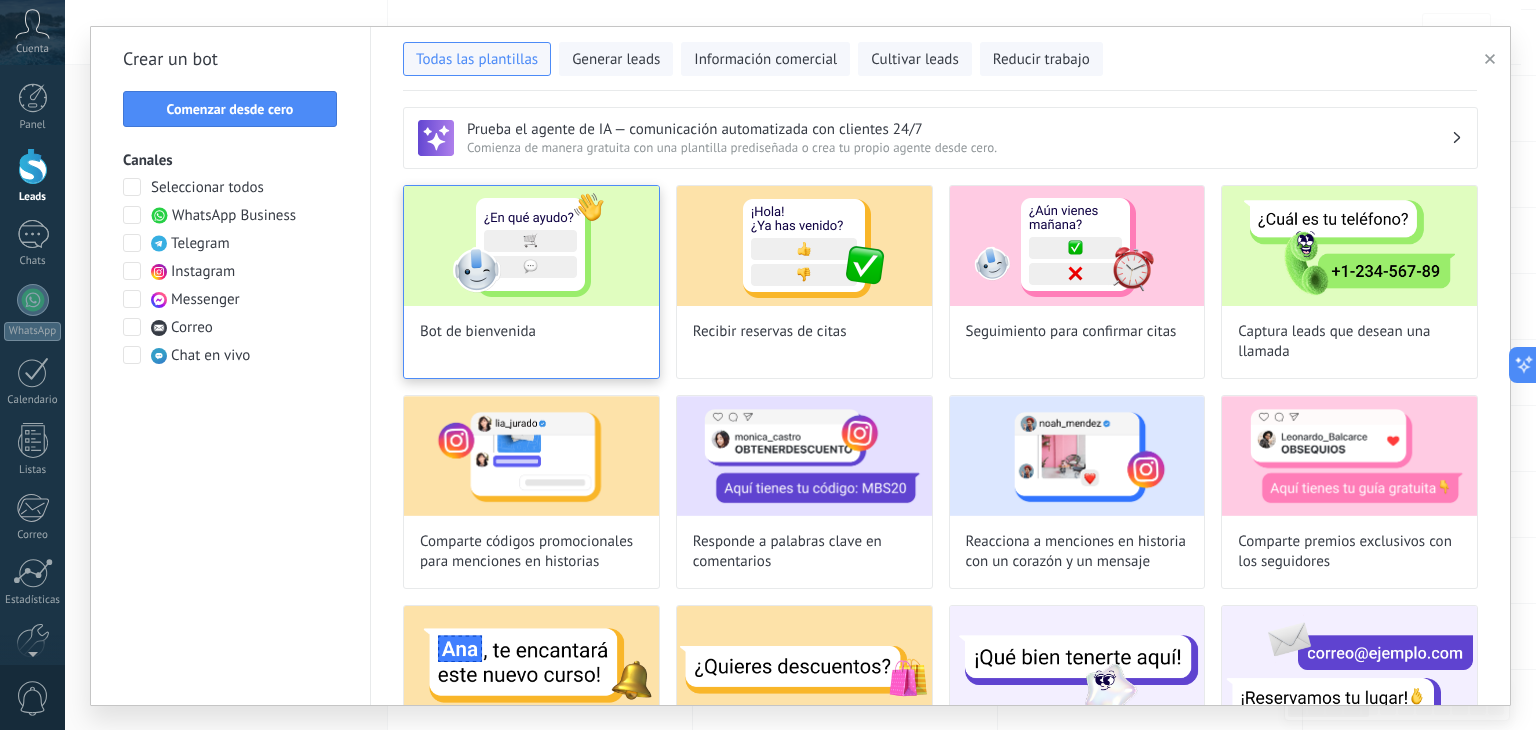 click at bounding box center [531, 246] 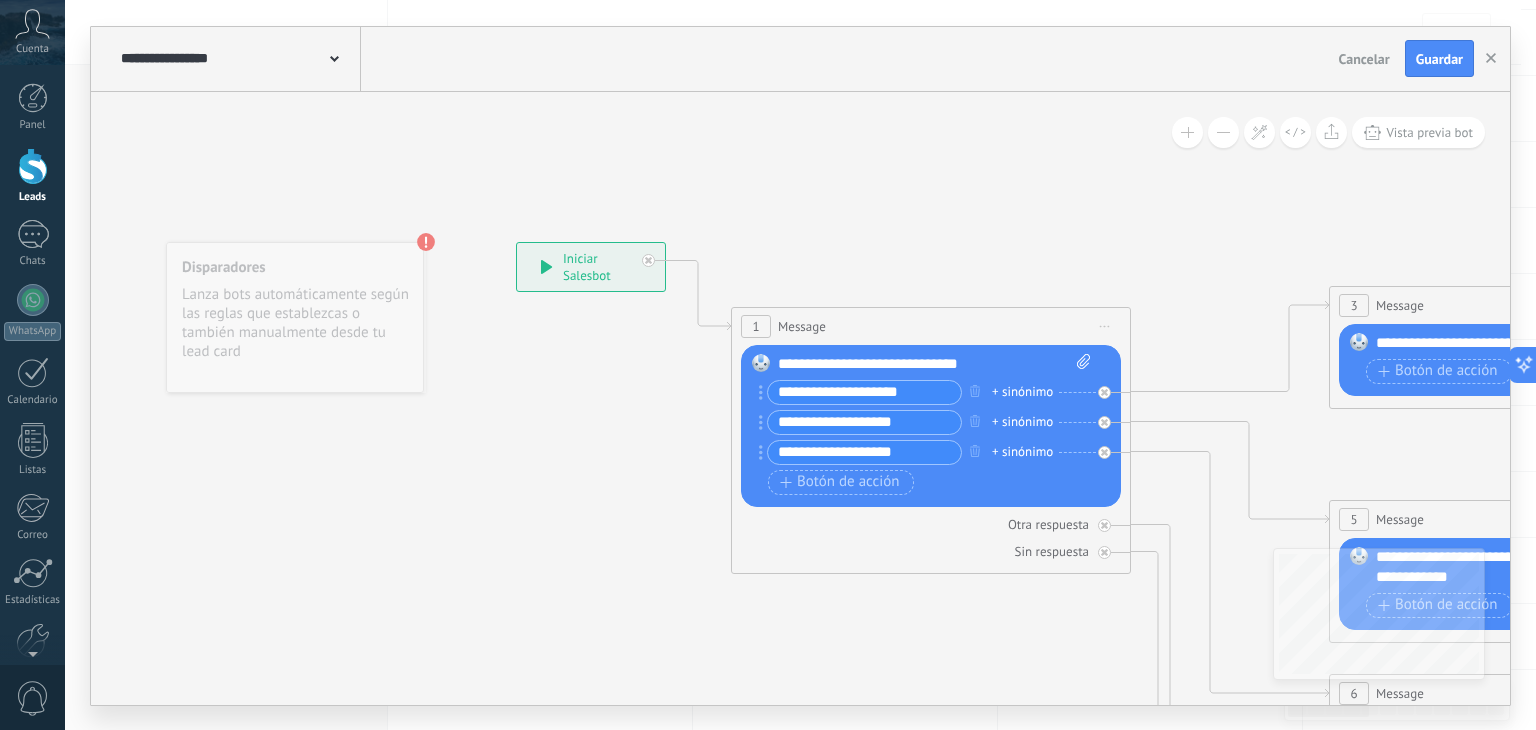 click on "**********" at bounding box center [864, 392] 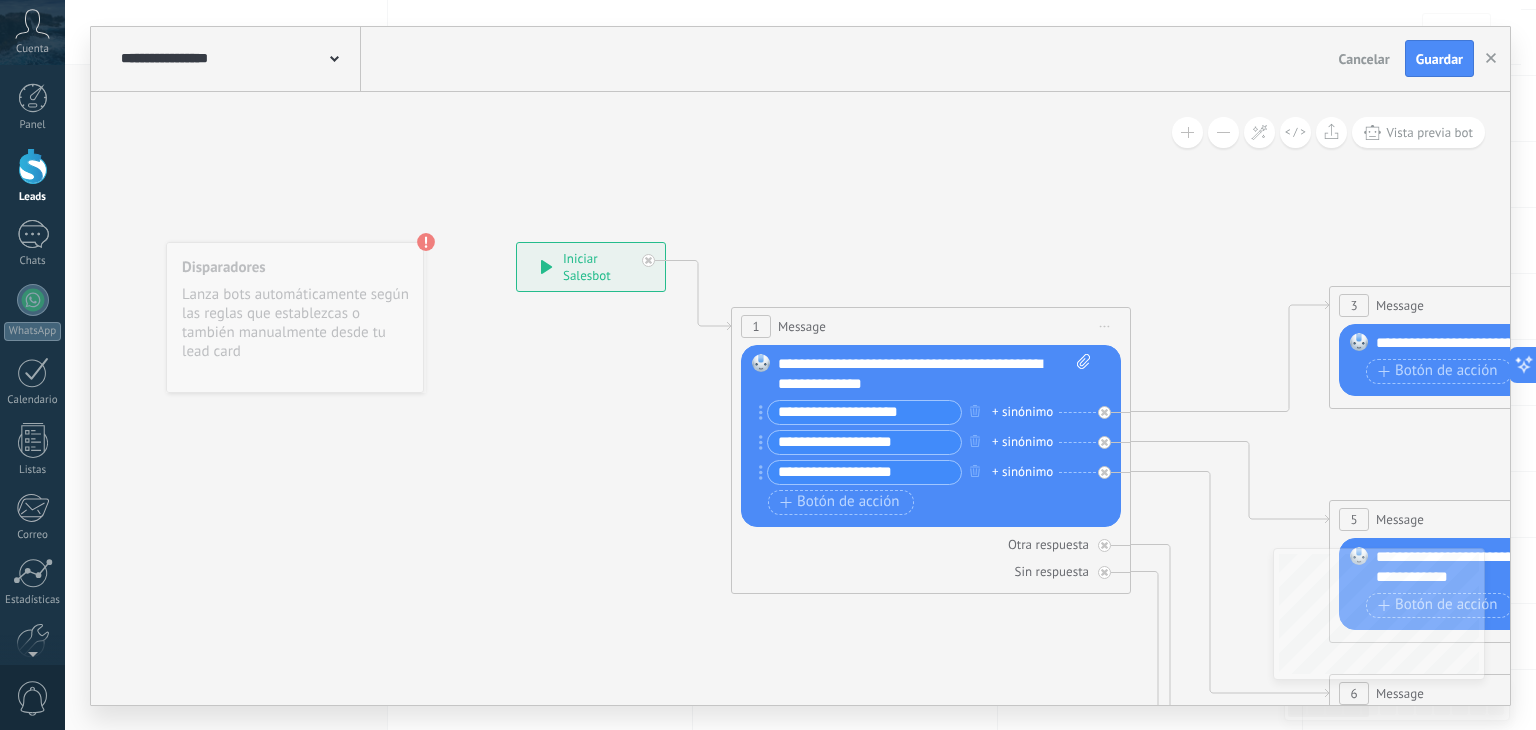 click on "**********" at bounding box center (935, 374) 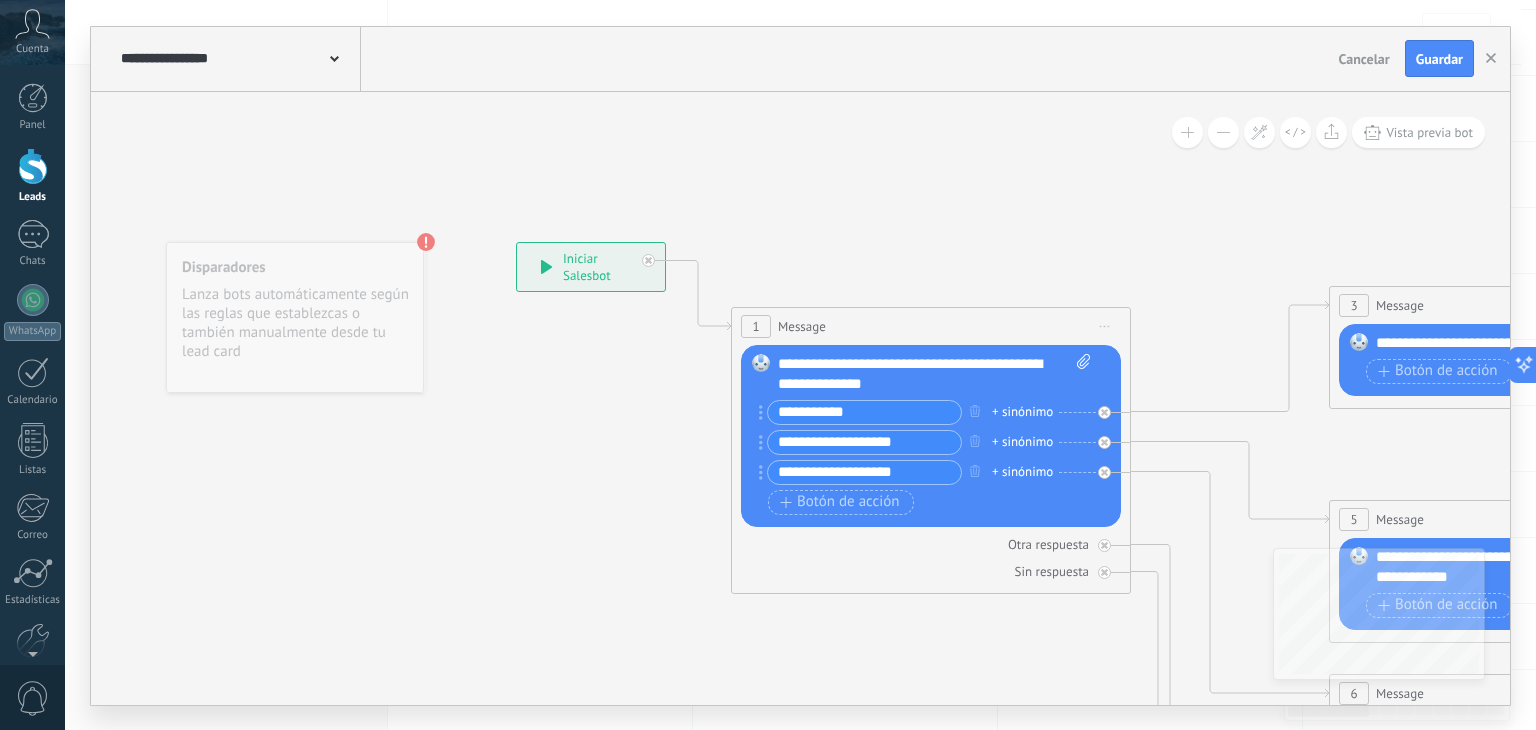 type on "**********" 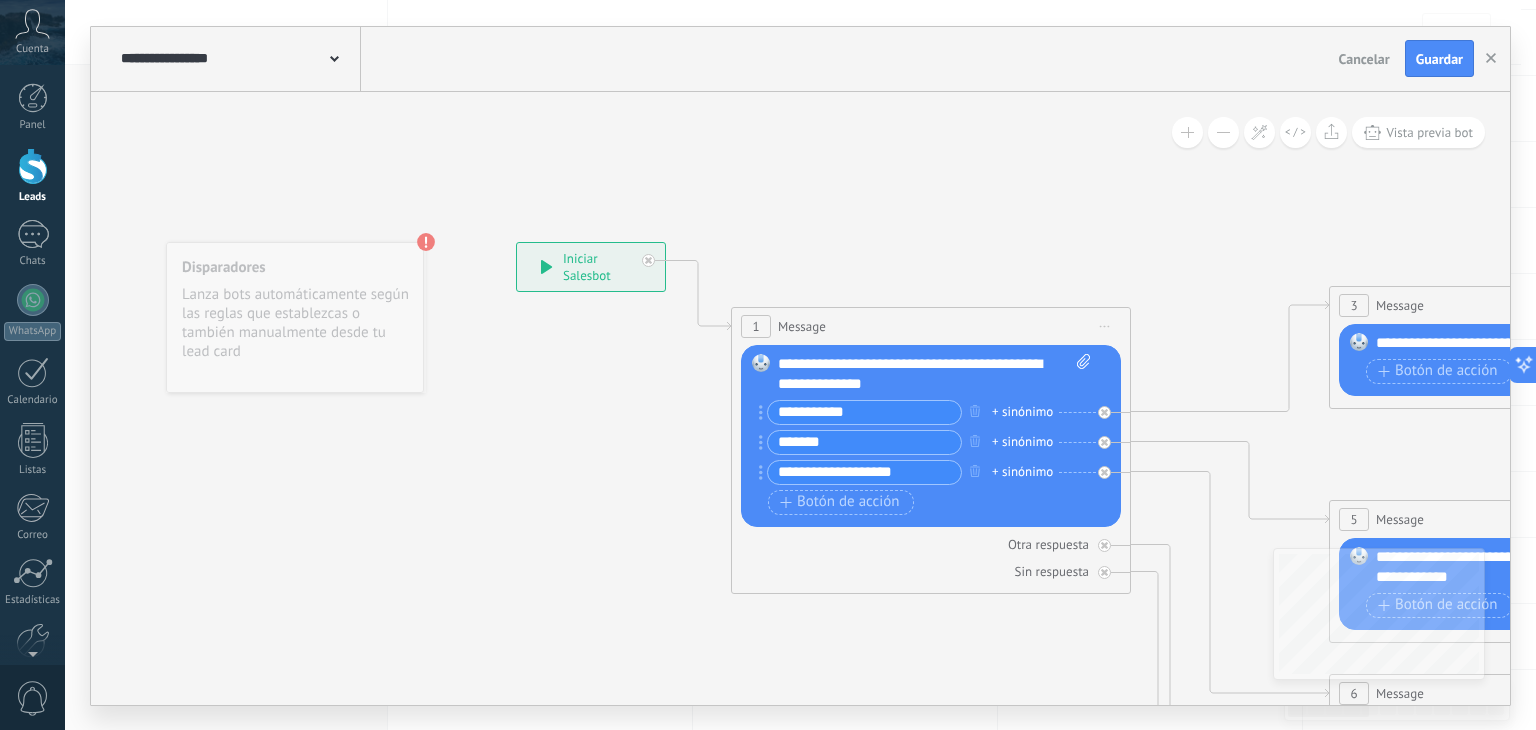 type on "*******" 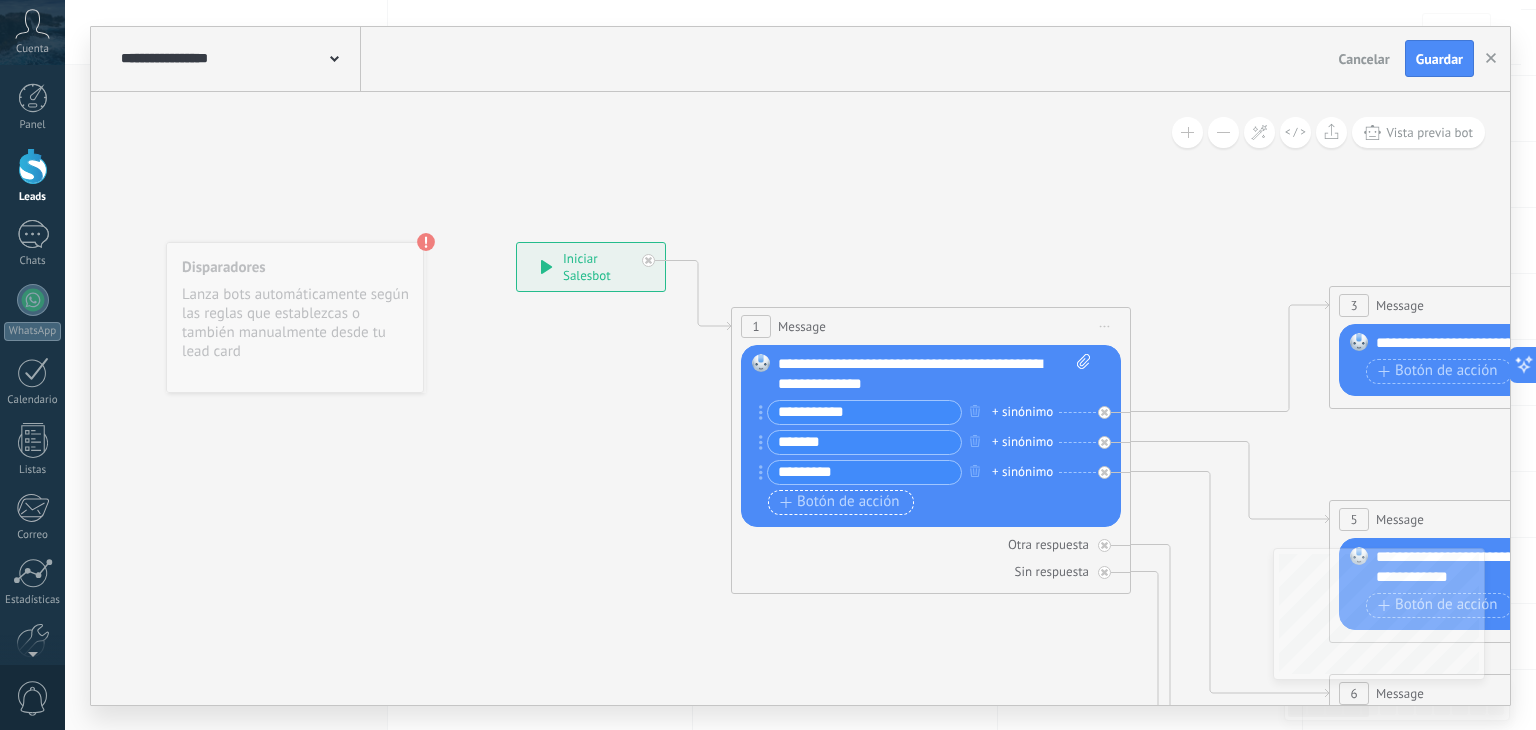 type on "*********" 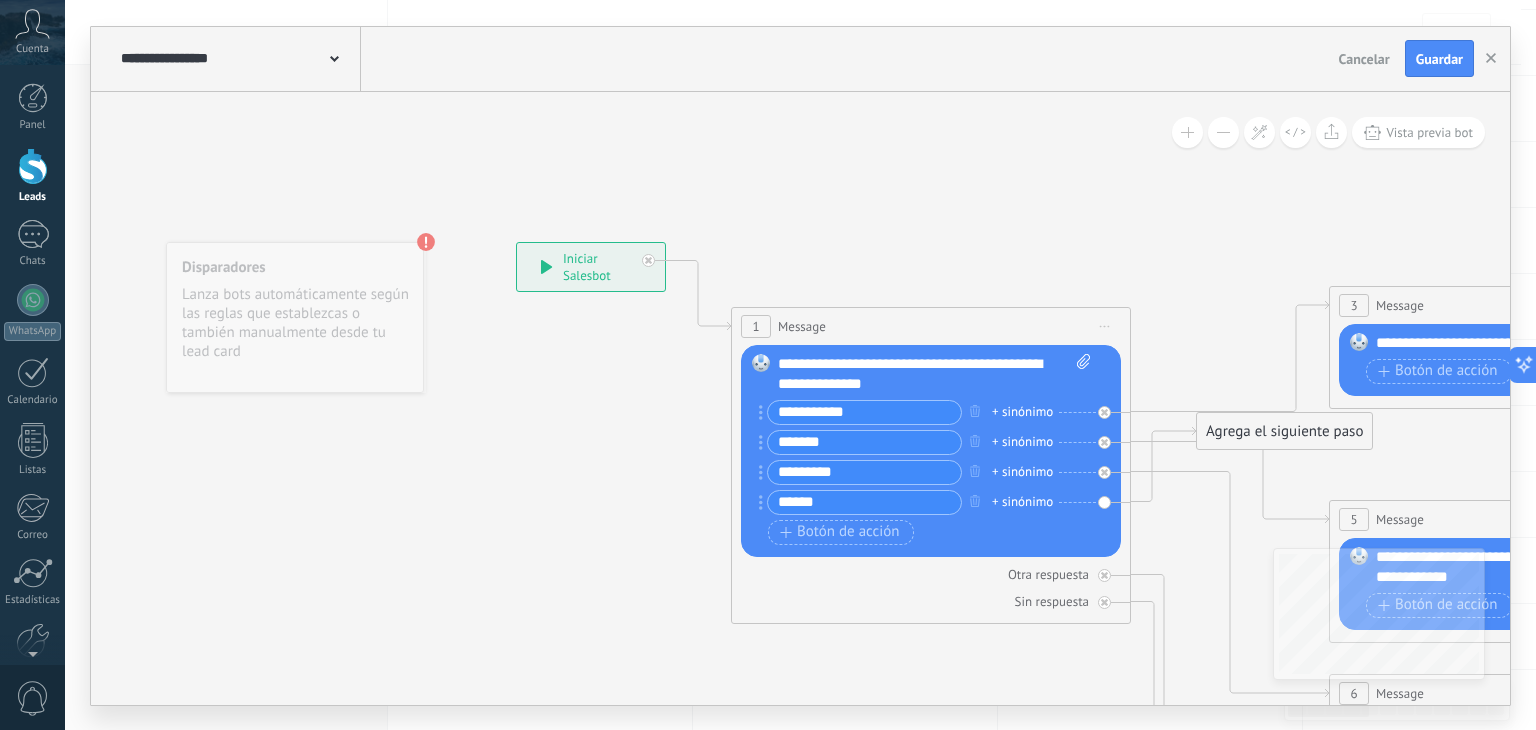 type on "******" 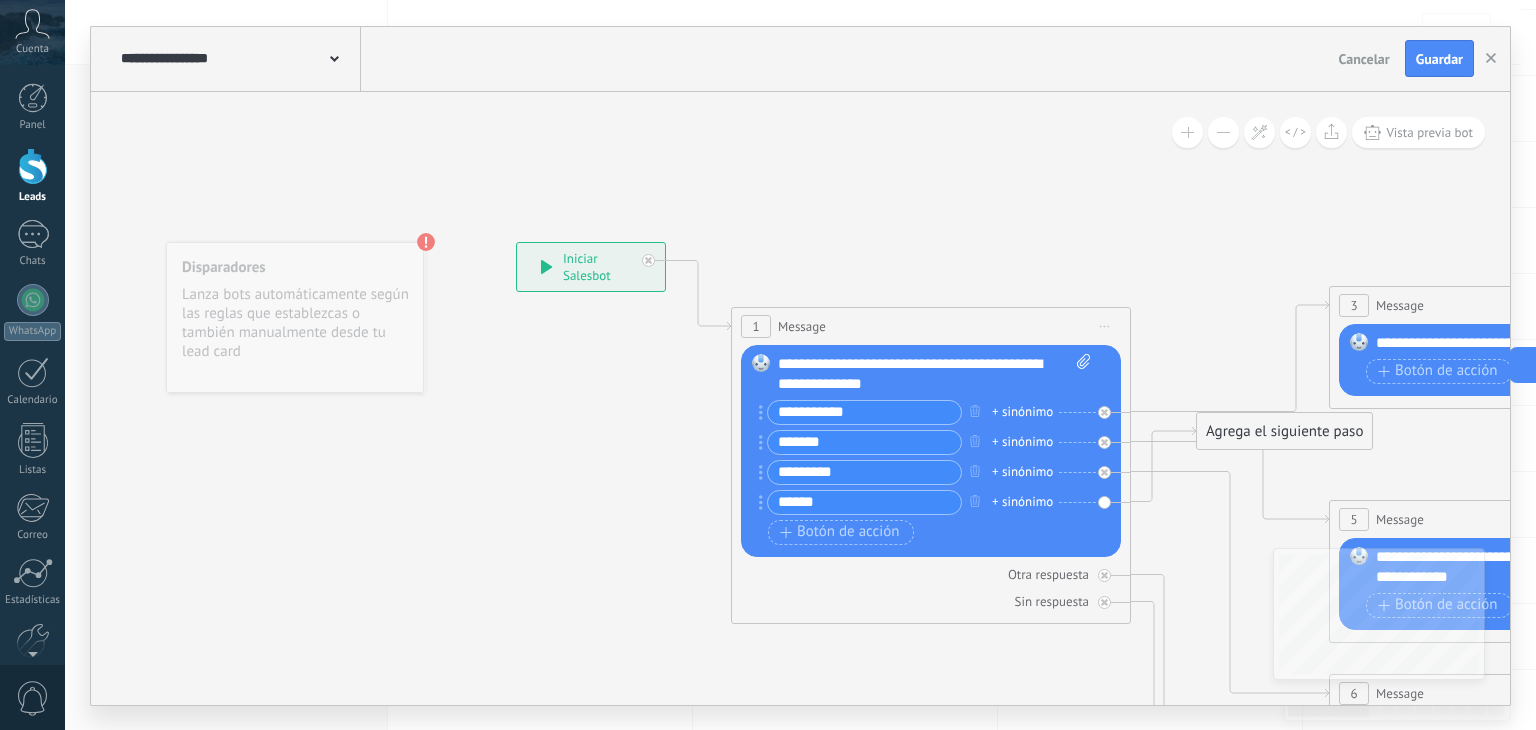 click on "+ sinónimo" at bounding box center (1022, 412) 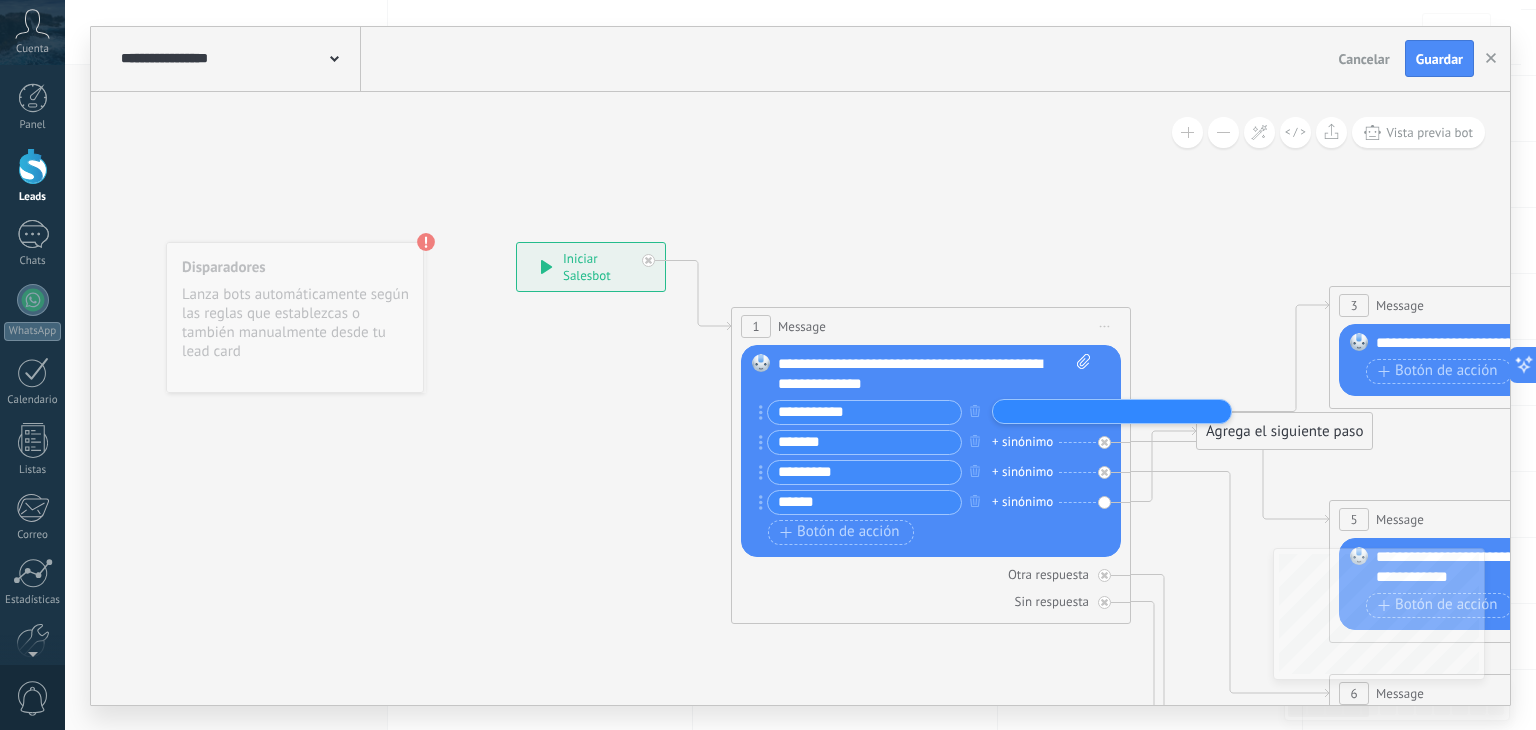 click at bounding box center (1109, 411) 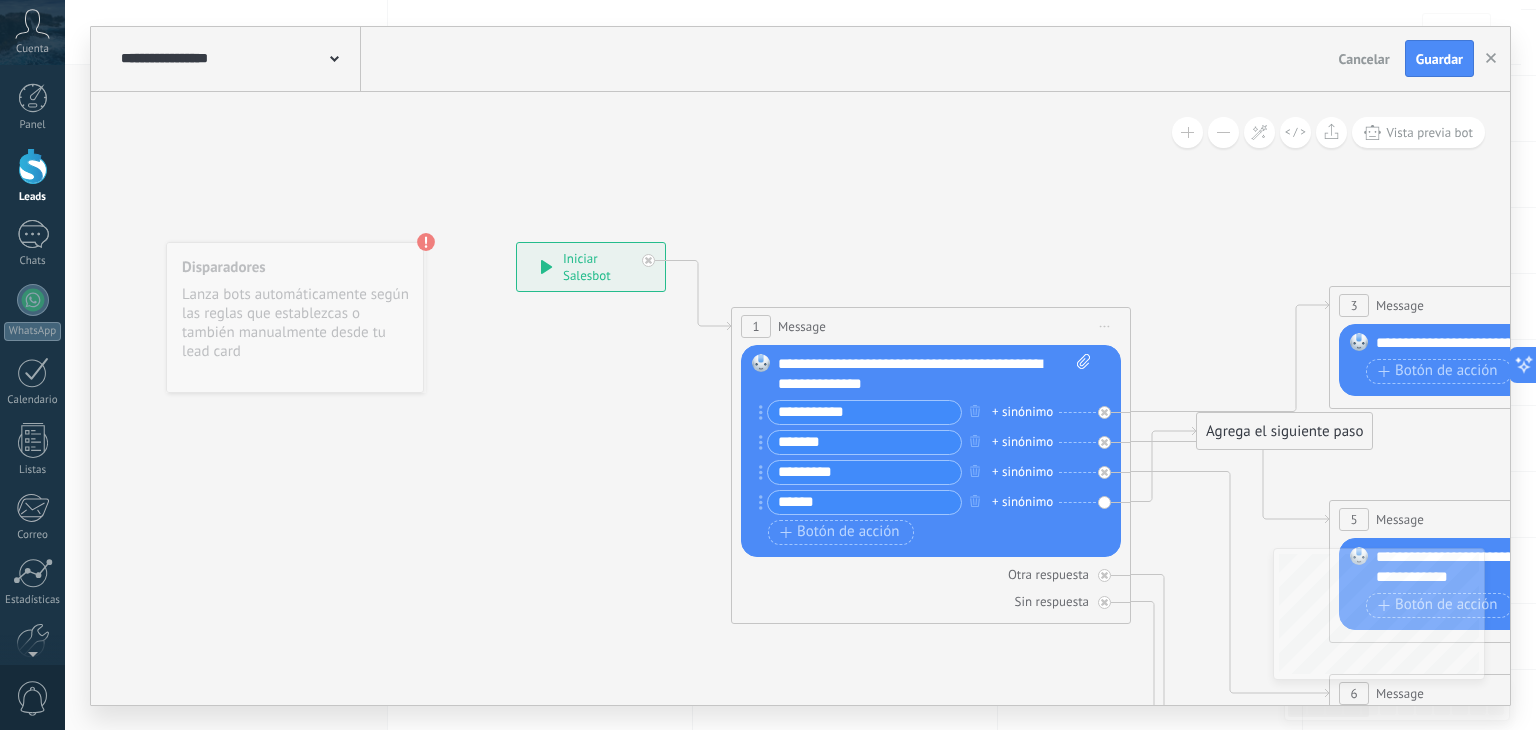 click 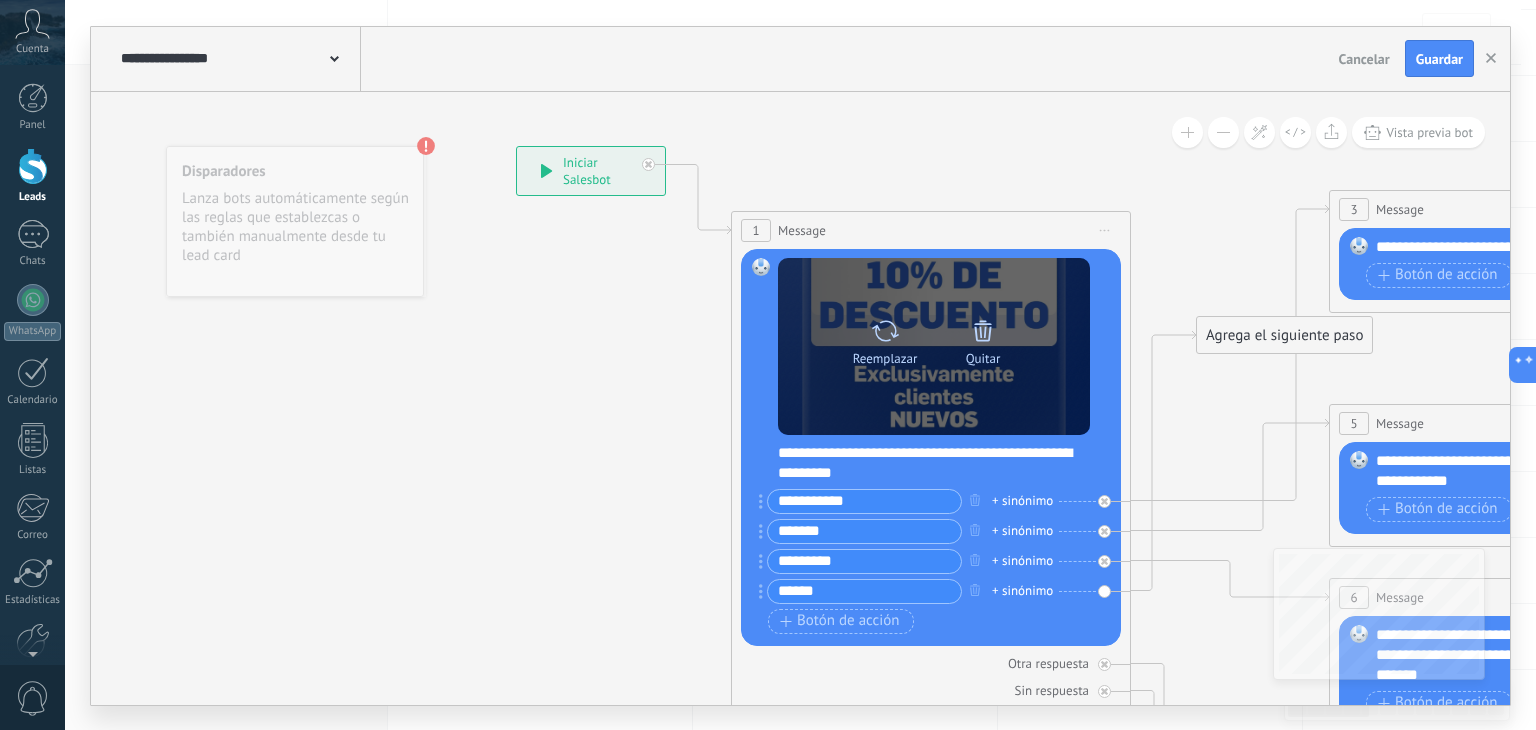 click 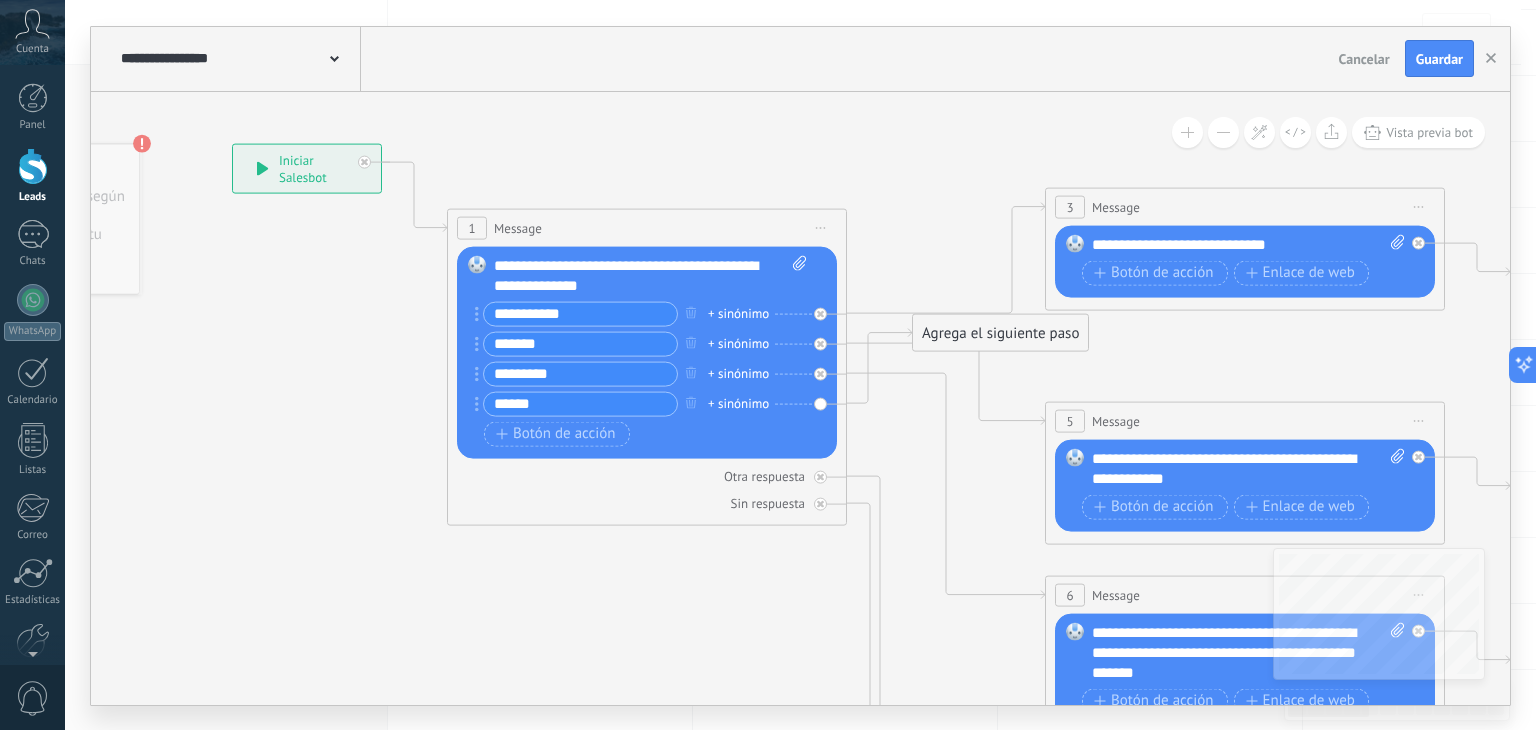 drag, startPoint x: 1206, startPoint y: 458, endPoint x: 922, endPoint y: 456, distance: 284.00705 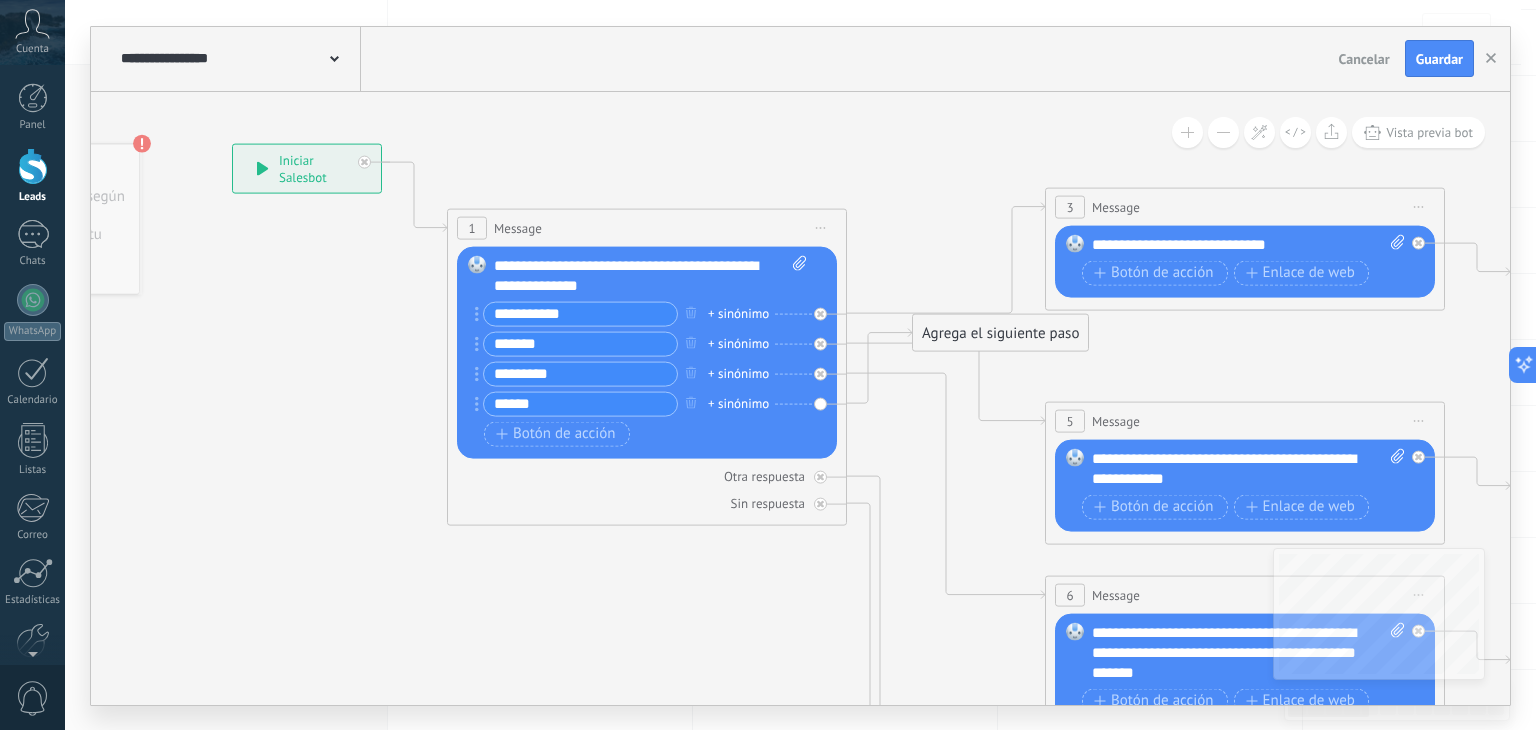 click on "**********" at bounding box center (1249, 244) 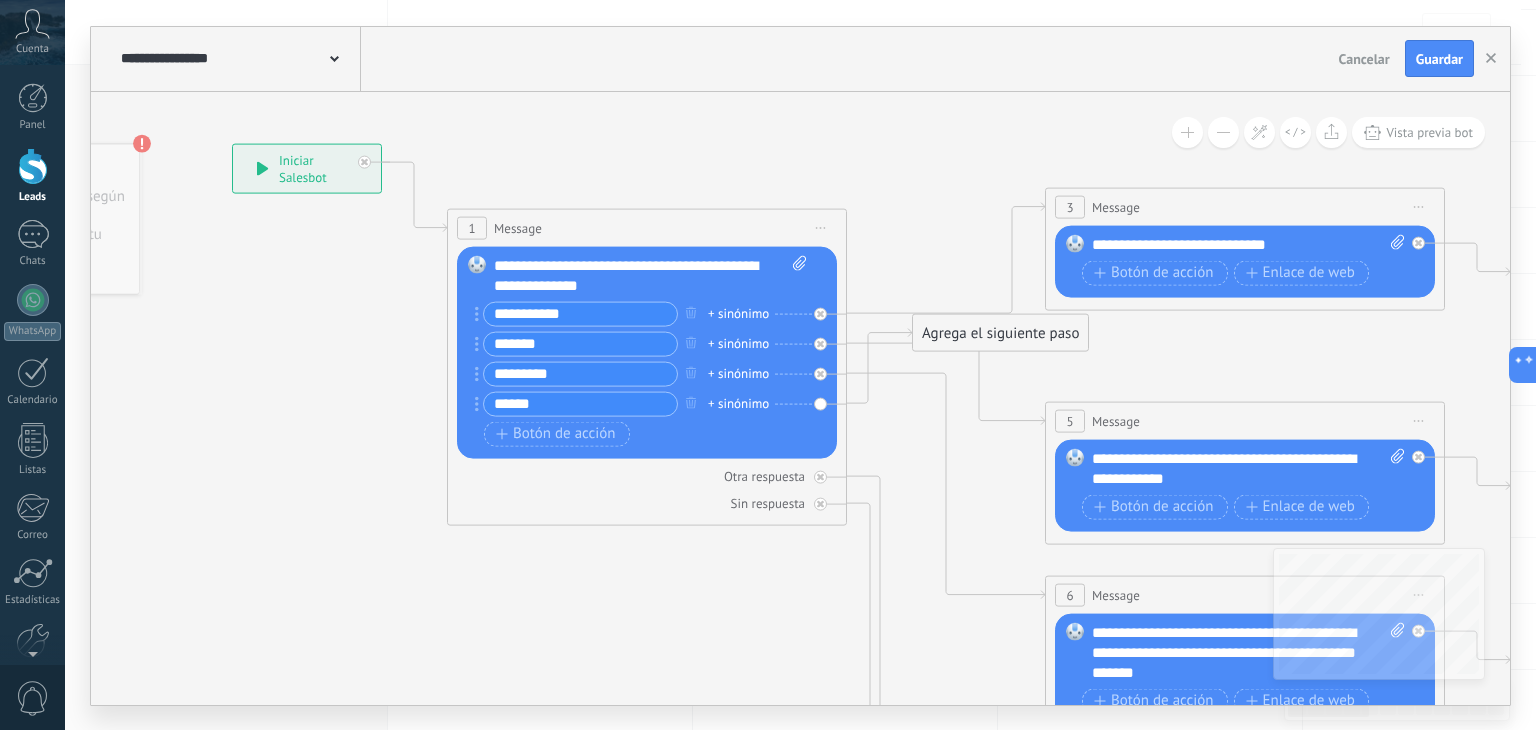 click 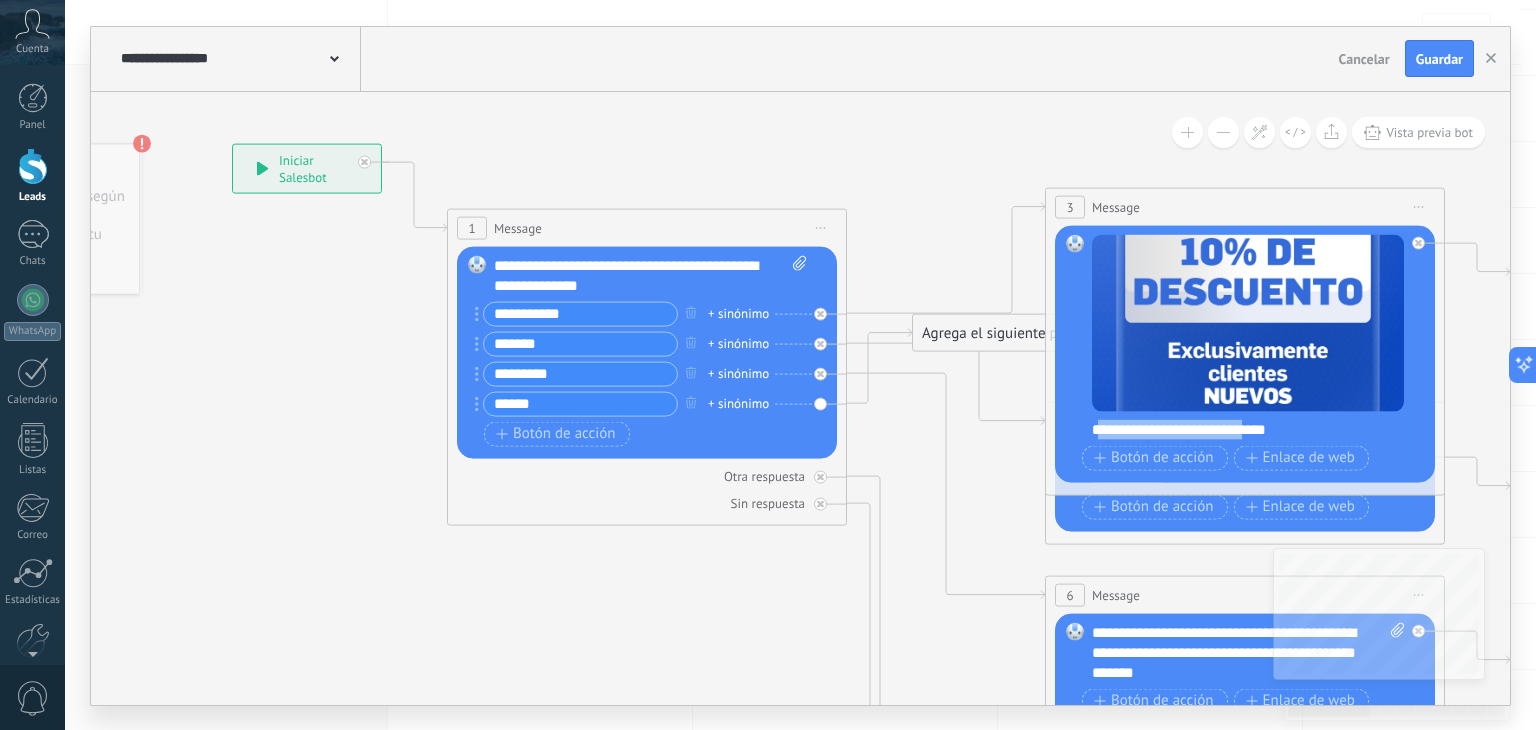drag, startPoint x: 1253, startPoint y: 423, endPoint x: 1098, endPoint y: 426, distance: 155.02902 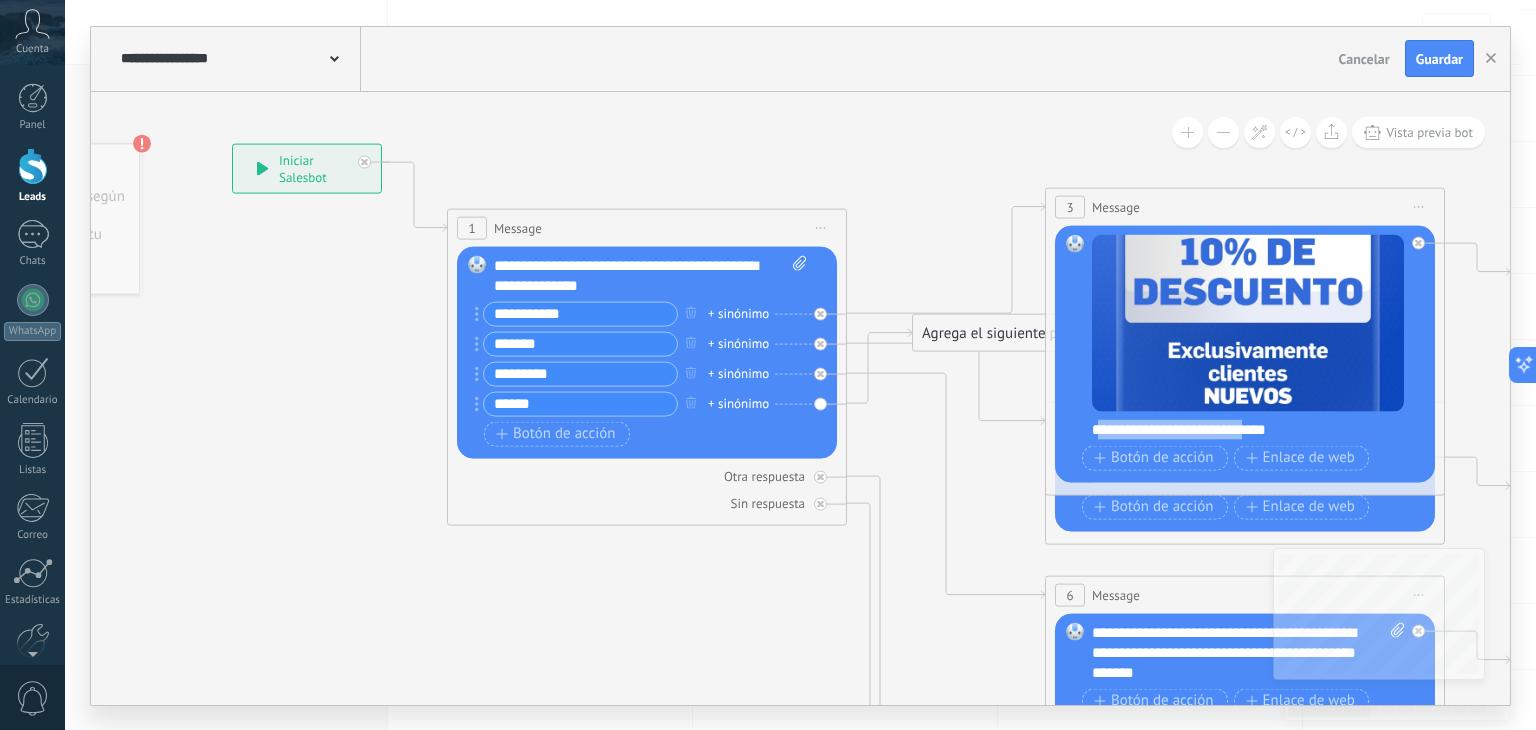 type 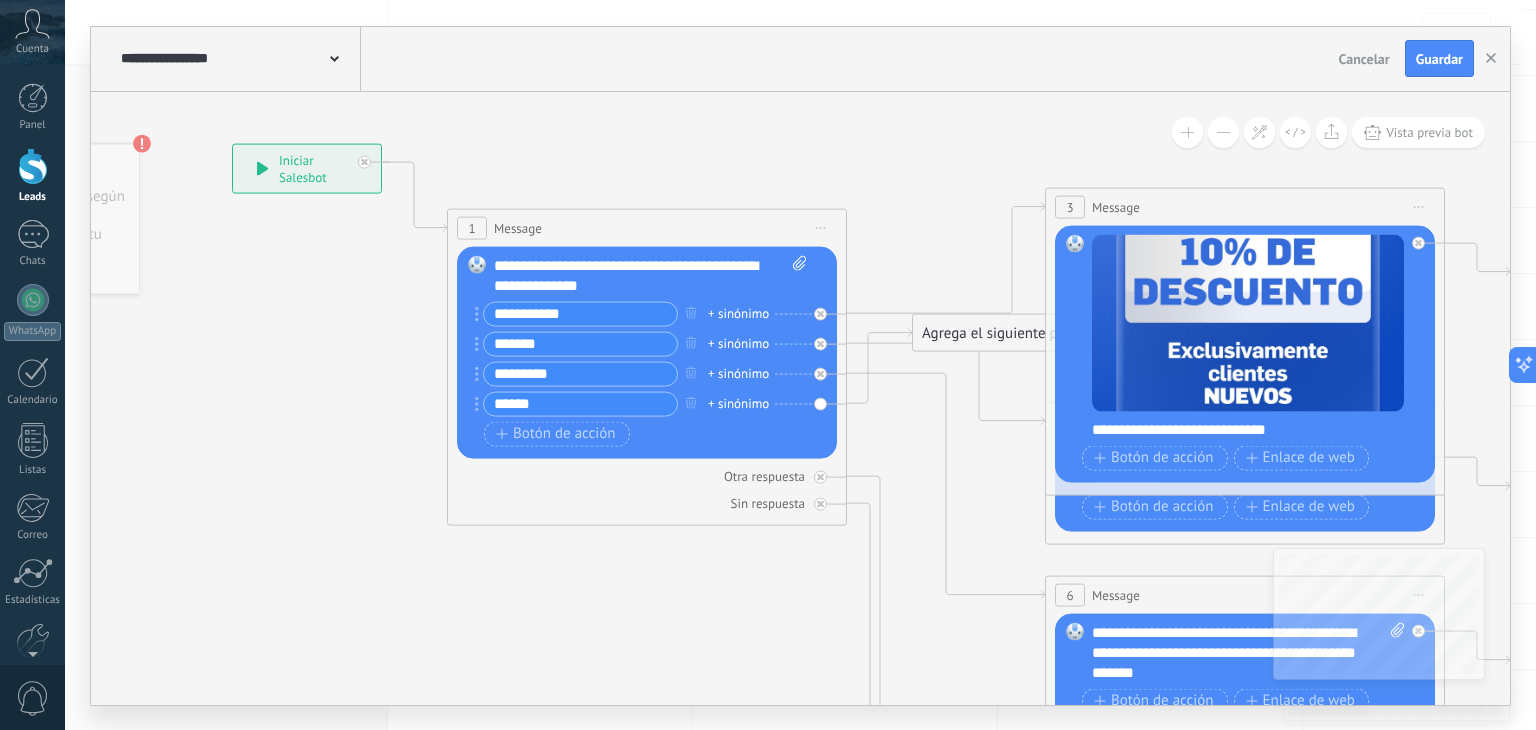 drag, startPoint x: 1283, startPoint y: 418, endPoint x: 1275, endPoint y: 429, distance: 13.601471 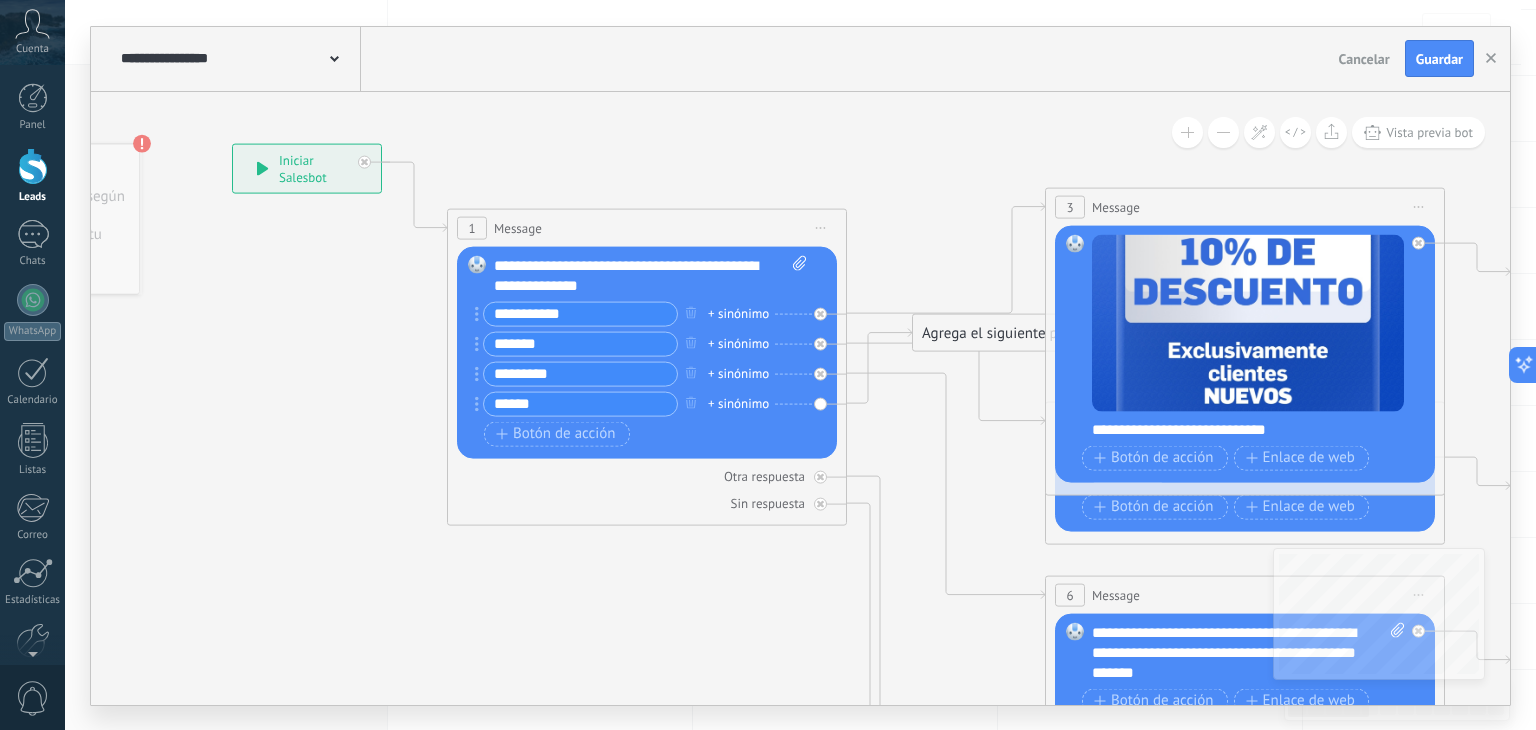 click on "**********" at bounding box center (1258, 429) 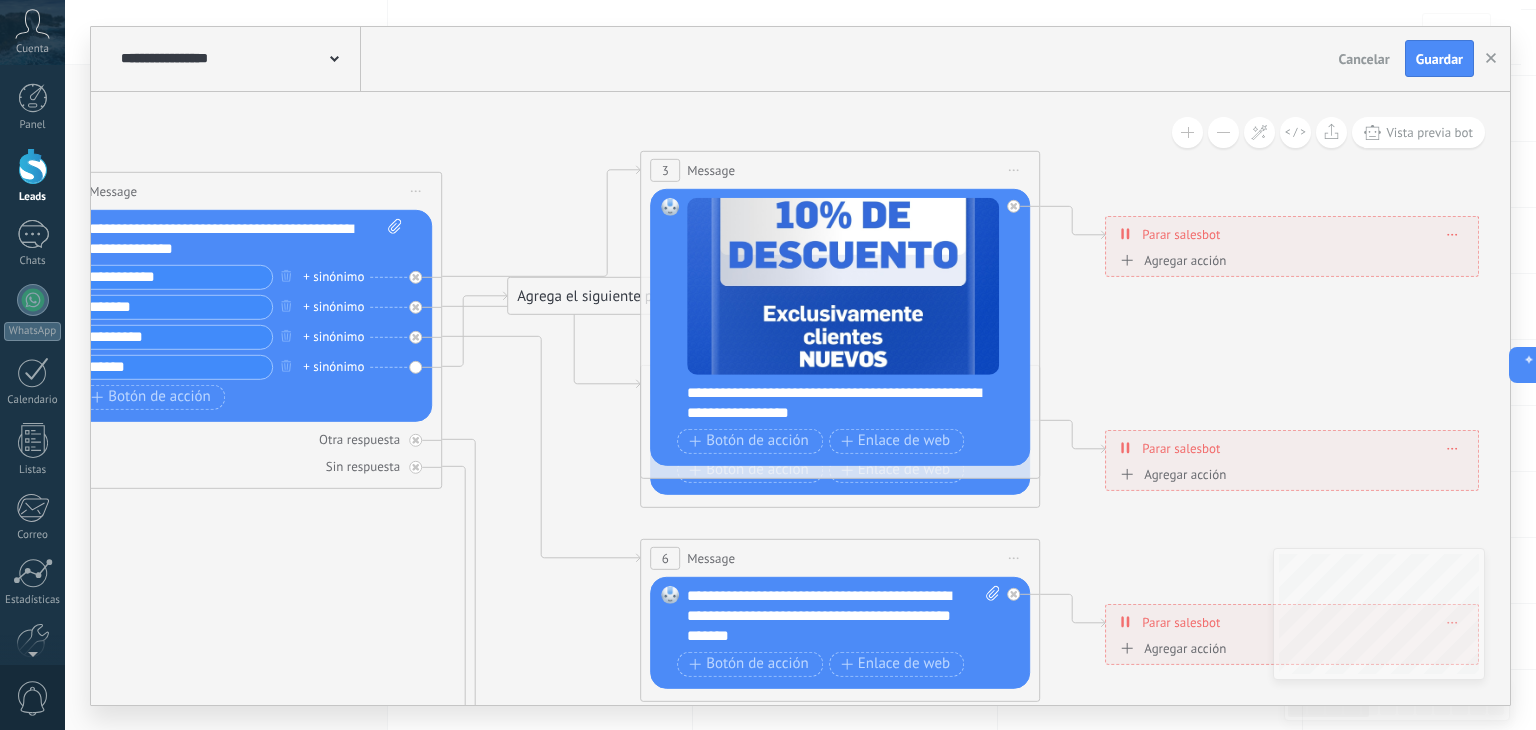 drag, startPoint x: 1470, startPoint y: 367, endPoint x: 1015, endPoint y: 328, distance: 456.66837 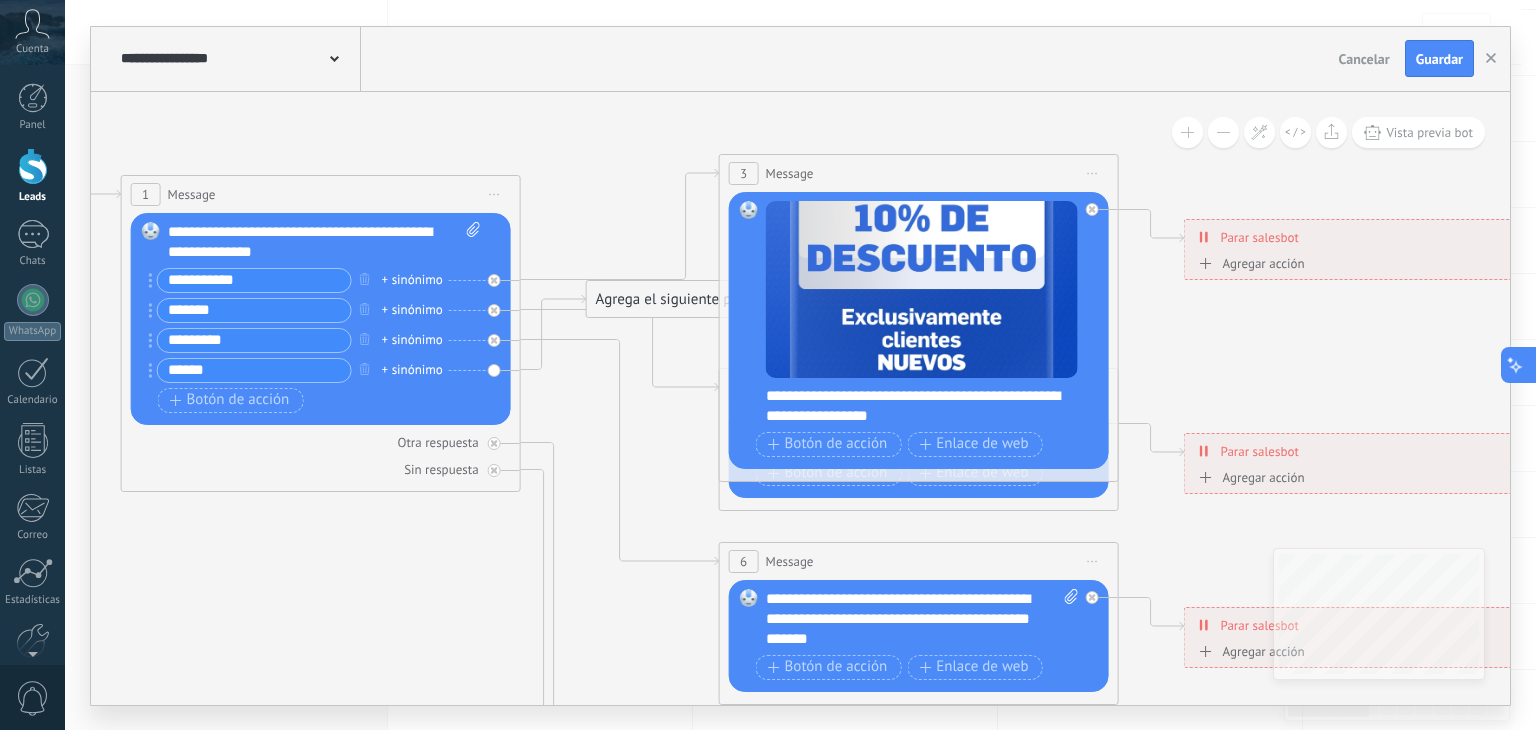 drag, startPoint x: 1384, startPoint y: 368, endPoint x: 1512, endPoint y: 373, distance: 128.09763 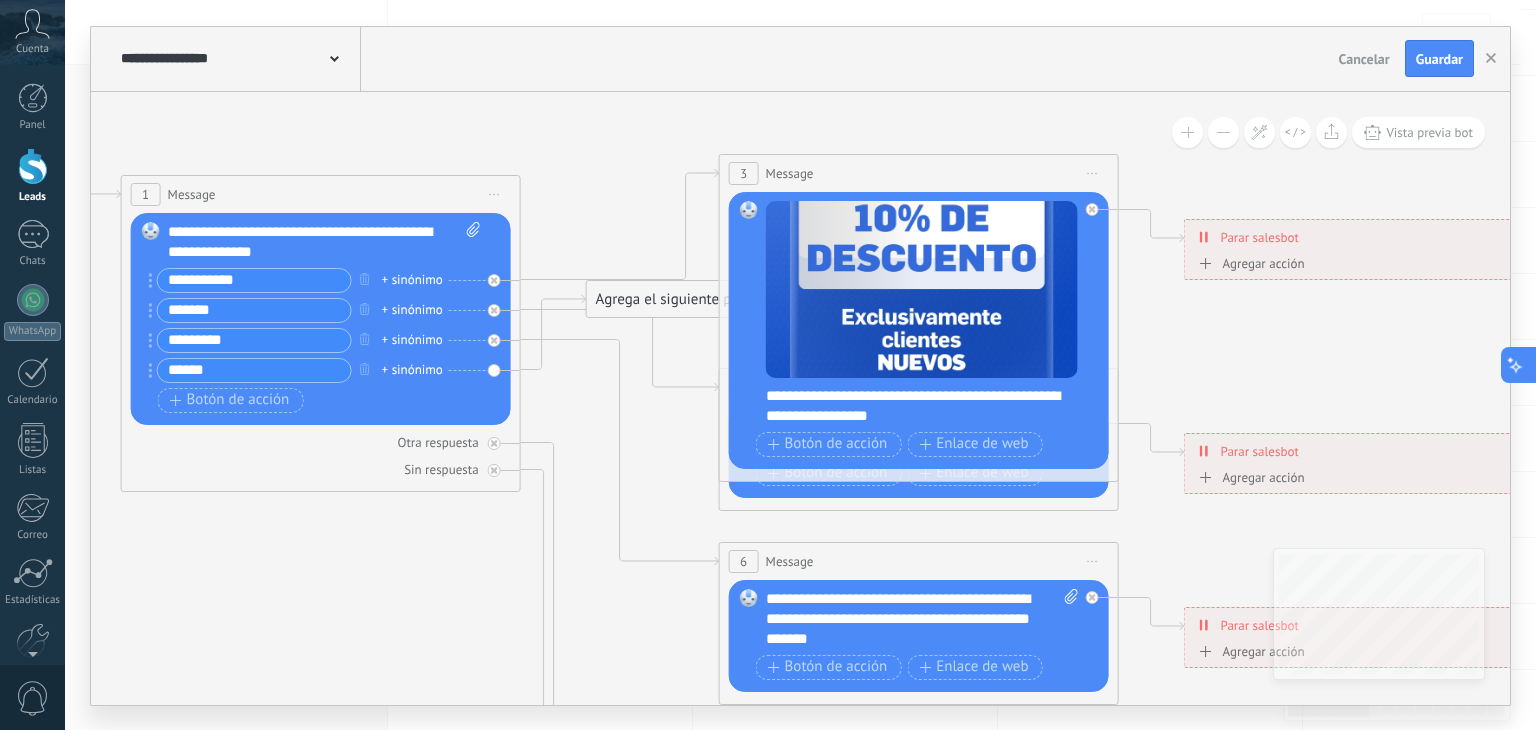 click on ".abccls-1,.abccls-2{fill-rule:evenodd}.abccls-2{fill:#fff} .abfcls-1{fill:none}.abfcls-2{fill:#fff} .abncls-1{isolation:isolate}.abncls-2{opacity:.06}.abncls-2,.abncls-3,.abncls-6{mix-blend-mode:multiply}.abncls-3{opacity:.15}.abncls-4,.abncls-8{fill:#fff}.abncls-5{fill:url(#abnlinear-gradient)}.abncls-6{opacity:.04}.abncls-7{fill:url(#abnlinear-gradient-2)}.abncls-8{fill-rule:evenodd} .abqst0{fill:#ffa200} .abwcls-1{fill:#252525} .cls-1{isolation:isolate} .acicls-1{fill:none} .aclcls-1{fill:#232323} .acnst0{display:none} .addcls-1,.addcls-2{fill:none;stroke-miterlimit:10}.addcls-1{stroke:#dfe0e5}.addcls-2{stroke:#a1a7ab} .adecls-1,.adecls-2{fill:none;stroke-miterlimit:10}.adecls-1{stroke:#dfe0e5}.adecls-2{stroke:#a1a7ab} .adqcls-1{fill:#8591a5;fill-rule:evenodd} .aeccls-1{fill:#5c9f37} .aeecls-1{fill:#f86161} .aejcls-1{fill:#8591a5;fill-rule:evenodd} .aekcls-1{fill-rule:evenodd} .aelcls-1{fill-rule:evenodd;fill:currentColor} .aemcls-1{fill-rule:evenodd;fill:currentColor} .aencls-2{fill:#f86161;opacity:.3}" at bounding box center [768, 165] 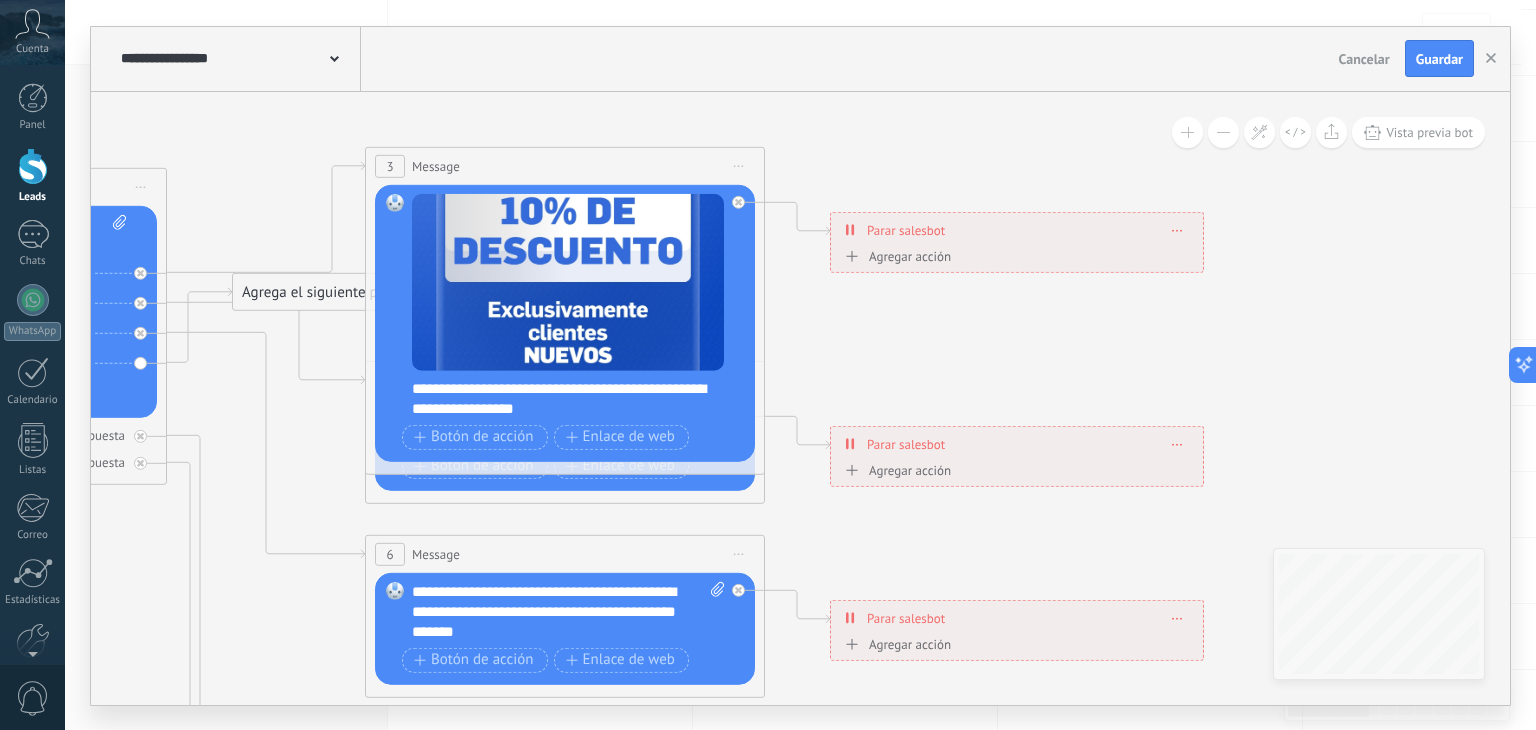 drag, startPoint x: 1313, startPoint y: 308, endPoint x: 960, endPoint y: 301, distance: 353.0694 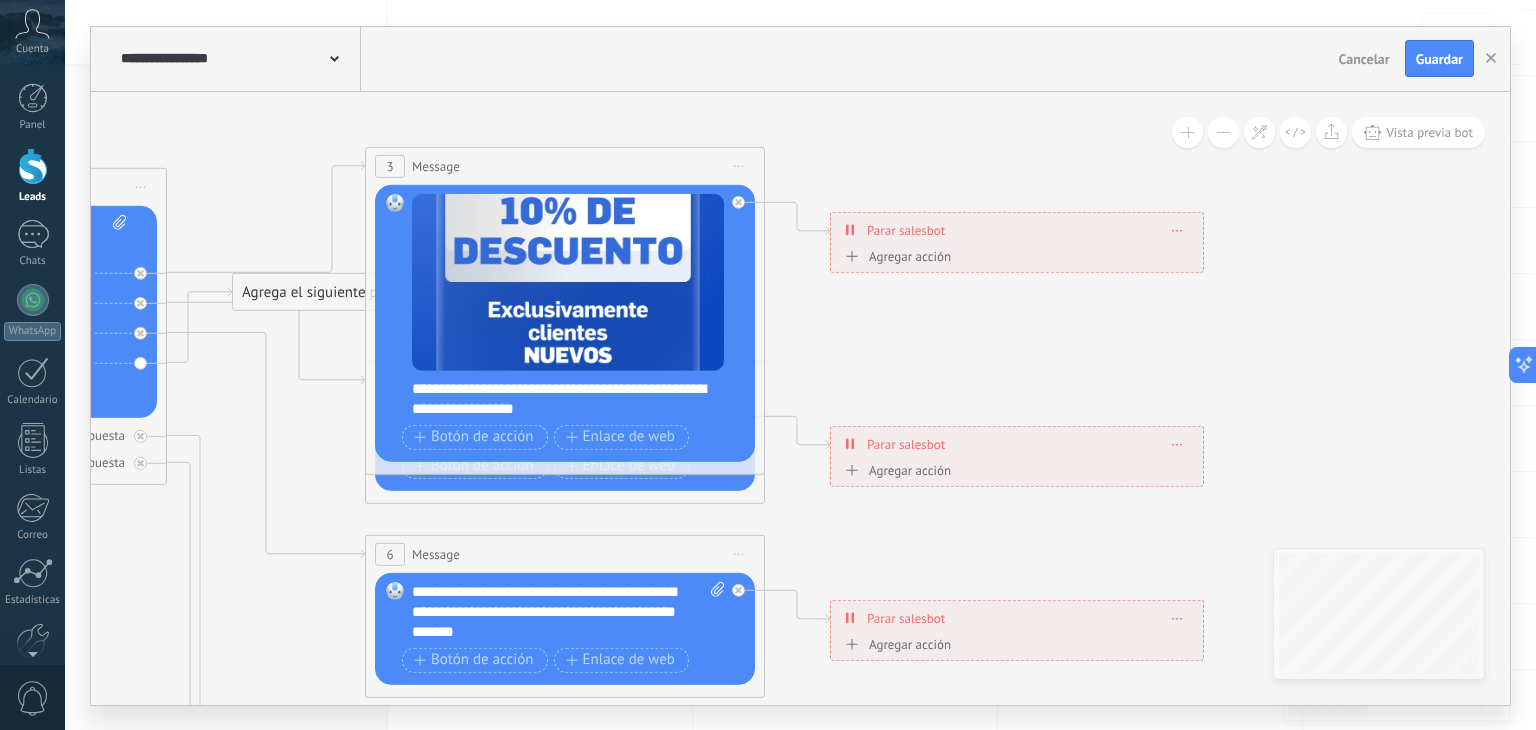 click 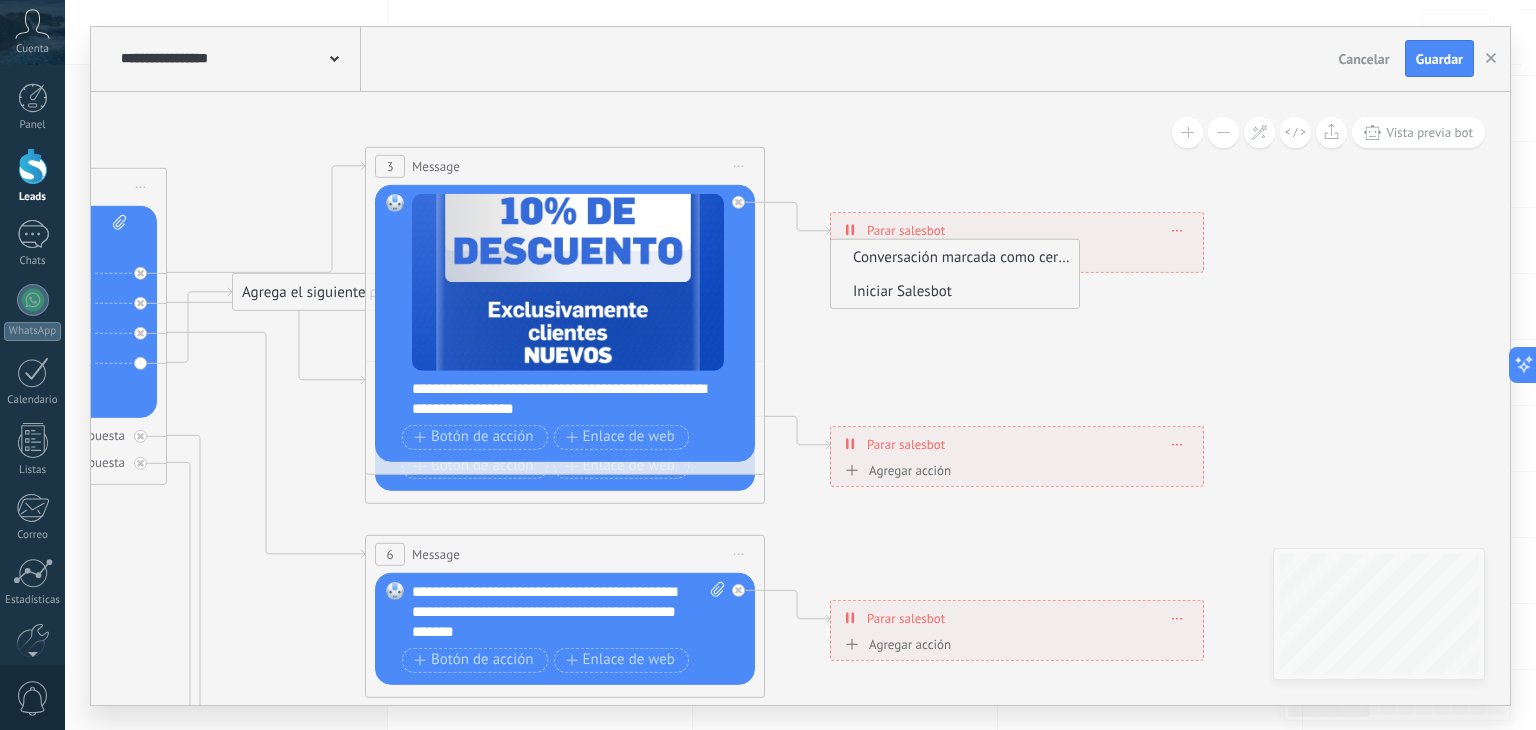 click on "Iniciar Salesbot" at bounding box center [952, 291] 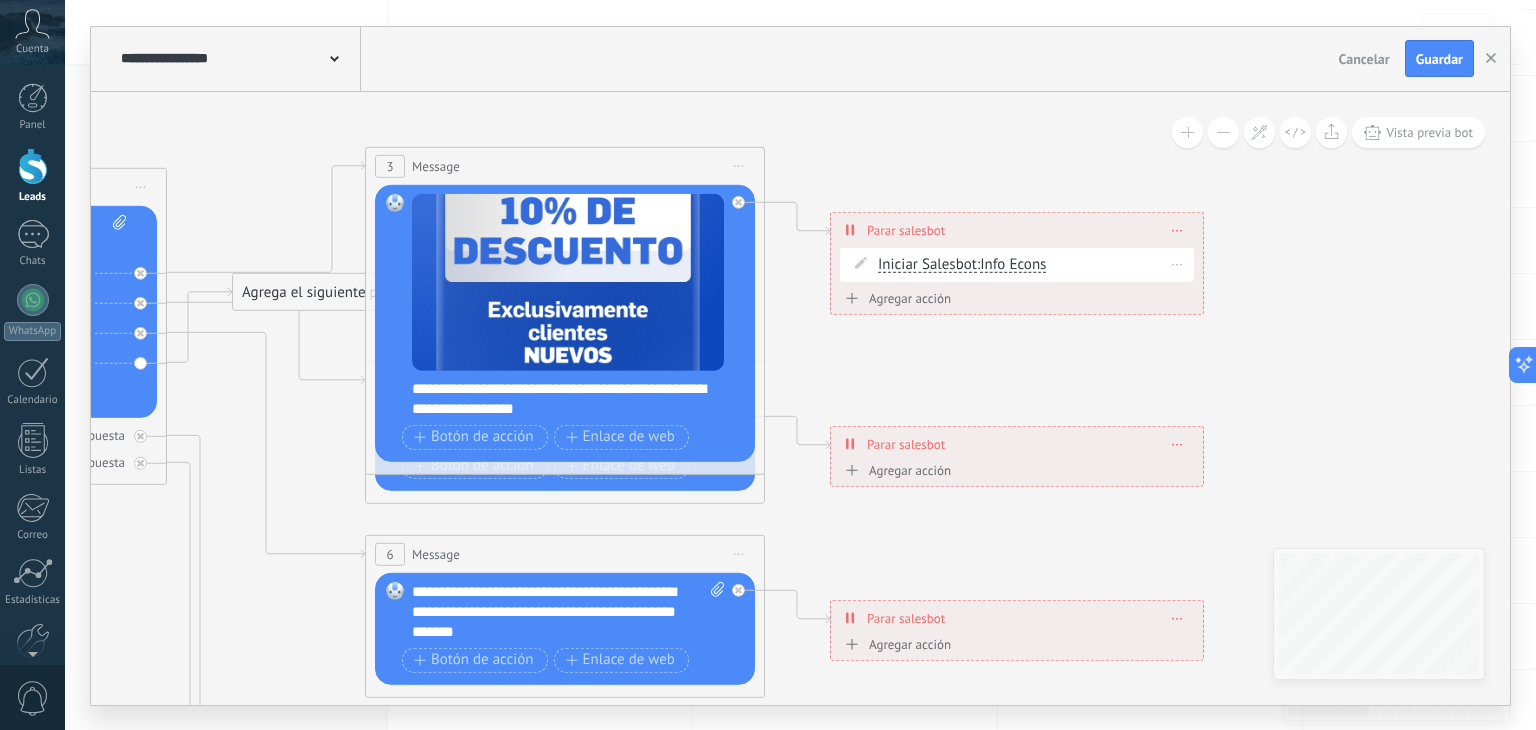 click on "Info Econs" at bounding box center (1013, 263) 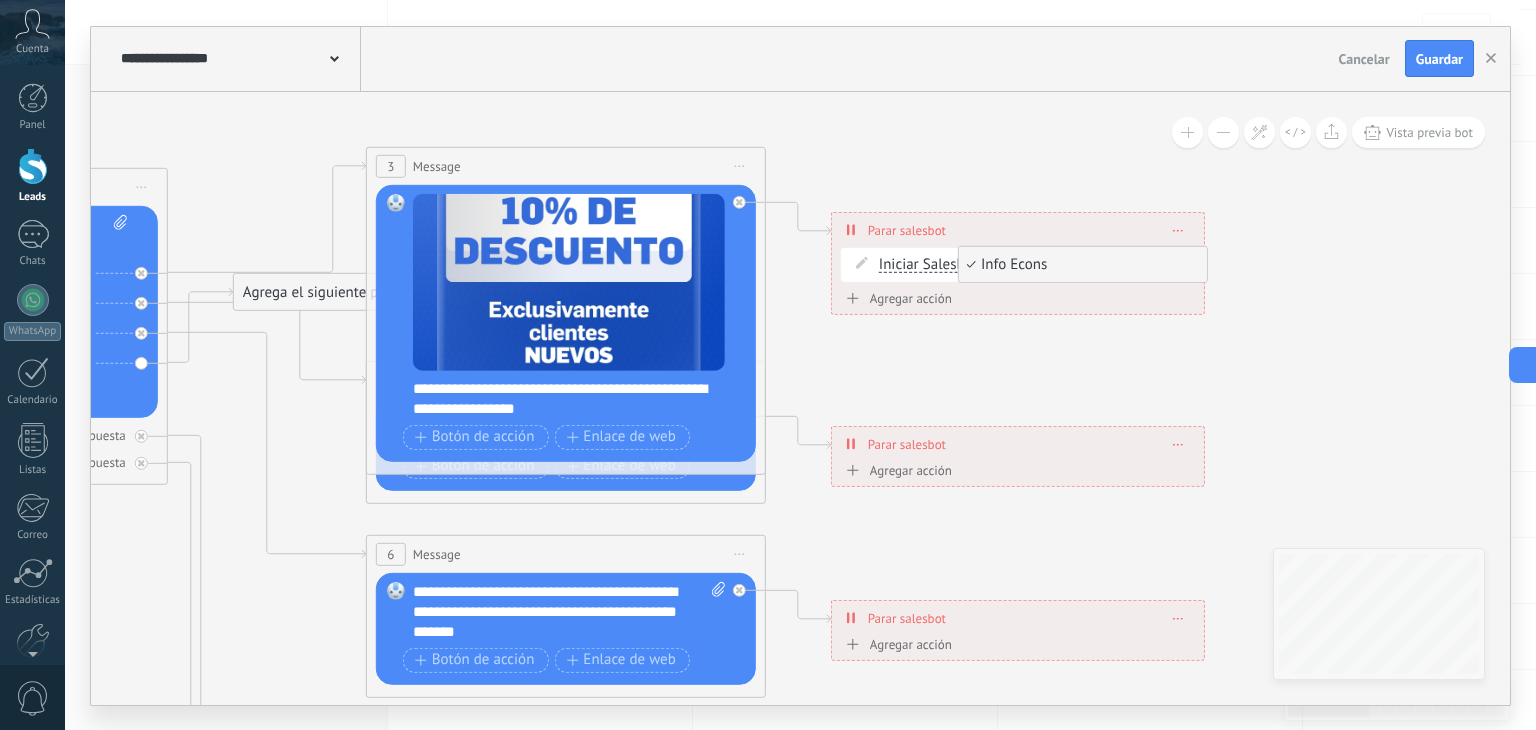 click 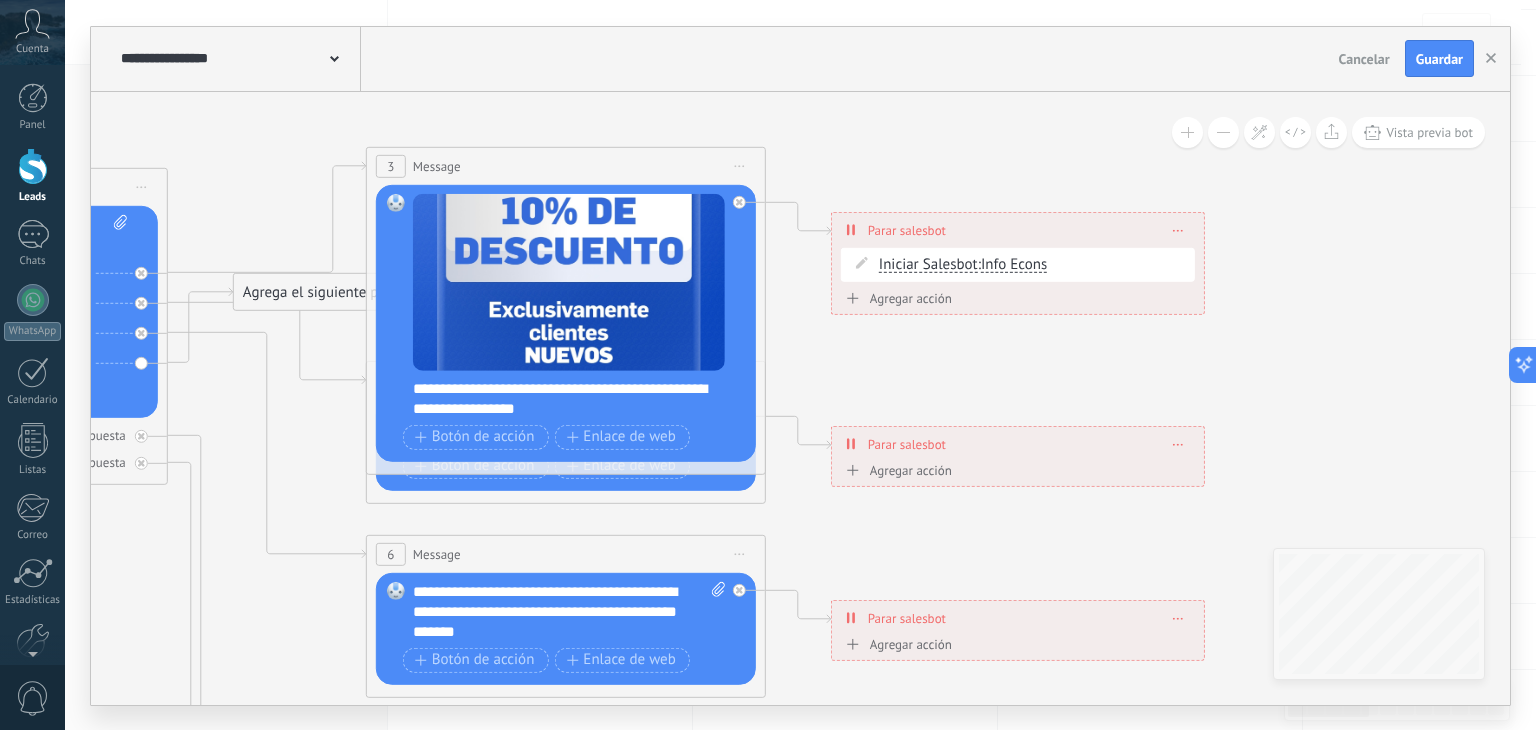 click 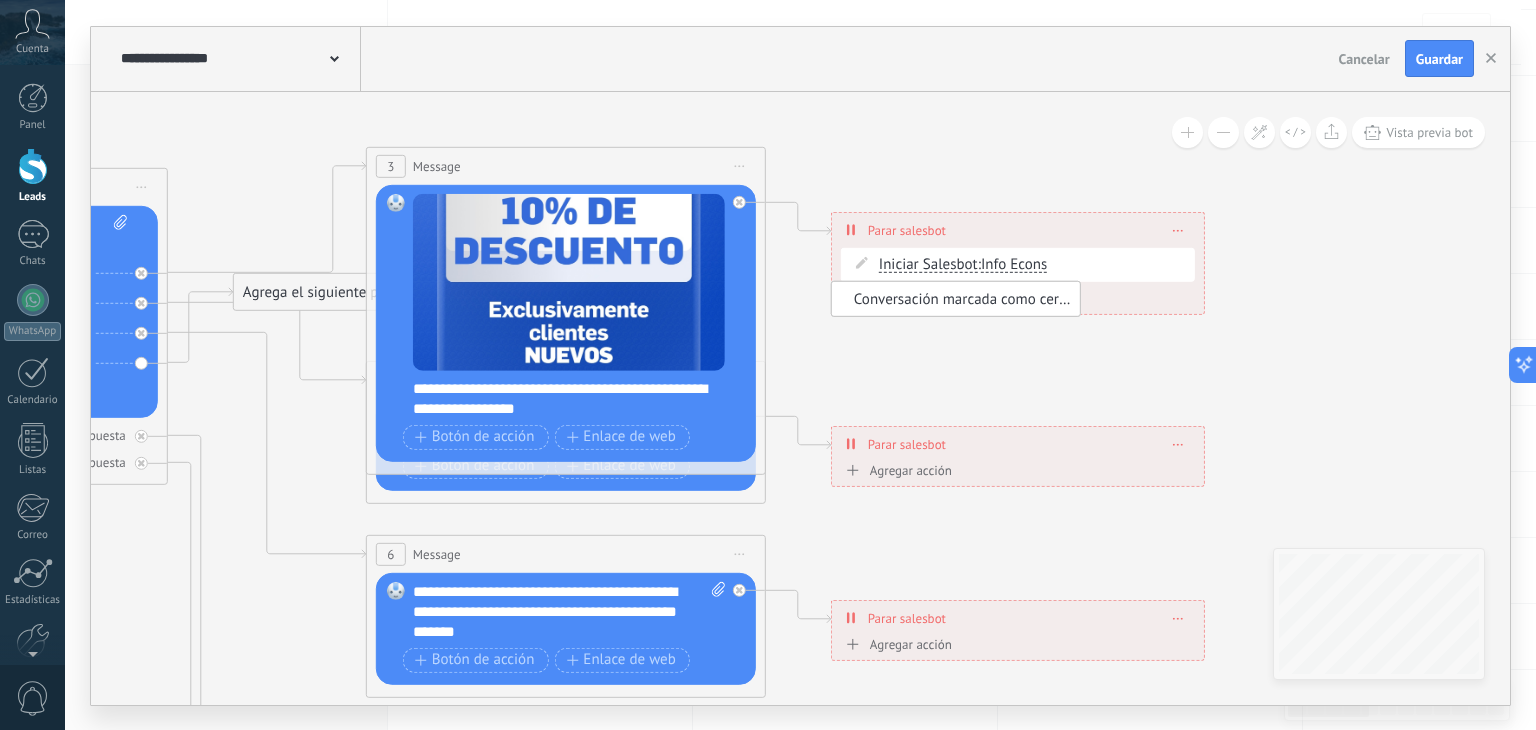 click 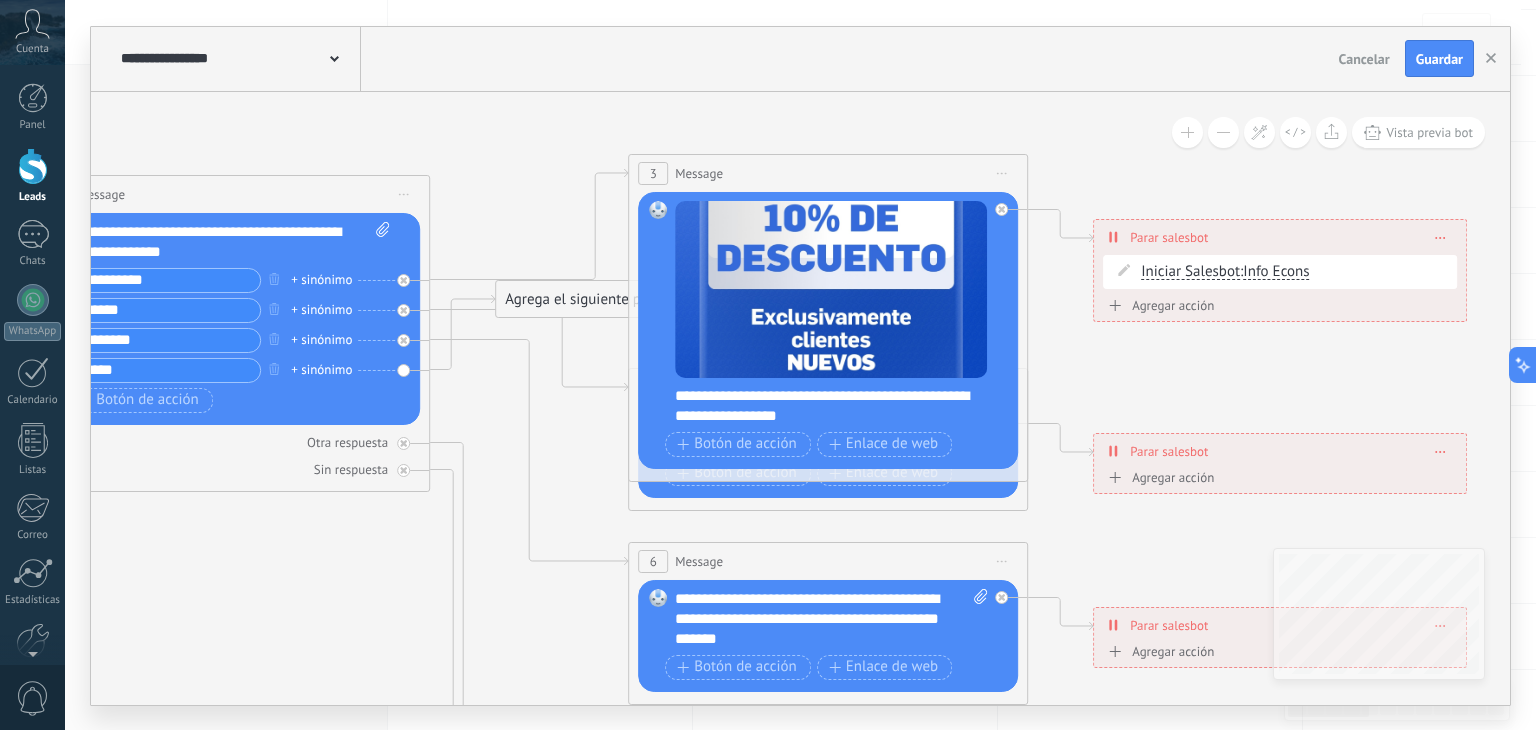 drag, startPoint x: 896, startPoint y: 360, endPoint x: 1224, endPoint y: 367, distance: 328.07468 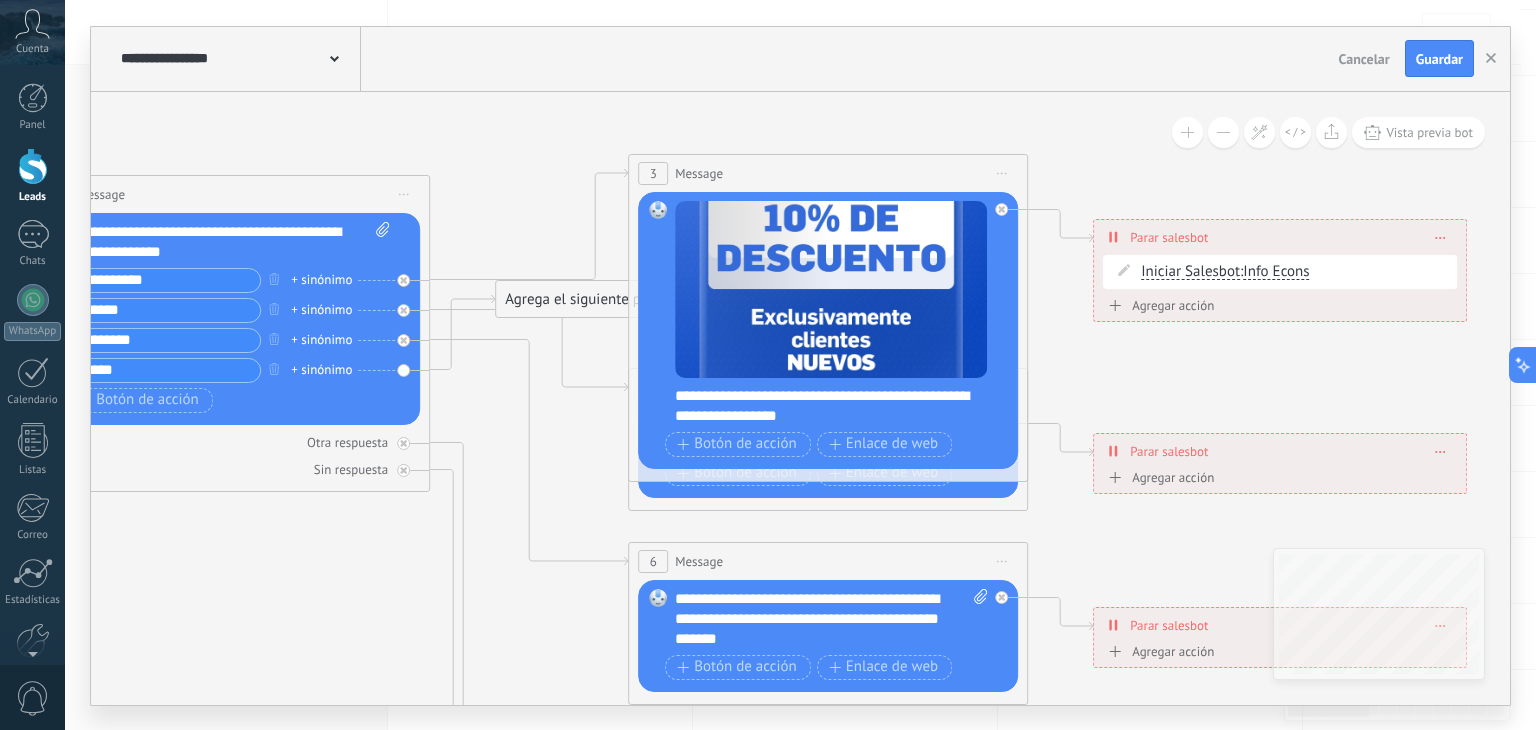 click 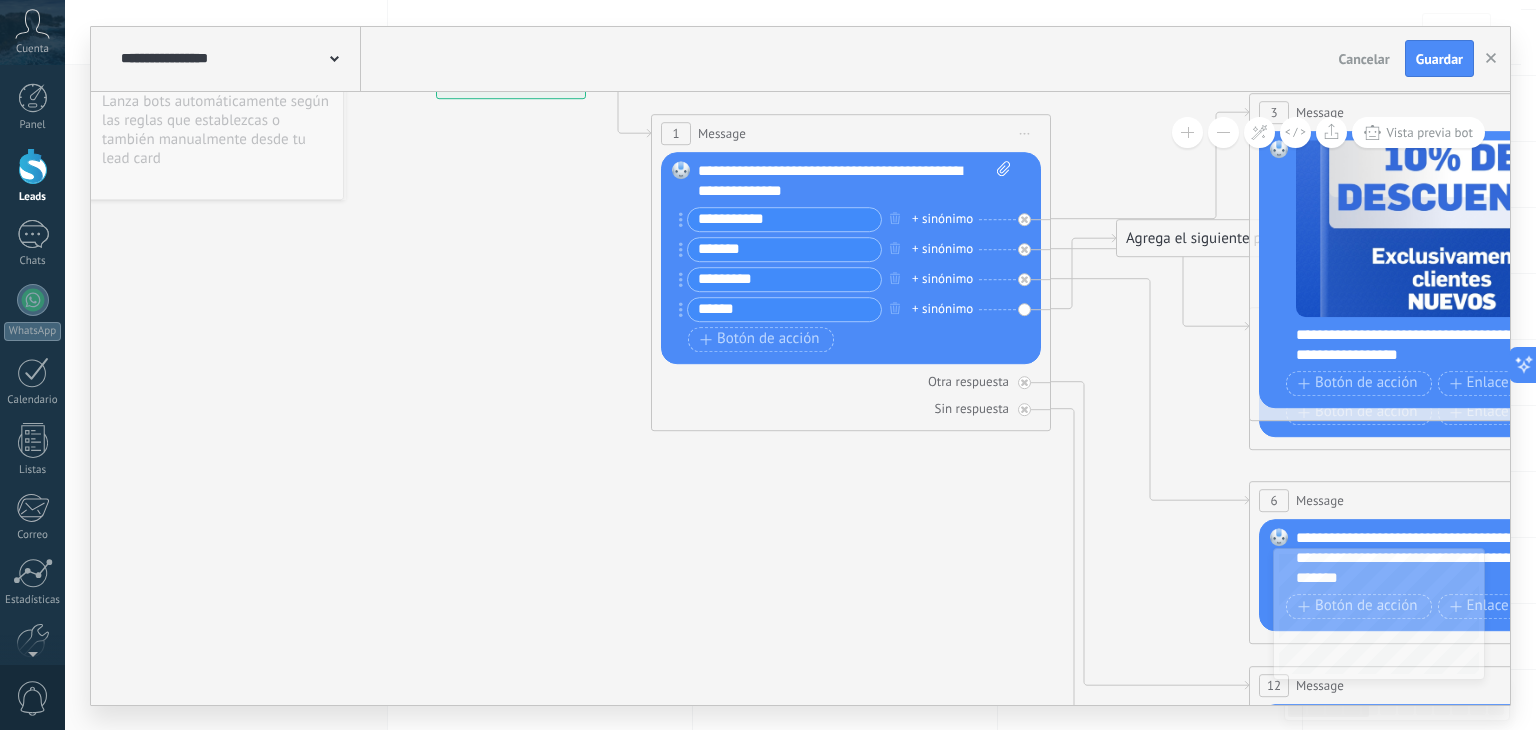 drag, startPoint x: 356, startPoint y: 585, endPoint x: 1023, endPoint y: 572, distance: 667.12665 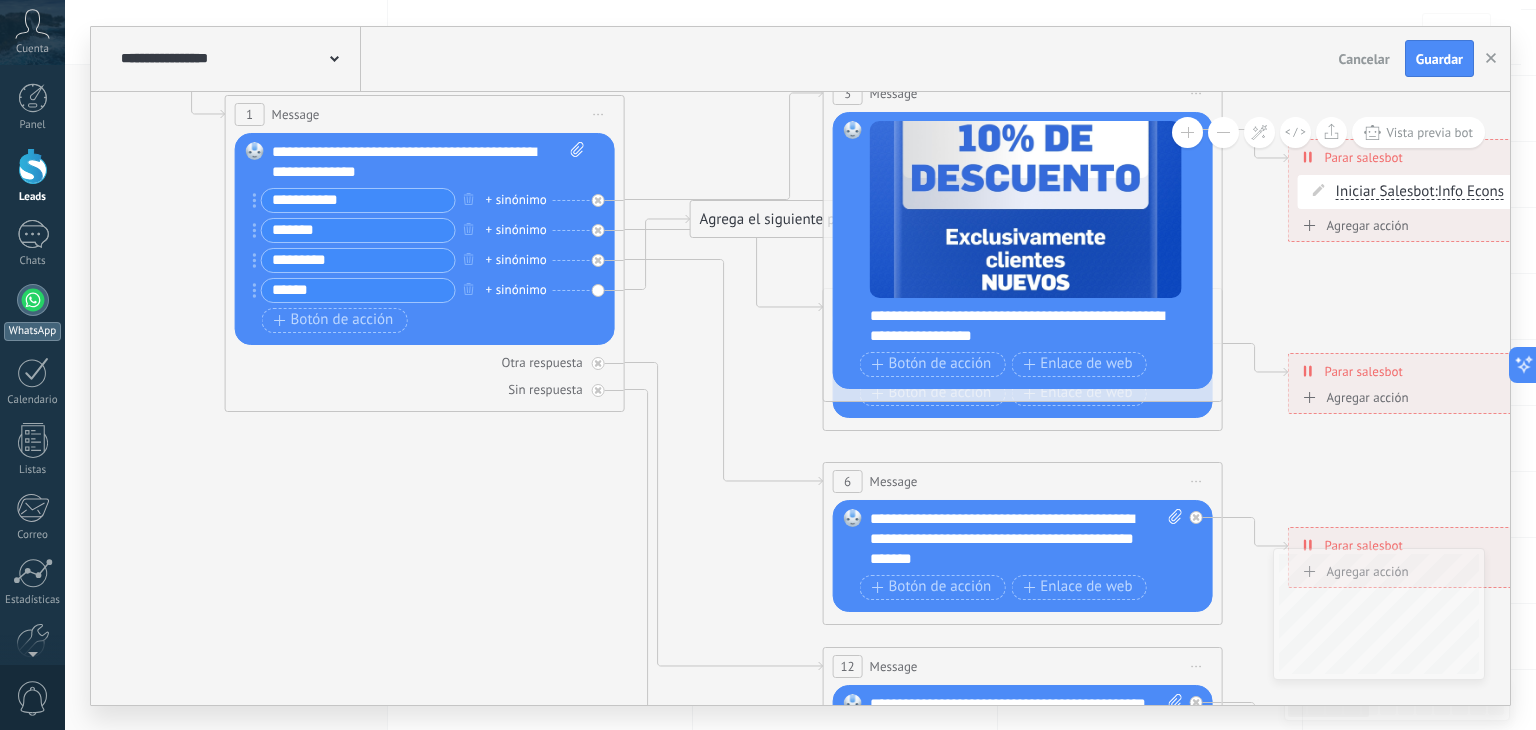 drag, startPoint x: 557, startPoint y: 401, endPoint x: 9, endPoint y: 329, distance: 552.7097 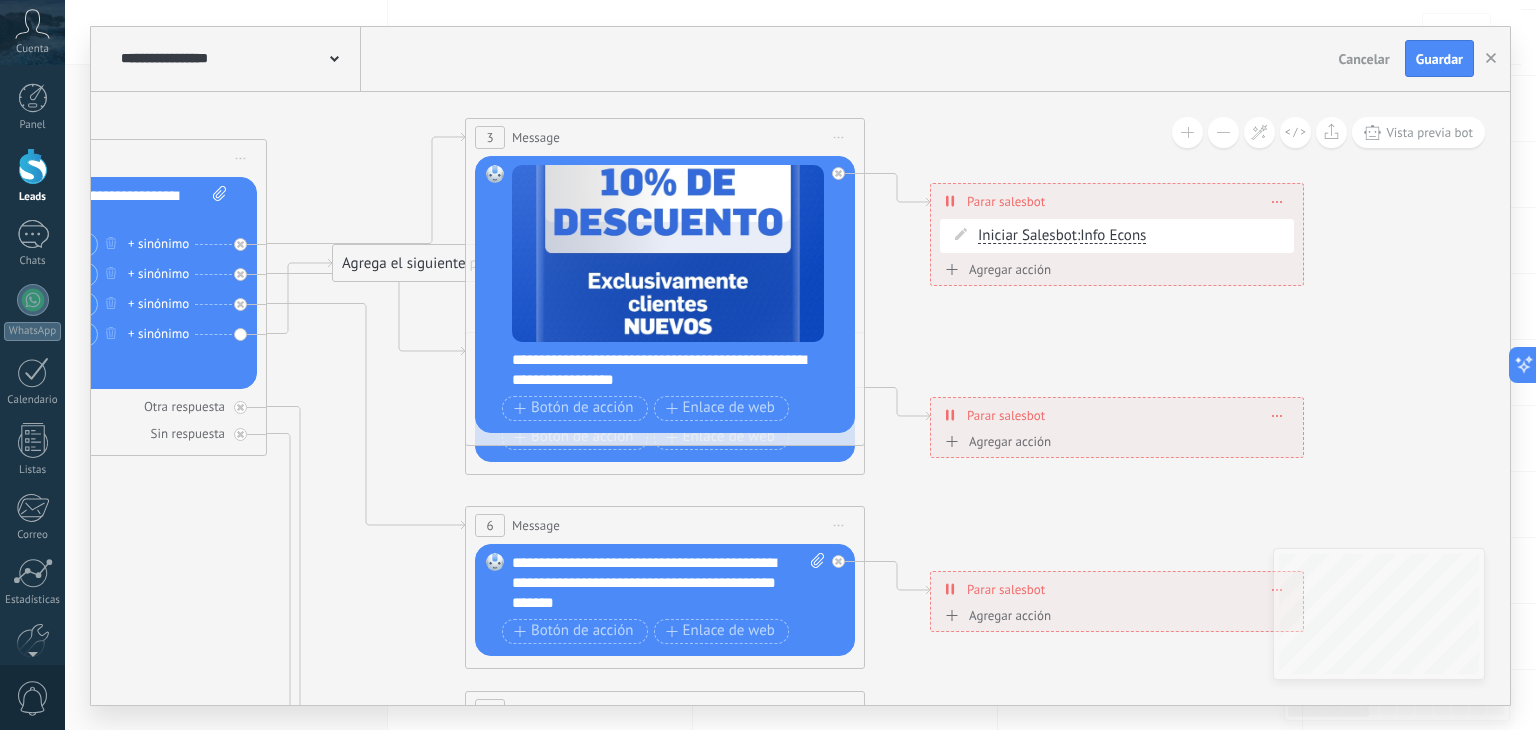drag, startPoint x: 764, startPoint y: 373, endPoint x: 414, endPoint y: 424, distance: 353.6962 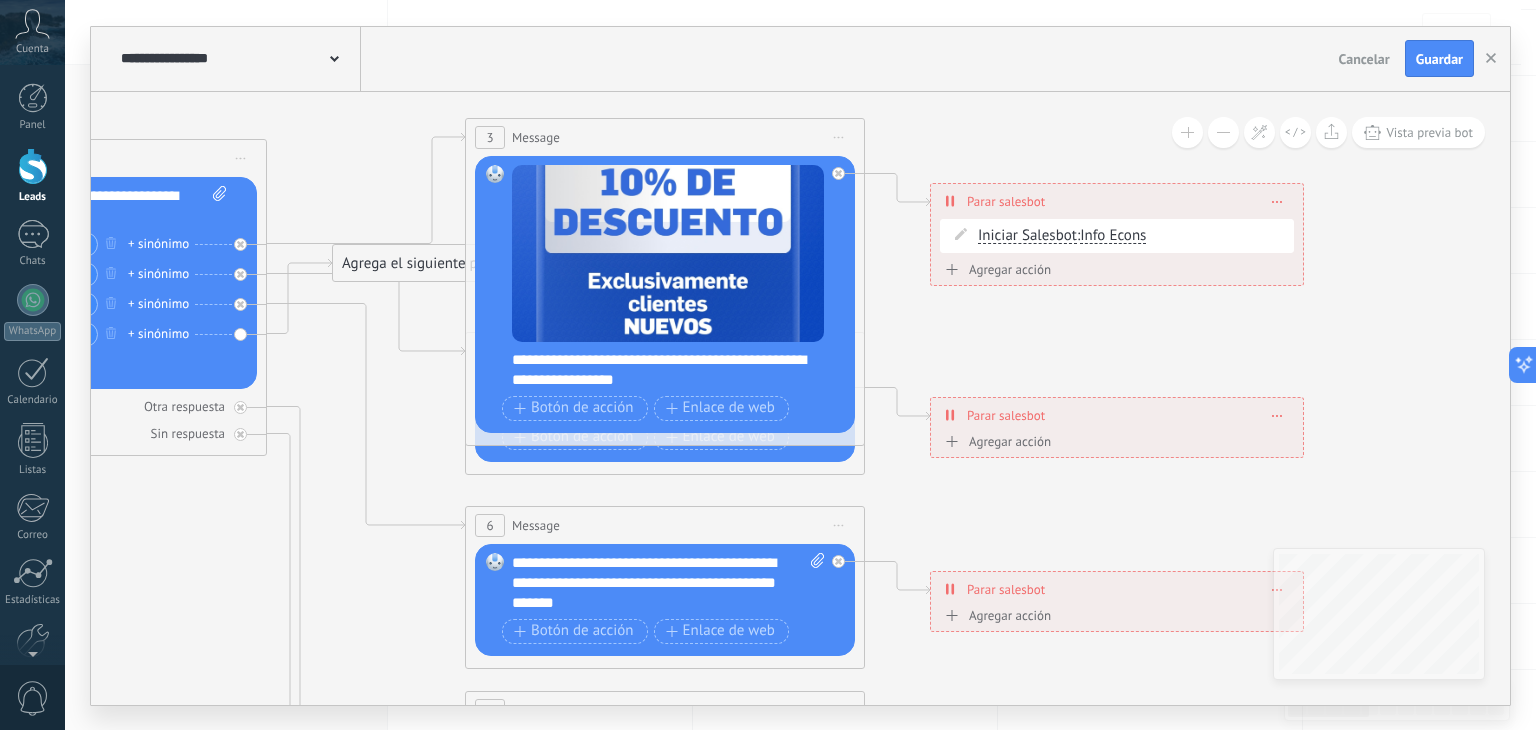 click 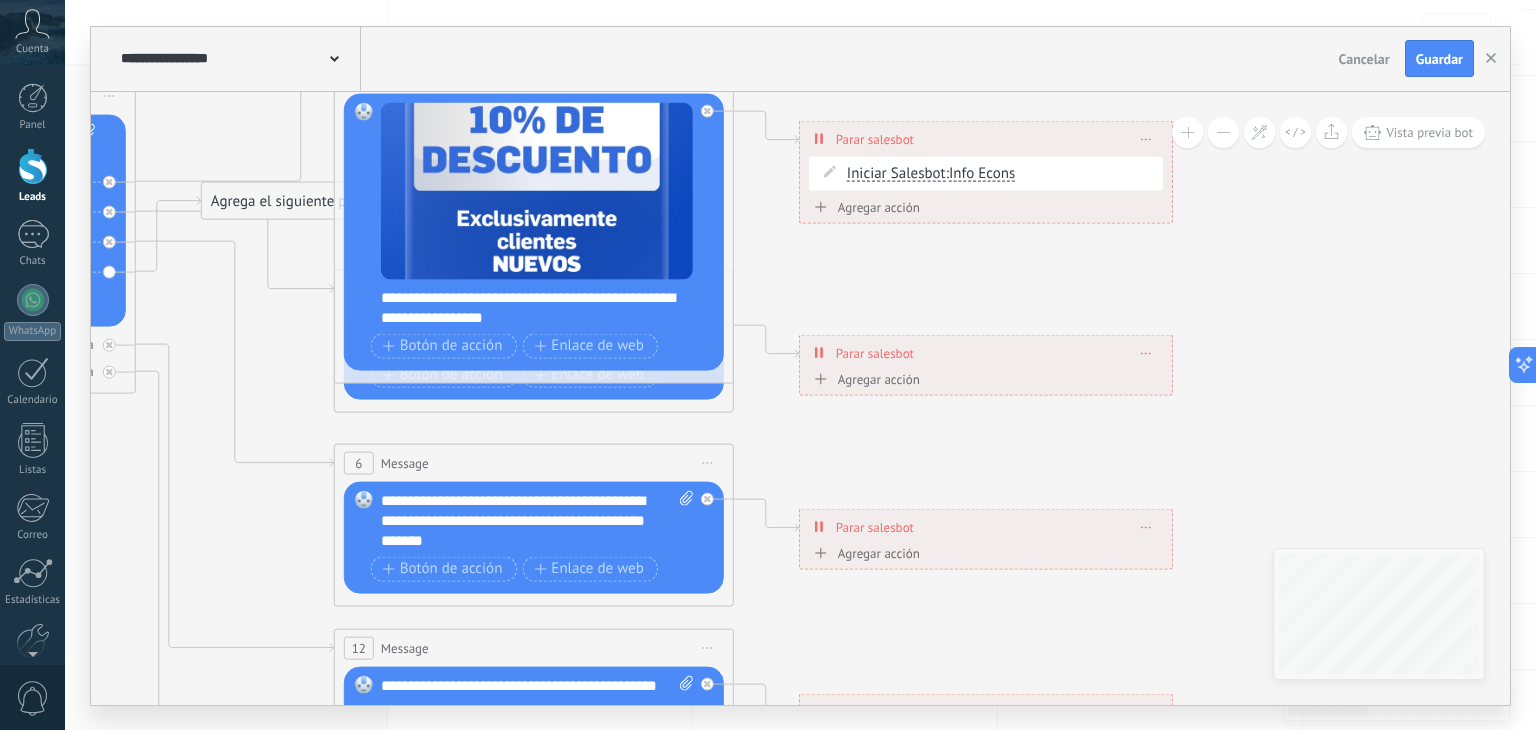 drag, startPoint x: 1196, startPoint y: 353, endPoint x: 1009, endPoint y: 312, distance: 191.4419 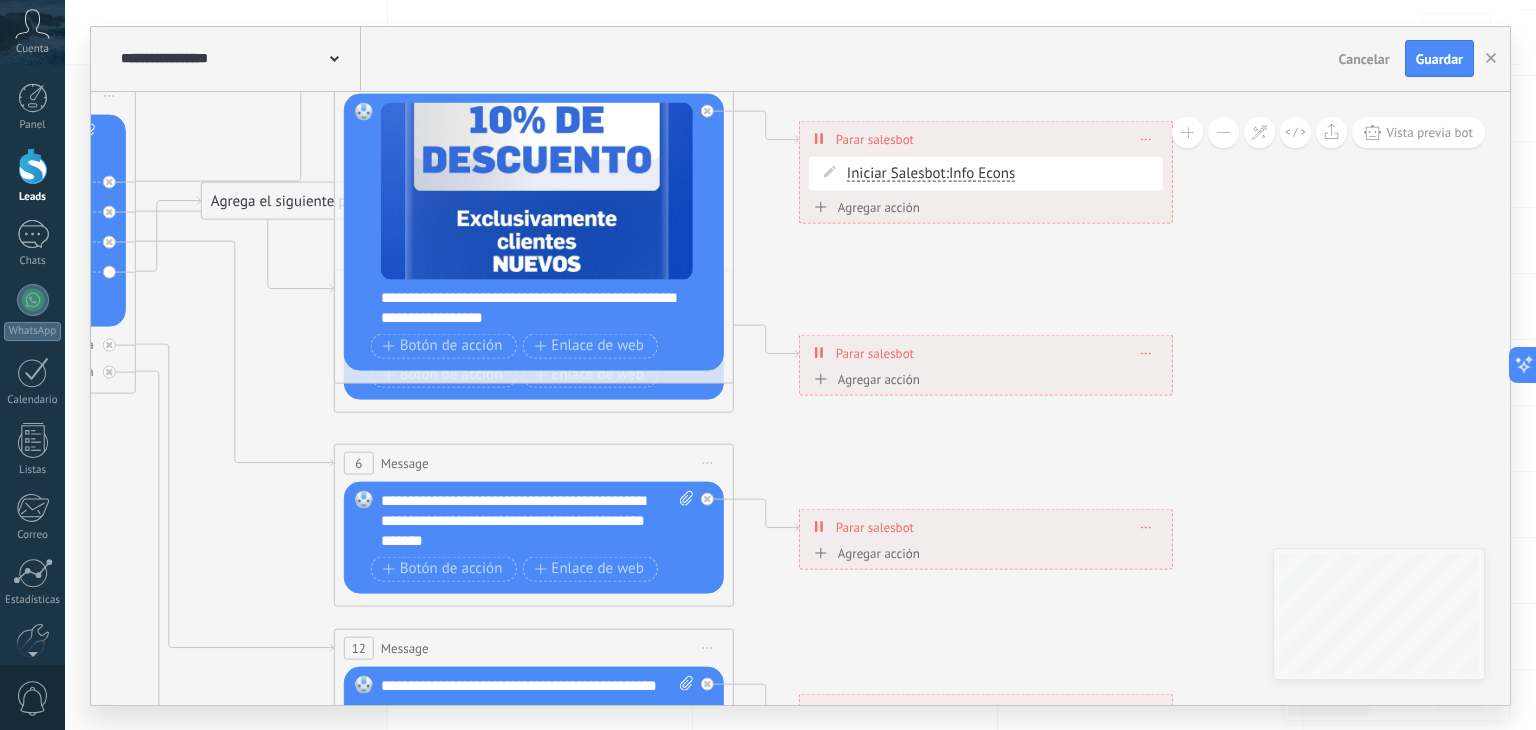 click 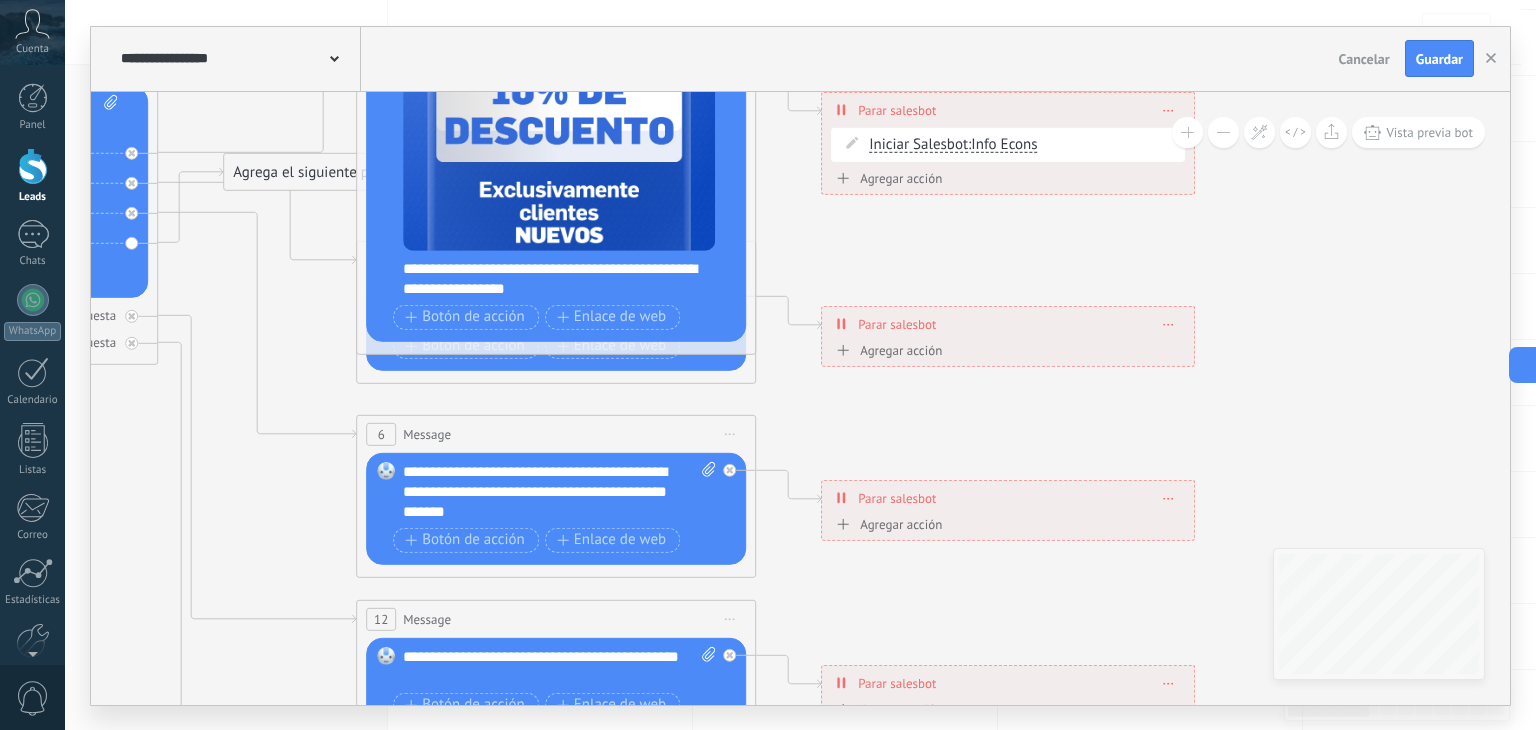 drag, startPoint x: 797, startPoint y: 437, endPoint x: 924, endPoint y: 348, distance: 155.08063 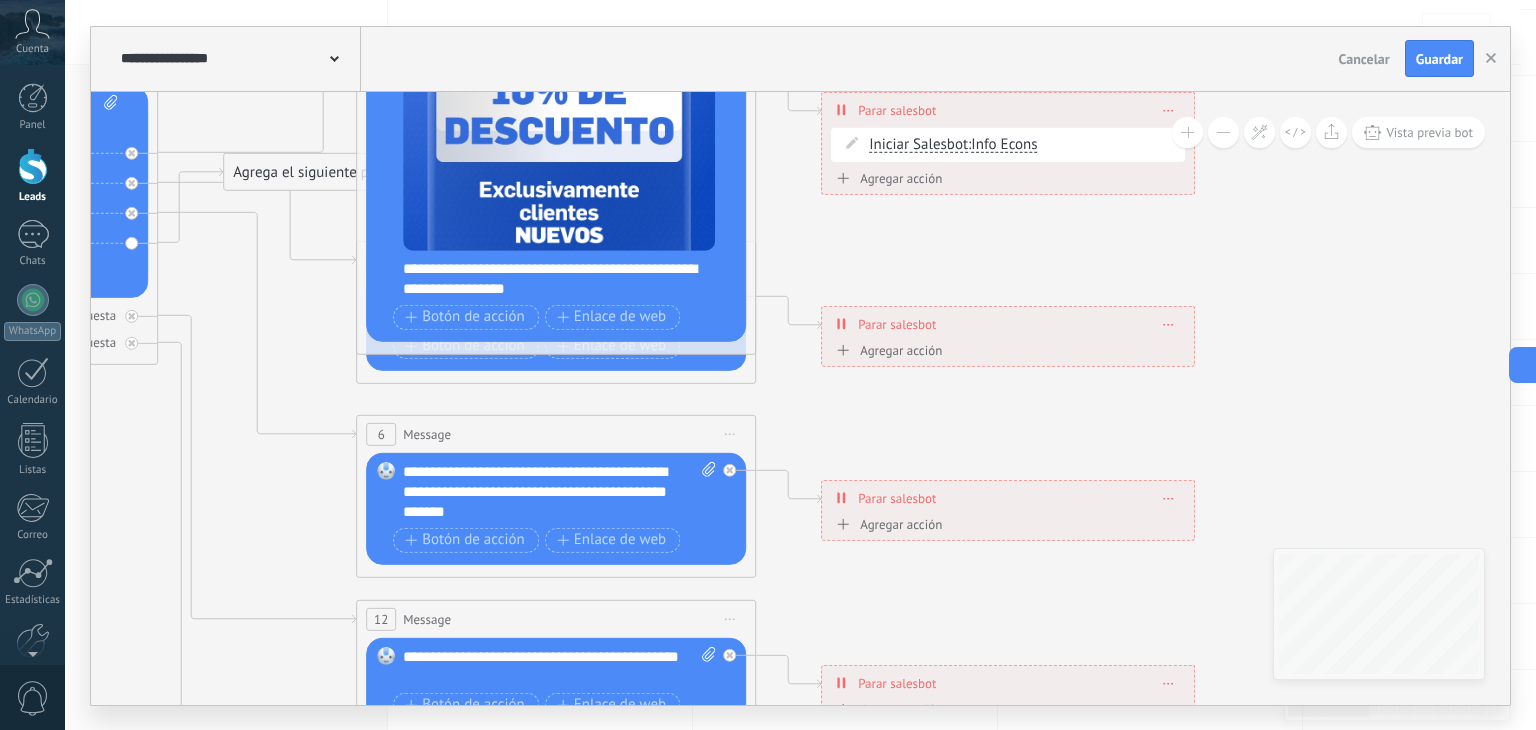 click 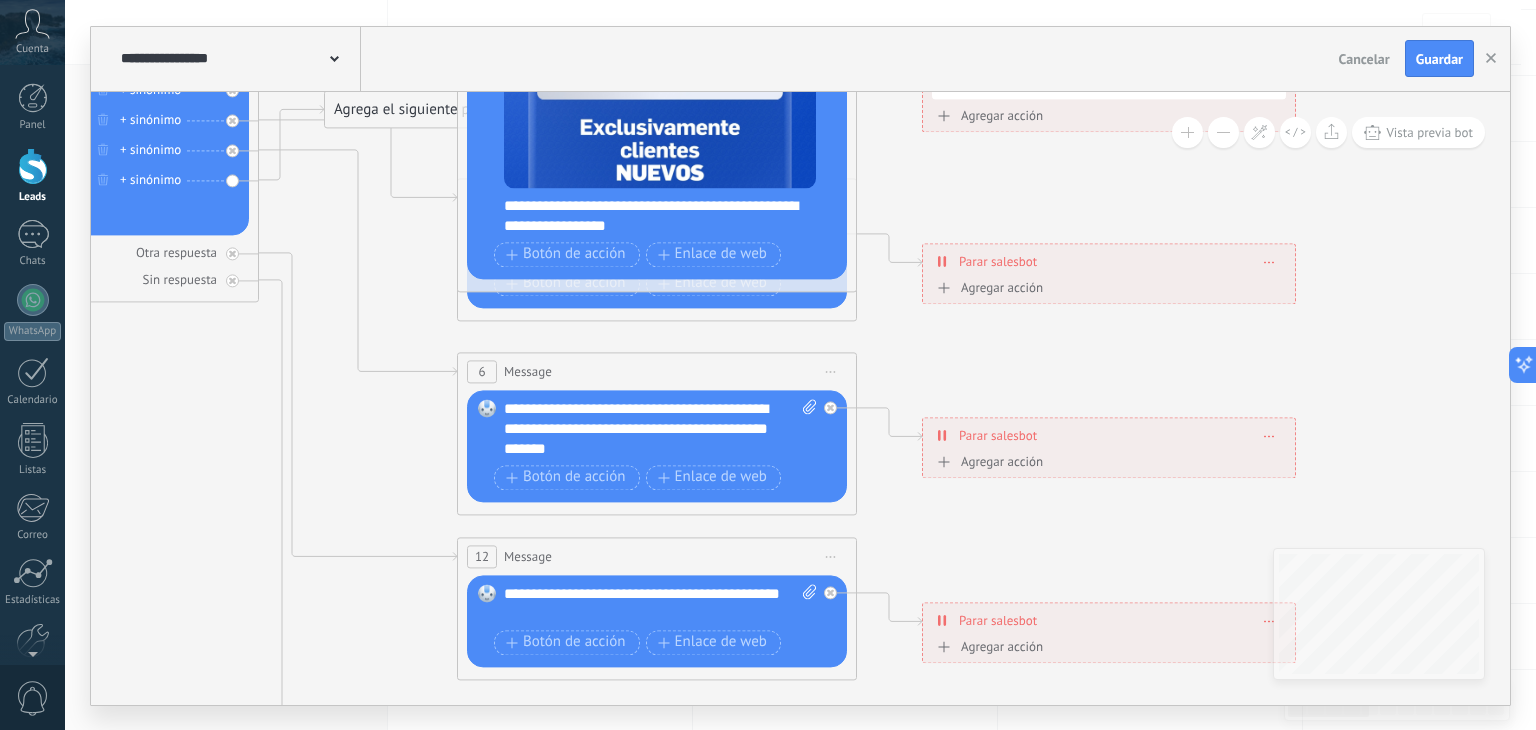 click on "Reemplazar
Quitar
Convertir a mensaje de voz
Arrastre la imagen aquí para adjuntarla.
Añadir imagen
Subir
Arrastrar y soltar
Archivo no encontrado
Escribe tu mensaje..." at bounding box center [657, 262] 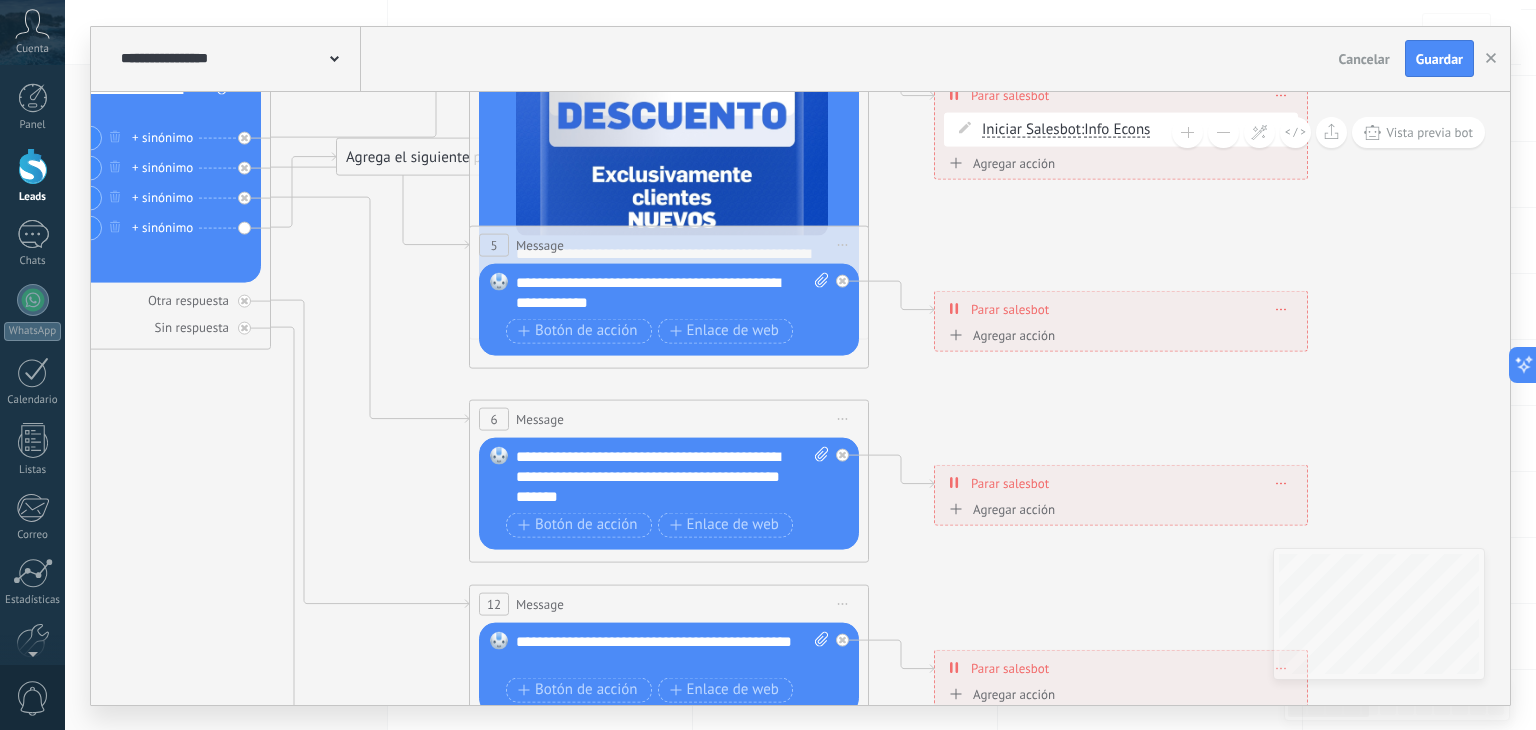 drag, startPoint x: 940, startPoint y: 354, endPoint x: 955, endPoint y: 402, distance: 50.289165 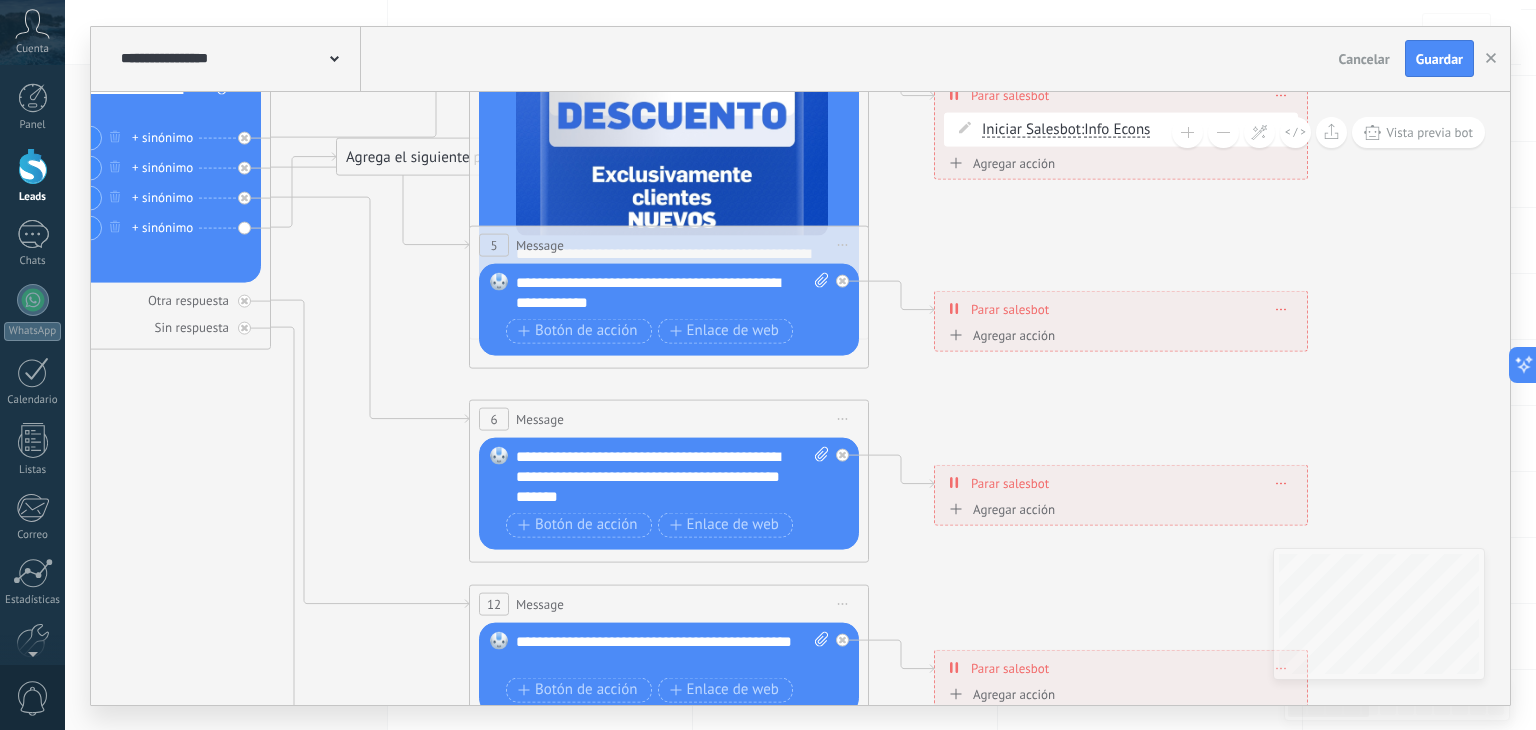 click 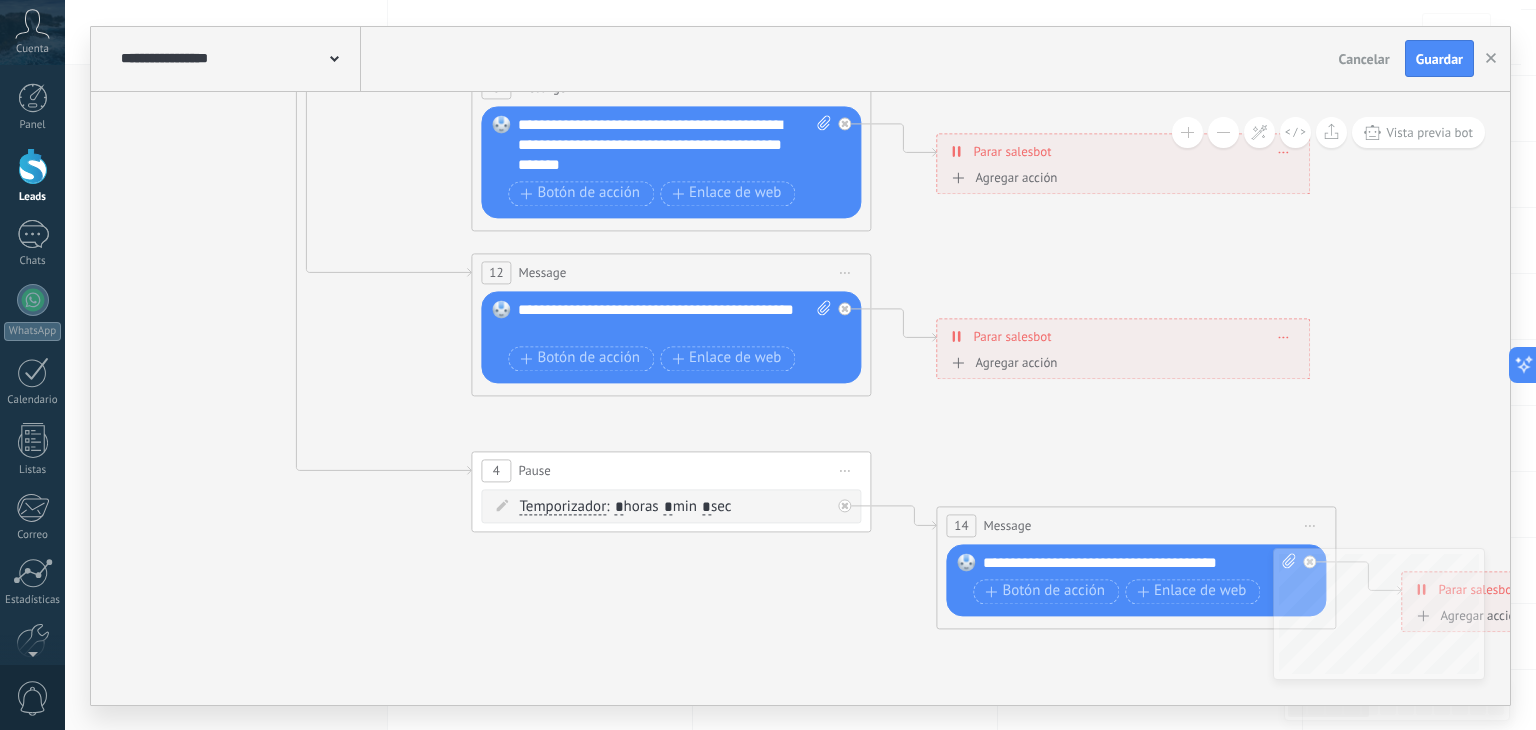 click at bounding box center [1223, 132] 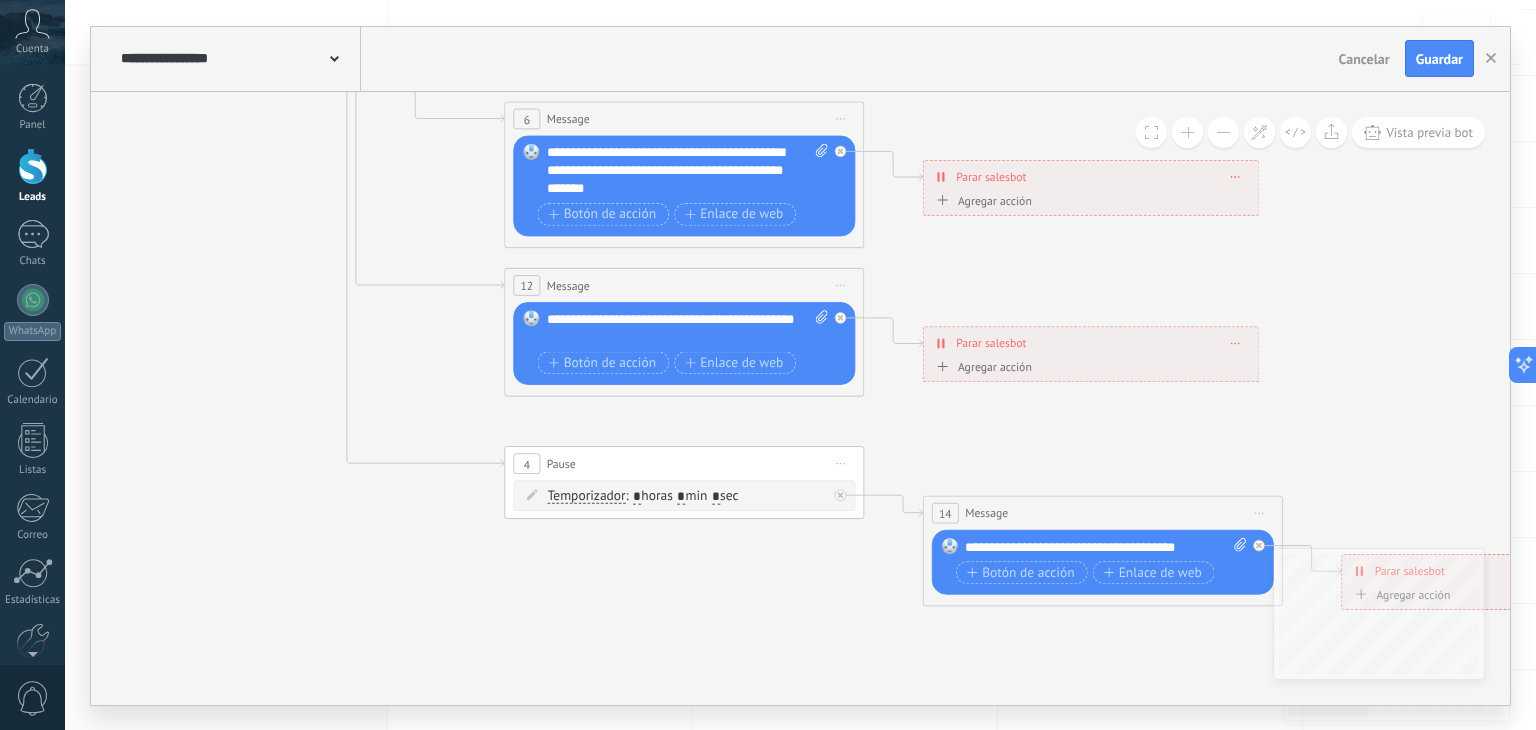 click at bounding box center [1223, 132] 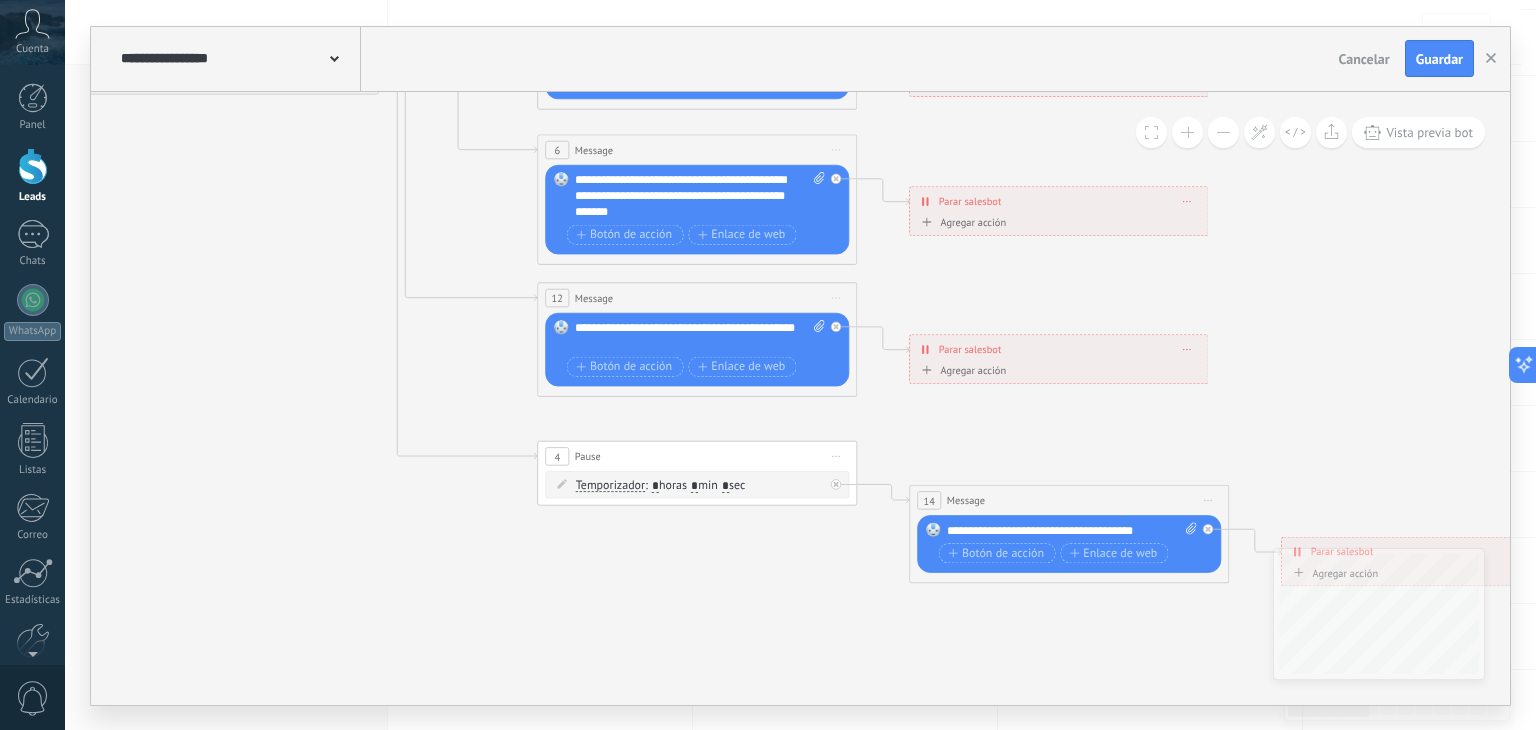 click at bounding box center [1223, 132] 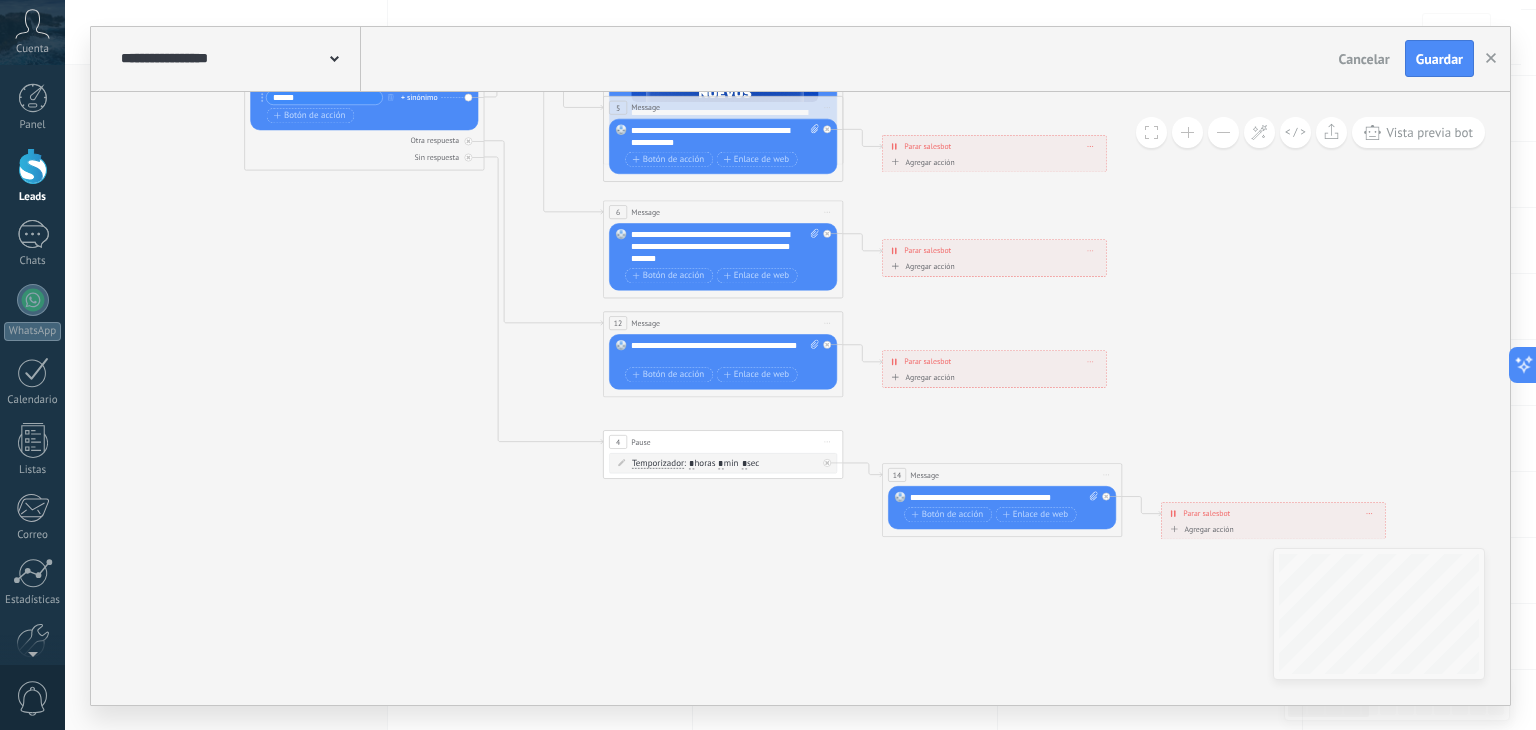 click at bounding box center (1223, 132) 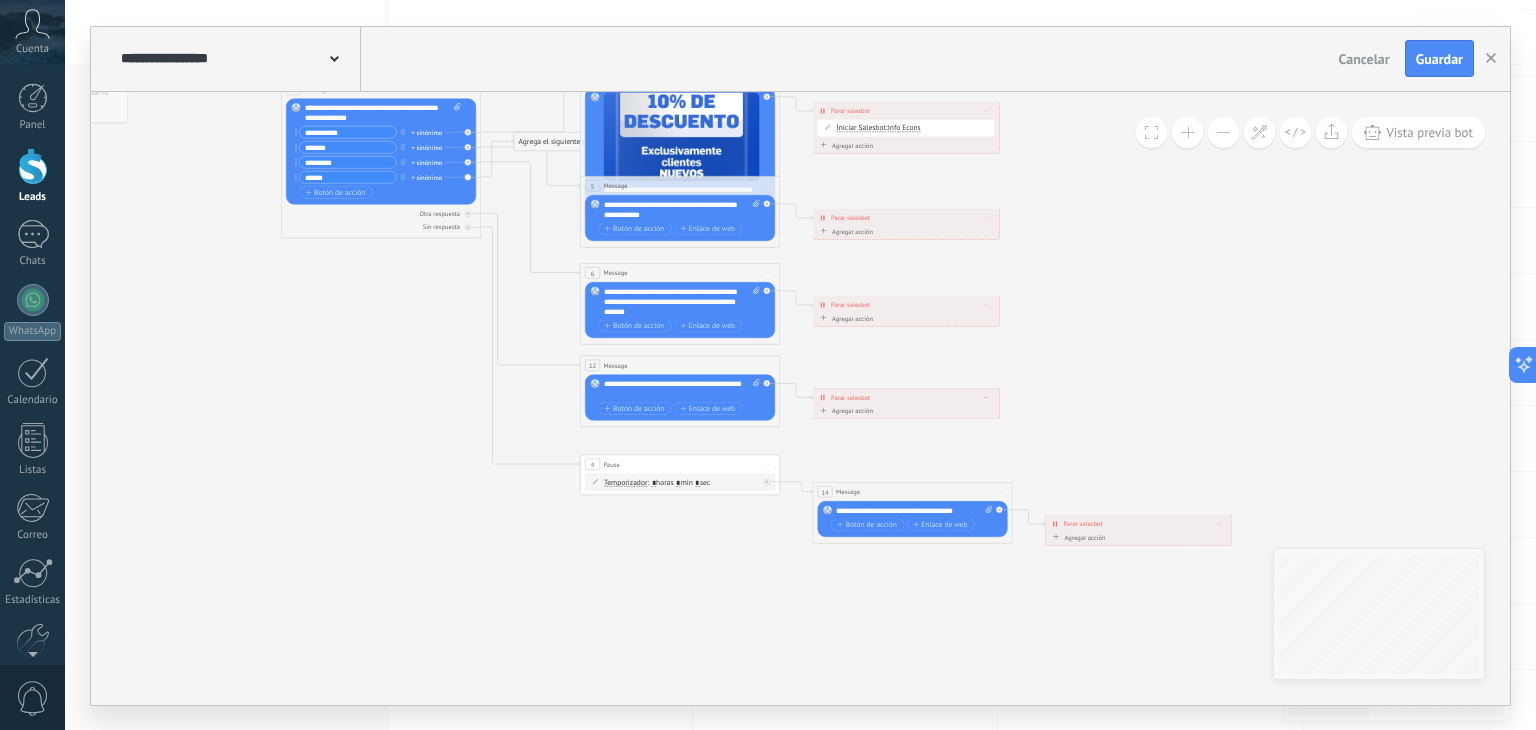 drag, startPoint x: 788, startPoint y: 569, endPoint x: 759, endPoint y: 589, distance: 35.22783 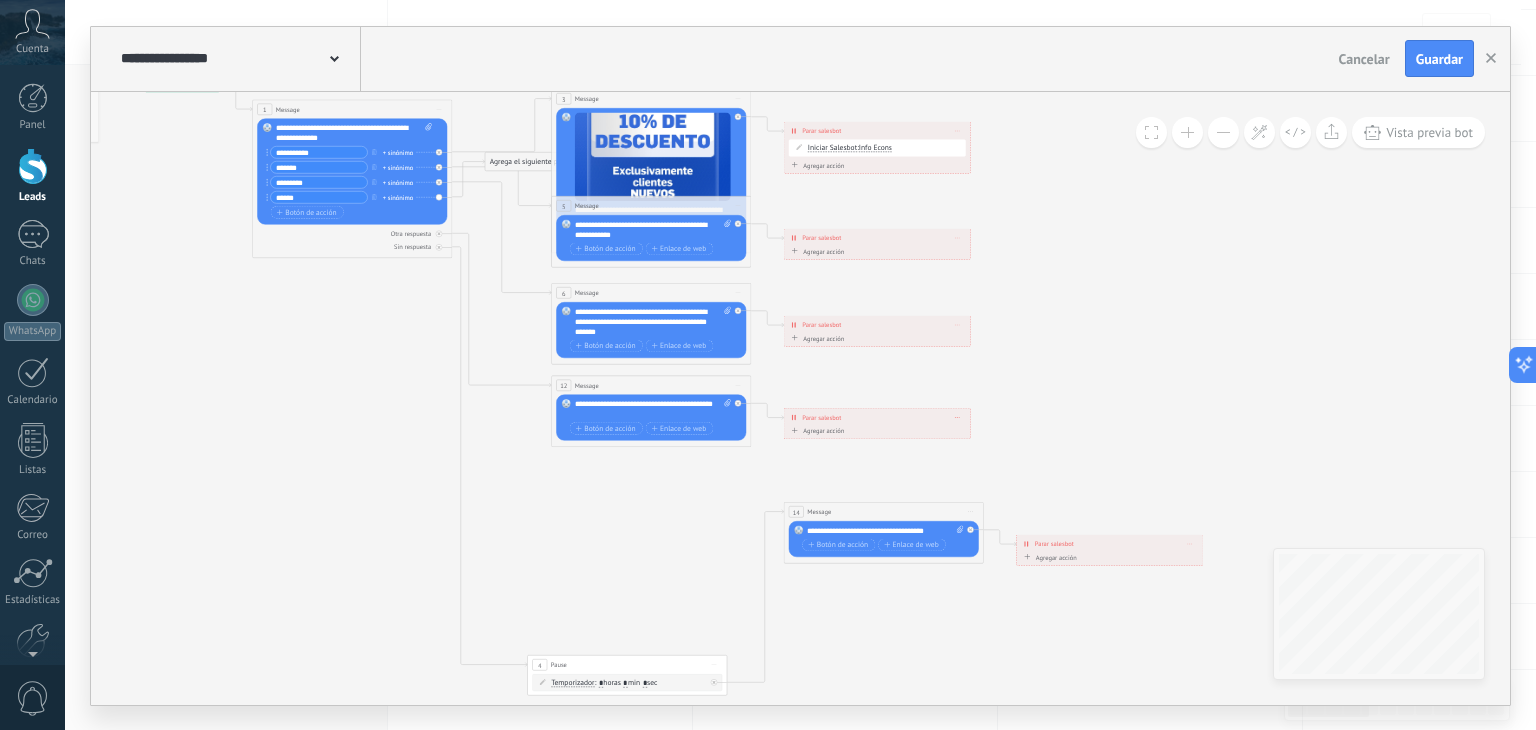 drag, startPoint x: 655, startPoint y: 484, endPoint x: 631, endPoint y: 665, distance: 182.58423 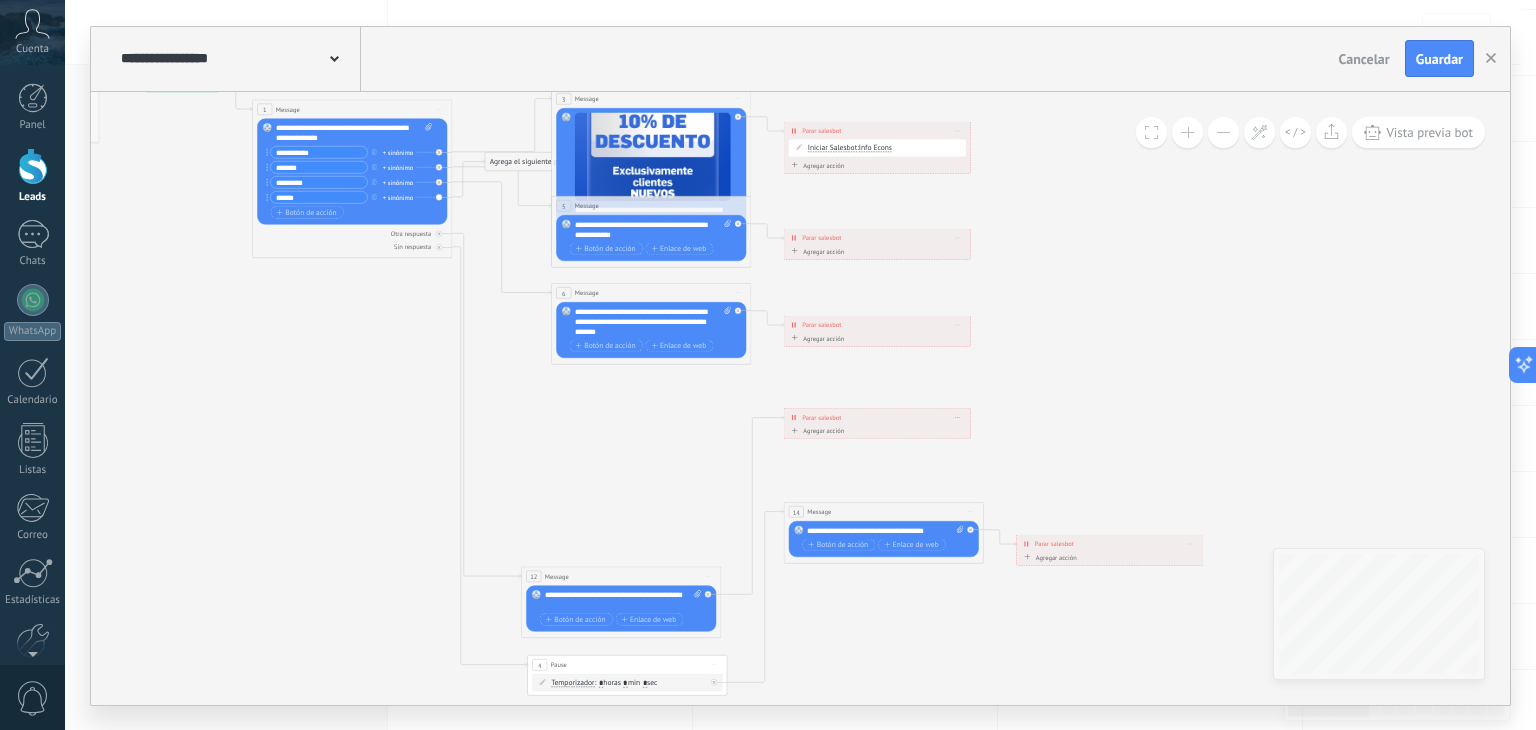 drag, startPoint x: 672, startPoint y: 381, endPoint x: 643, endPoint y: 573, distance: 194.17775 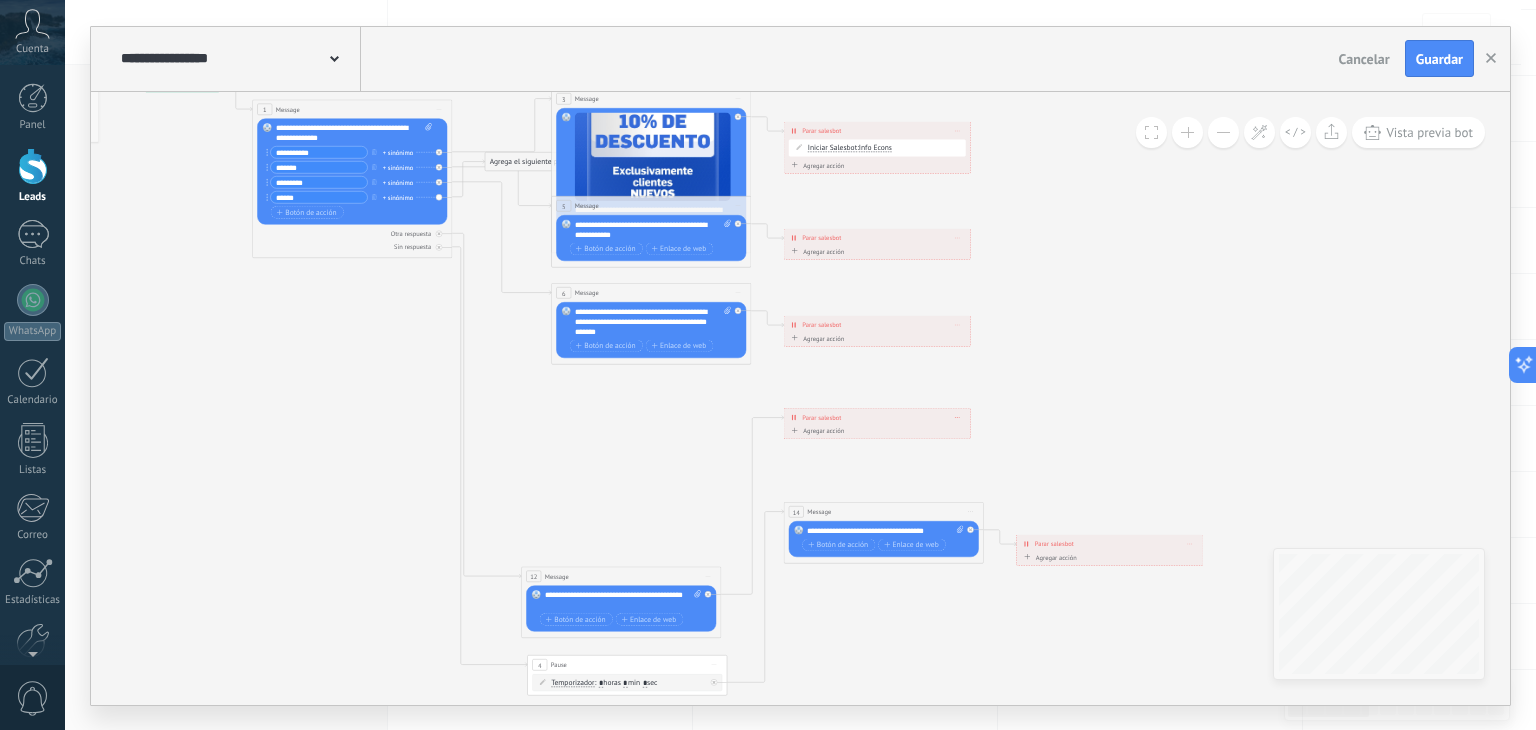 click on "12
Message
*******
(a):
Todos los contactos - canales seleccionados
Todos los contactos - canales seleccionados
Todos los contactos - canal primario
Contacto principal - canales seleccionados
Contacto principal - canal primario
Todos los contactos - canales seleccionados
Todos los contactos - canales seleccionados
Todos los contactos - canal primario
Contacto principal - canales seleccionados" at bounding box center [621, 576] 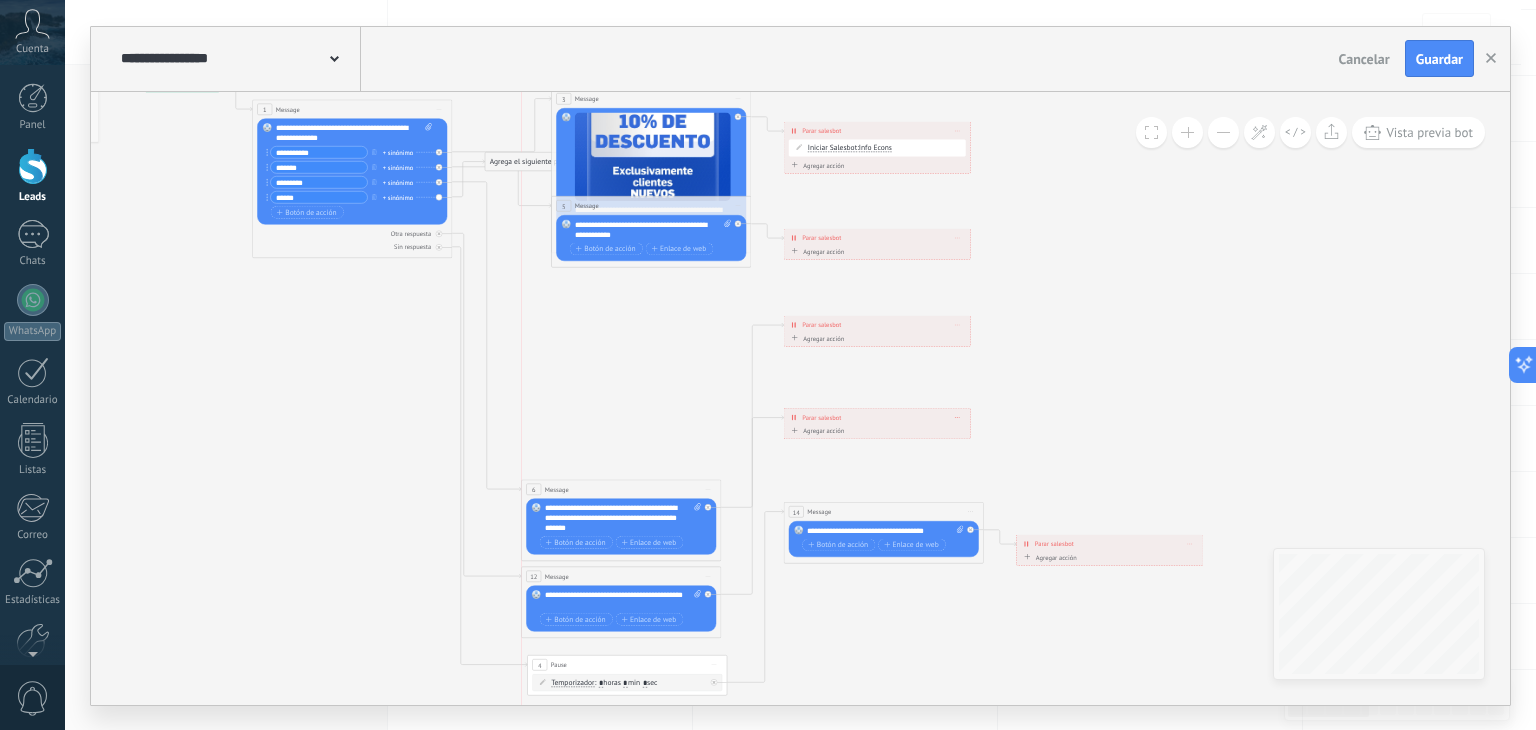 drag, startPoint x: 668, startPoint y: 293, endPoint x: 640, endPoint y: 489, distance: 197.9899 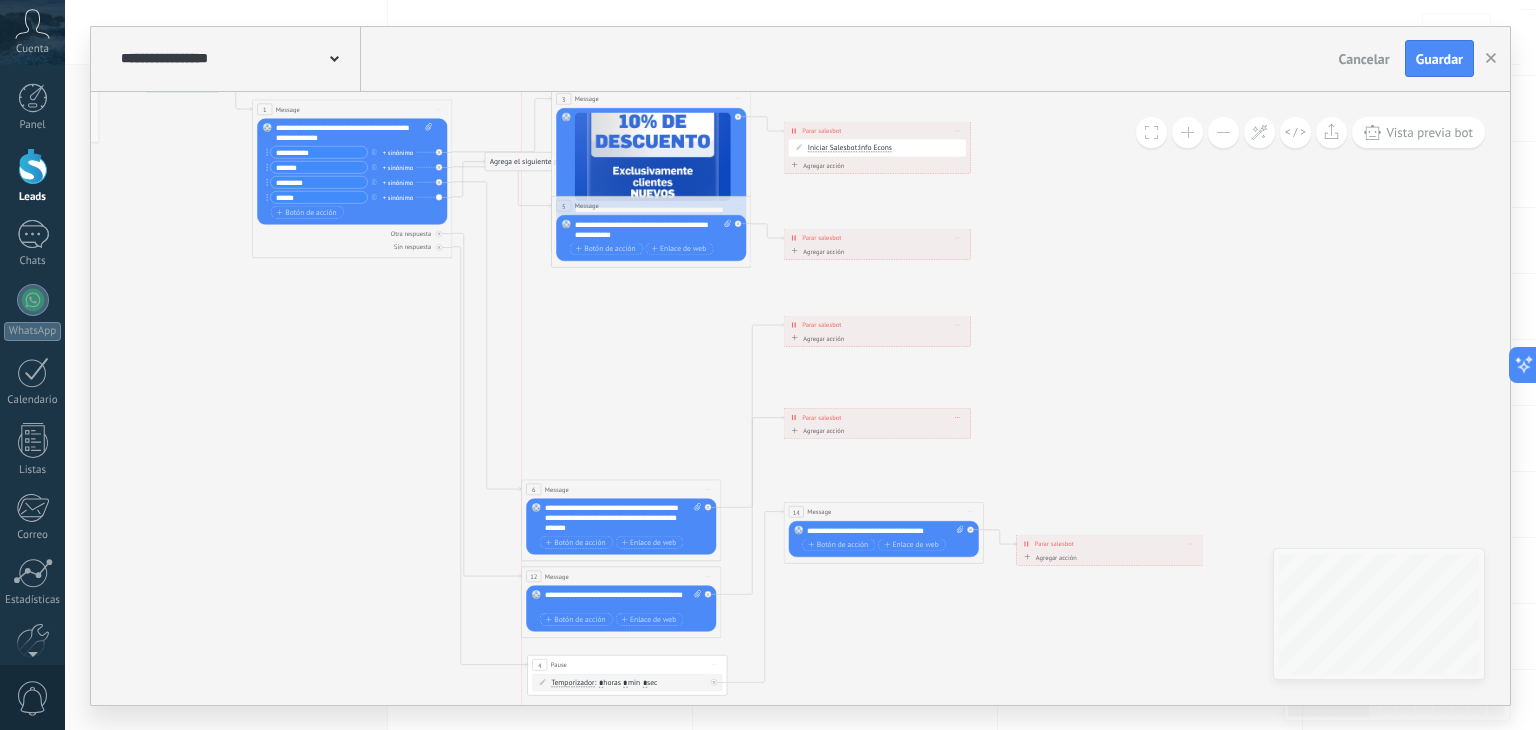 click on "6
Message
*******
(a):
Todos los contactos - canales seleccionados
Todos los contactos - canales seleccionados
Todos los contactos - canal primario
Contacto principal - canales seleccionados
Contacto principal - canal primario
Todos los contactos - canales seleccionados
Todos los contactos - canales seleccionados
Todos los contactos - canal primario
Contacto principal - canales seleccionados" at bounding box center [621, 489] 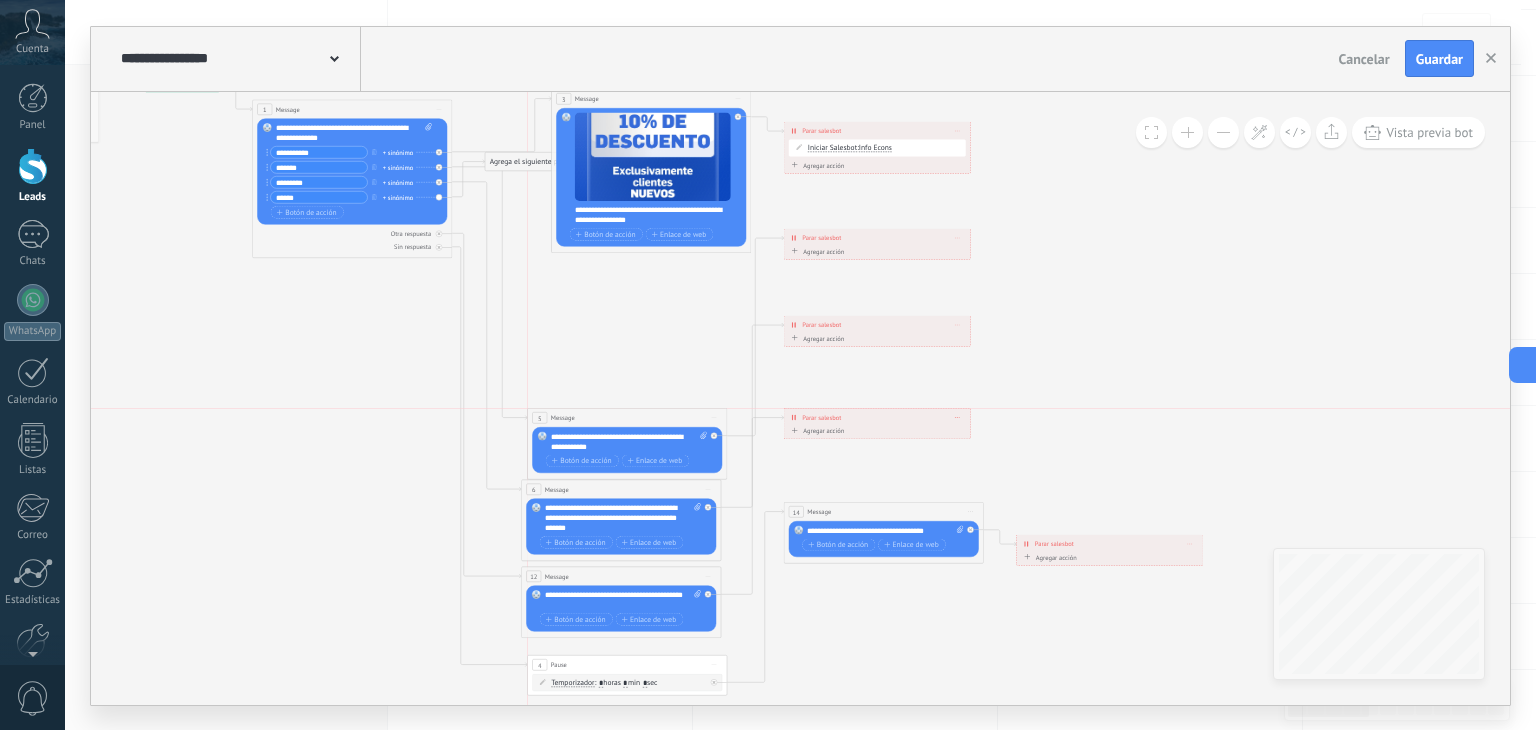 drag, startPoint x: 661, startPoint y: 206, endPoint x: 636, endPoint y: 414, distance: 209.49701 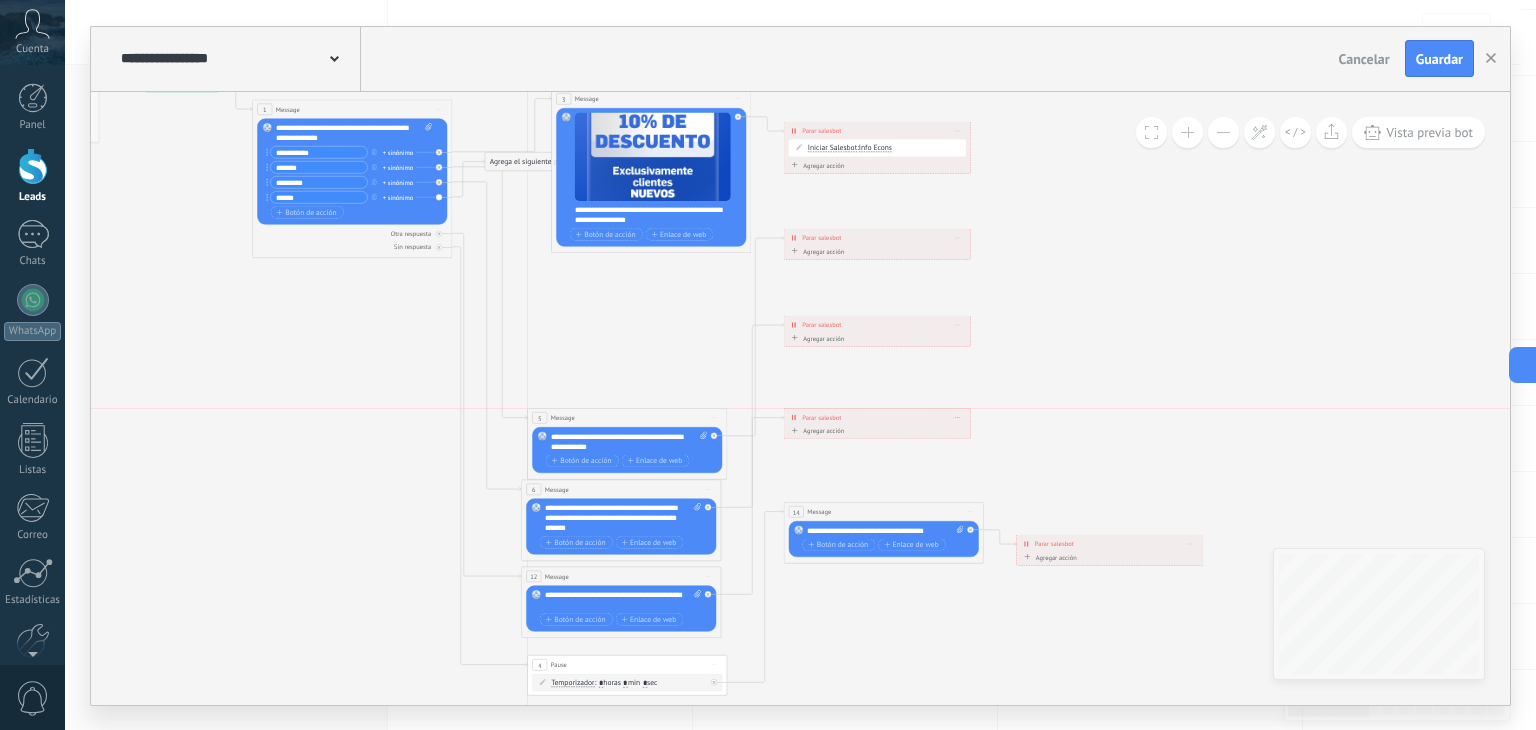 click on "5
Message
*******
(a):
Todos los contactos - canales seleccionados
Todos los contactos - canales seleccionados
Todos los contactos - canal primario
Contacto principal - canales seleccionados
Contacto principal - canal primario
Todos los contactos - canales seleccionados
Todos los contactos - canales seleccionados
Todos los contactos - canal primario
Contacto principal - canales seleccionados" at bounding box center (627, 417) 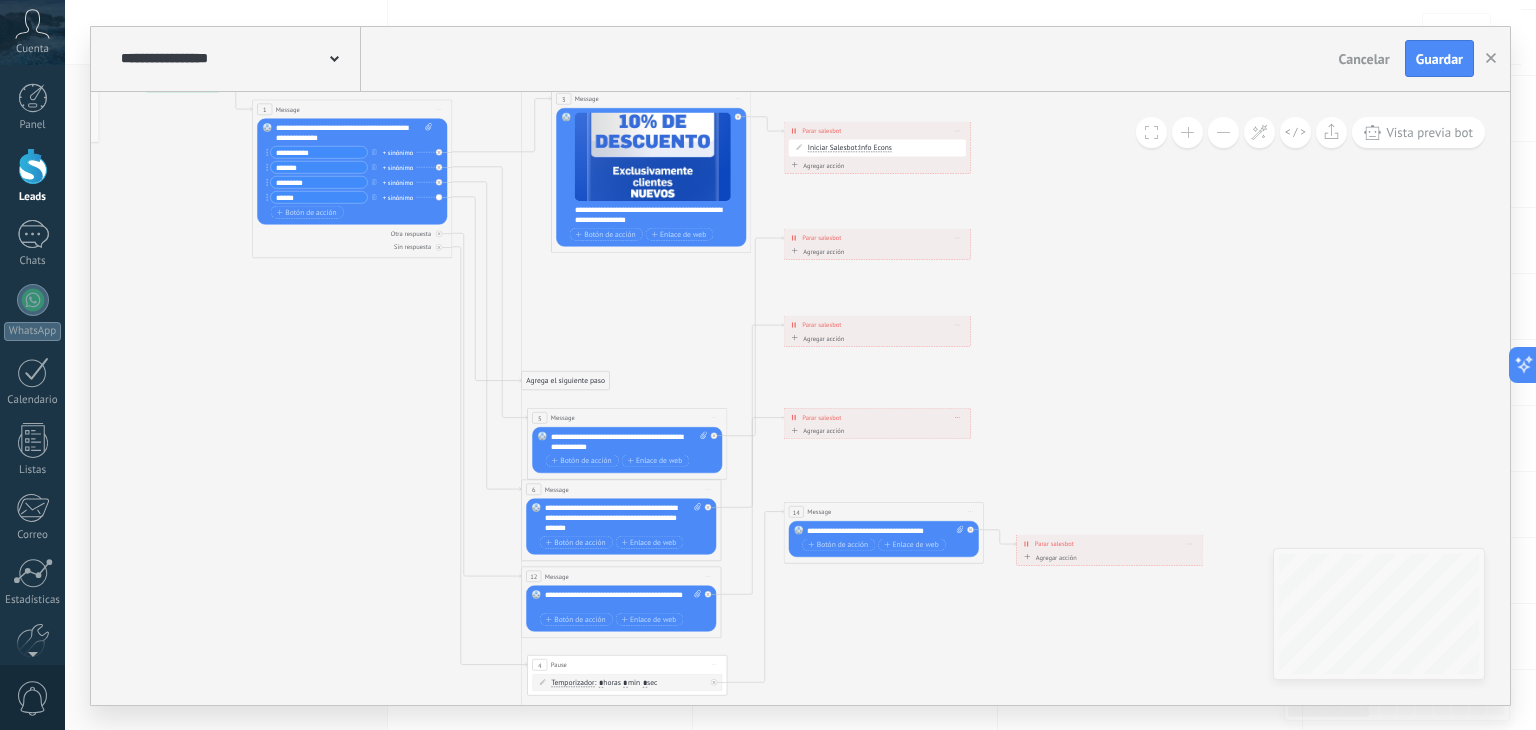 drag, startPoint x: 520, startPoint y: 157, endPoint x: 552, endPoint y: 377, distance: 222.3151 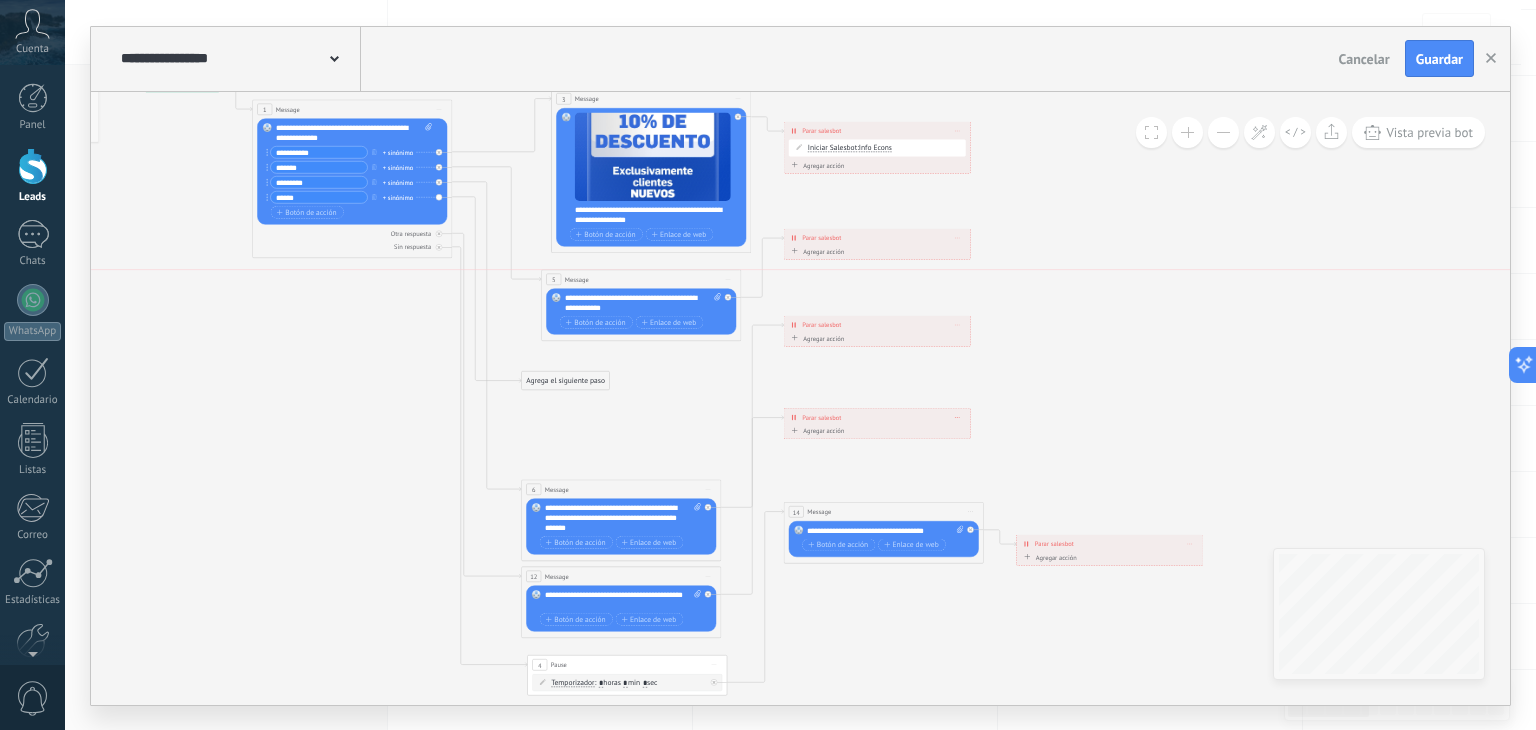 drag, startPoint x: 592, startPoint y: 409, endPoint x: 606, endPoint y: 268, distance: 141.69333 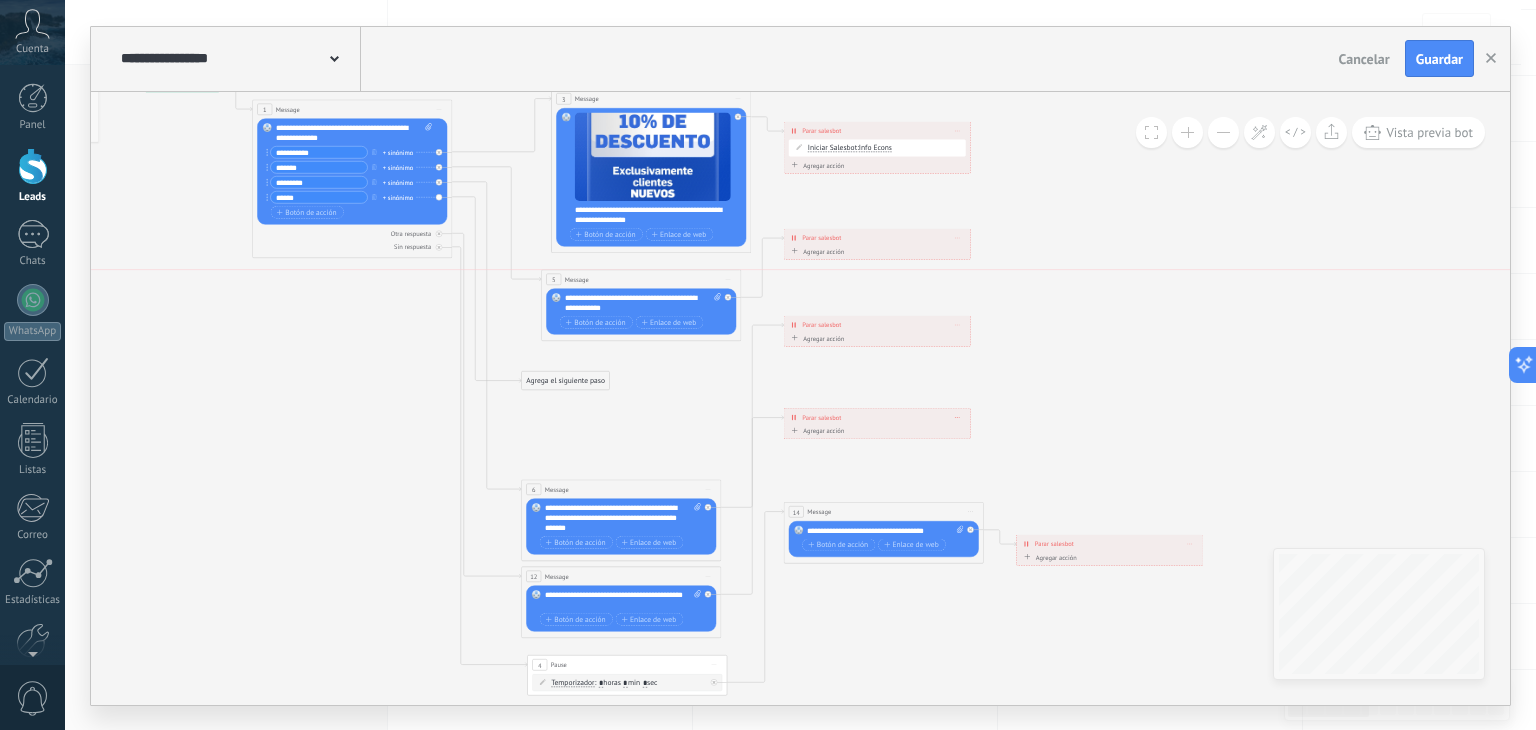 click on "5
Message
*******
(a):
Todos los contactos - canales seleccionados
Todos los contactos - canales seleccionados
Todos los contactos - canal primario
Contacto principal - canales seleccionados
Contacto principal - canal primario
Todos los contactos - canales seleccionados
Todos los contactos - canales seleccionados
Todos los contactos - canal primario
Contacto principal - canales seleccionados" at bounding box center (641, 305) 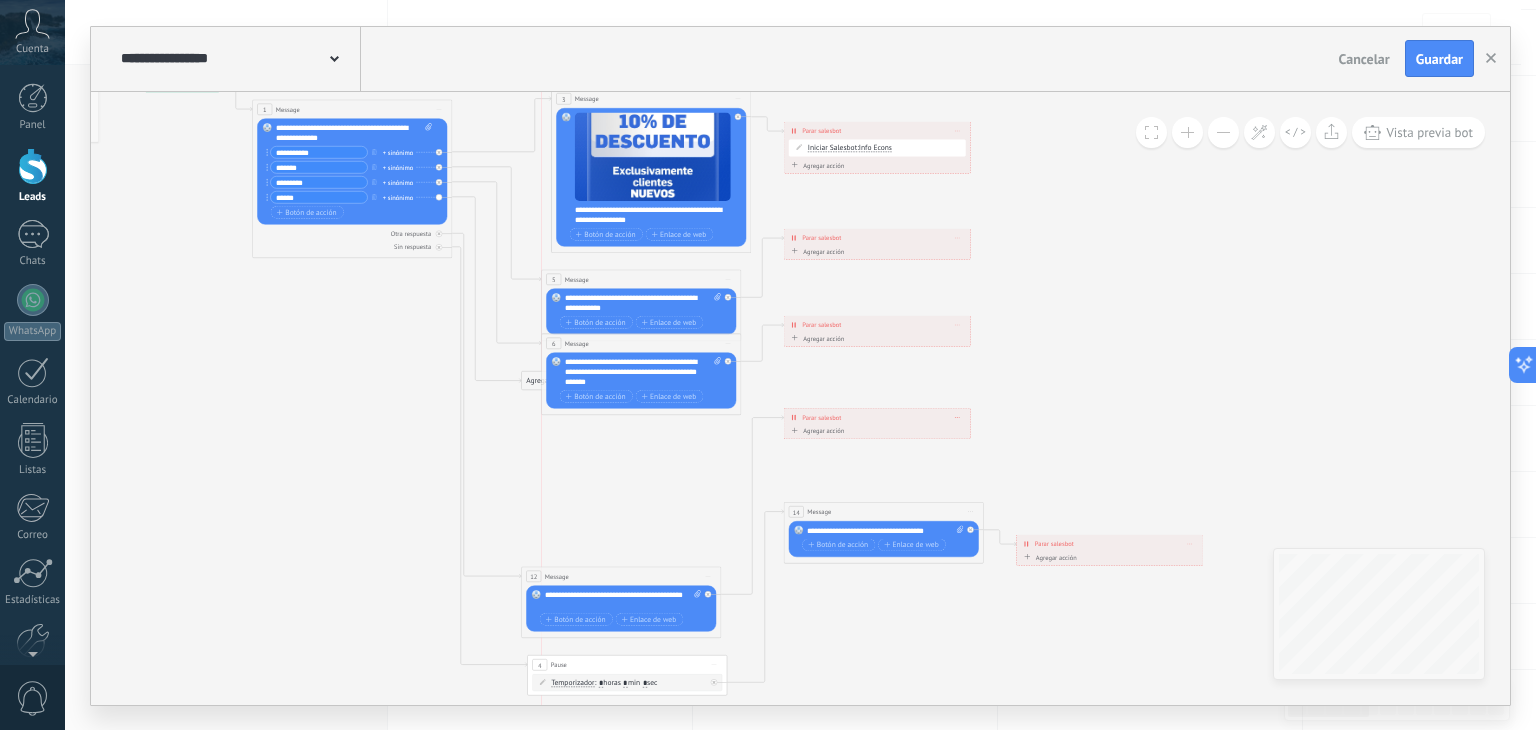 drag, startPoint x: 608, startPoint y: 493, endPoint x: 630, endPoint y: 348, distance: 146.65947 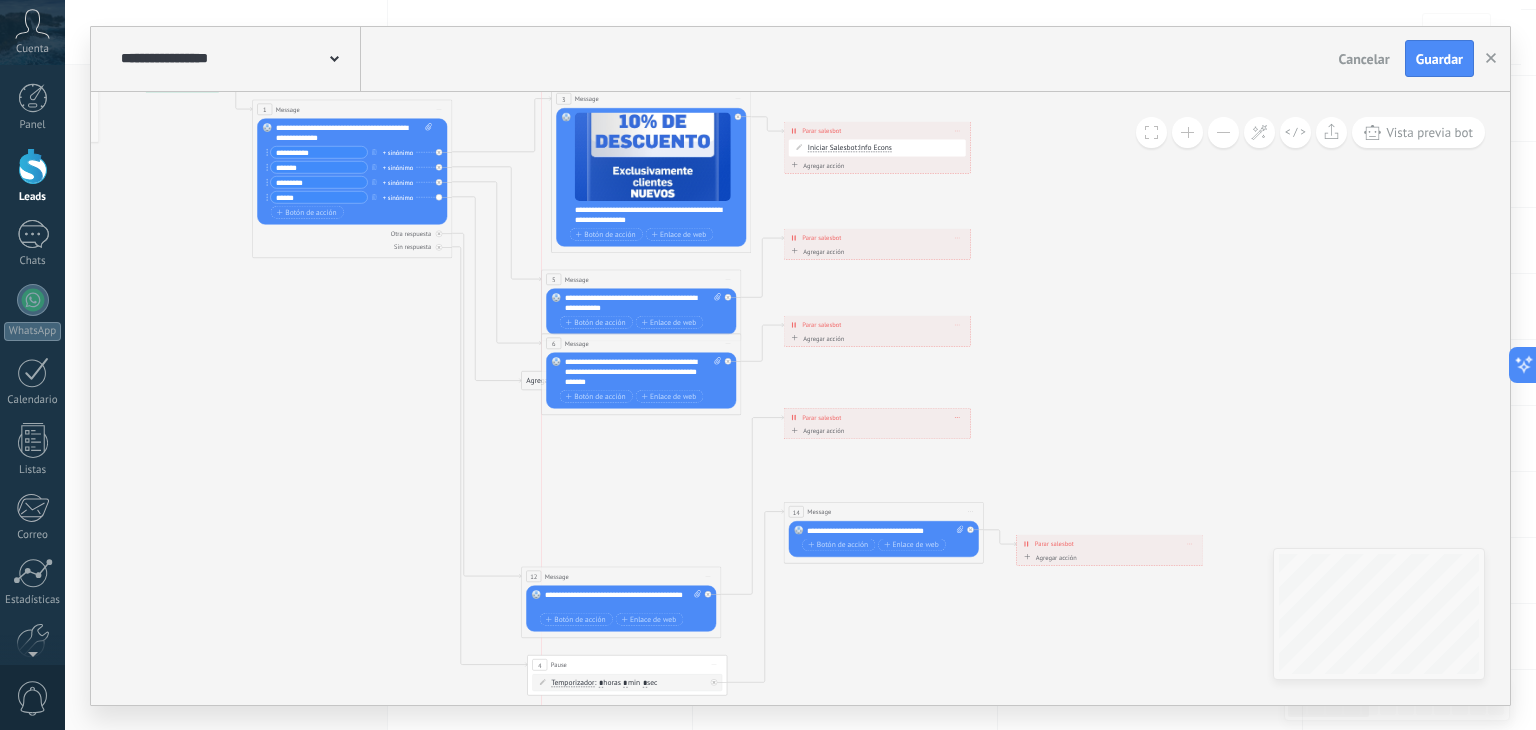 click on "6
Message
*******
(a):
Todos los contactos - canales seleccionados
Todos los contactos - canales seleccionados
Todos los contactos - canal primario
Contacto principal - canales seleccionados
Contacto principal - canal primario
Todos los contactos - canales seleccionados
Todos los contactos - canales seleccionados
Todos los contactos - canal primario
Contacto principal - canales seleccionados" at bounding box center [641, 343] 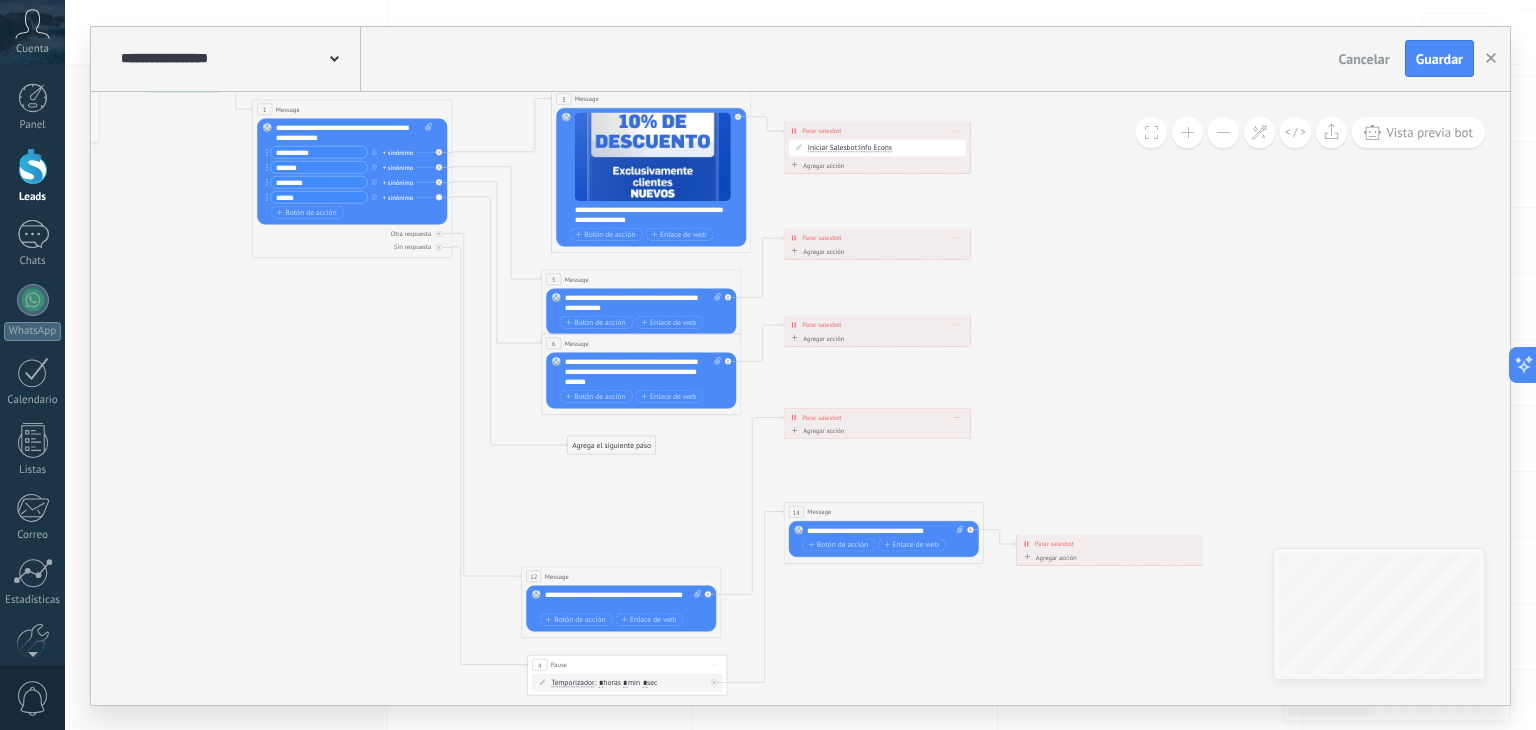 drag, startPoint x: 540, startPoint y: 431, endPoint x: 587, endPoint y: 447, distance: 49.648766 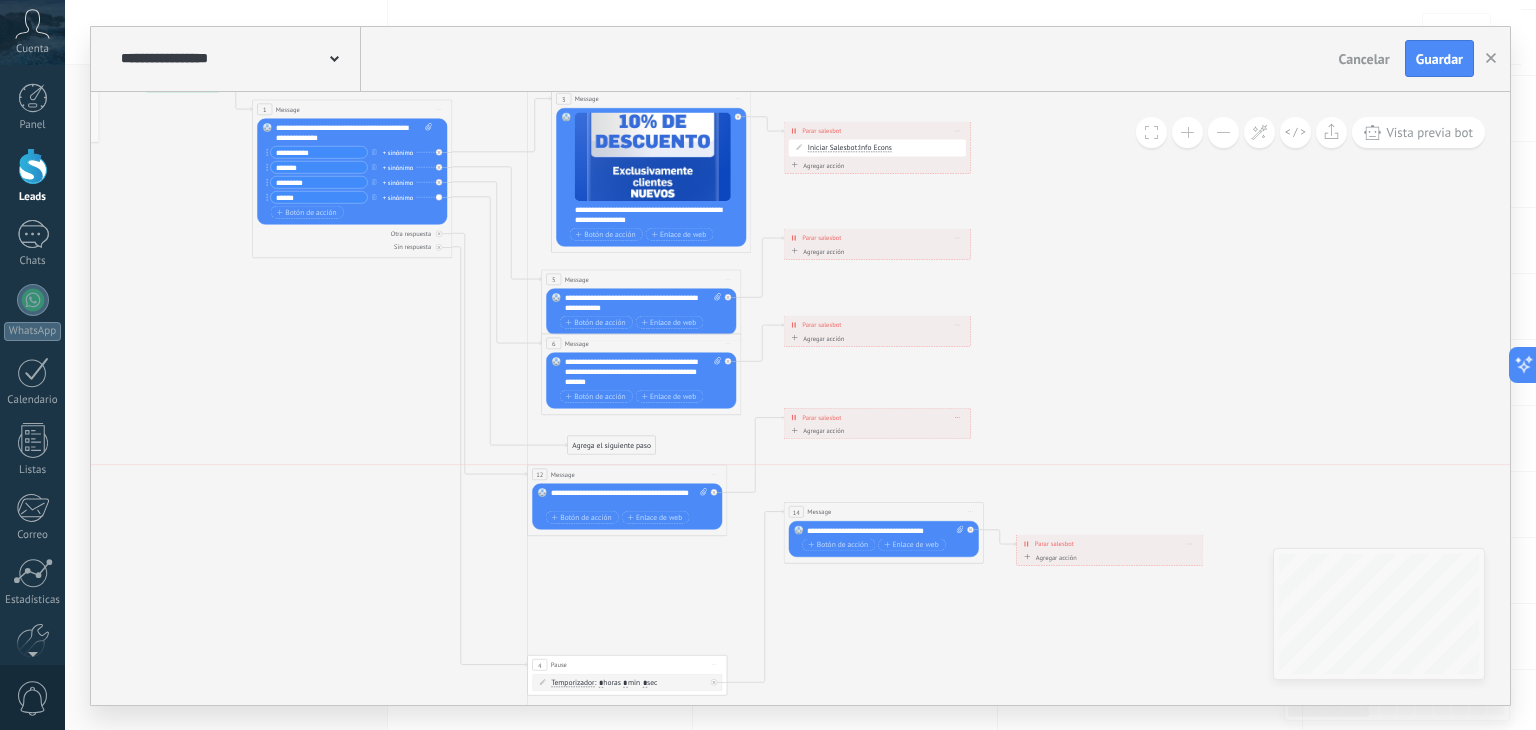 drag, startPoint x: 590, startPoint y: 577, endPoint x: 598, endPoint y: 474, distance: 103.31021 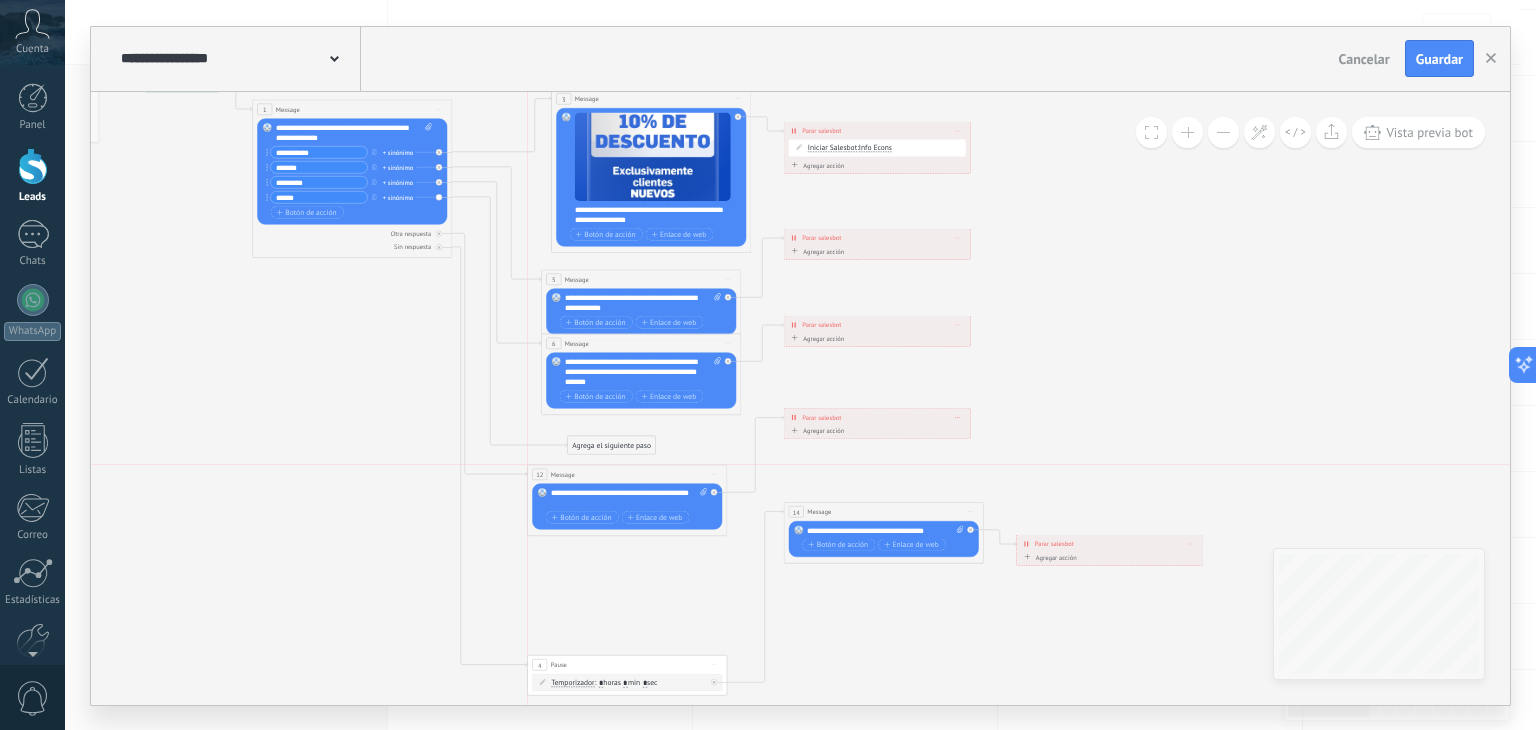 click on "12
Message
*******
(a):
Todos los contactos - canales seleccionados
Todos los contactos - canales seleccionados
Todos los contactos - canal primario
Contacto principal - canales seleccionados
Contacto principal - canal primario
Todos los contactos - canales seleccionados
Todos los contactos - canales seleccionados
Todos los contactos - canal primario
Contacto principal - canales seleccionados" at bounding box center (627, 474) 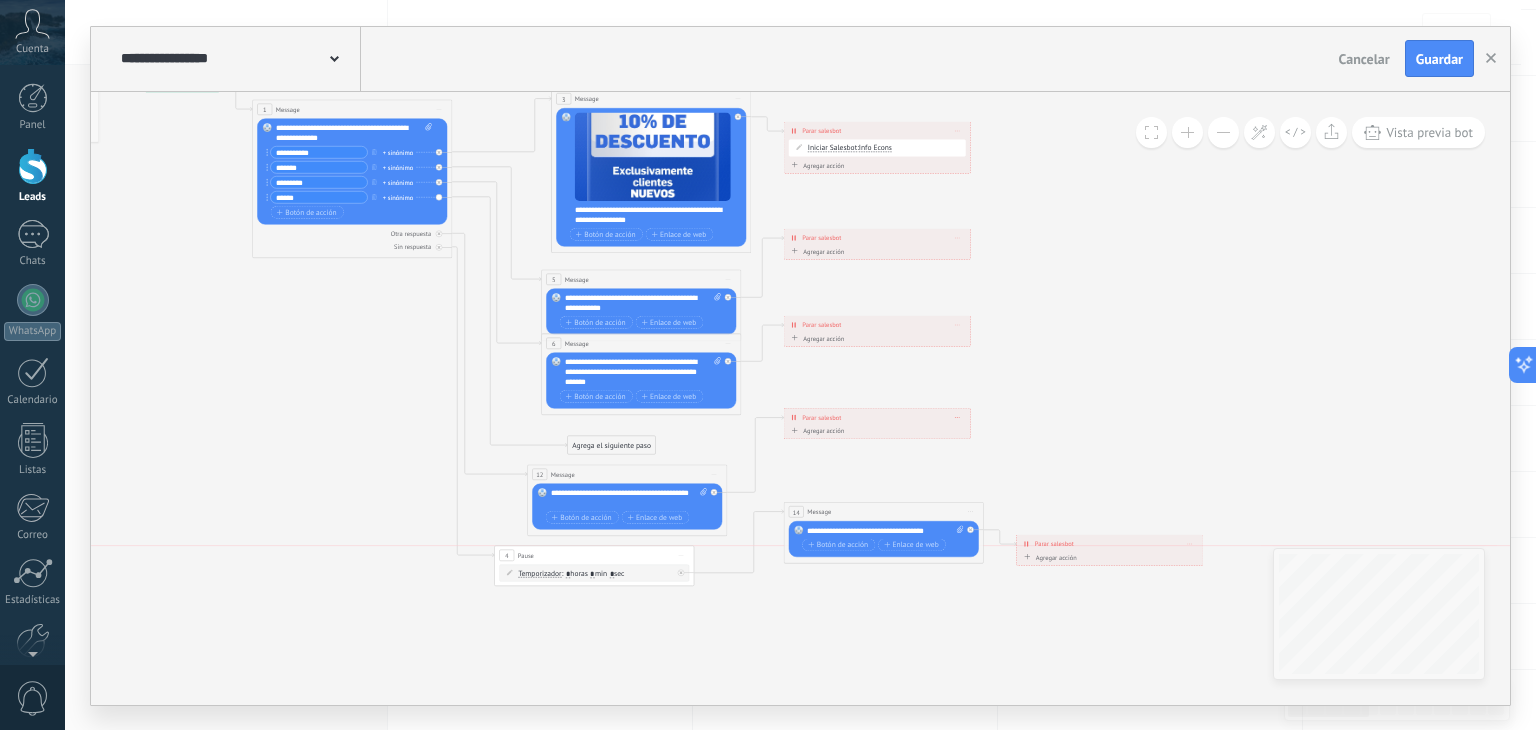 drag, startPoint x: 597, startPoint y: 658, endPoint x: 564, endPoint y: 549, distance: 113.88591 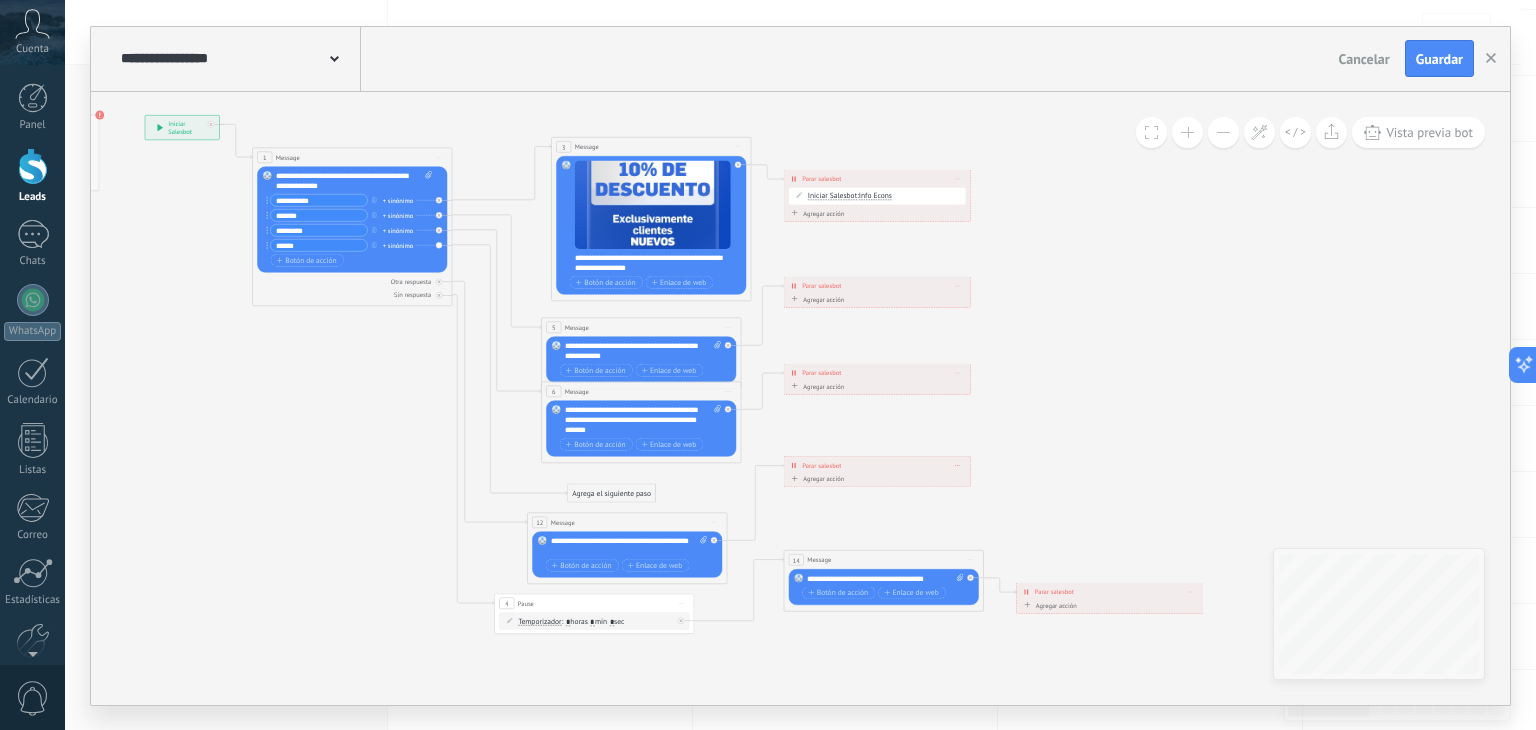 click at bounding box center [1187, 132] 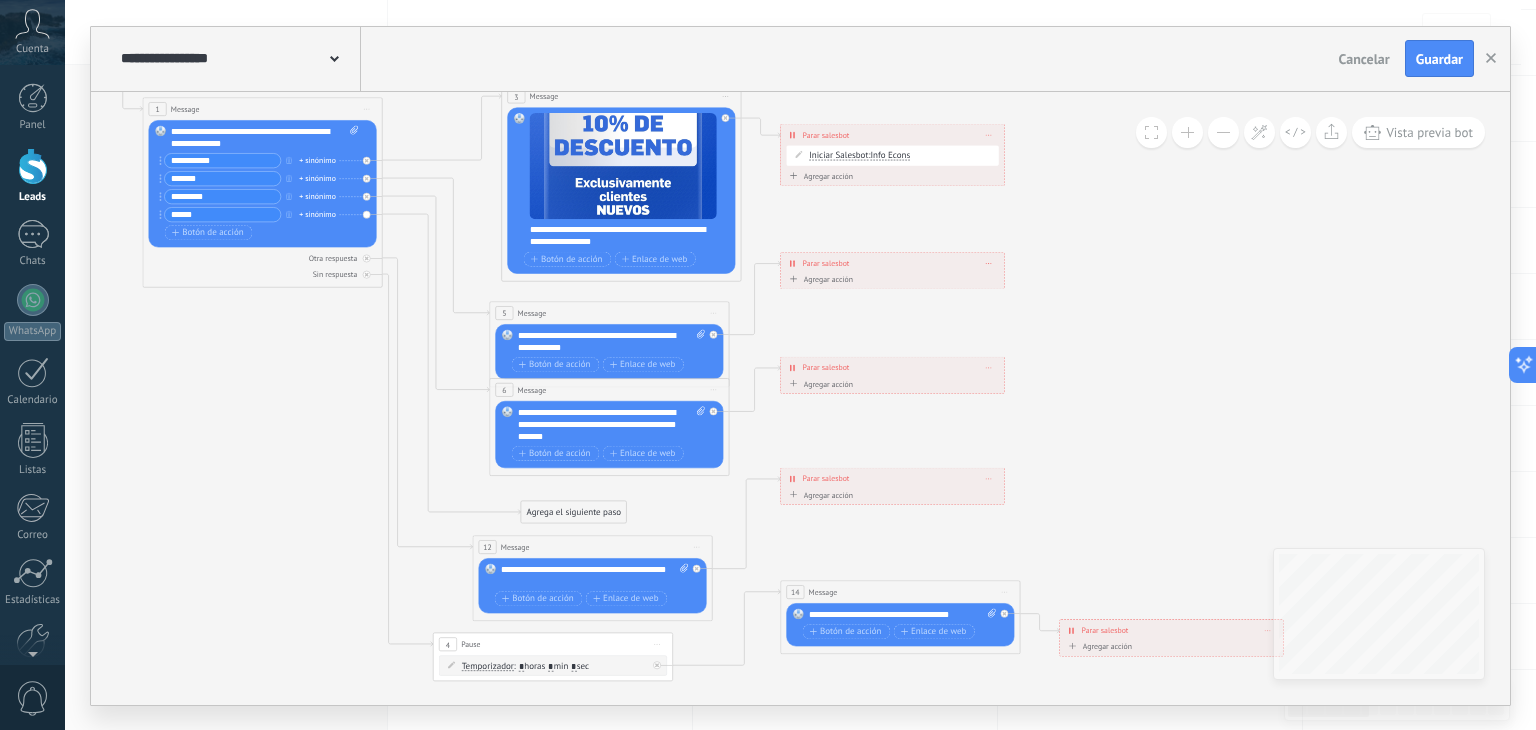 click at bounding box center [1187, 132] 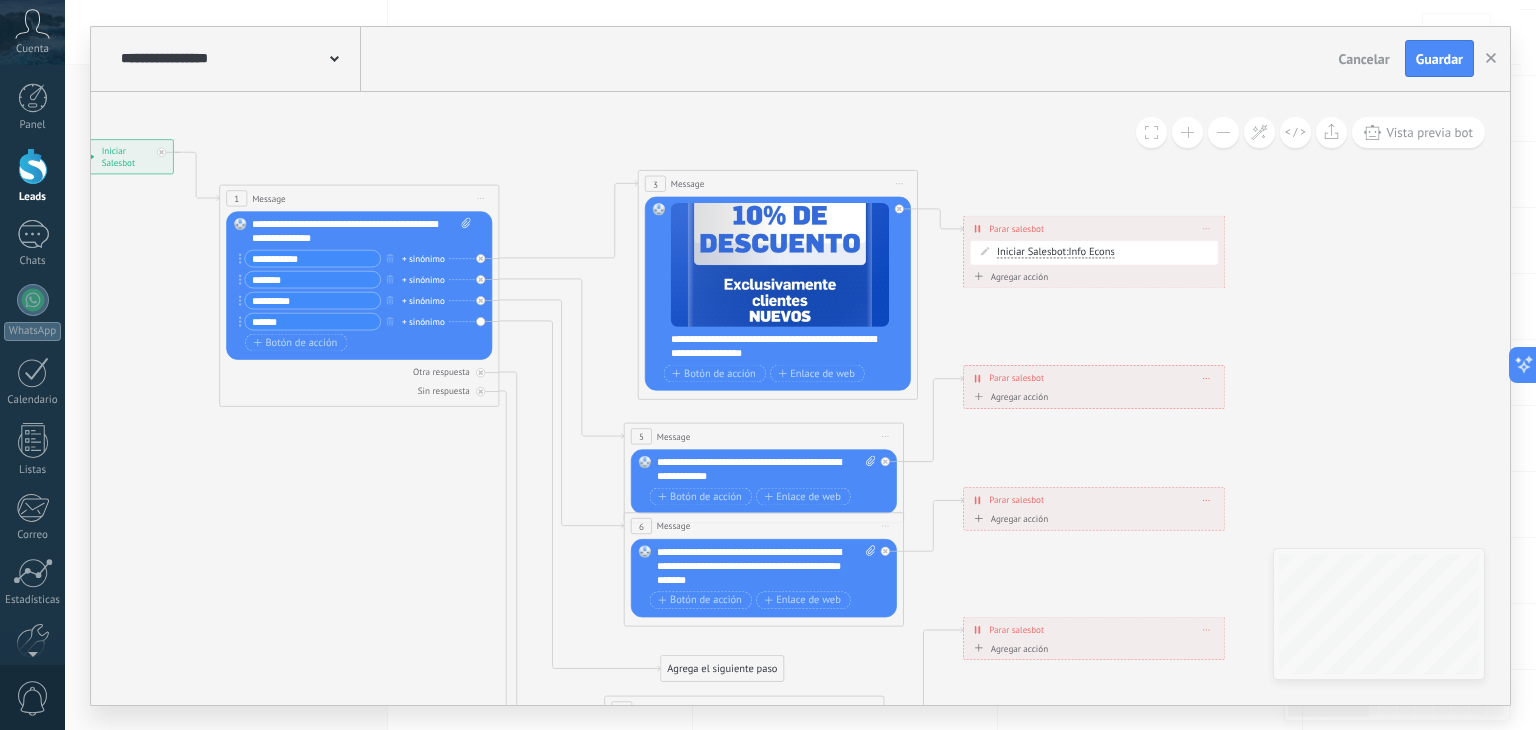 drag, startPoint x: 1160, startPoint y: 255, endPoint x: 1365, endPoint y: 389, distance: 244.91019 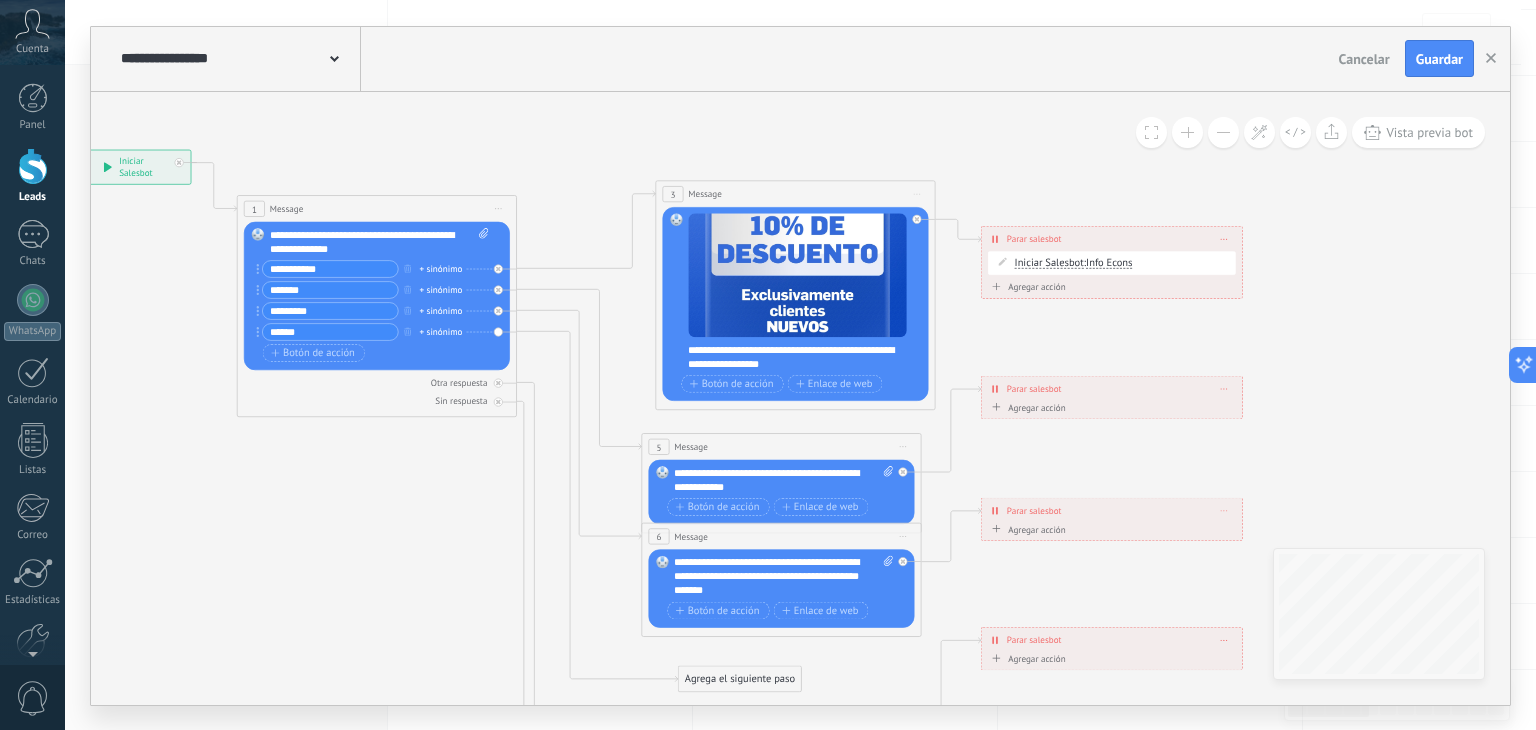 click at bounding box center (1187, 132) 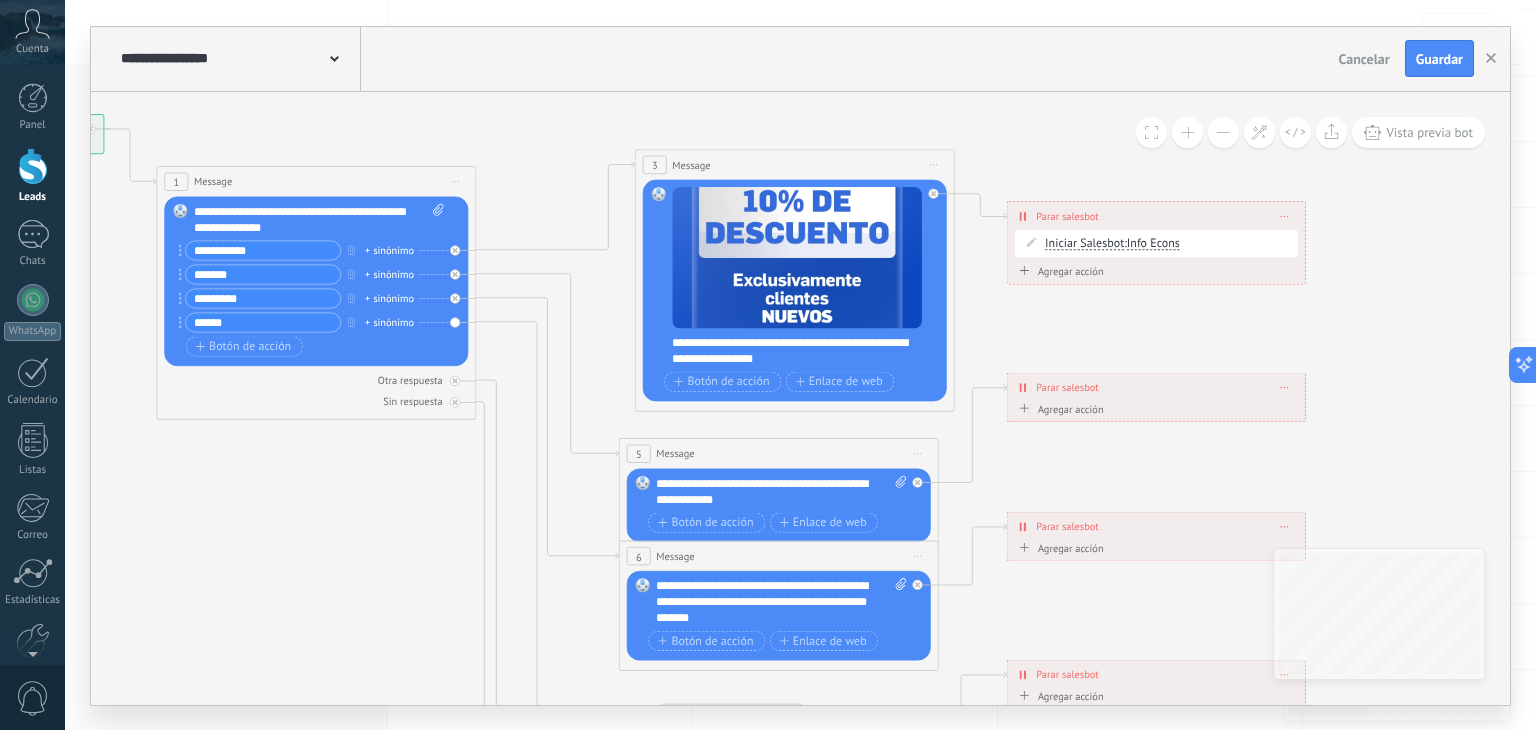 click at bounding box center [1187, 132] 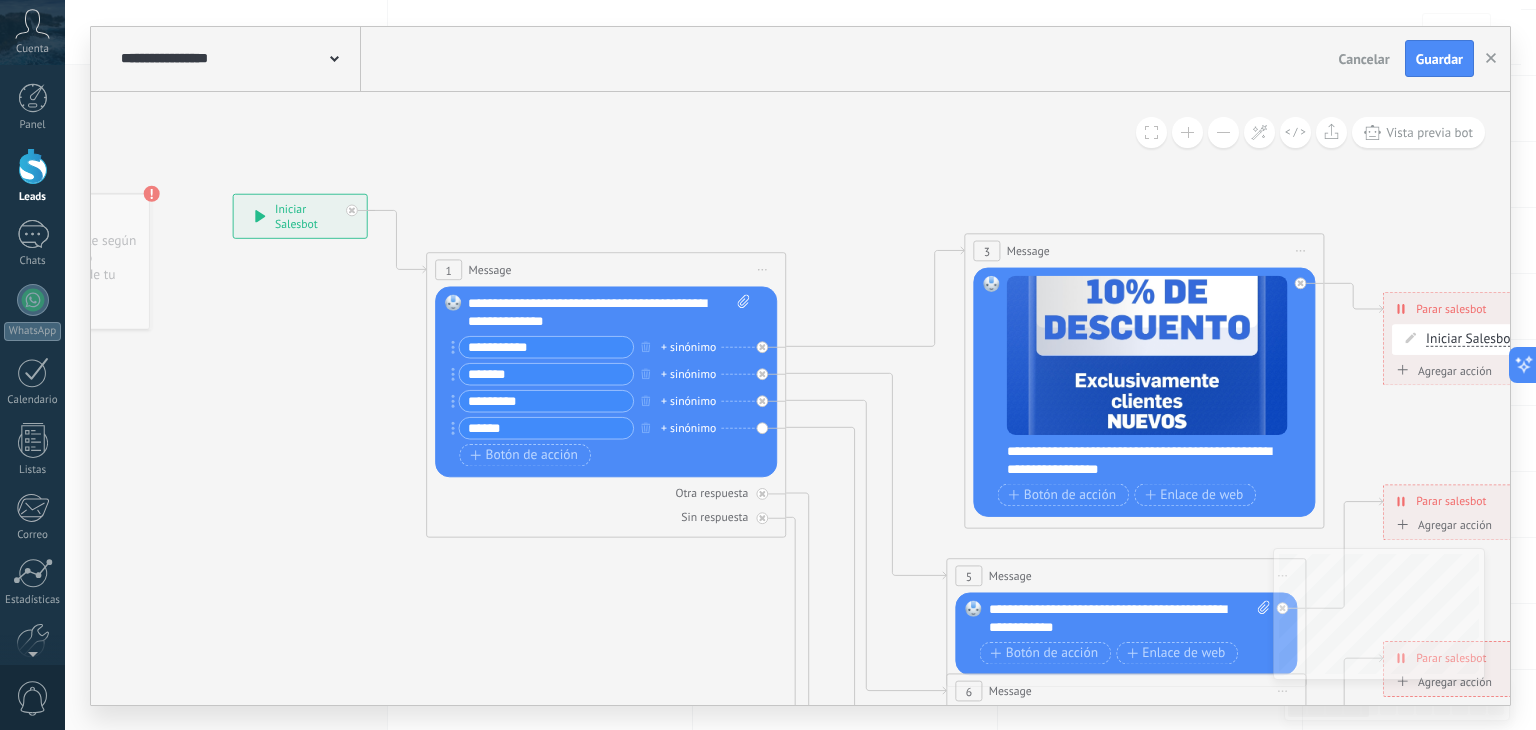 drag, startPoint x: 577, startPoint y: 326, endPoint x: 928, endPoint y: 441, distance: 369.35892 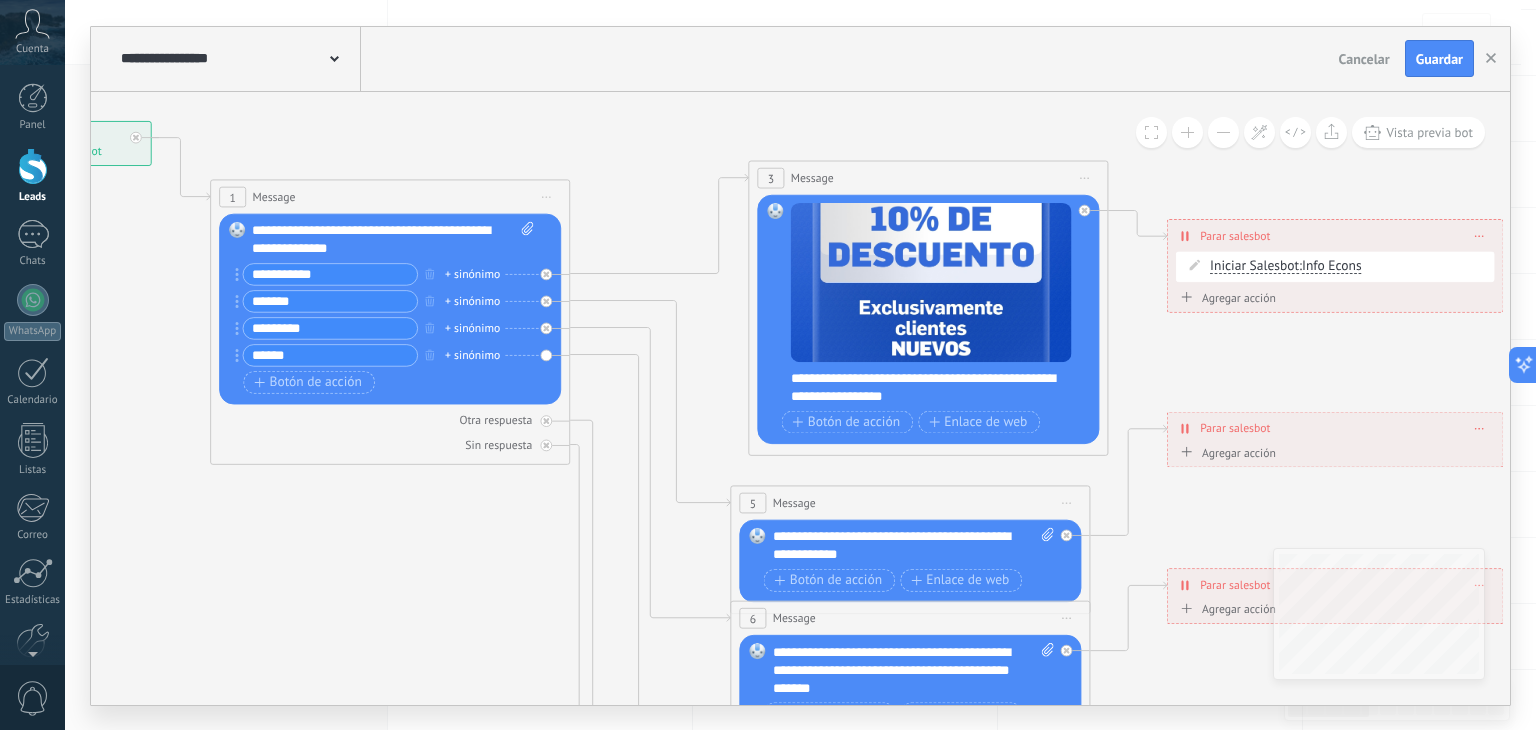 drag, startPoint x: 907, startPoint y: 391, endPoint x: 691, endPoint y: 318, distance: 228.0022 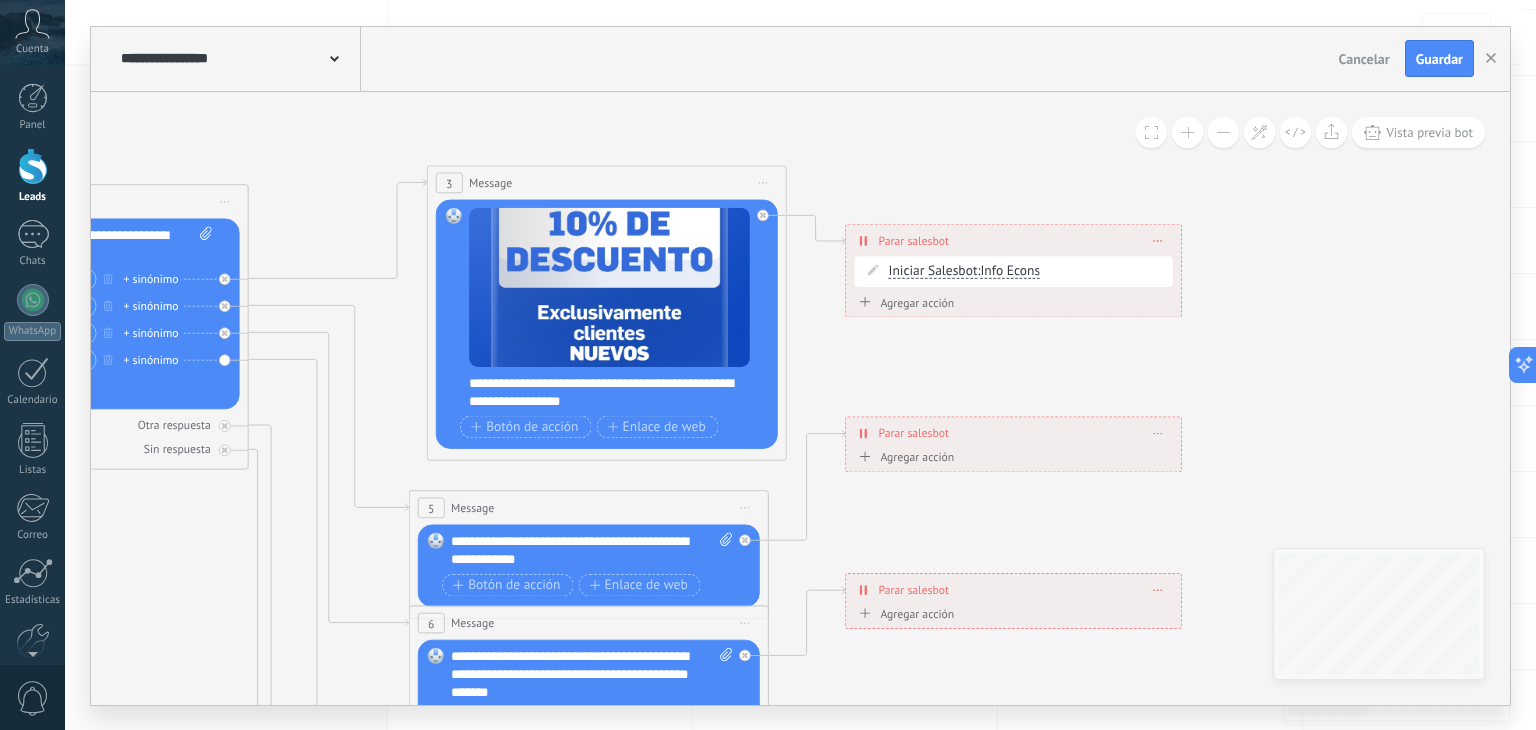 drag, startPoint x: 1228, startPoint y: 356, endPoint x: 896, endPoint y: 361, distance: 332.03766 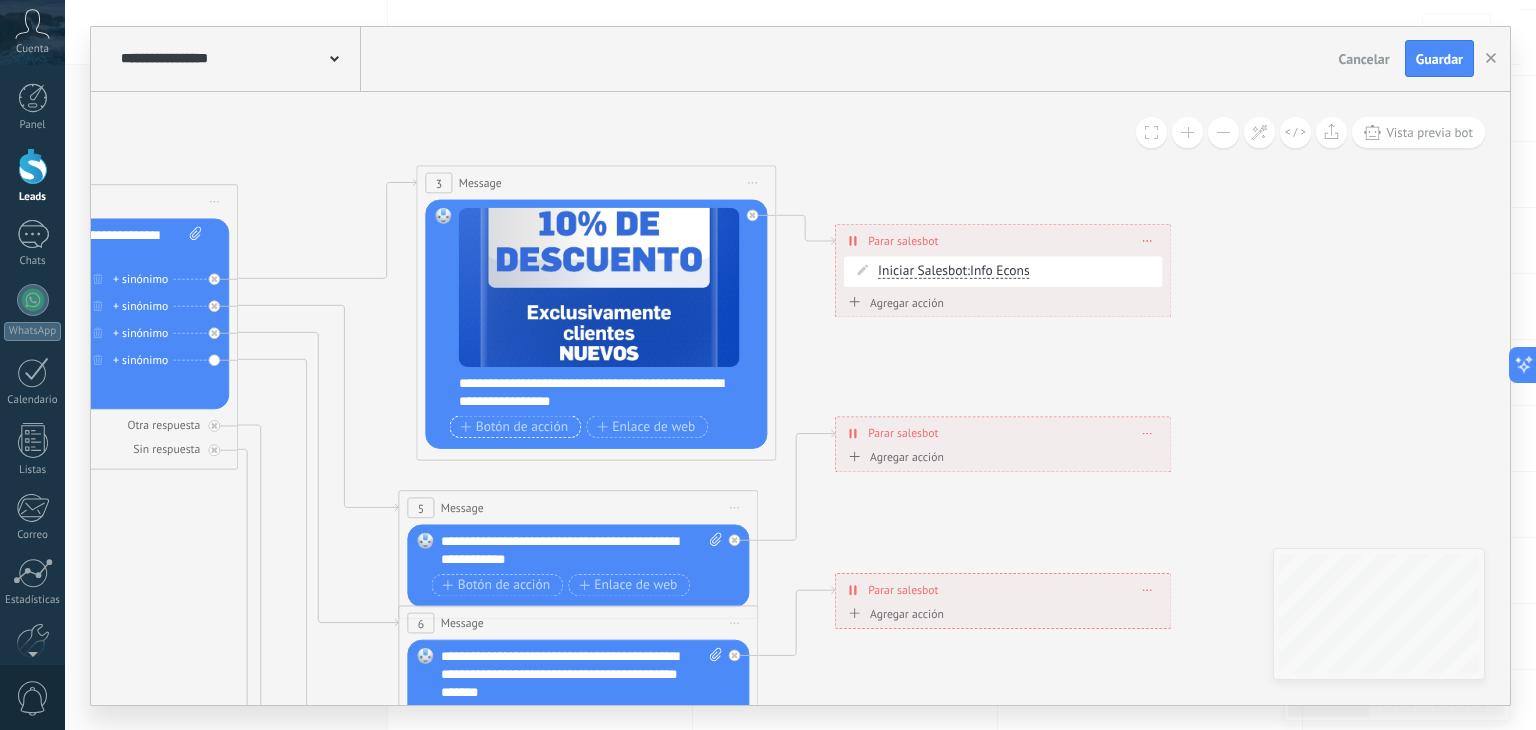 click on "Botón de acción" at bounding box center [514, 426] 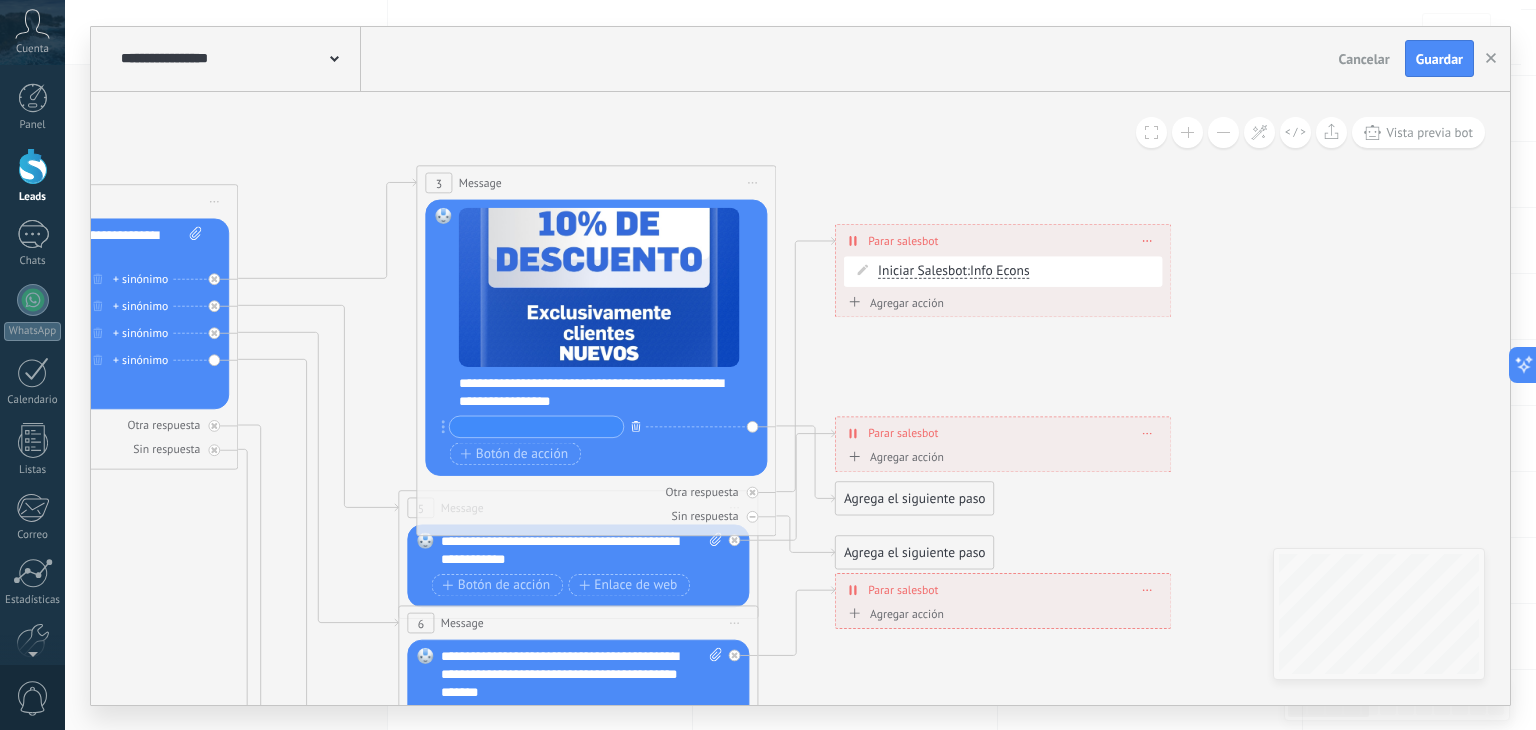 click 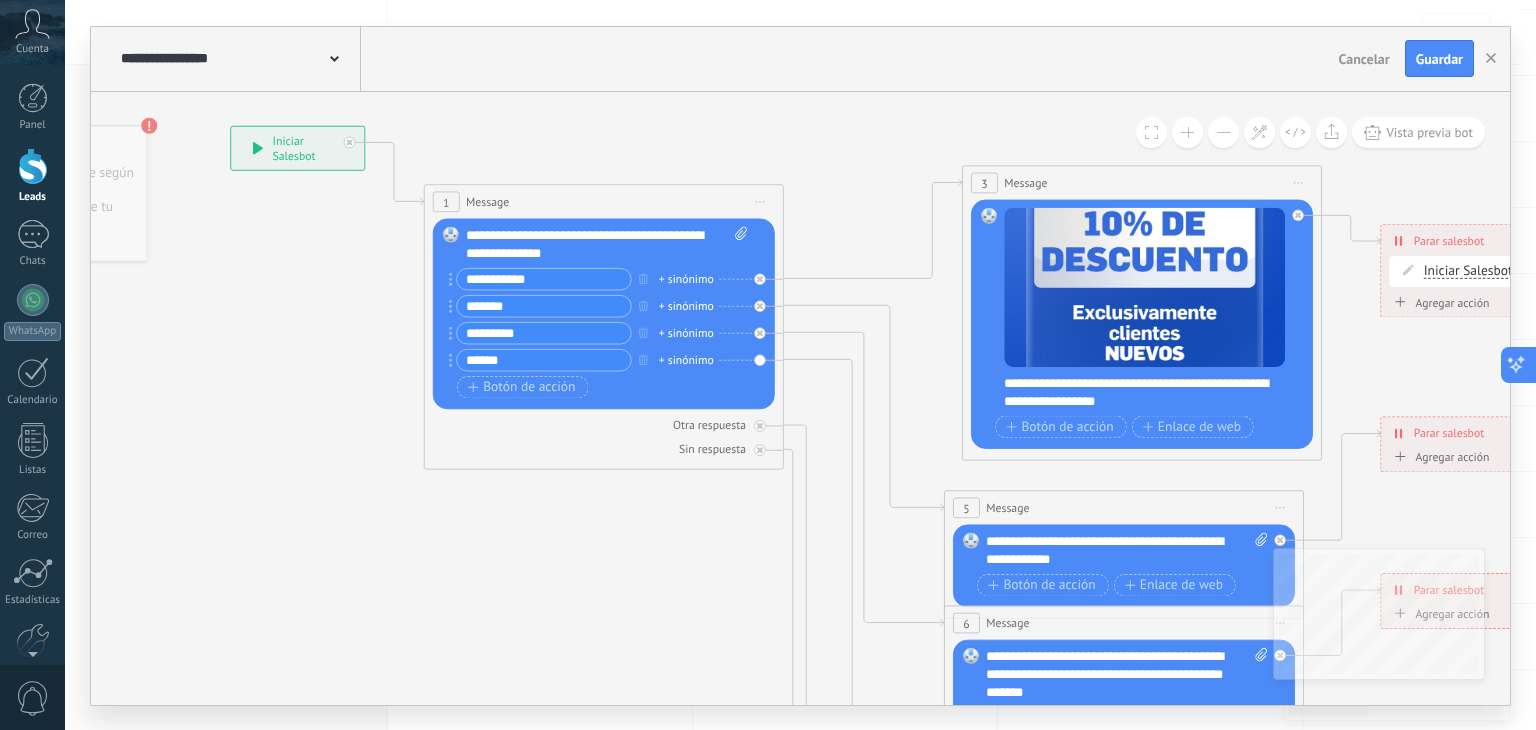 drag, startPoint x: 968, startPoint y: 372, endPoint x: 1535, endPoint y: 371, distance: 567.00085 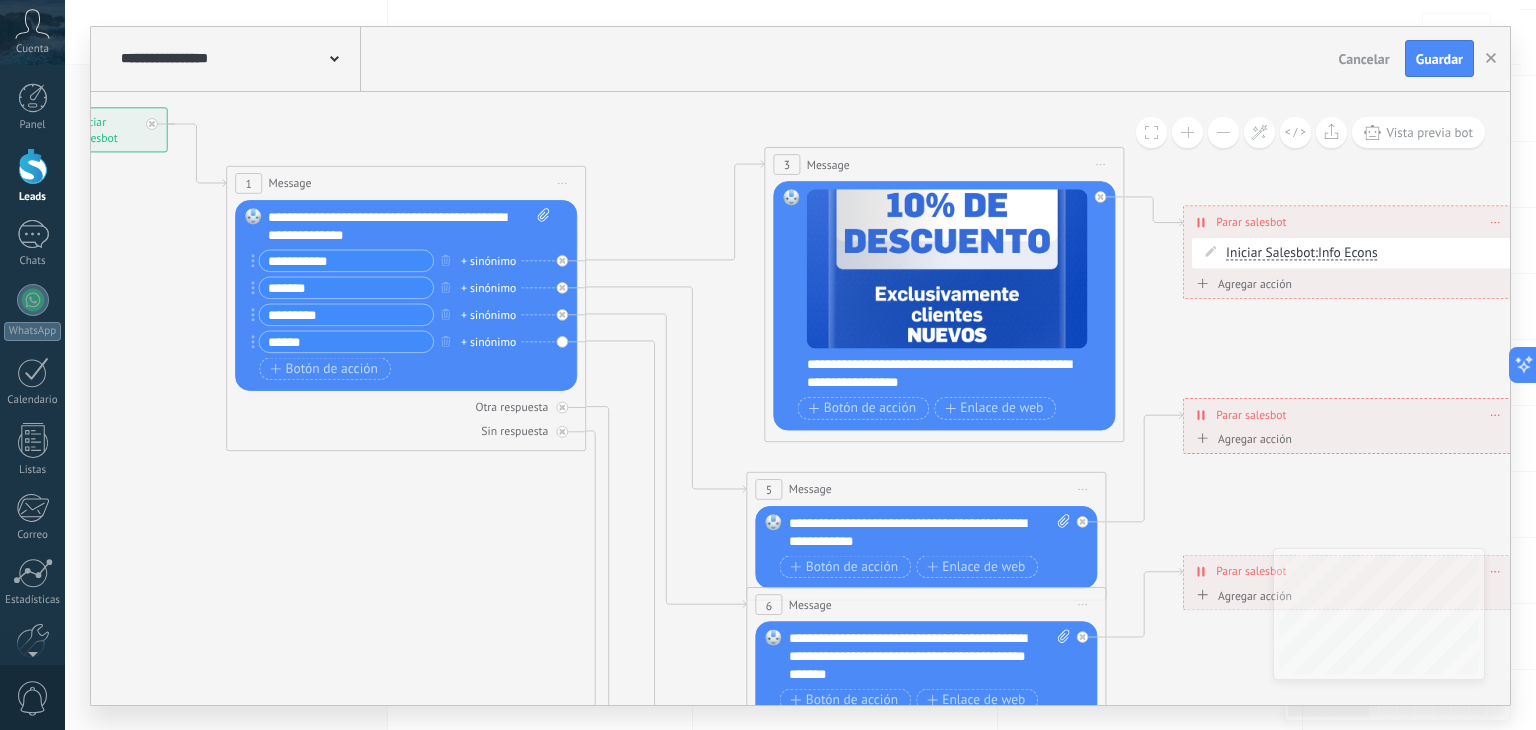drag, startPoint x: 314, startPoint y: 344, endPoint x: 79, endPoint y: 324, distance: 235.84953 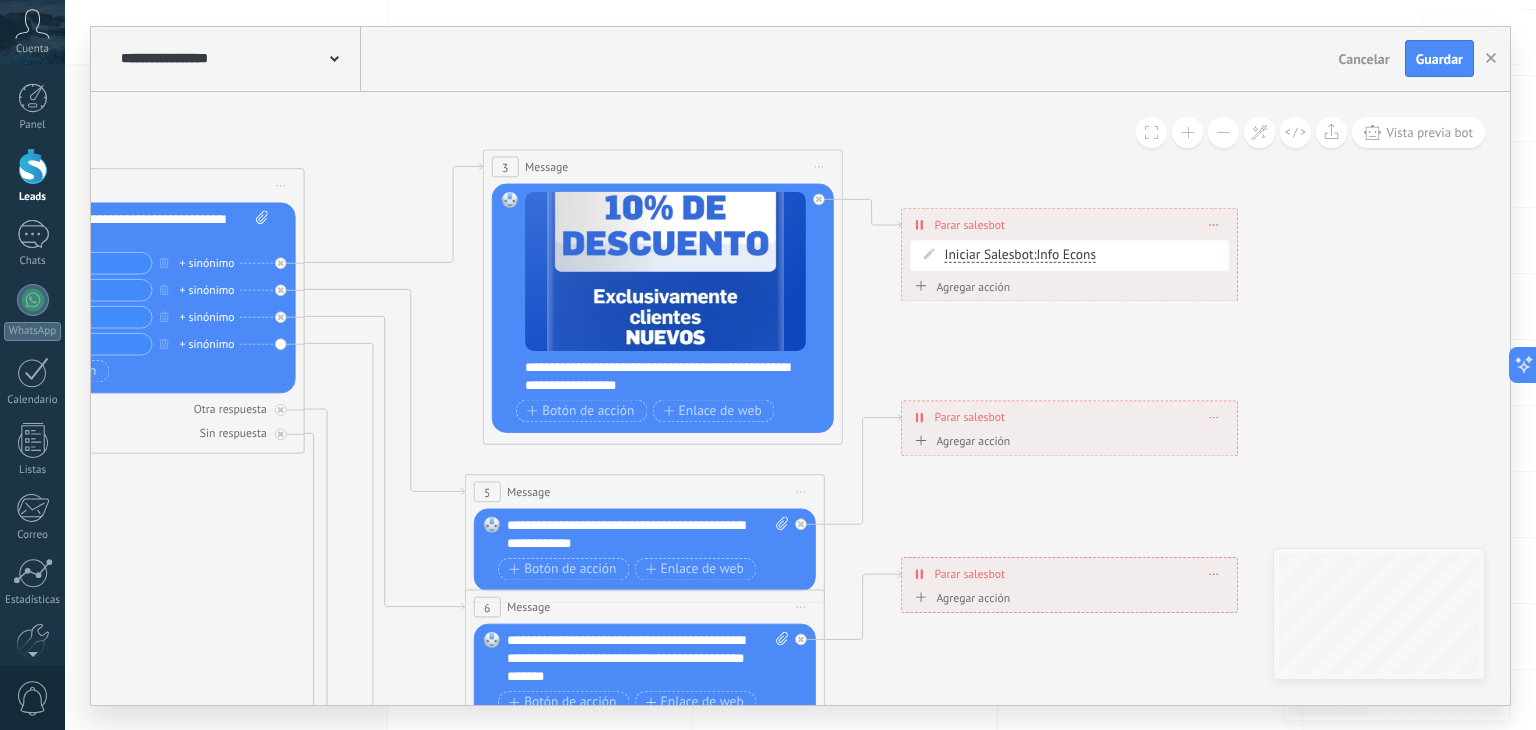 drag, startPoint x: 1331, startPoint y: 343, endPoint x: 1065, endPoint y: 348, distance: 266.047 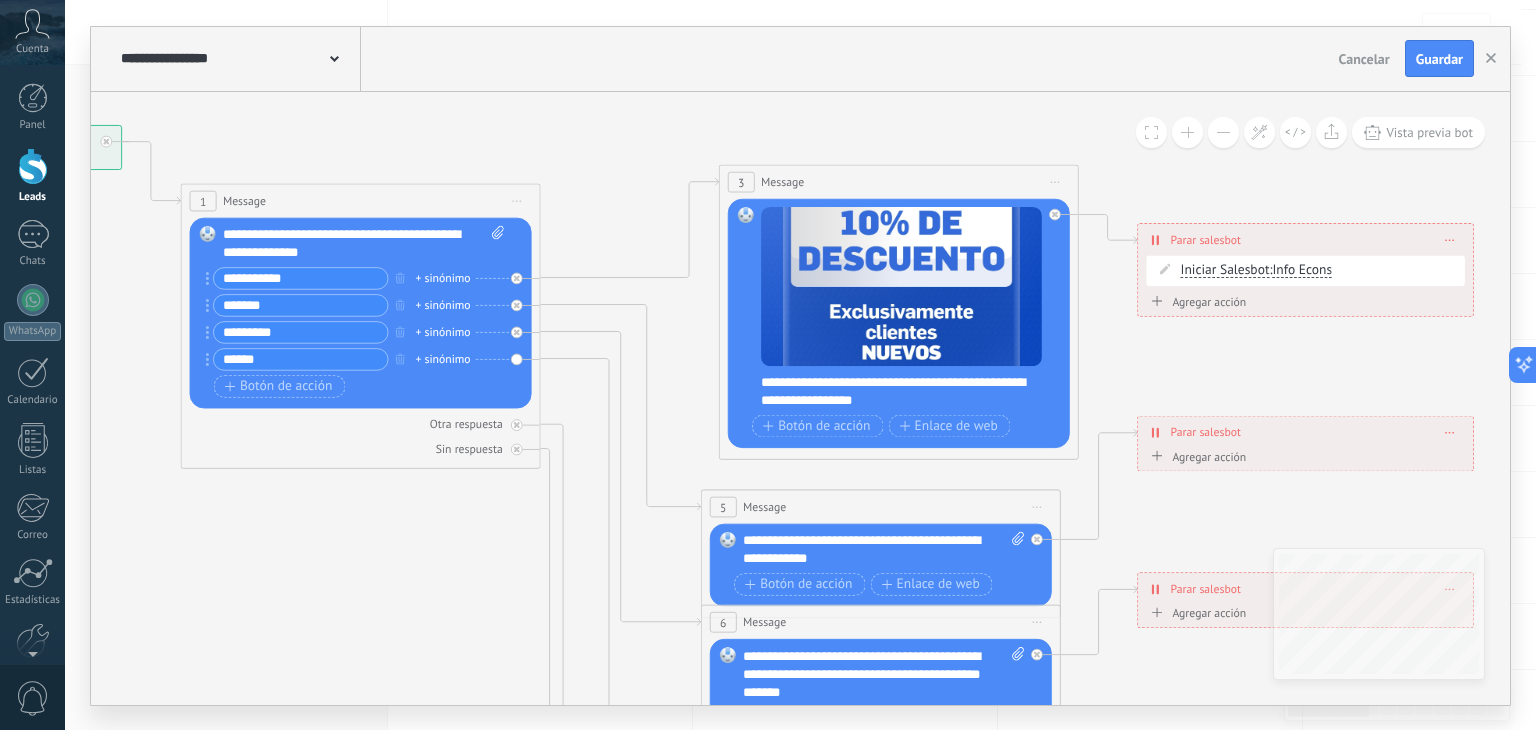 drag, startPoint x: 928, startPoint y: 337, endPoint x: 1165, endPoint y: 352, distance: 237.47421 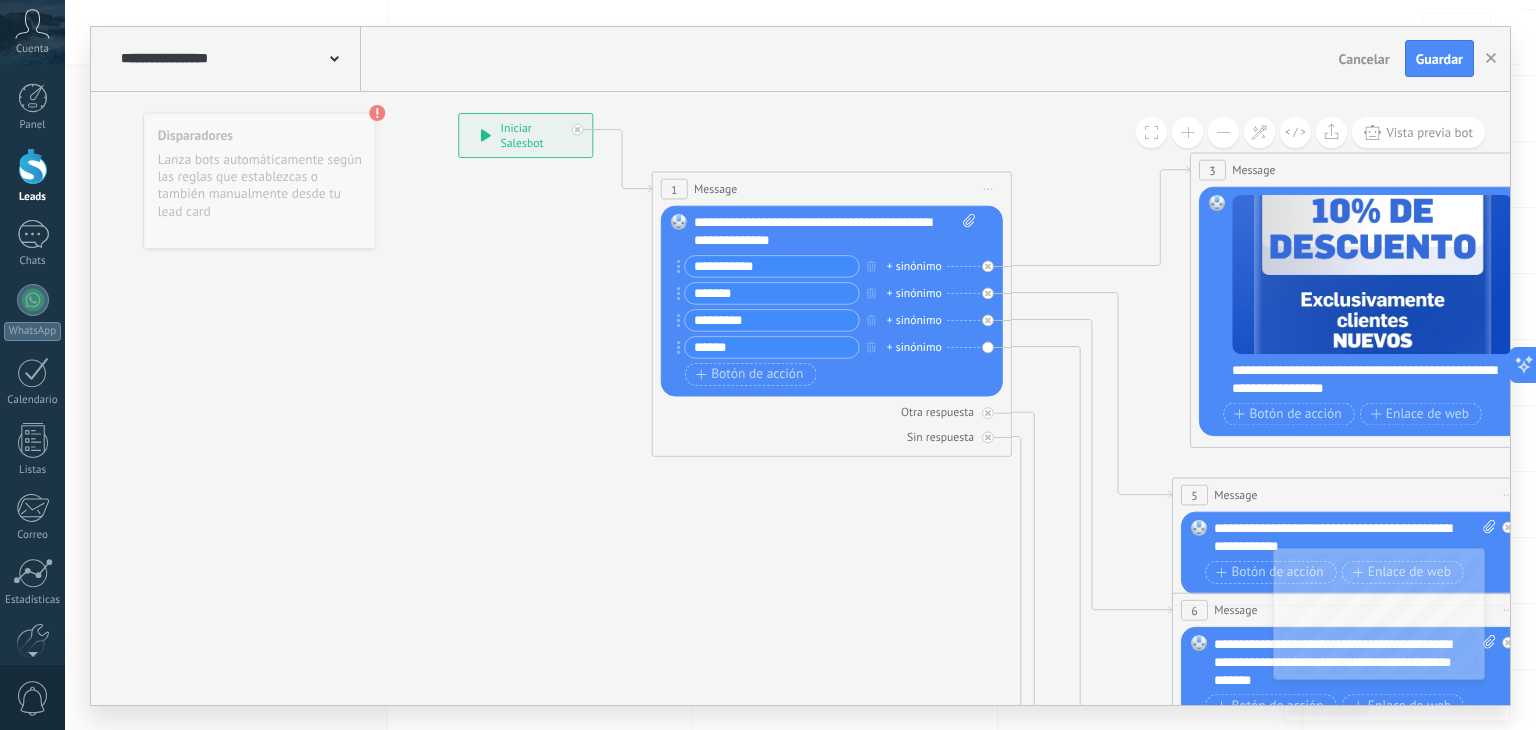 drag, startPoint x: 214, startPoint y: 543, endPoint x: 787, endPoint y: 544, distance: 573.00085 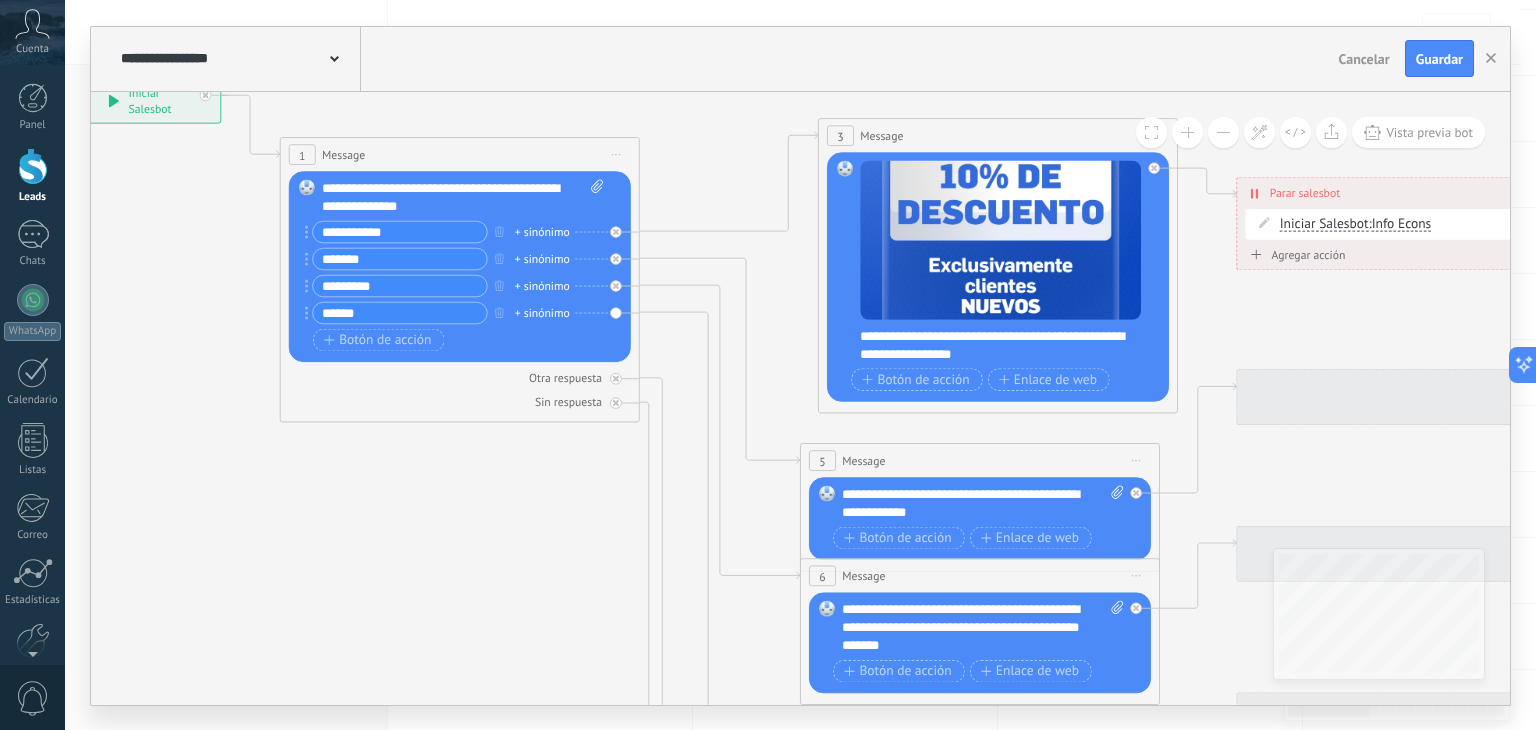 drag, startPoint x: 496, startPoint y: 405, endPoint x: 0, endPoint y: 352, distance: 498.8236 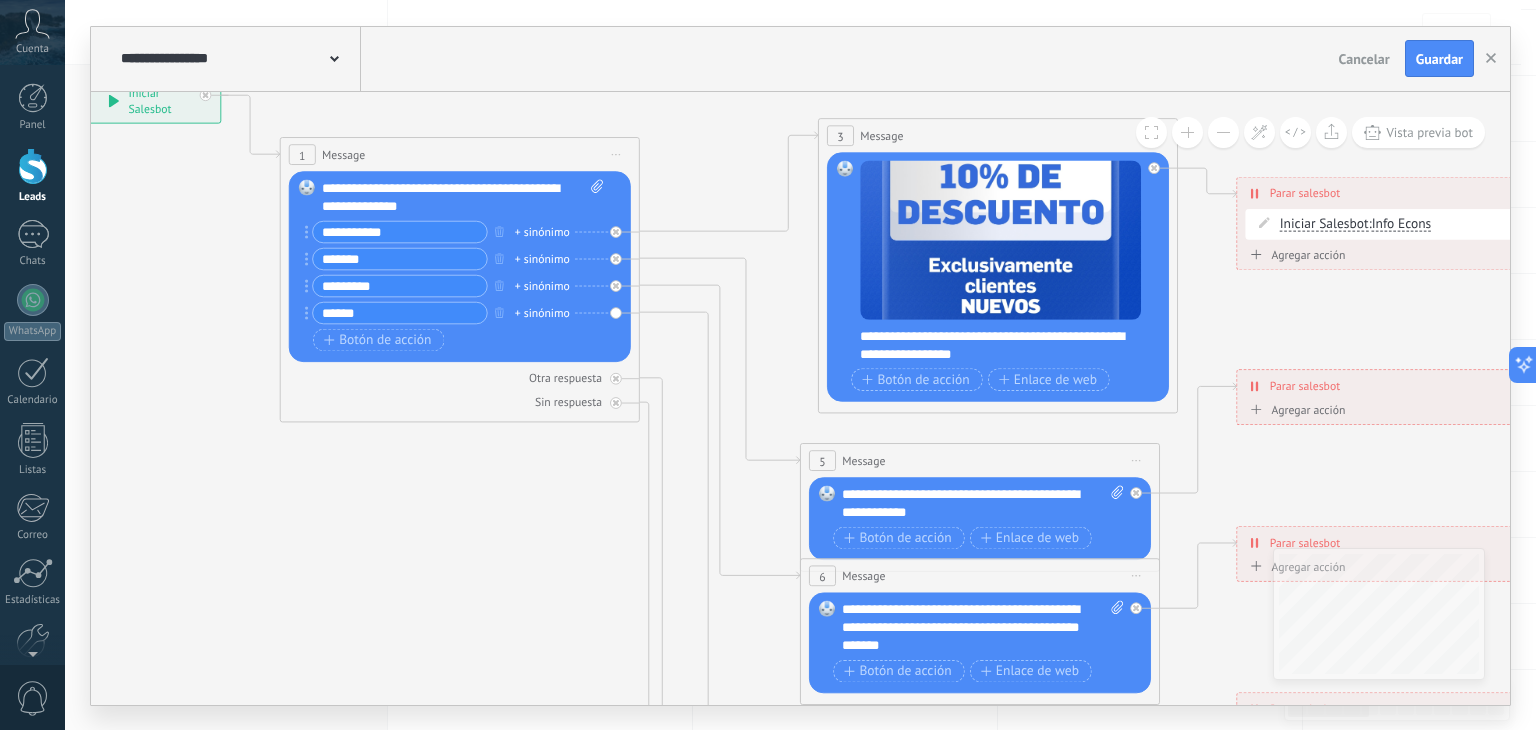 click on "******" at bounding box center (400, 312) 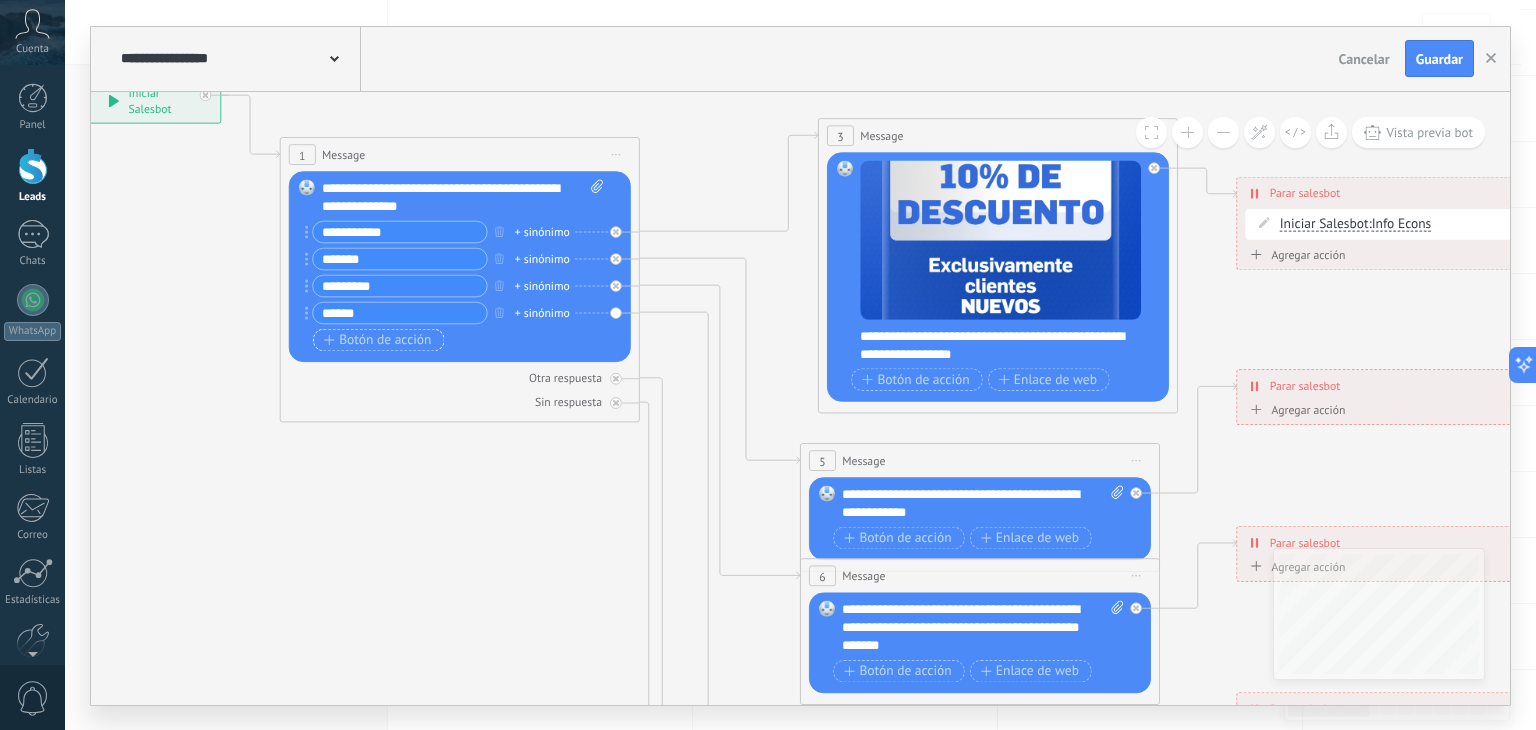type on "******" 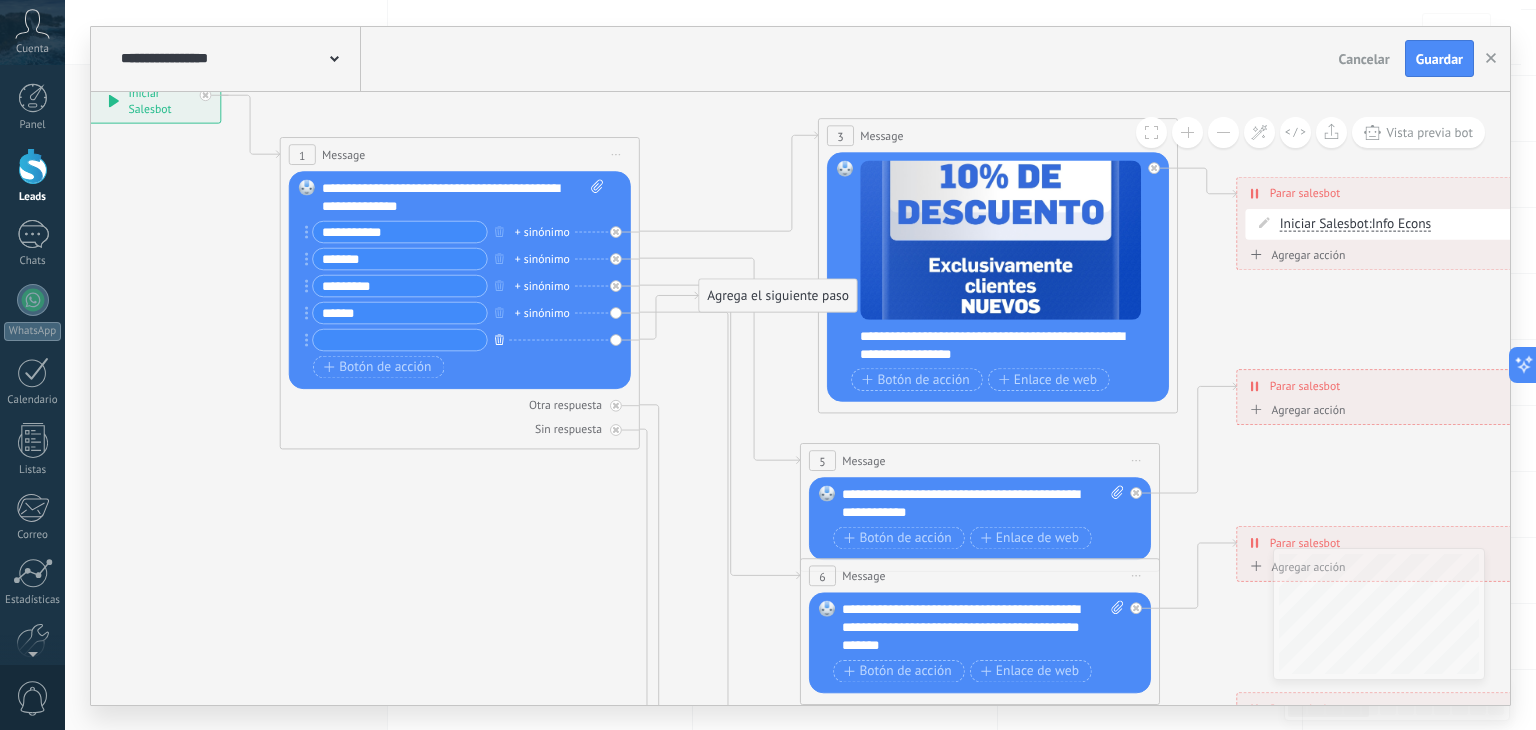 click 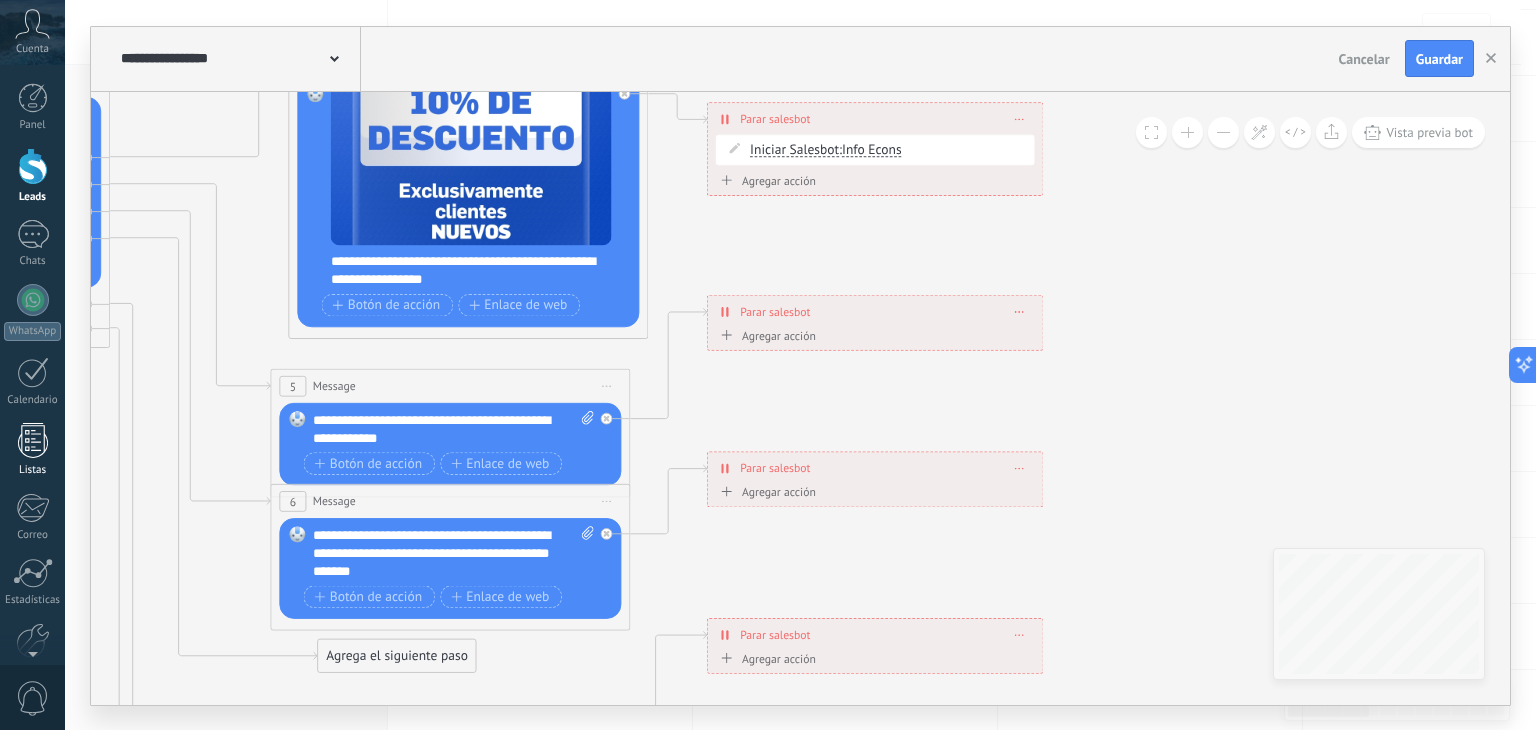 drag, startPoint x: 529, startPoint y: 509, endPoint x: 0, endPoint y: 435, distance: 534.15076 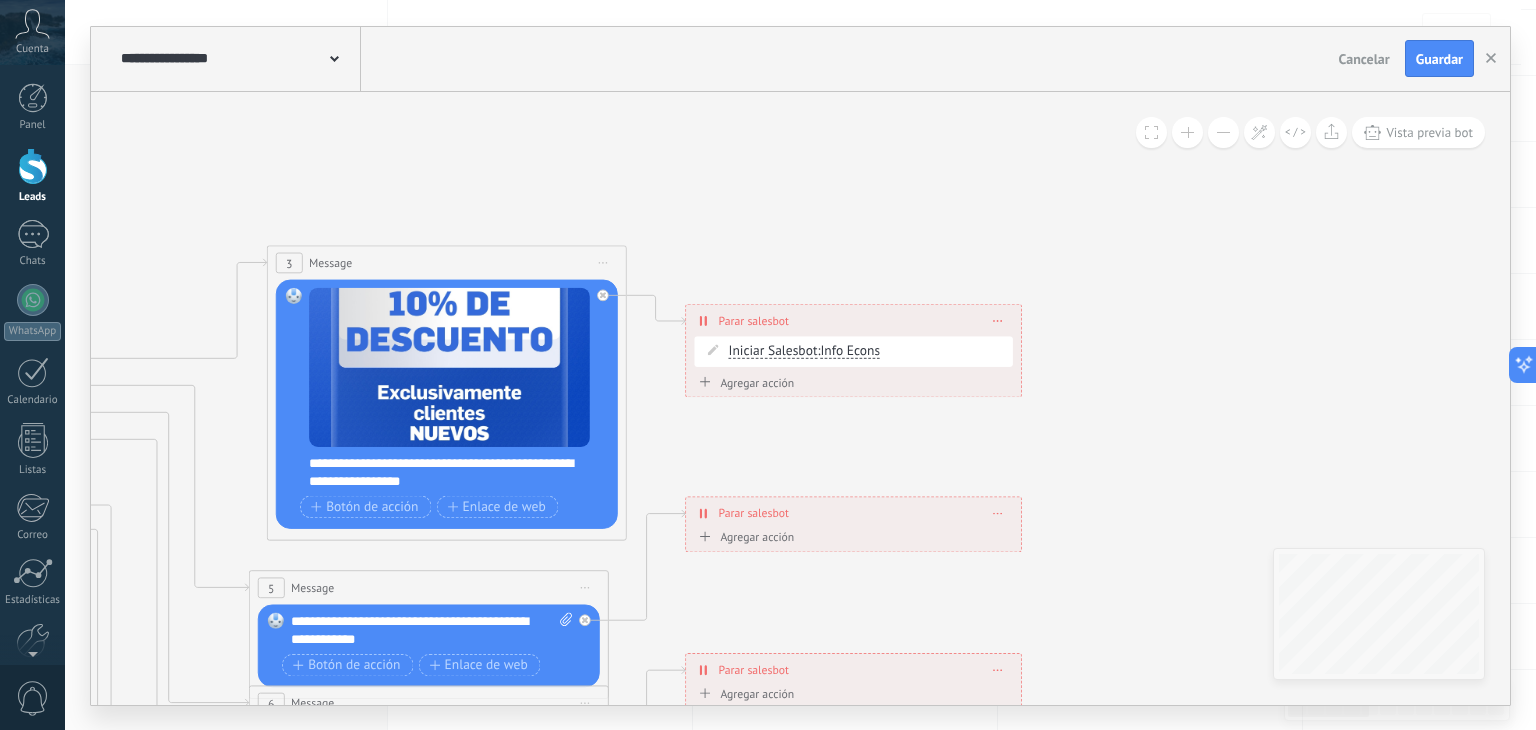 drag, startPoint x: 1192, startPoint y: 322, endPoint x: 1174, endPoint y: 493, distance: 171.94476 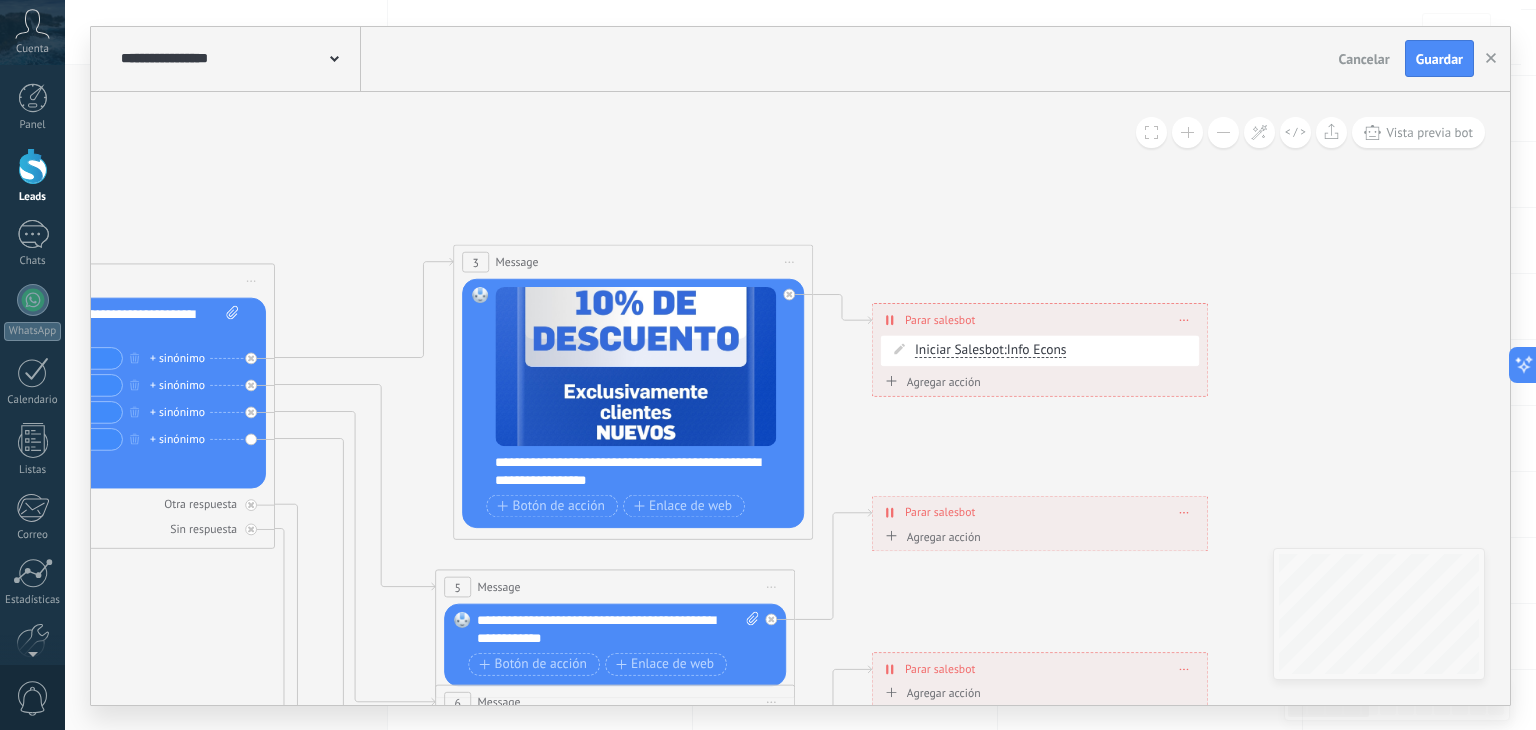 drag, startPoint x: 1149, startPoint y: 454, endPoint x: 1336, endPoint y: 453, distance: 187.00267 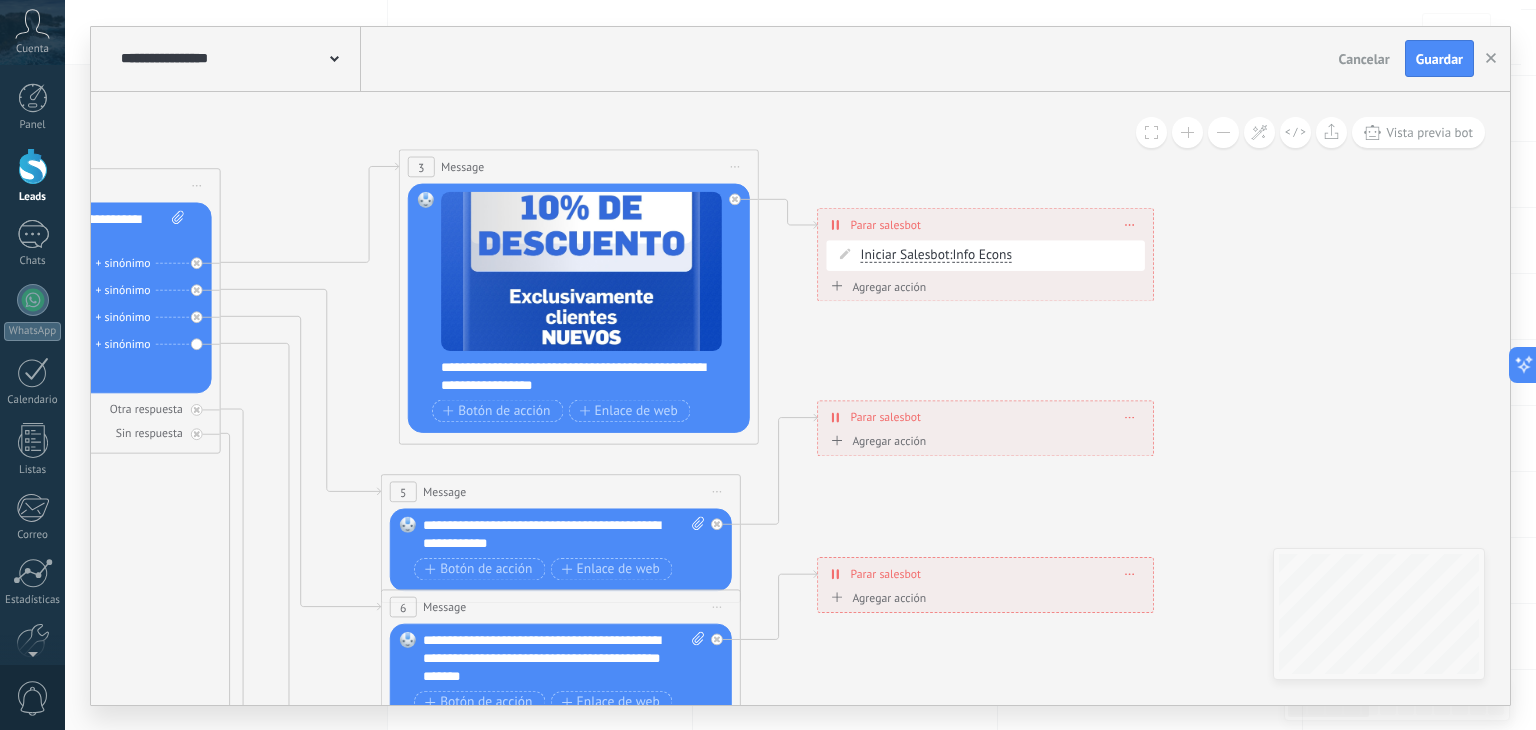 drag, startPoint x: 1311, startPoint y: 437, endPoint x: 1256, endPoint y: 341, distance: 110.63905 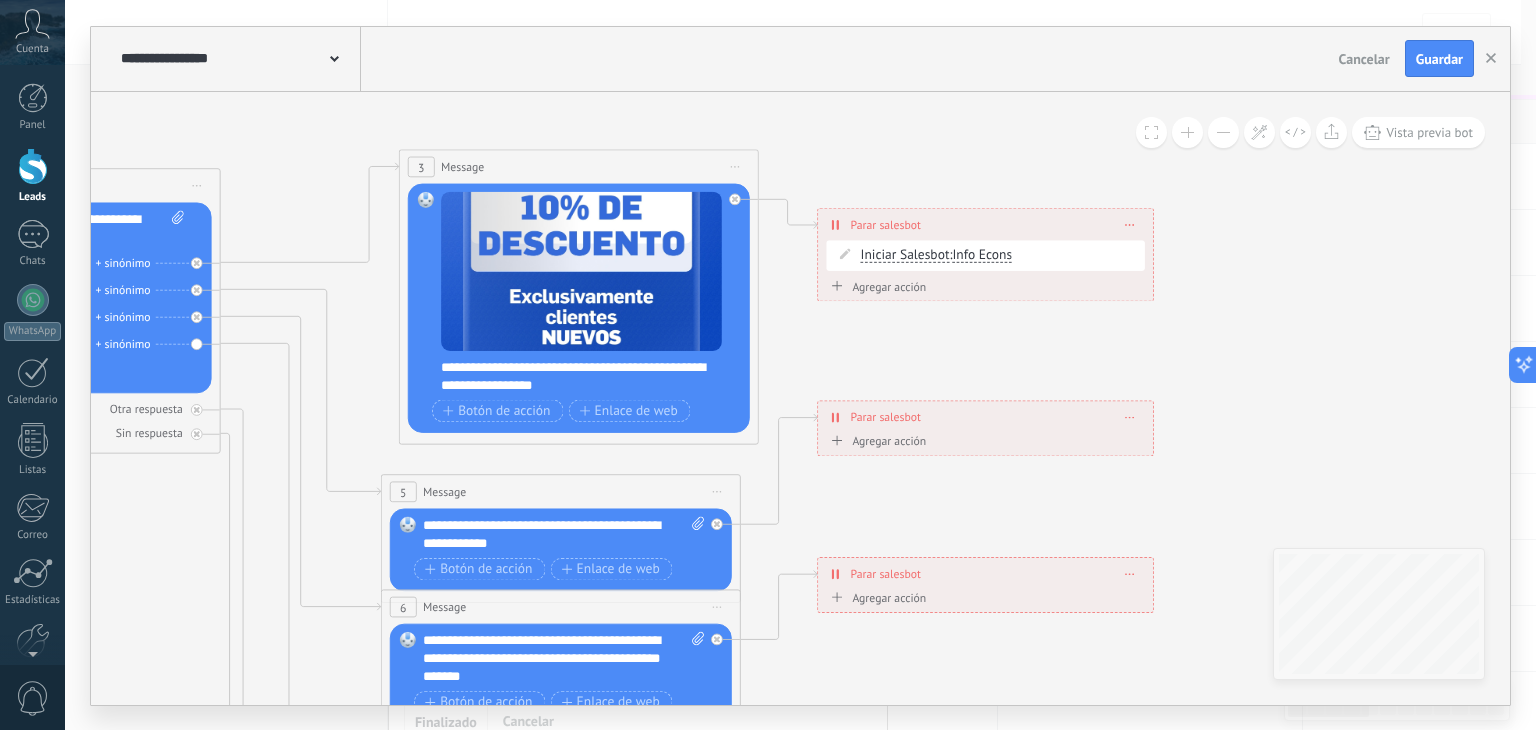 scroll, scrollTop: 200, scrollLeft: 0, axis: vertical 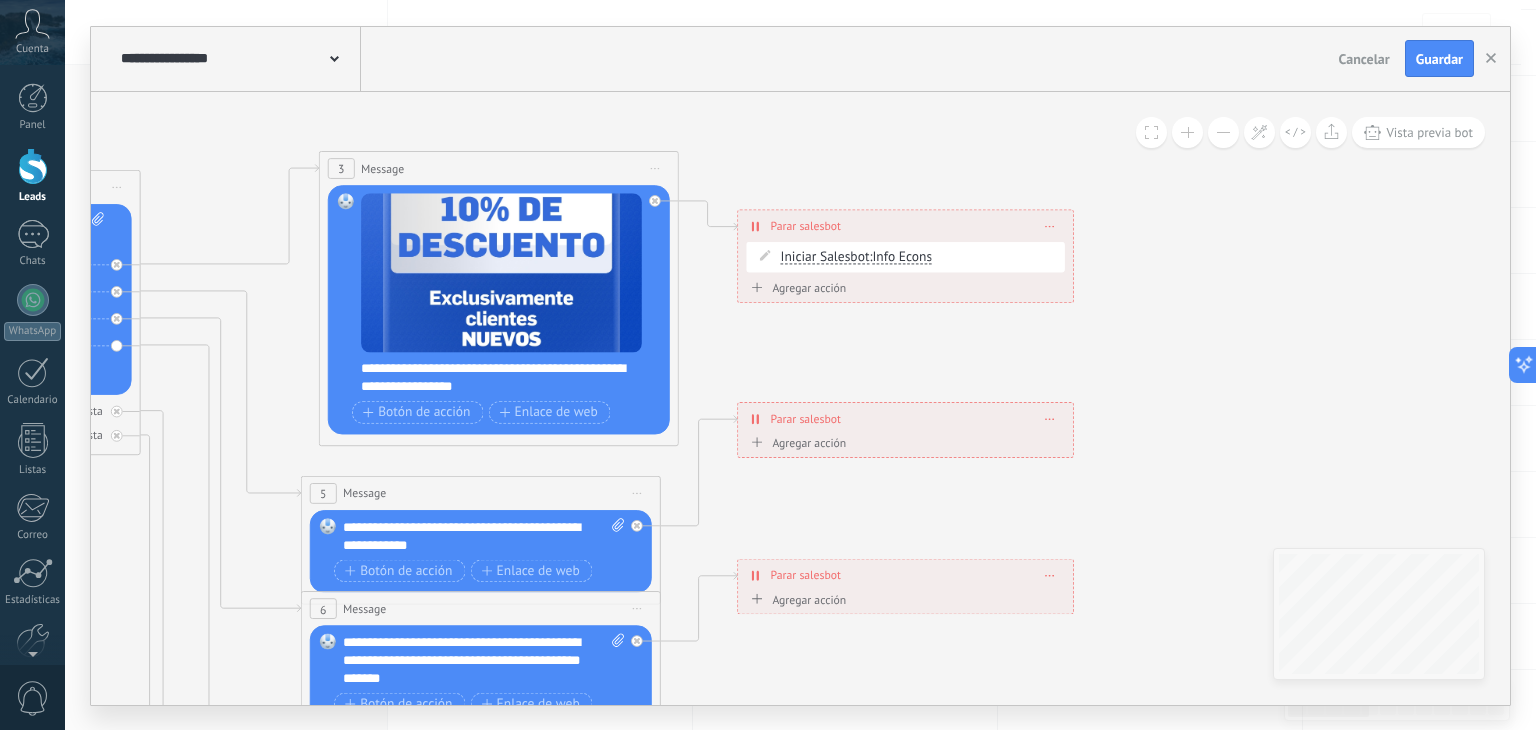 drag, startPoint x: 1331, startPoint y: 331, endPoint x: 1251, endPoint y: 333, distance: 80.024994 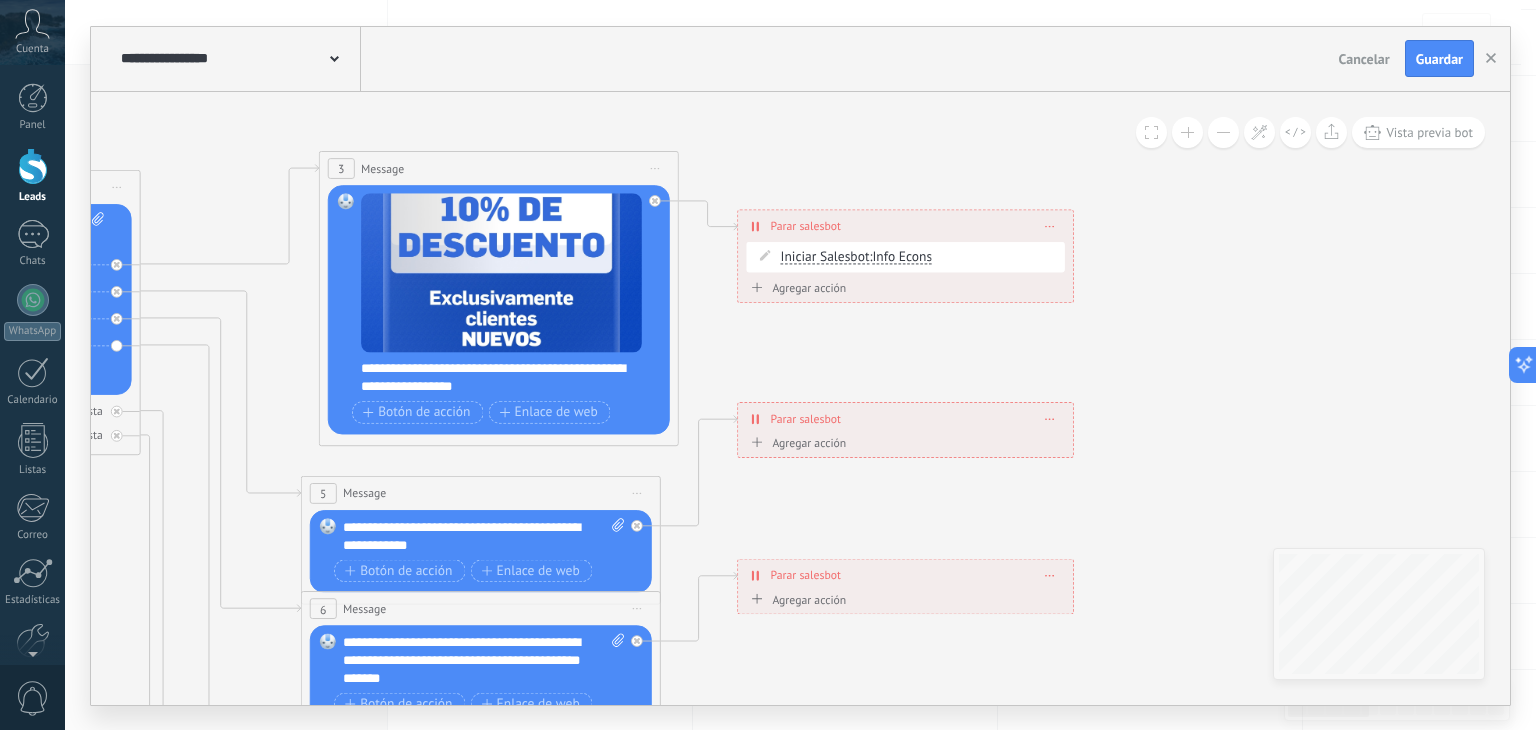 click 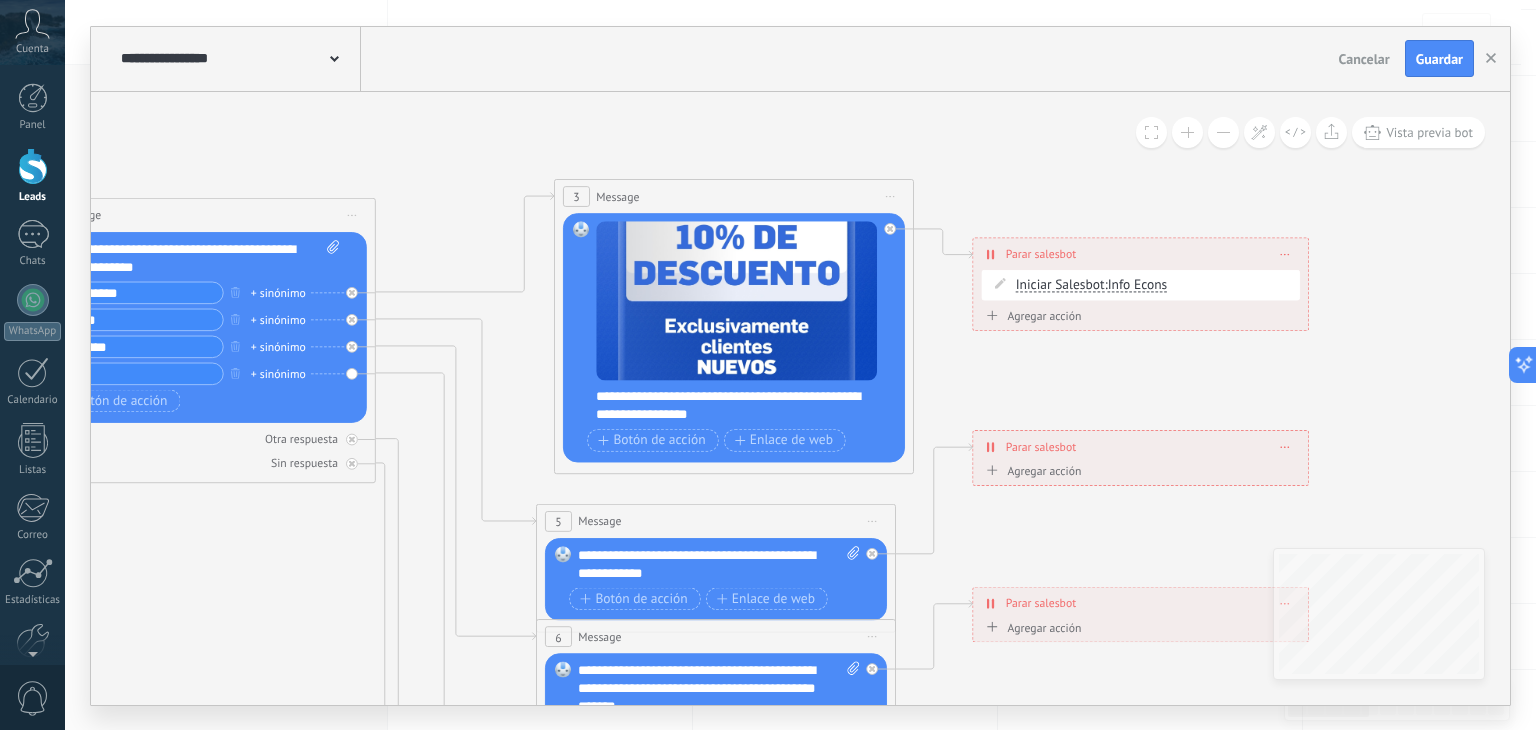 drag, startPoint x: 1148, startPoint y: 393, endPoint x: 1384, endPoint y: 421, distance: 237.65521 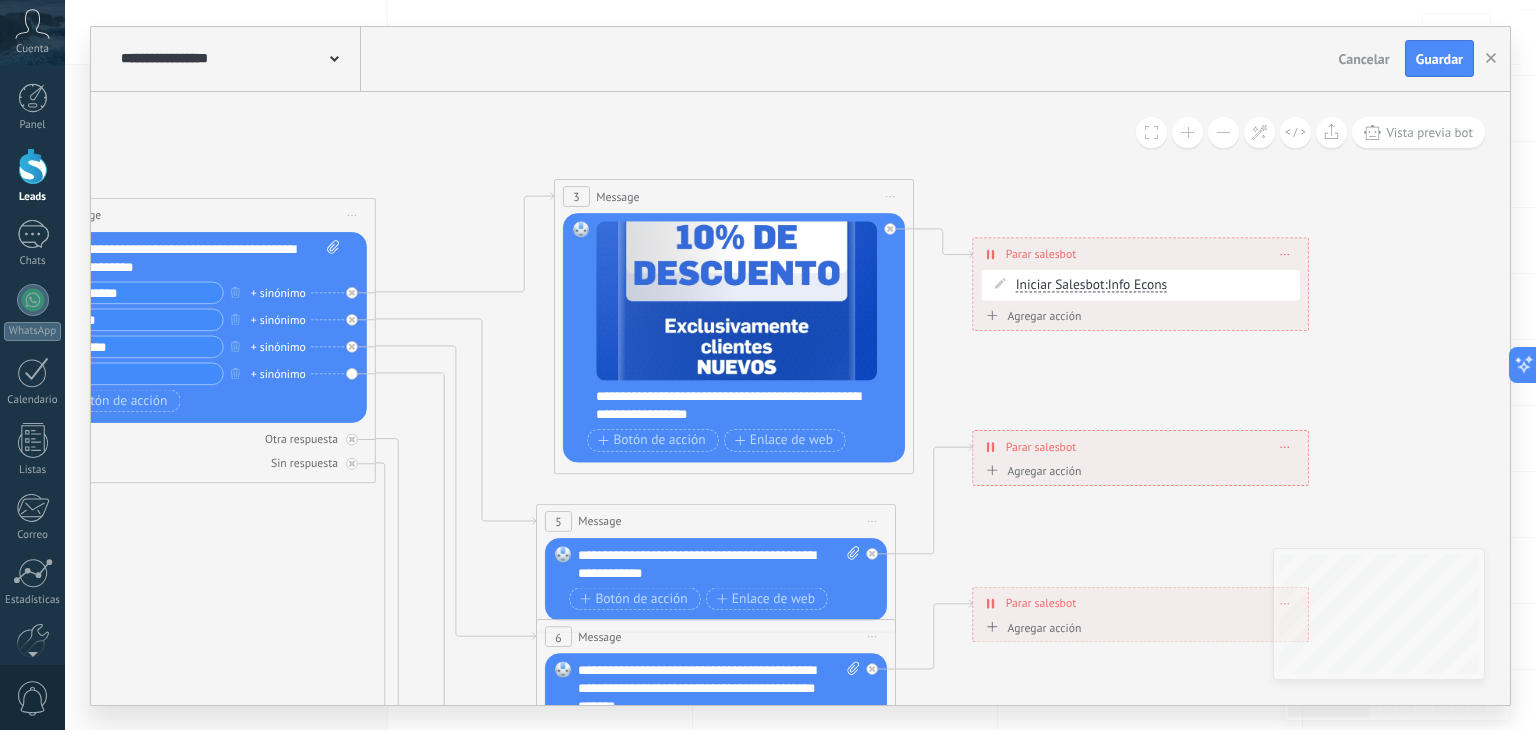 click 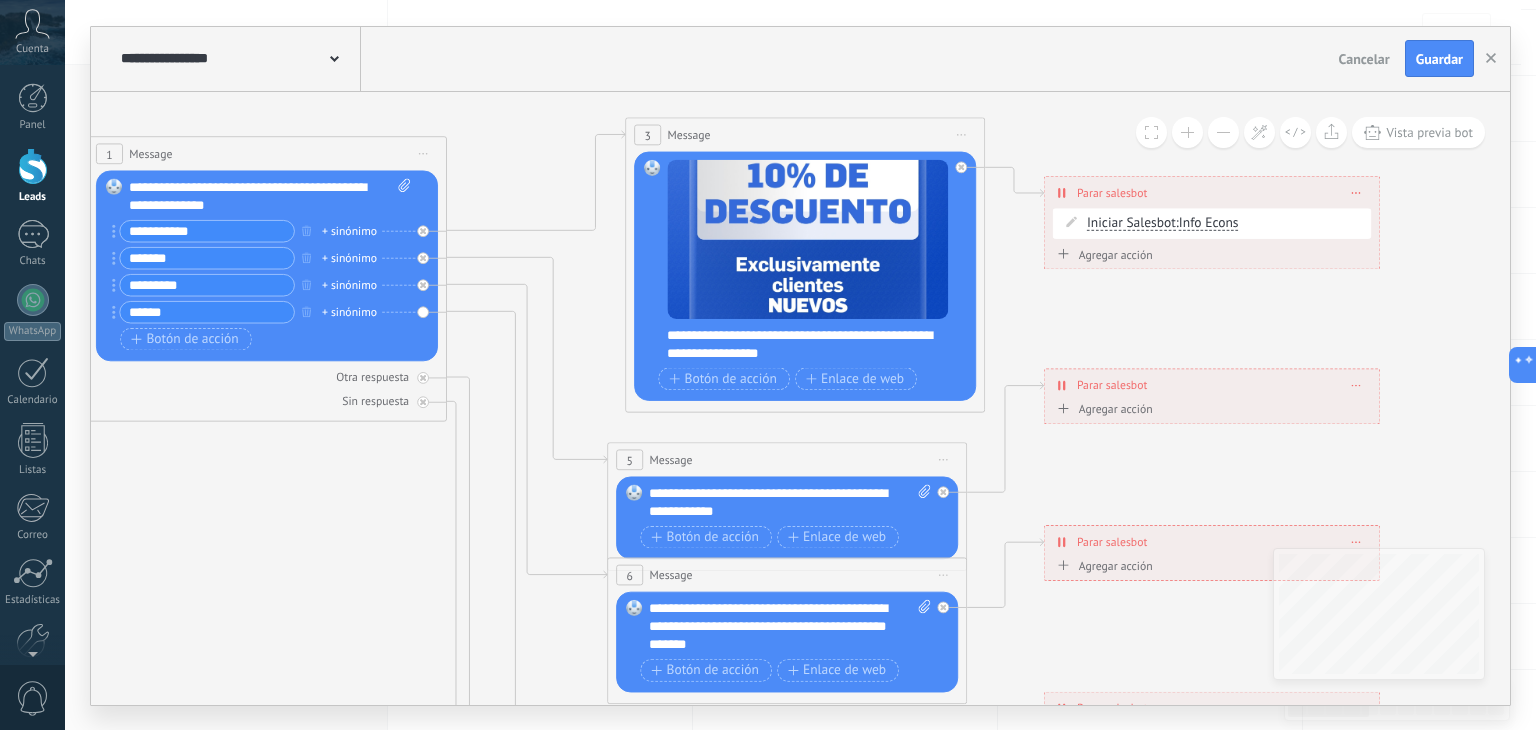 drag, startPoint x: 1102, startPoint y: 389, endPoint x: 1172, endPoint y: 329, distance: 92.19544 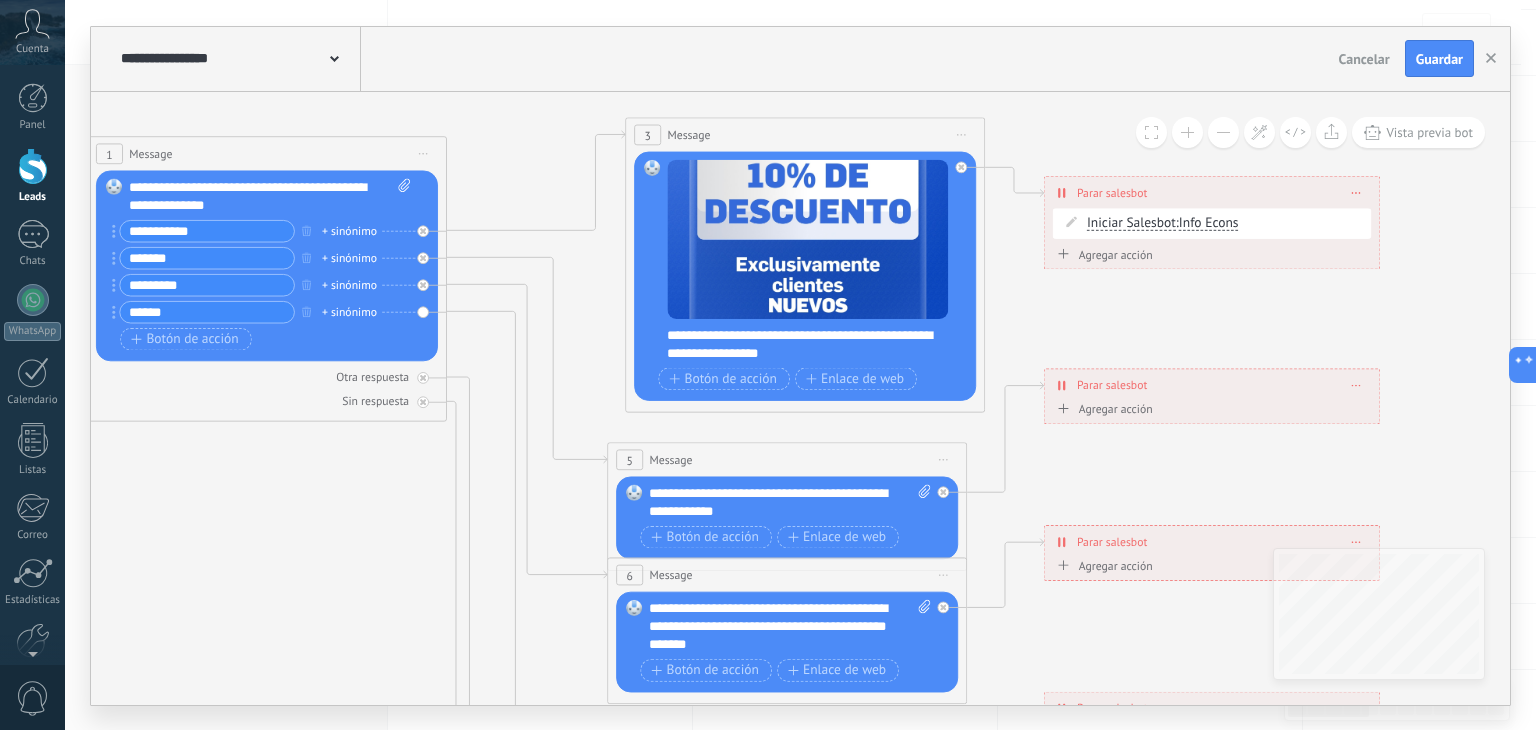 click 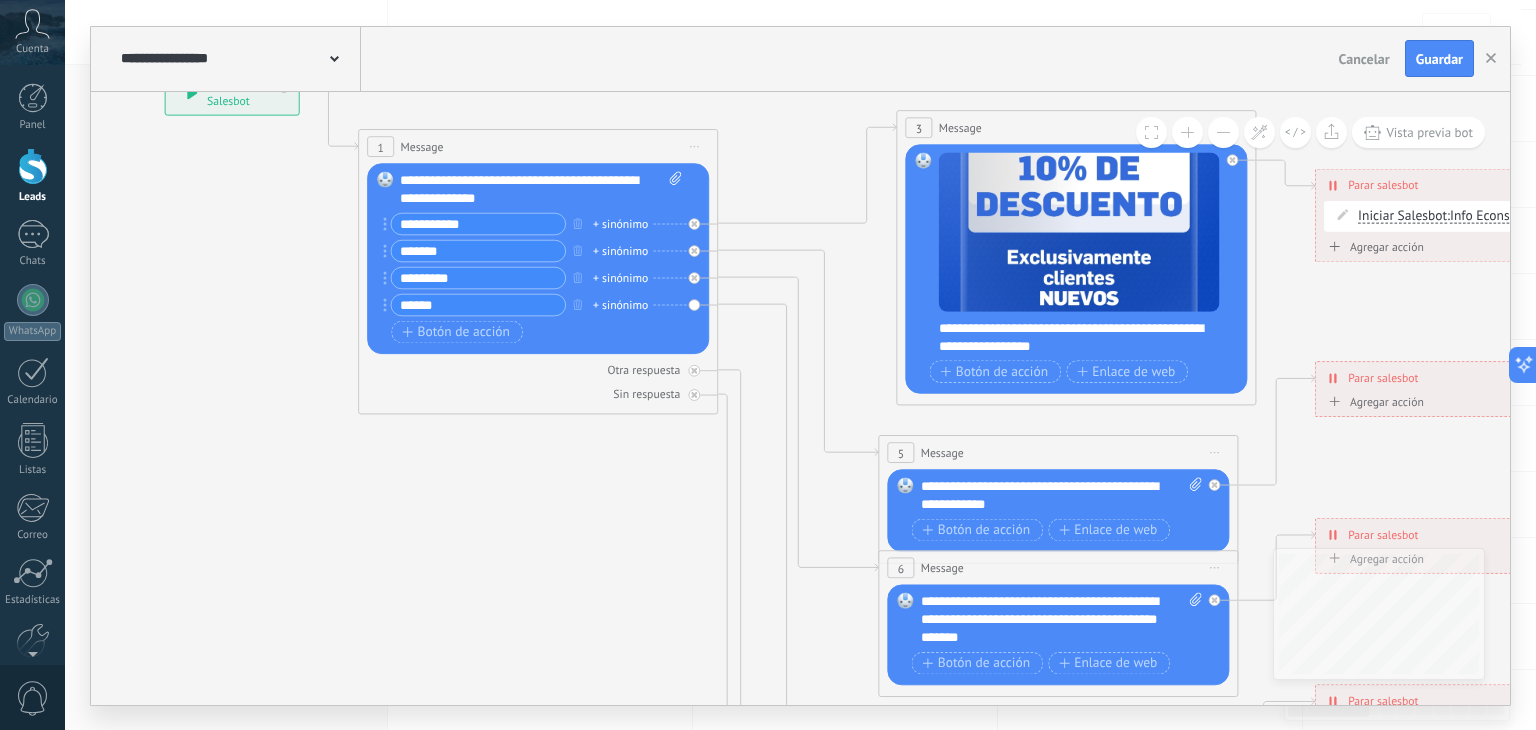 drag, startPoint x: 1148, startPoint y: 485, endPoint x: 1454, endPoint y: 467, distance: 306.52896 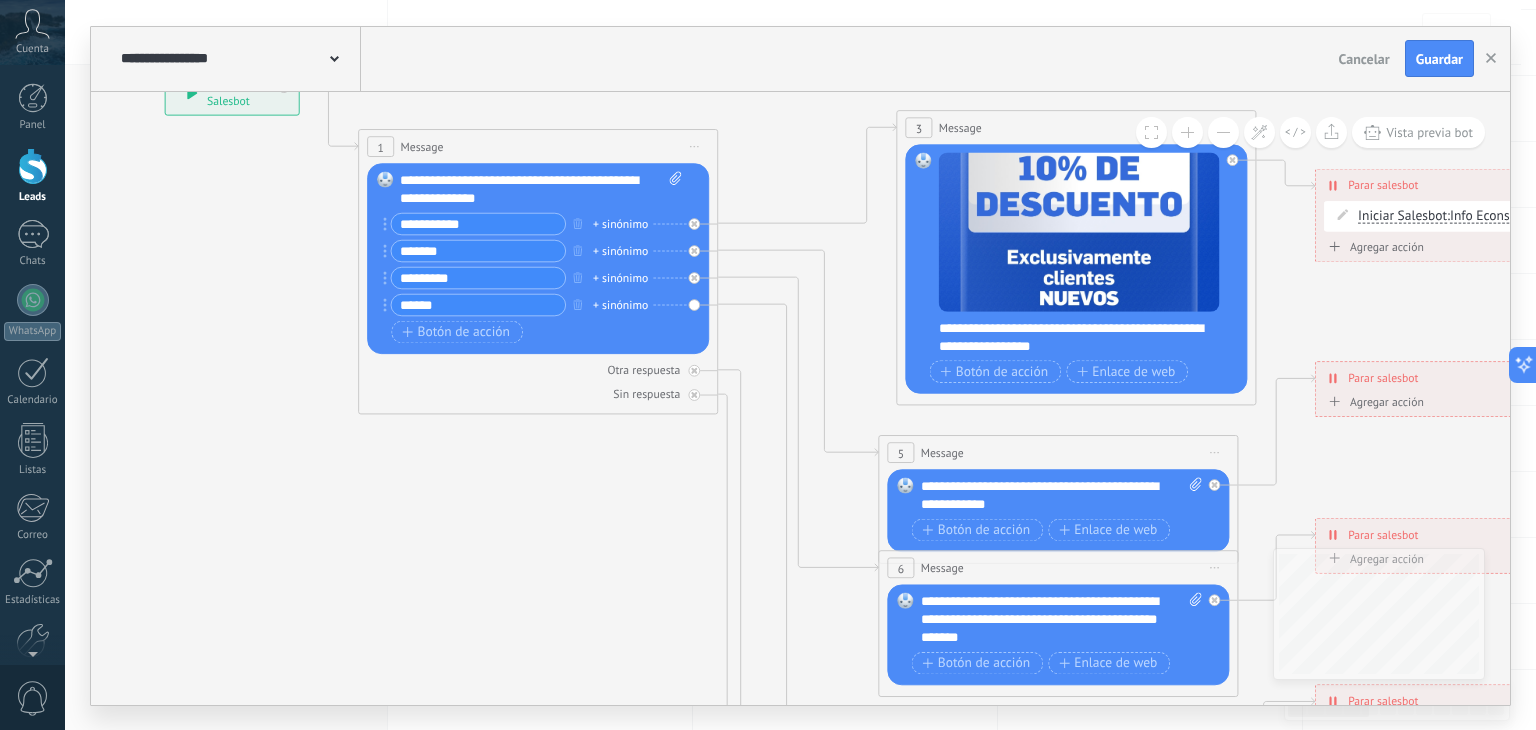 click on "**********" at bounding box center (800, 365) 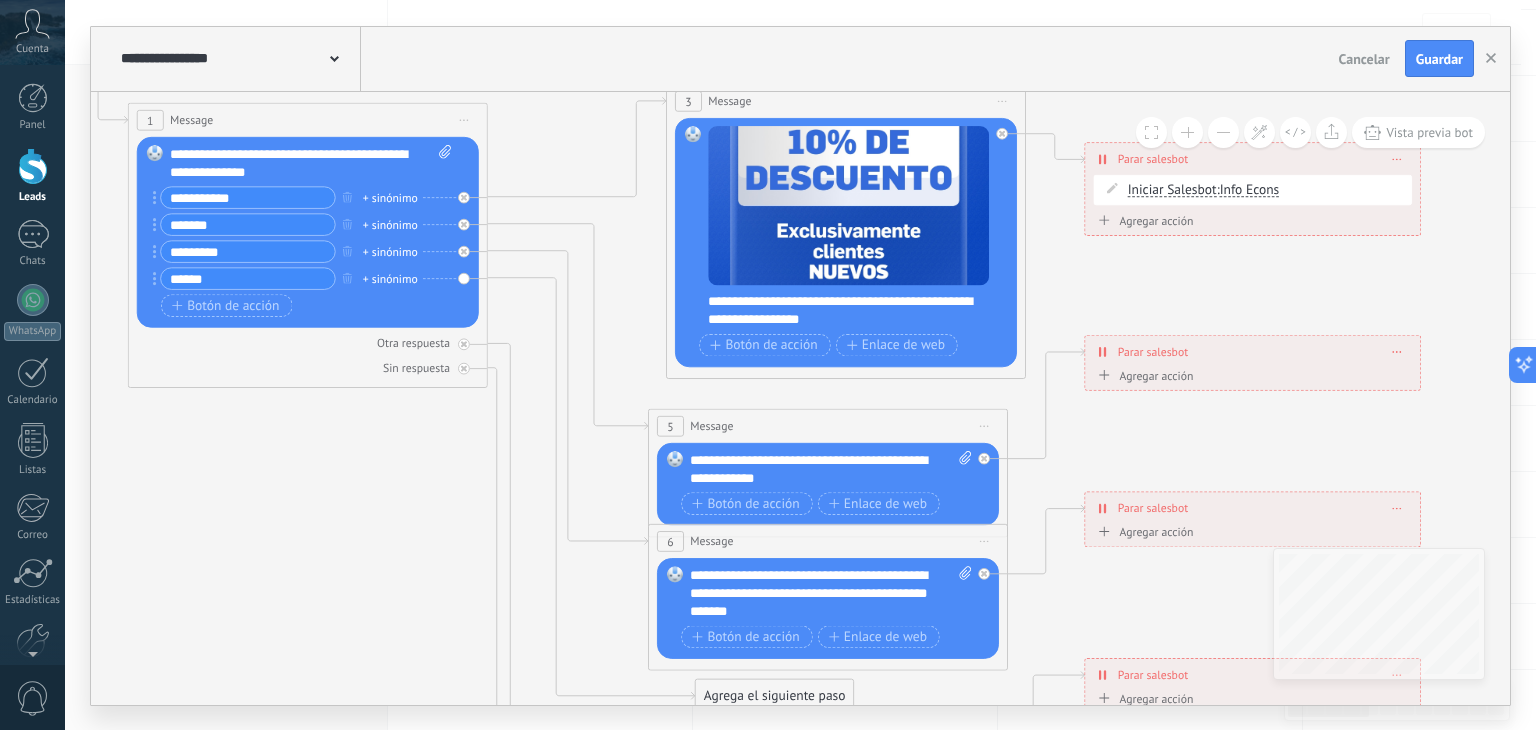 drag, startPoint x: 451, startPoint y: 520, endPoint x: 109, endPoint y: 493, distance: 343.06415 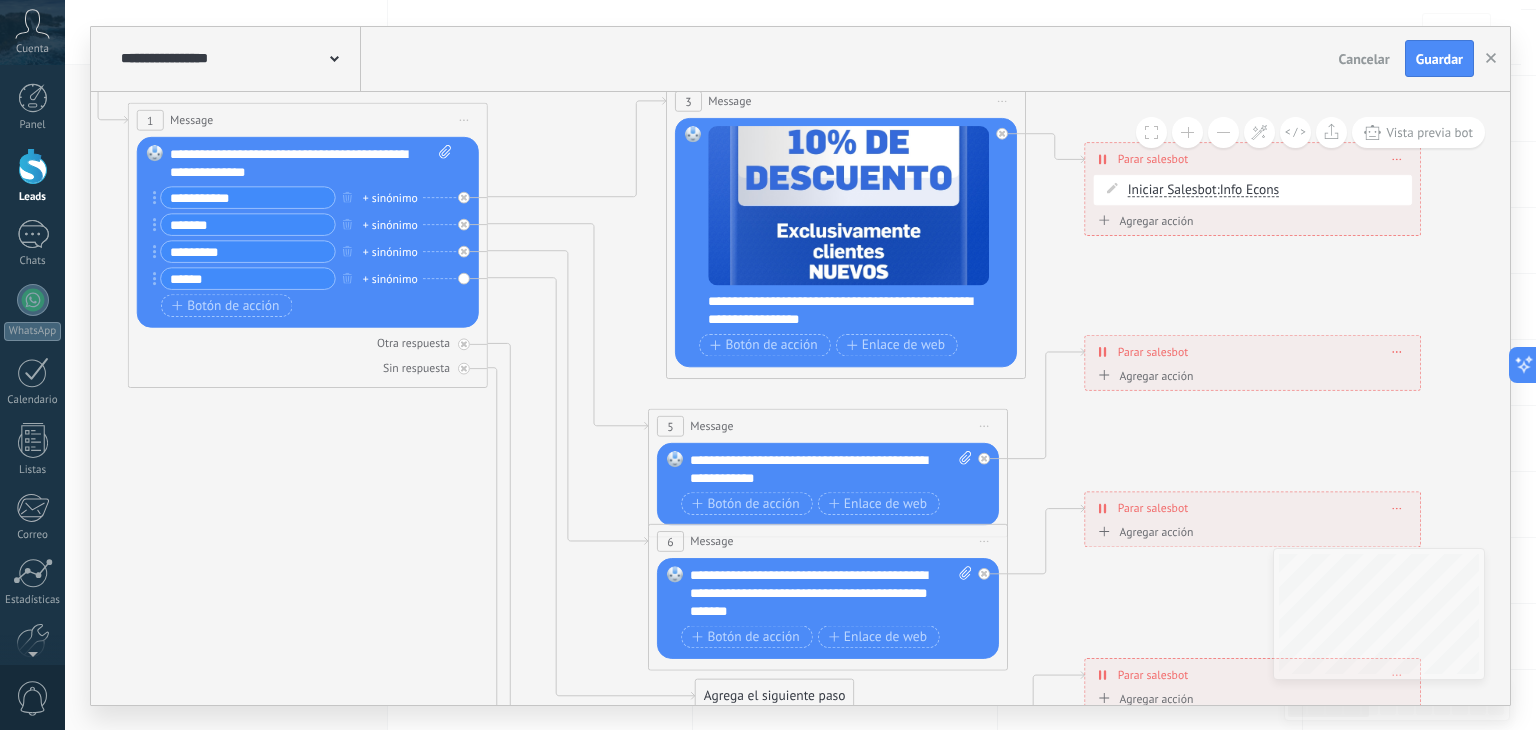 click 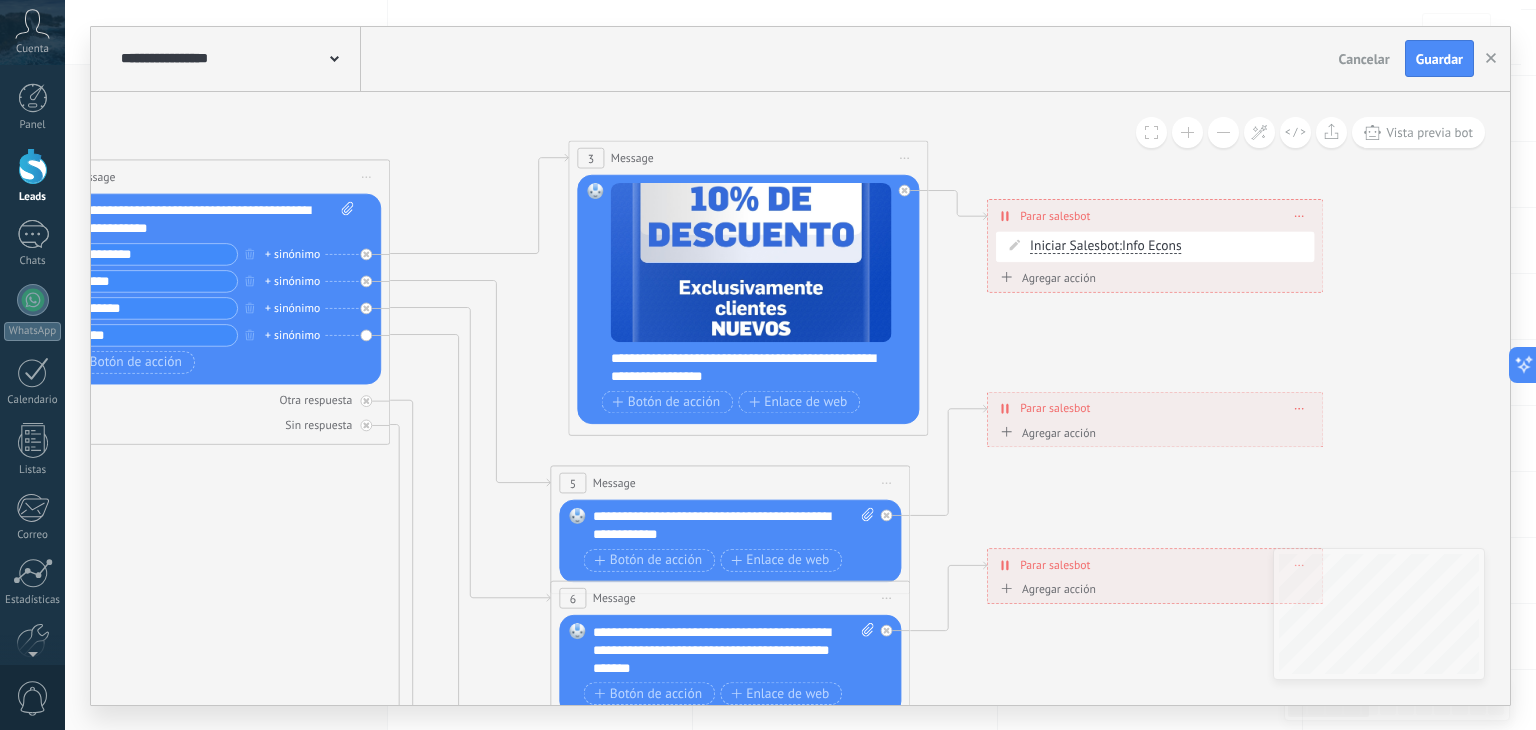 drag, startPoint x: 1269, startPoint y: 453, endPoint x: 1172, endPoint y: 509, distance: 112.00446 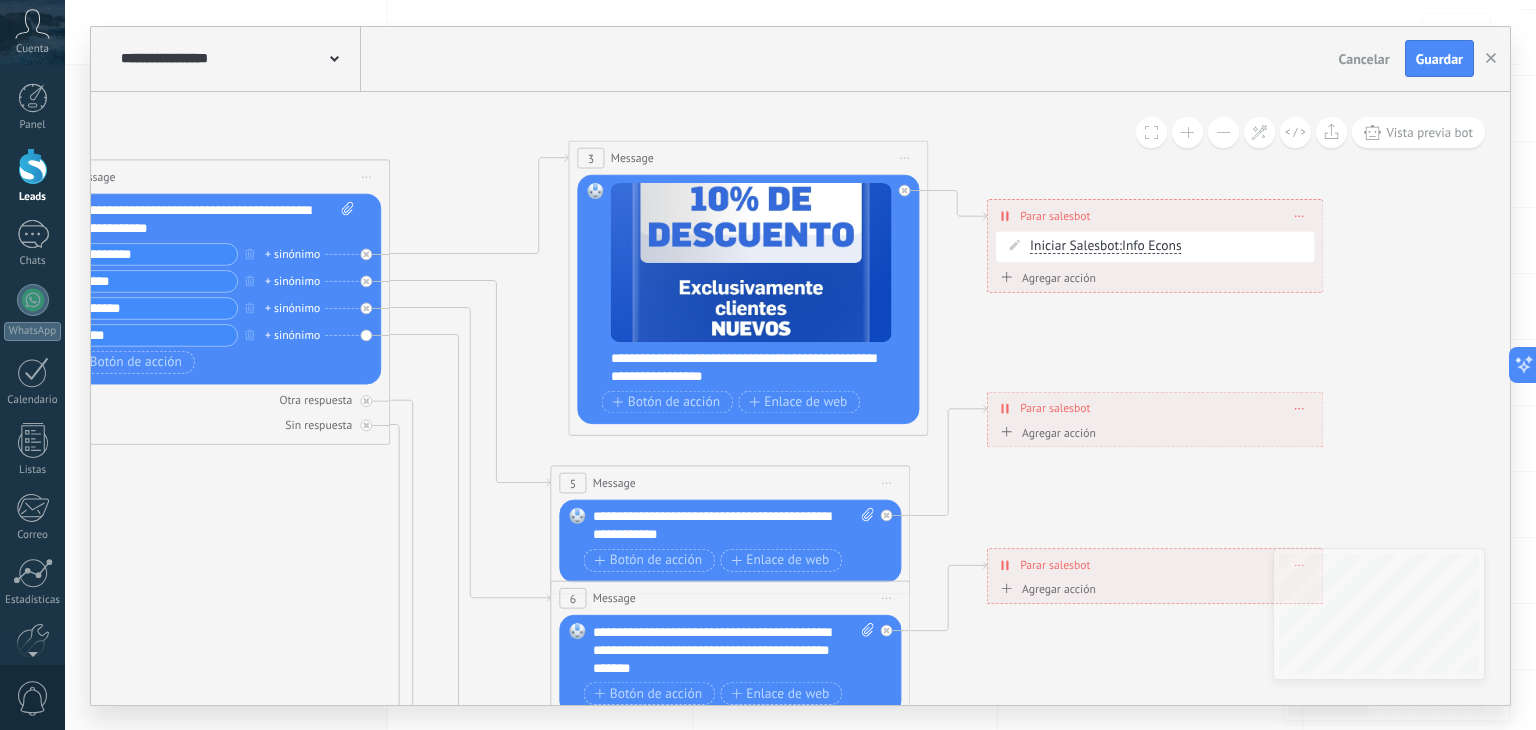 click 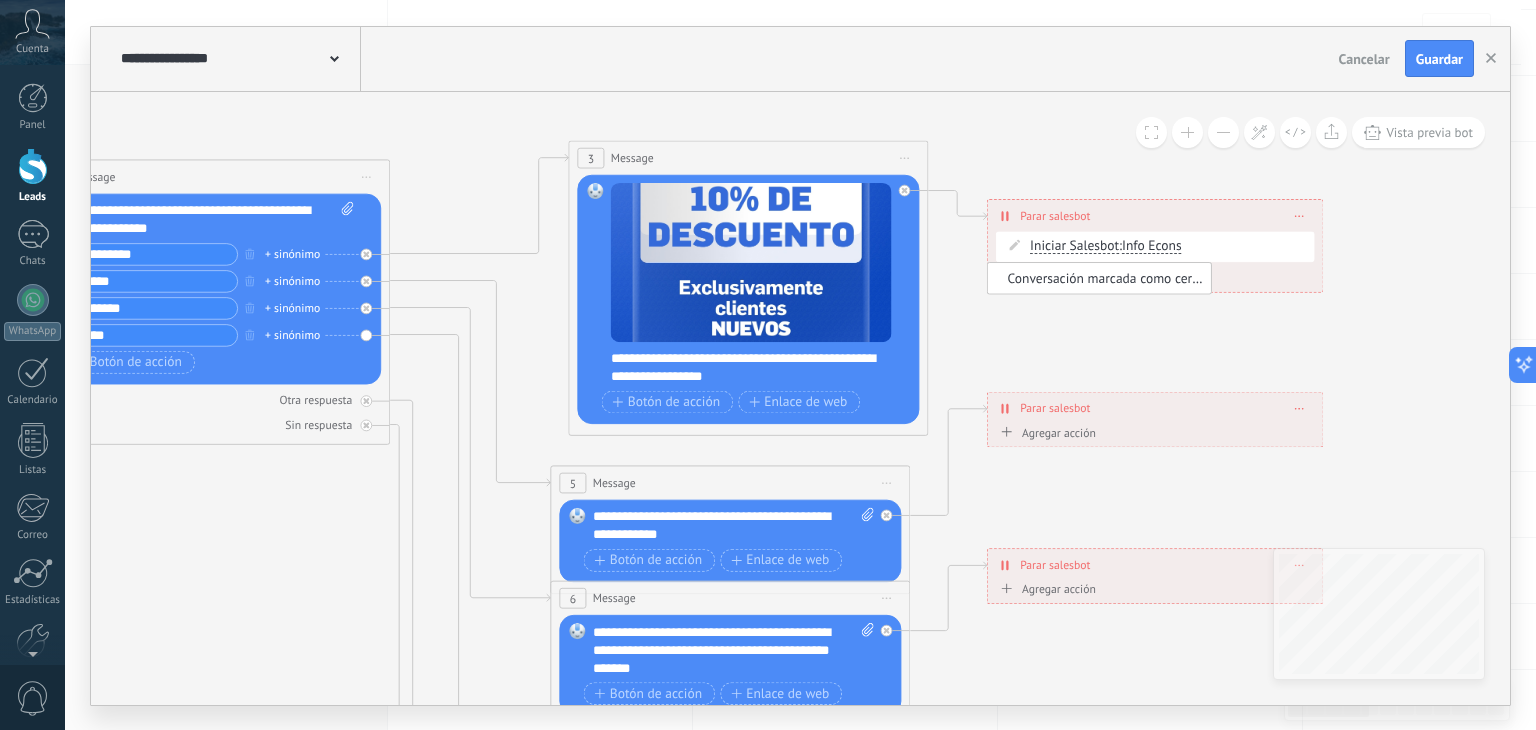 click 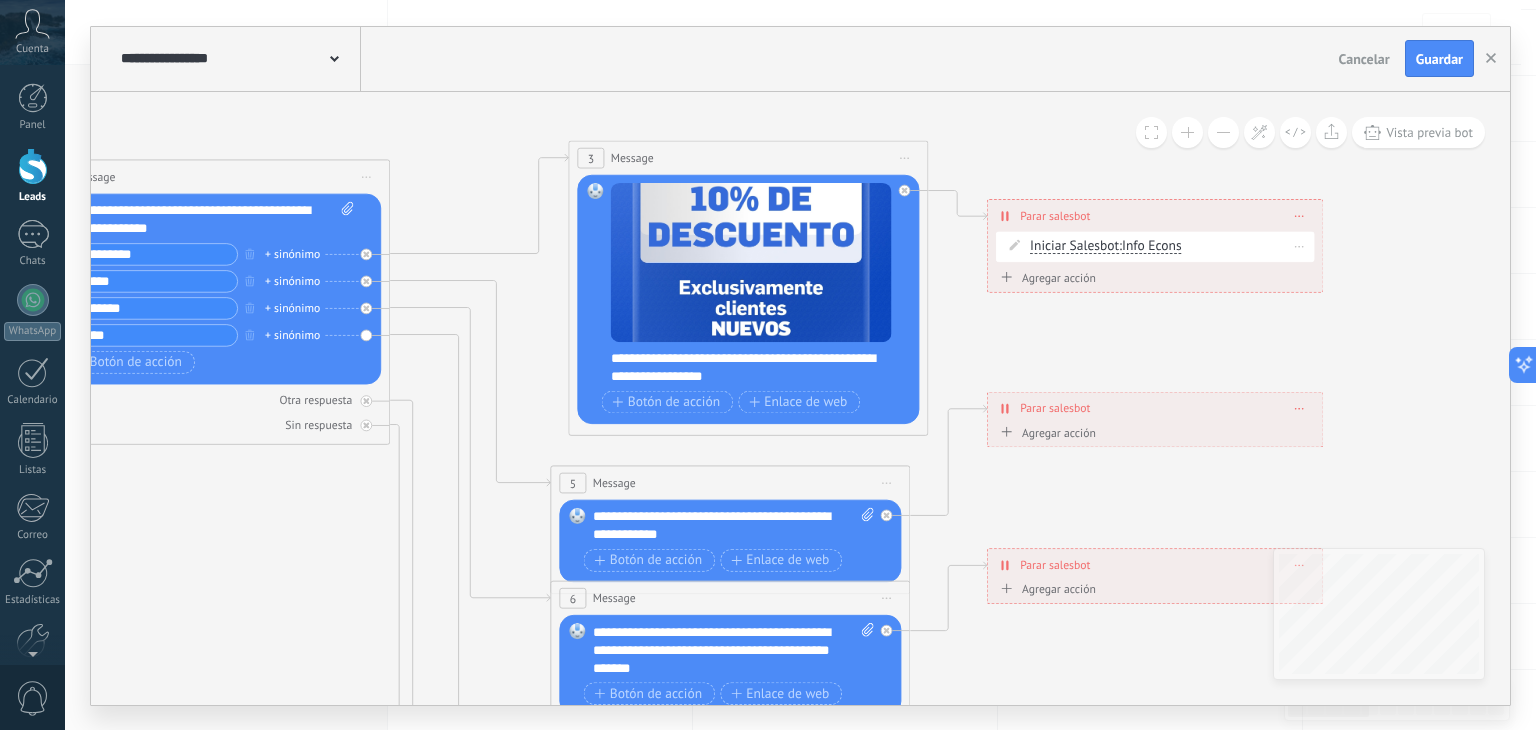 click on "Iniciar Salesbot
Conversación marcada como cerrada
Iniciar Salesbot
Iniciar Salesbot
Conversación marcada como cerrada
Iniciar Salesbot
:
Info Econs" at bounding box center [1169, 246] 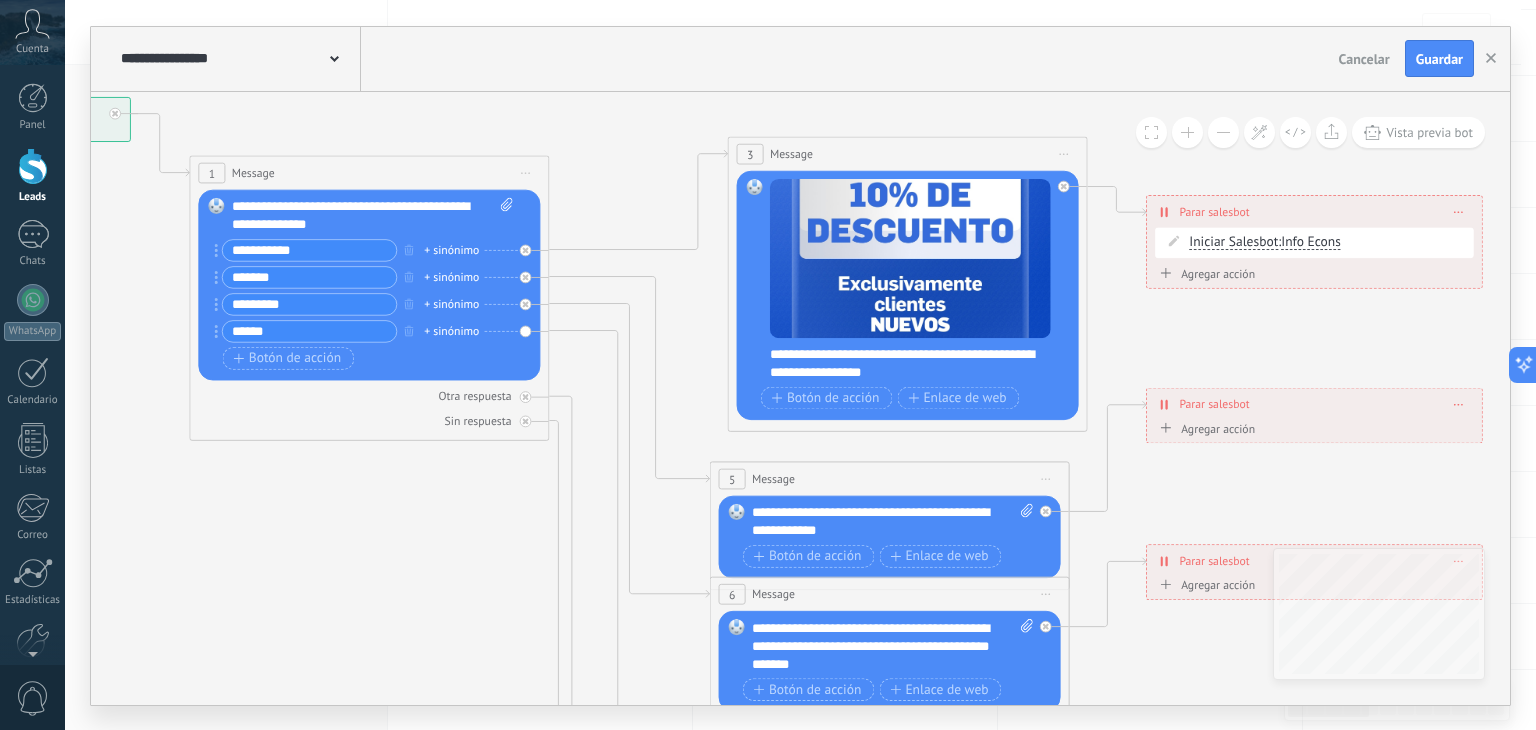 drag, startPoint x: 1130, startPoint y: 358, endPoint x: 1289, endPoint y: 354, distance: 159.05031 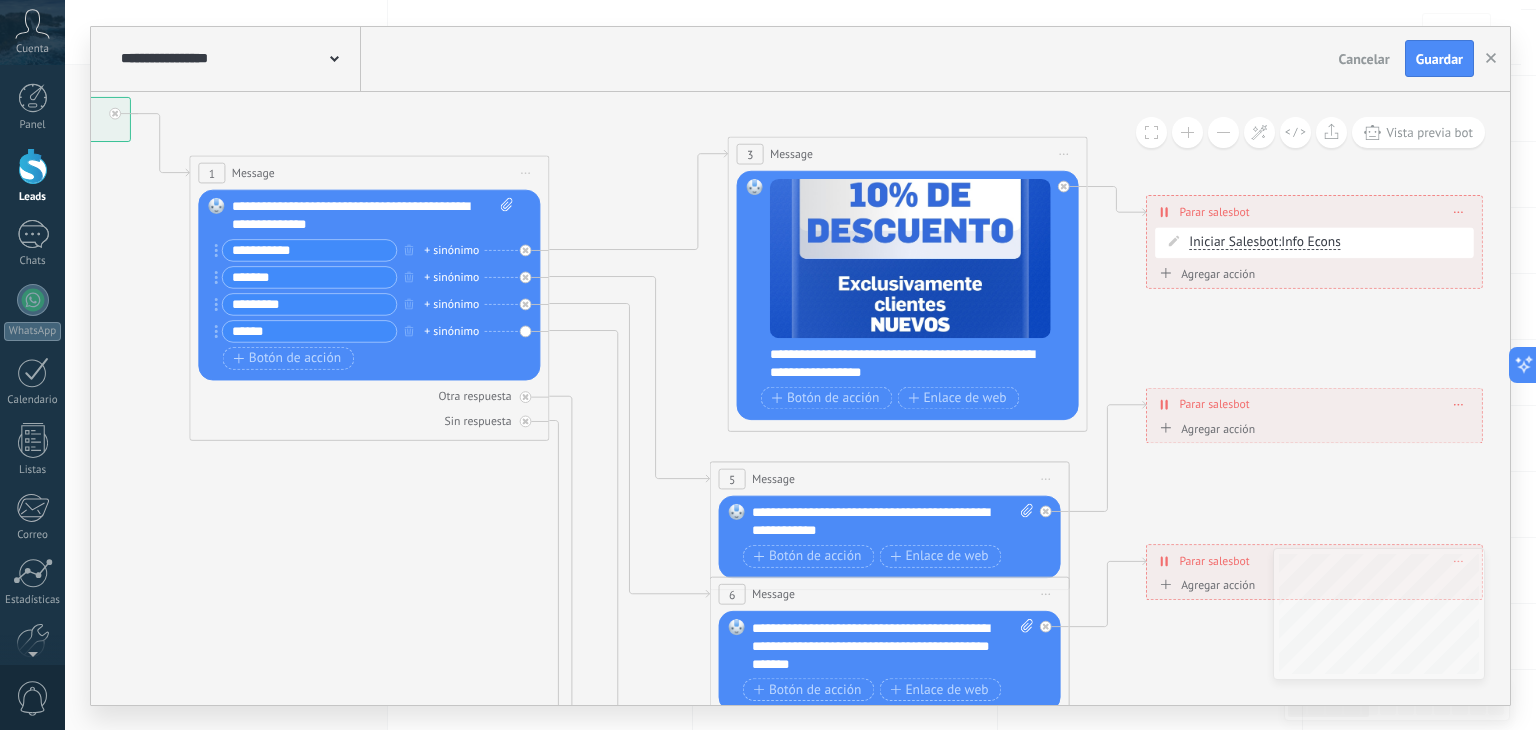 click 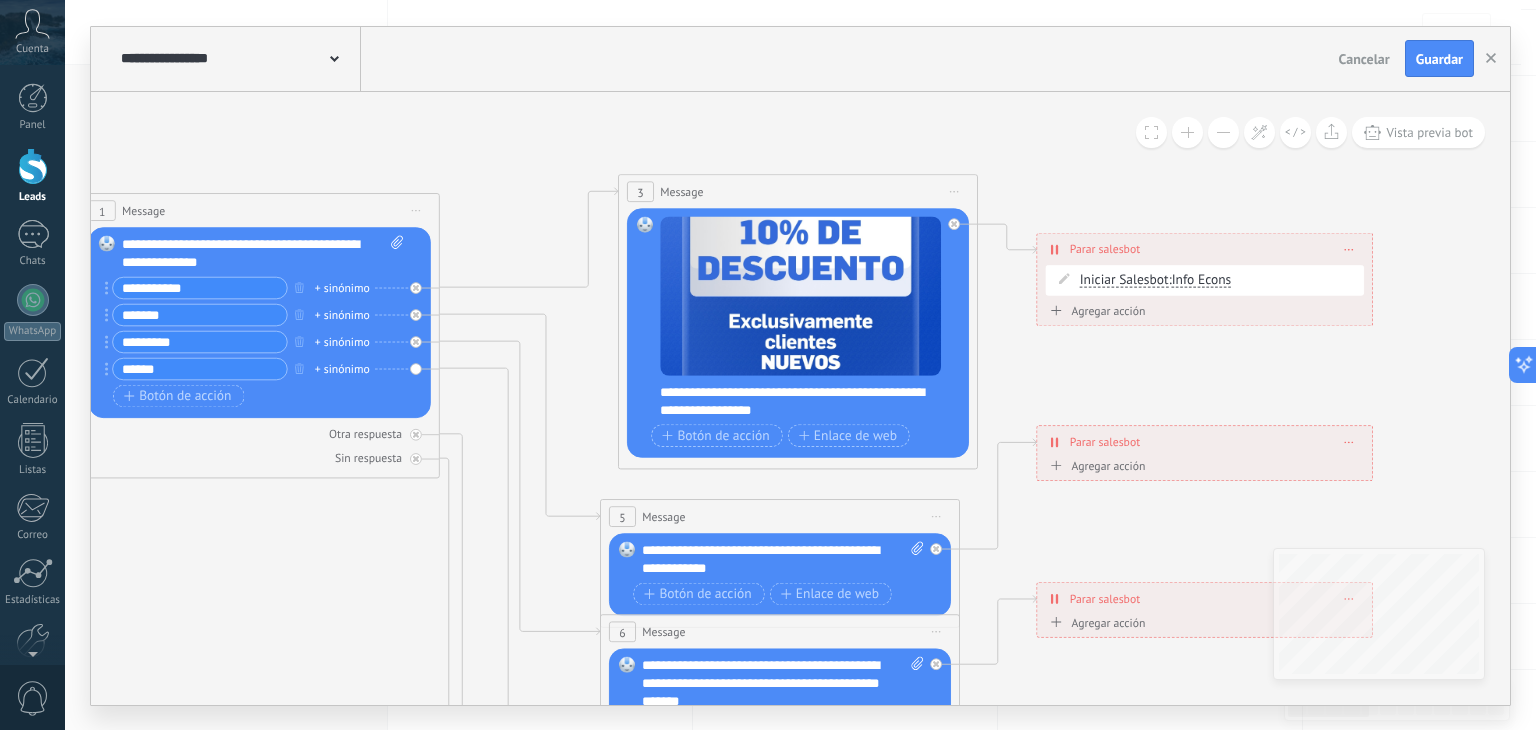 drag, startPoint x: 1347, startPoint y: 341, endPoint x: 1237, endPoint y: 379, distance: 116.37869 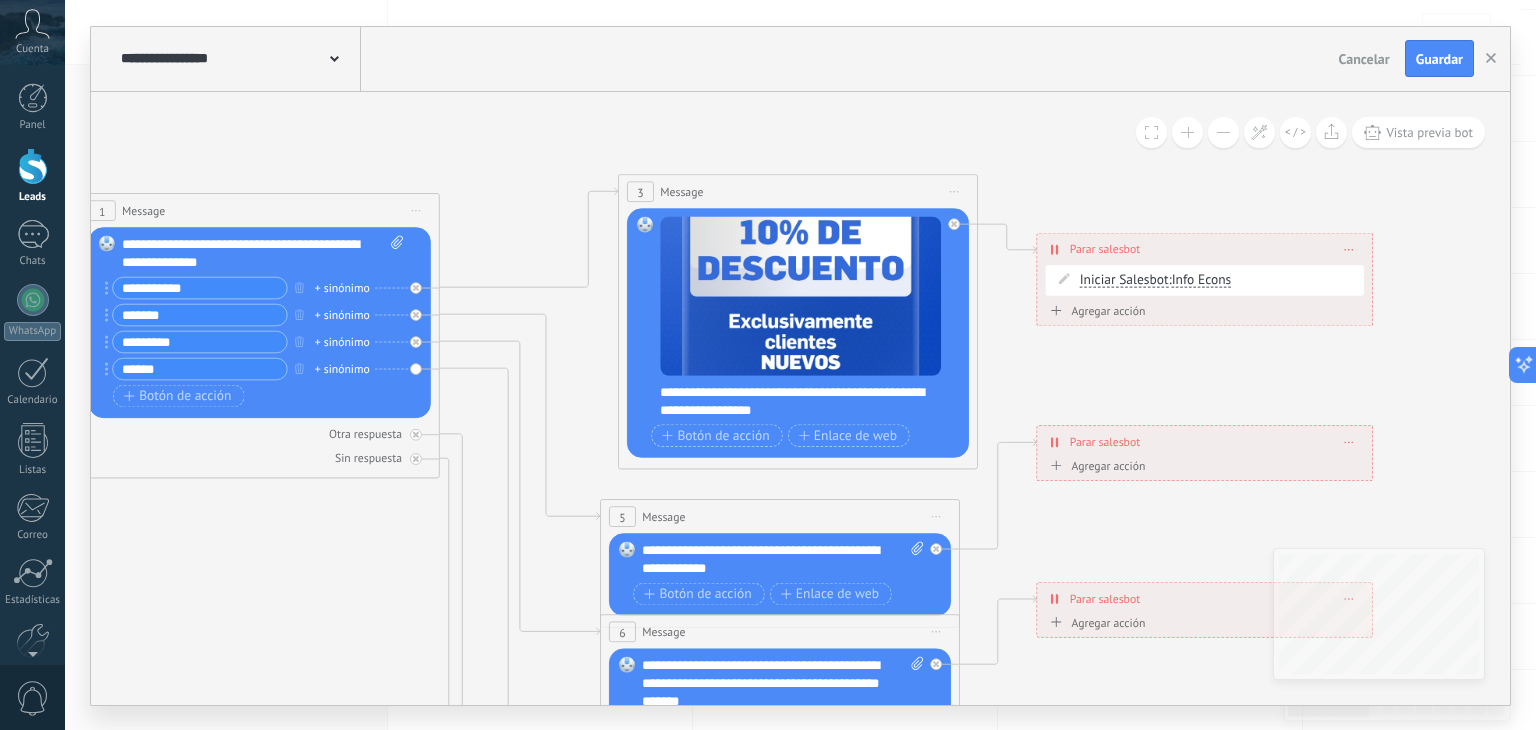 click 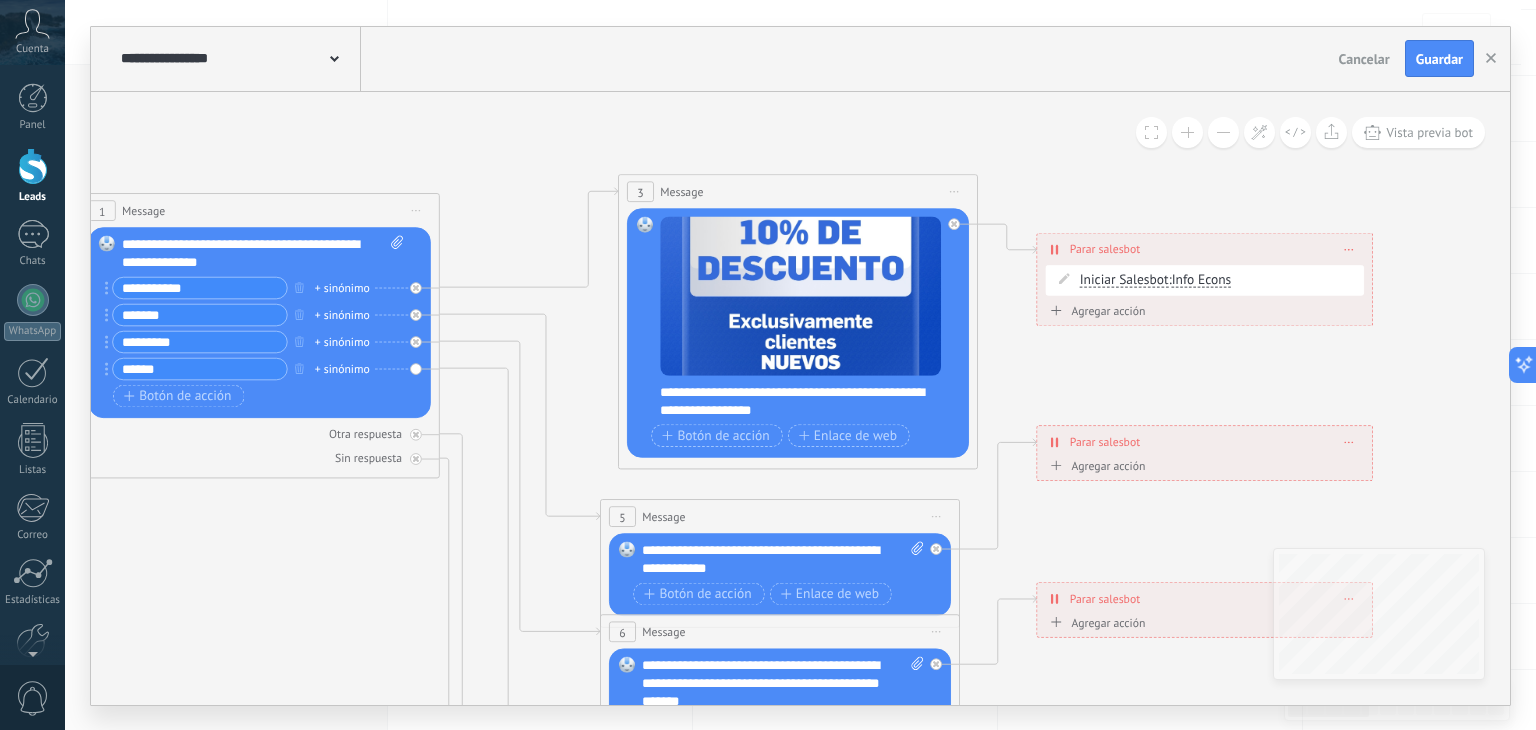 click on "Iniciar Salesbot" at bounding box center (1148, 311) 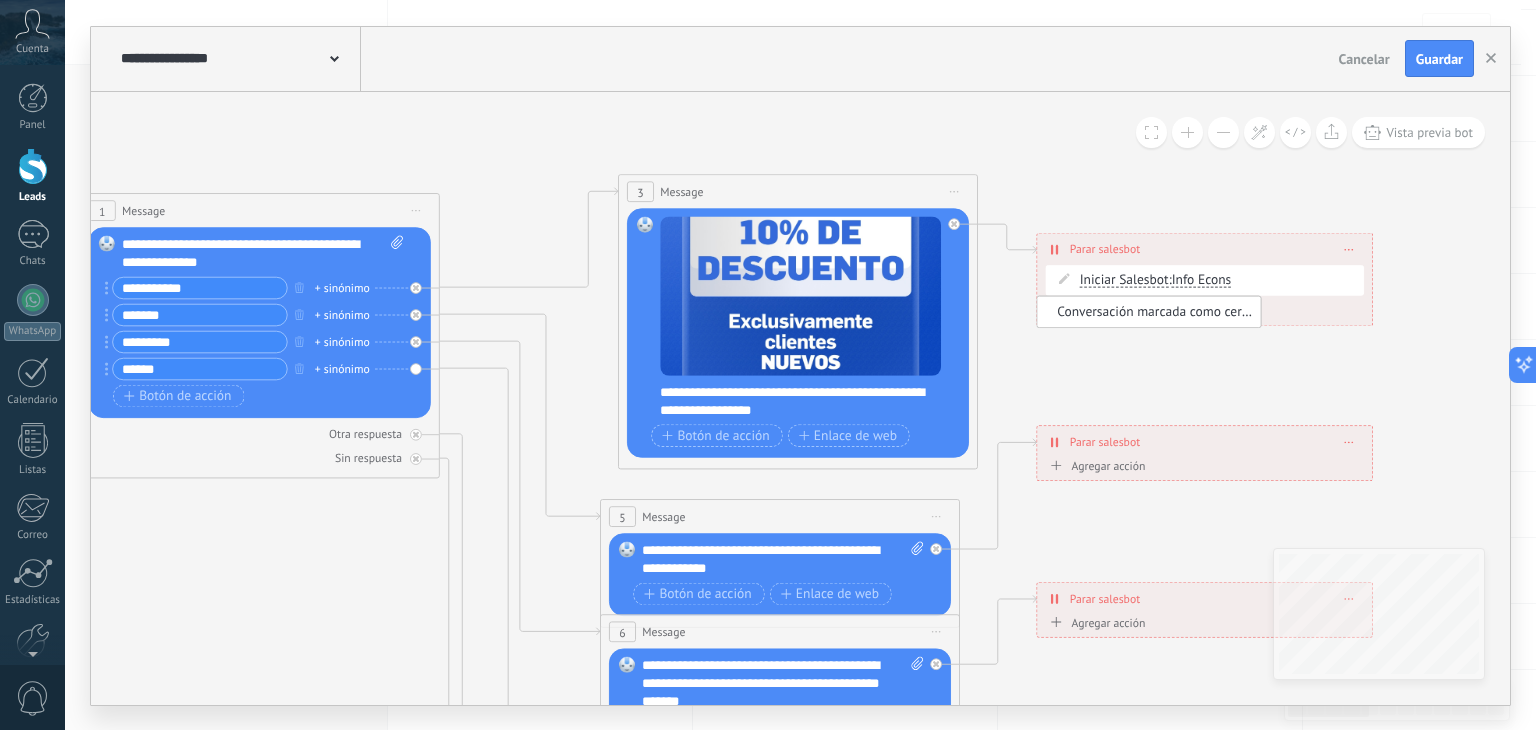 click 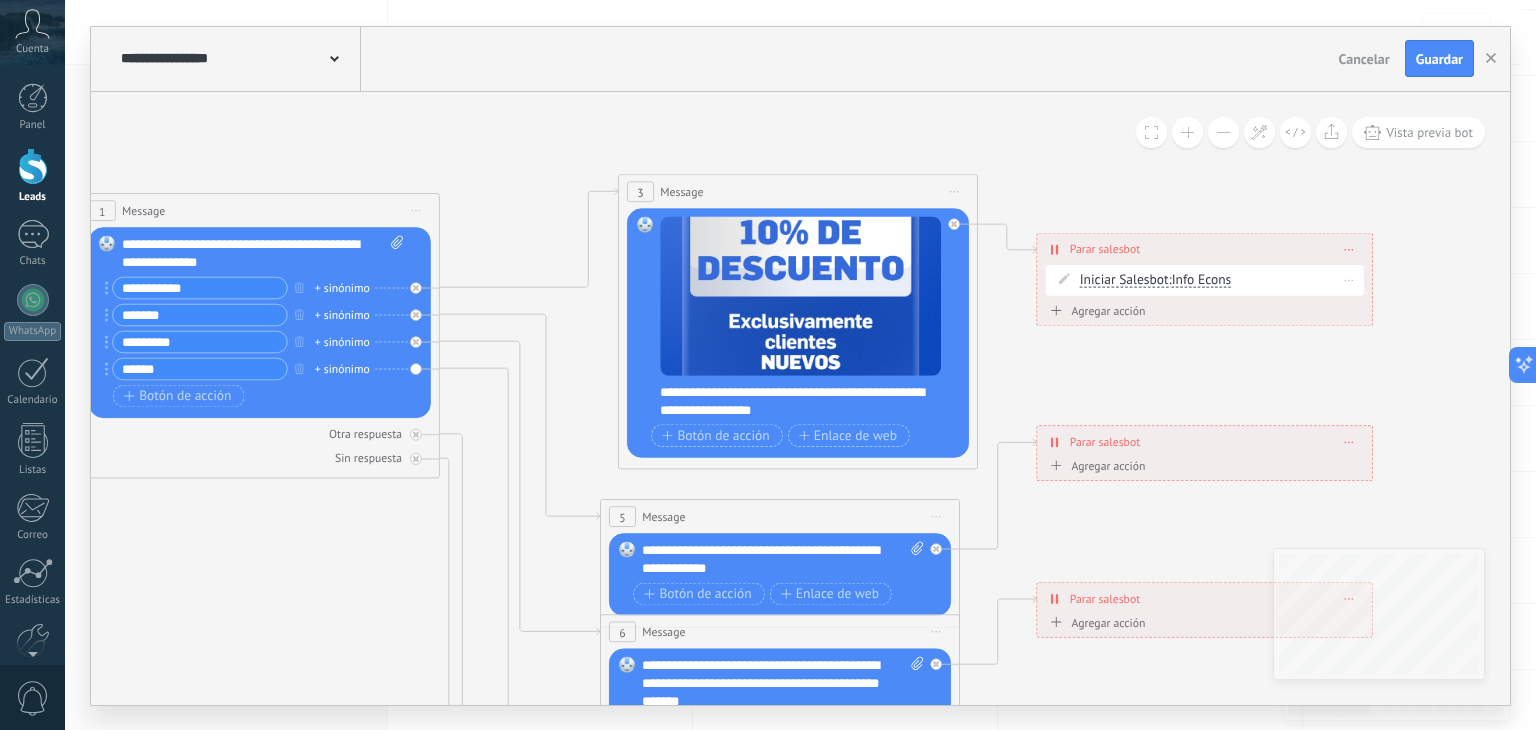 click on "Iniciar Salesbot
Conversación marcada como cerrada
Iniciar Salesbot
Iniciar Salesbot
Conversación marcada como cerrada
Iniciar Salesbot
:
Info Econs" at bounding box center (1219, 280) 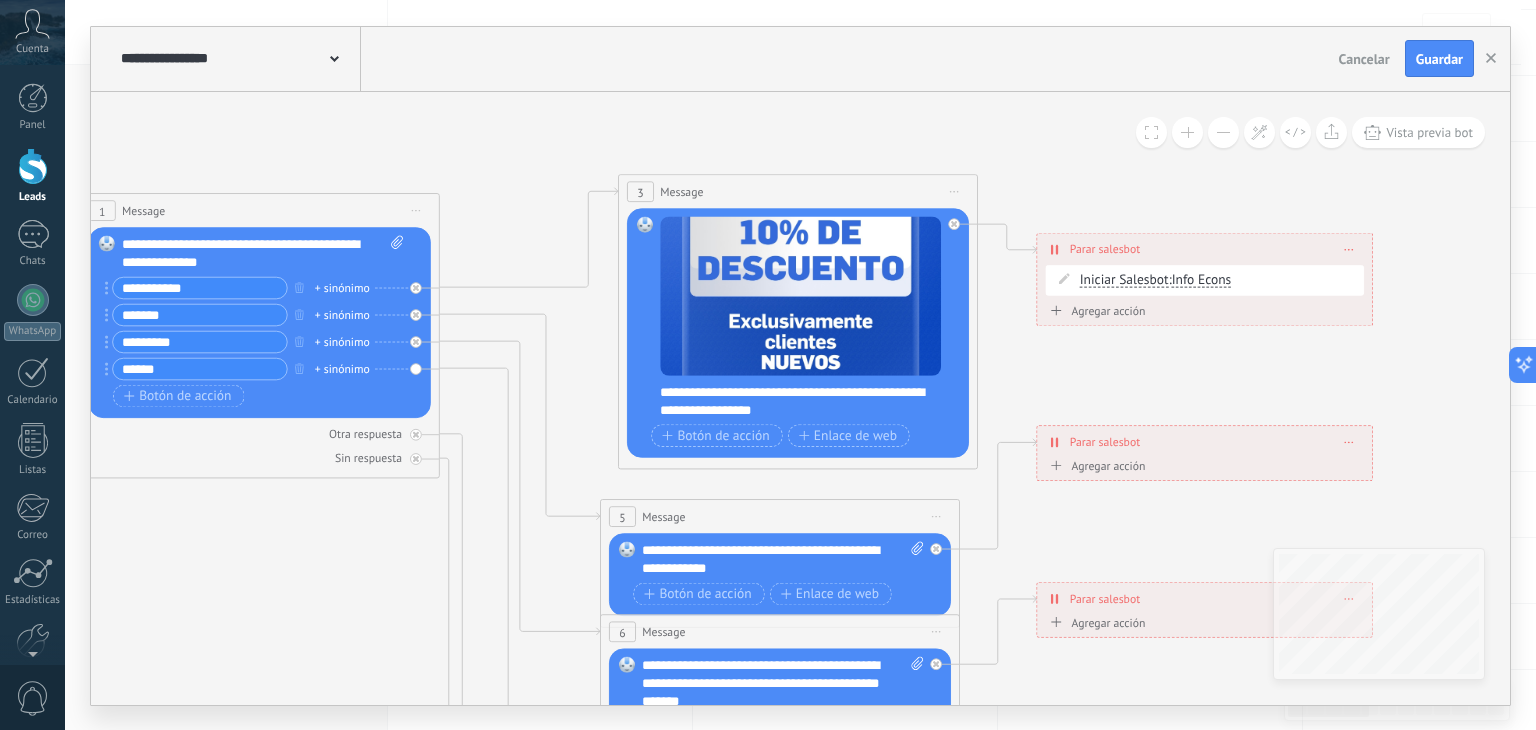 click 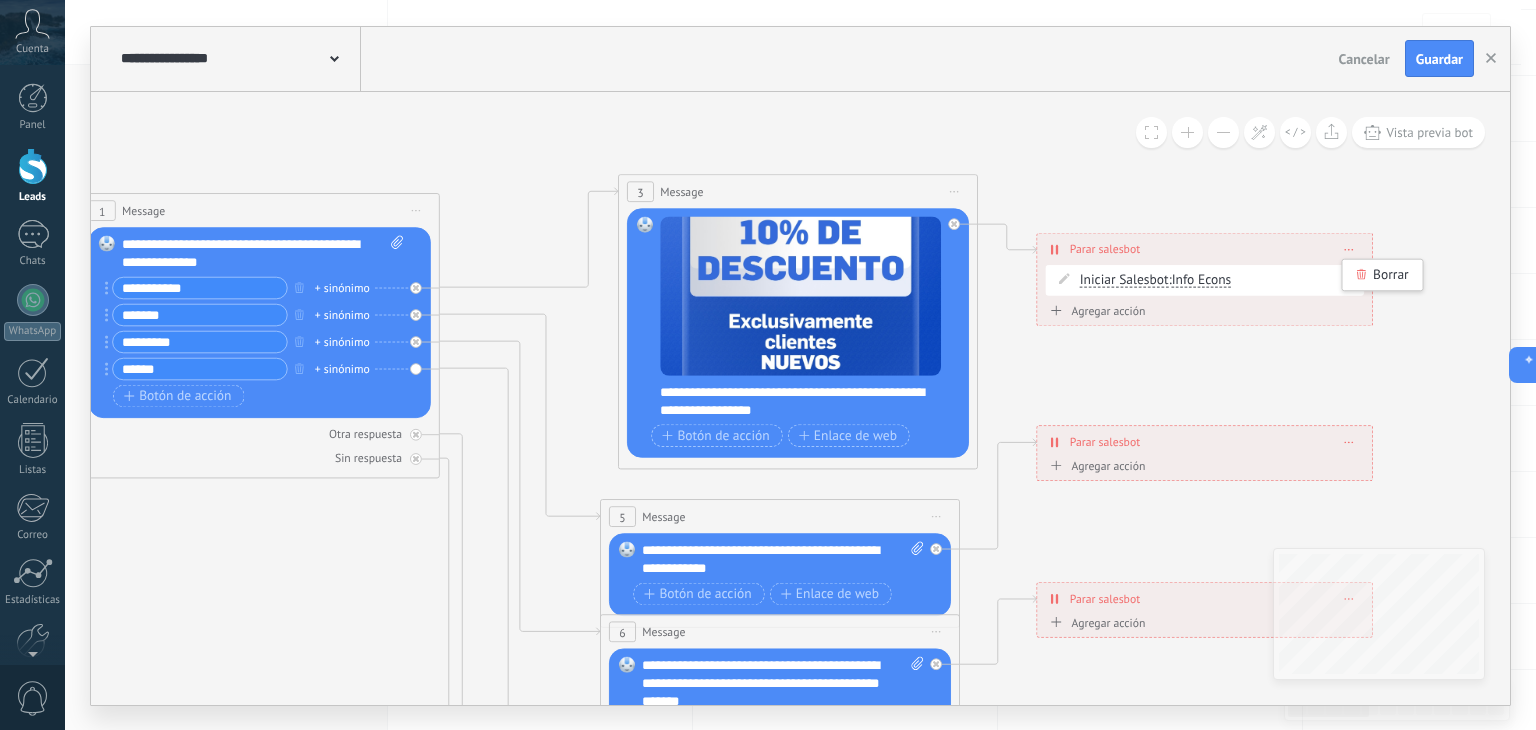 click 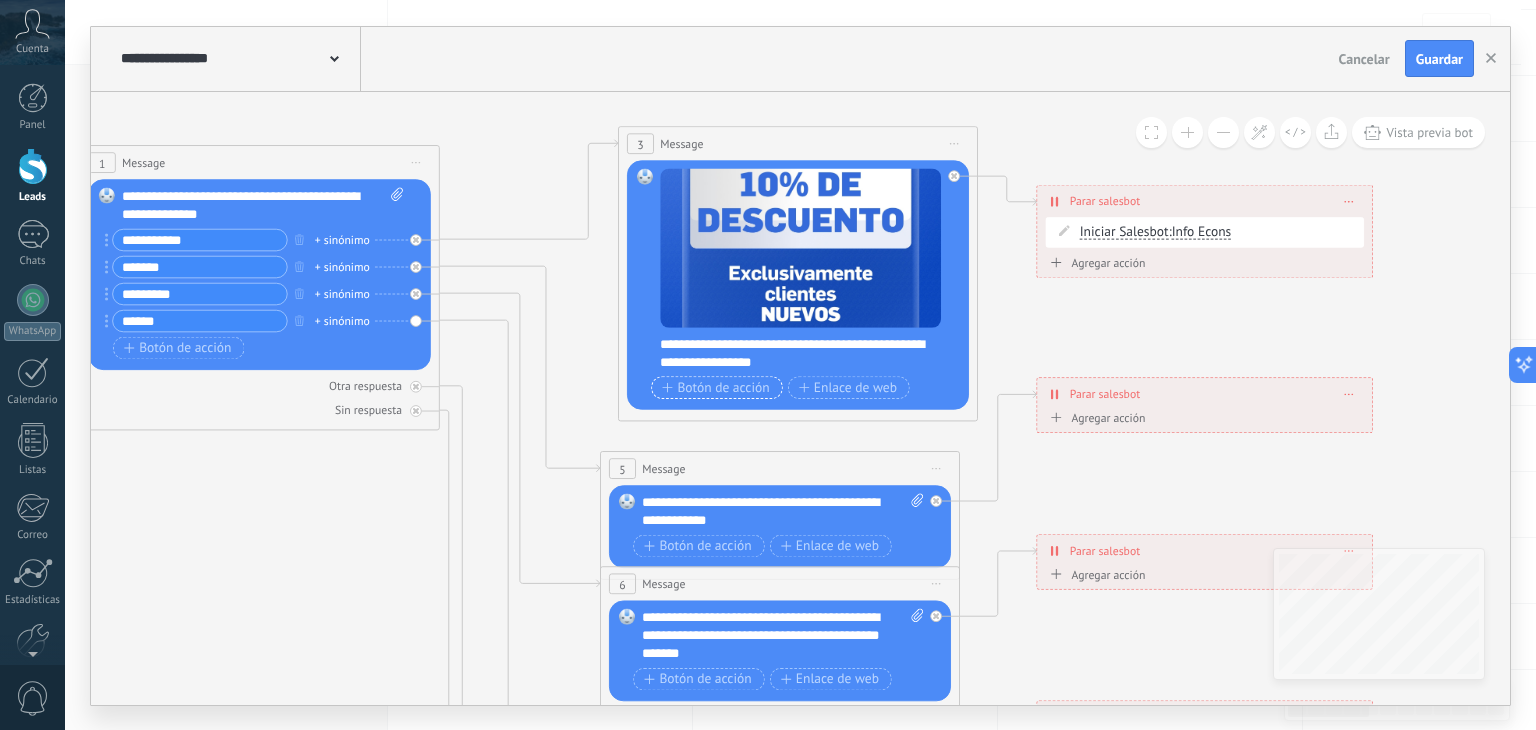 click on "Botón de acción" at bounding box center (716, 387) 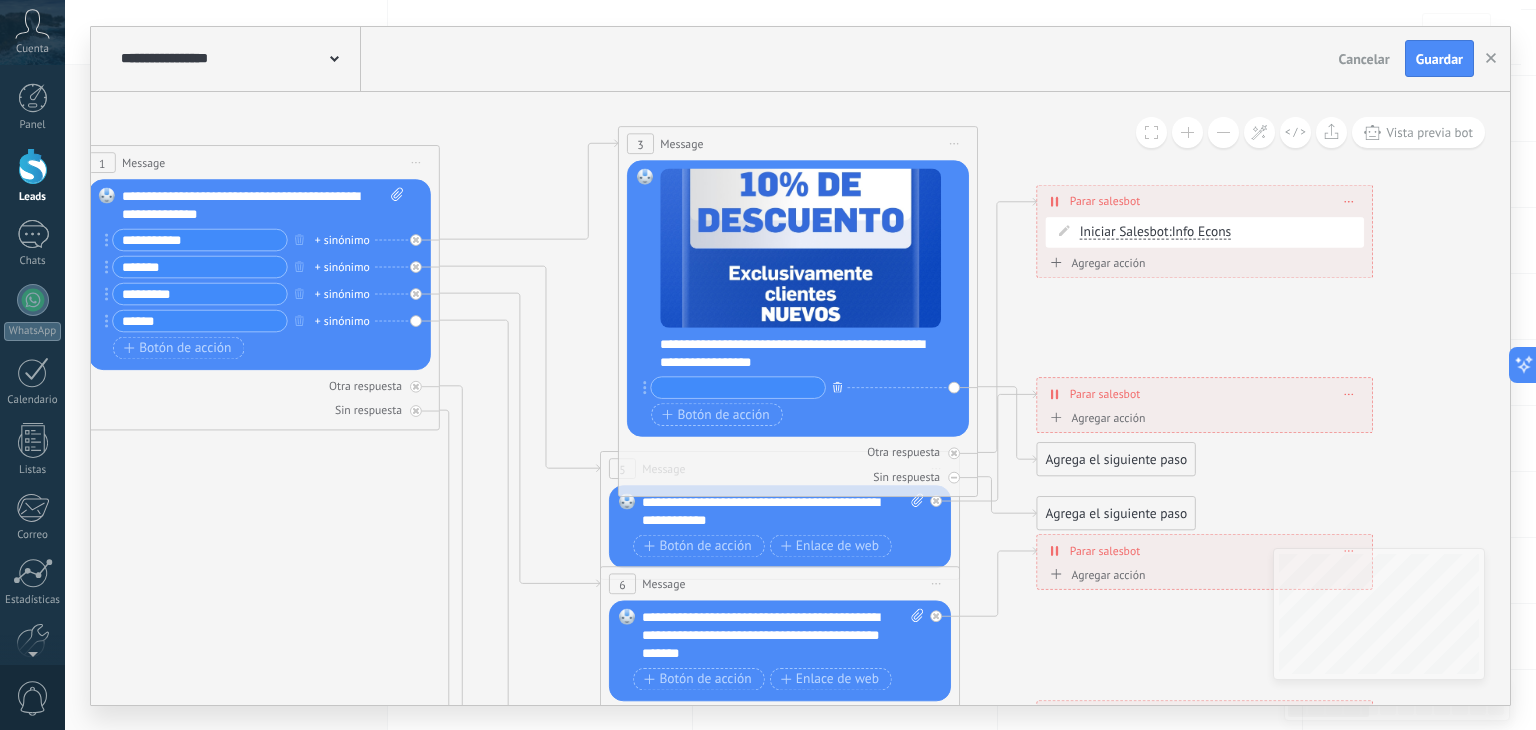 click 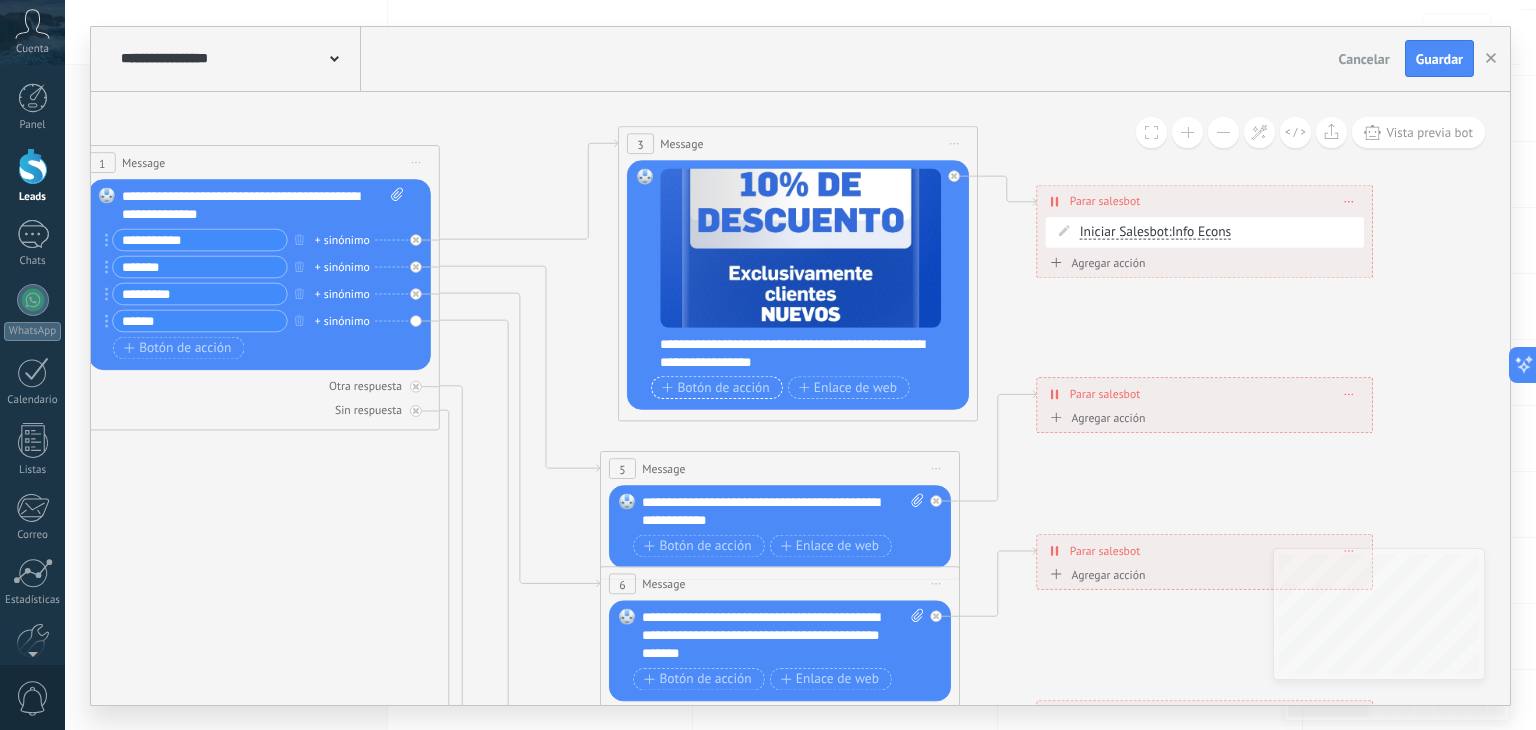 click on "Botón de acción" at bounding box center (716, 387) 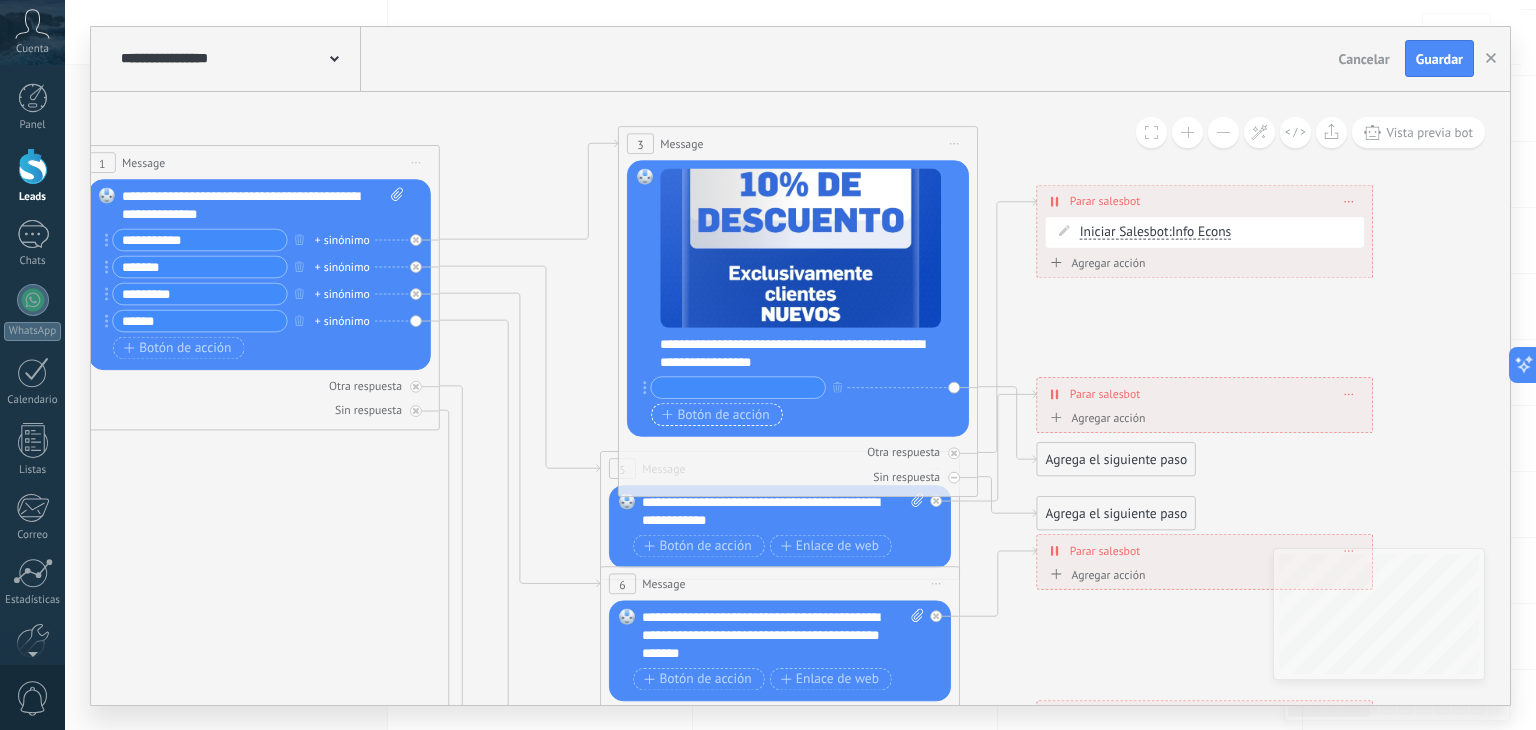 type on "*" 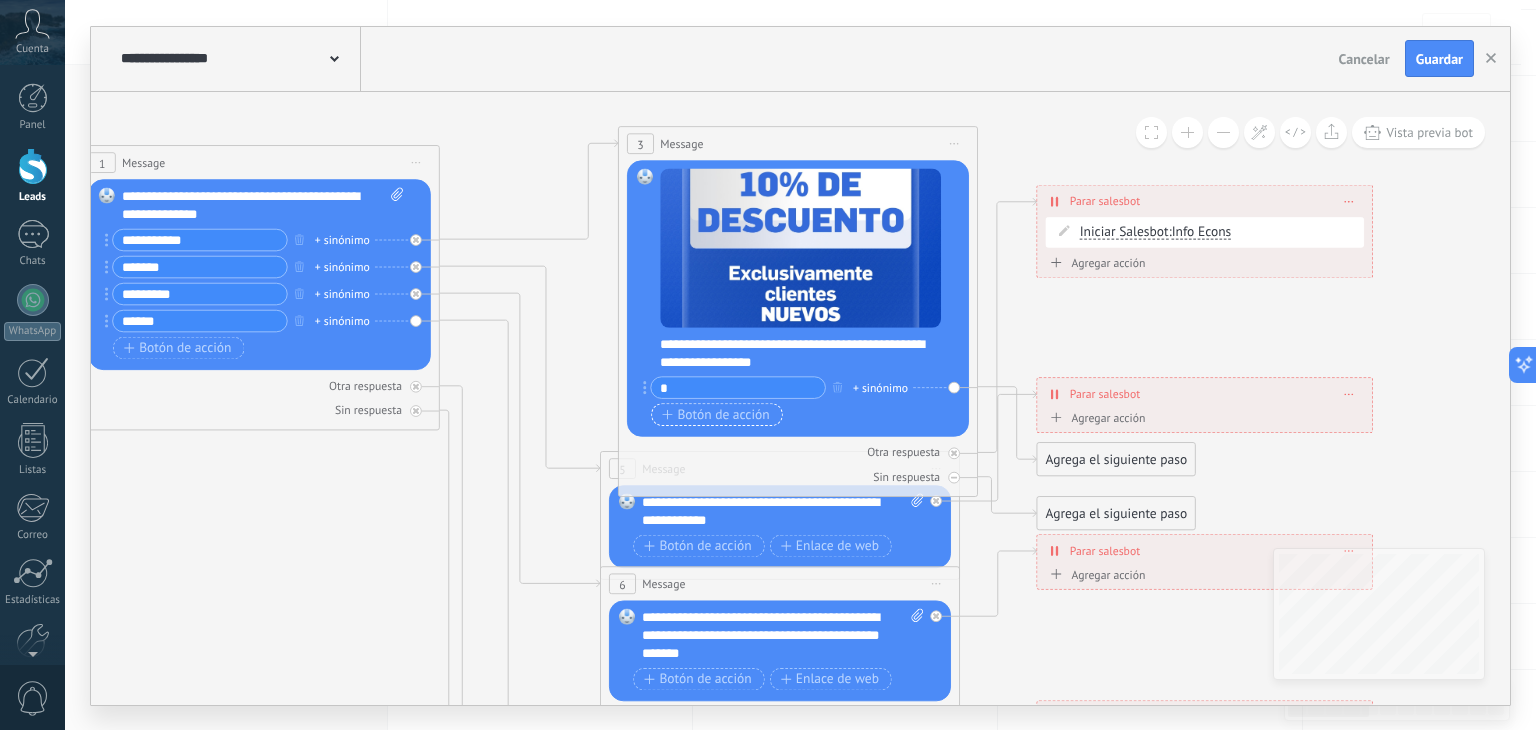 type 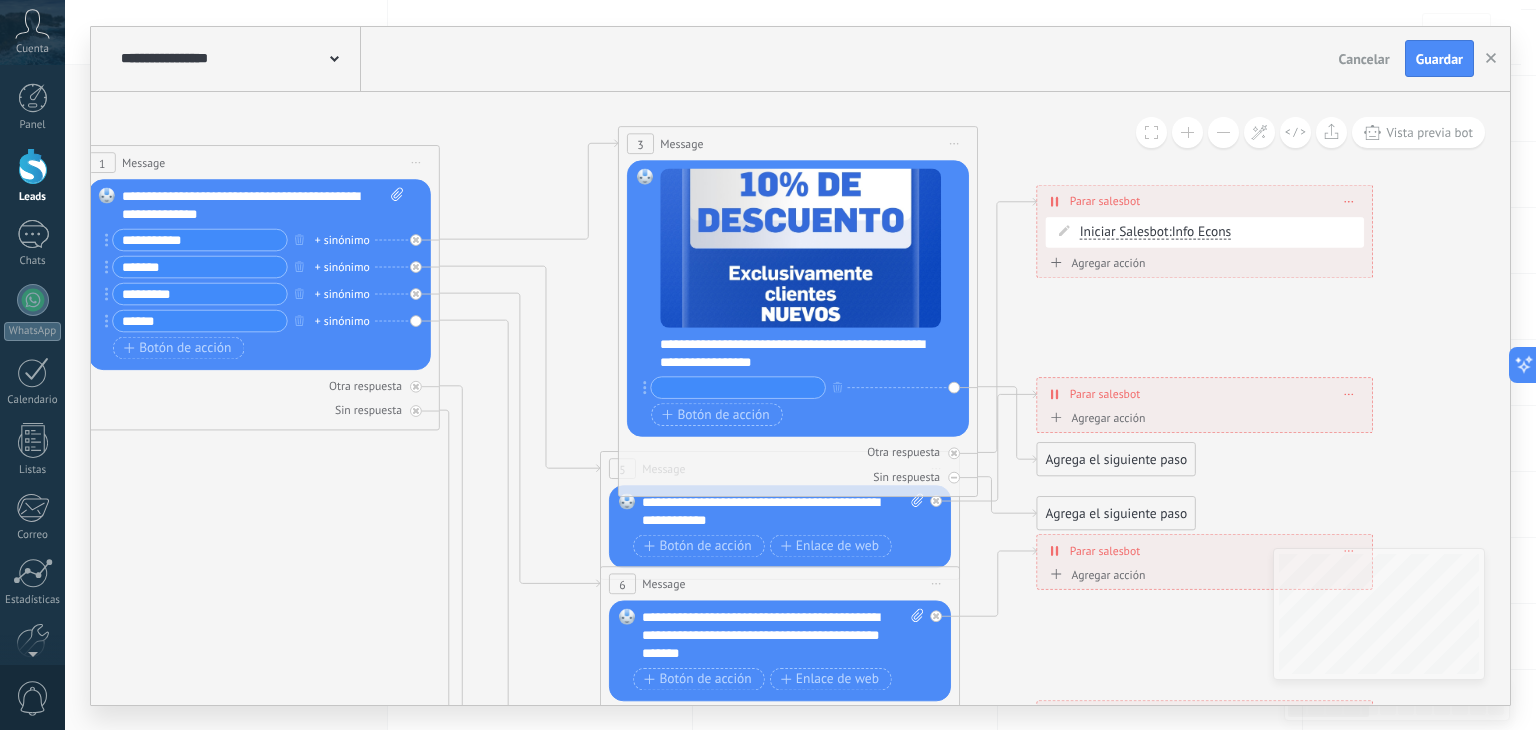 click on "Parar salesbot" at bounding box center [1105, 200] 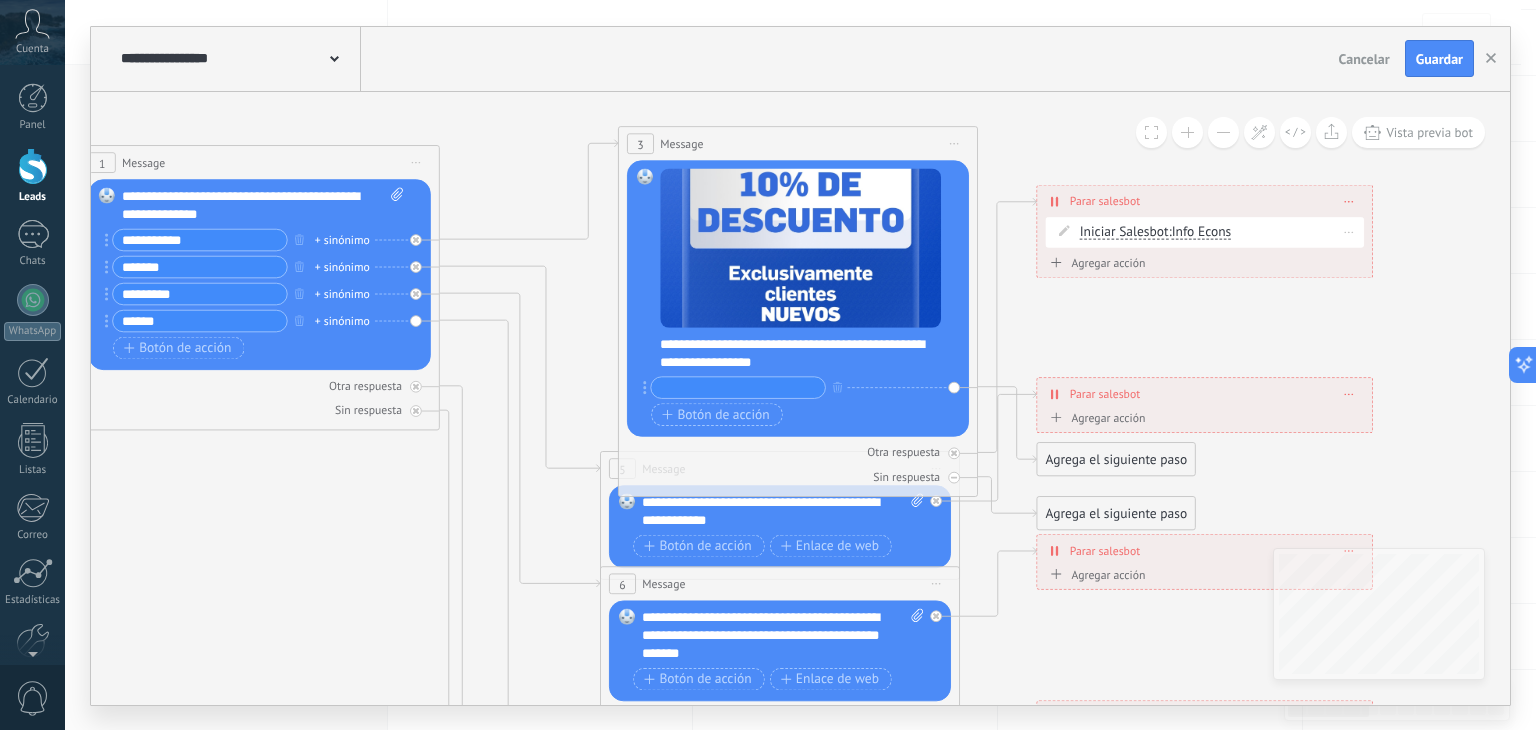 click 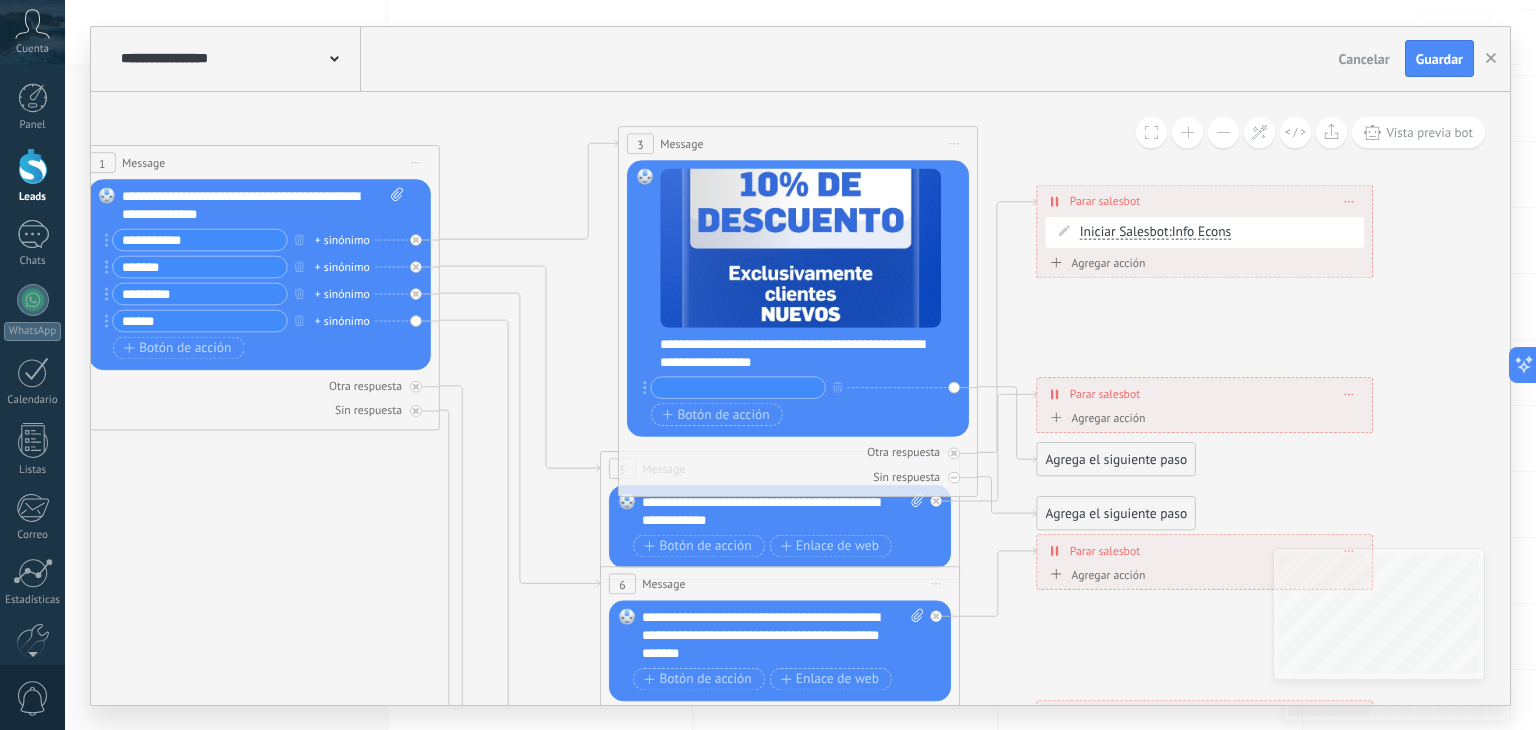 click 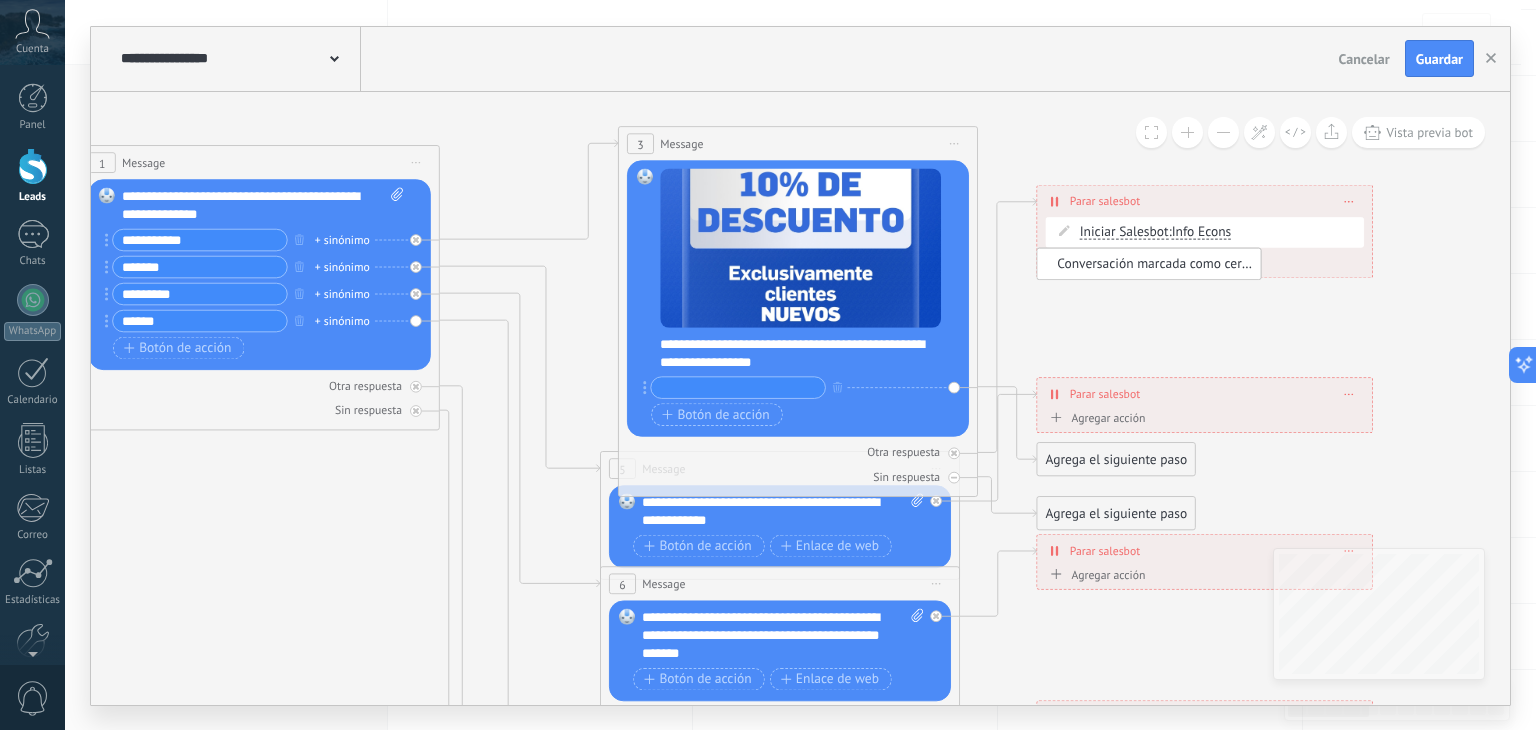 click 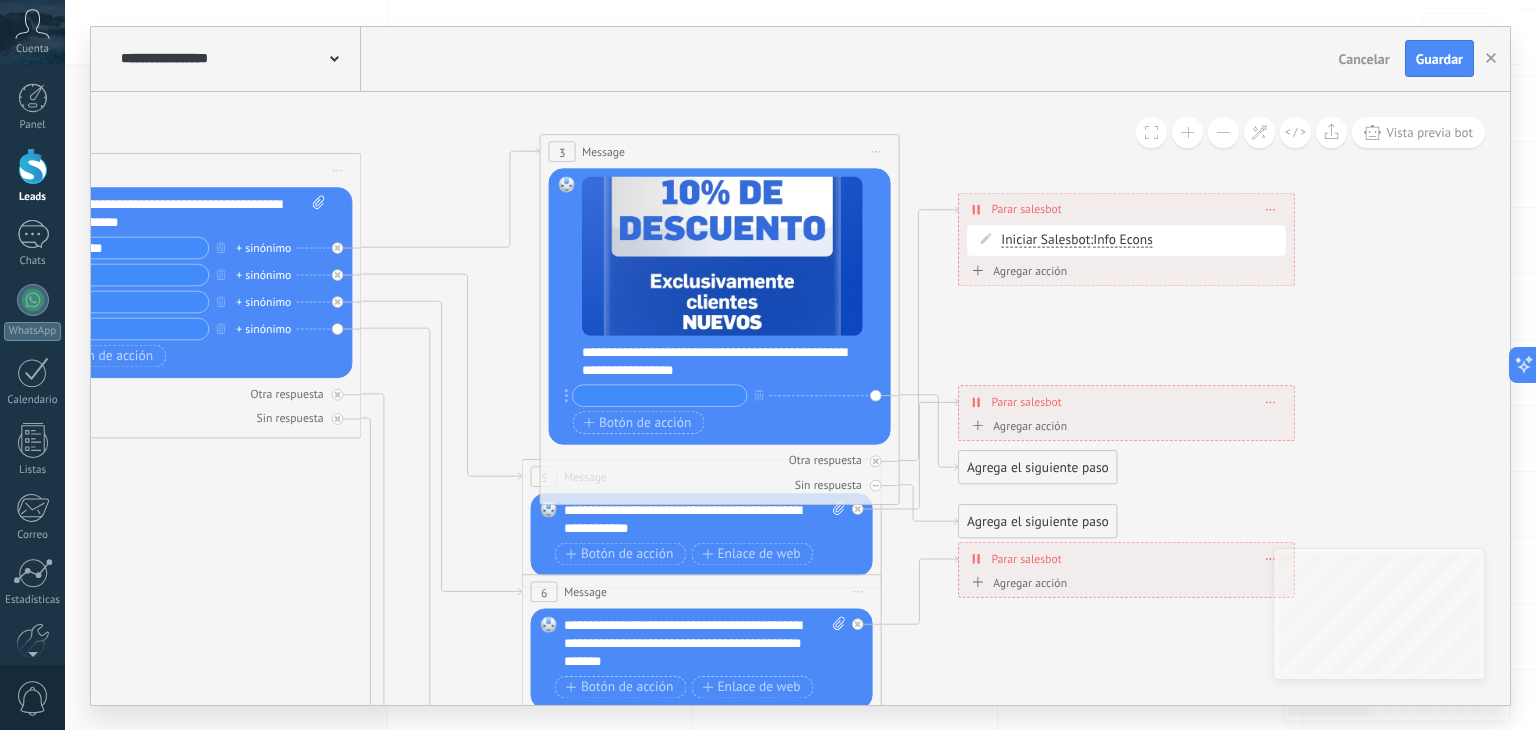 drag, startPoint x: 1220, startPoint y: 353, endPoint x: 1063, endPoint y: 369, distance: 157.81319 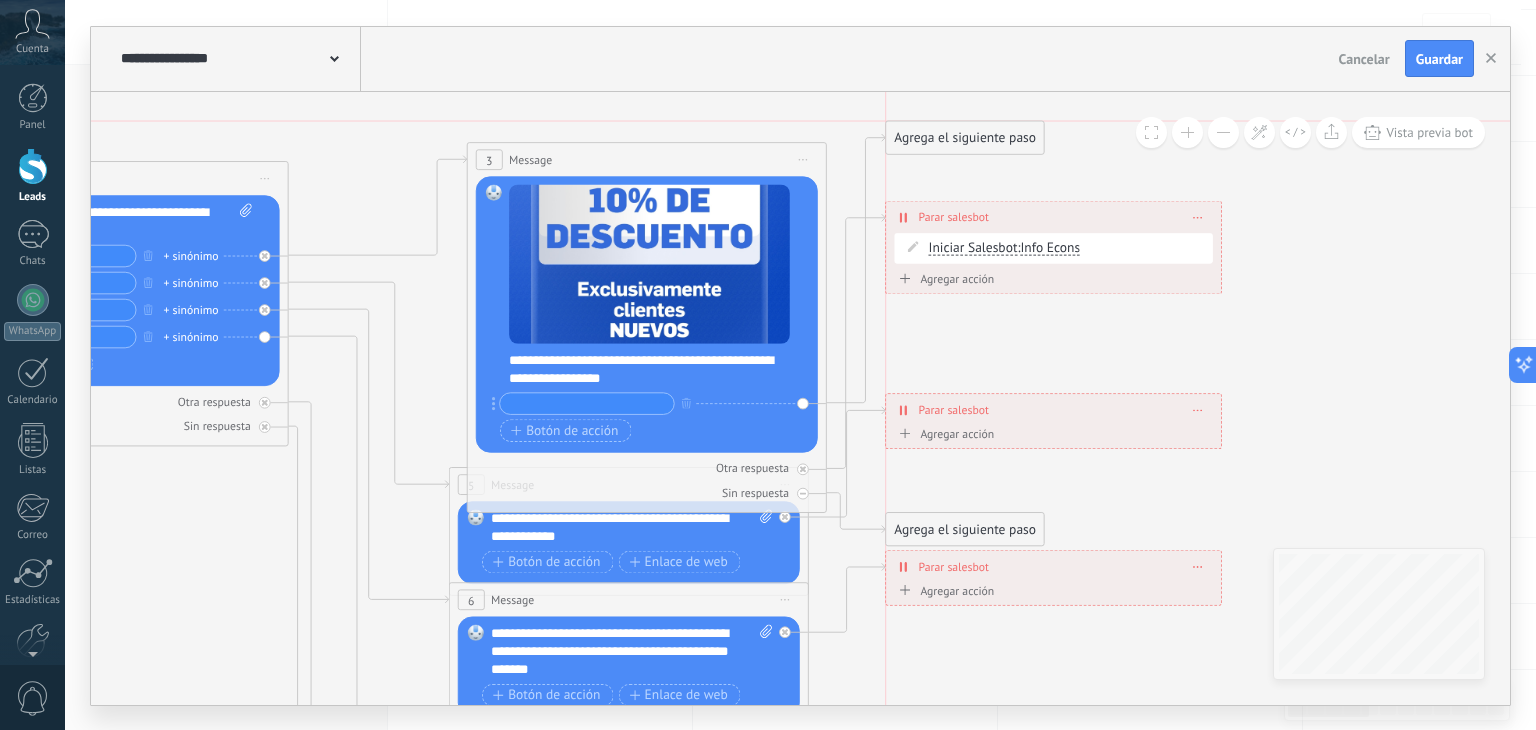 drag, startPoint x: 941, startPoint y: 472, endPoint x: 1003, endPoint y: 292, distance: 190.37857 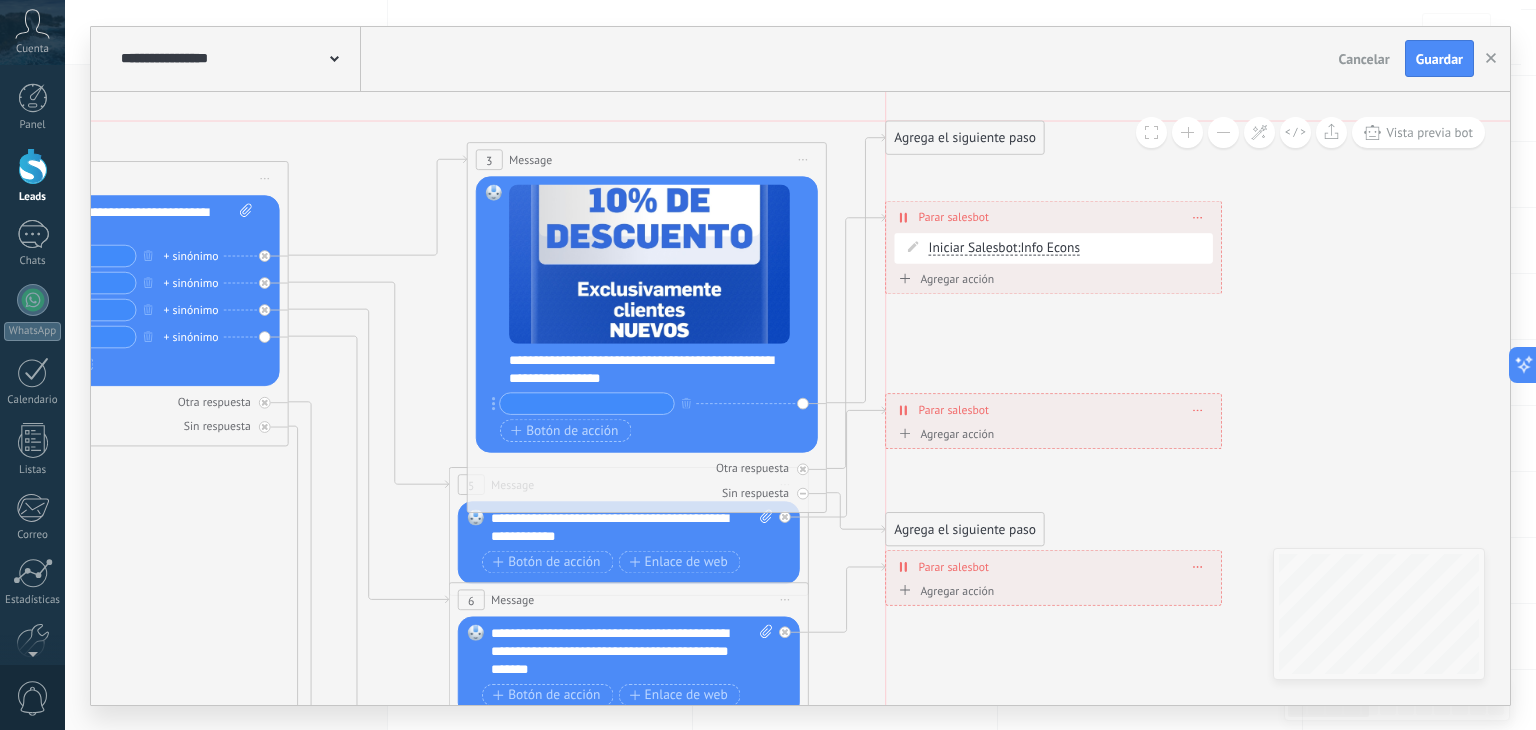 click on "Agrega el siguiente paso" at bounding box center [965, 138] 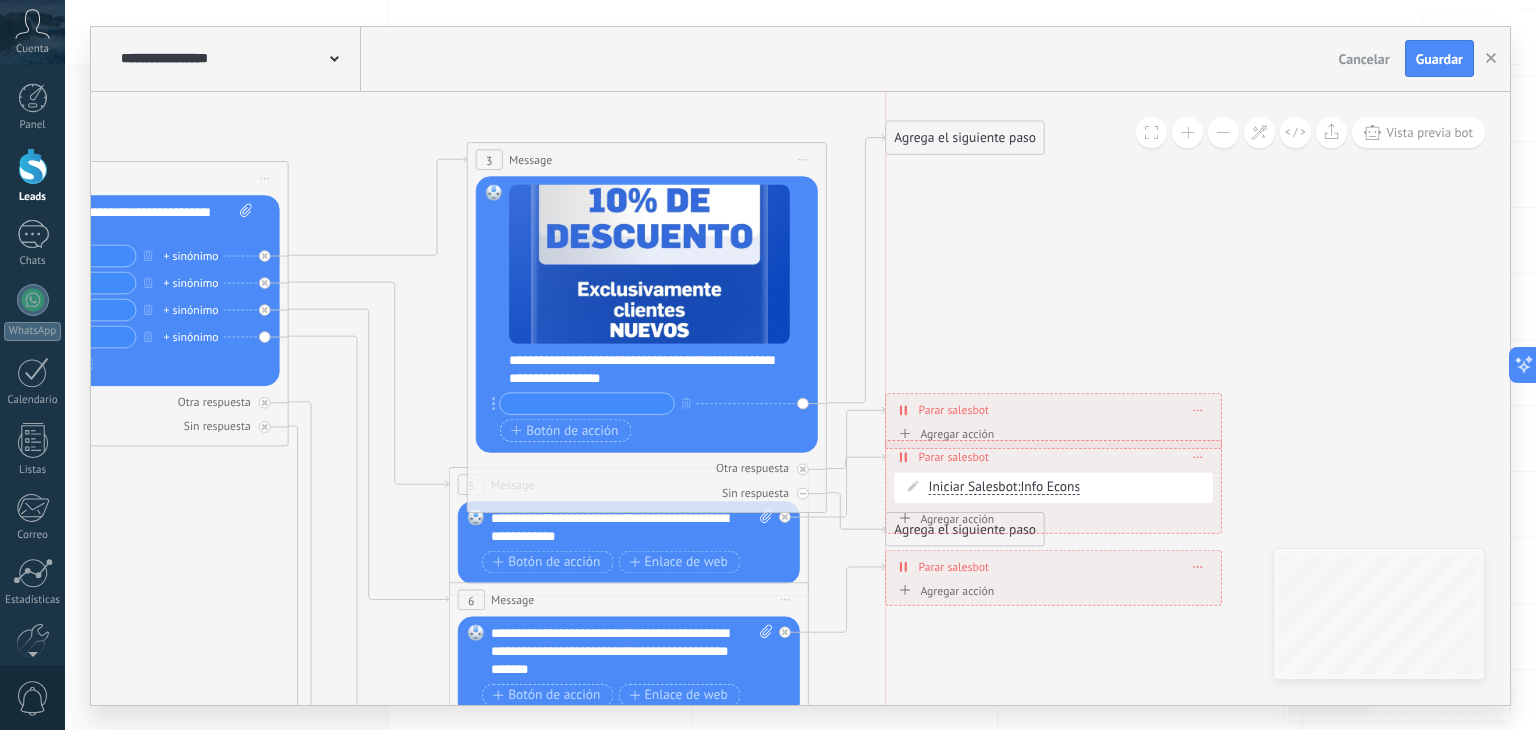 drag, startPoint x: 1096, startPoint y: 216, endPoint x: 1091, endPoint y: 456, distance: 240.05208 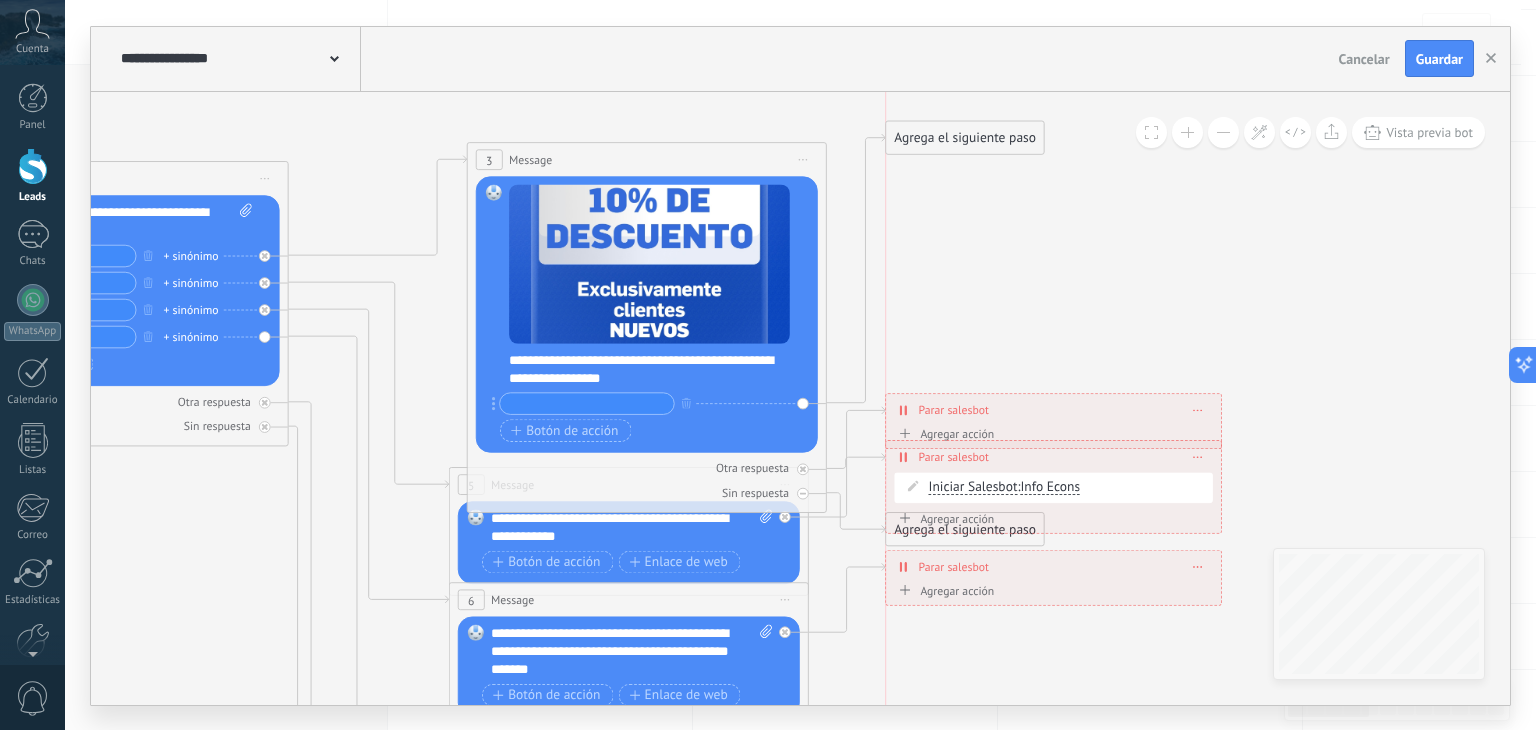 click on "**********" at bounding box center (1053, 457) 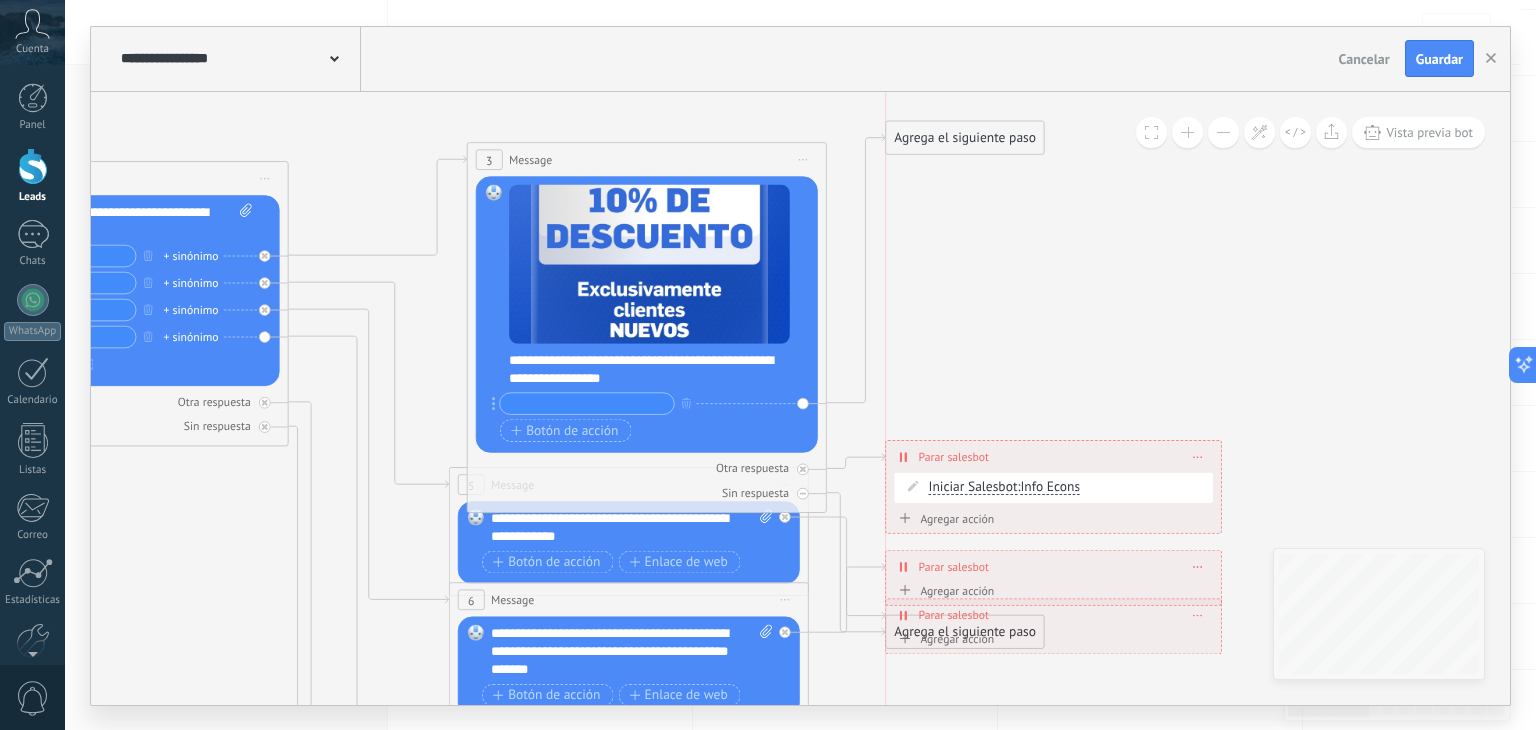 drag, startPoint x: 1071, startPoint y: 400, endPoint x: 1079, endPoint y: 605, distance: 205.15604 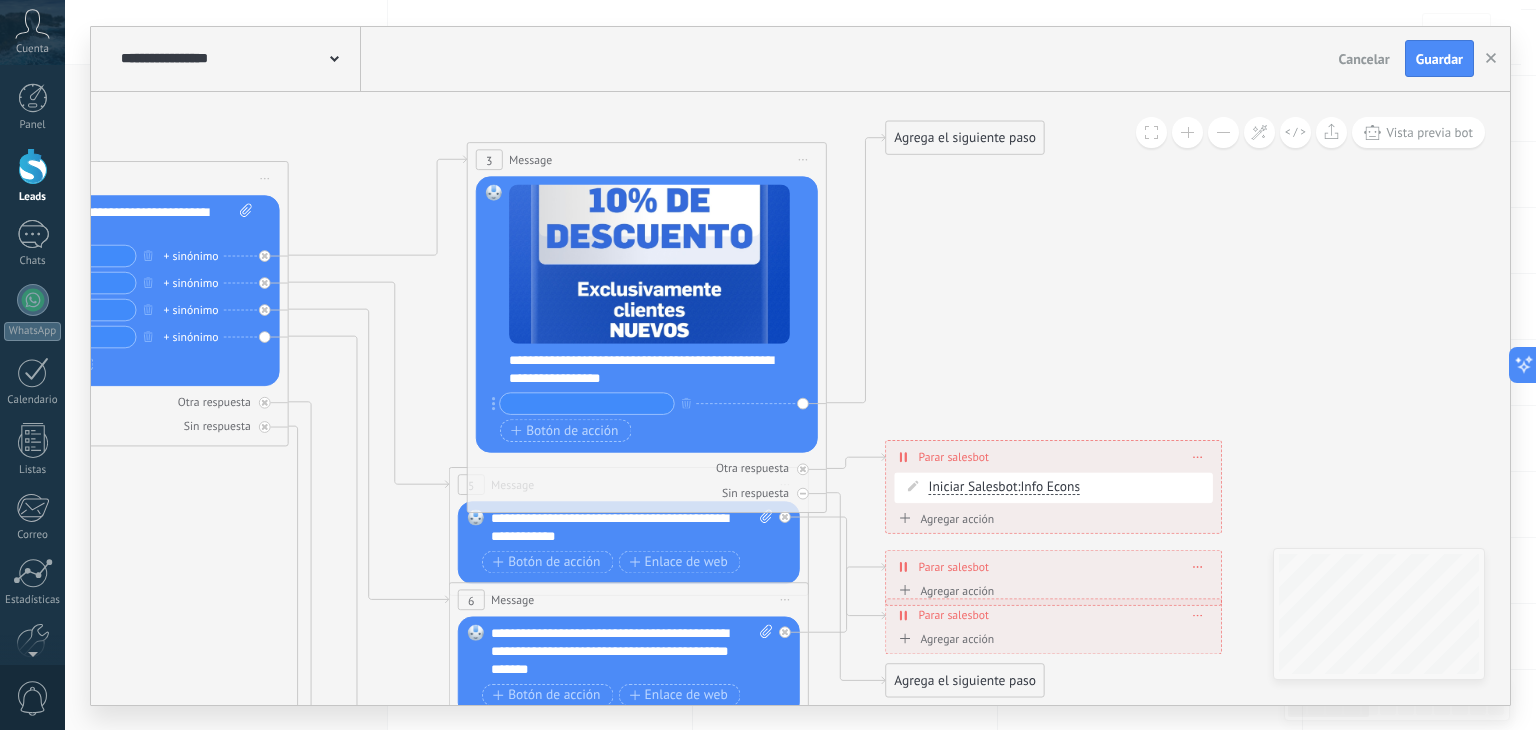 click on "Agrega el siguiente paso" at bounding box center (965, 138) 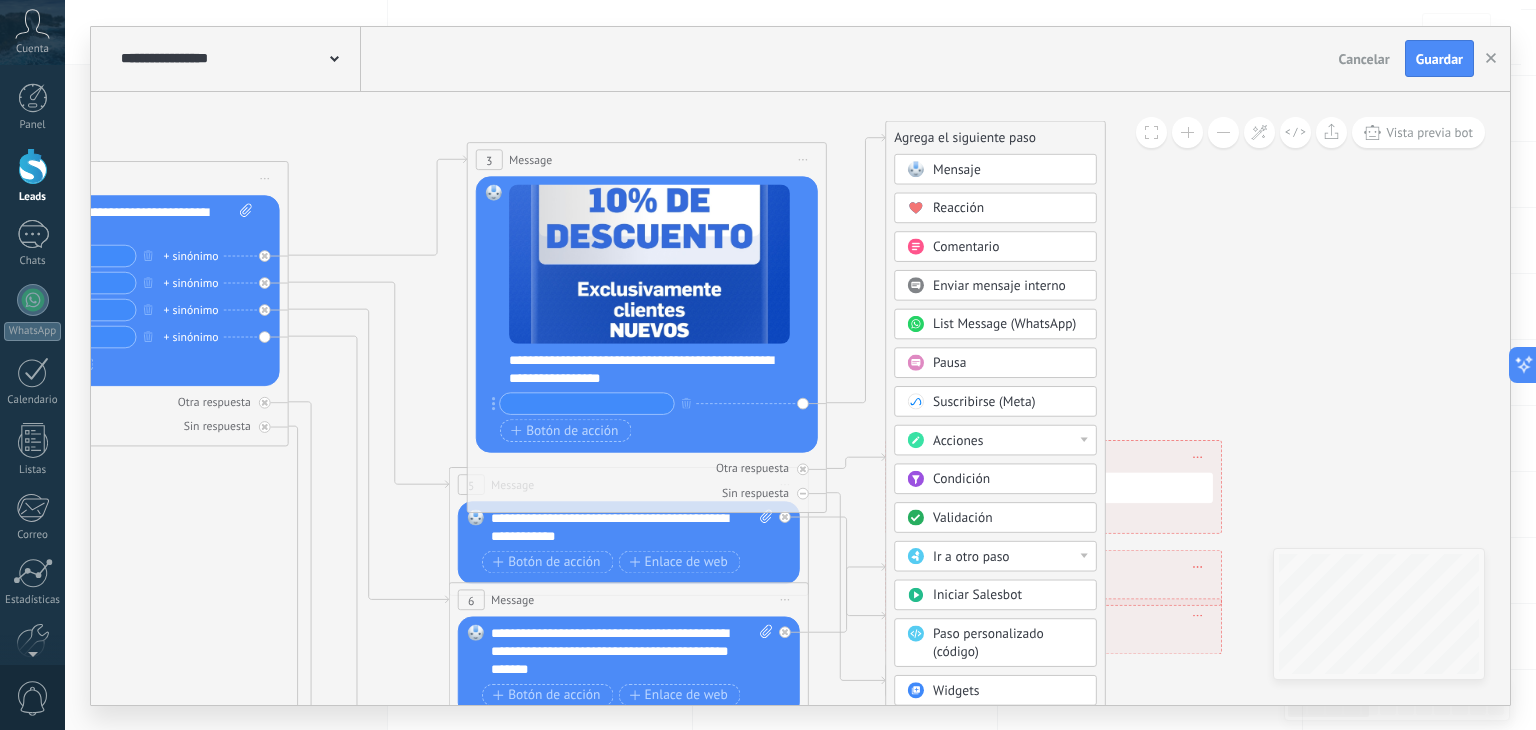 click on "Pausa" at bounding box center [1008, 363] 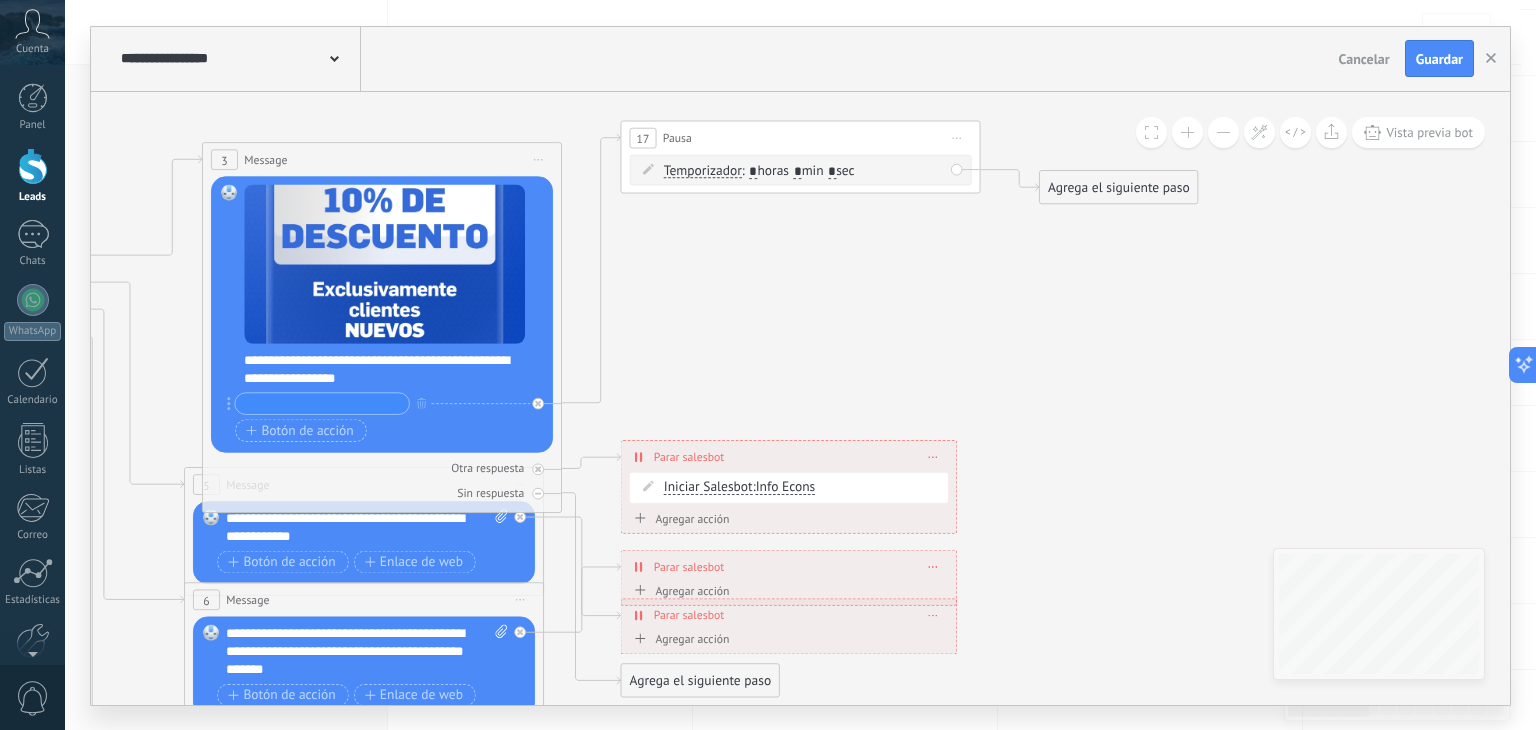 click on ":
*  horas
*  min  *  sec" at bounding box center [798, 170] 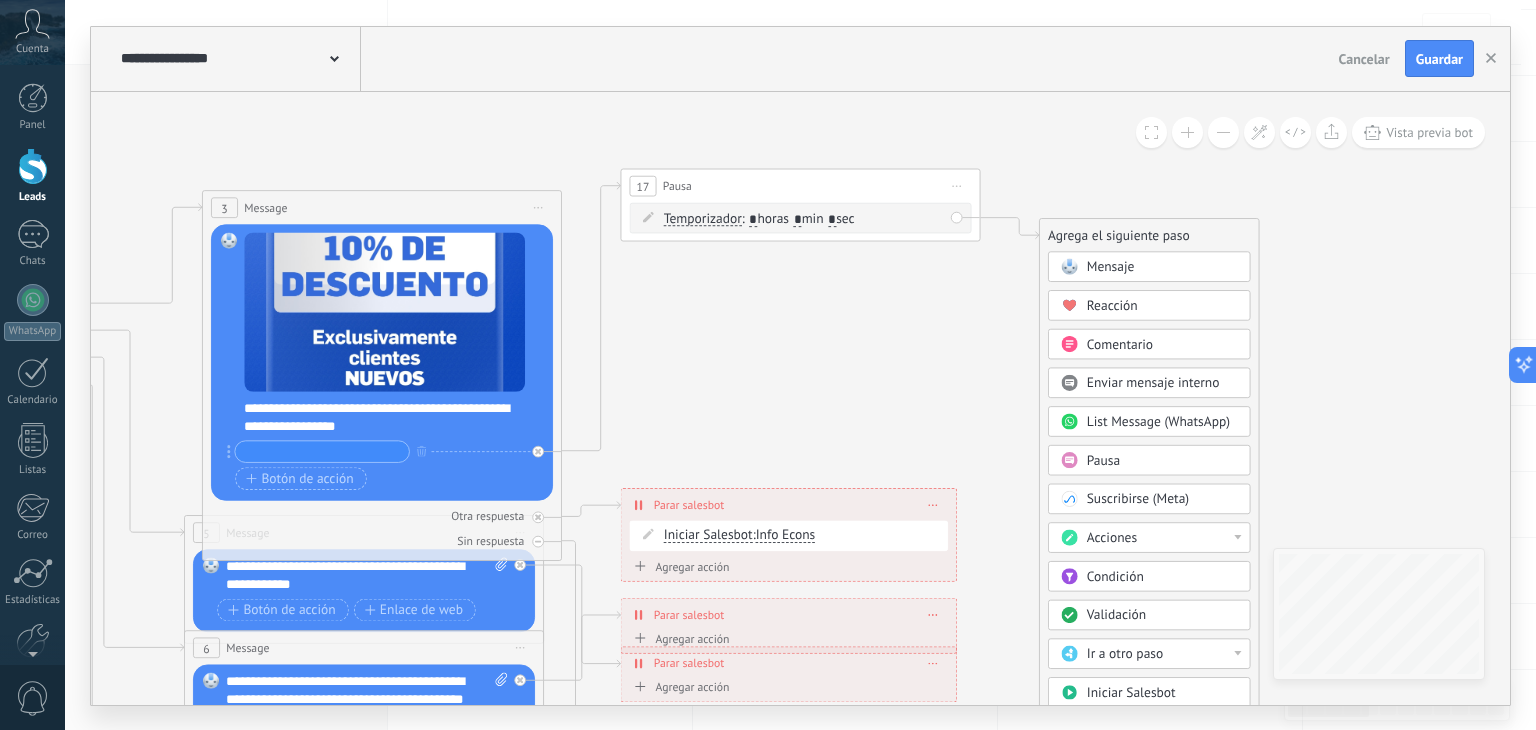 click on "*" at bounding box center (798, 219) 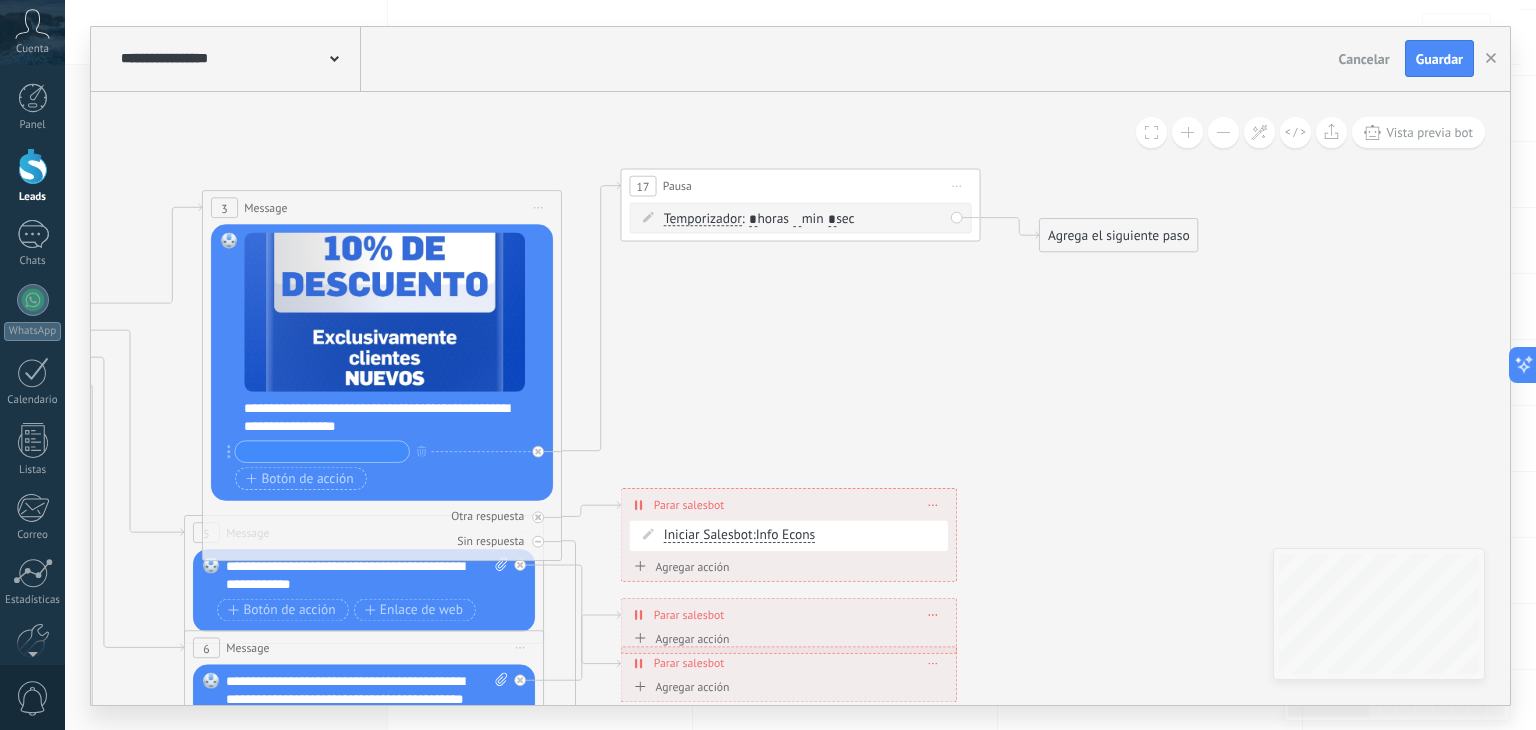 click on ":
*  horas
min  *  sec" at bounding box center [798, 218] 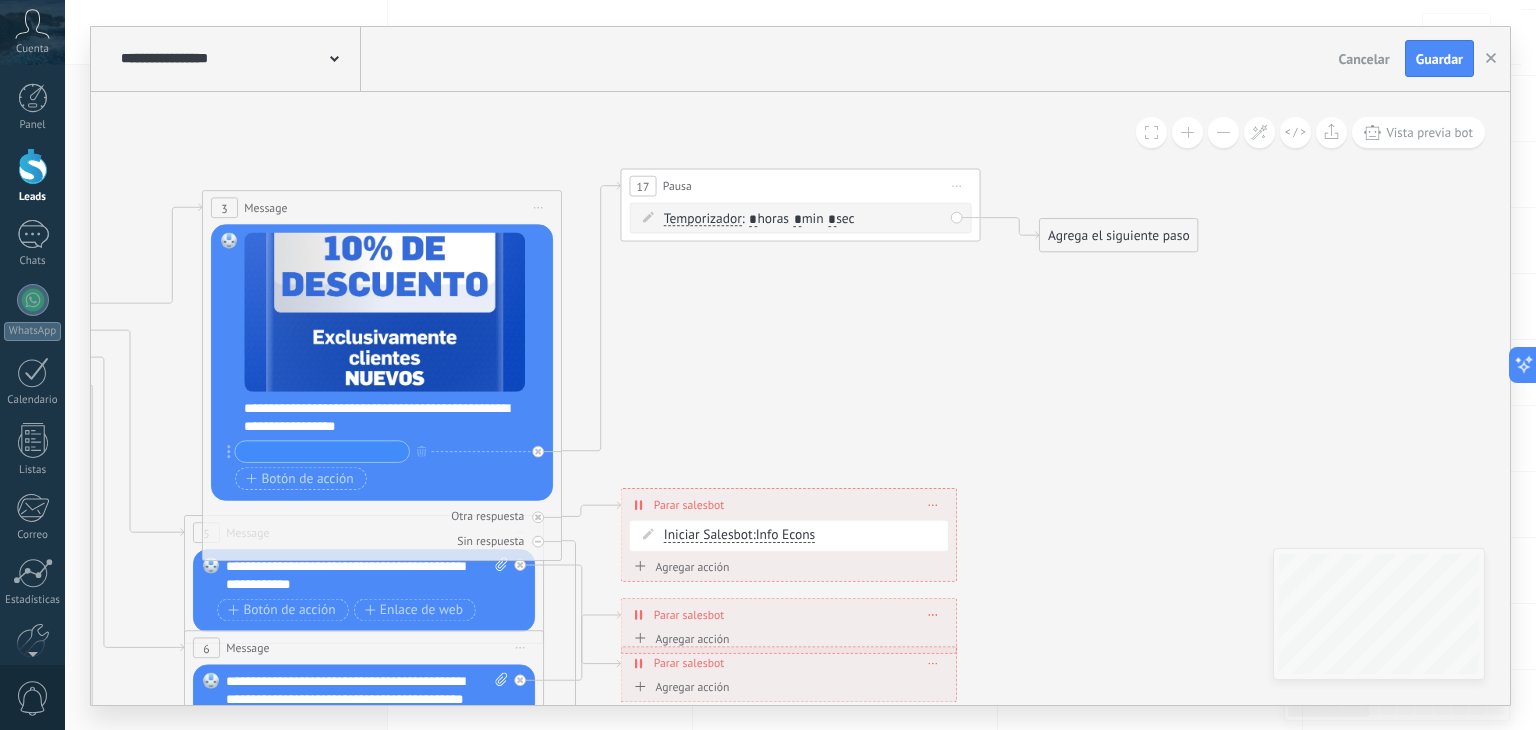 type on "*" 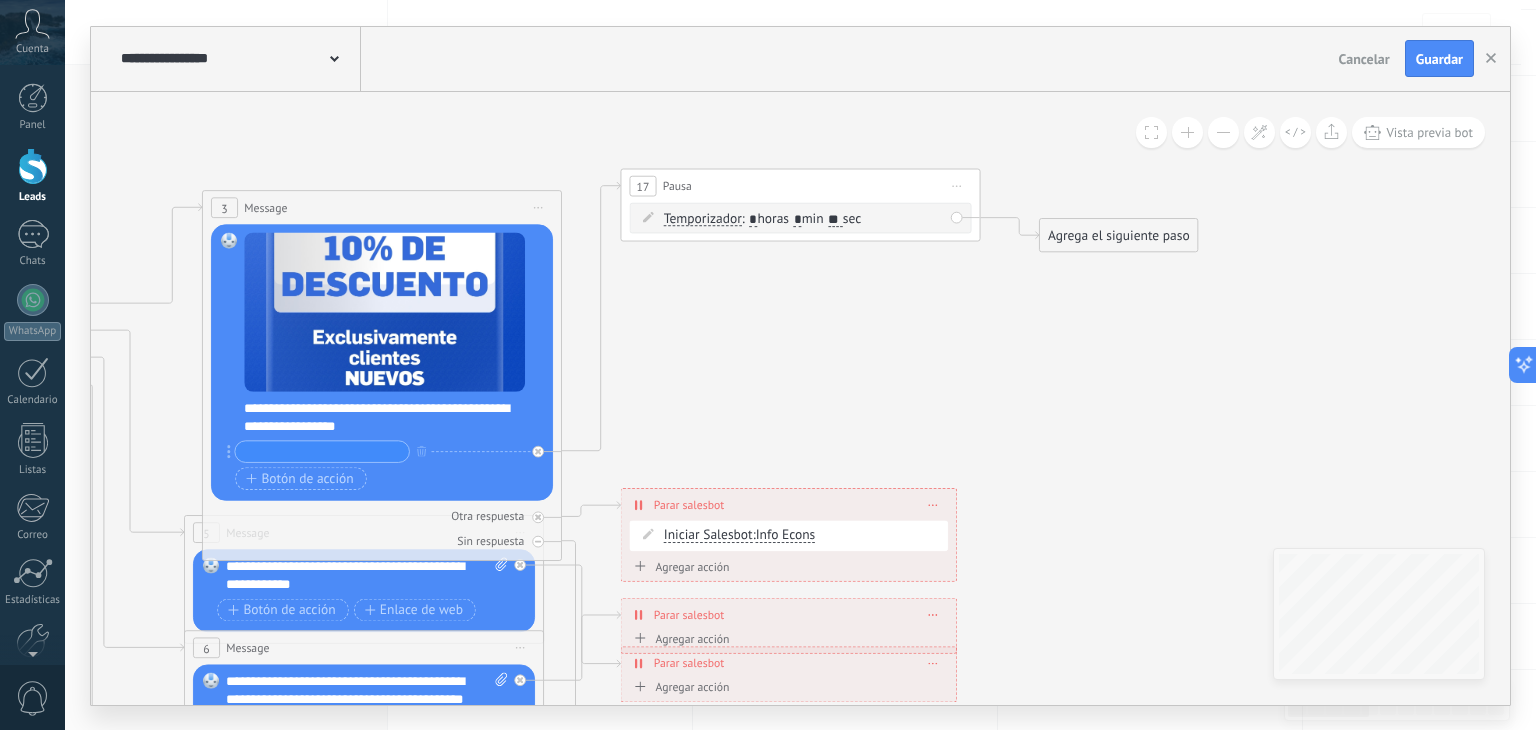 type on "**" 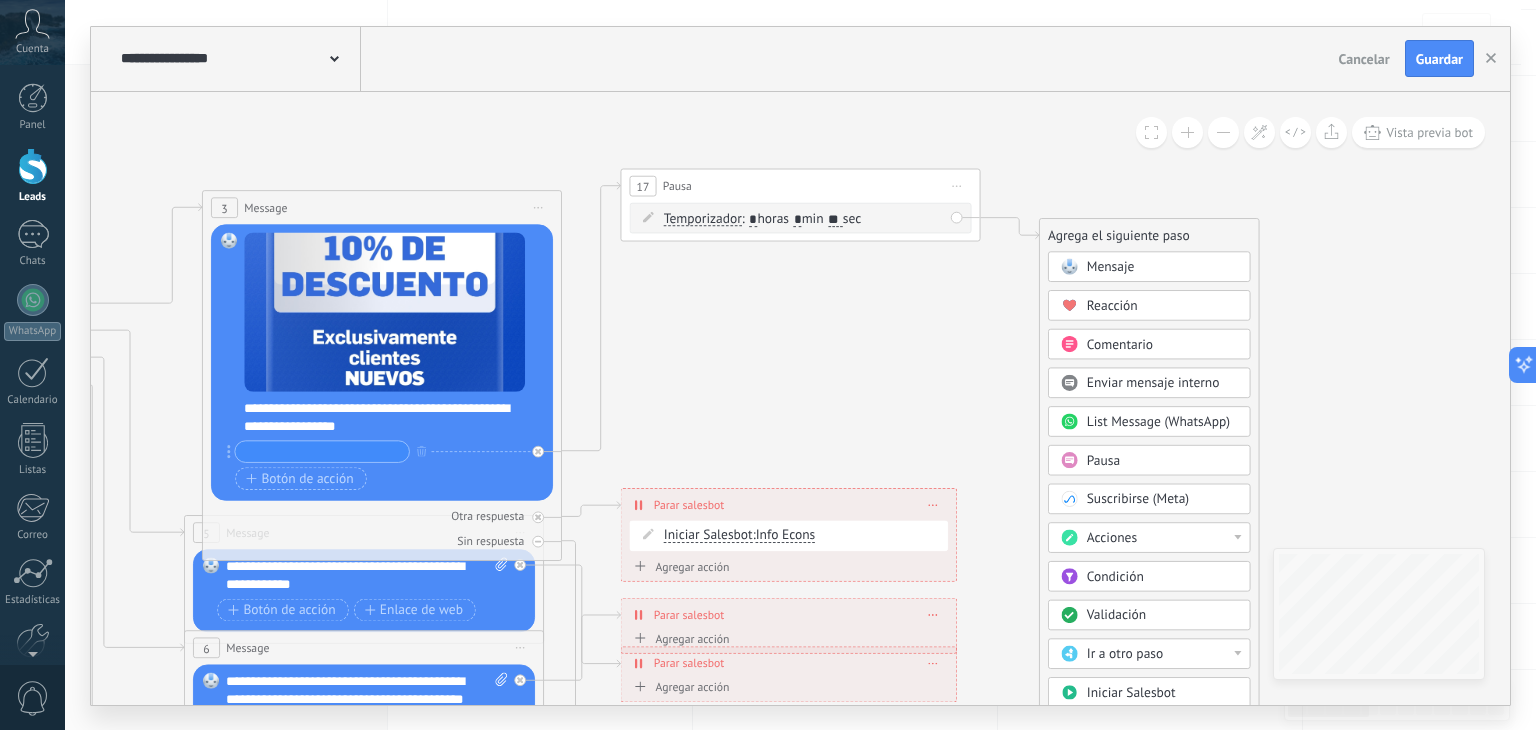 click on "Mensaje" at bounding box center (1162, 267) 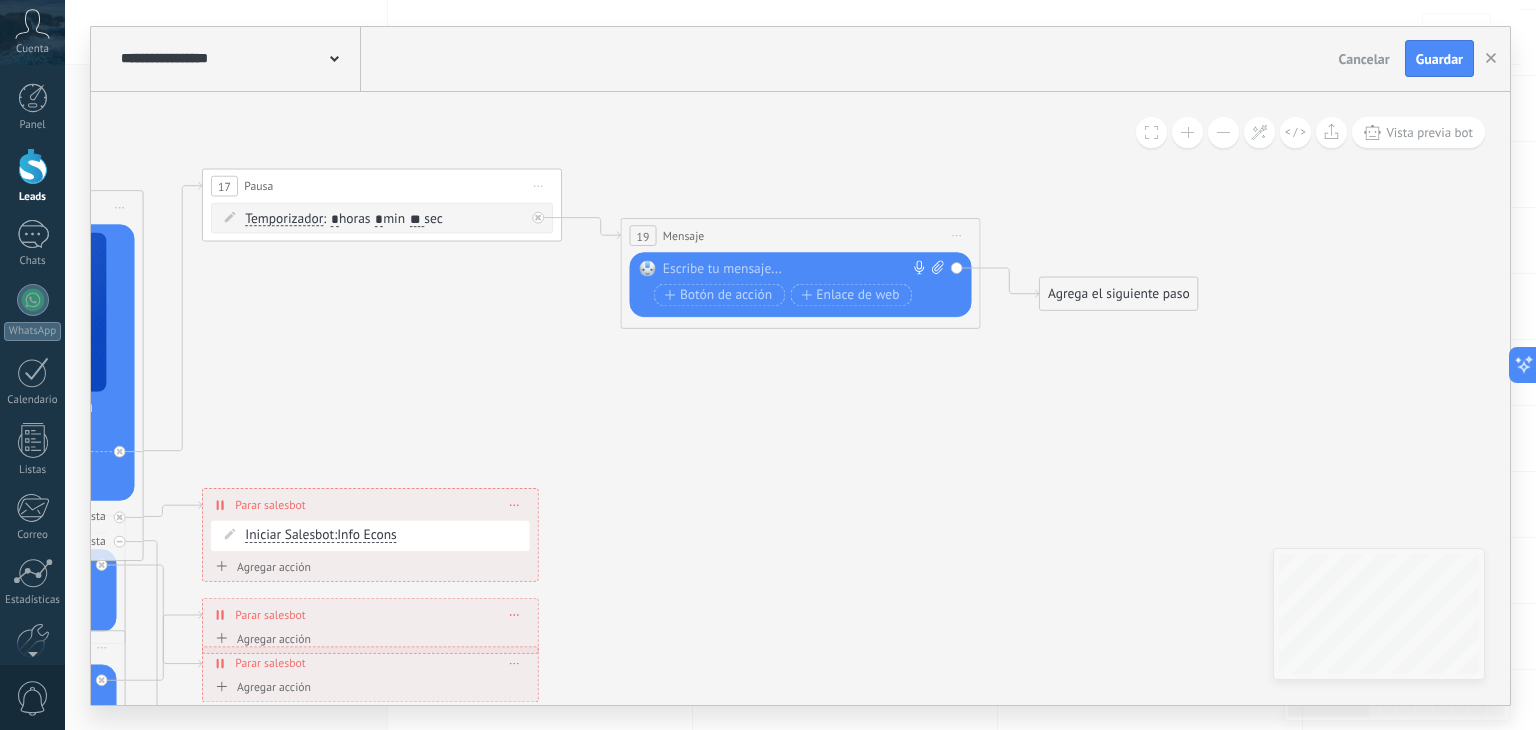 click at bounding box center [796, 269] 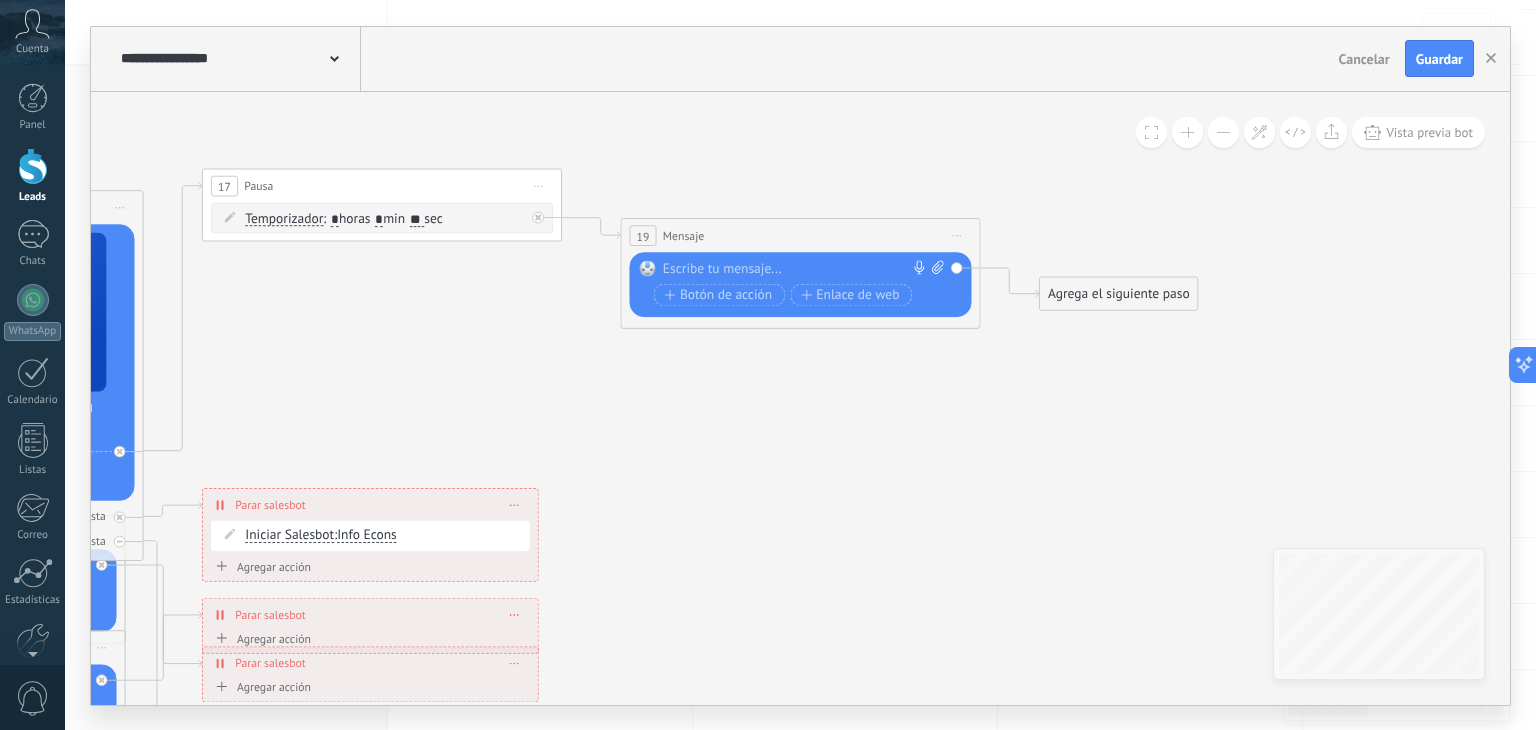 type 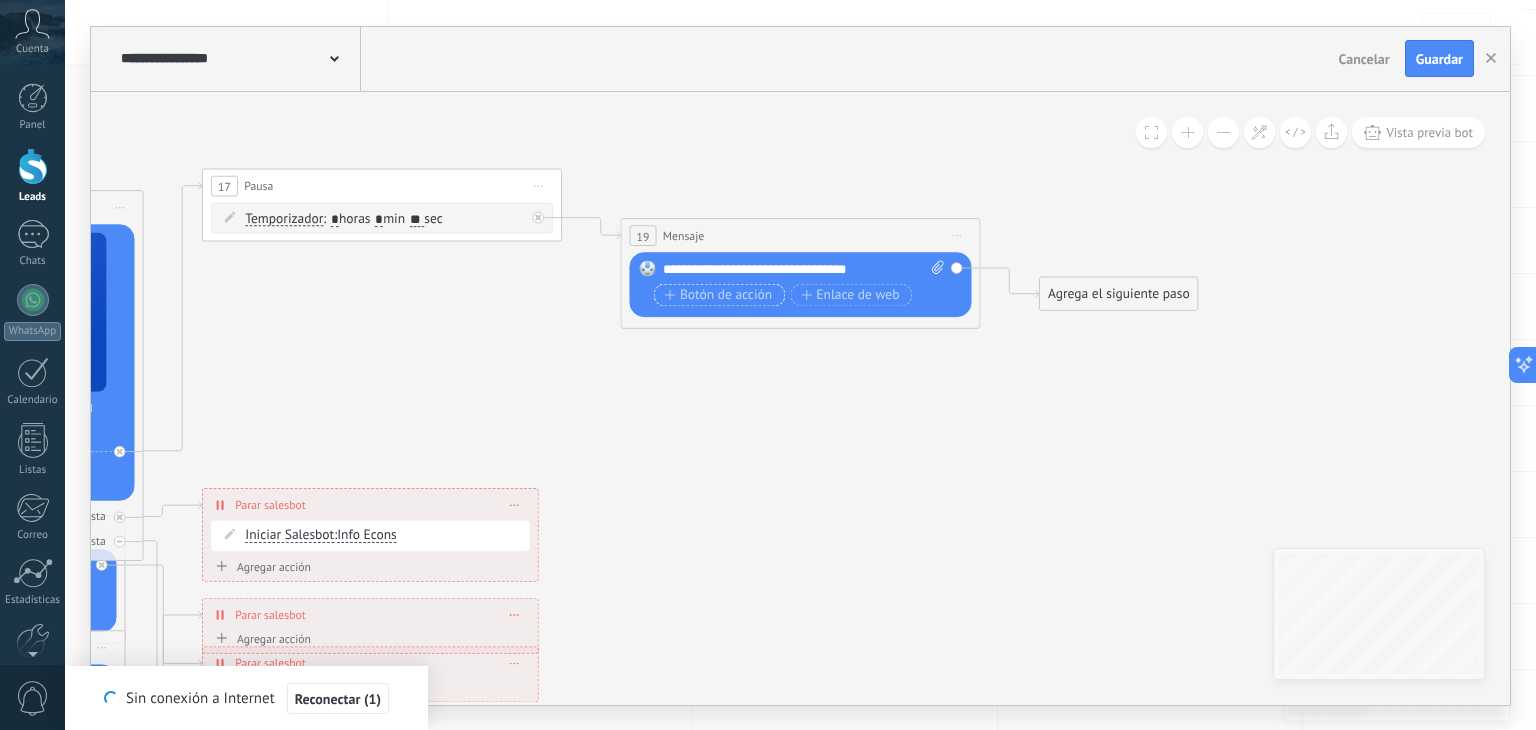 click on "Botón de acción" at bounding box center [719, 294] 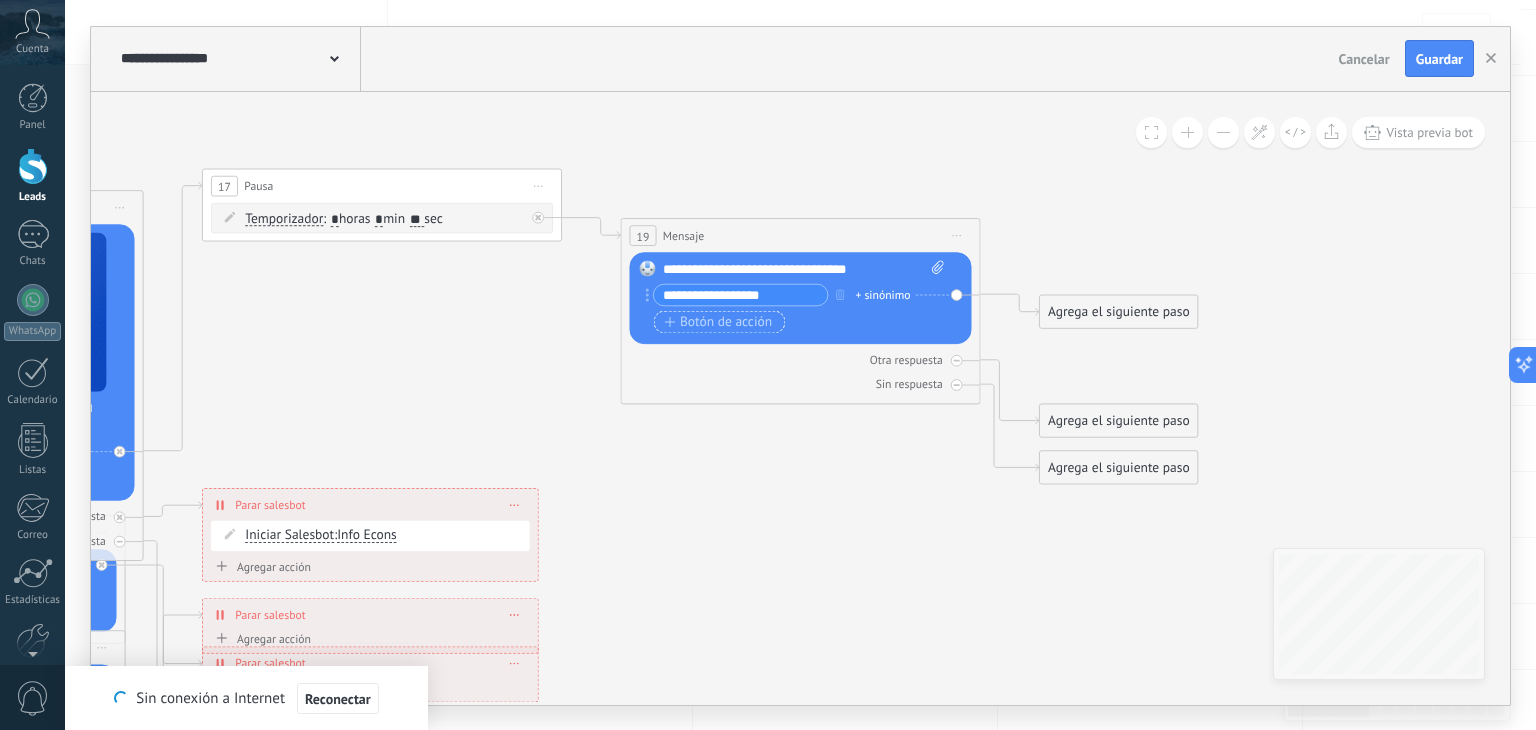 type on "**********" 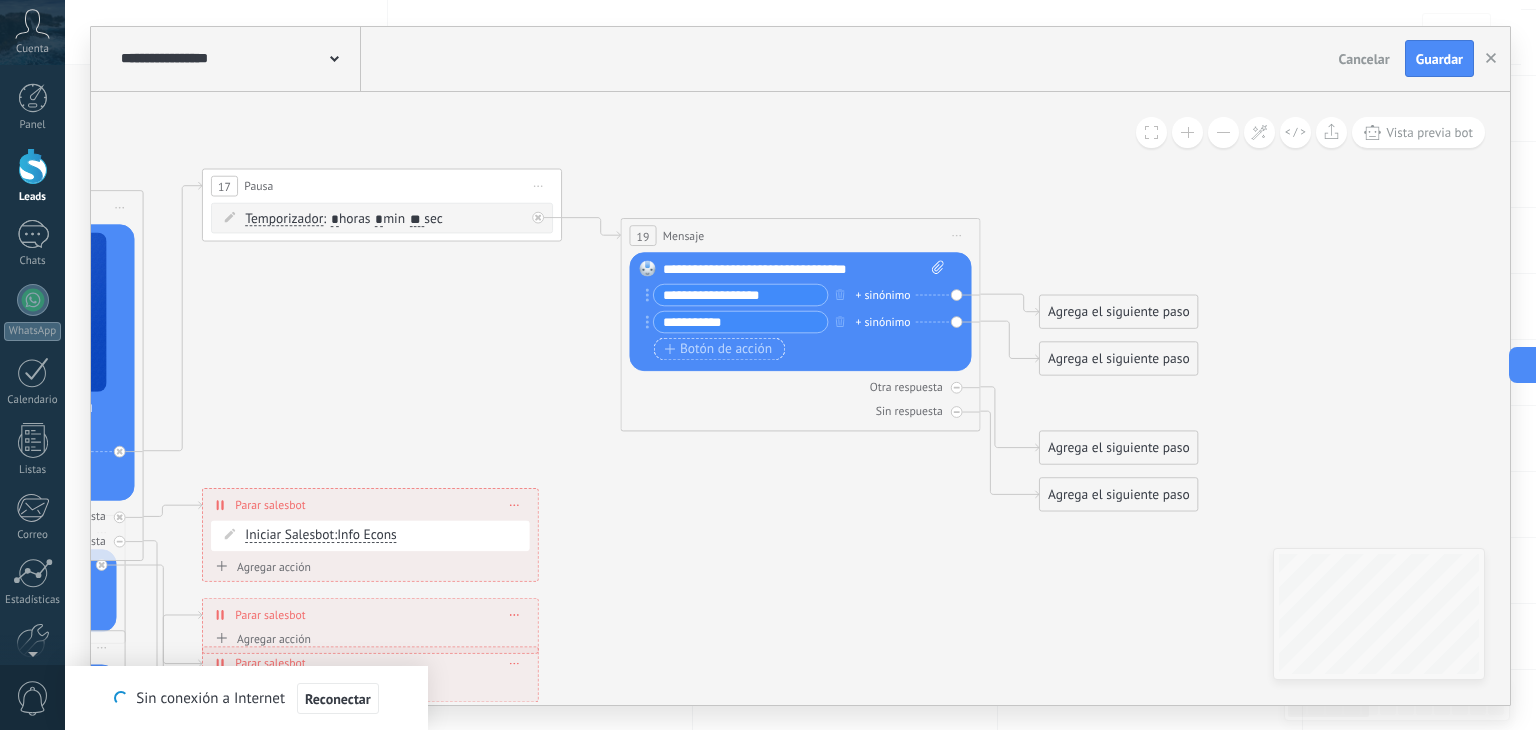 type on "**********" 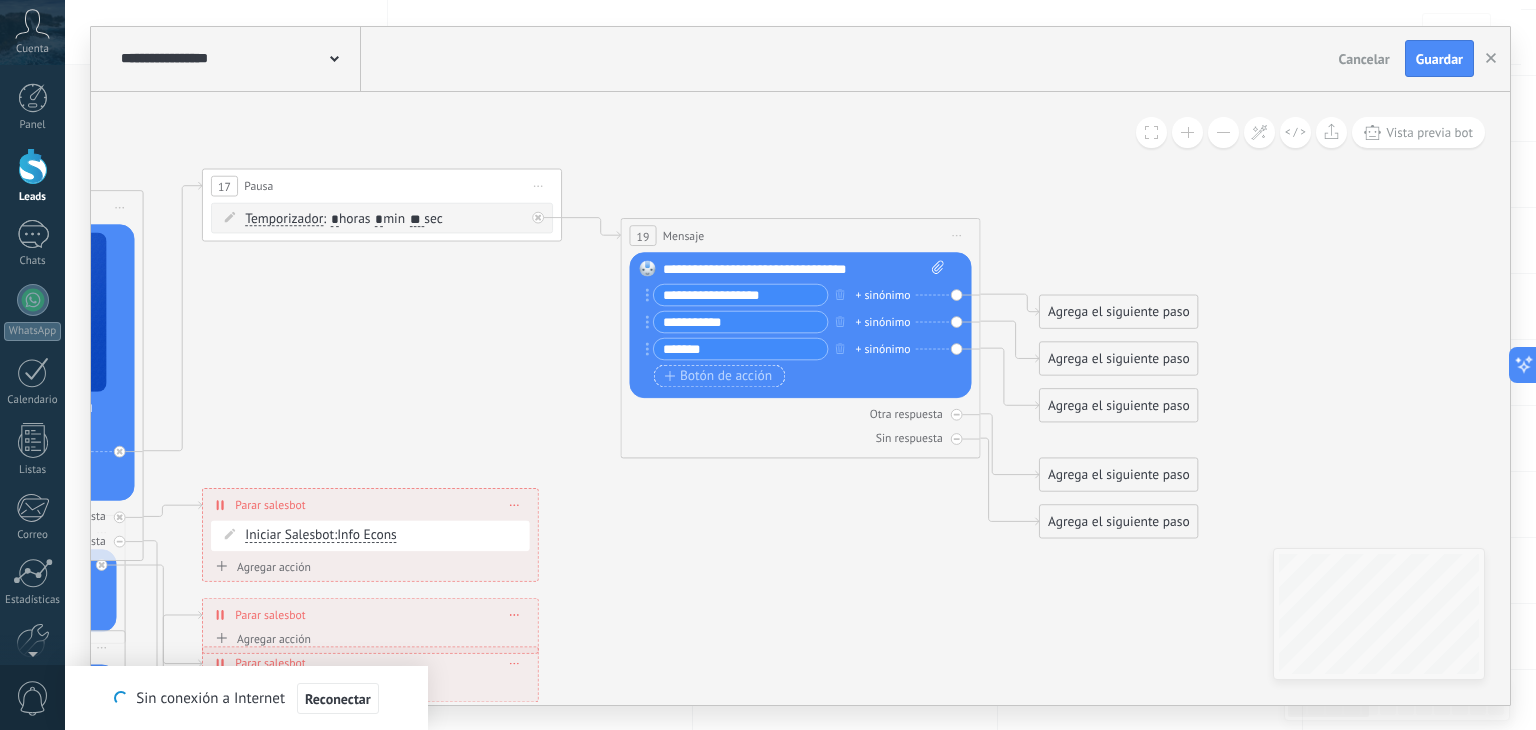 type on "*******" 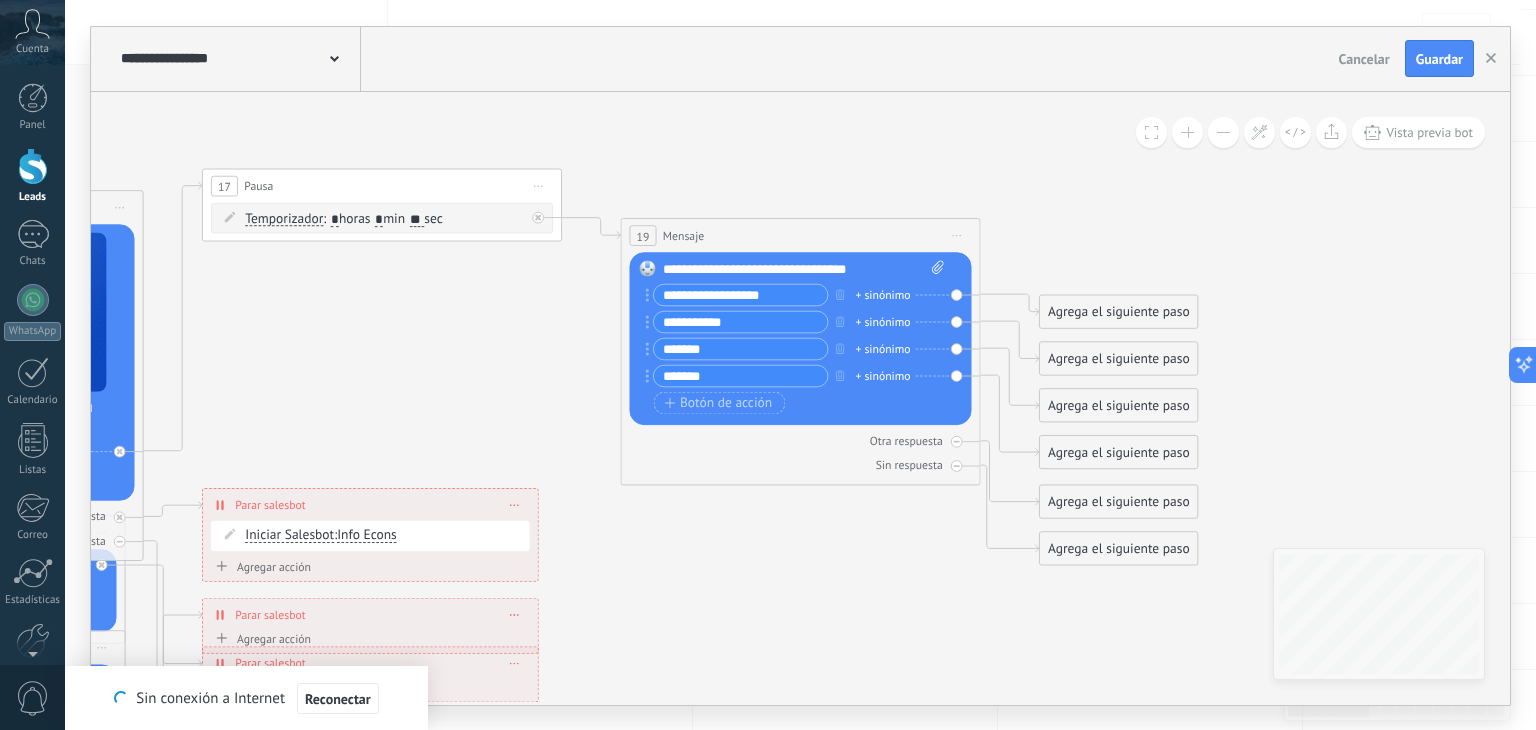 type on "*******" 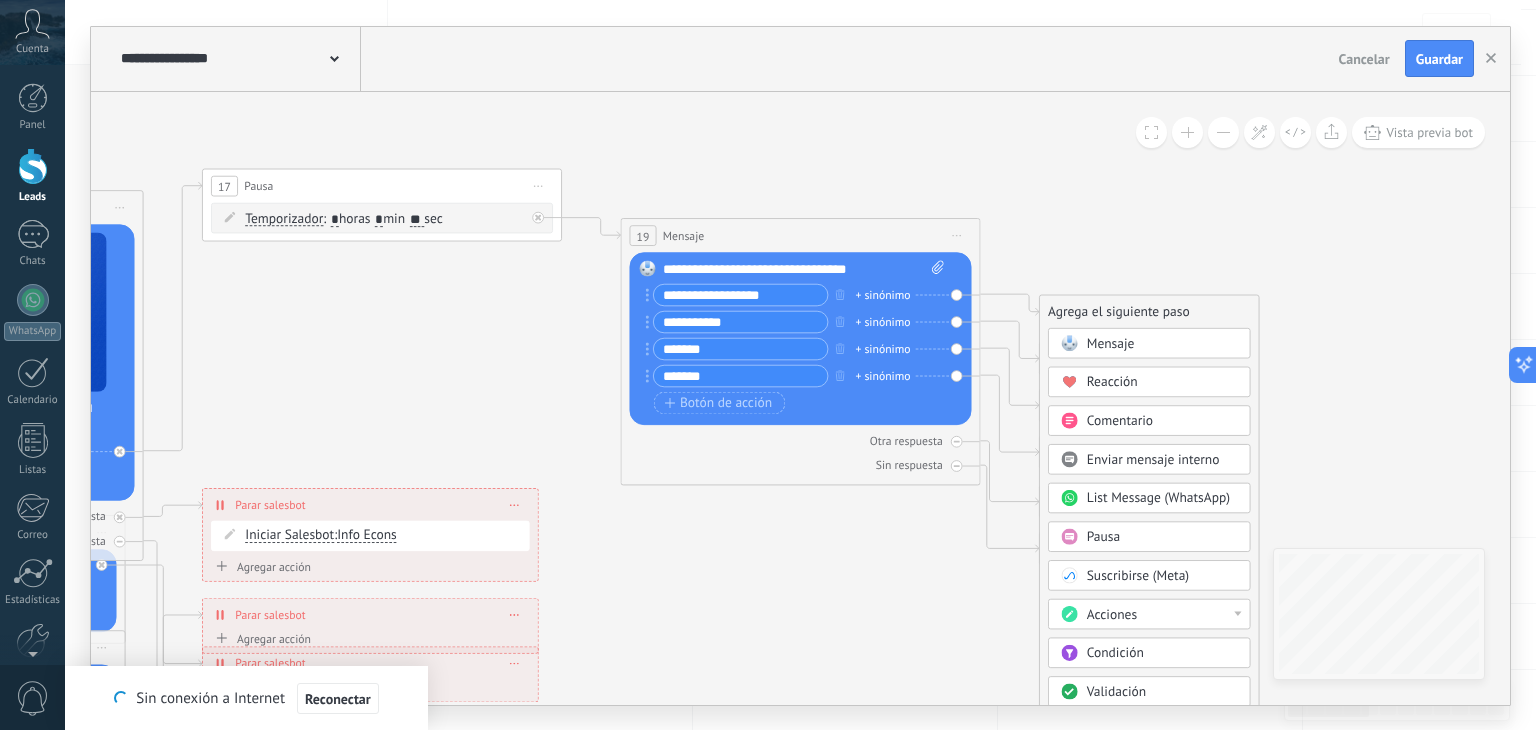 click on "Mensaje" at bounding box center (1111, 343) 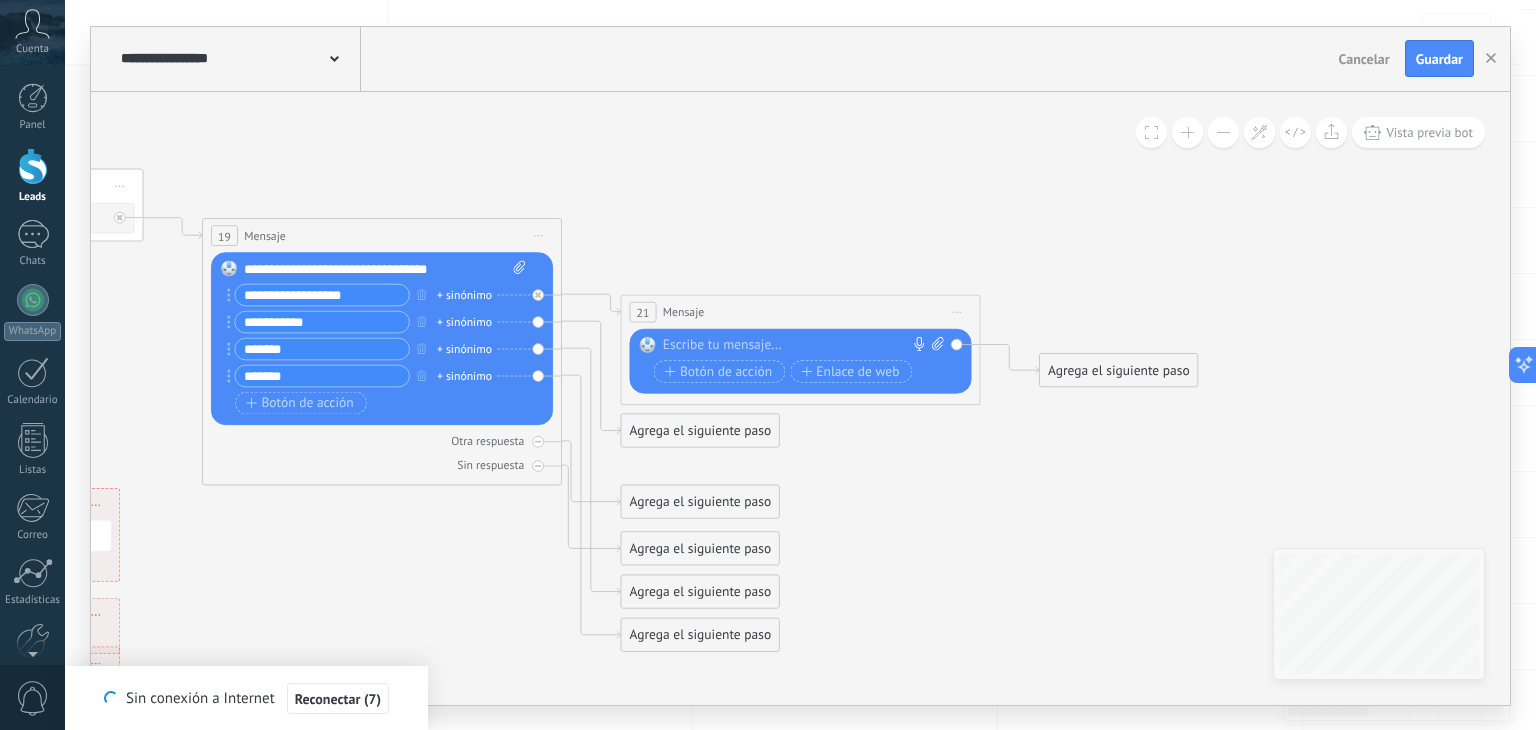 click at bounding box center (796, 345) 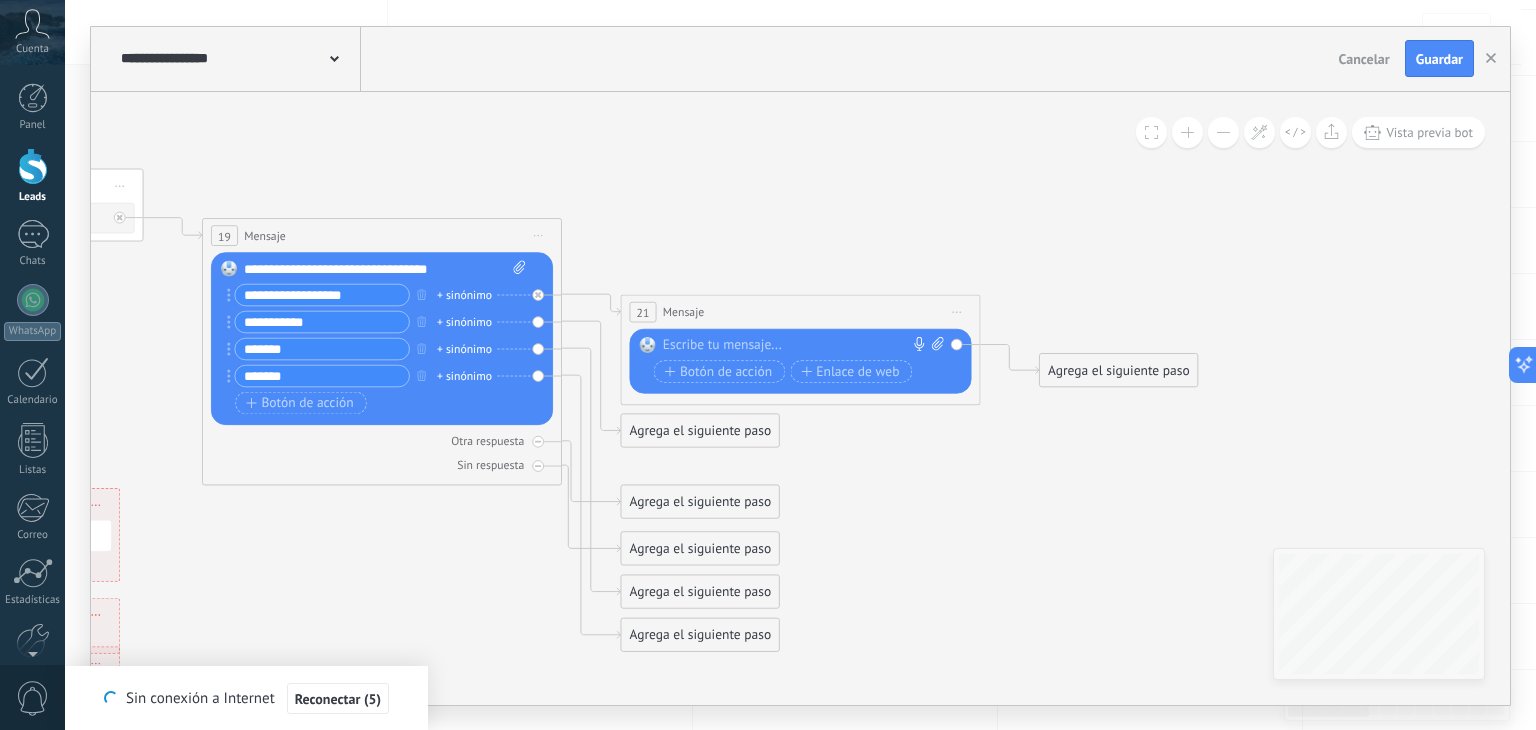 type 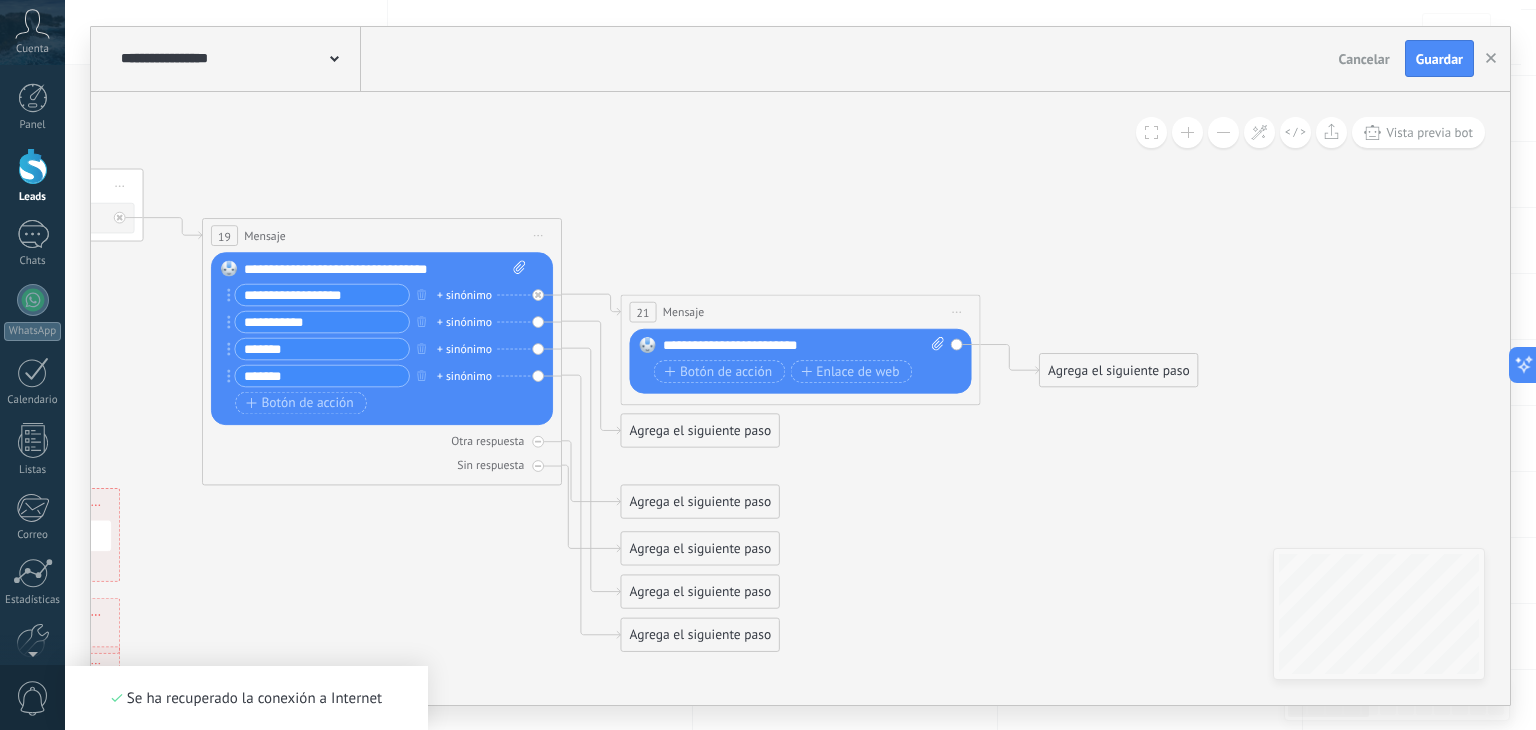 click on "**********" at bounding box center (804, 345) 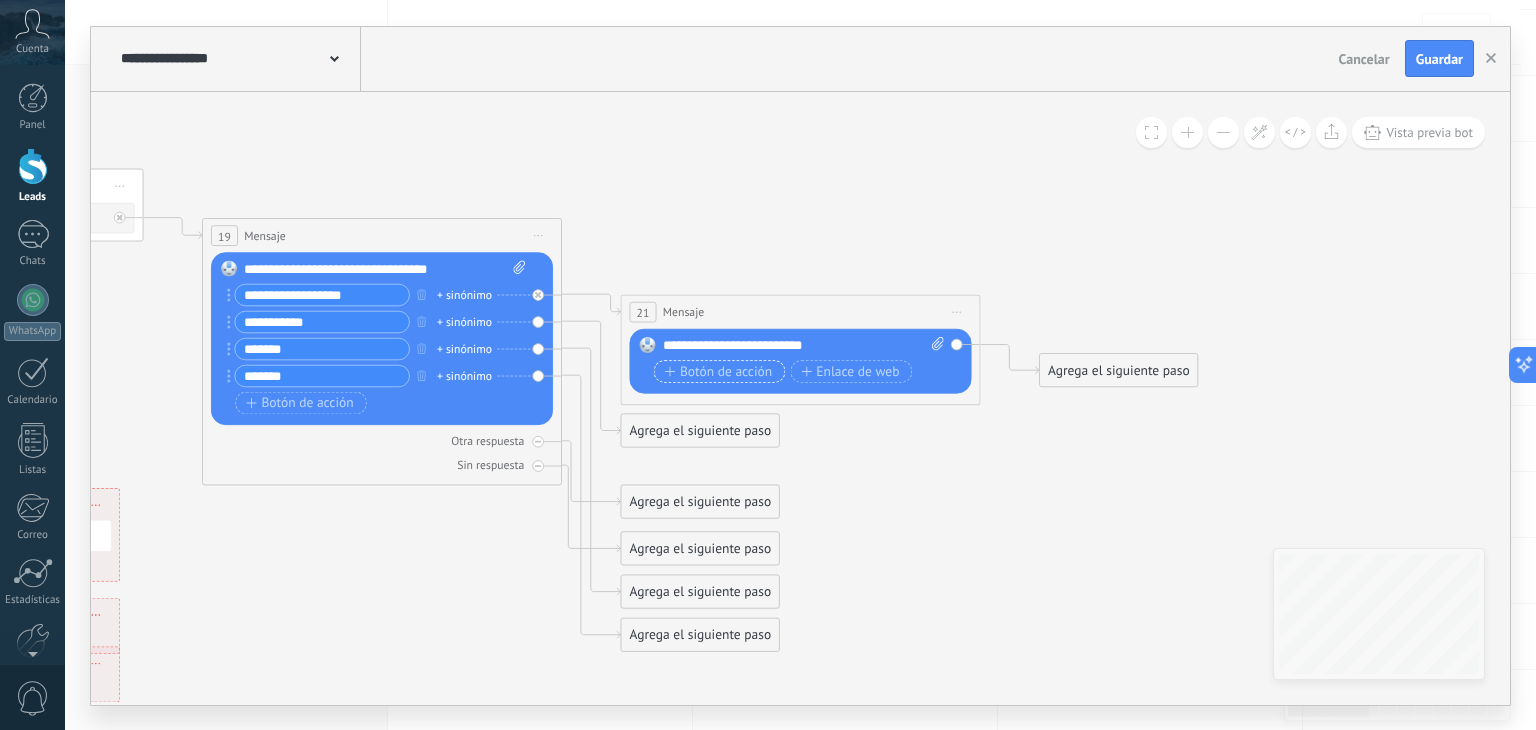 click on "Botón de acción" at bounding box center [719, 371] 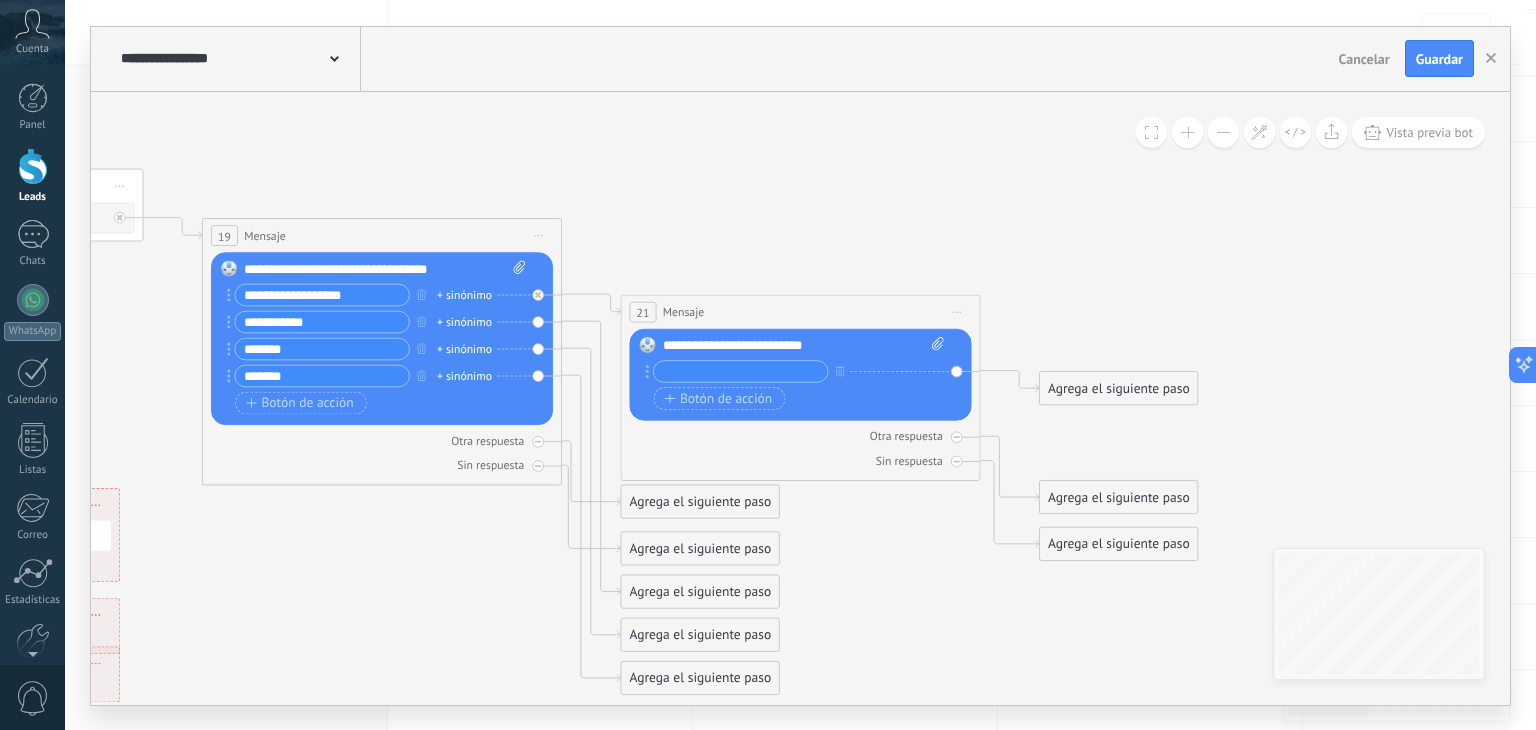click at bounding box center [741, 371] 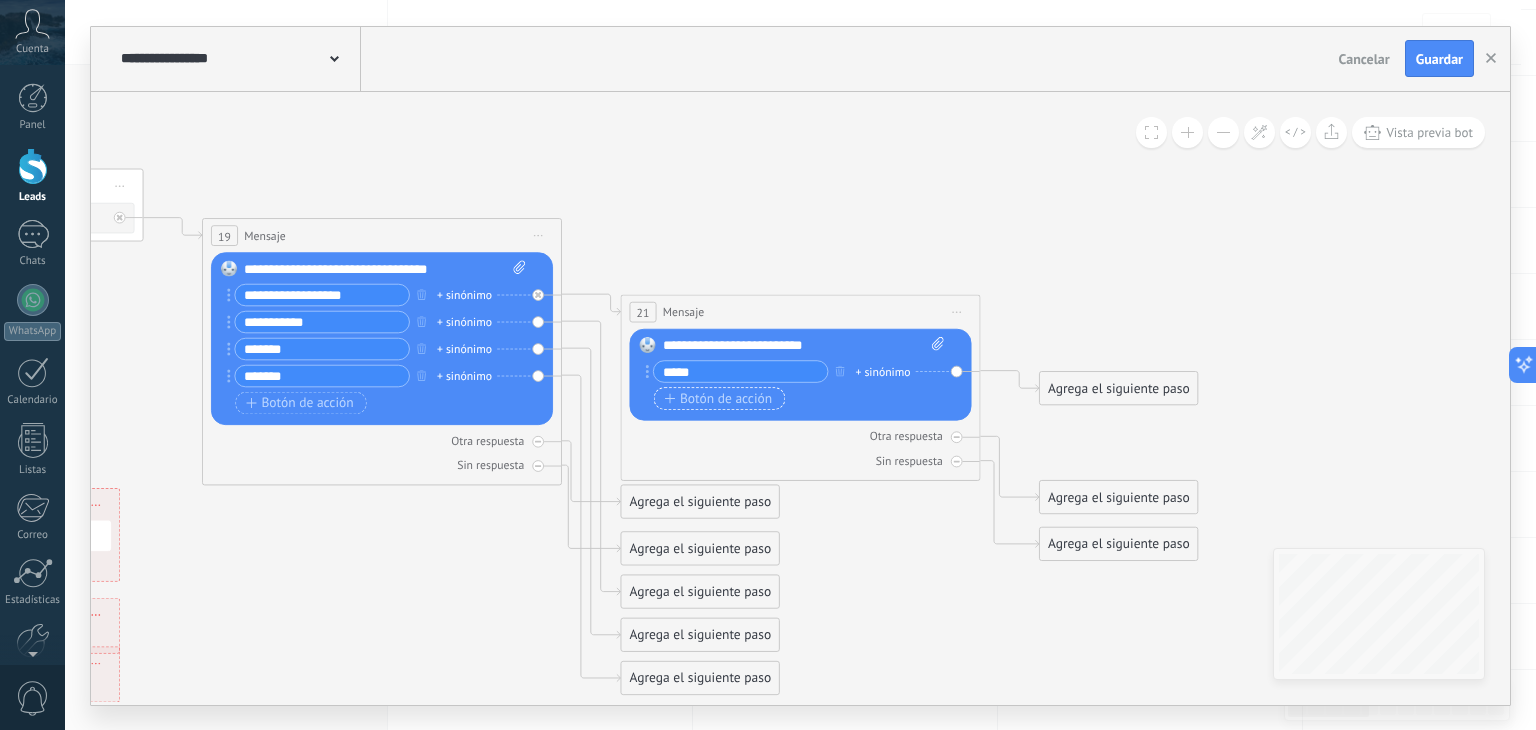 type on "*****" 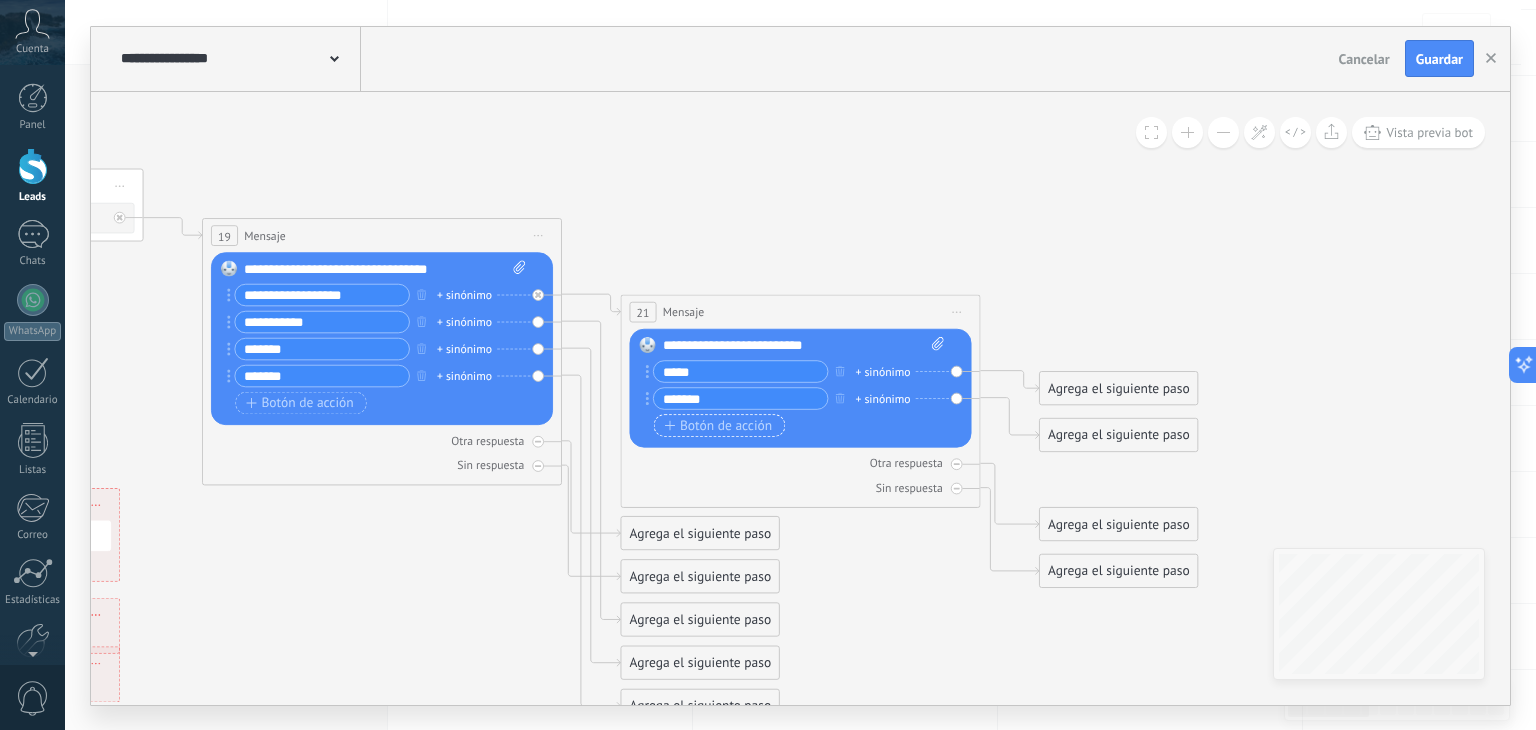 type on "******" 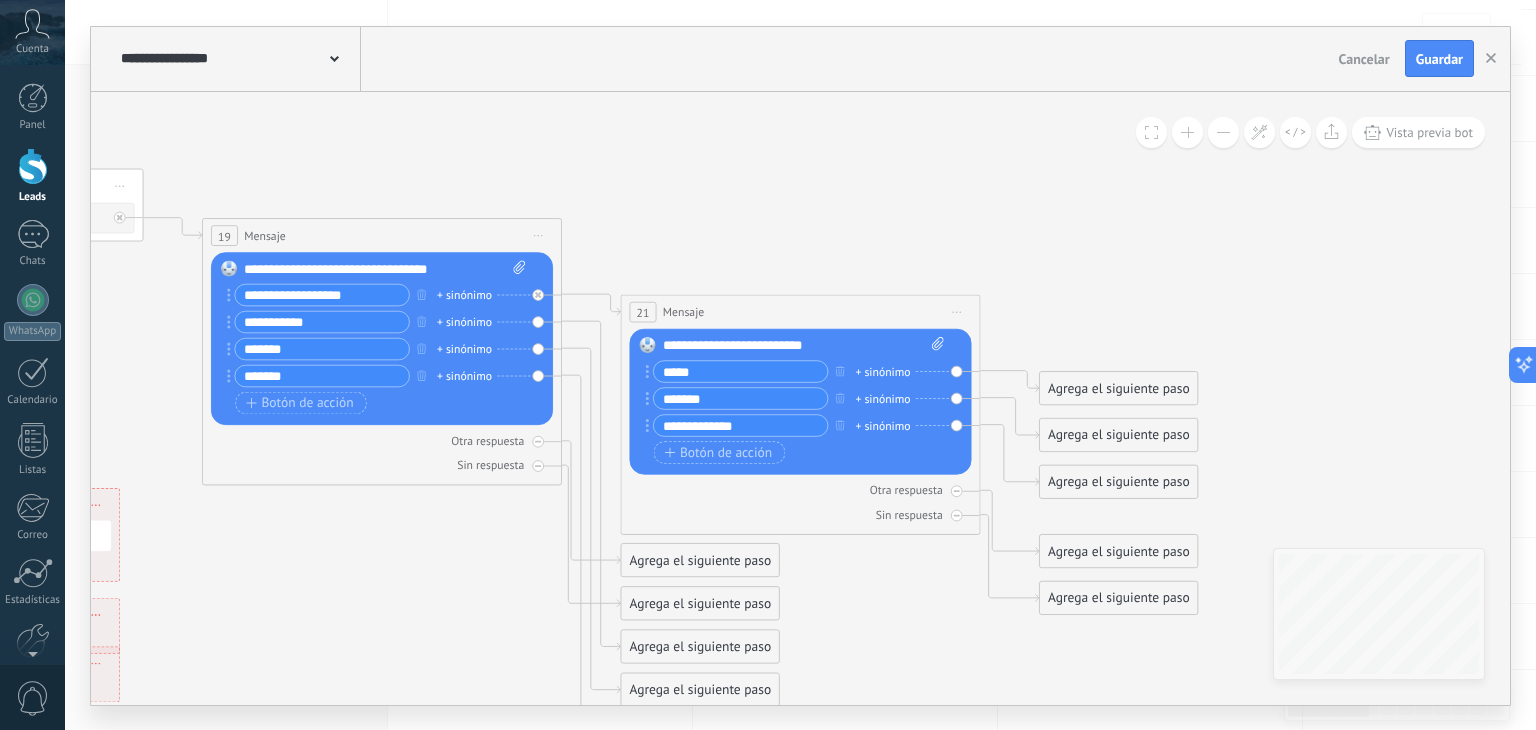 type on "**********" 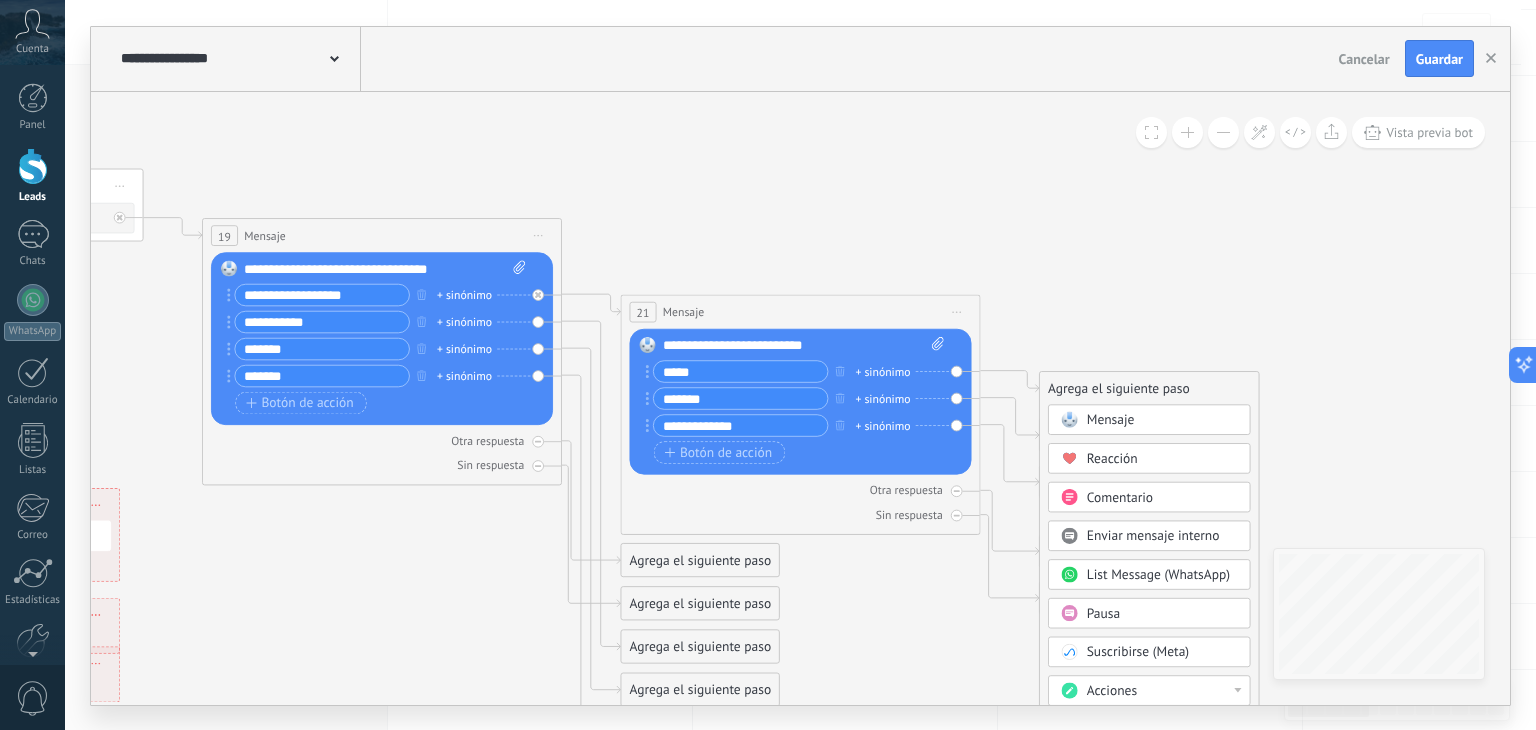 click on "Mensaje" at bounding box center [1162, 420] 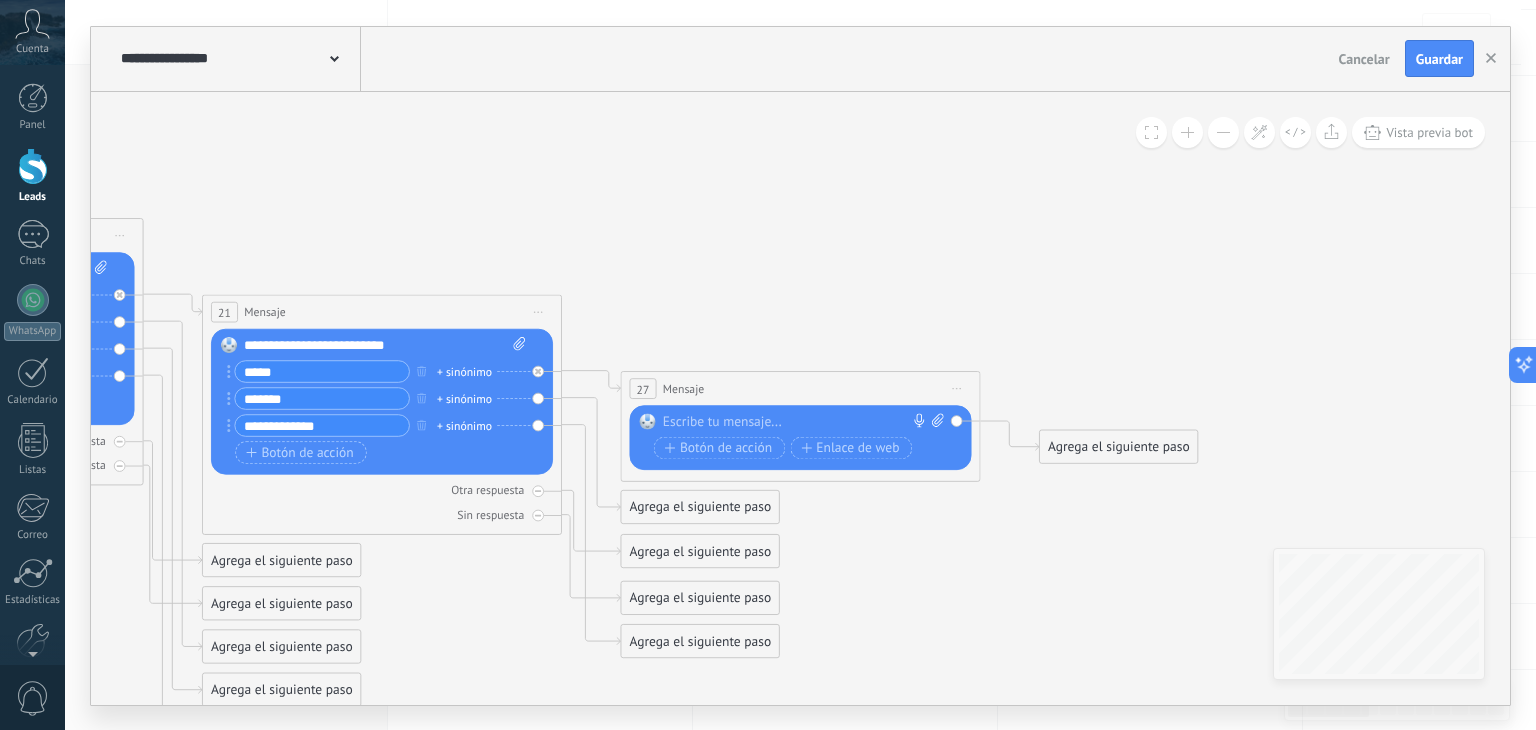 click at bounding box center (796, 422) 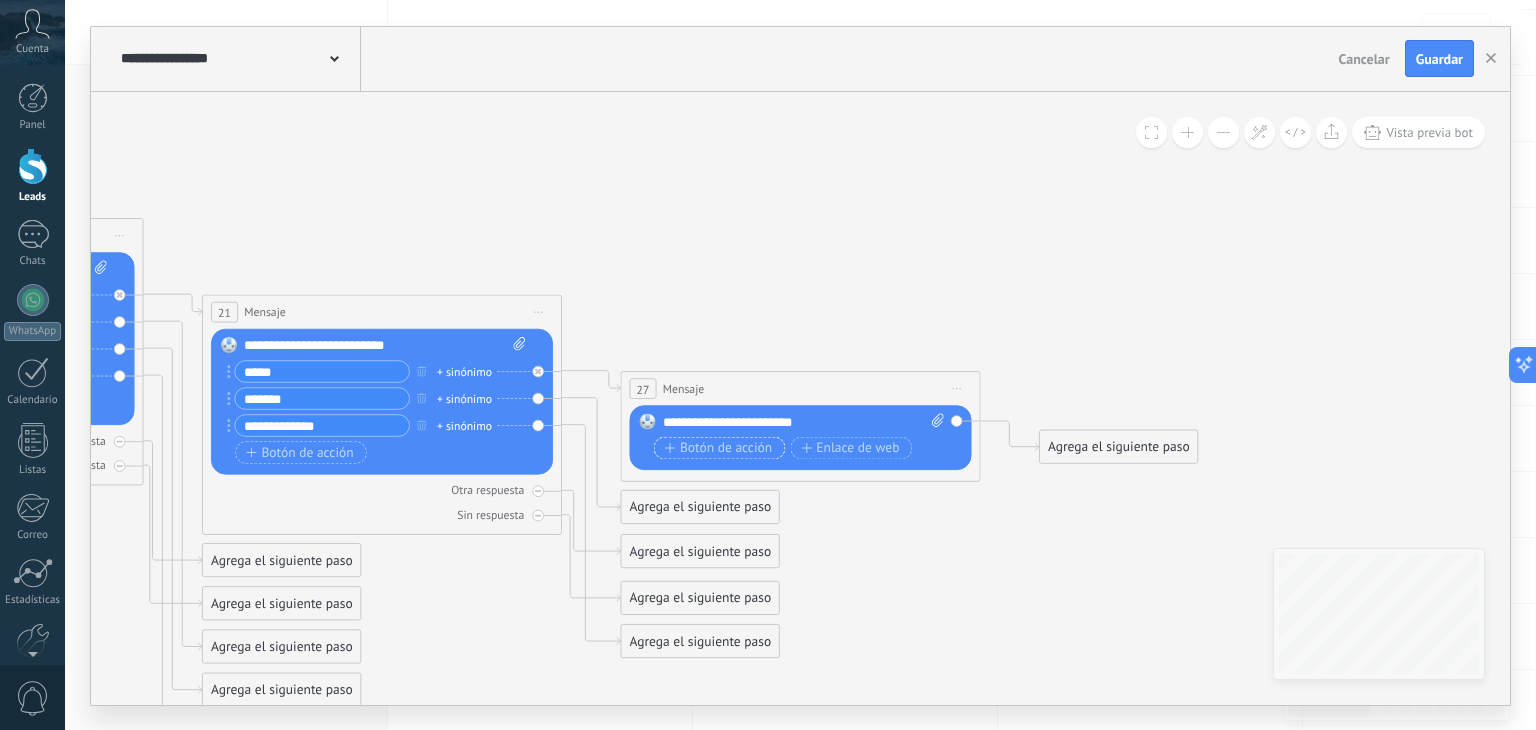 click 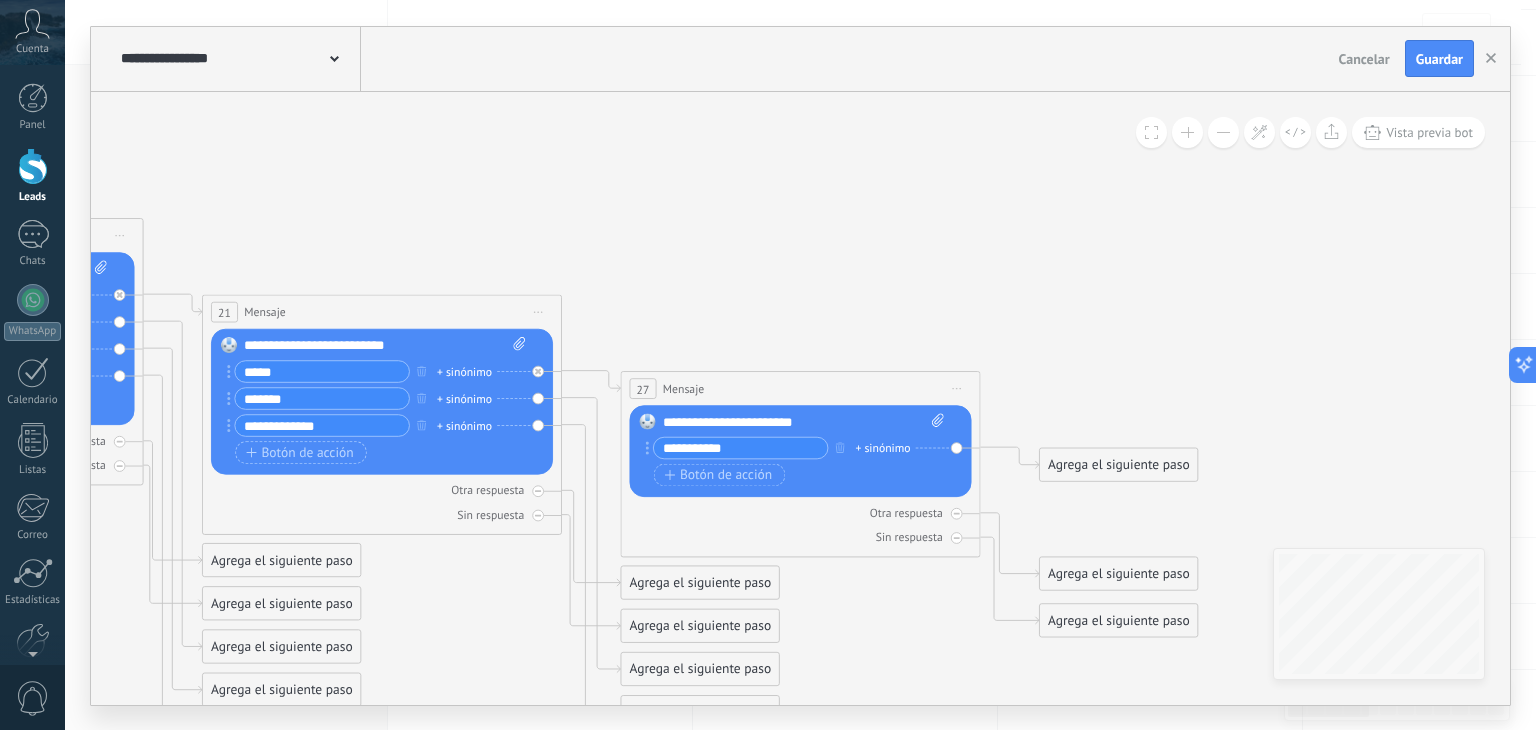 type on "**********" 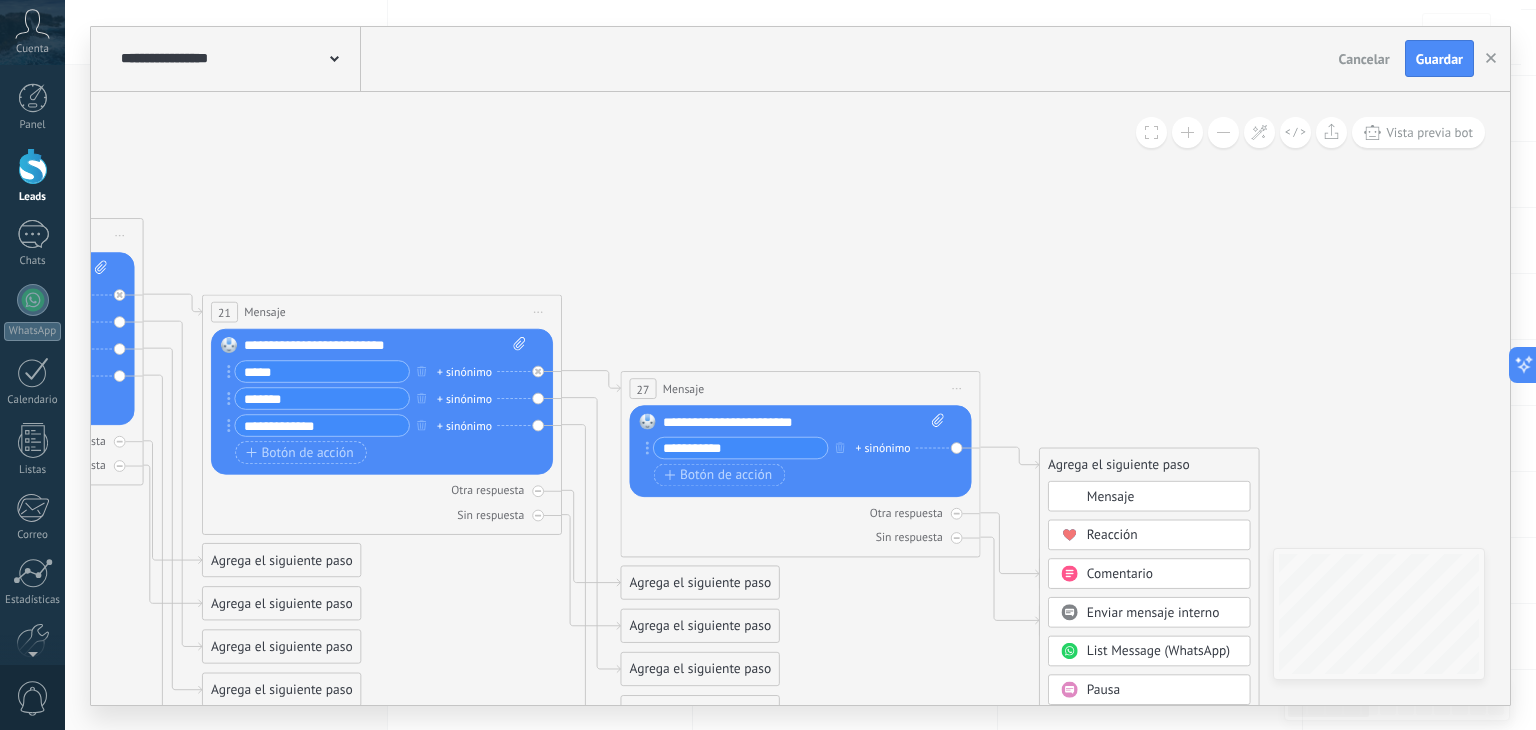 click on "List Message (WhatsApp)" at bounding box center [1158, 650] 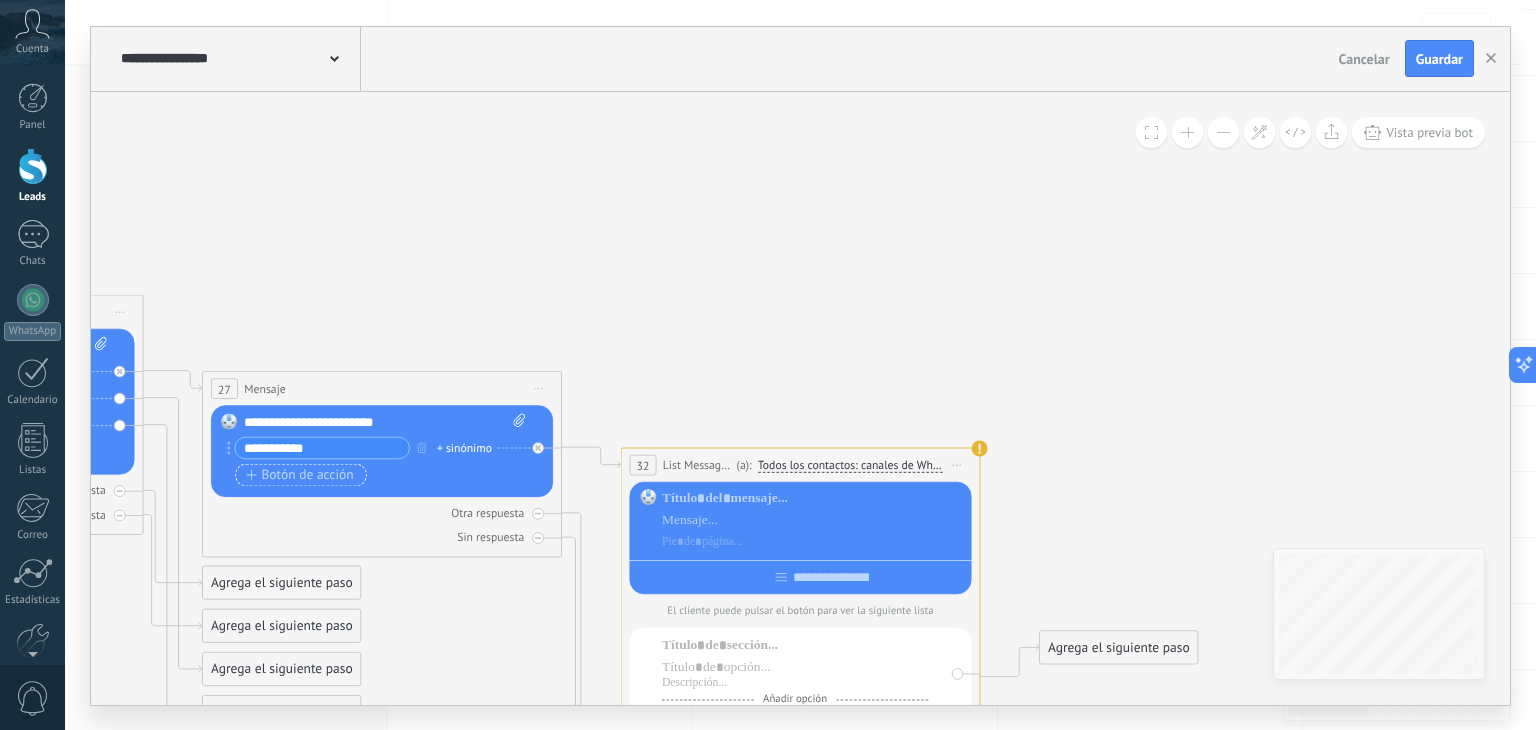 click 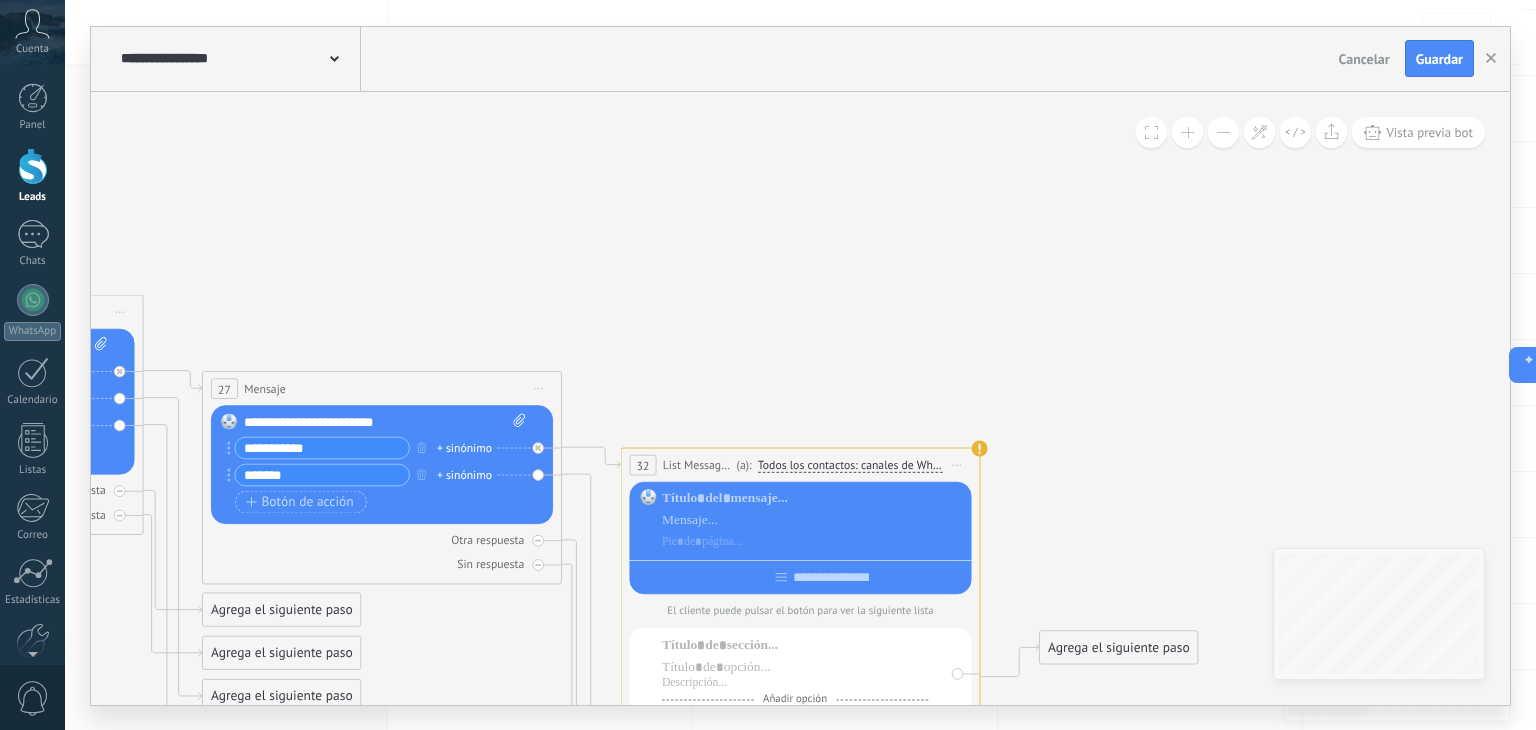 type on "*******" 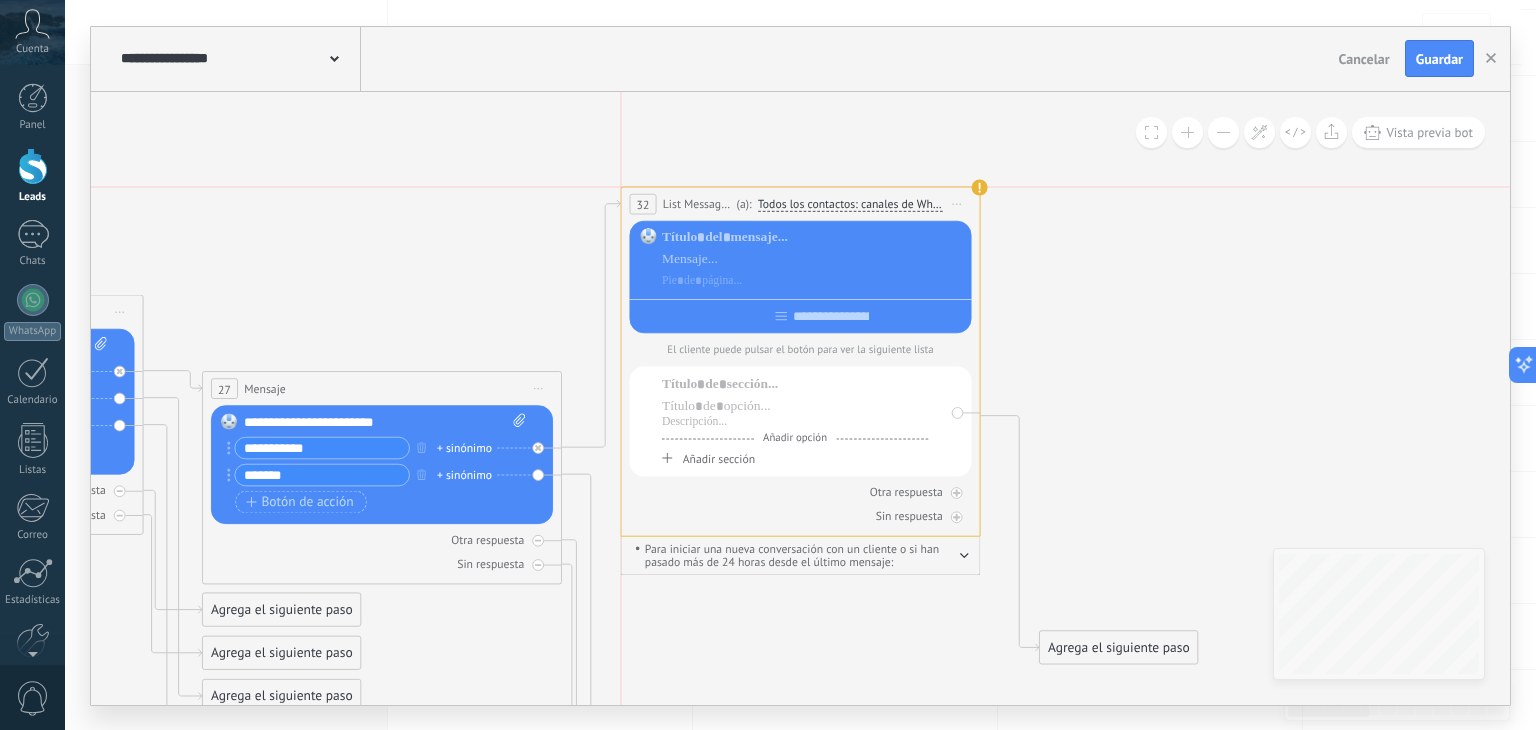 drag, startPoint x: 840, startPoint y: 458, endPoint x: 846, endPoint y: 187, distance: 271.0664 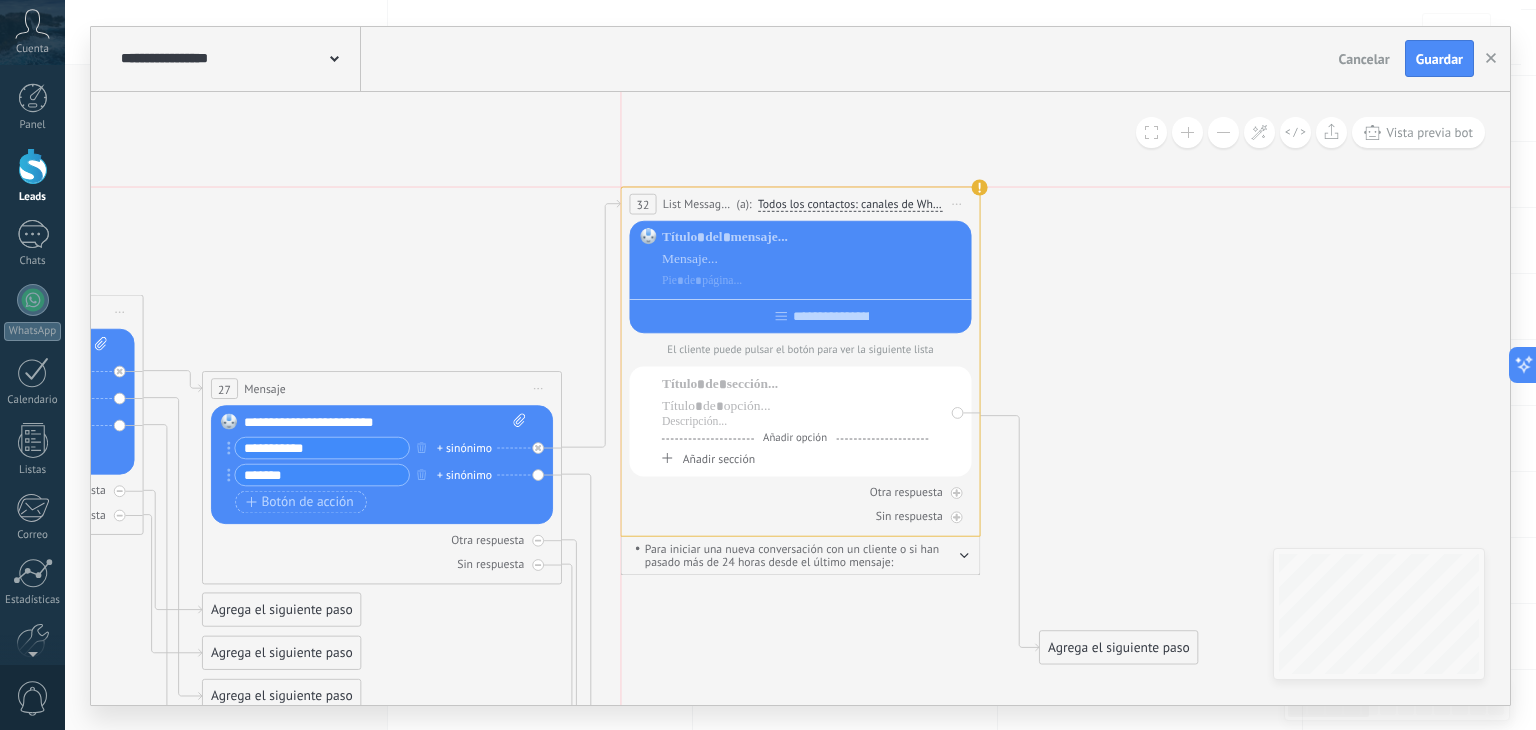 click on "Todos los contactos: canales de WhatsApp seleccionados" at bounding box center [850, 204] 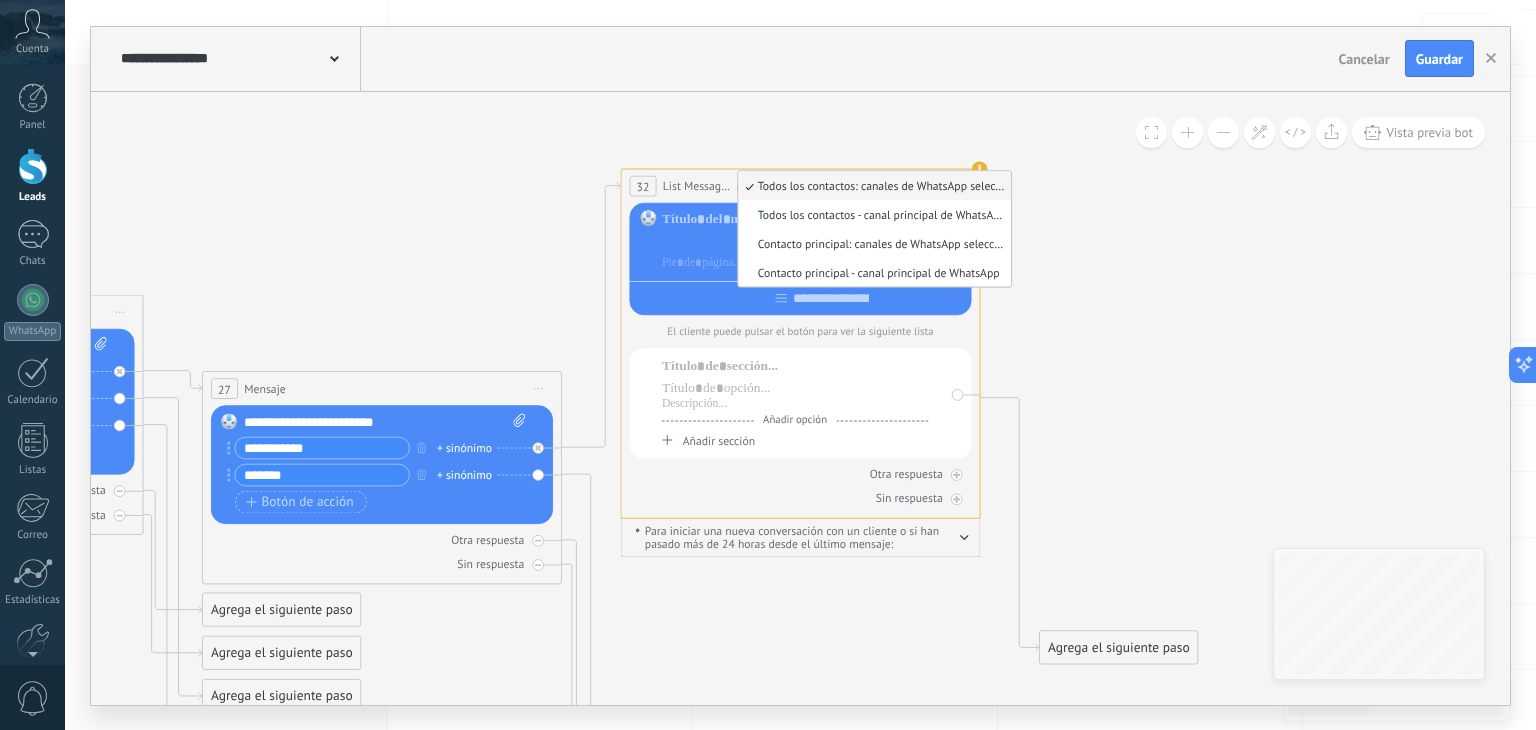 click at bounding box center [813, 241] 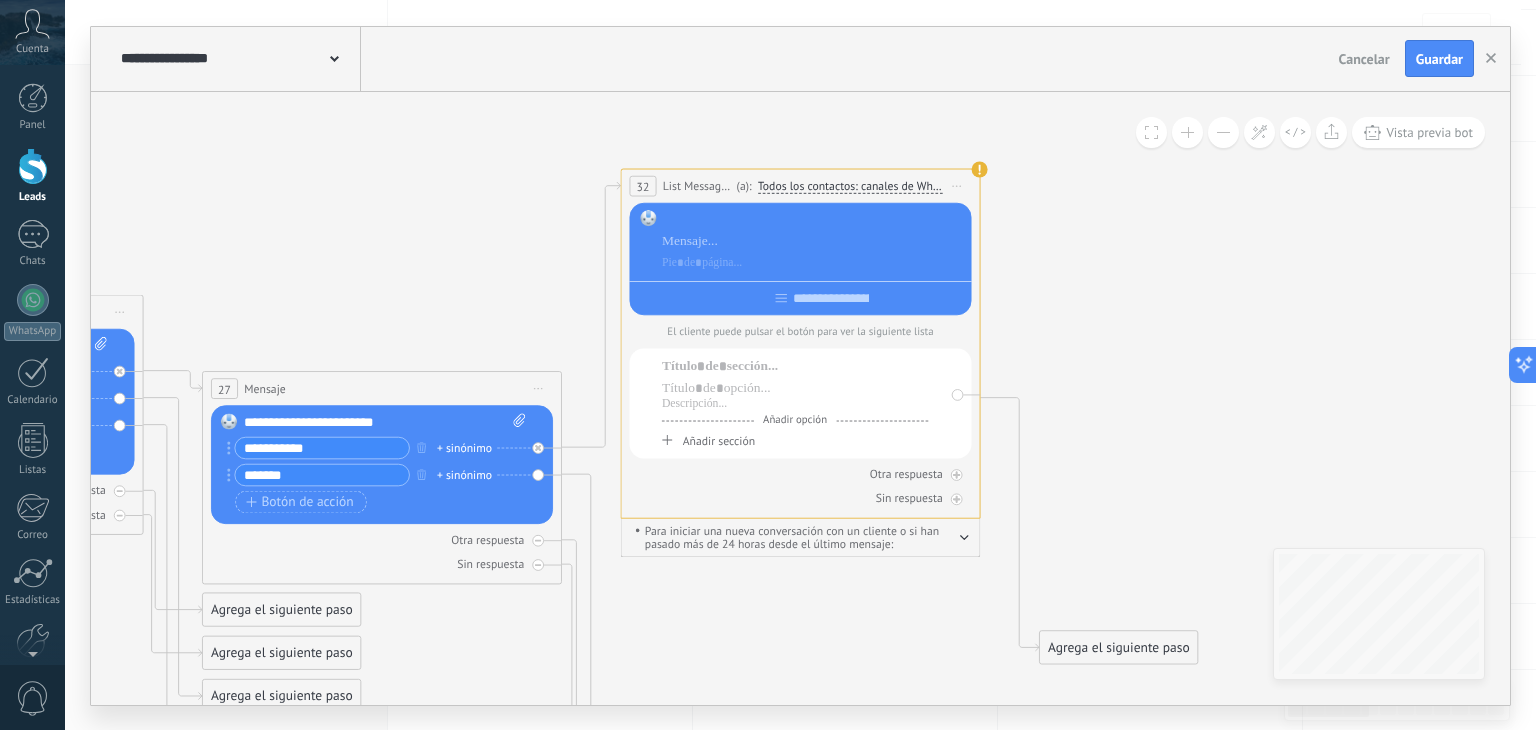 click at bounding box center (813, 219) 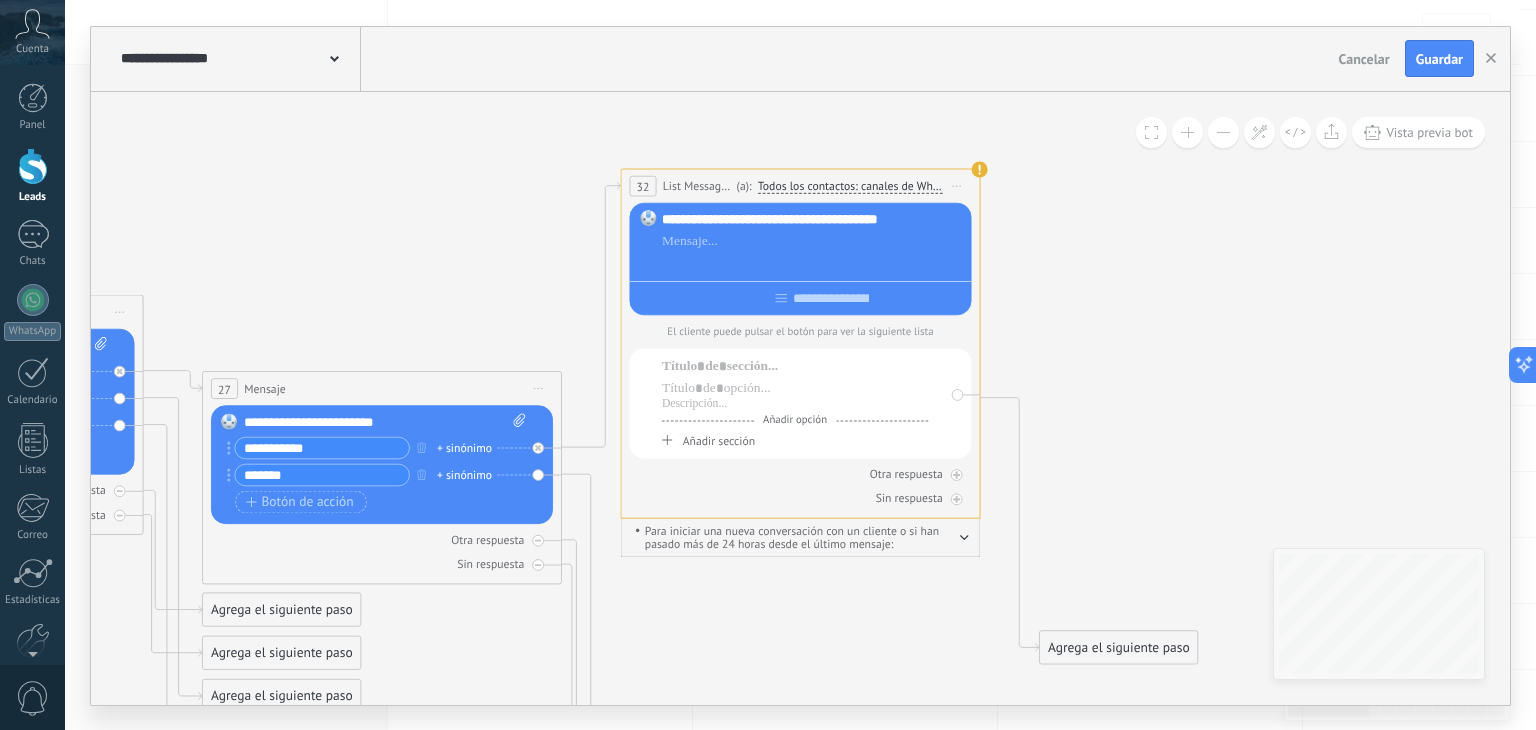 click at bounding box center [813, 263] 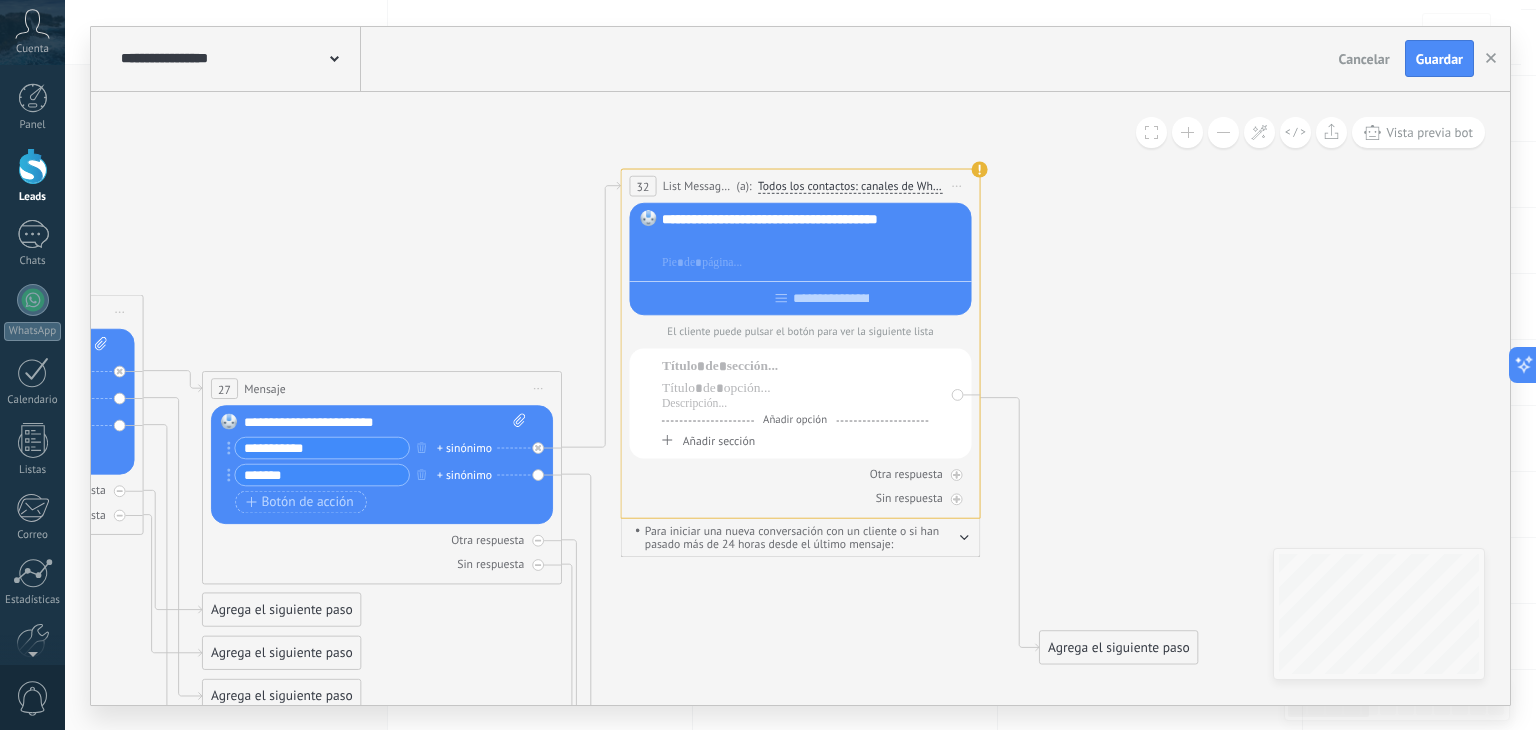 click at bounding box center [813, 241] 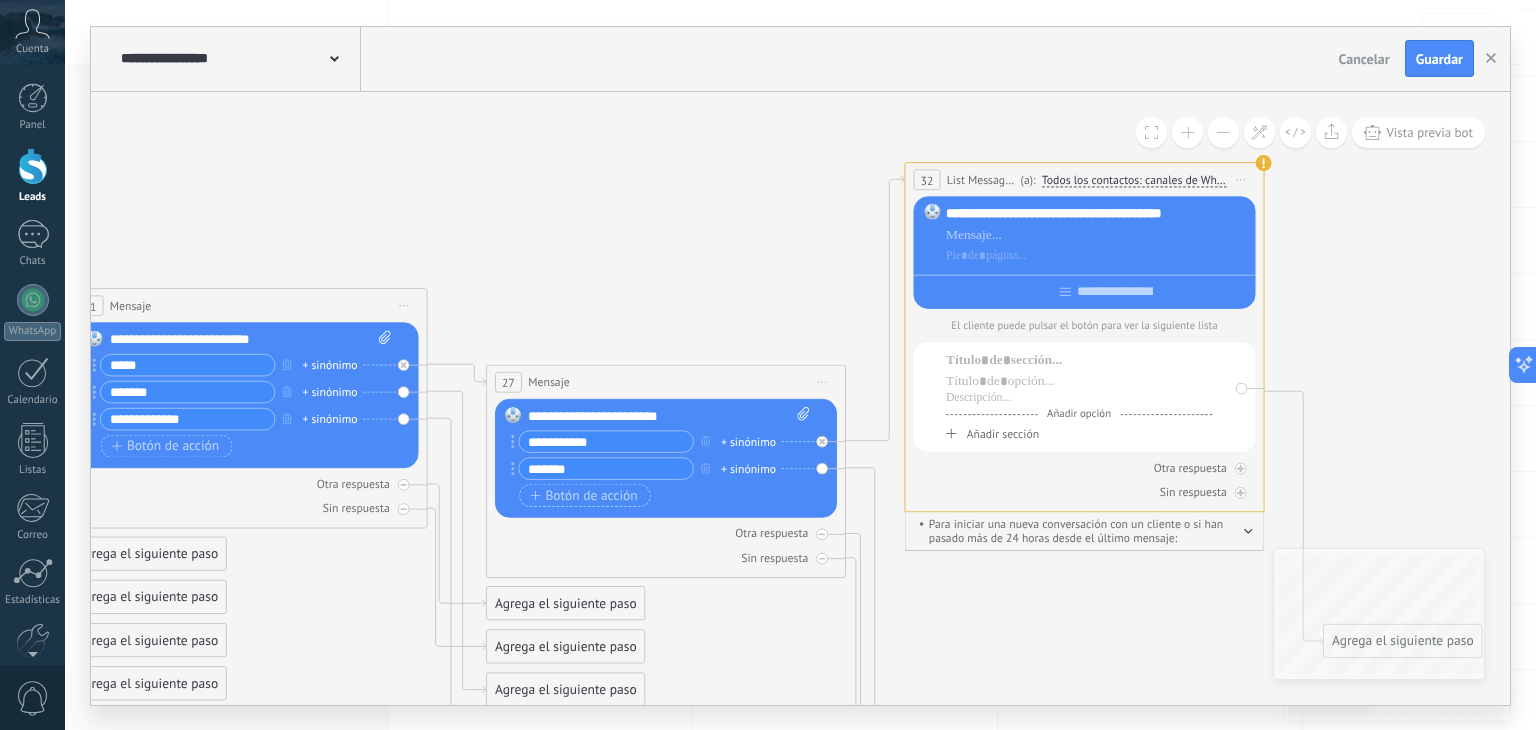 drag, startPoint x: 1210, startPoint y: 341, endPoint x: 1535, endPoint y: 328, distance: 325.2599 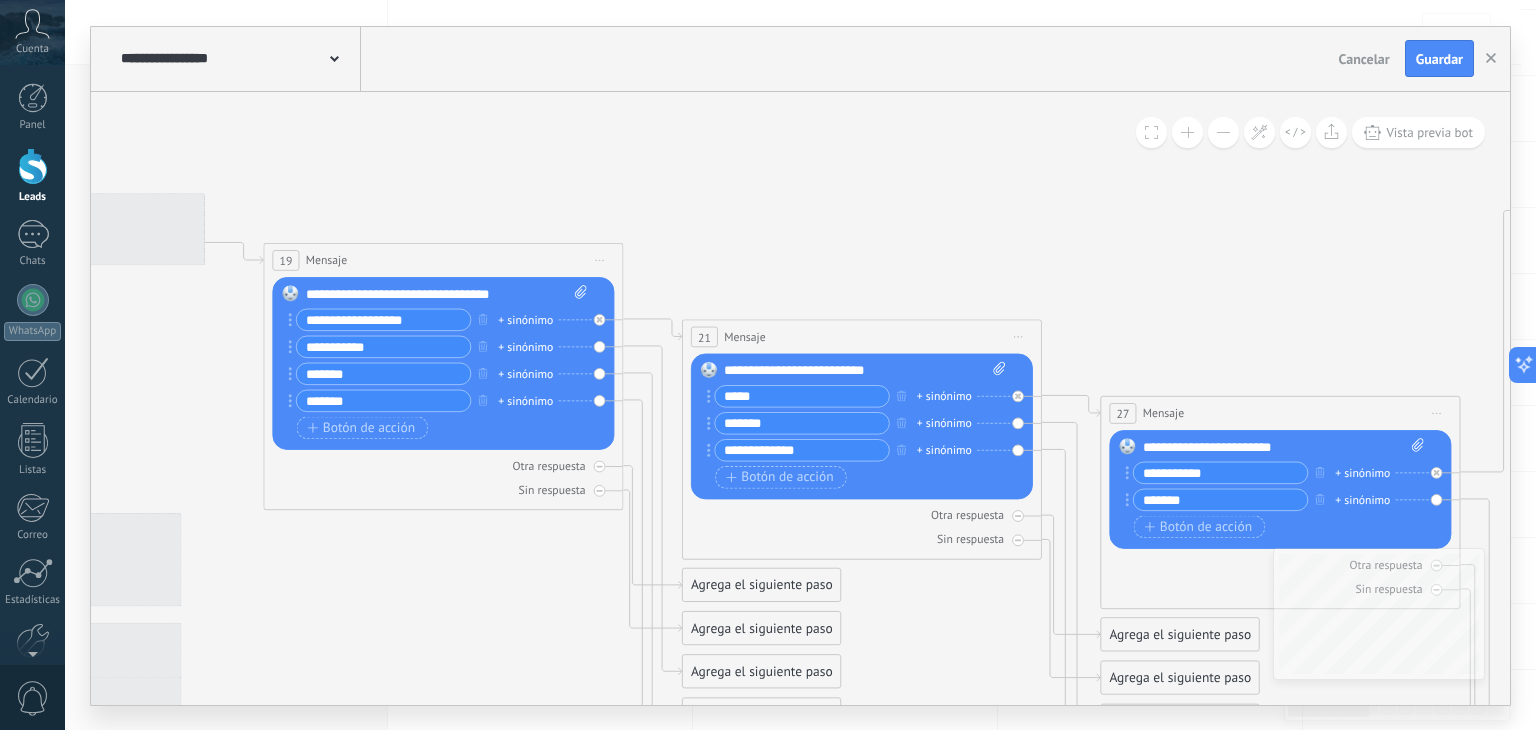 drag, startPoint x: 548, startPoint y: 193, endPoint x: 1206, endPoint y: 232, distance: 659.1548 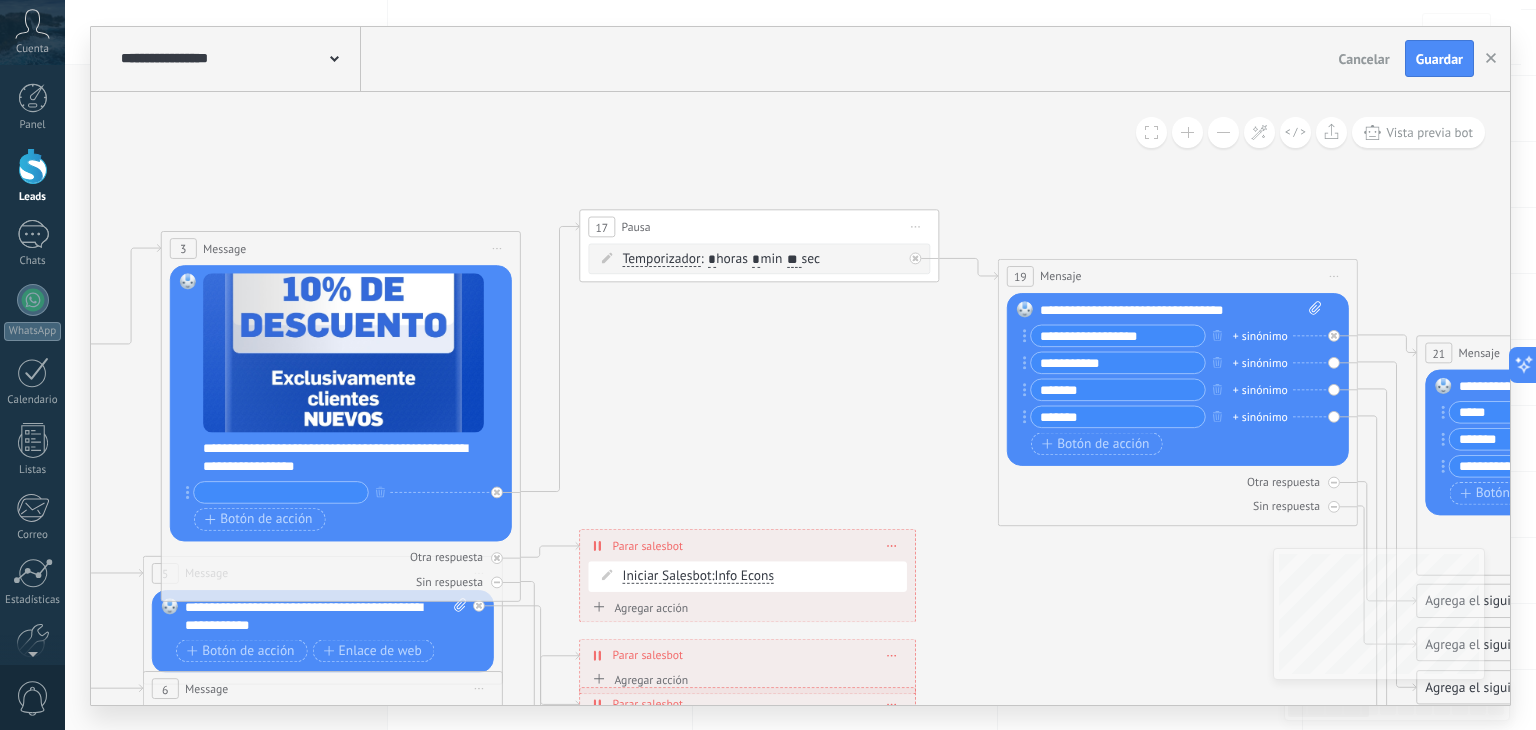 drag, startPoint x: 812, startPoint y: 213, endPoint x: 1312, endPoint y: 228, distance: 500.22495 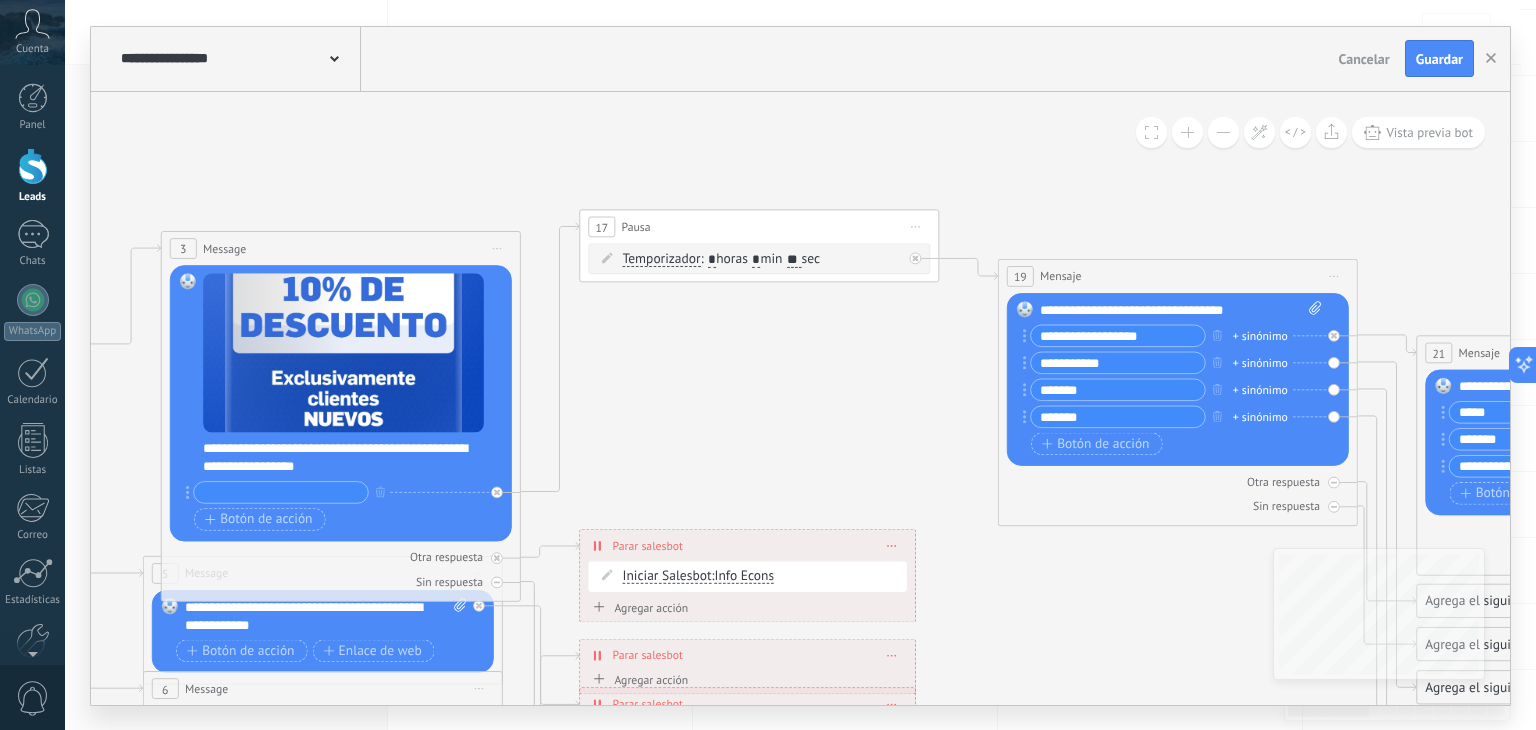 click 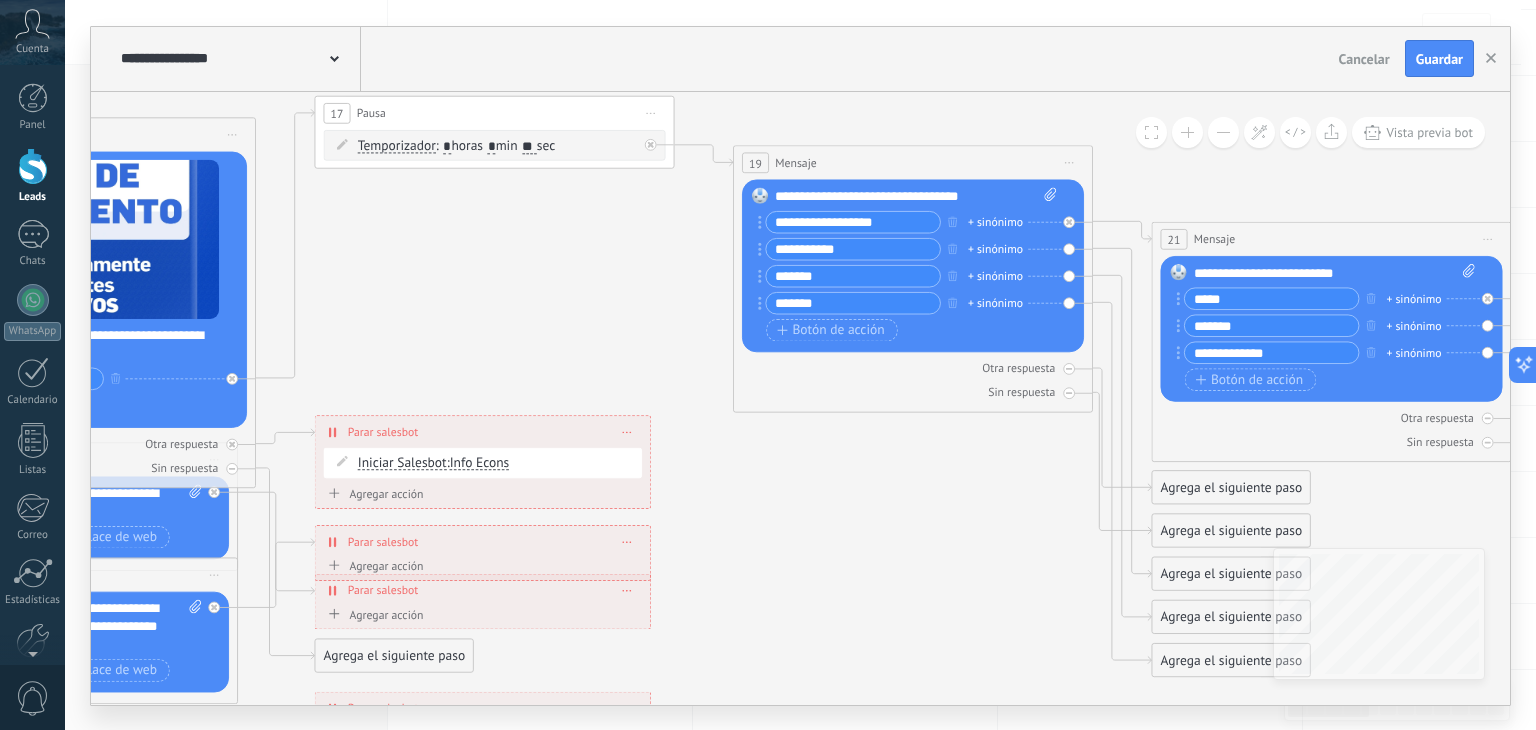 drag, startPoint x: 776, startPoint y: 401, endPoint x: 538, endPoint y: 301, distance: 258.155 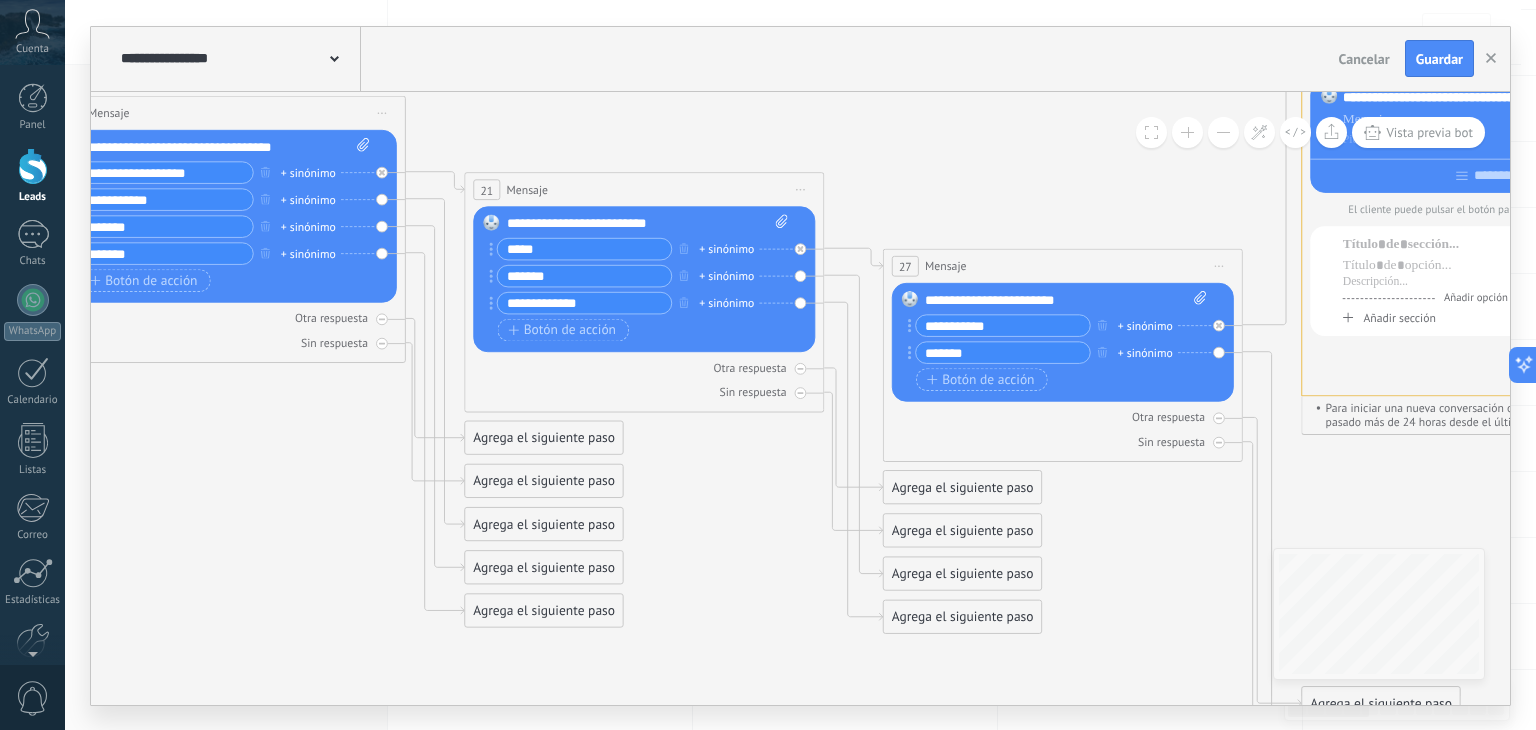 drag, startPoint x: 993, startPoint y: 540, endPoint x: 307, endPoint y: 490, distance: 687.81976 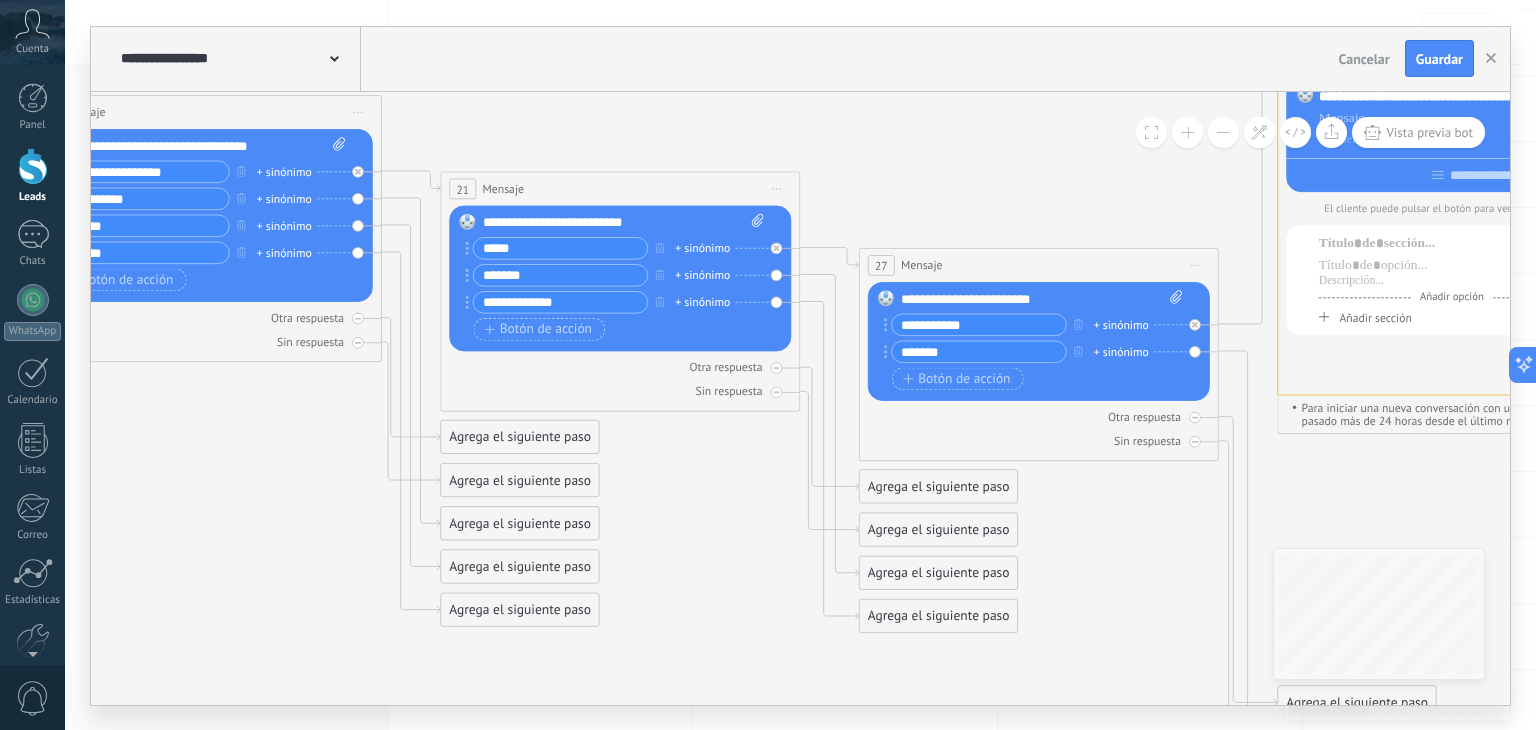drag, startPoint x: 766, startPoint y: 525, endPoint x: 426, endPoint y: 519, distance: 340.05295 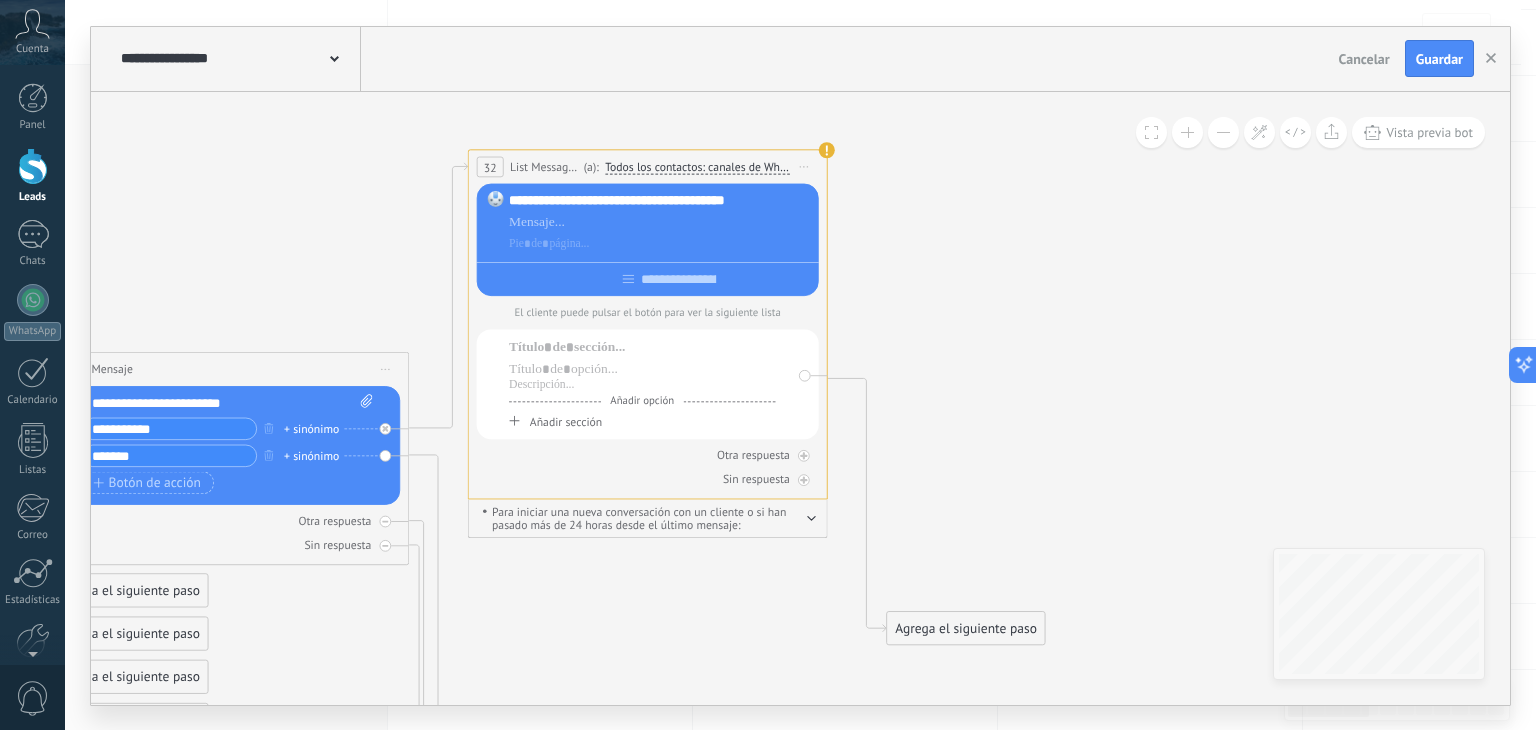 drag, startPoint x: 1149, startPoint y: 543, endPoint x: 656, endPoint y: 652, distance: 504.90594 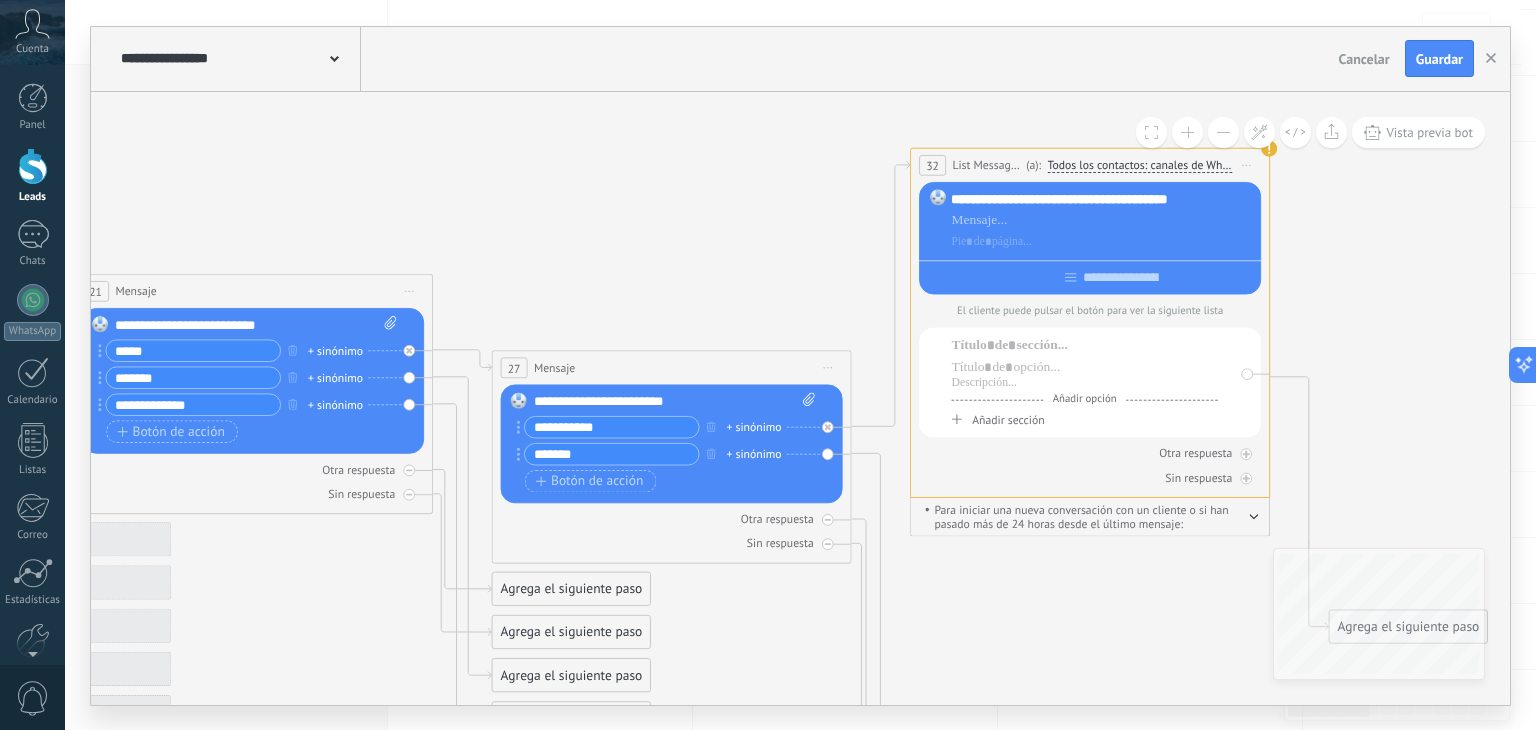 drag, startPoint x: 1056, startPoint y: 357, endPoint x: 1449, endPoint y: 347, distance: 393.1272 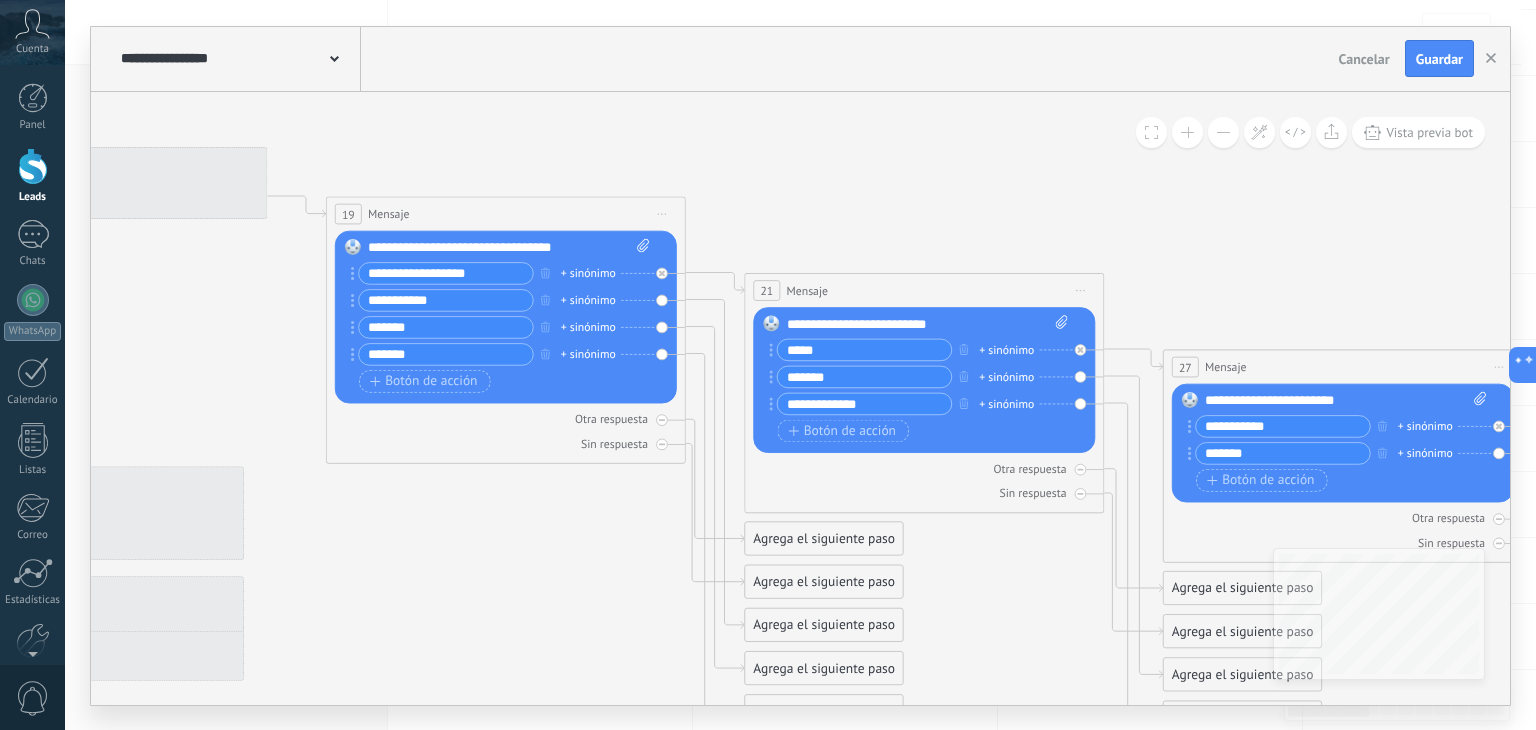 drag, startPoint x: 460, startPoint y: 226, endPoint x: 893, endPoint y: 227, distance: 433.00116 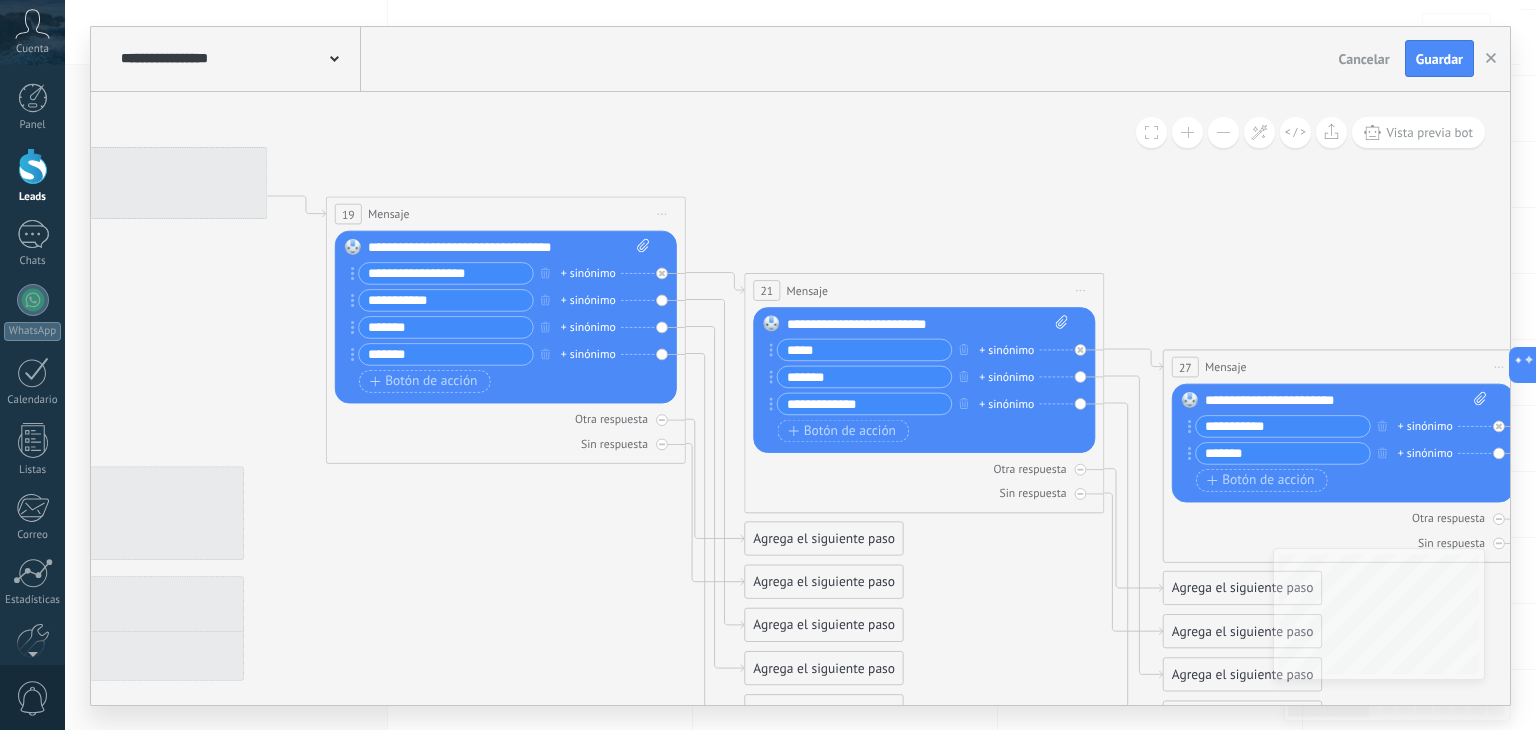 click 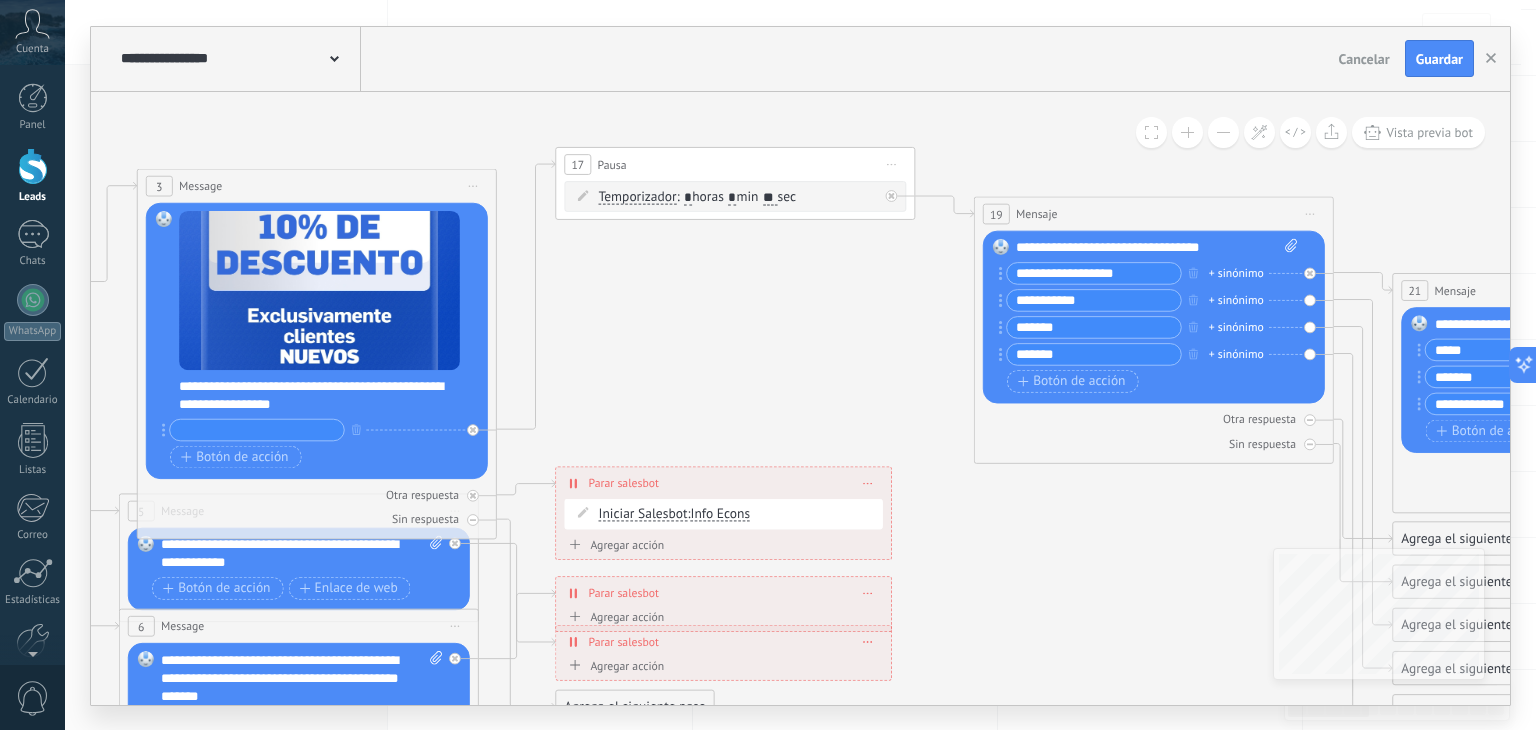 drag, startPoint x: 296, startPoint y: 539, endPoint x: 1074, endPoint y: 537, distance: 778.00256 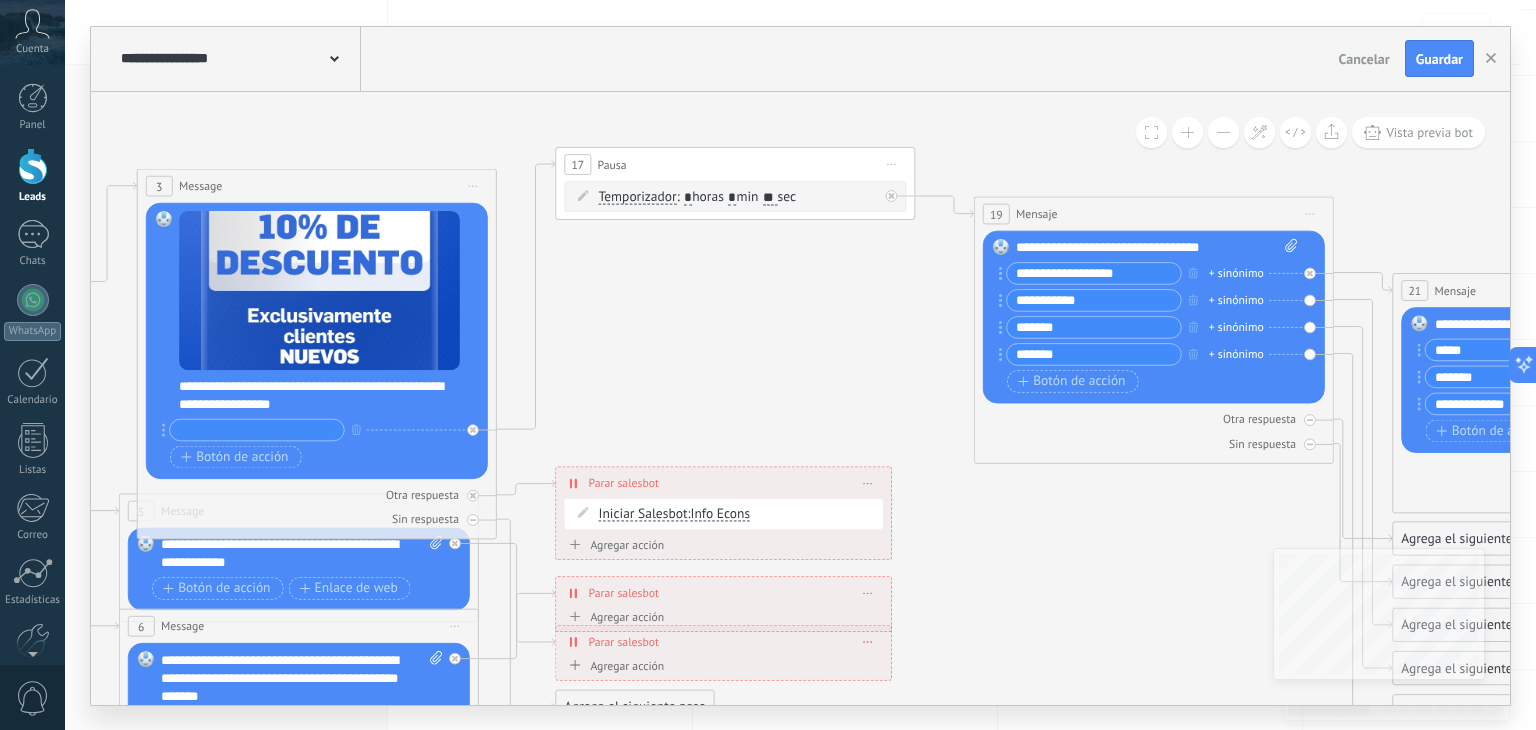 click 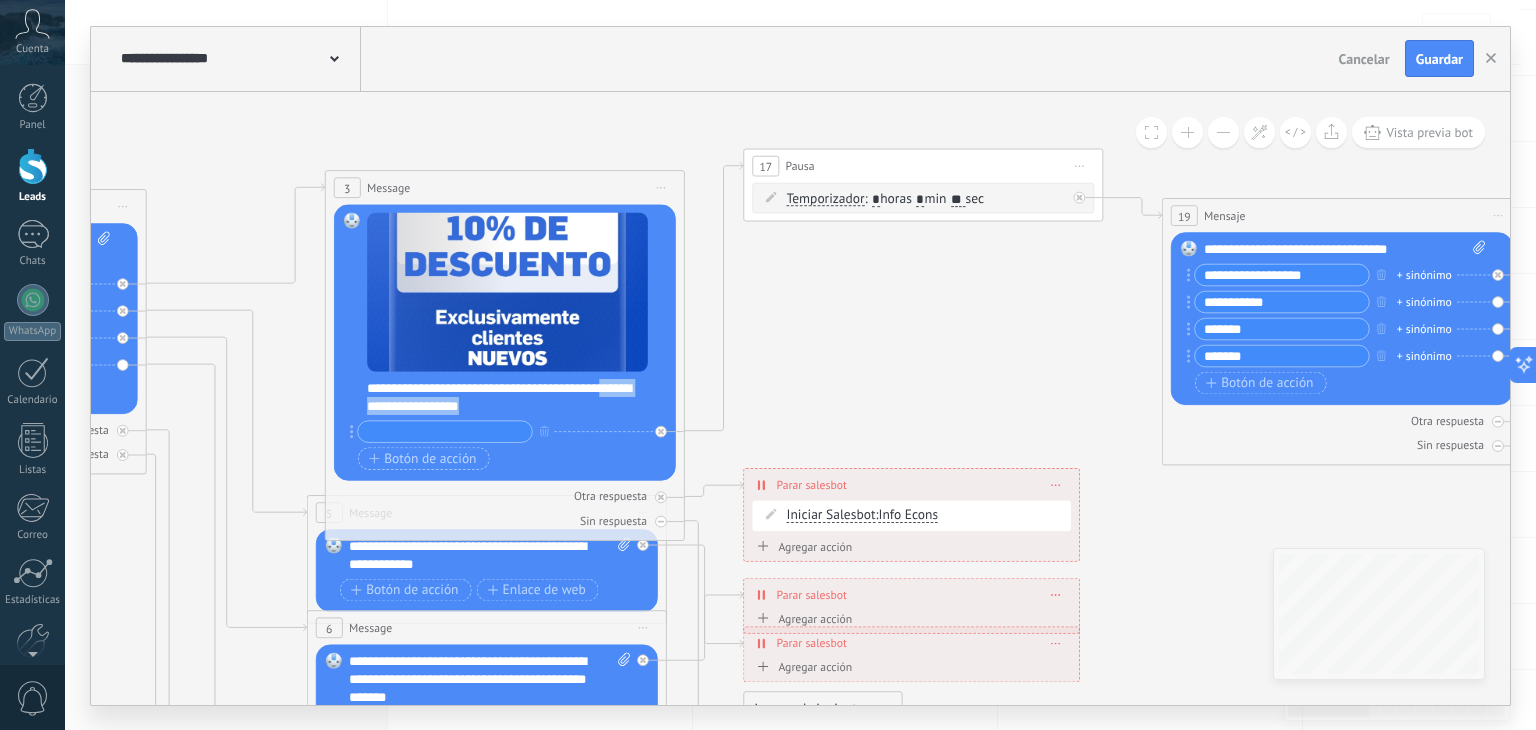 drag, startPoint x: 639, startPoint y: 390, endPoint x: 1164, endPoint y: 431, distance: 526.5985 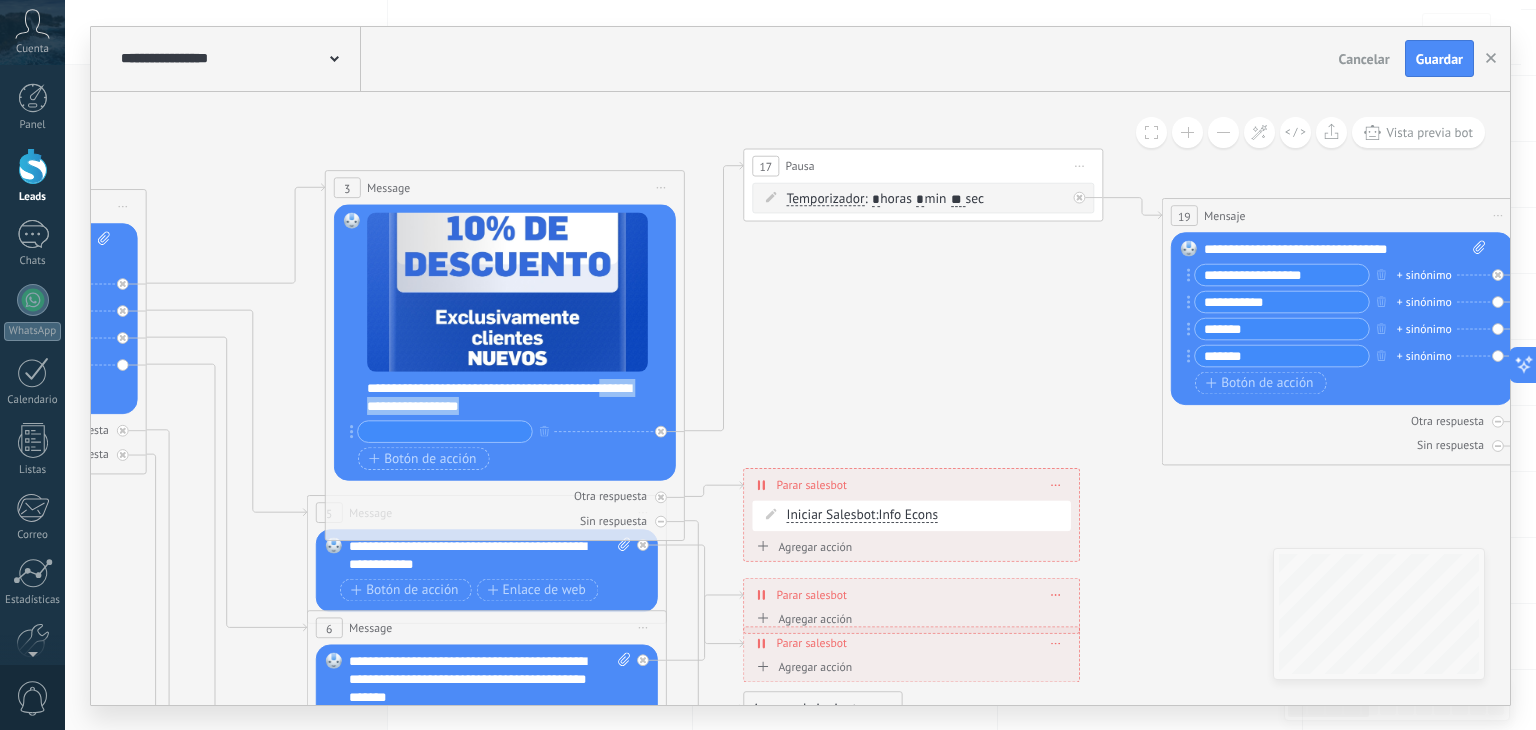 click on "**********" at bounding box center (-407, 130) 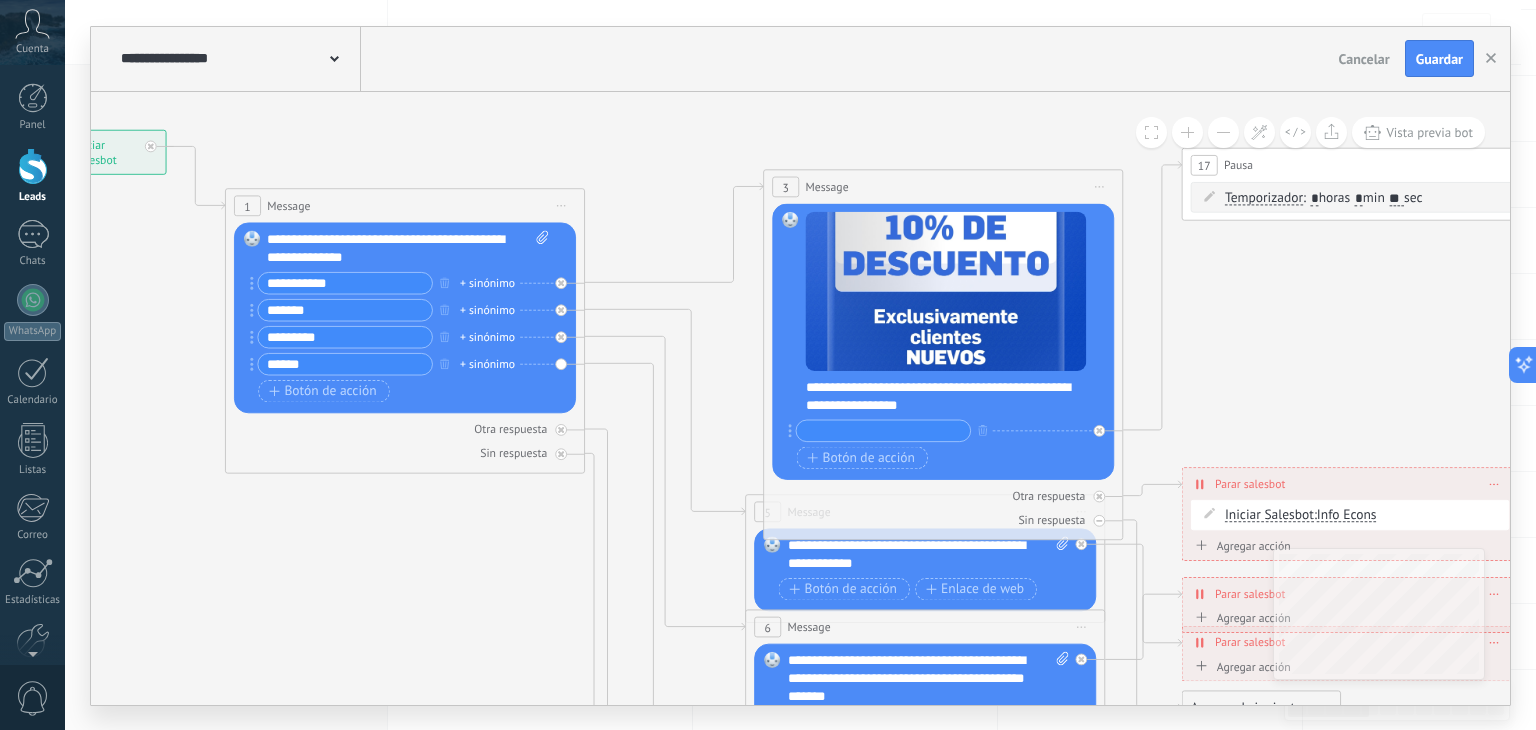 drag, startPoint x: 942, startPoint y: 406, endPoint x: 1535, endPoint y: 405, distance: 593.00085 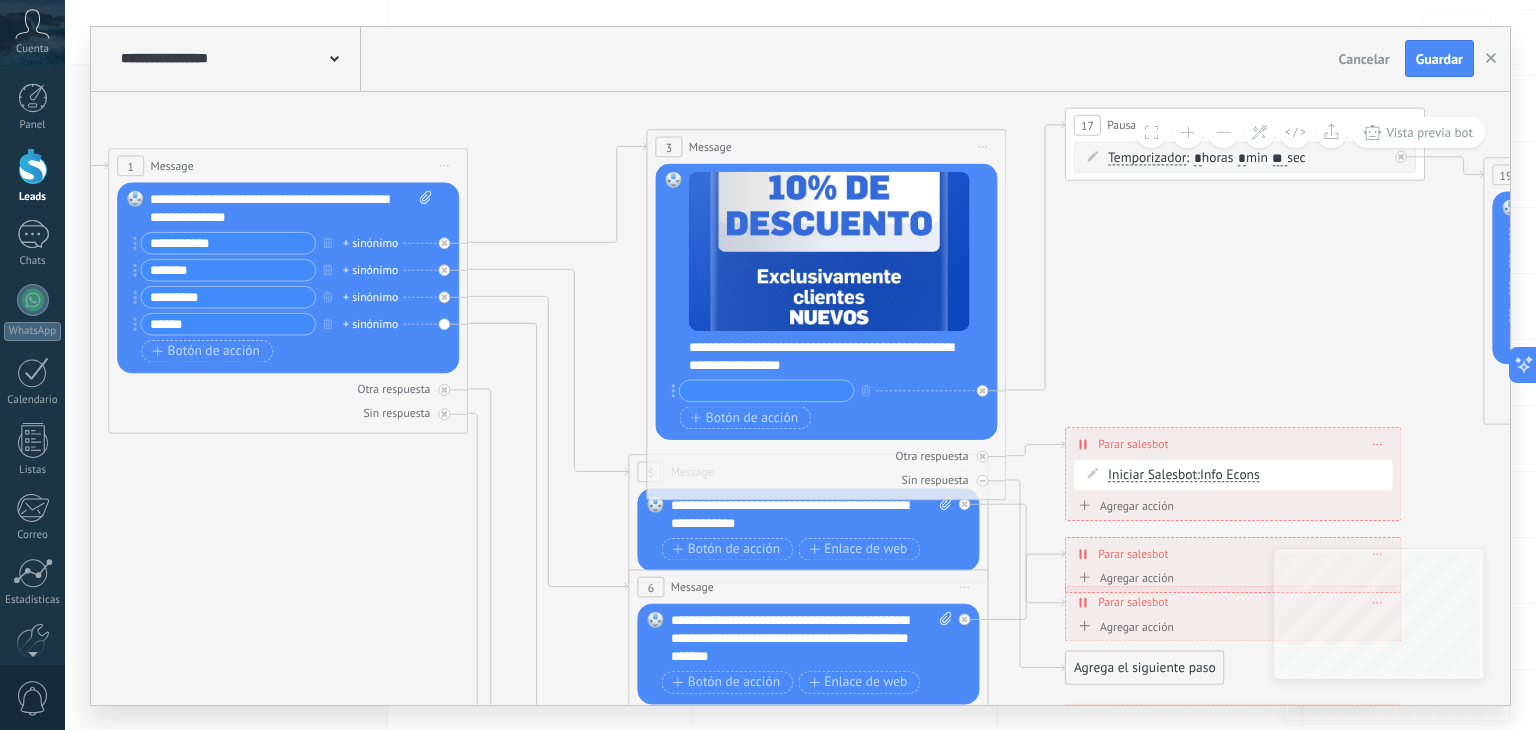 drag, startPoint x: 396, startPoint y: 483, endPoint x: 73, endPoint y: 444, distance: 325.34598 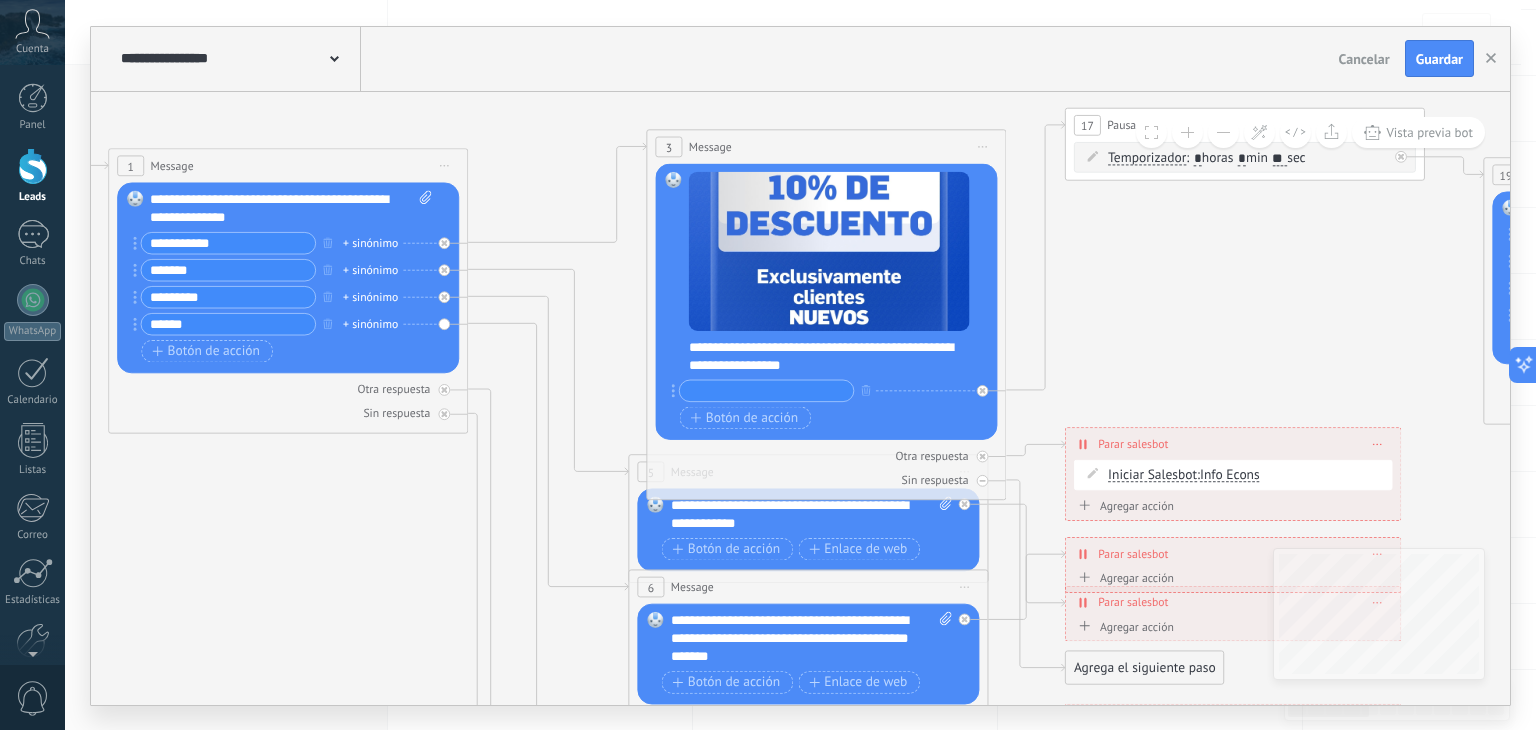 click on "**********" at bounding box center [800, 365] 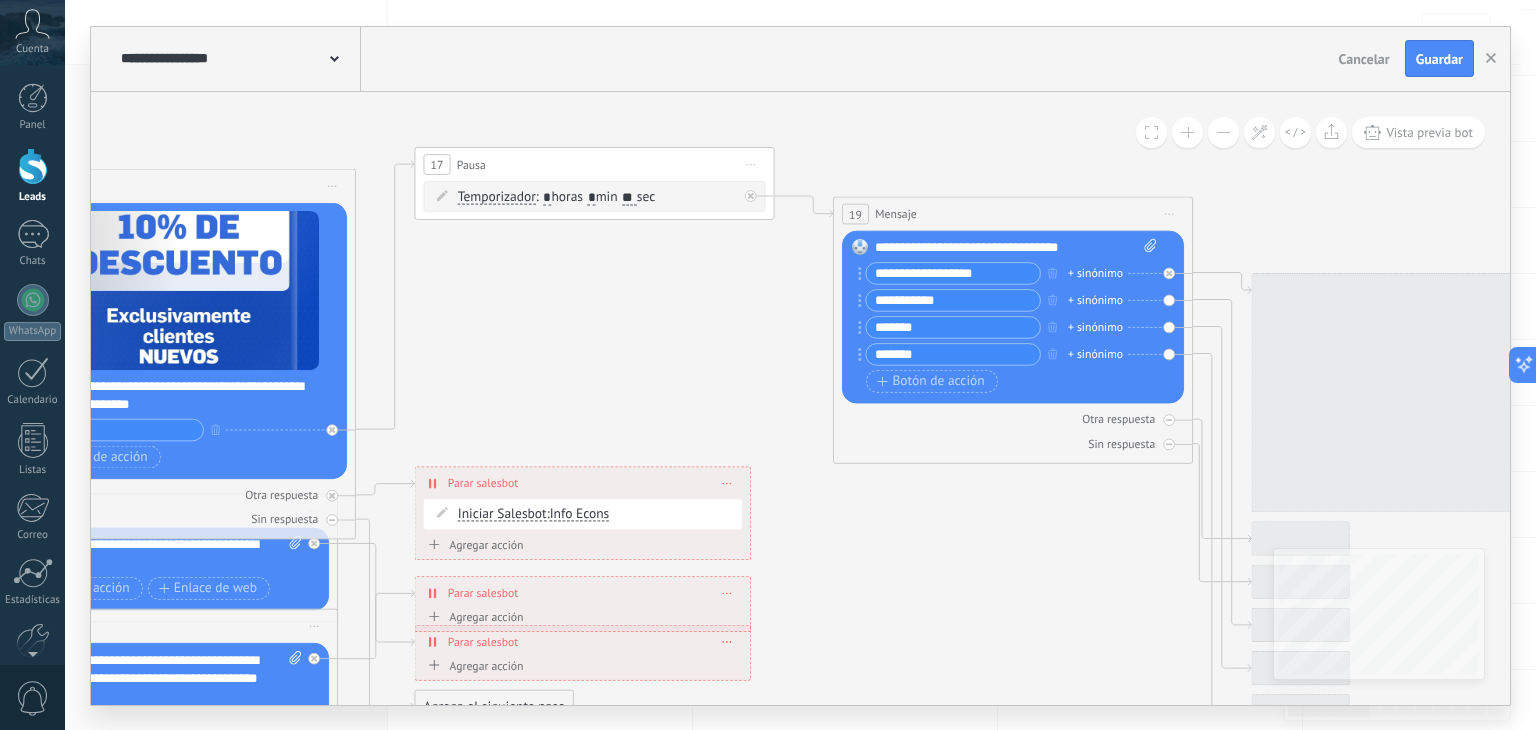 drag, startPoint x: 1233, startPoint y: 345, endPoint x: 413, endPoint y: 385, distance: 820.97504 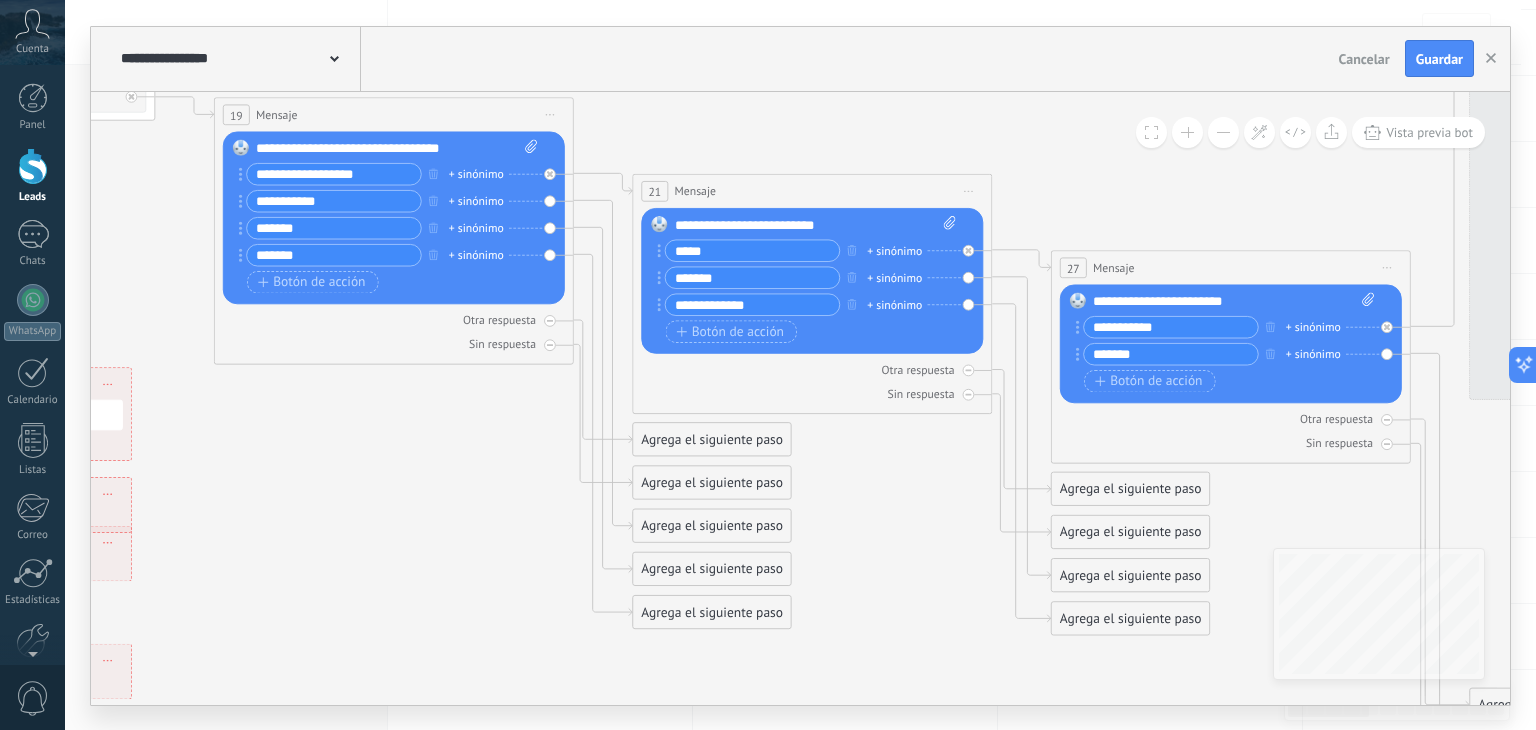 drag, startPoint x: 823, startPoint y: 529, endPoint x: 425, endPoint y: 429, distance: 410.37057 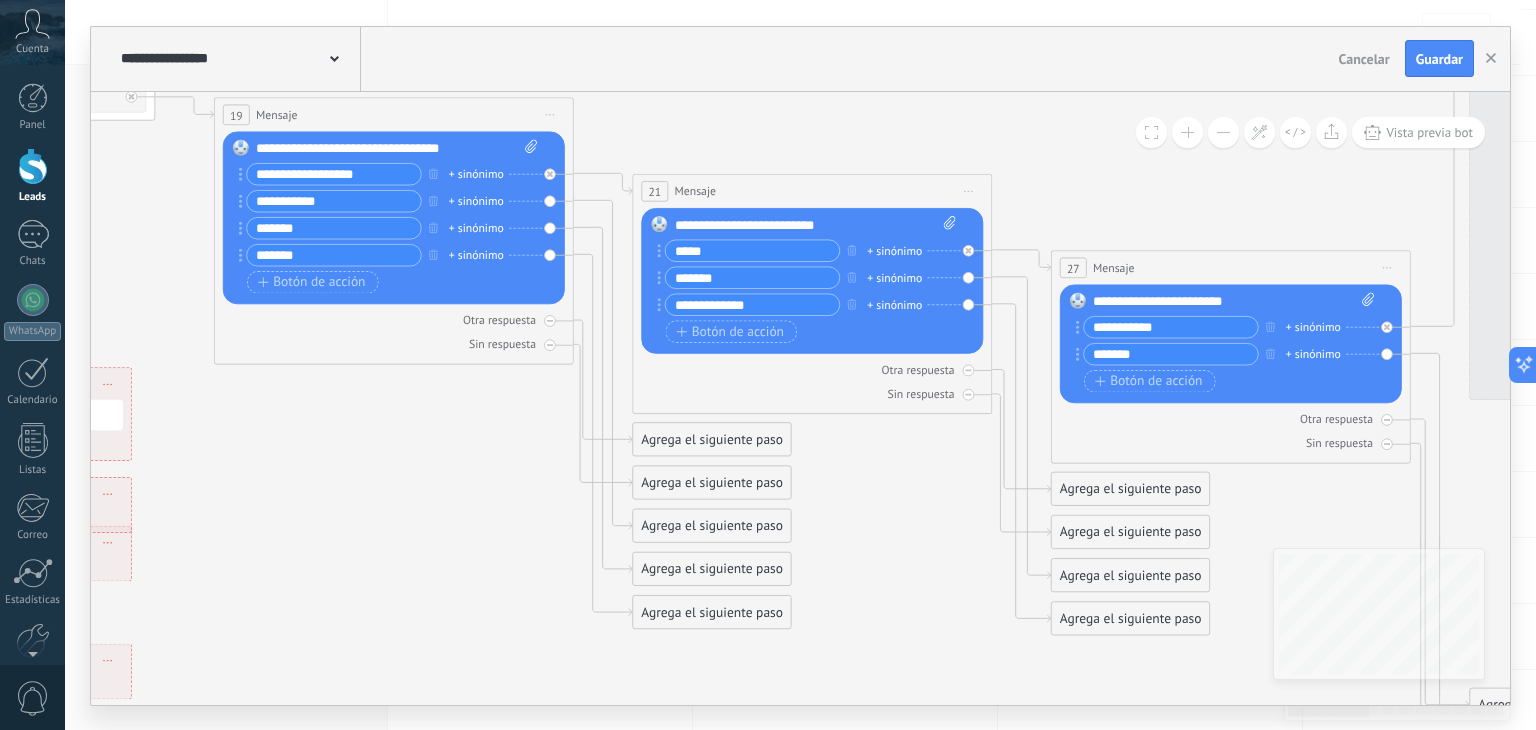 click 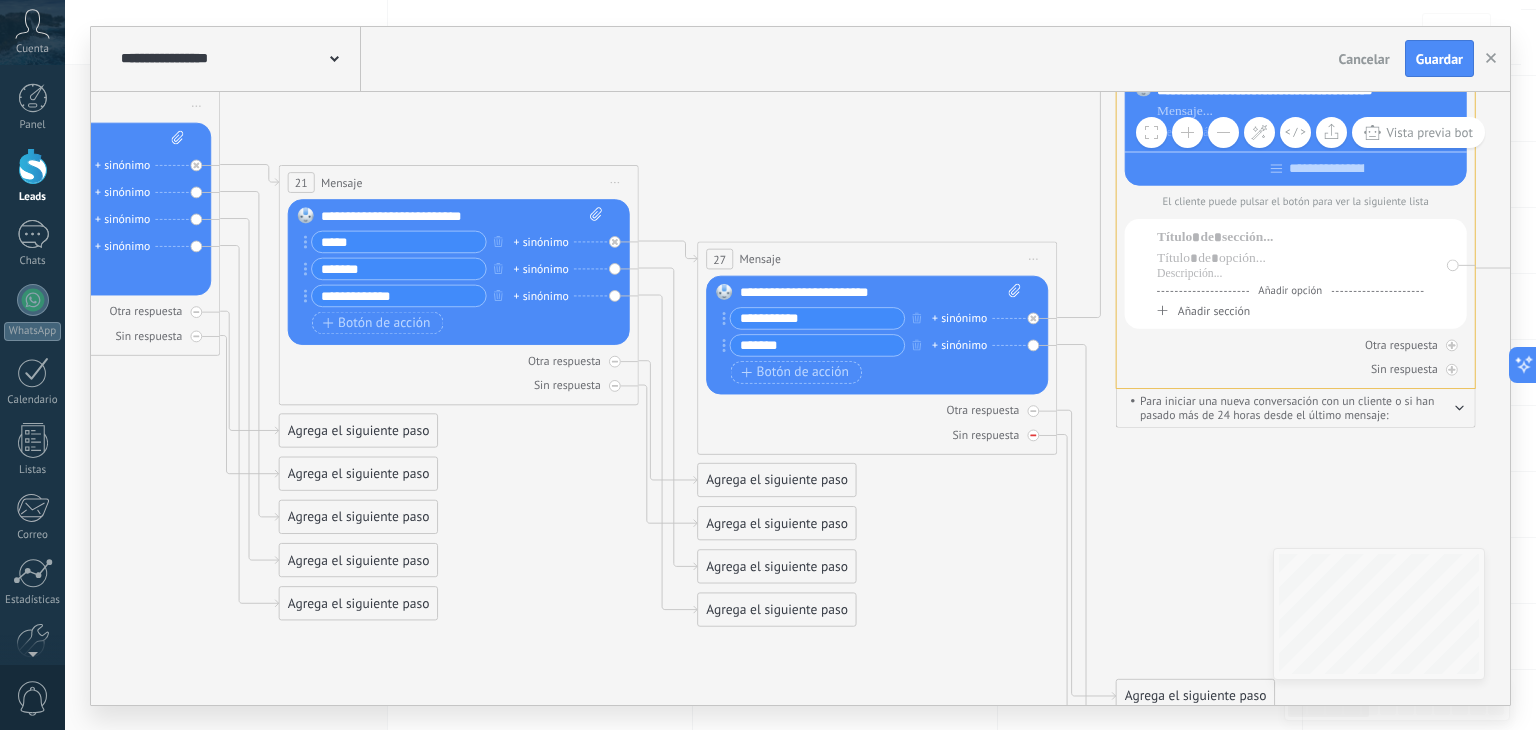 drag, startPoint x: 1472, startPoint y: 478, endPoint x: 1001, endPoint y: 424, distance: 474.08545 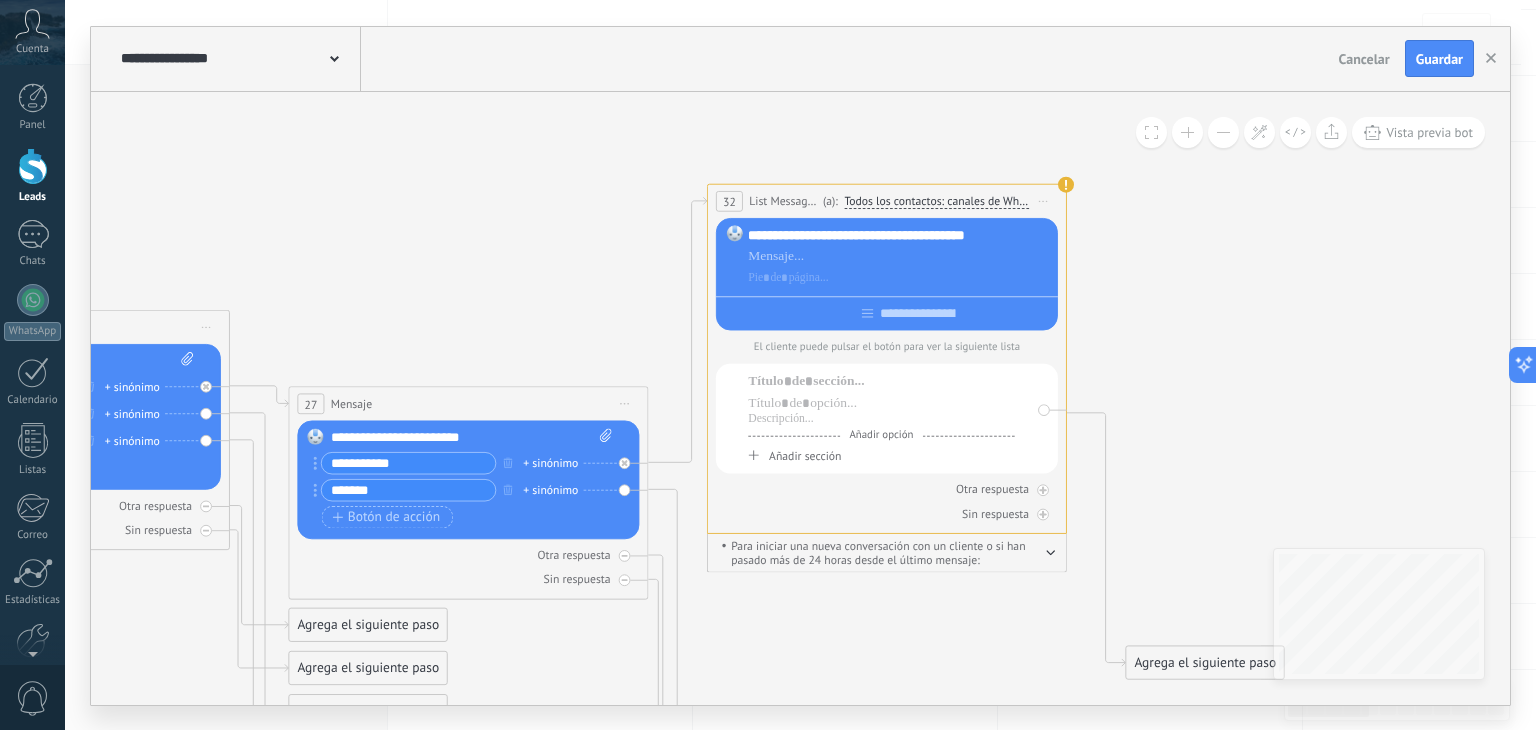 drag, startPoint x: 1069, startPoint y: 489, endPoint x: 839, endPoint y: 629, distance: 269.25824 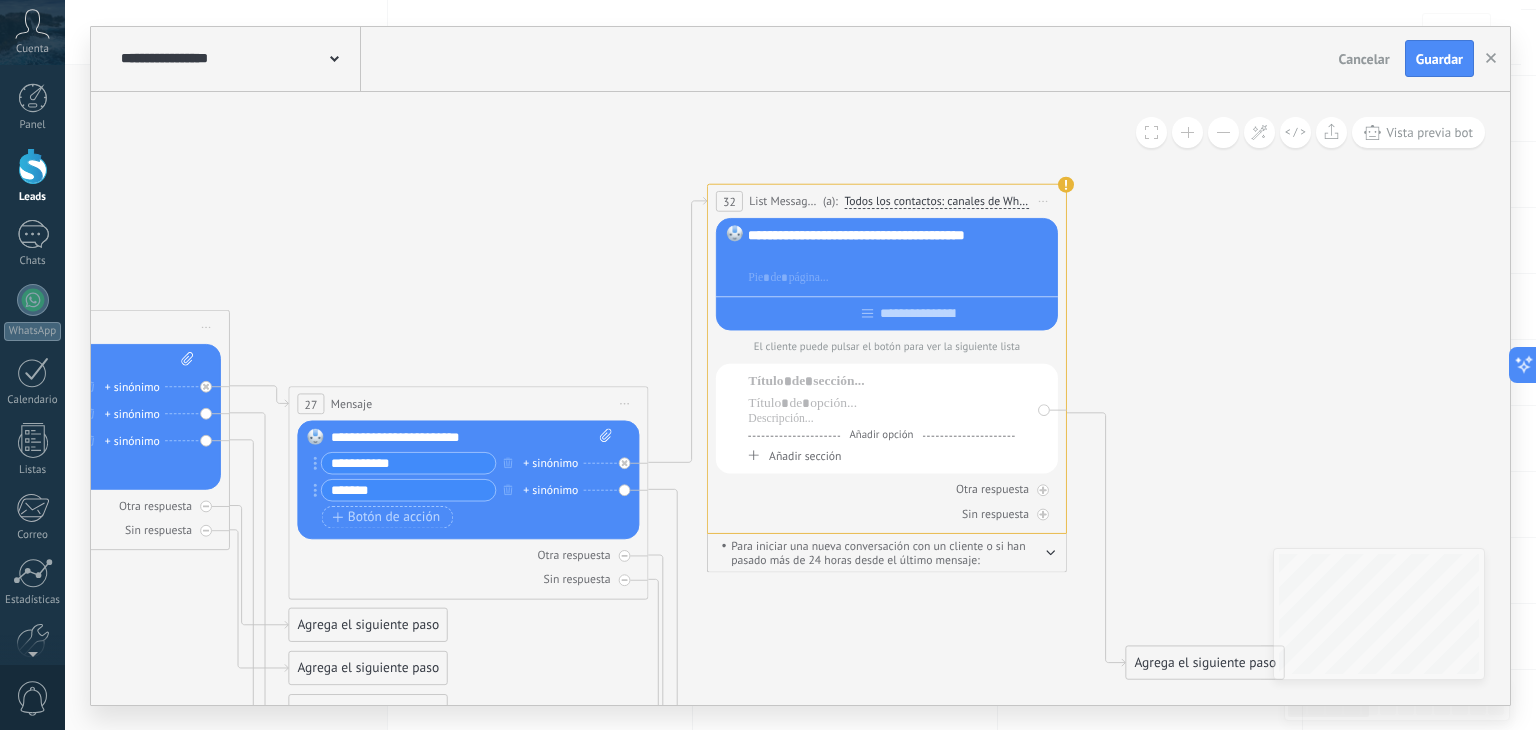 click at bounding box center [899, 256] 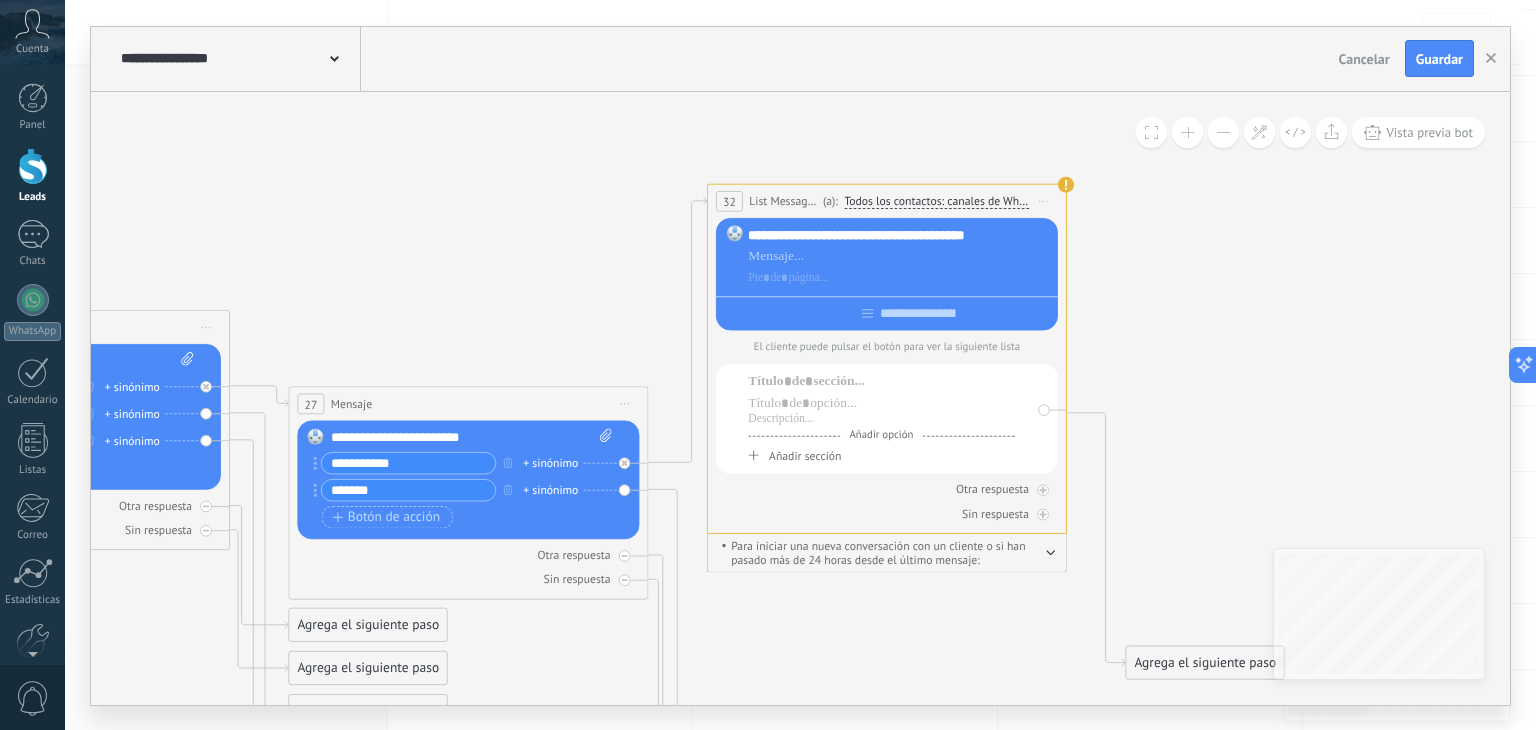 click on "**********" at bounding box center (900, 235) 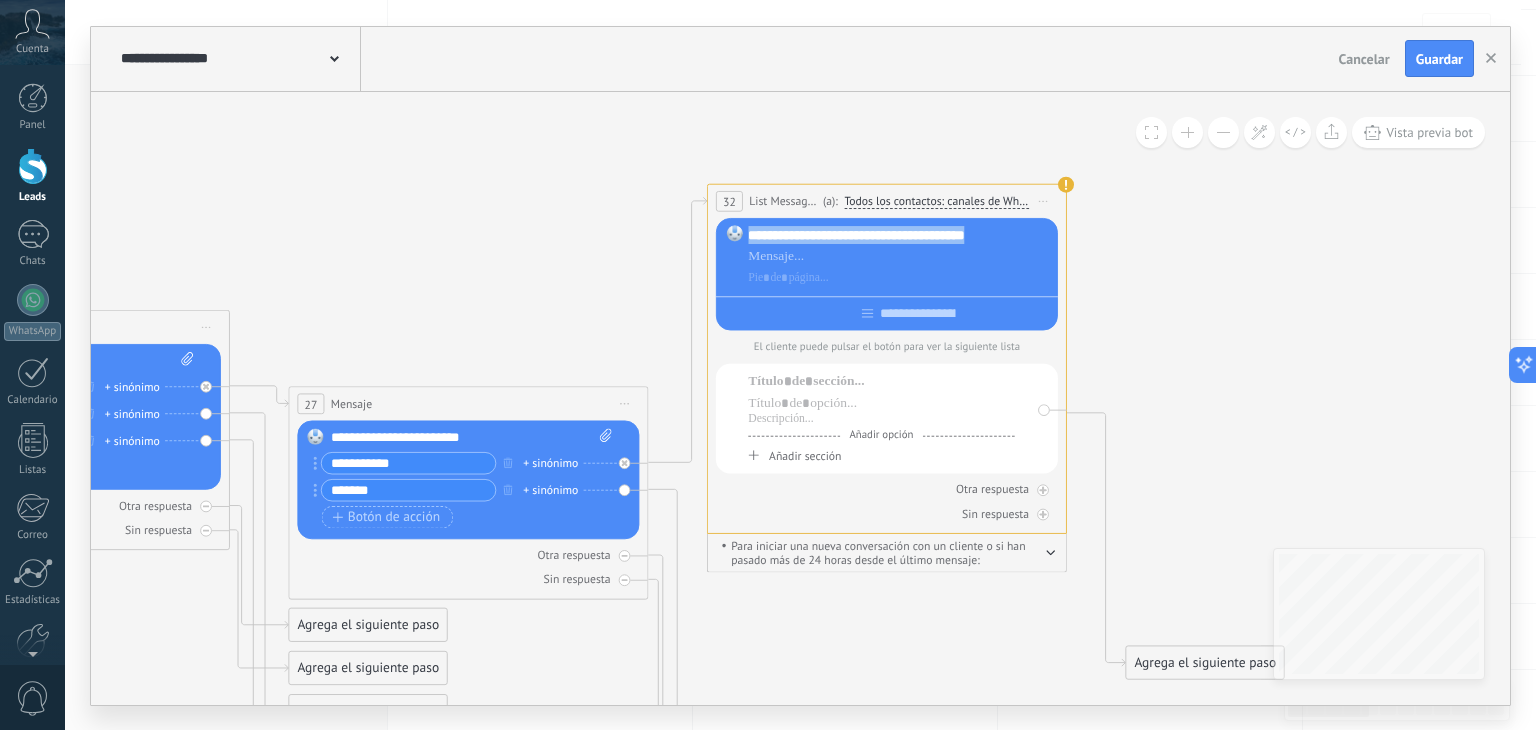 drag, startPoint x: 1007, startPoint y: 229, endPoint x: 740, endPoint y: 238, distance: 267.15164 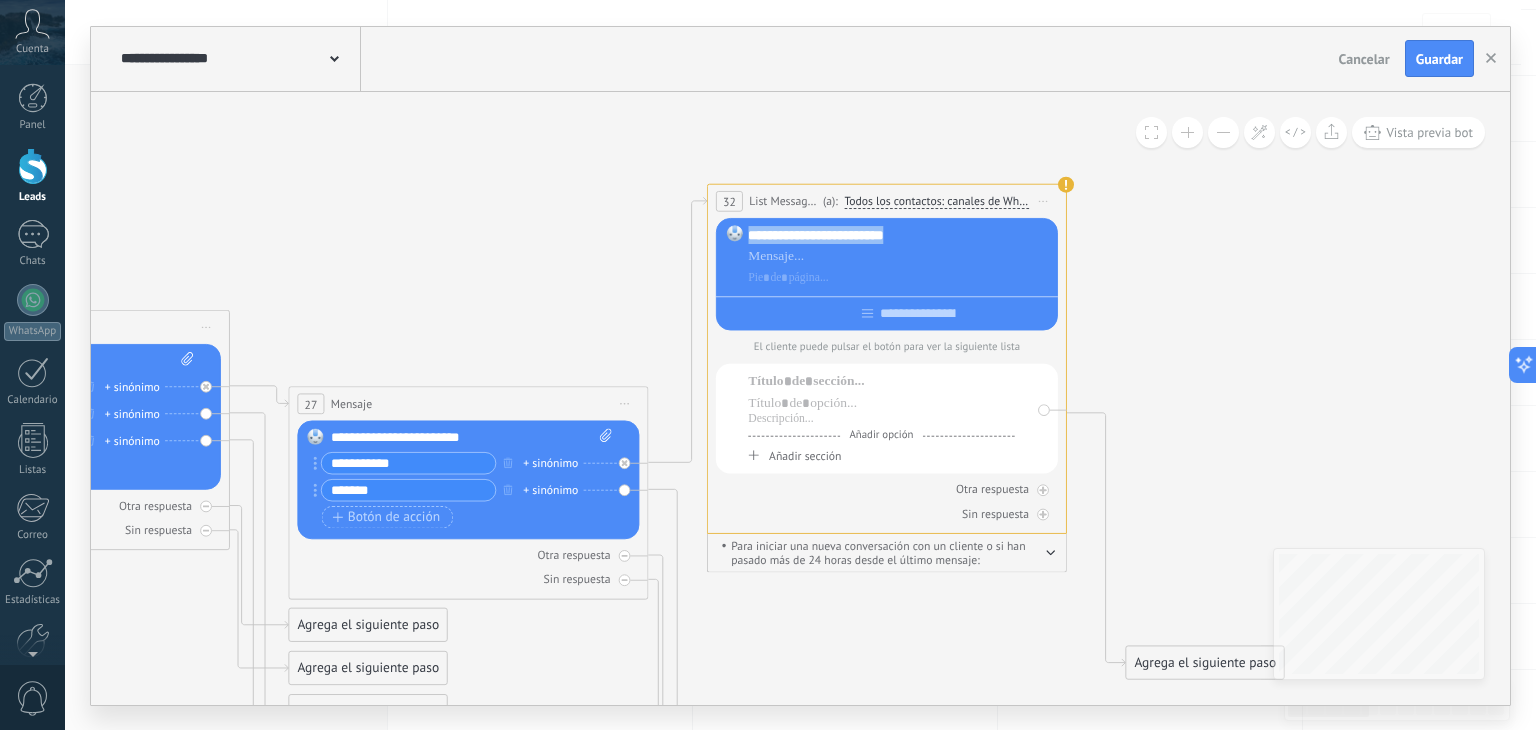 drag, startPoint x: 915, startPoint y: 231, endPoint x: 734, endPoint y: 232, distance: 181.00276 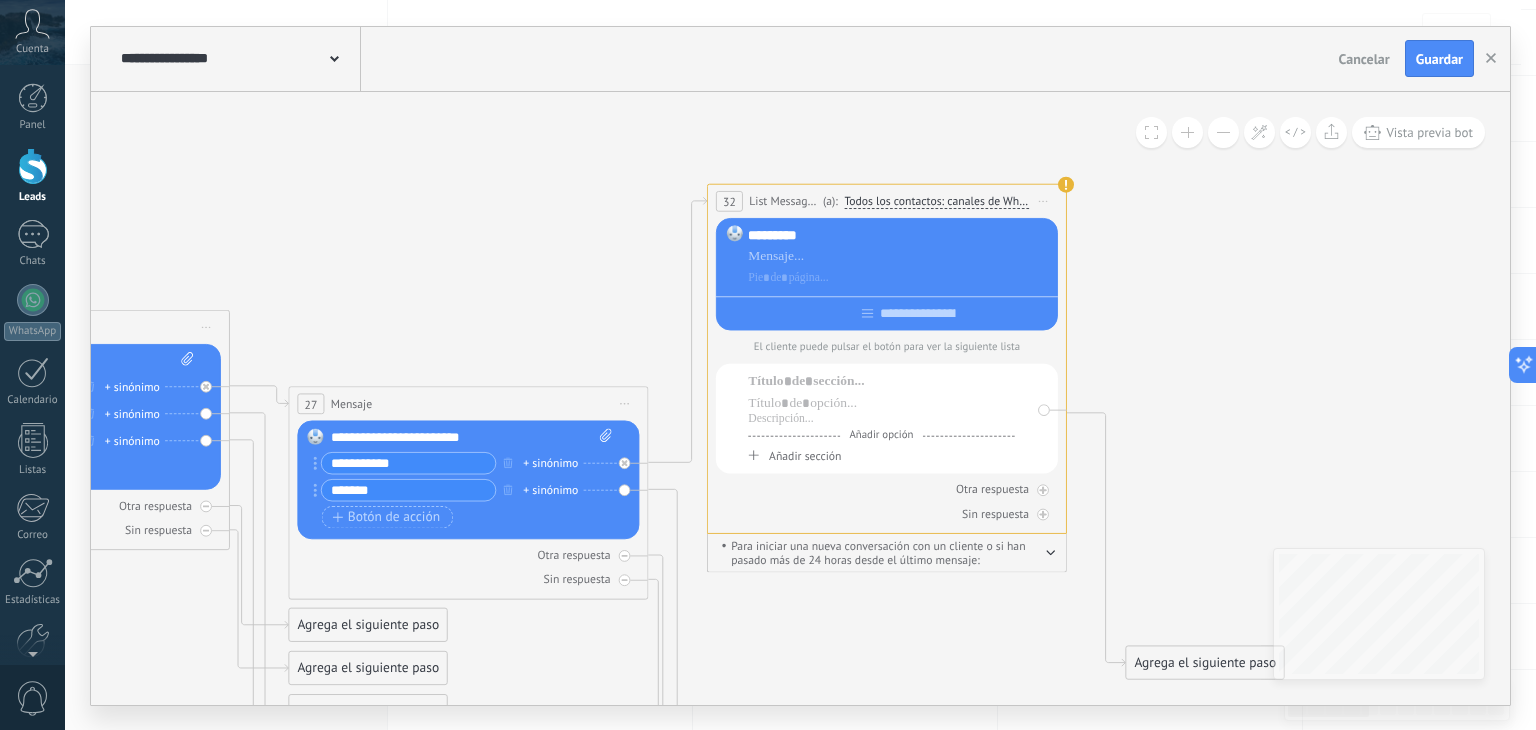 click on "Iniciar vista previa aquí
Cambiar nombre
Duplicar
Borrar" at bounding box center (1043, 201) 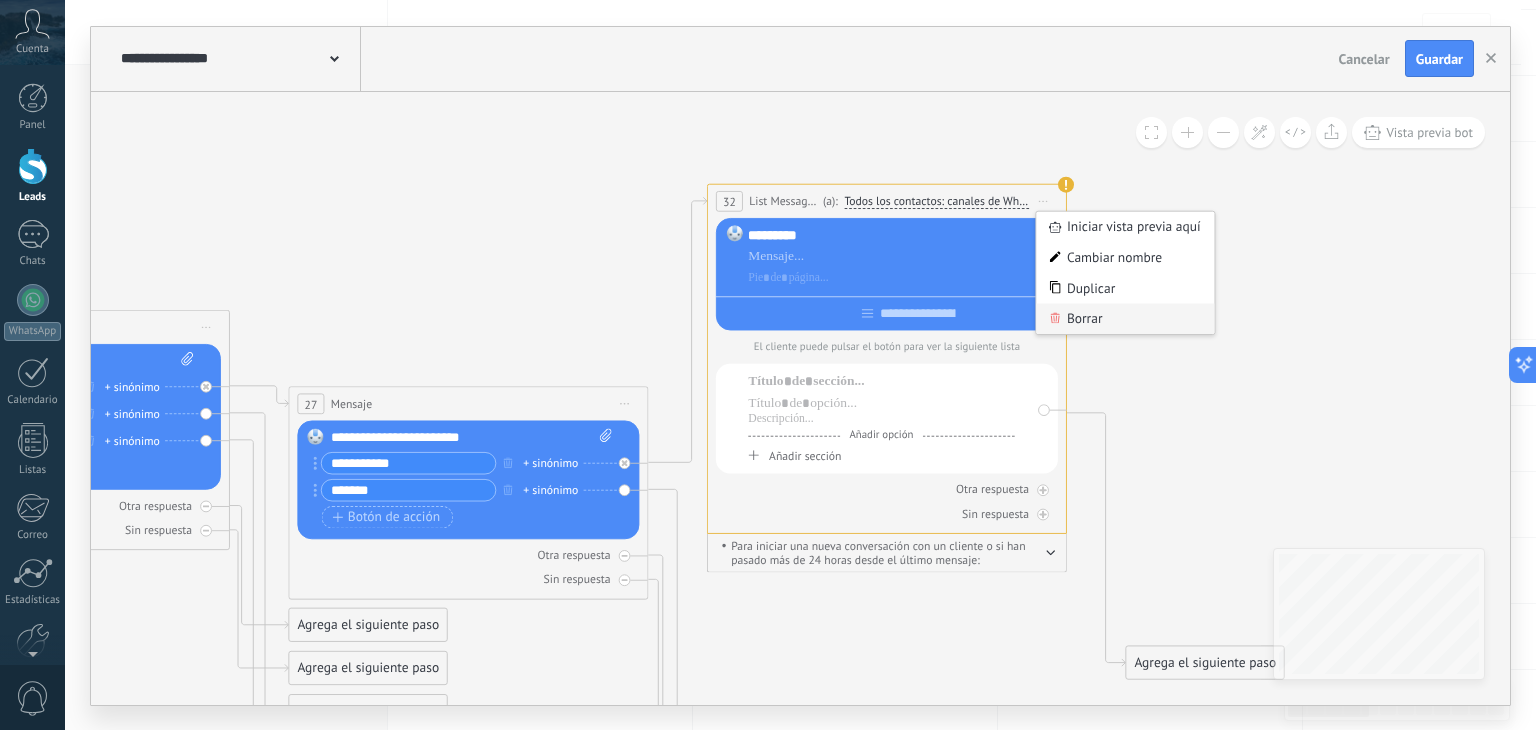 click on "Borrar" at bounding box center [1125, 318] 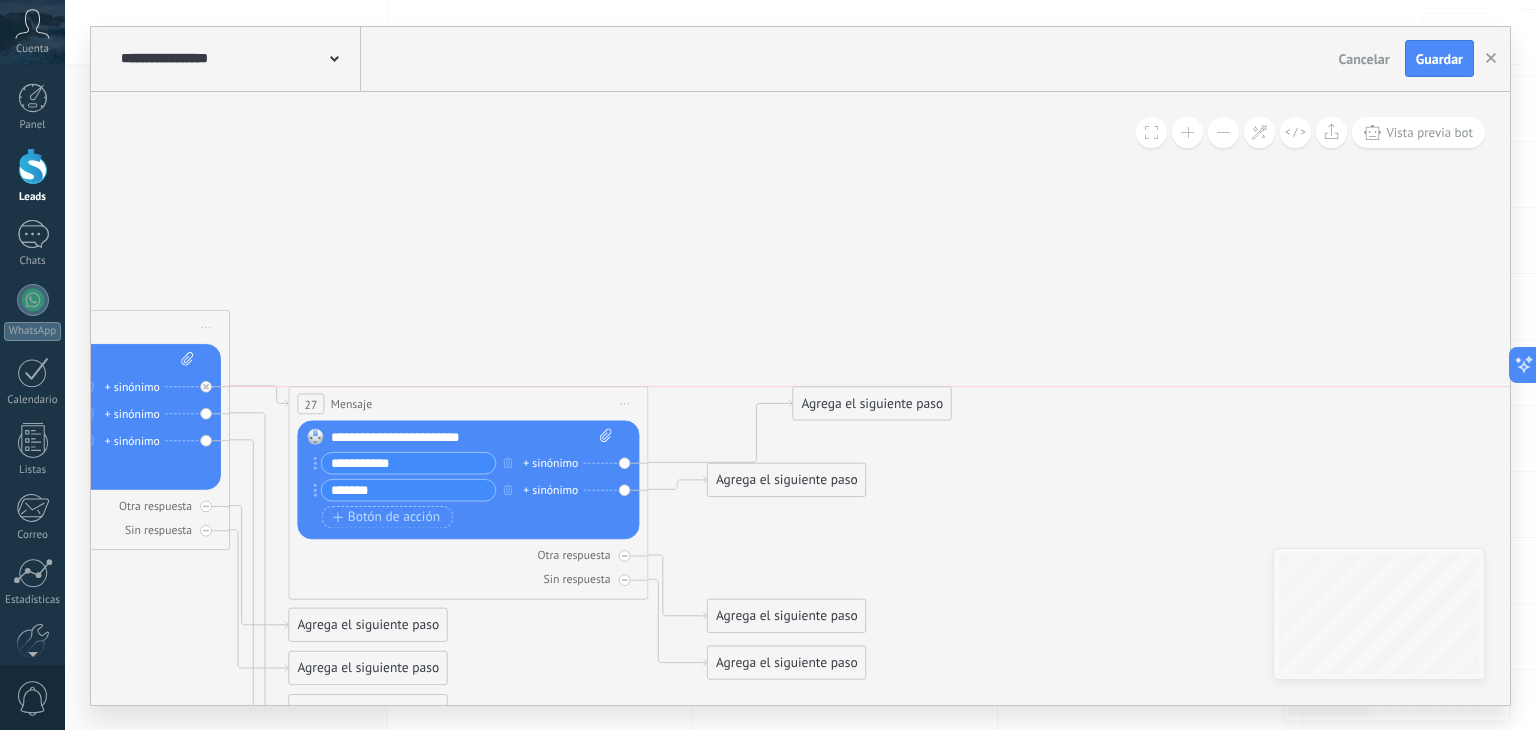 drag, startPoint x: 768, startPoint y: 529, endPoint x: 850, endPoint y: 383, distance: 167.45149 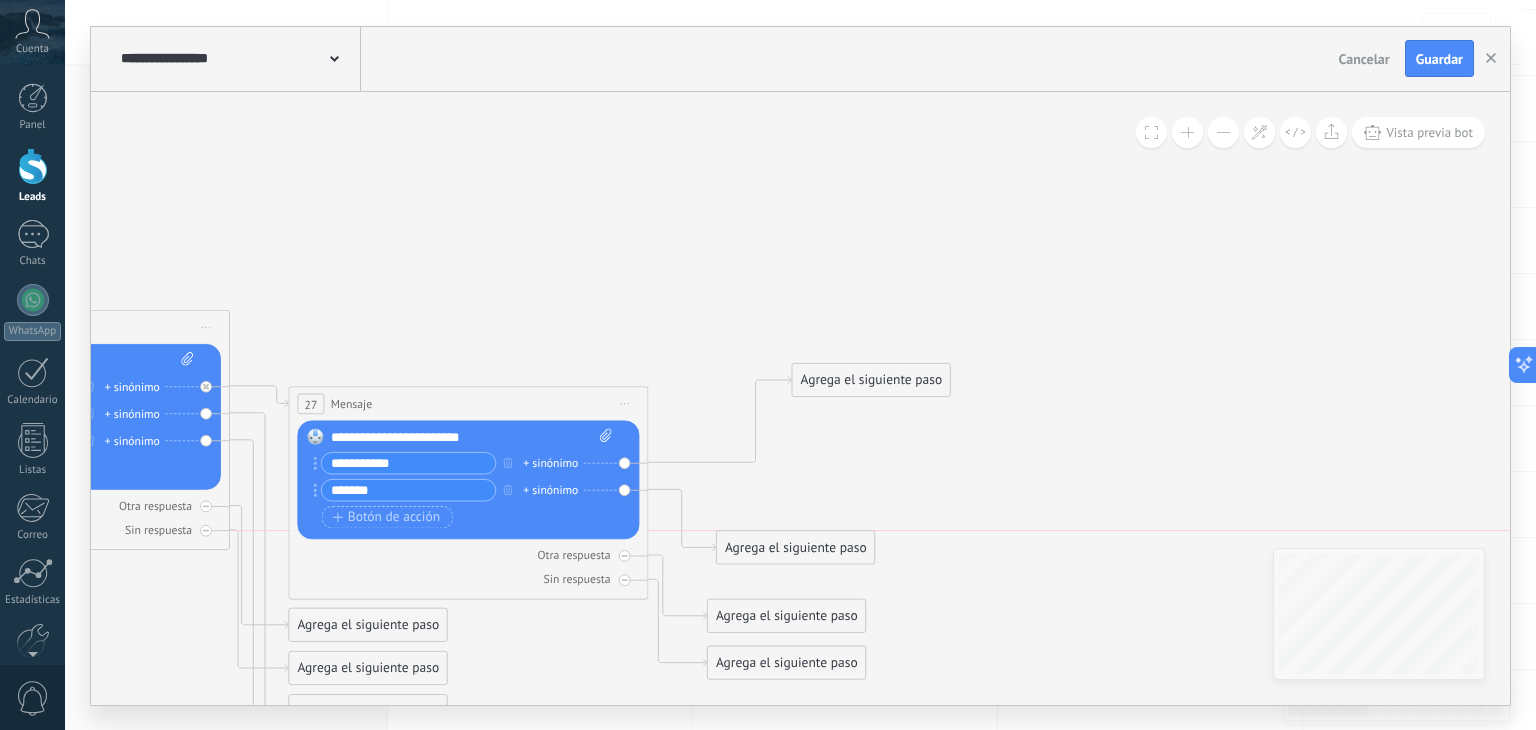 drag, startPoint x: 789, startPoint y: 478, endPoint x: 799, endPoint y: 552, distance: 74.672615 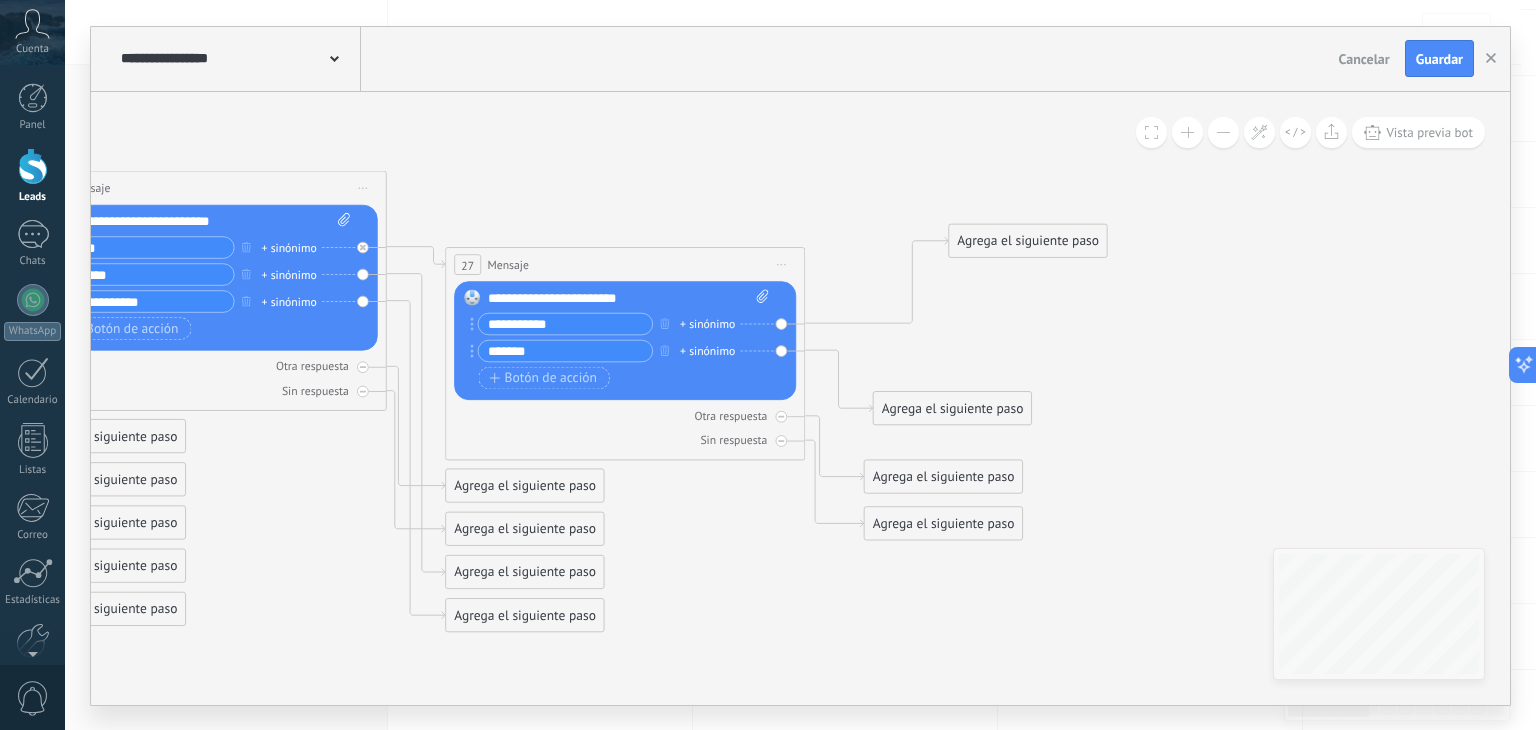 drag, startPoint x: 644, startPoint y: 275, endPoint x: 800, endPoint y: 139, distance: 206.95894 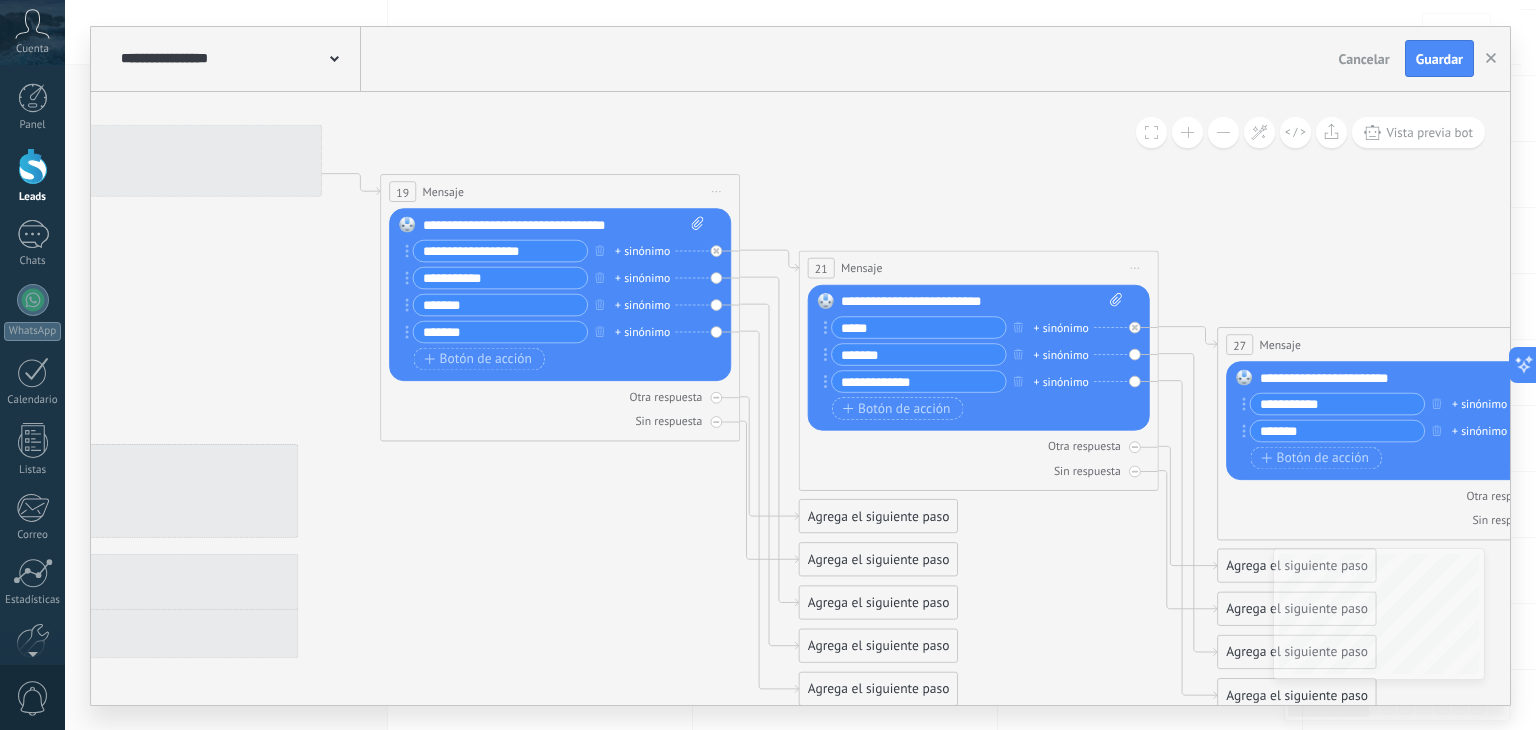 drag, startPoint x: 554, startPoint y: 149, endPoint x: 1329, endPoint y: 229, distance: 779.1181 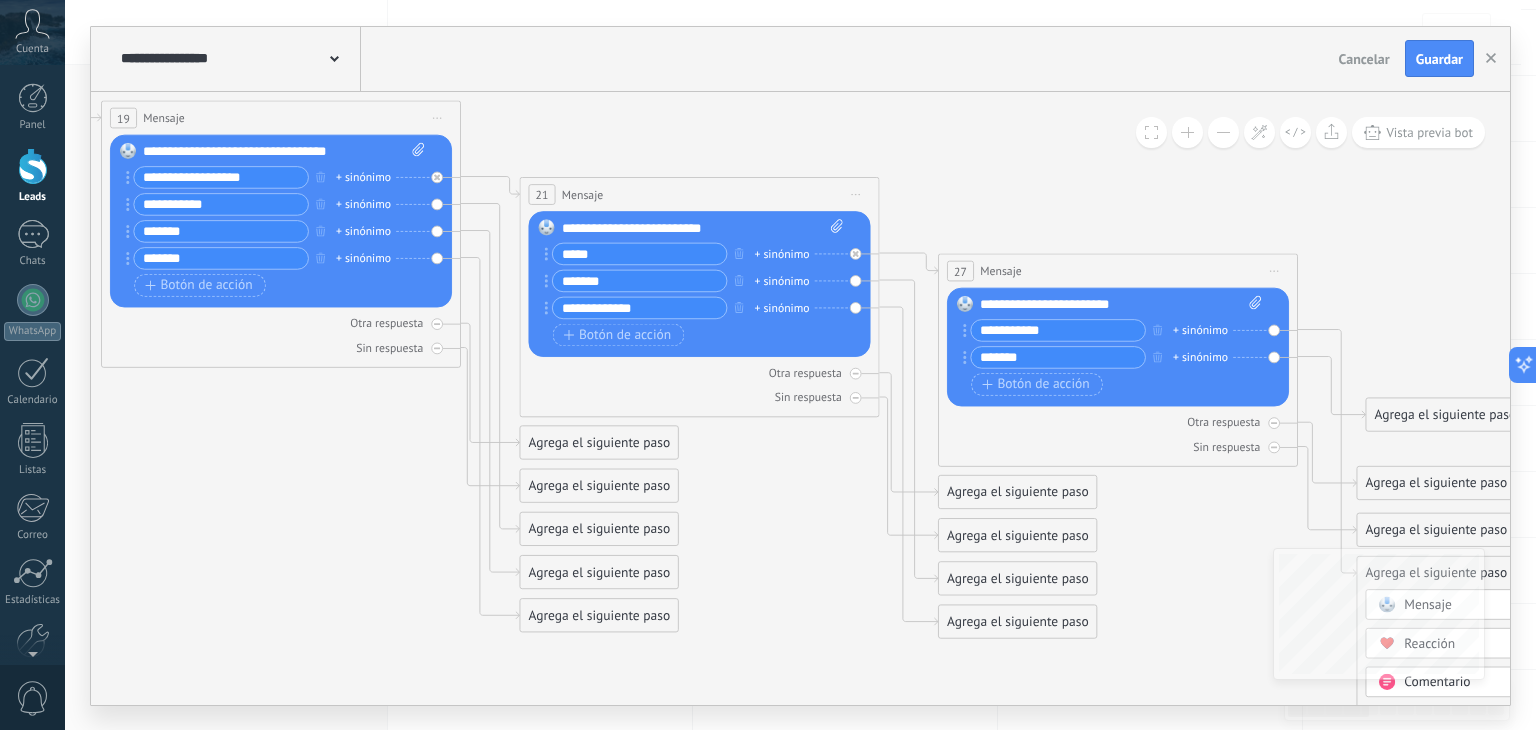 drag, startPoint x: 958, startPoint y: 197, endPoint x: 676, endPoint y: 123, distance: 291.5476 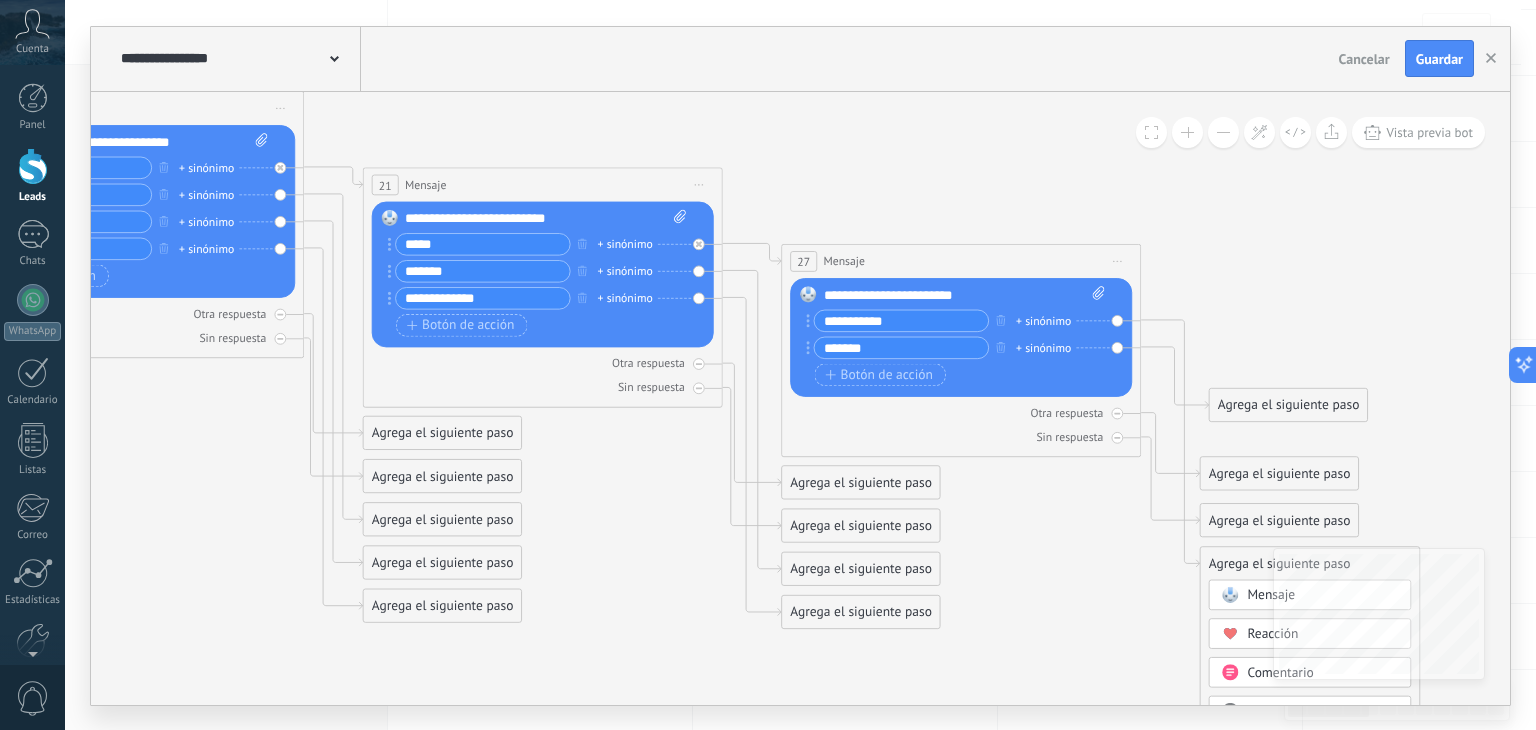 drag, startPoint x: 1073, startPoint y: 167, endPoint x: 916, endPoint y: 157, distance: 157.31815 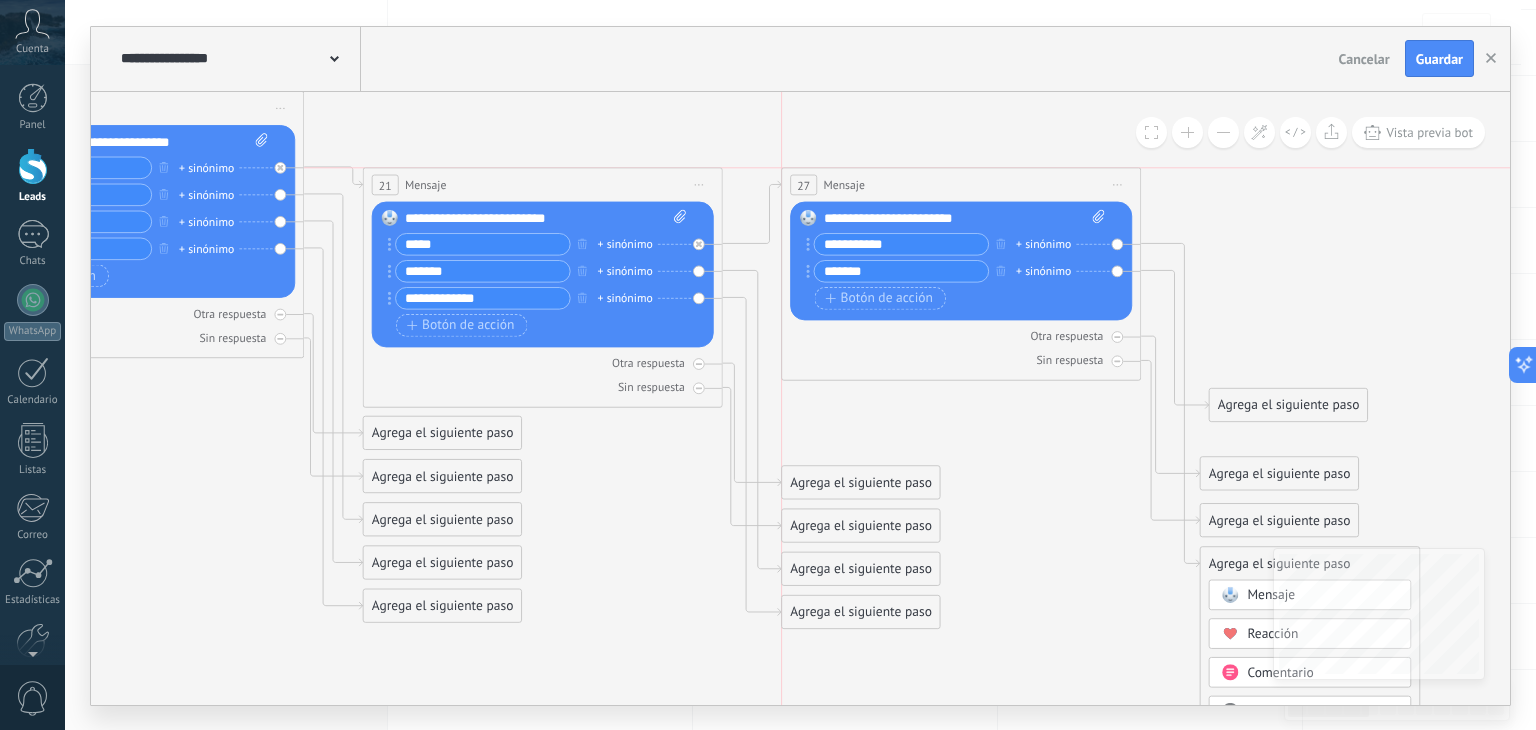 drag, startPoint x: 942, startPoint y: 254, endPoint x: 936, endPoint y: 170, distance: 84.21401 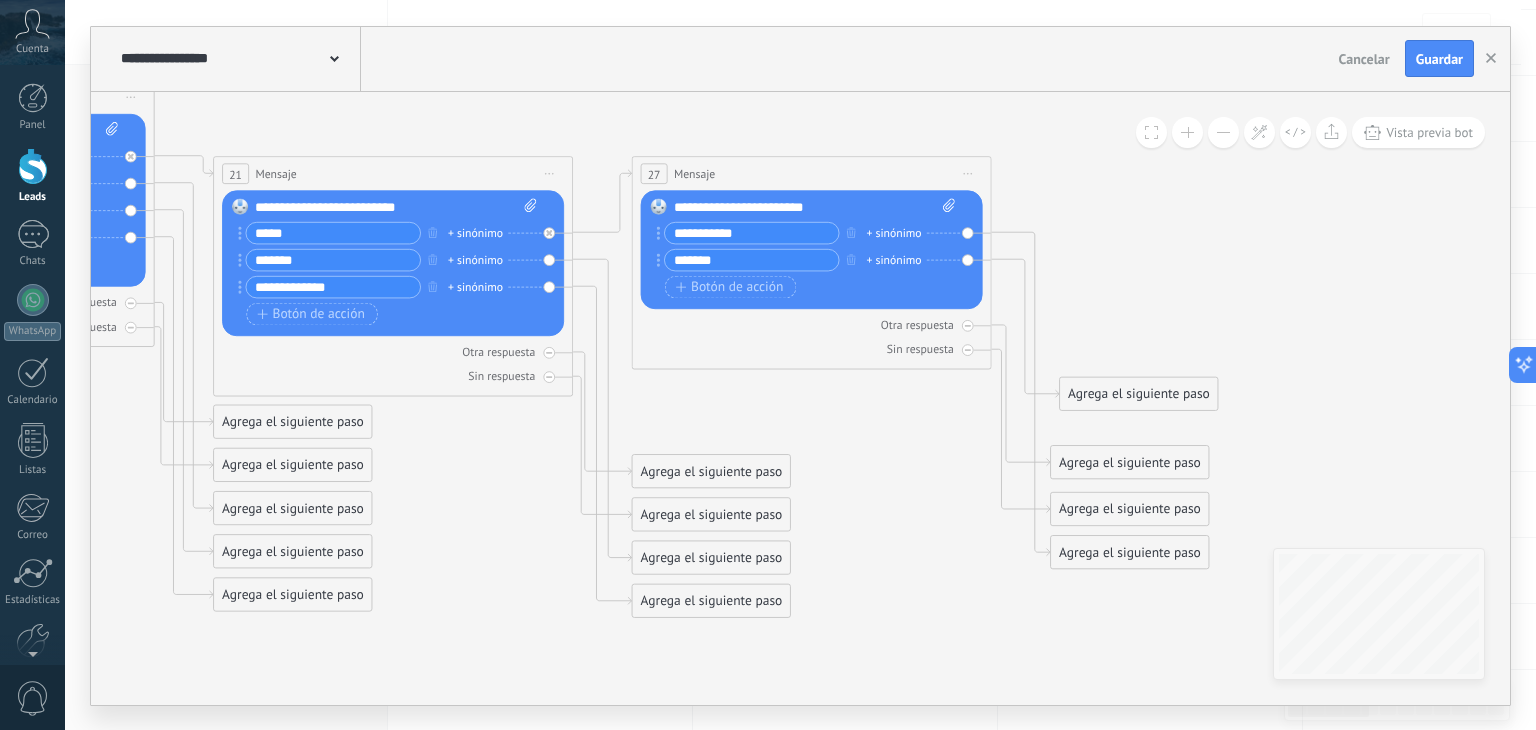 drag, startPoint x: 1308, startPoint y: 226, endPoint x: 1159, endPoint y: 215, distance: 149.40549 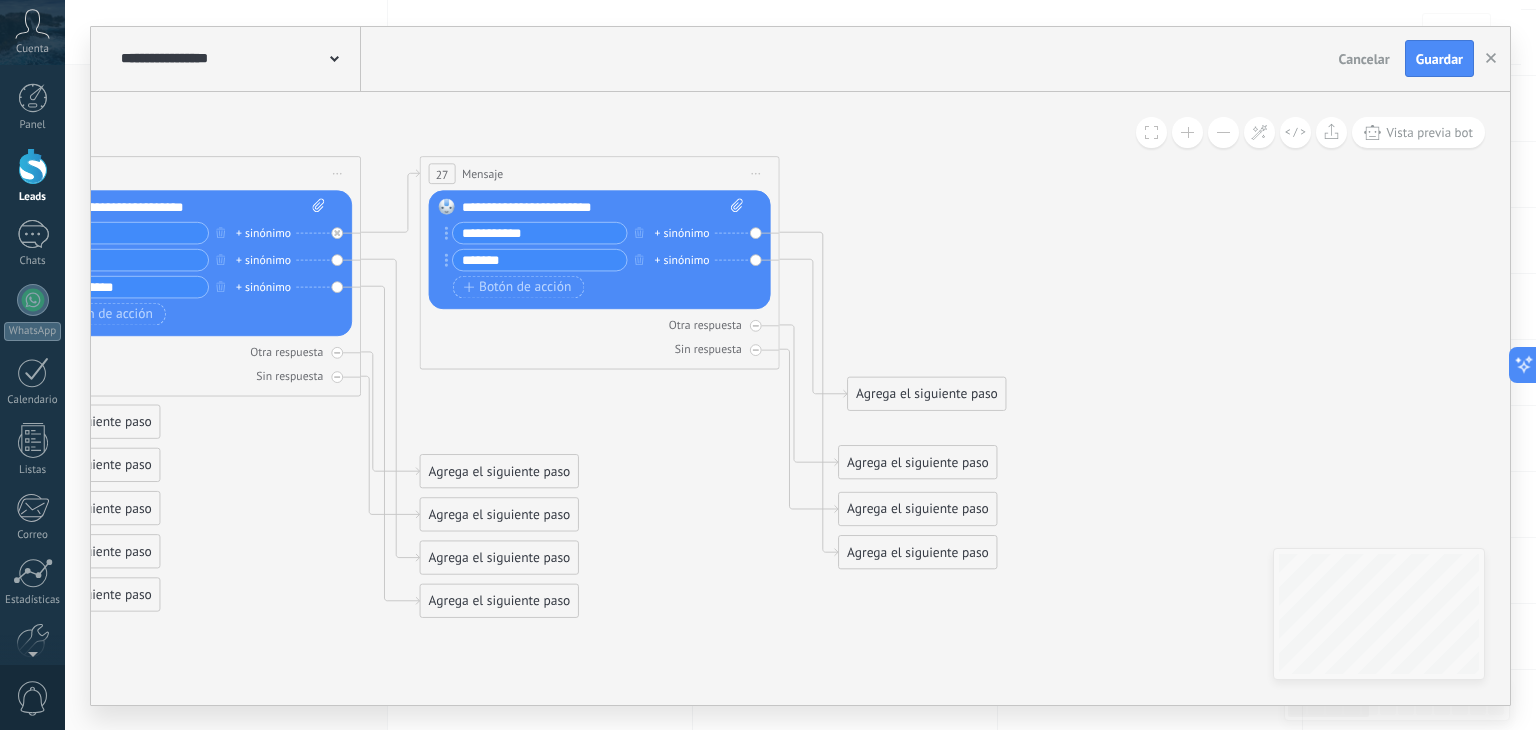 drag, startPoint x: 1251, startPoint y: 247, endPoint x: 1036, endPoint y: 247, distance: 215 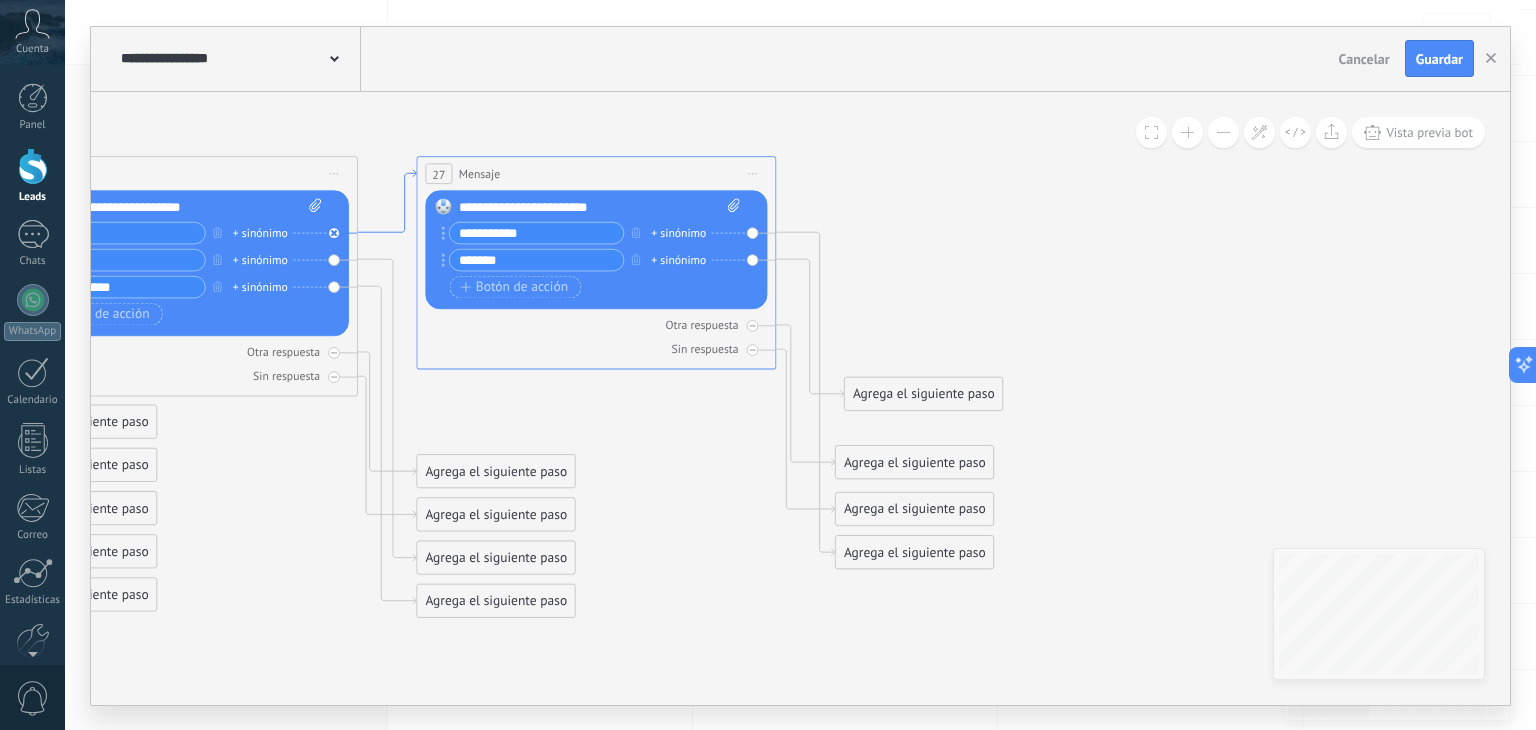 drag, startPoint x: 500, startPoint y: 233, endPoint x: 367, endPoint y: 230, distance: 133.03383 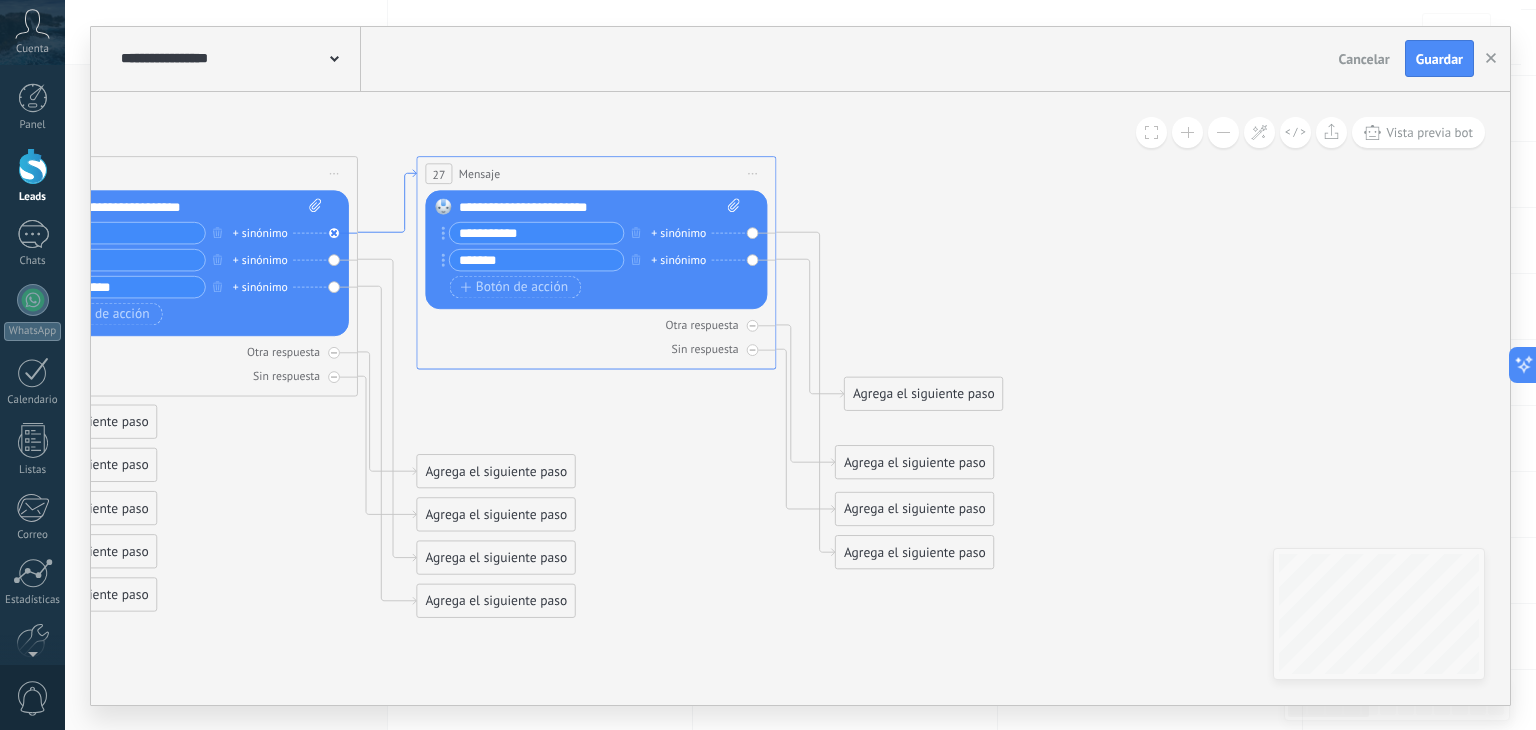 click on "**********" at bounding box center (-1989, 12) 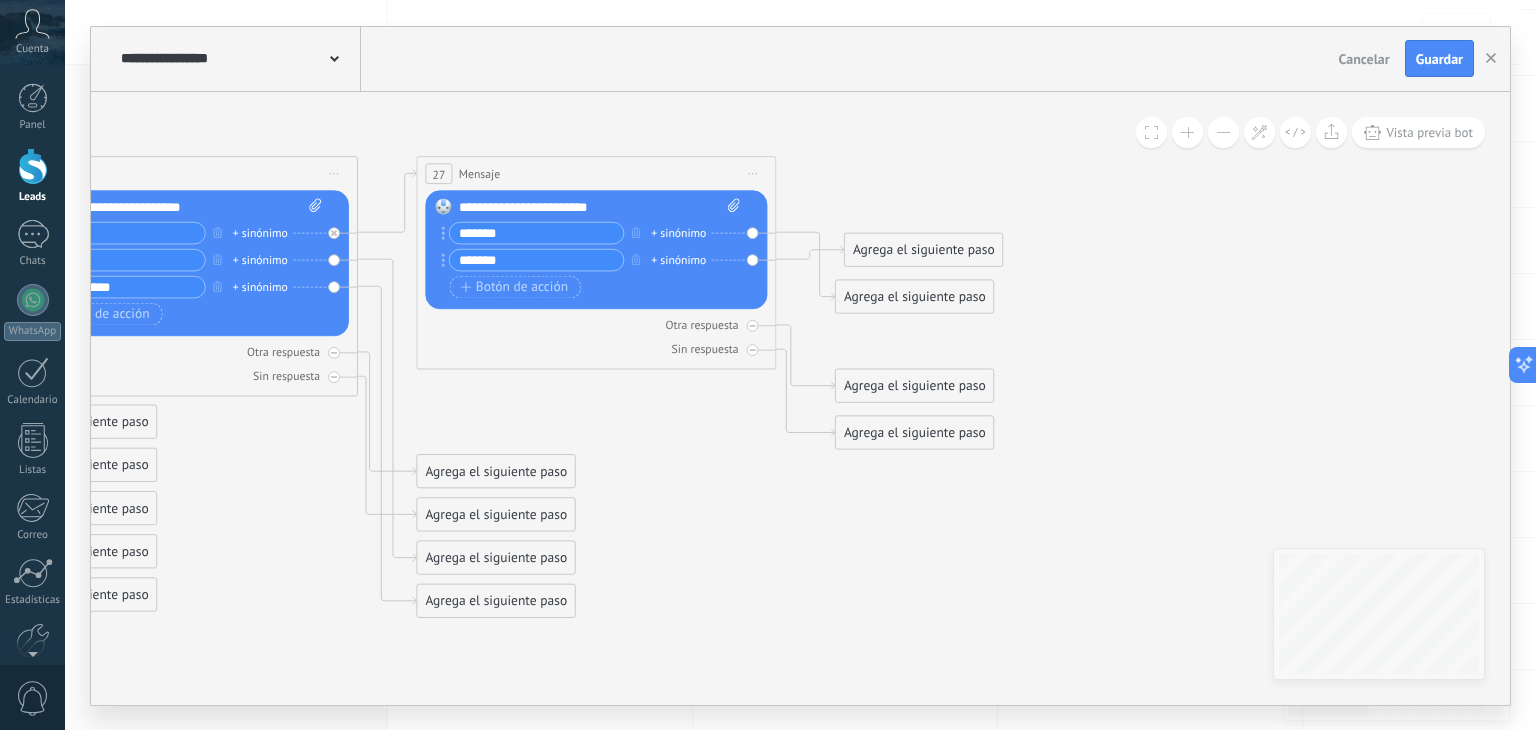 drag, startPoint x: 475, startPoint y: 232, endPoint x: 445, endPoint y: 231, distance: 30.016663 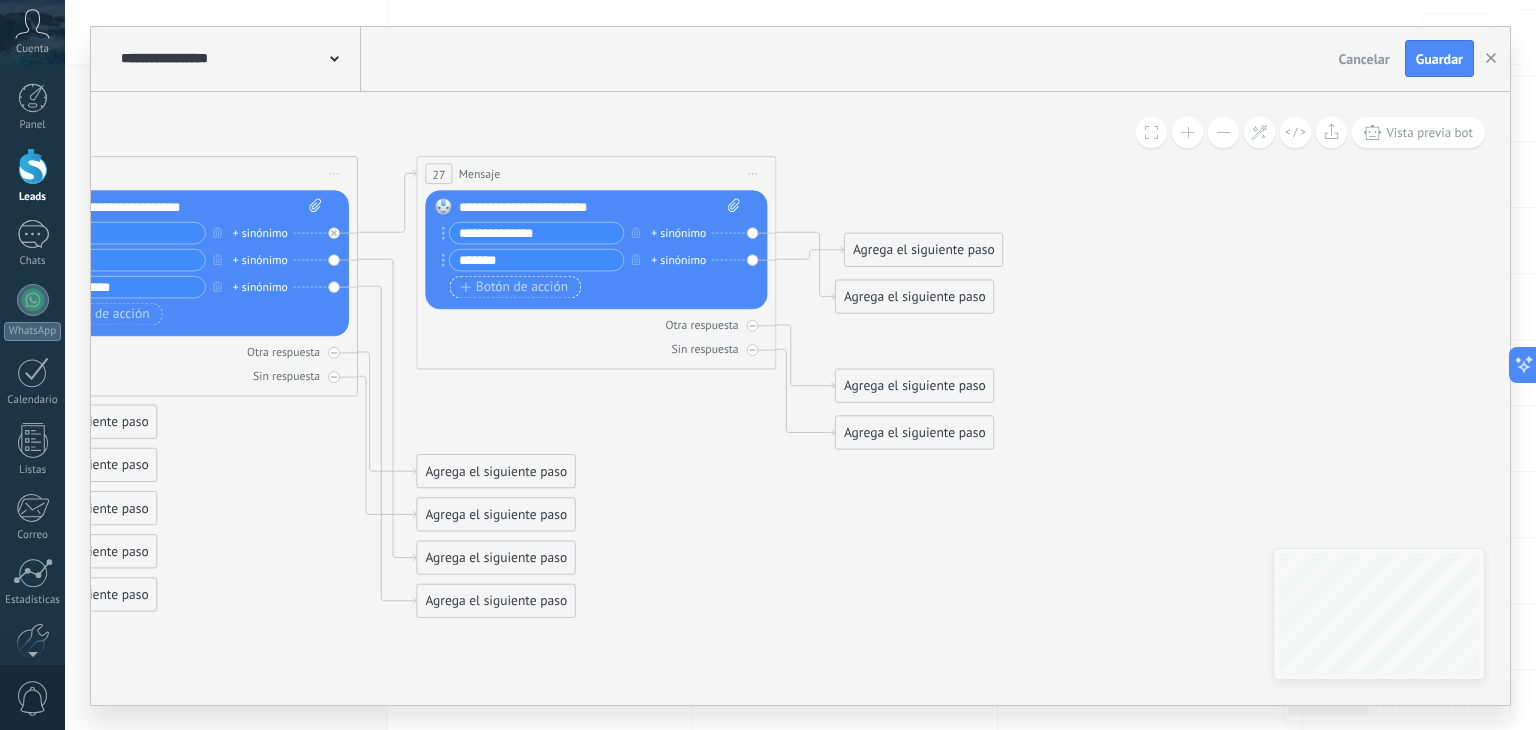 type on "**********" 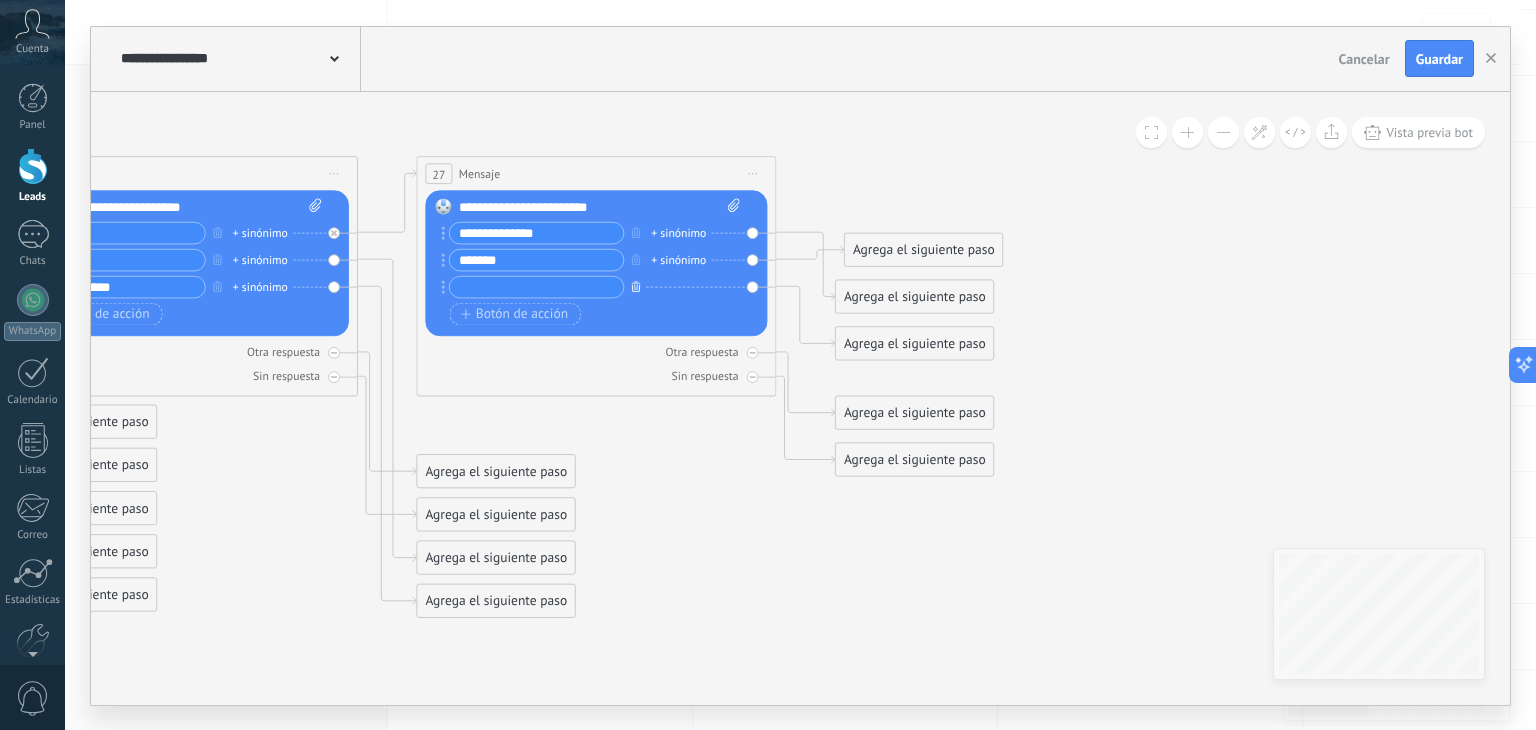 click at bounding box center [636, 286] 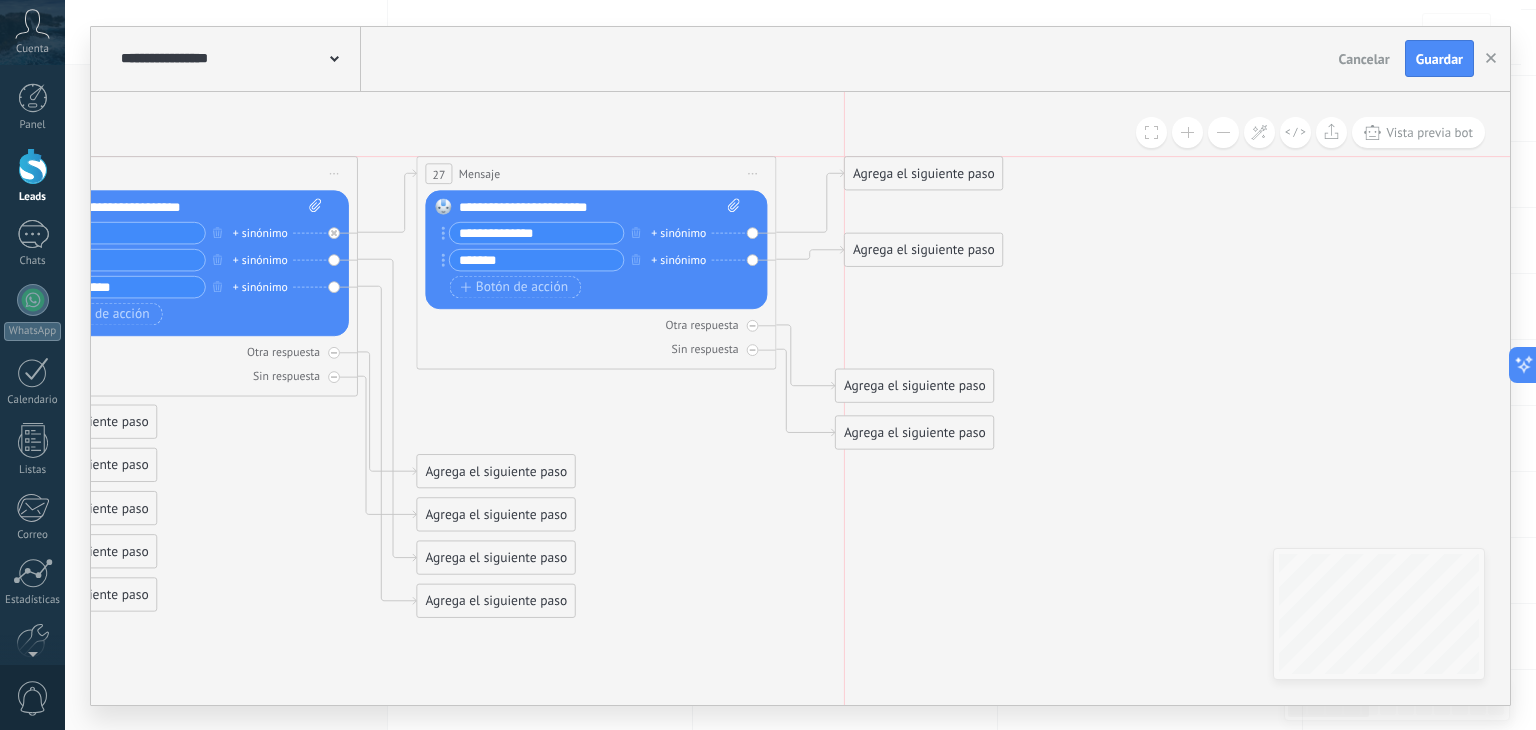 drag, startPoint x: 881, startPoint y: 292, endPoint x: 899, endPoint y: 171, distance: 122.33152 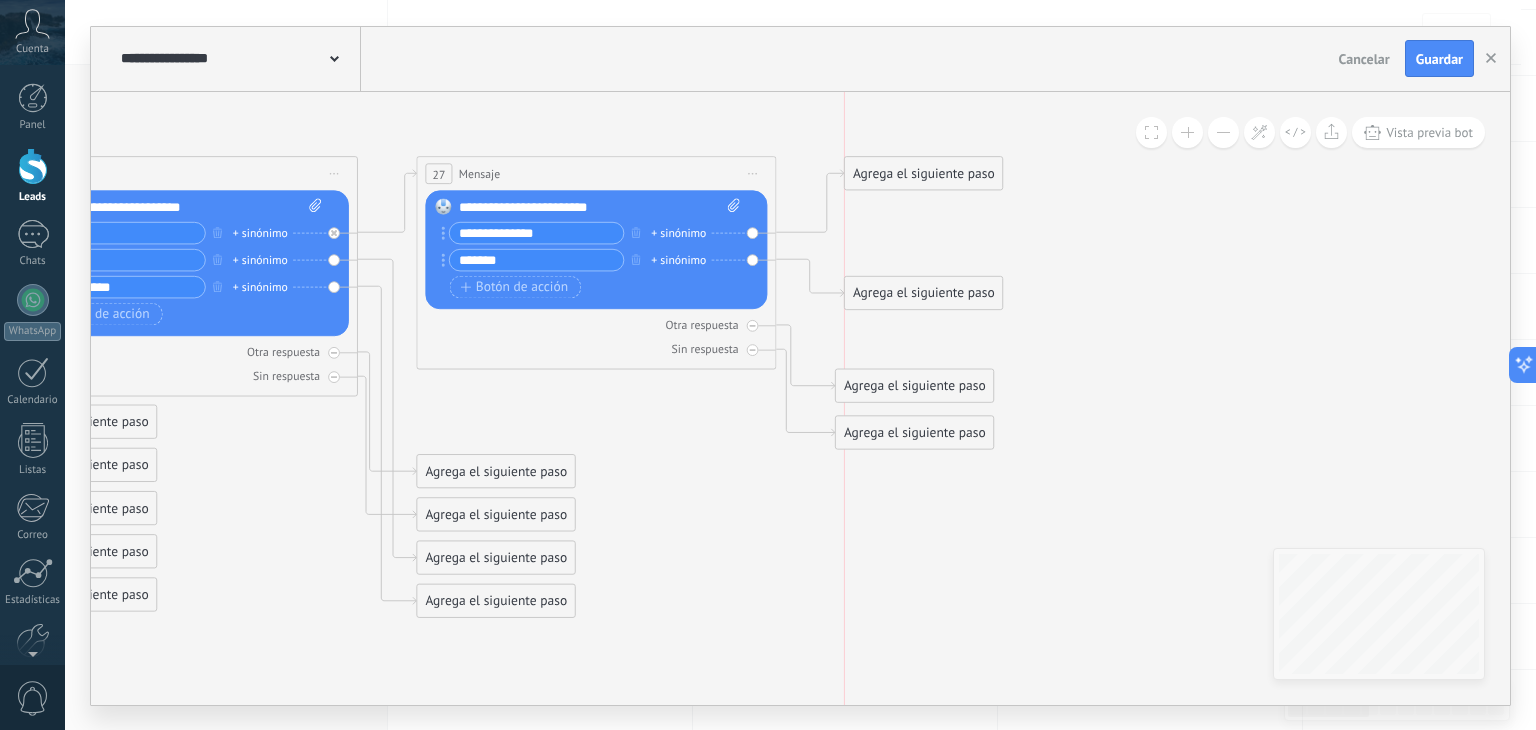 drag, startPoint x: 898, startPoint y: 249, endPoint x: 892, endPoint y: 293, distance: 44.407207 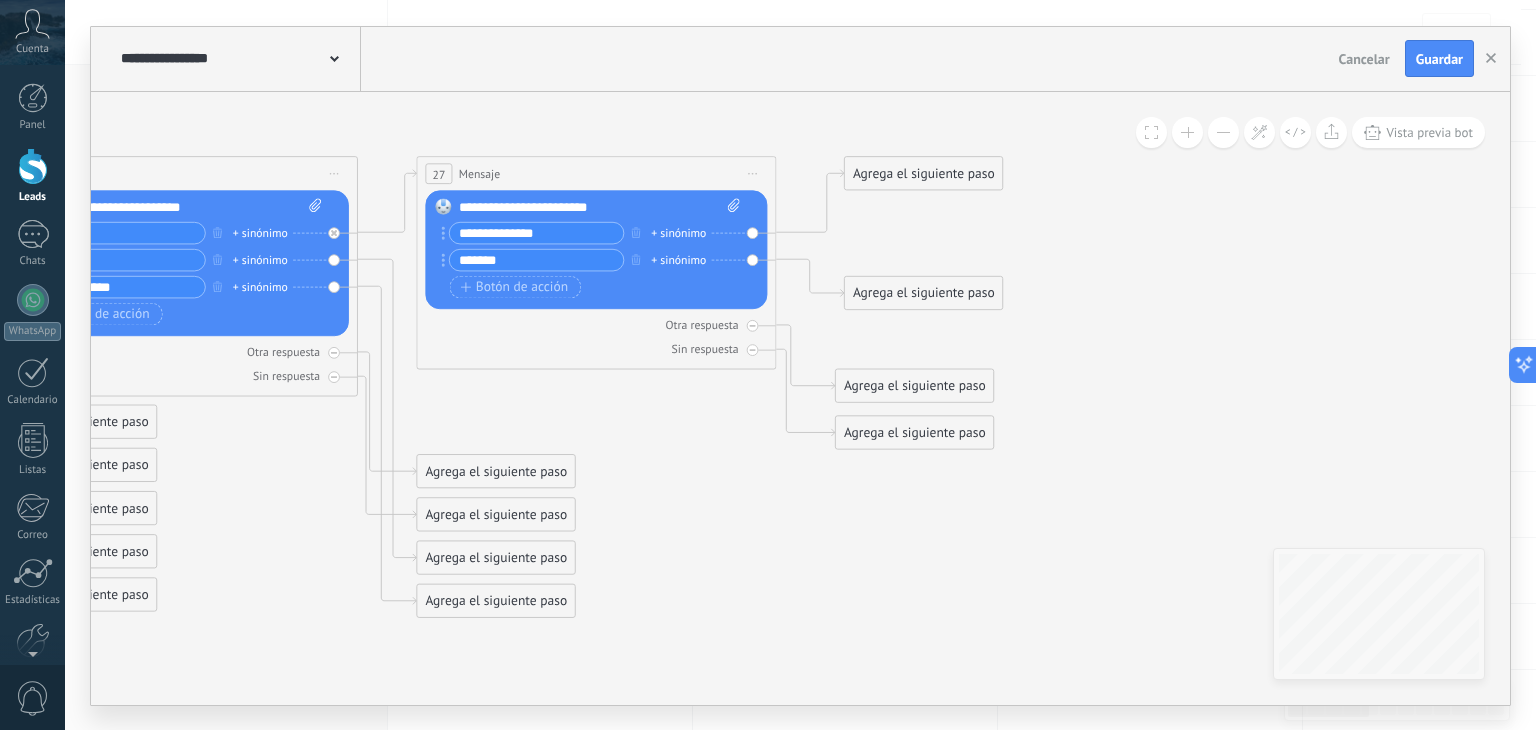 click on "Agrega el siguiente paso" at bounding box center [924, 173] 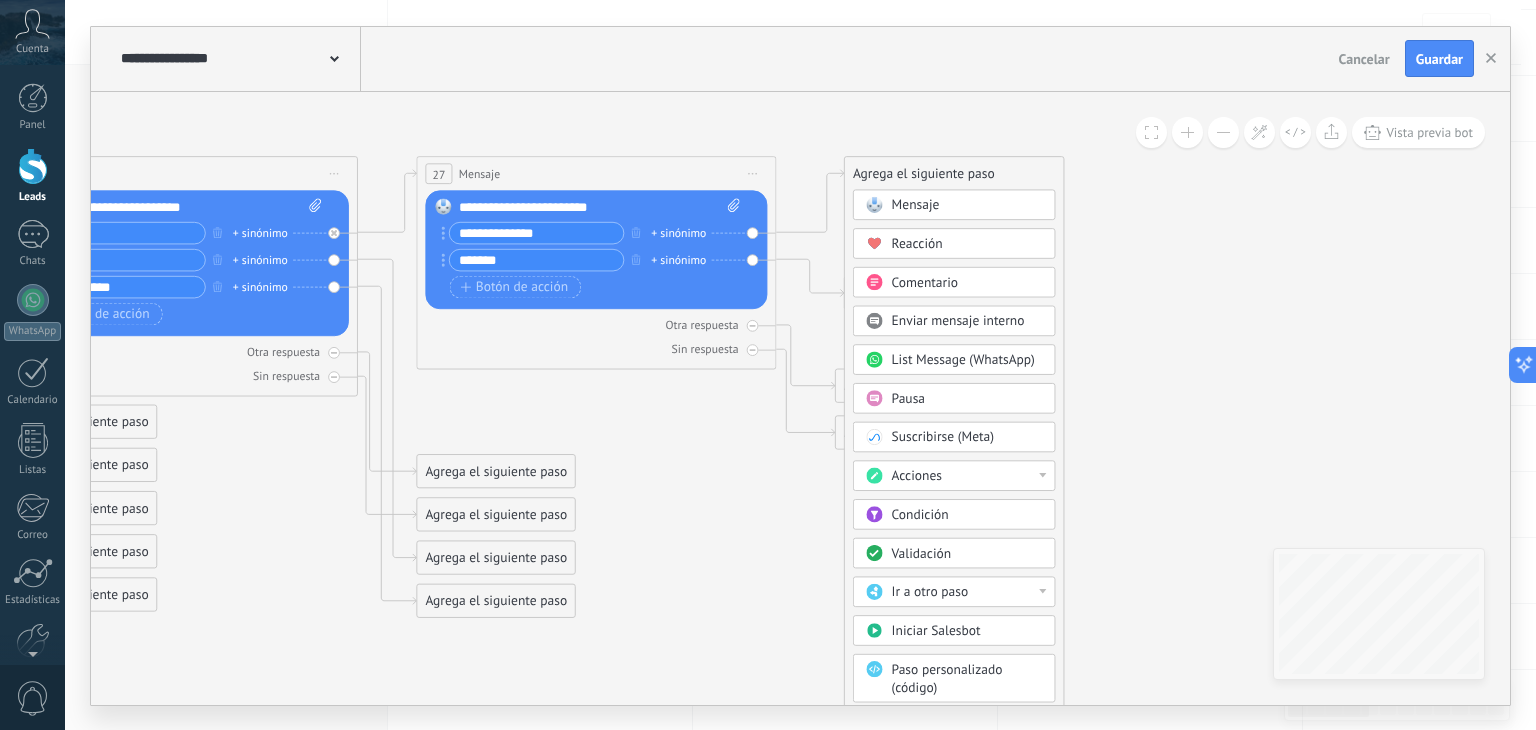 click on "Mensaje" at bounding box center [916, 204] 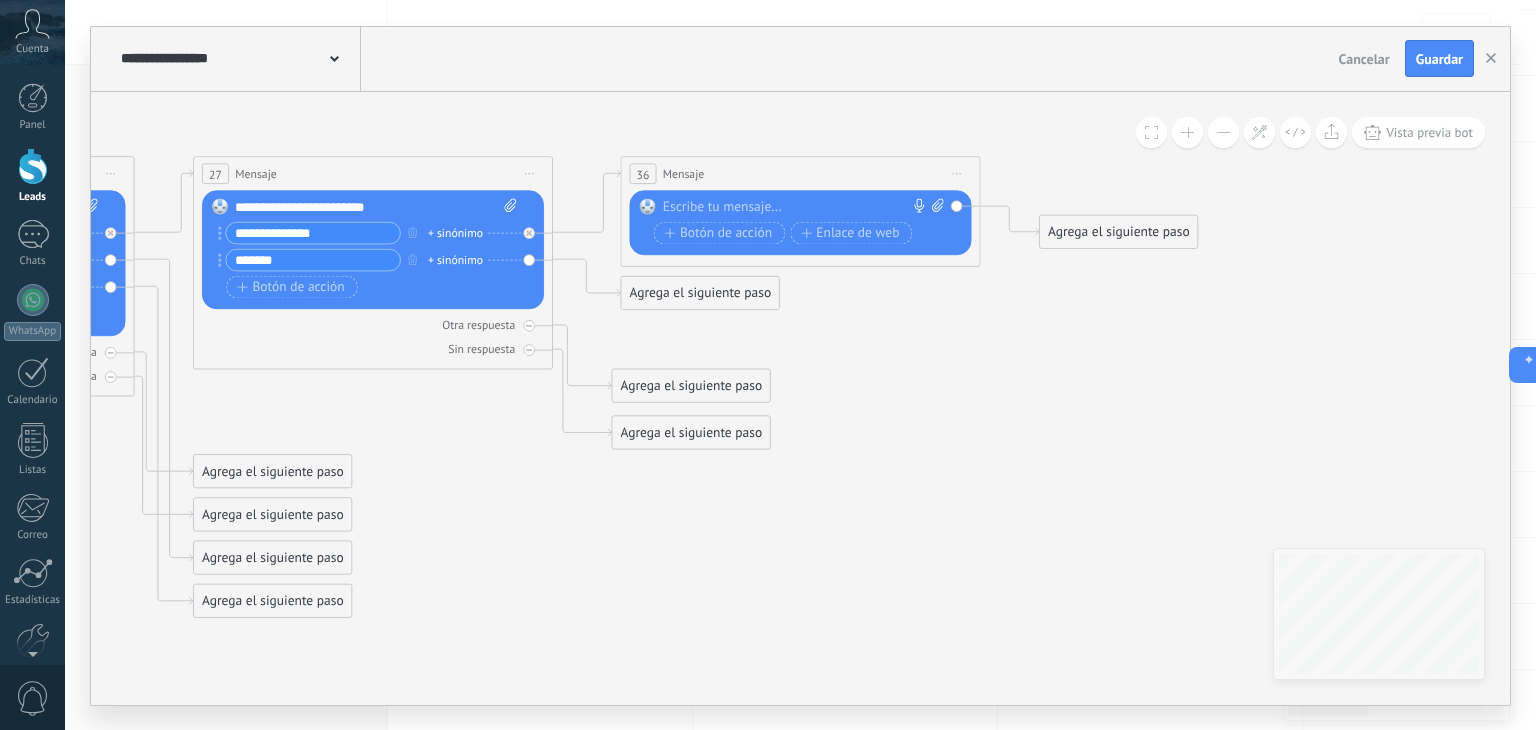 click at bounding box center (796, 207) 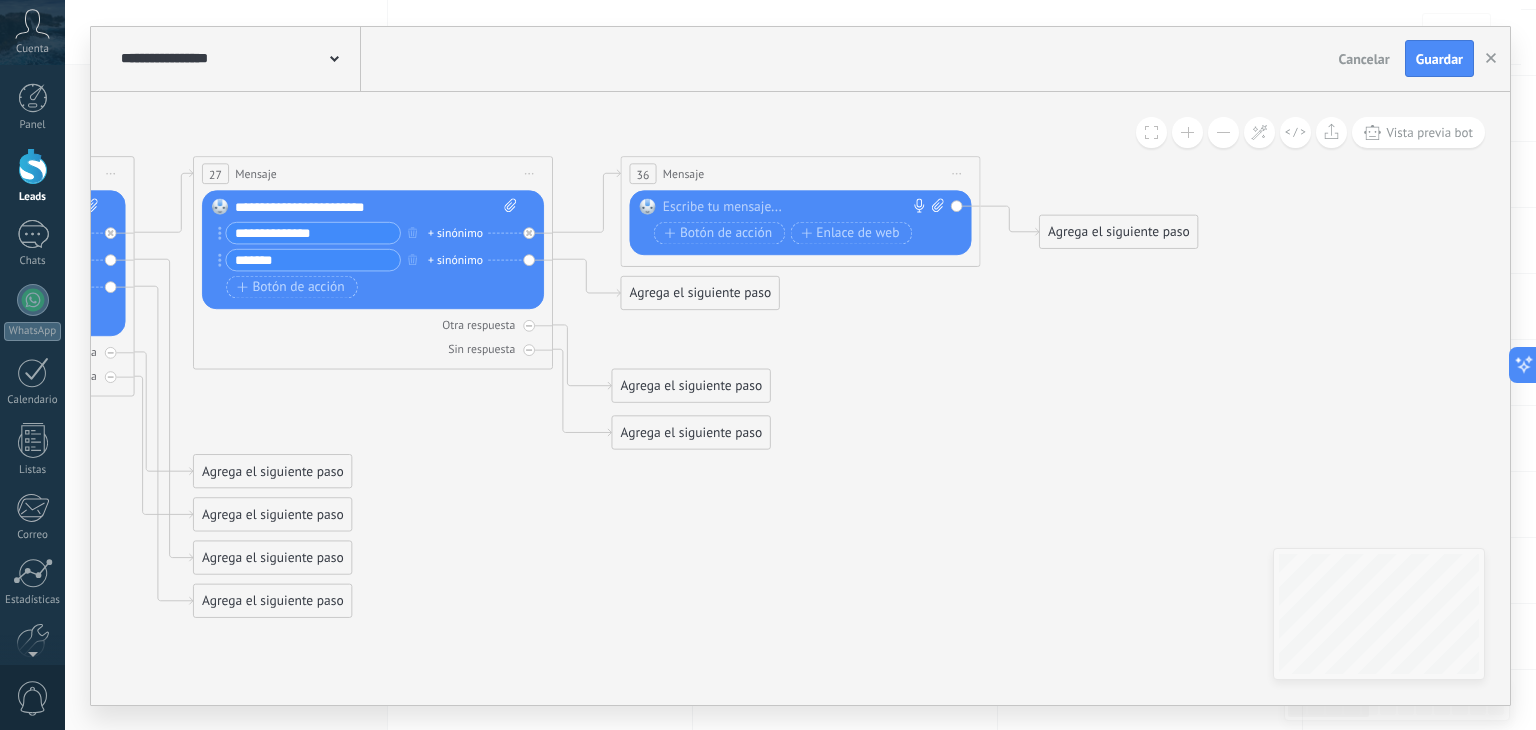 type 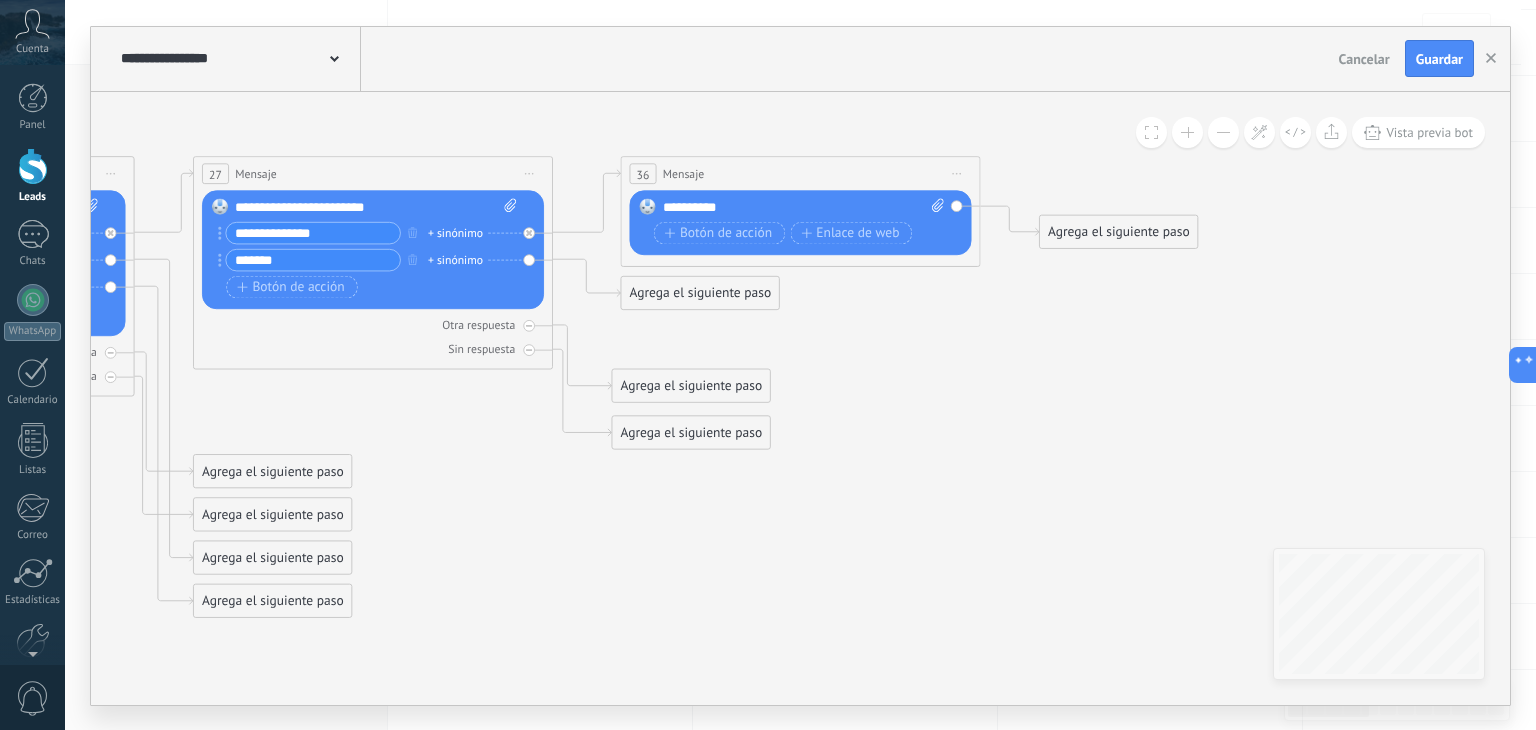 click on "**********" at bounding box center (804, 207) 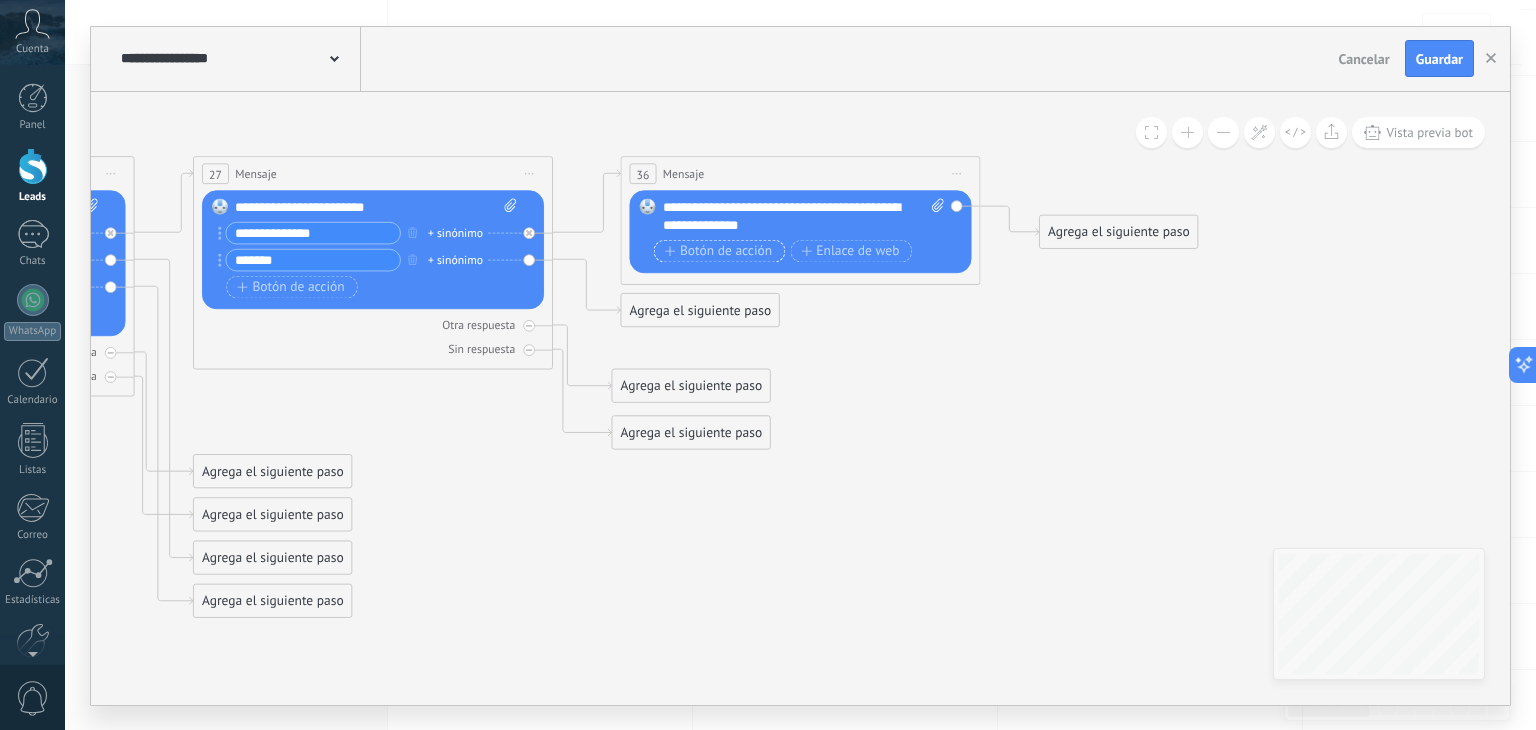 click on "Botón de acción" at bounding box center [719, 251] 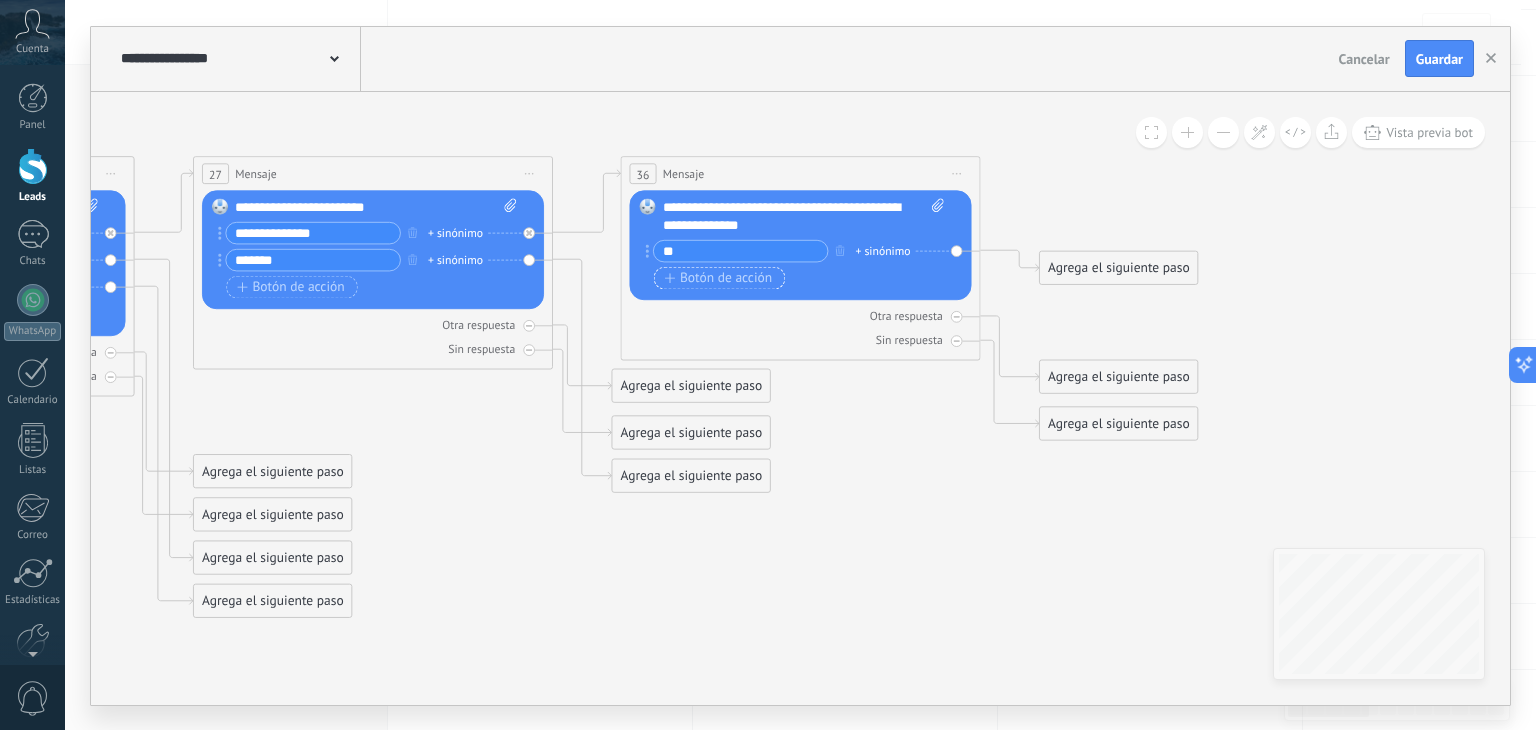 type on "*" 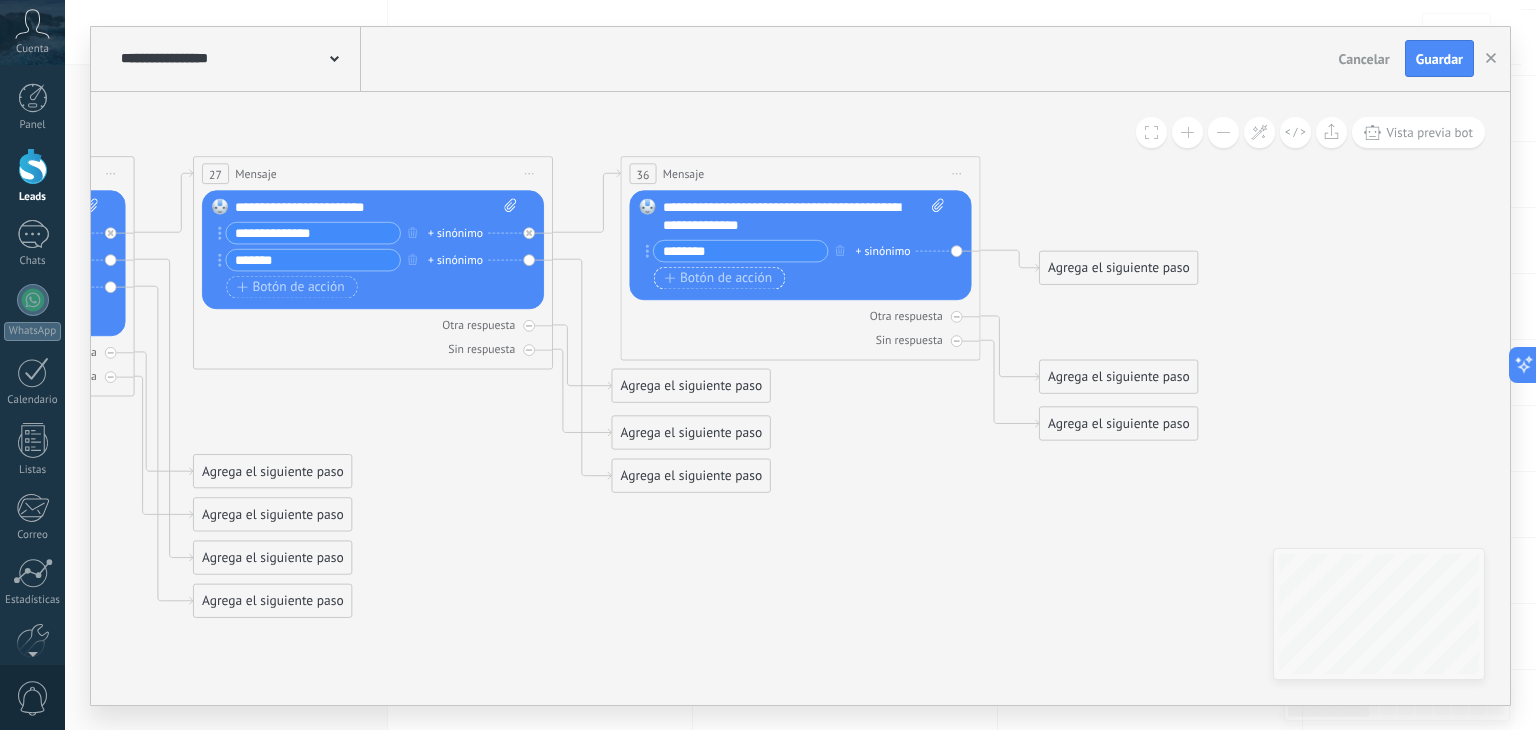 type on "********" 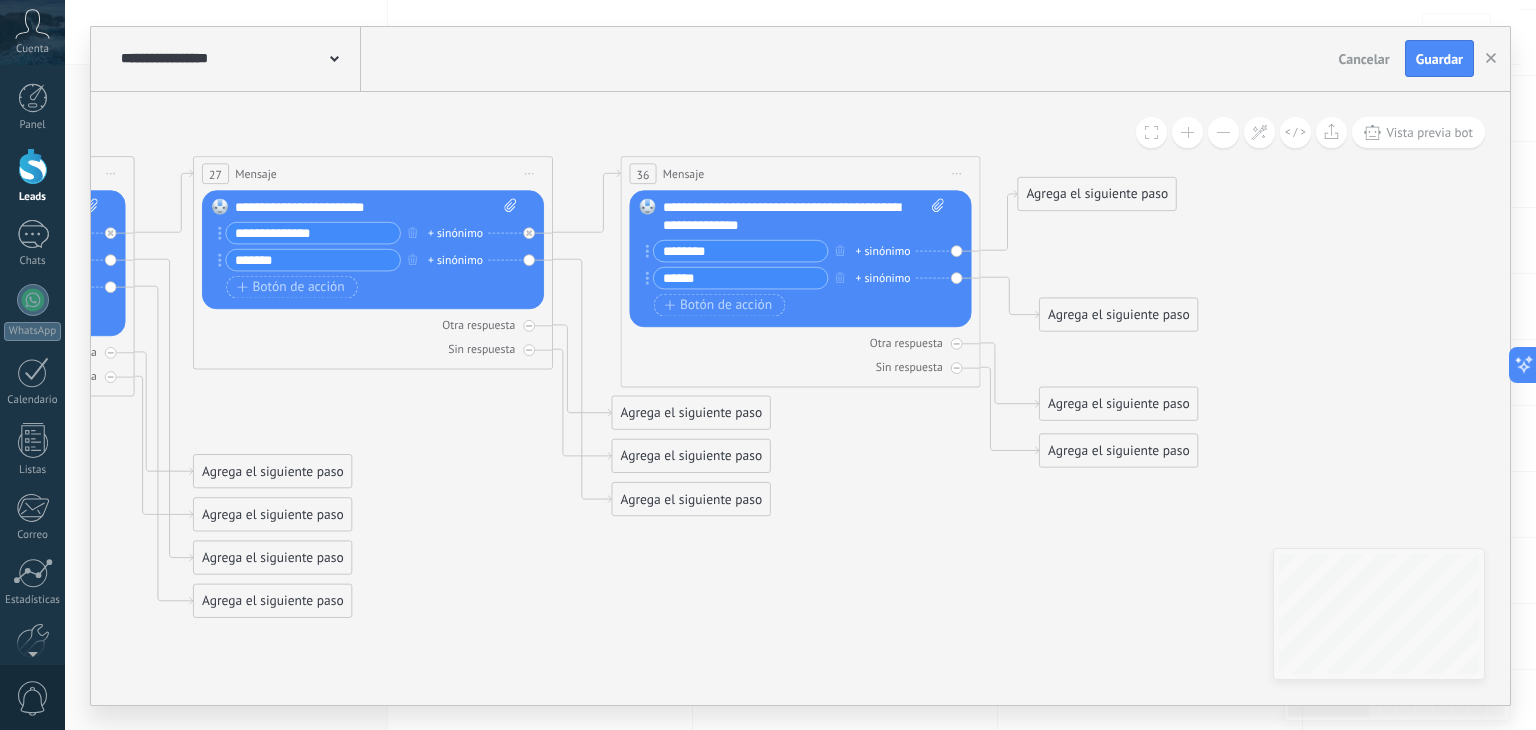 drag, startPoint x: 1112, startPoint y: 262, endPoint x: 1090, endPoint y: 189, distance: 76.243034 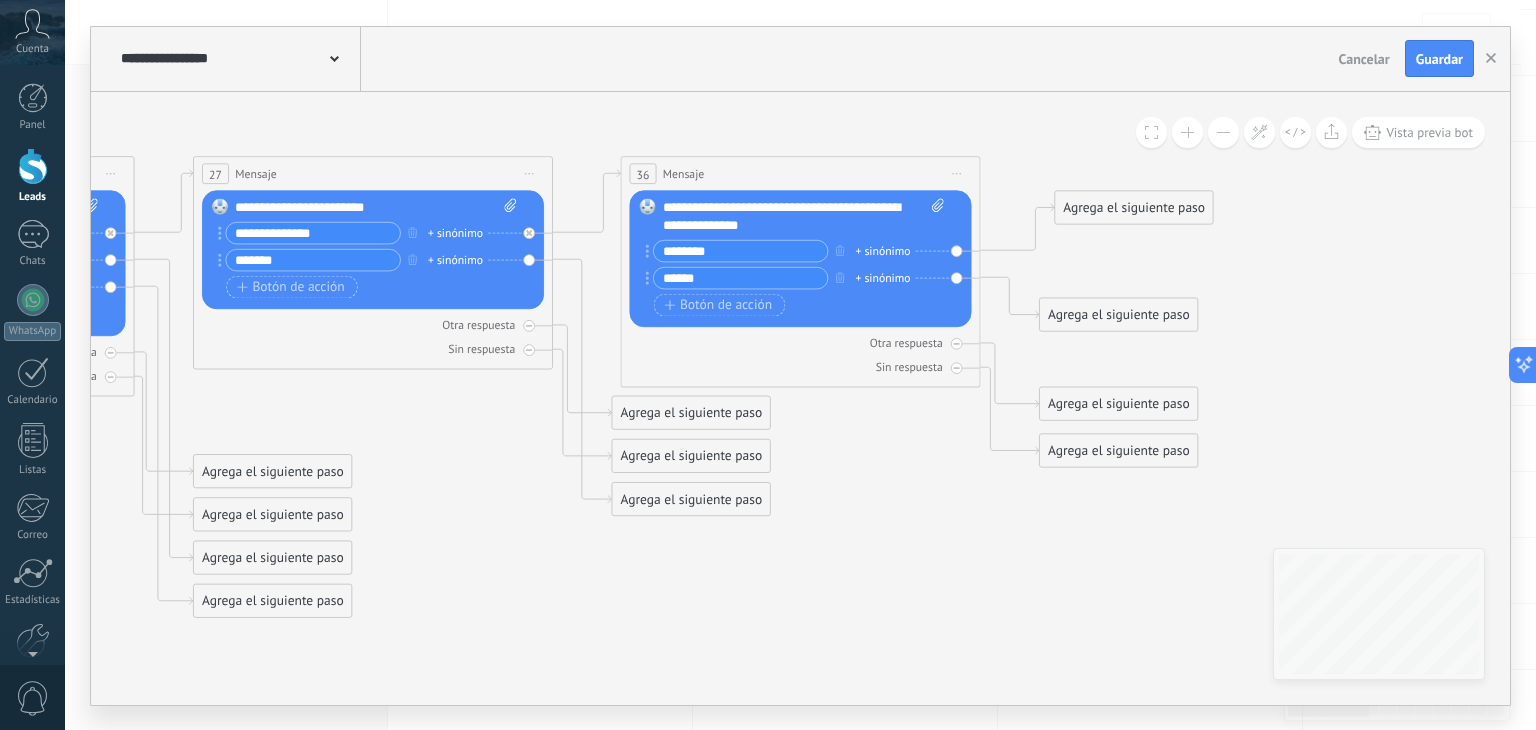 drag, startPoint x: 1124, startPoint y: 195, endPoint x: 1162, endPoint y: 209, distance: 40.496914 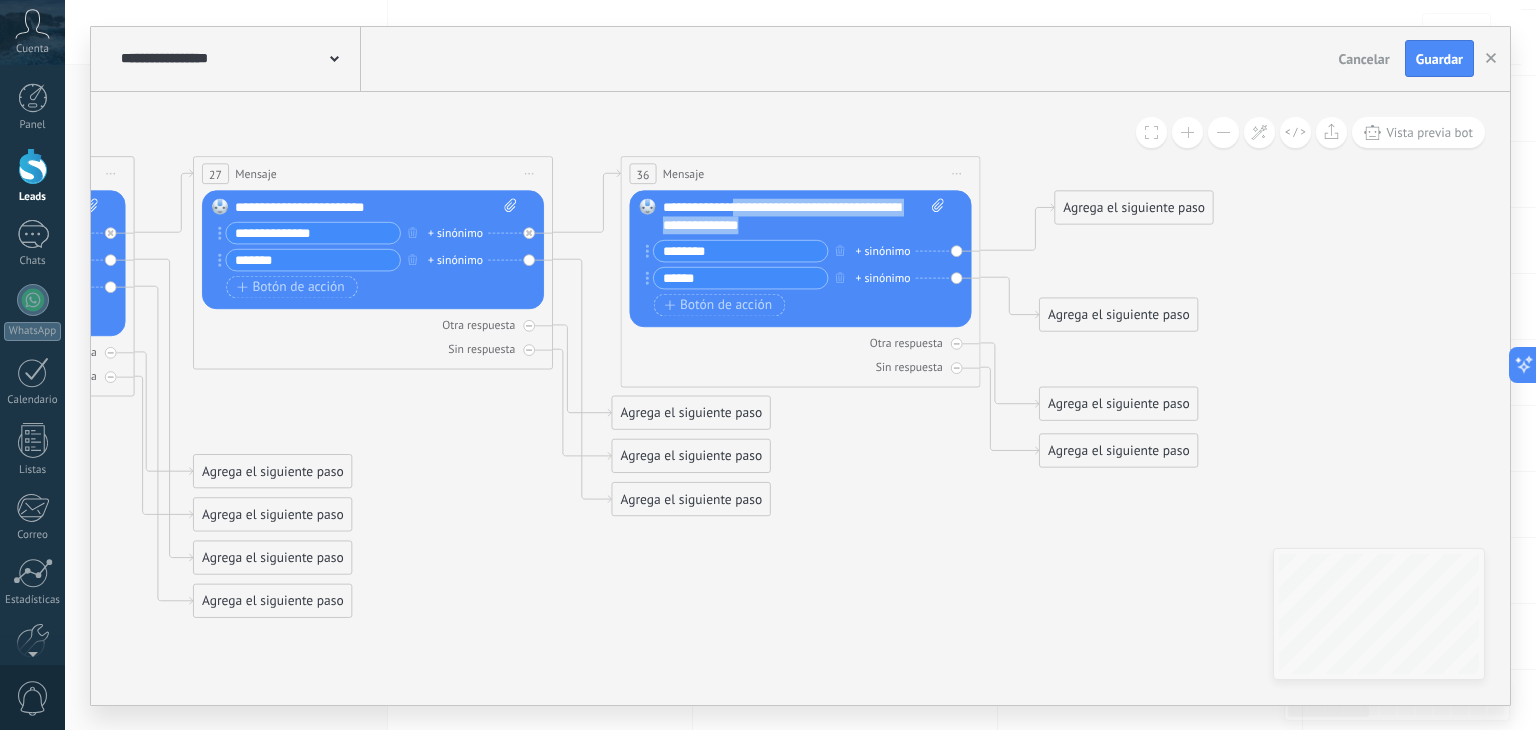 drag, startPoint x: 780, startPoint y: 221, endPoint x: 741, endPoint y: 194, distance: 47.434166 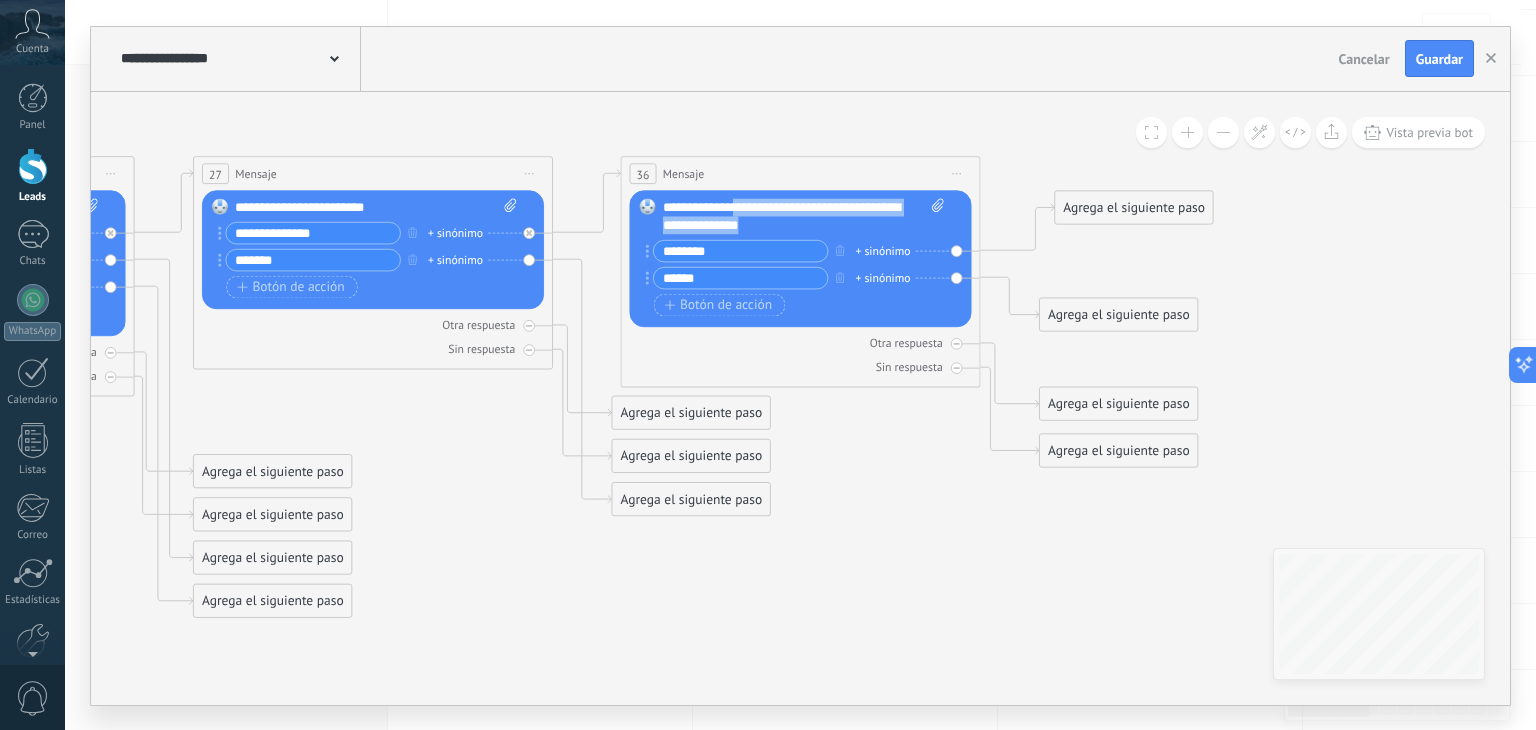 click on "Reemplazar
Quitar
Convertir a mensaje de voz
Arrastre la imagen aquí para adjuntarla.
Añadir imagen
Subir
Arrastrar y soltar
Archivo no encontrado
Escribe tu mensaje..." at bounding box center (801, 258) 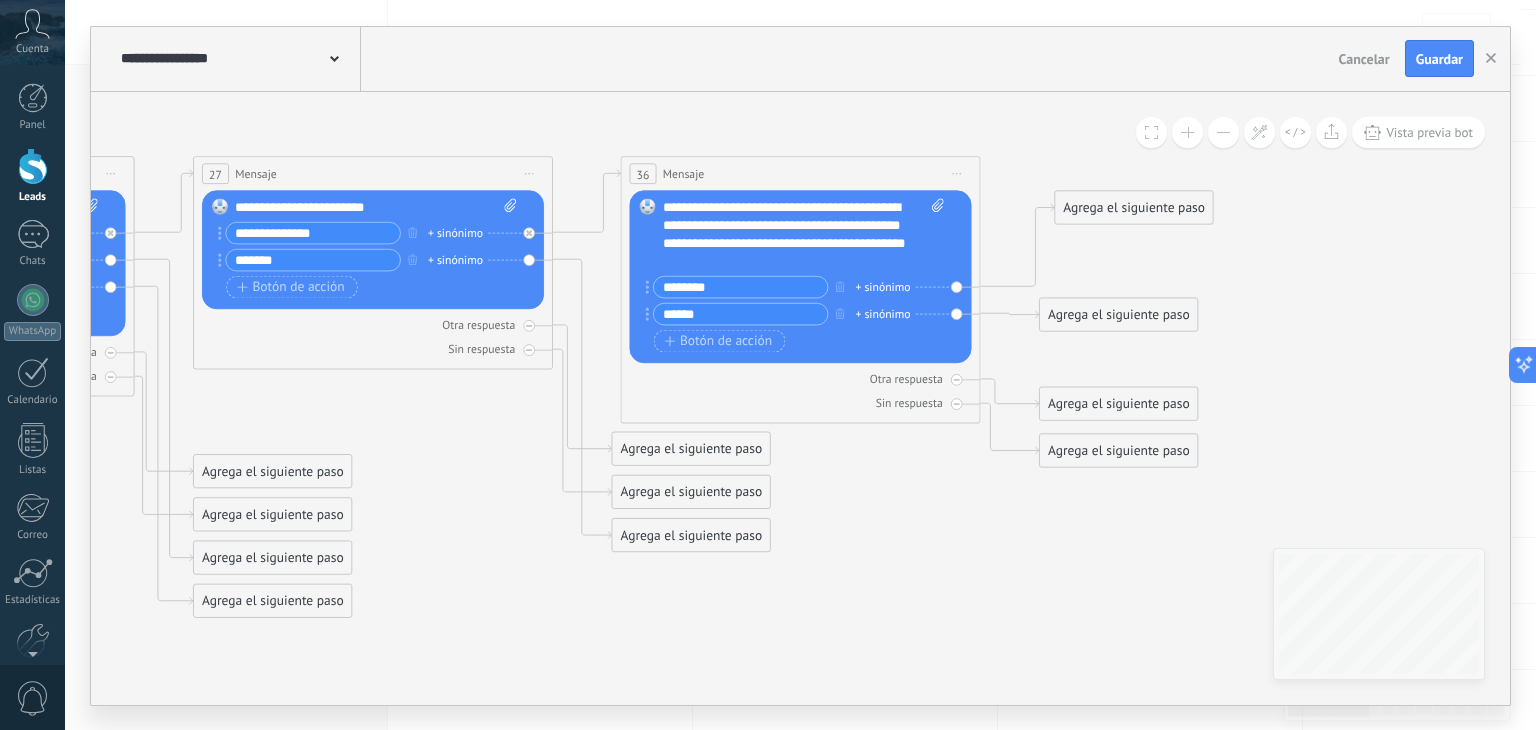click on "******" at bounding box center (741, 313) 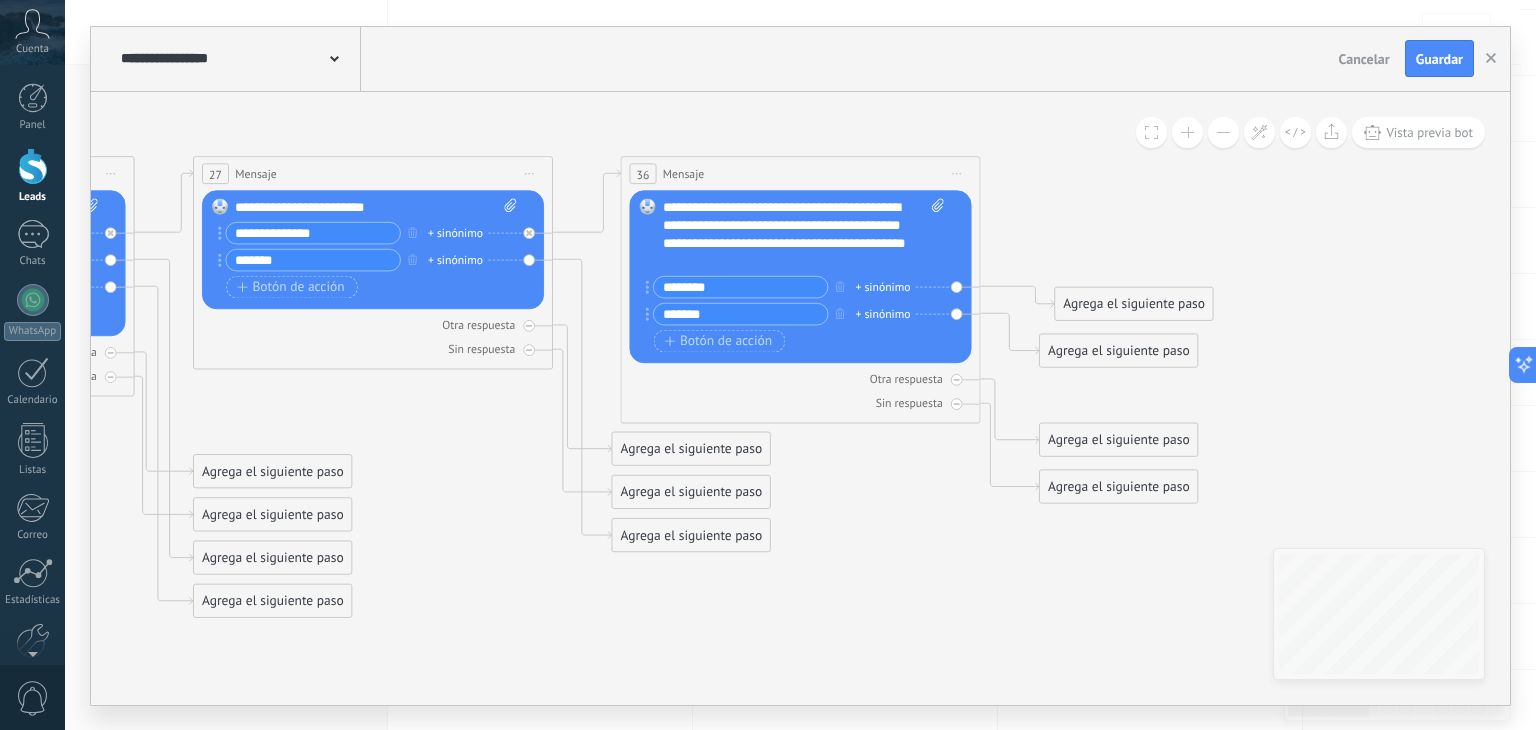 type on "*******" 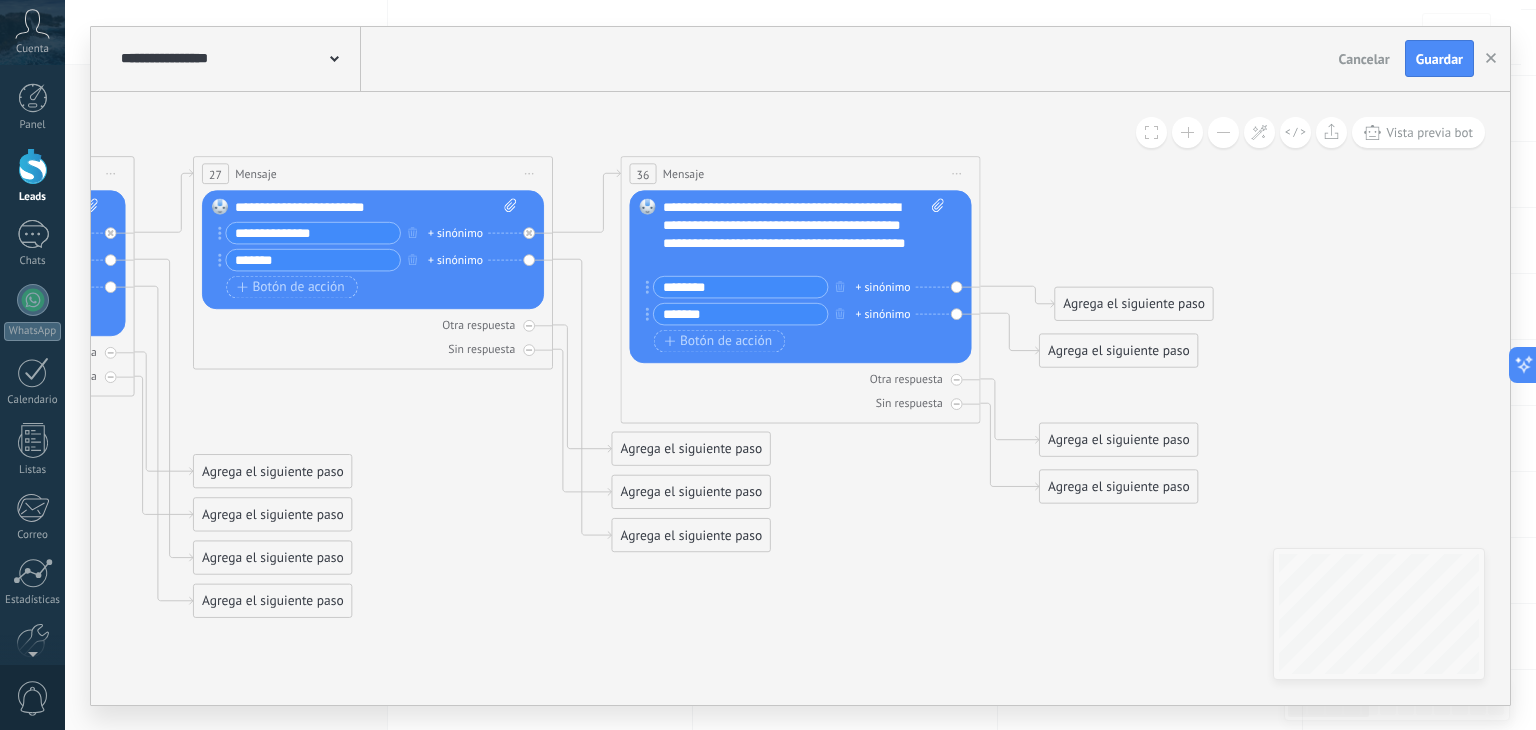 click 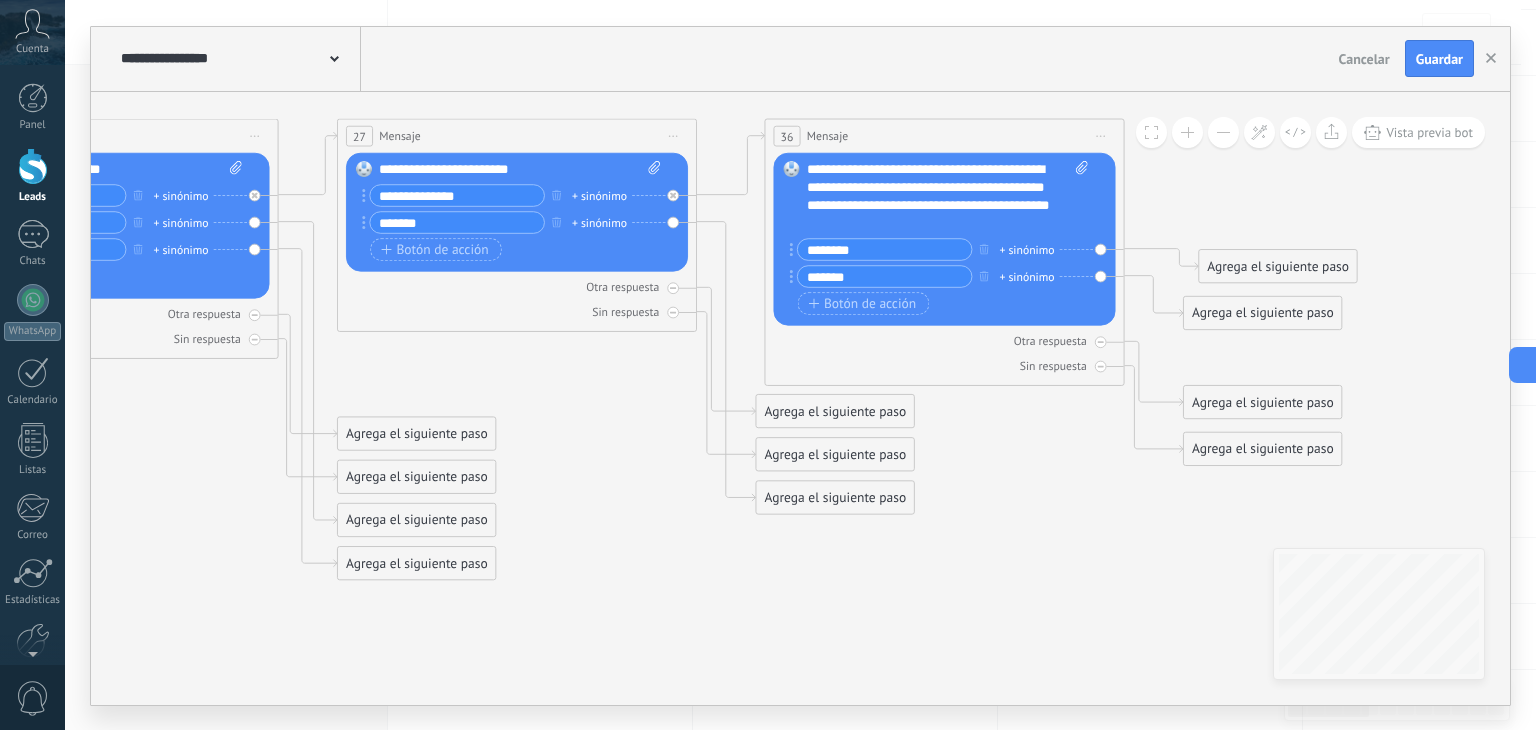 drag, startPoint x: 984, startPoint y: 584, endPoint x: 1128, endPoint y: 546, distance: 148.92952 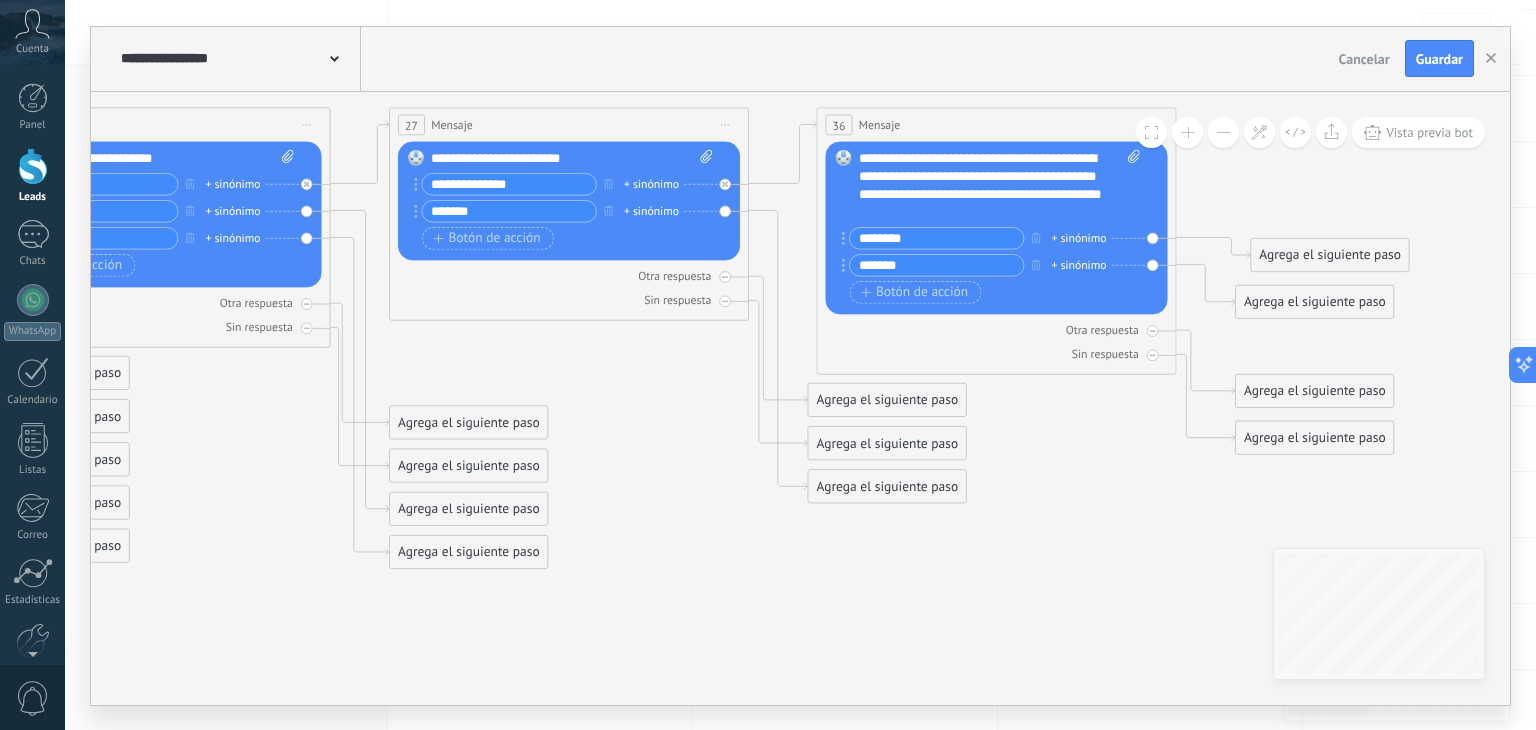drag, startPoint x: 1060, startPoint y: 569, endPoint x: 1150, endPoint y: 554, distance: 91.24144 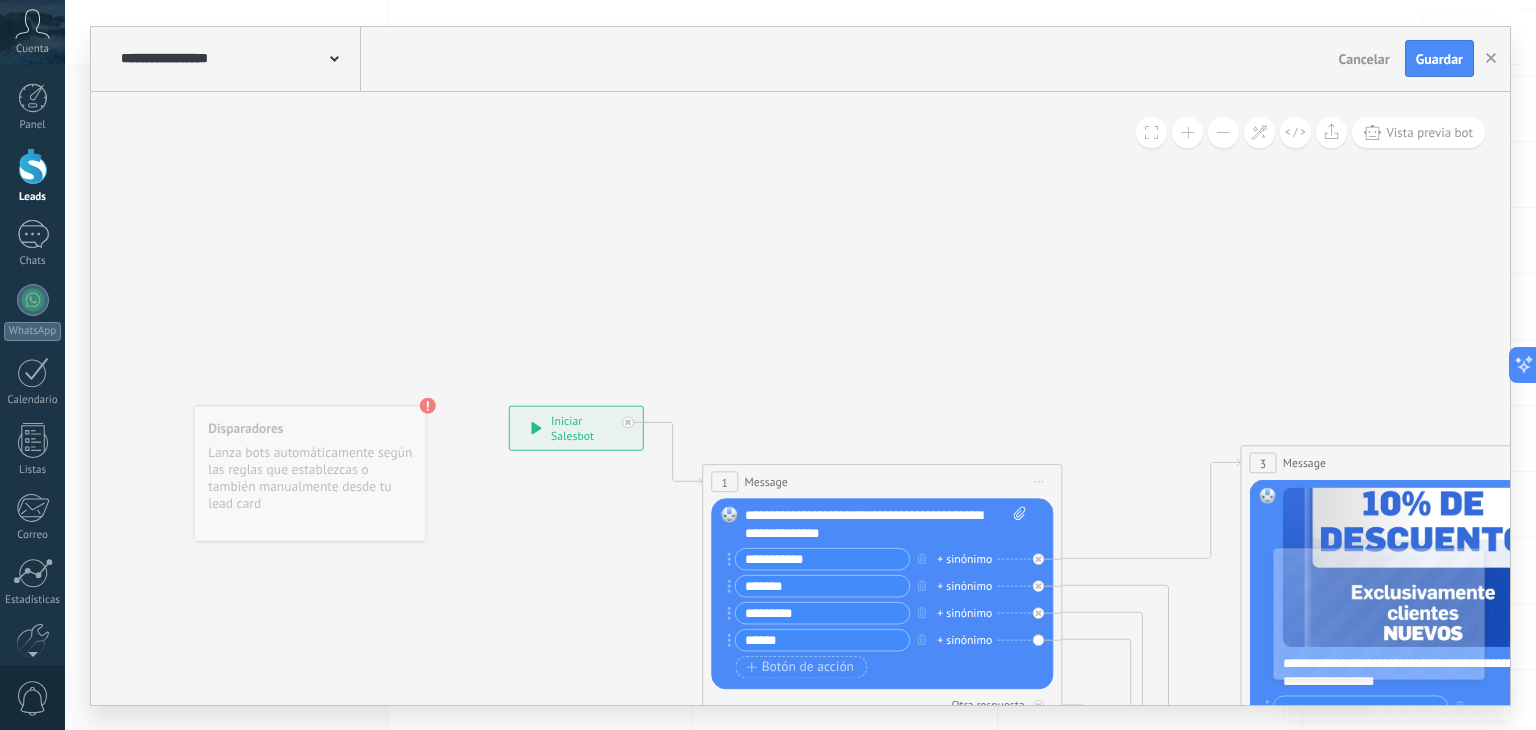 drag, startPoint x: 1153, startPoint y: 351, endPoint x: 627, endPoint y: 104, distance: 581.1067 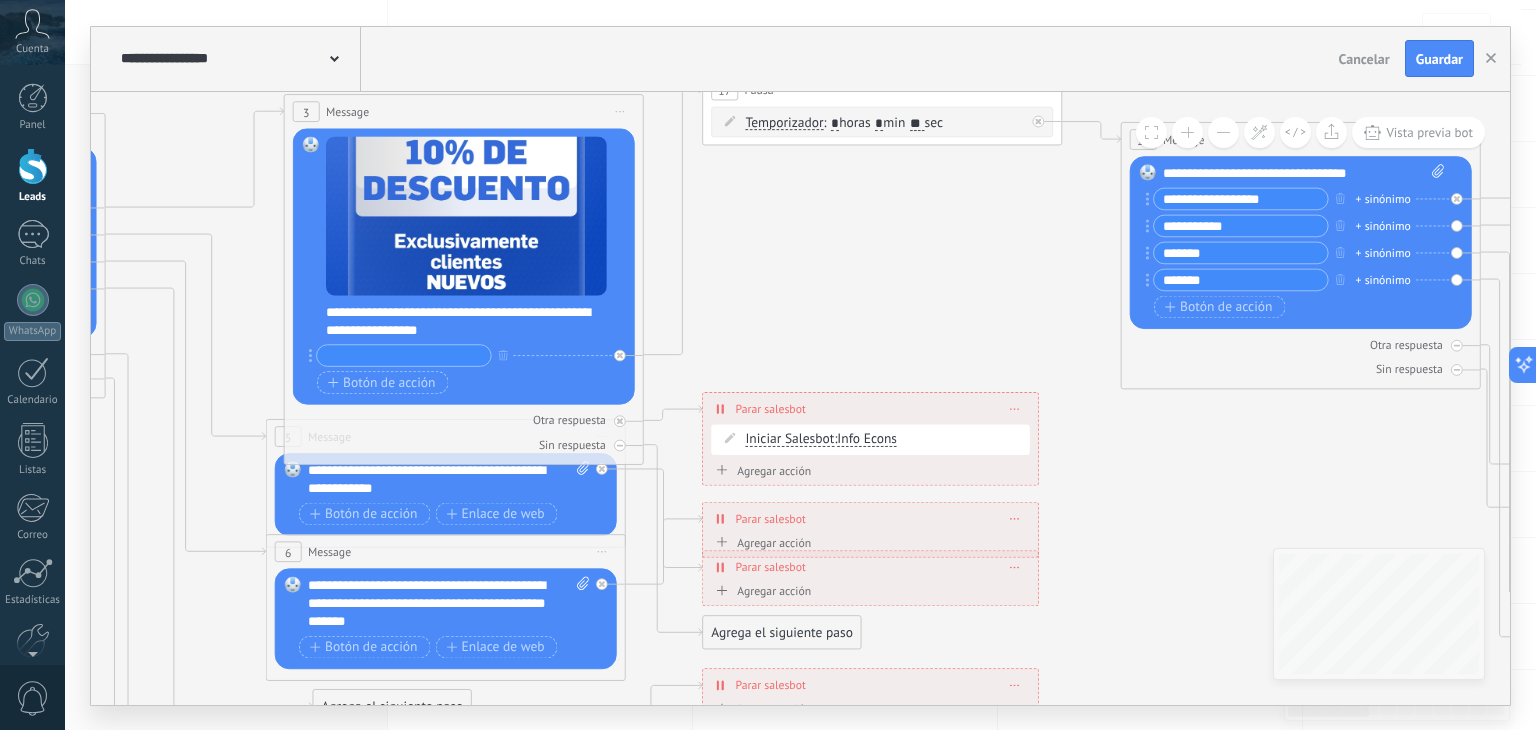 drag, startPoint x: 1416, startPoint y: 391, endPoint x: 940, endPoint y: 262, distance: 493.17035 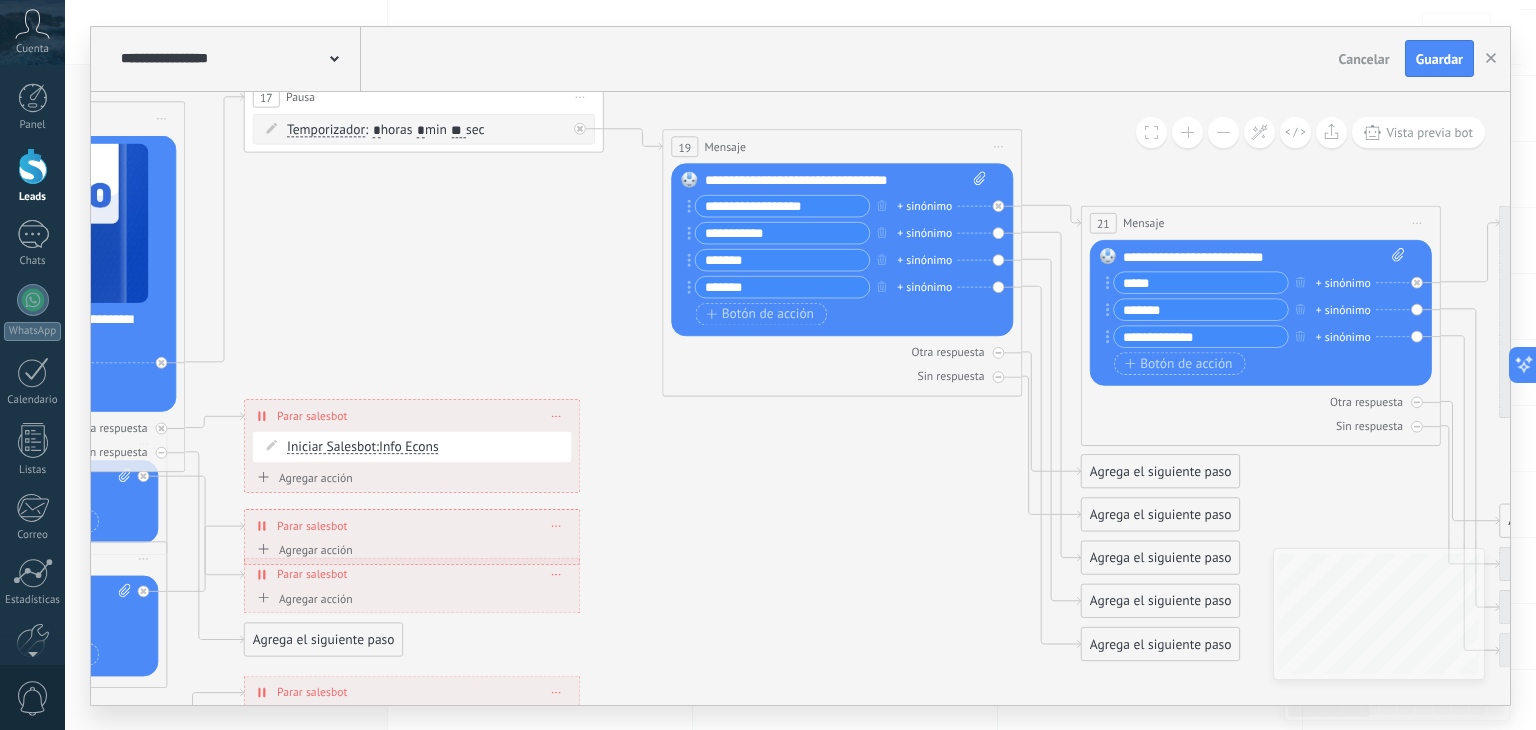 drag, startPoint x: 1316, startPoint y: 492, endPoint x: 731, endPoint y: 502, distance: 585.08545 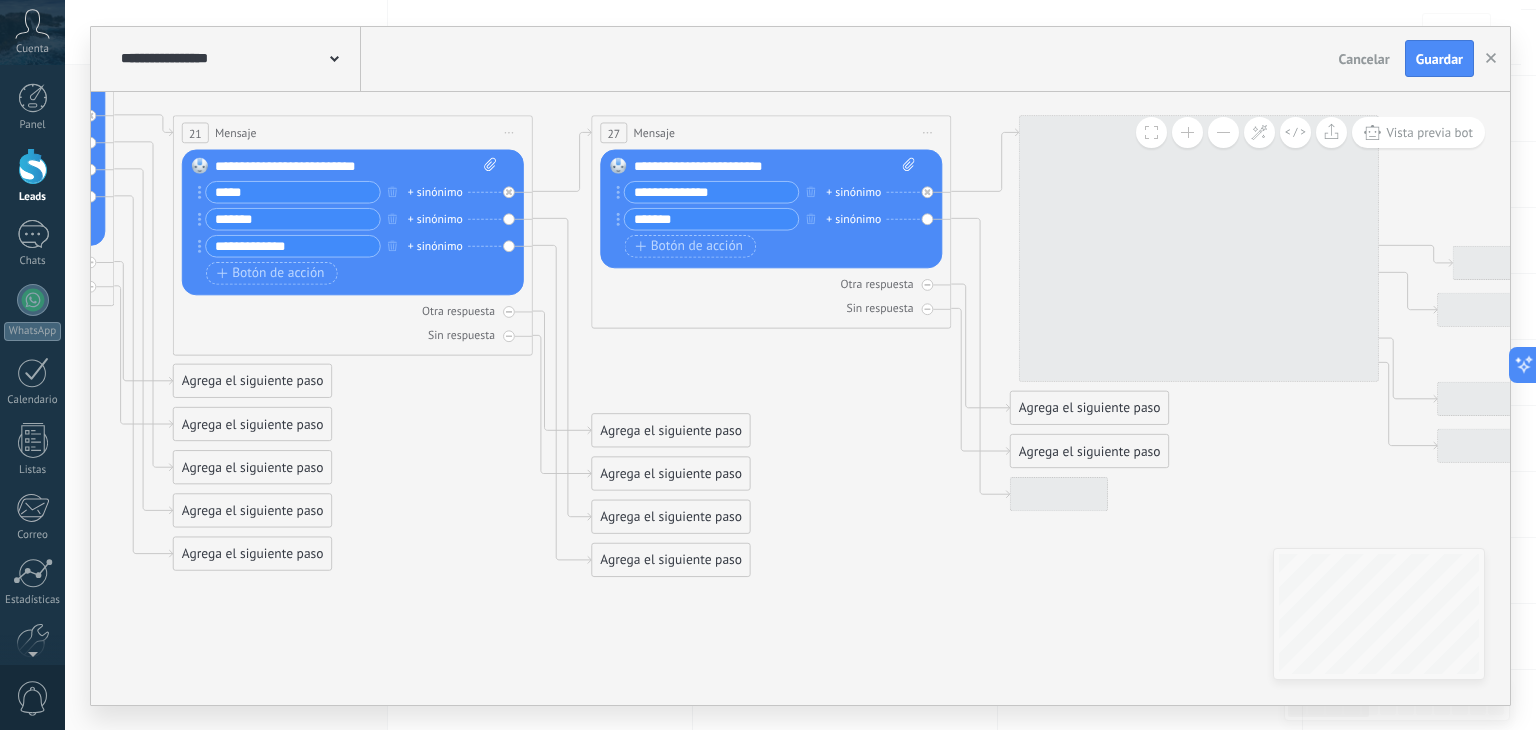 drag, startPoint x: 1174, startPoint y: 527, endPoint x: 388, endPoint y: 454, distance: 789.3827 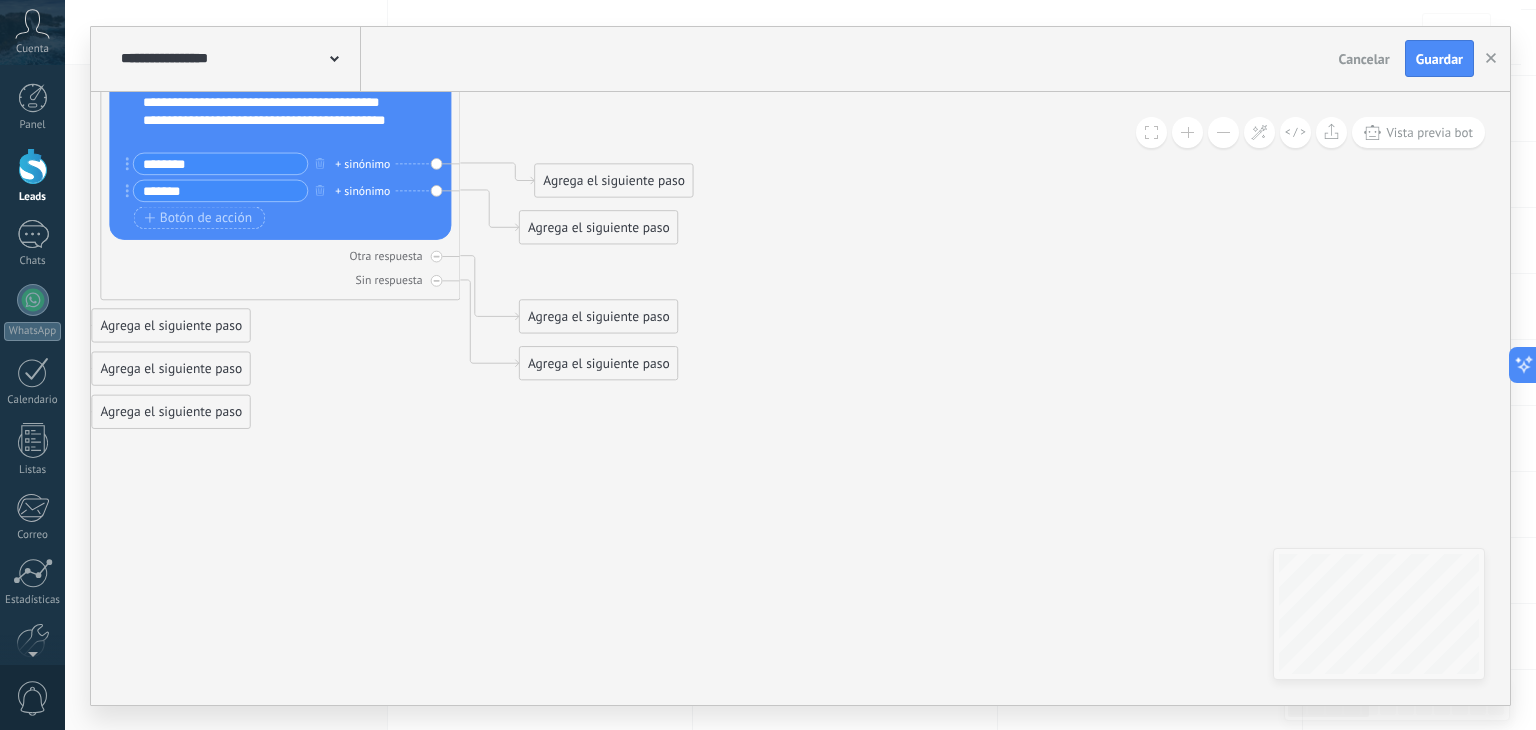drag, startPoint x: 1076, startPoint y: 636, endPoint x: 228, endPoint y: 539, distance: 853.5297 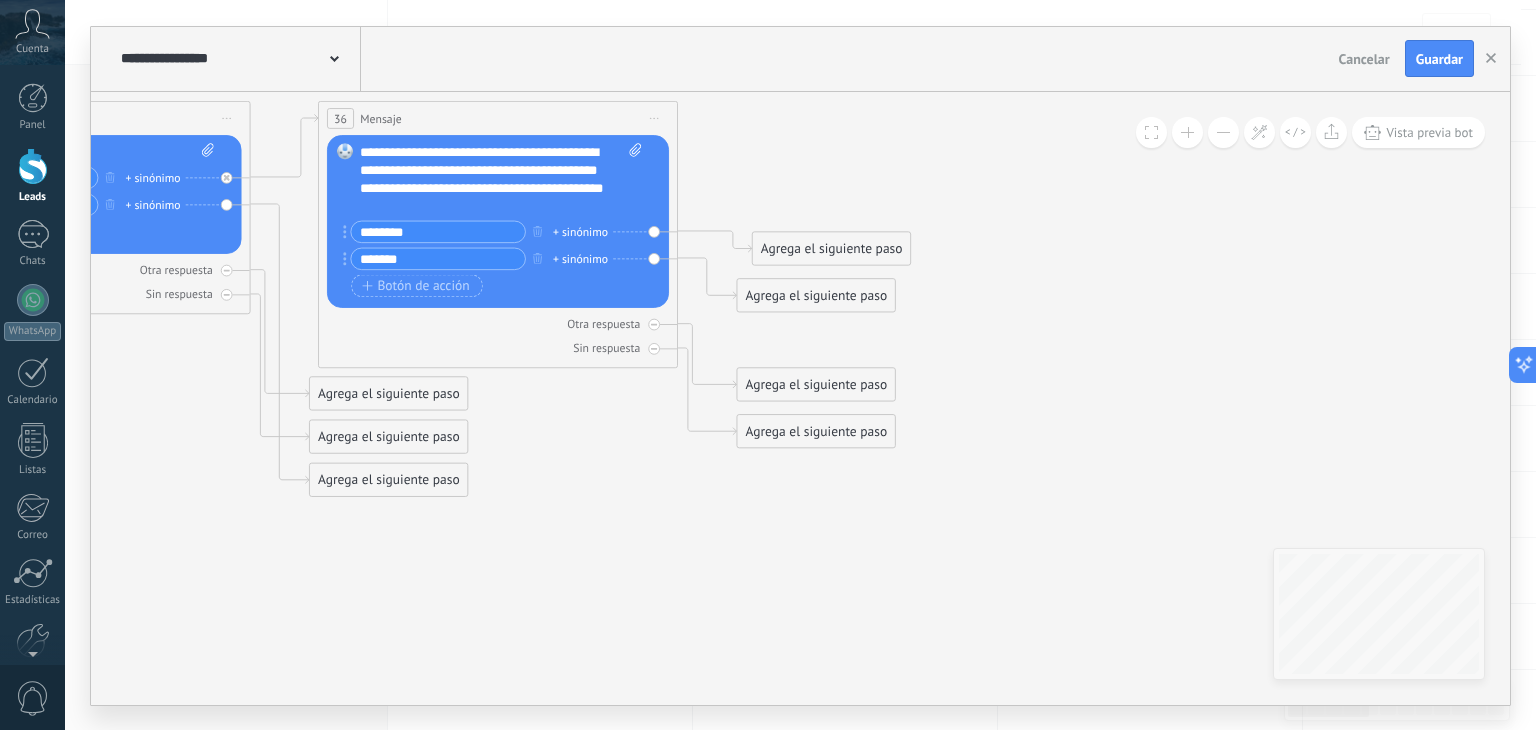 drag, startPoint x: 492, startPoint y: 532, endPoint x: 673, endPoint y: 585, distance: 188.60011 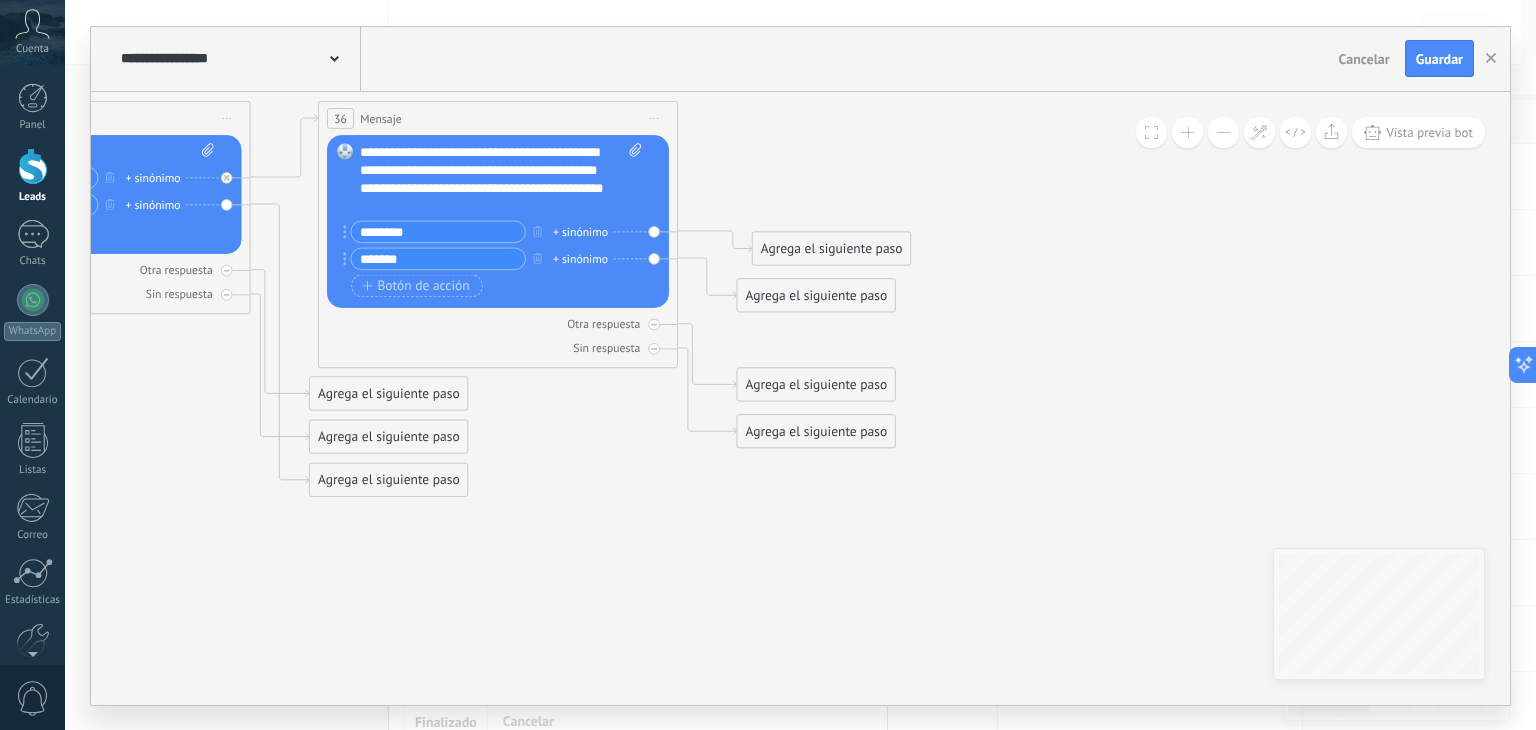 scroll, scrollTop: 200, scrollLeft: 0, axis: vertical 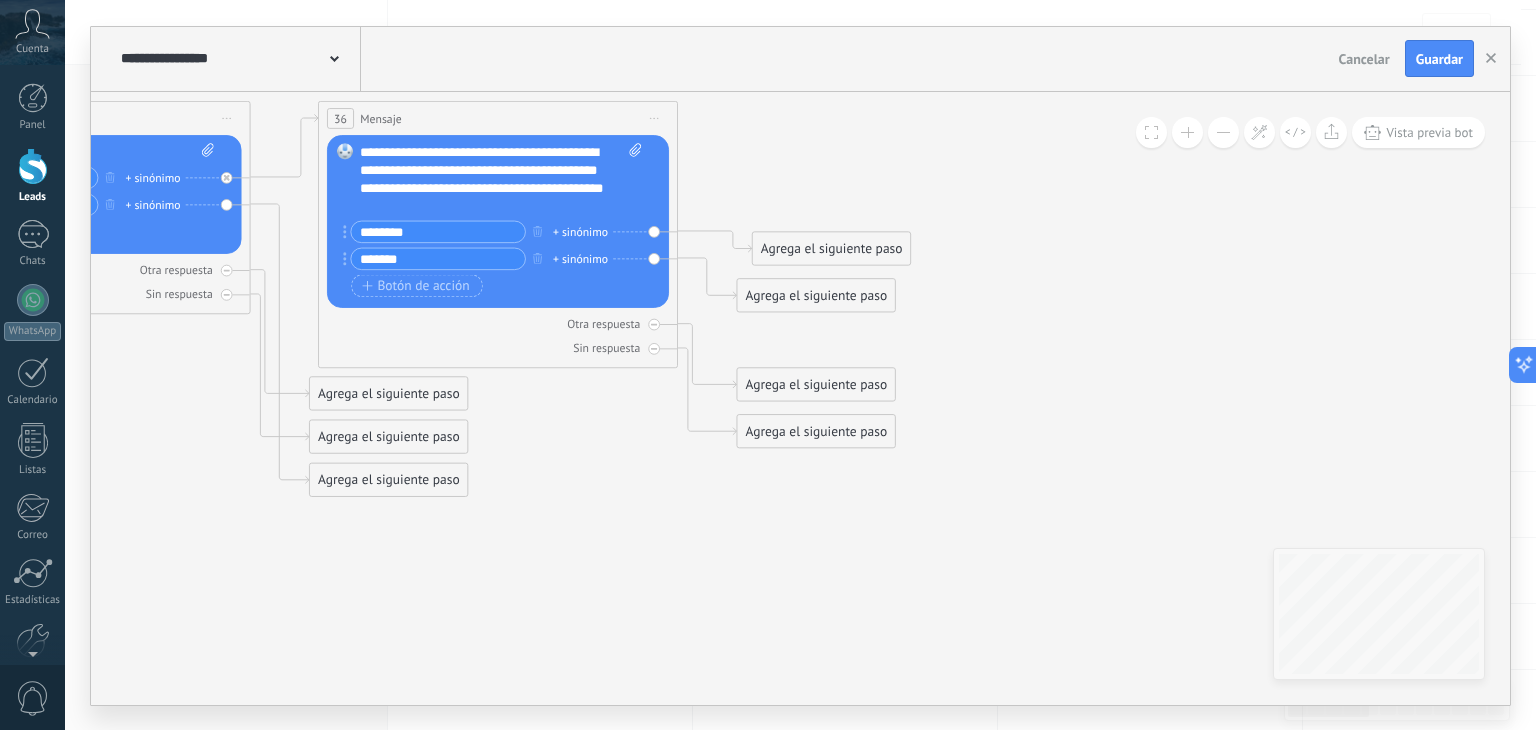 click on "Agrega el siguiente paso" at bounding box center (832, 249) 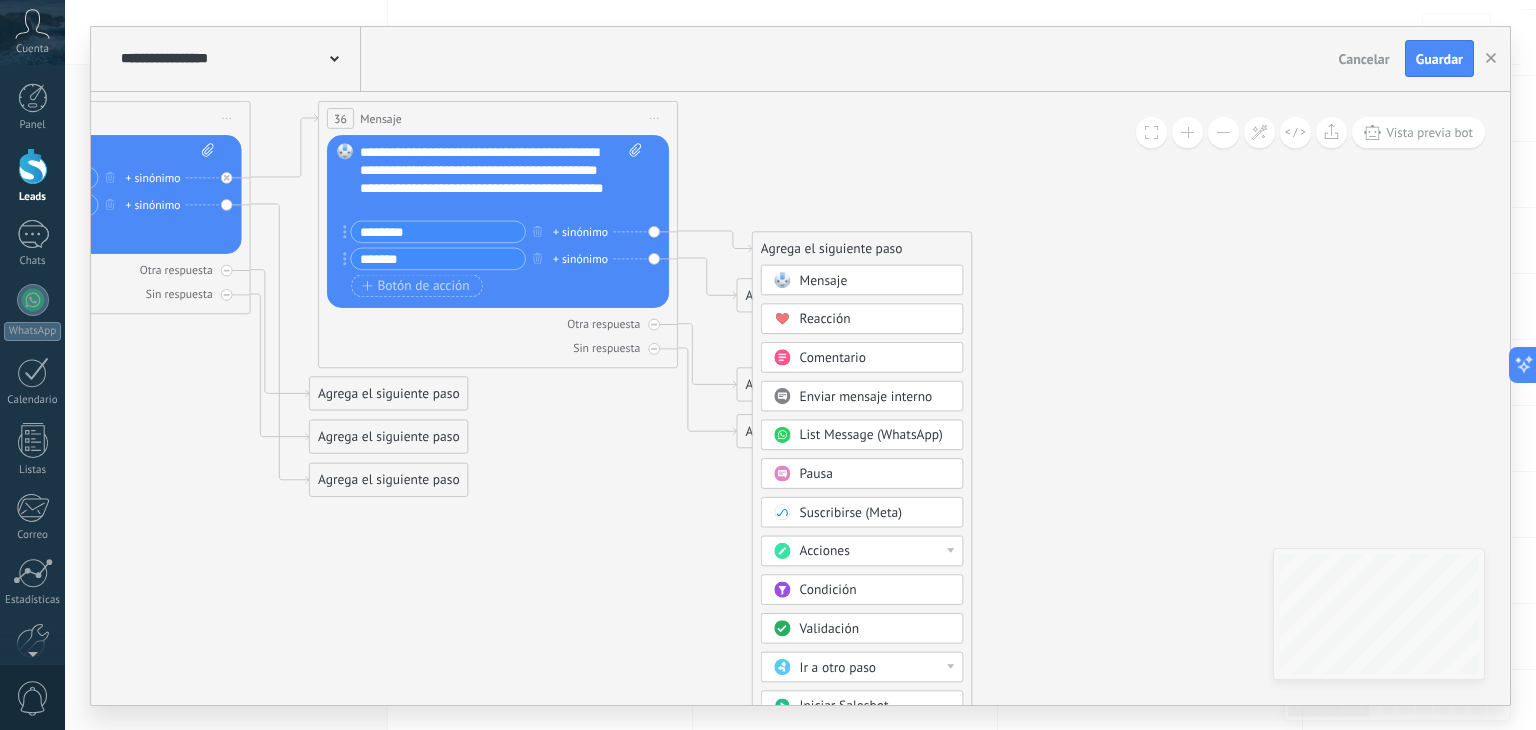 click on "Mensaje" at bounding box center [824, 280] 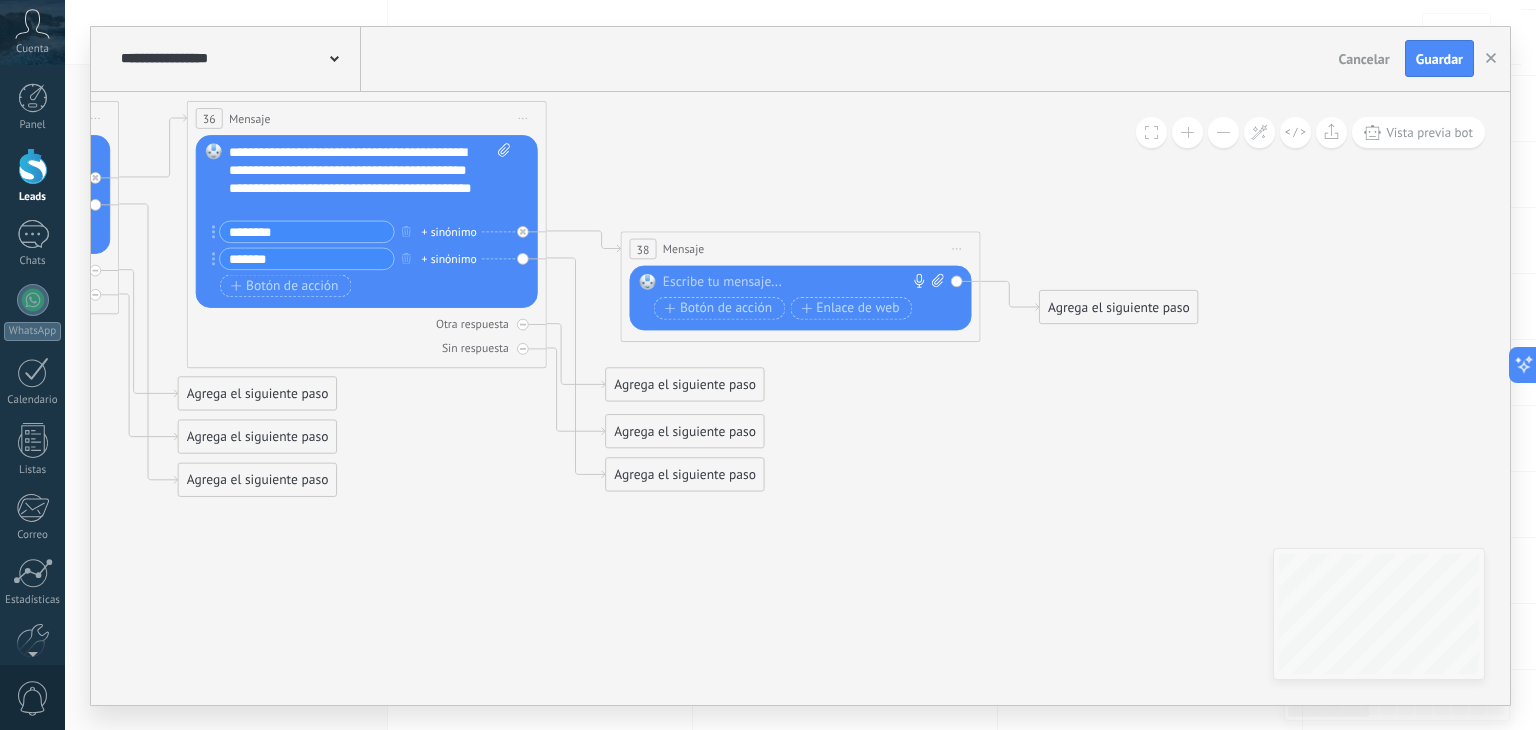 click at bounding box center (796, 282) 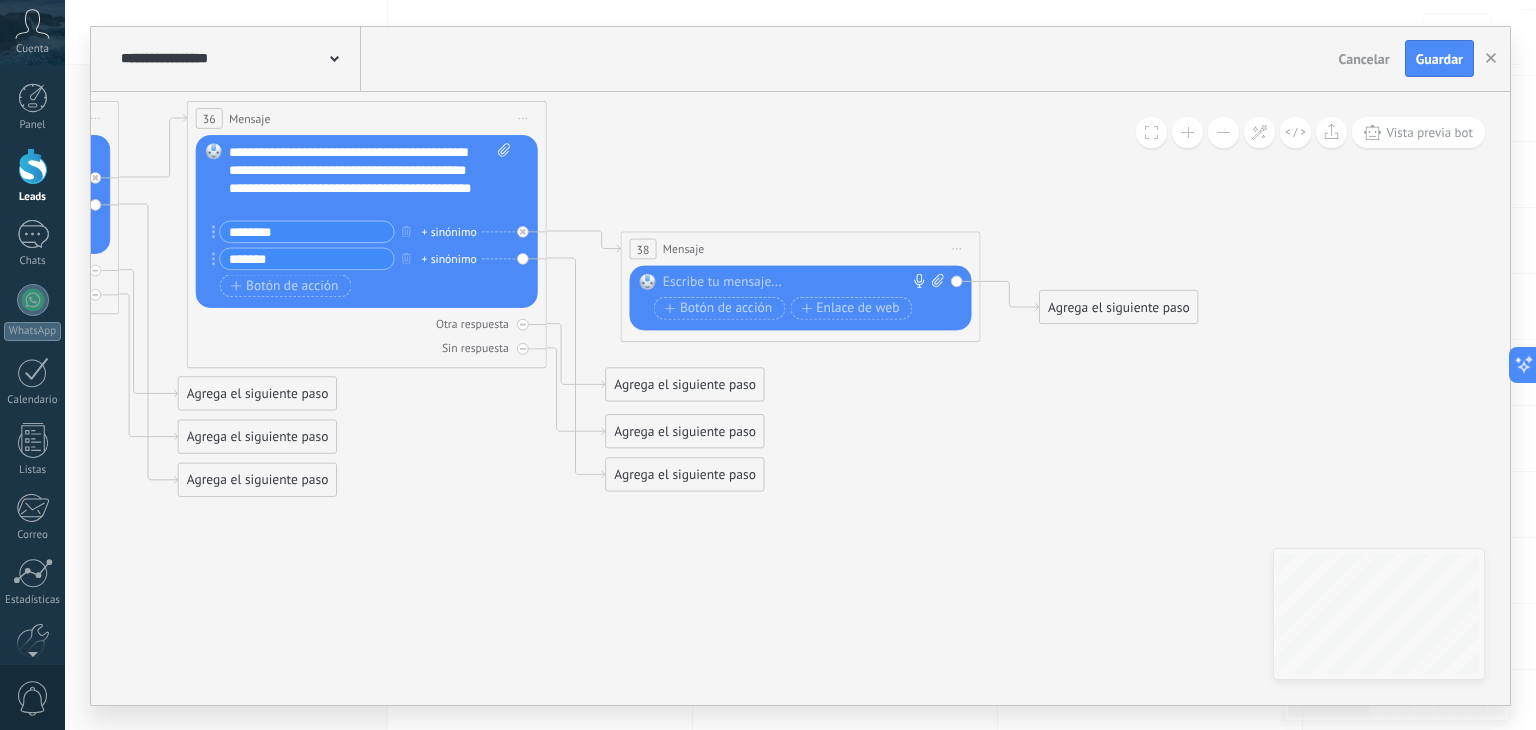 type 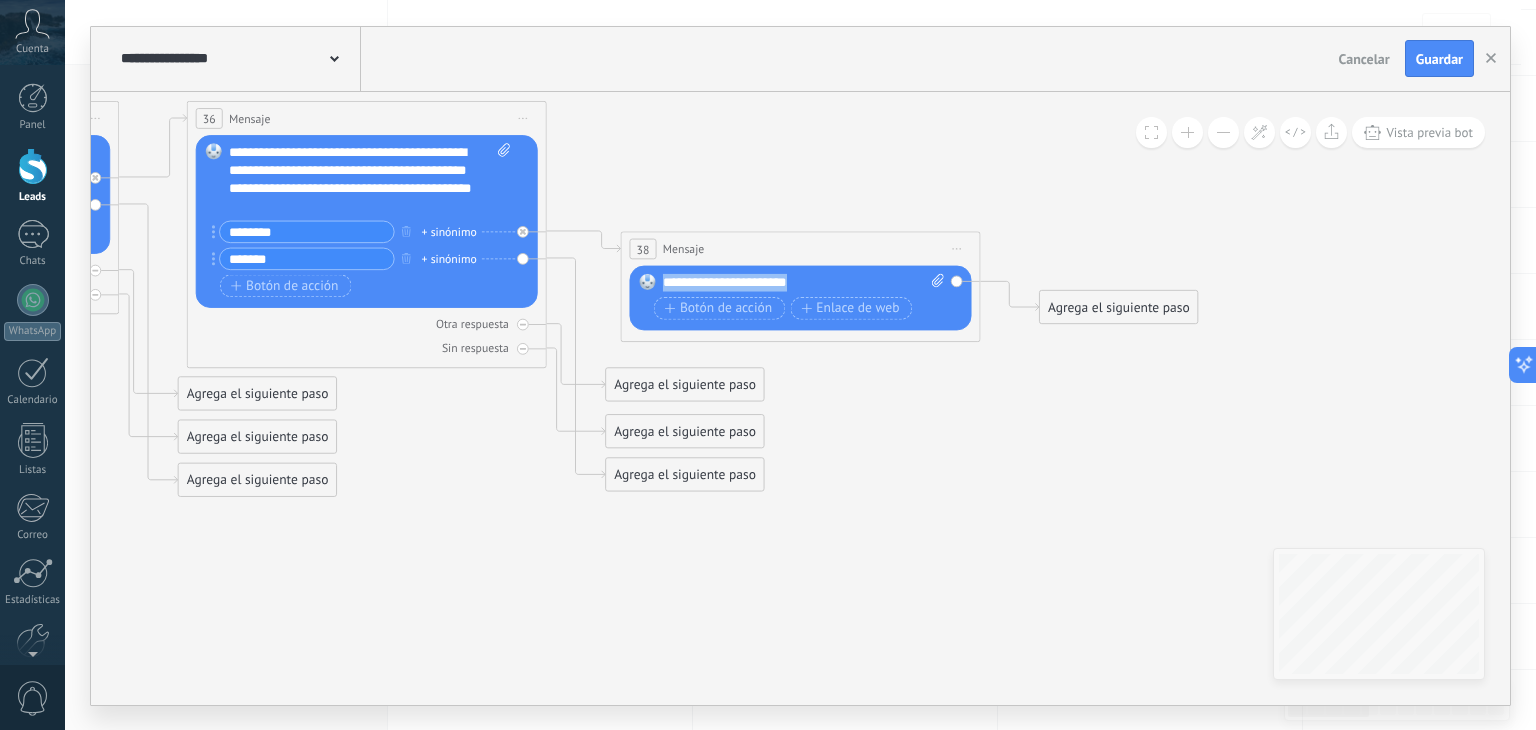 drag, startPoint x: 808, startPoint y: 274, endPoint x: 654, endPoint y: 240, distance: 157.70859 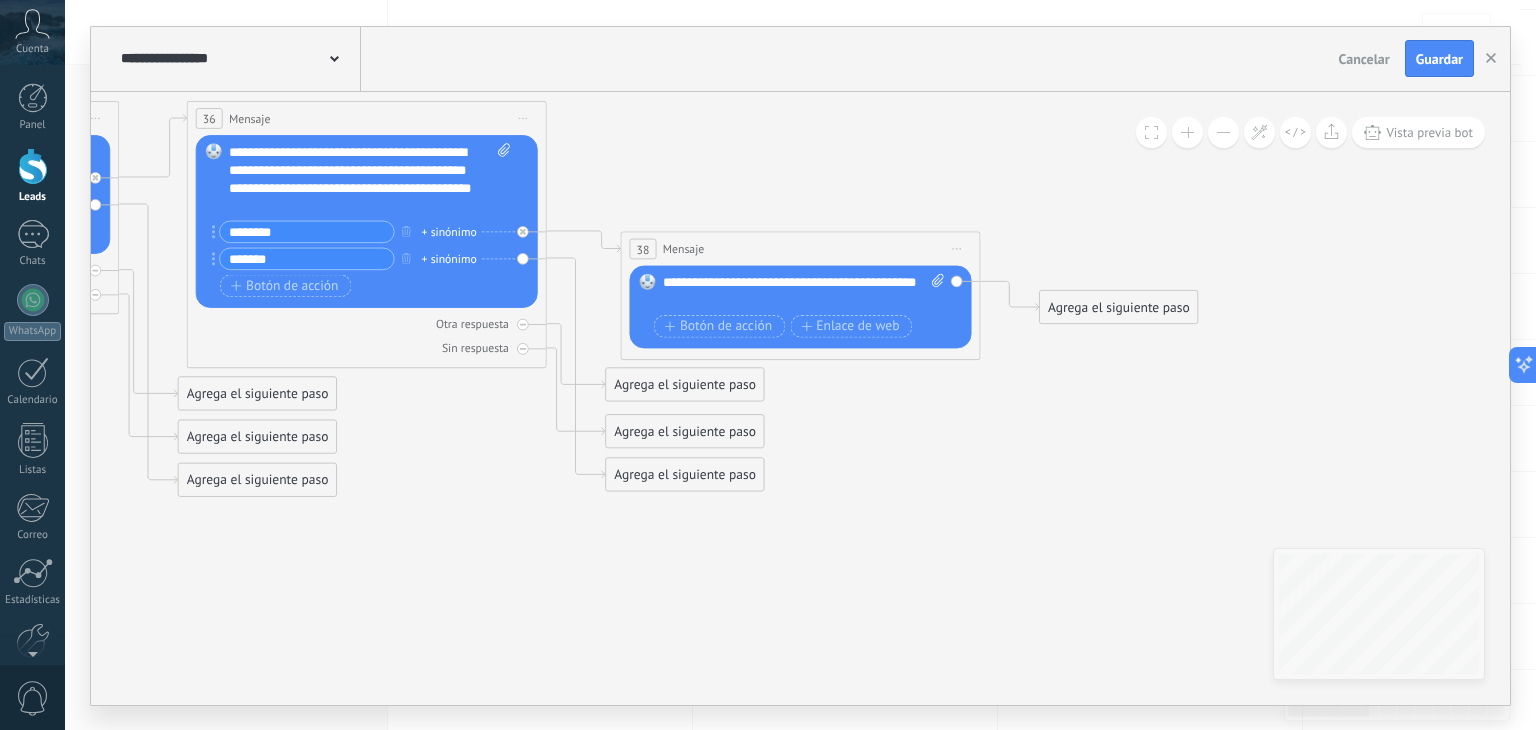 click on "**********" at bounding box center (804, 291) 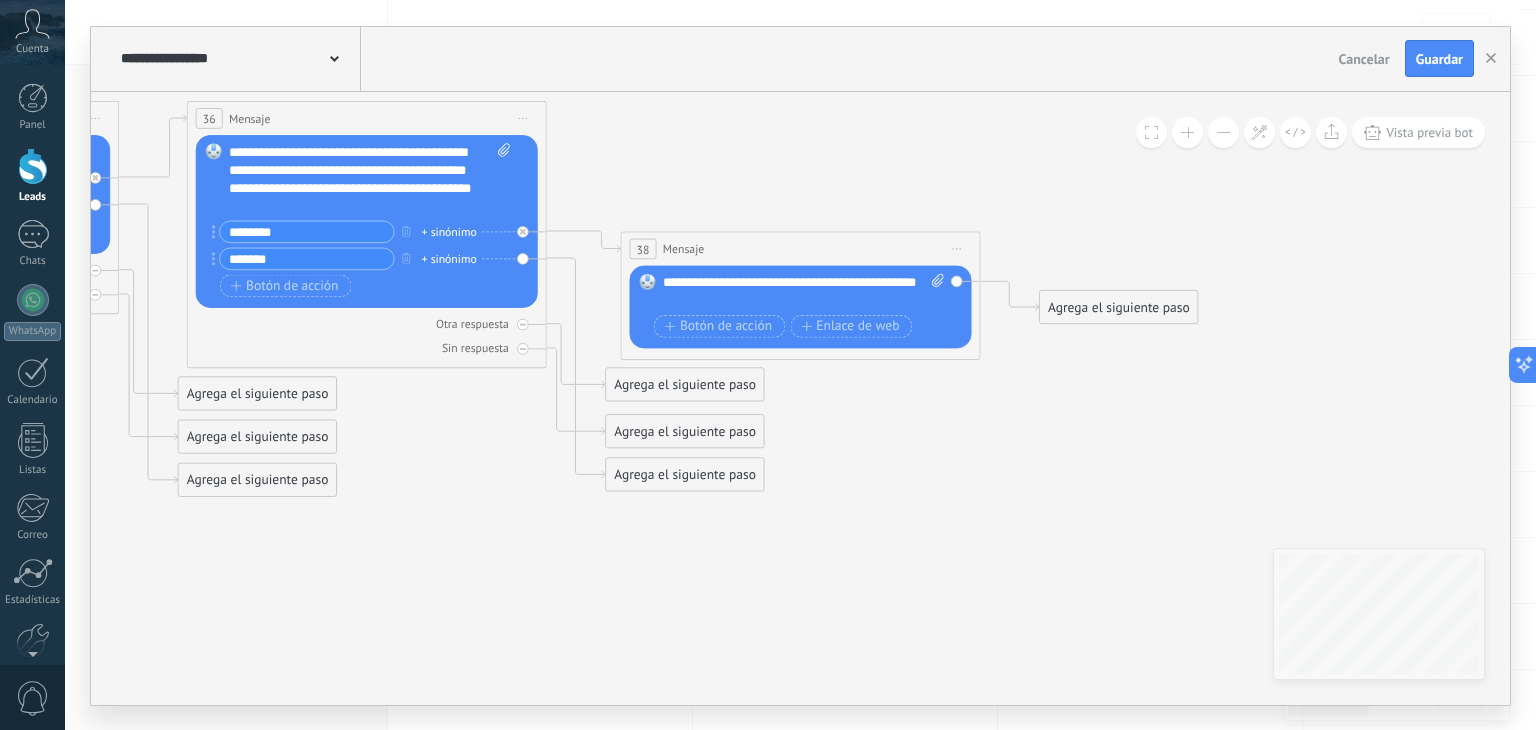 click on "**********" at bounding box center (804, 291) 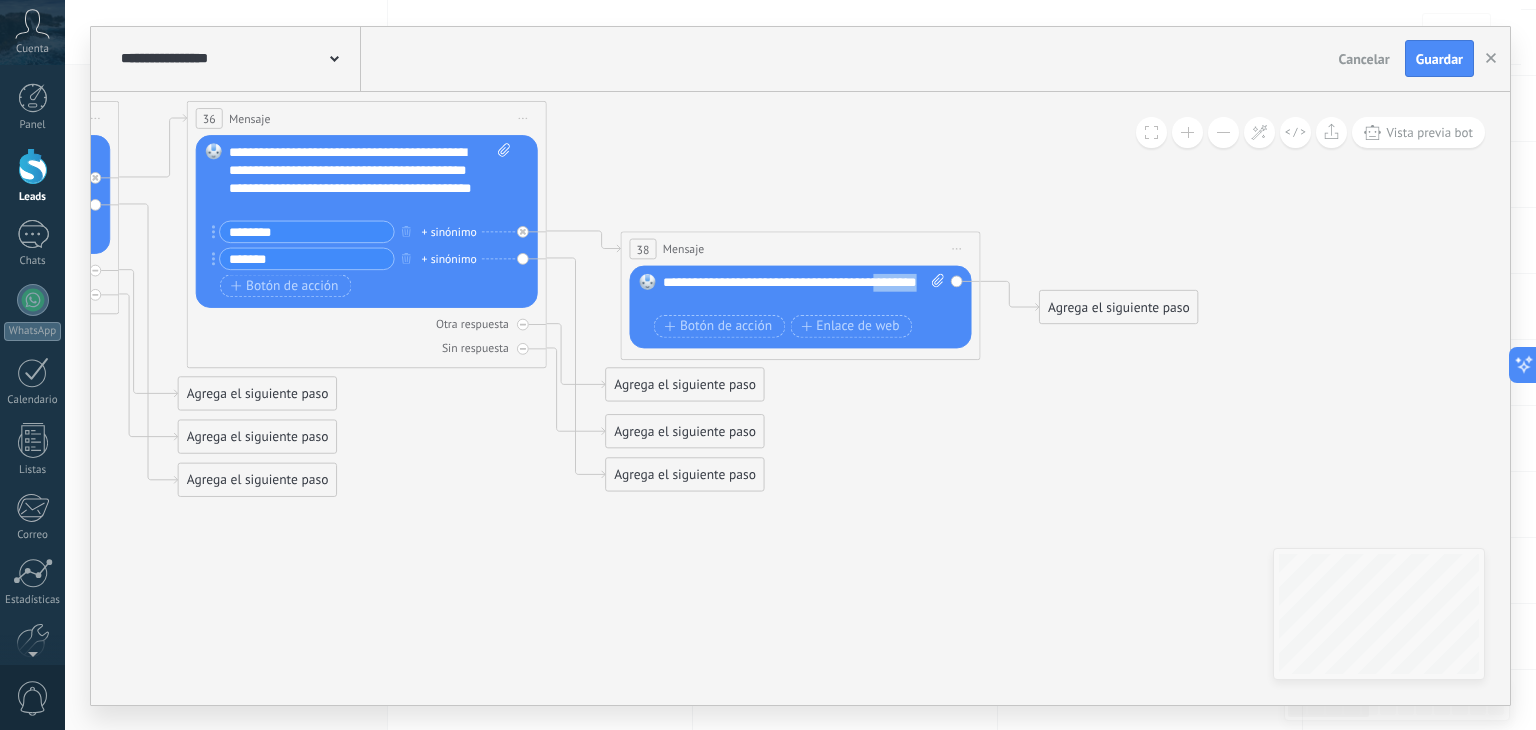 drag, startPoint x: 700, startPoint y: 302, endPoint x: 730, endPoint y: 312, distance: 31.622776 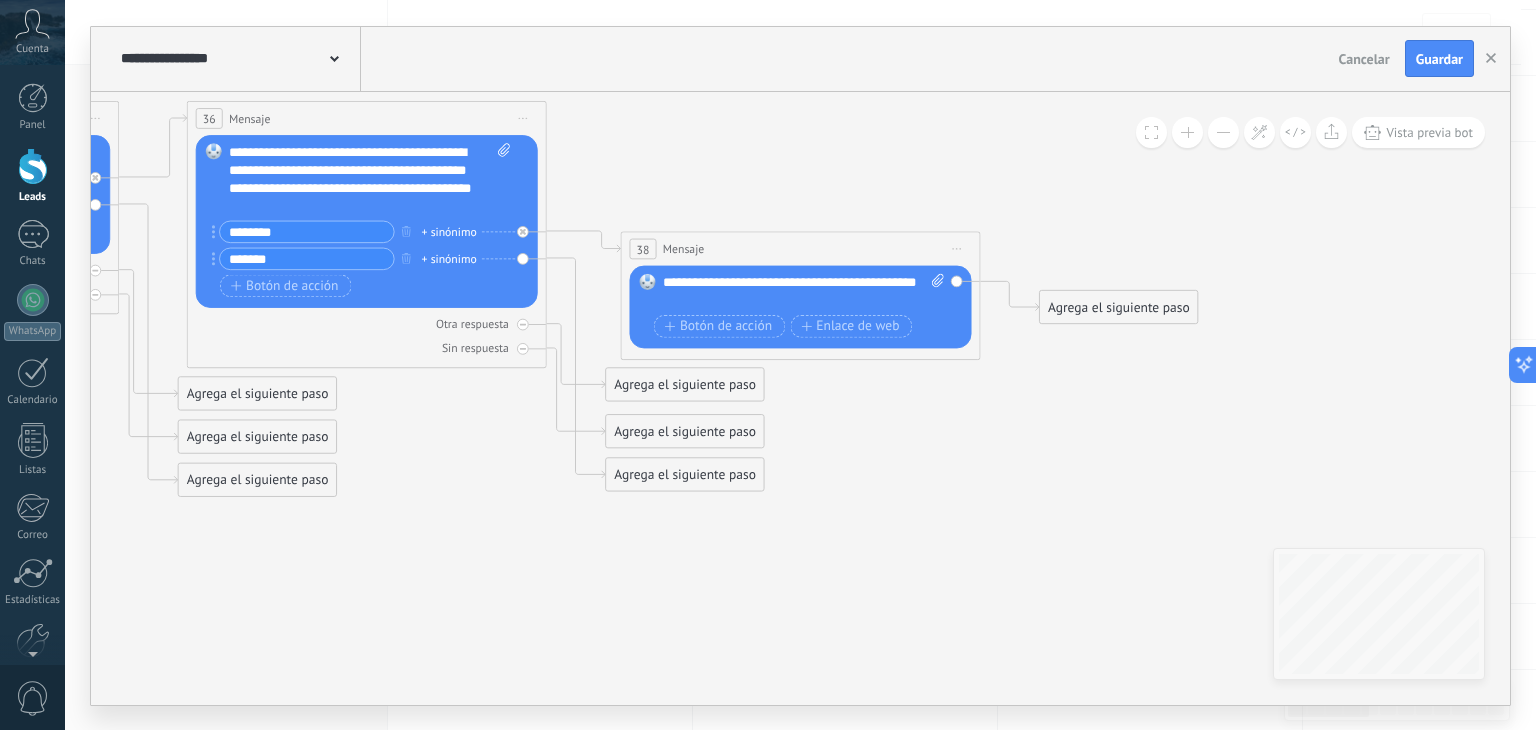 click on "**********" at bounding box center (804, 291) 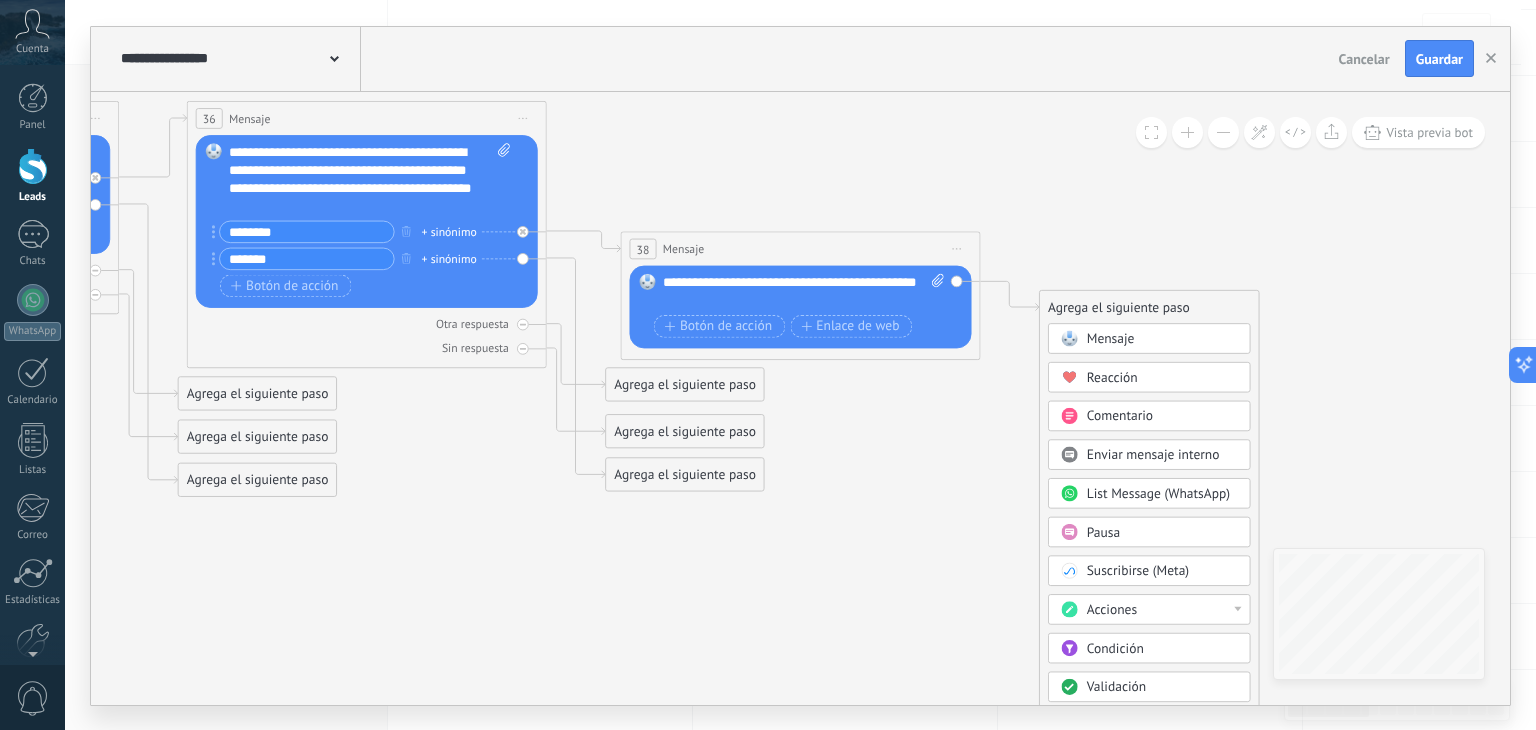 click on "Validación" at bounding box center (1117, 686) 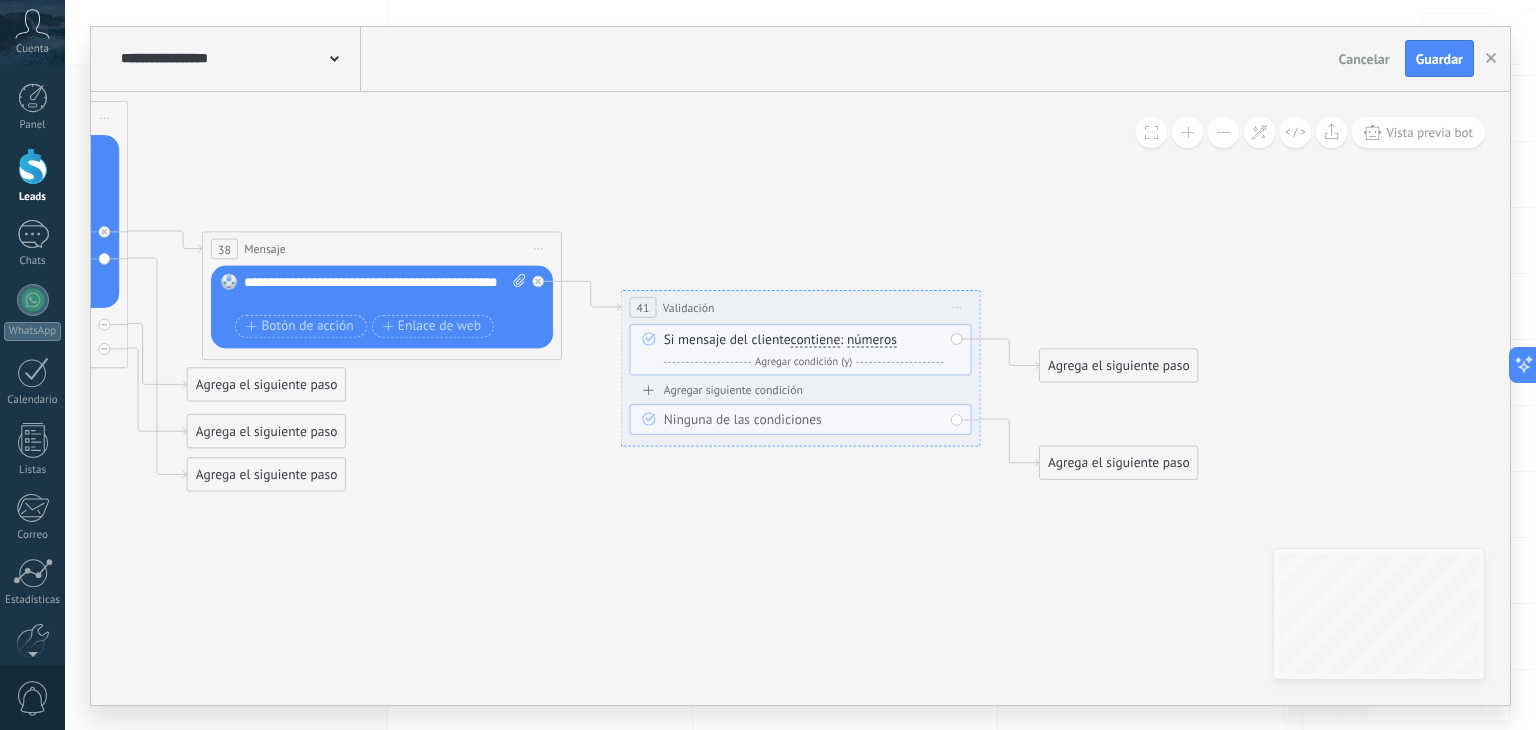 click on "Y
Agregar condición (y)" at bounding box center [804, 362] 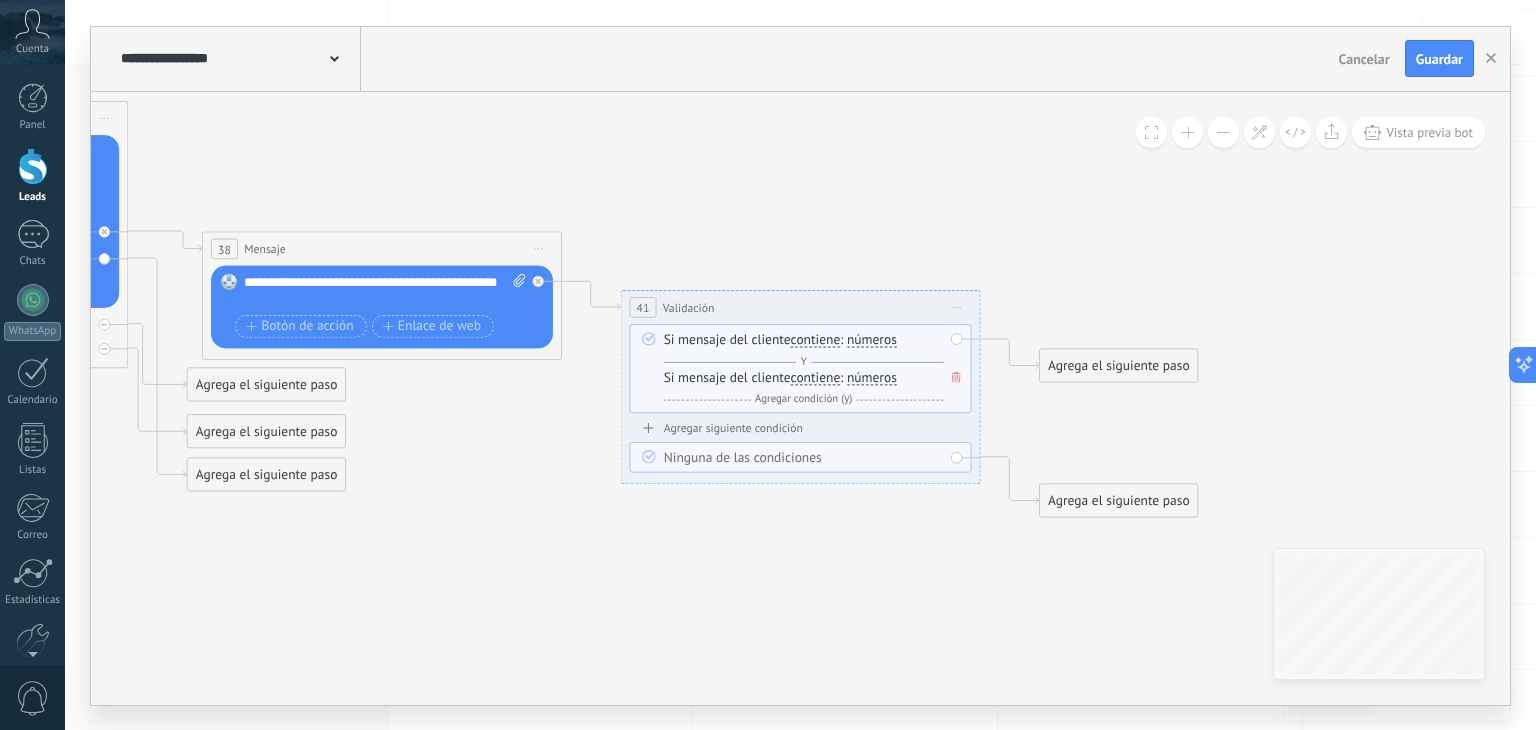 click 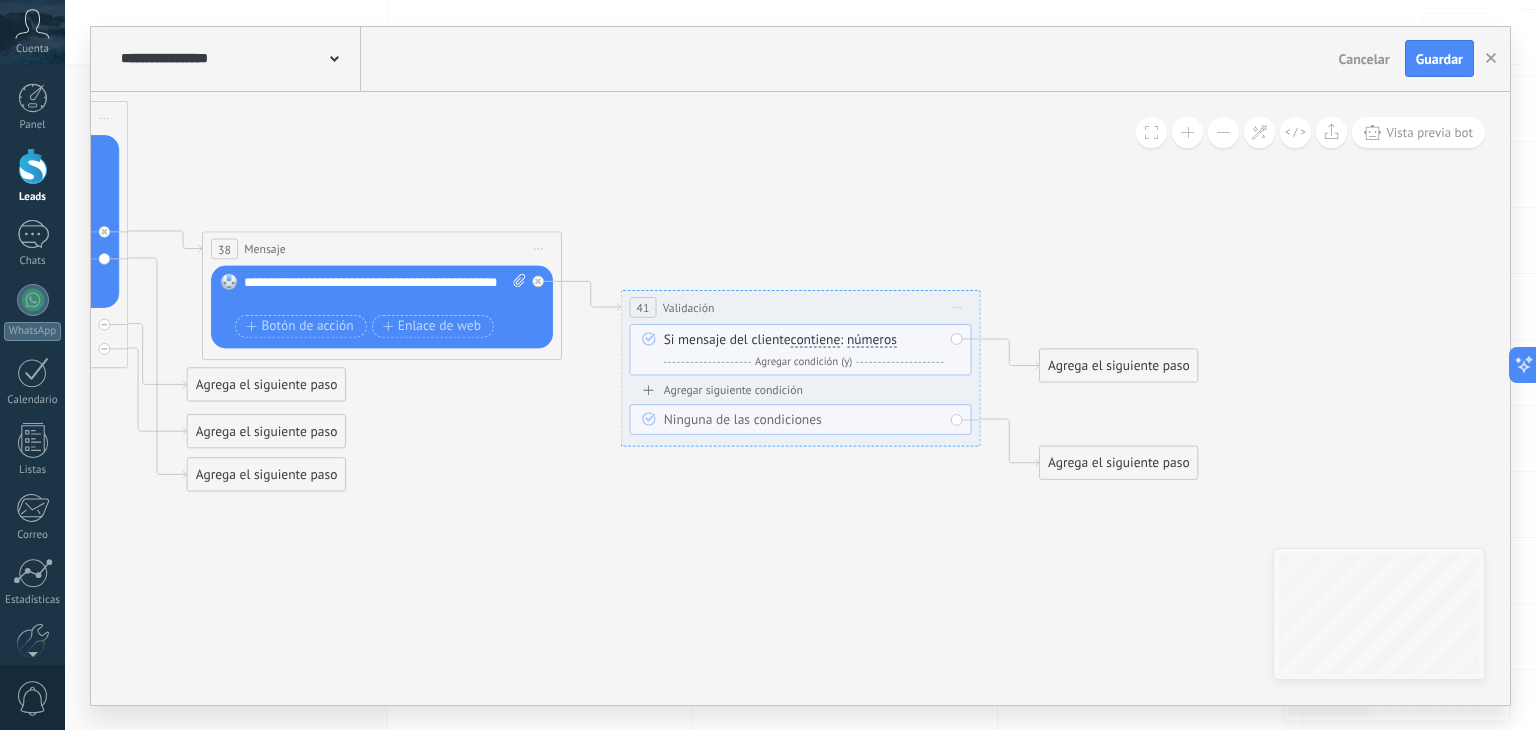 click on "Si mensaje del cliente
contiene
es igual a
no es igual
contiene
no contiene
tiene una longitud de
expresión regular
contiene
es igual a
no es igual" at bounding box center [801, 349] 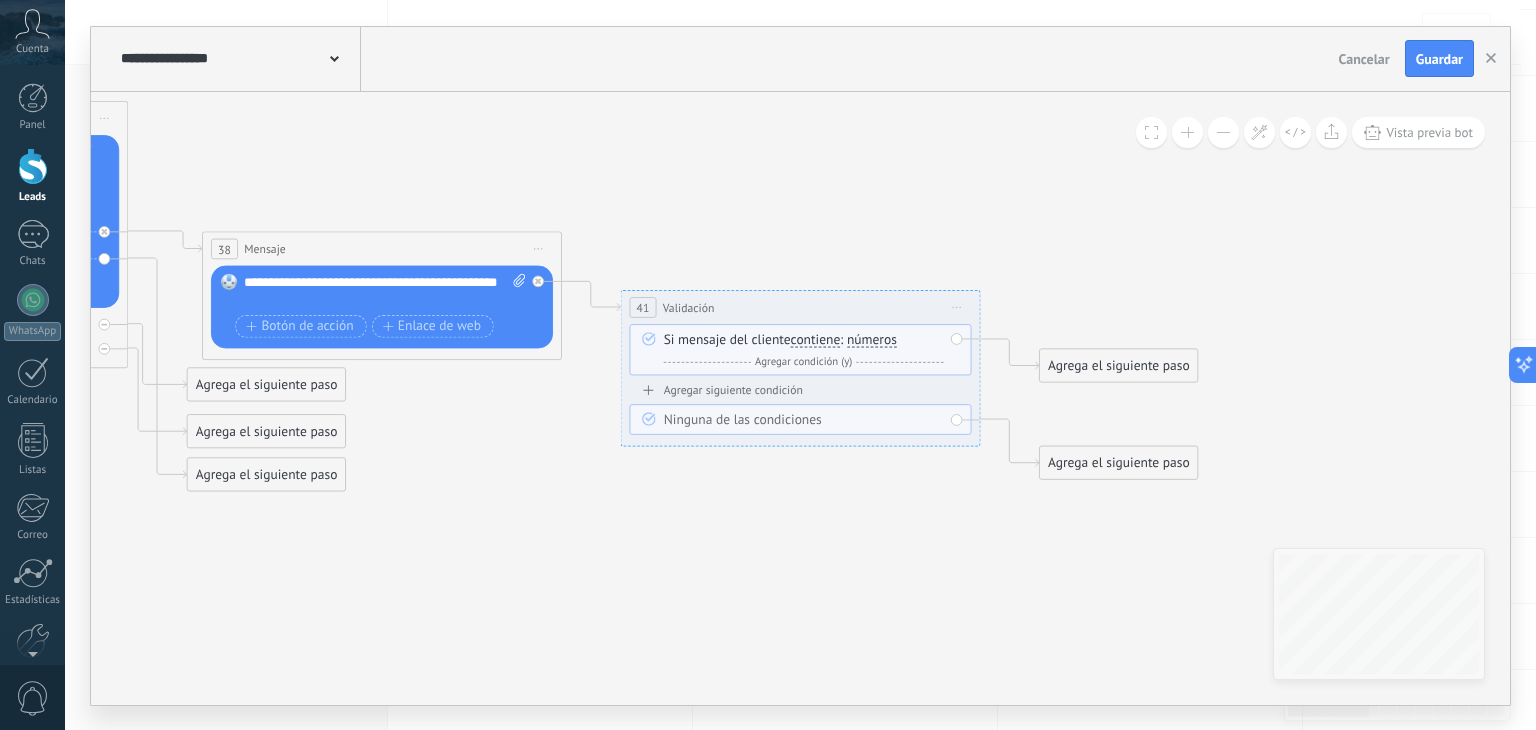 click on "números" at bounding box center (872, 340) 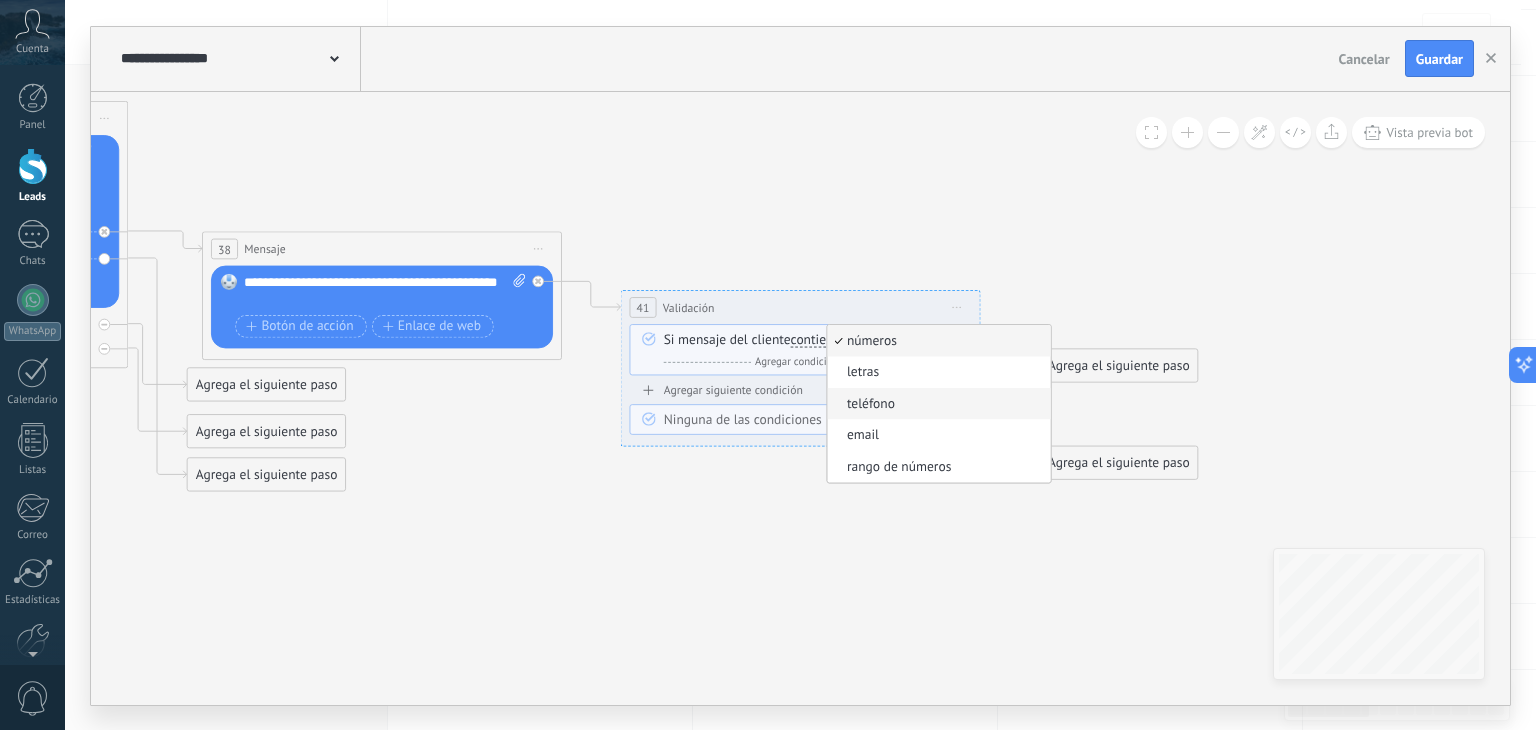 click on "teléfono" at bounding box center (936, 404) 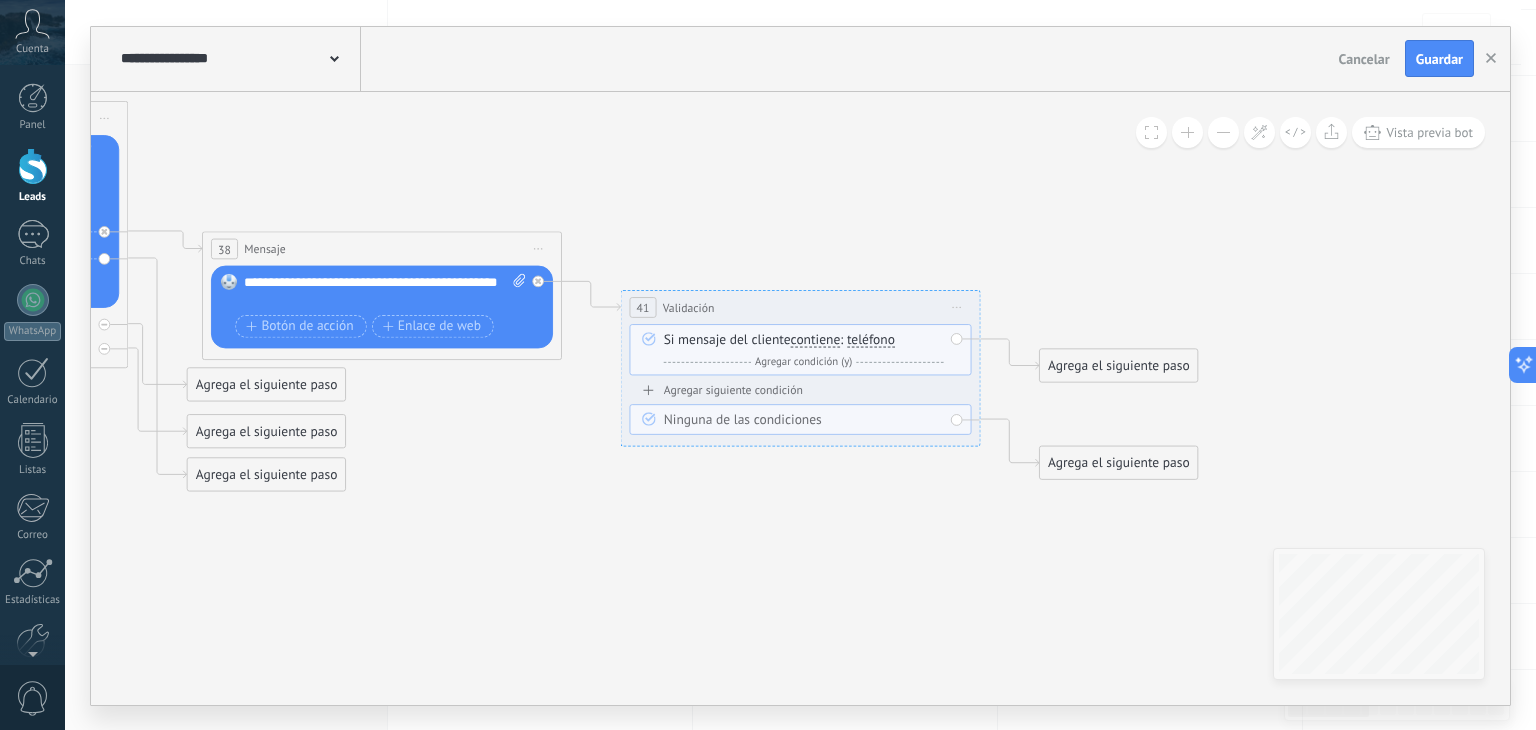 click on "Agrega el siguiente paso" at bounding box center [1119, 366] 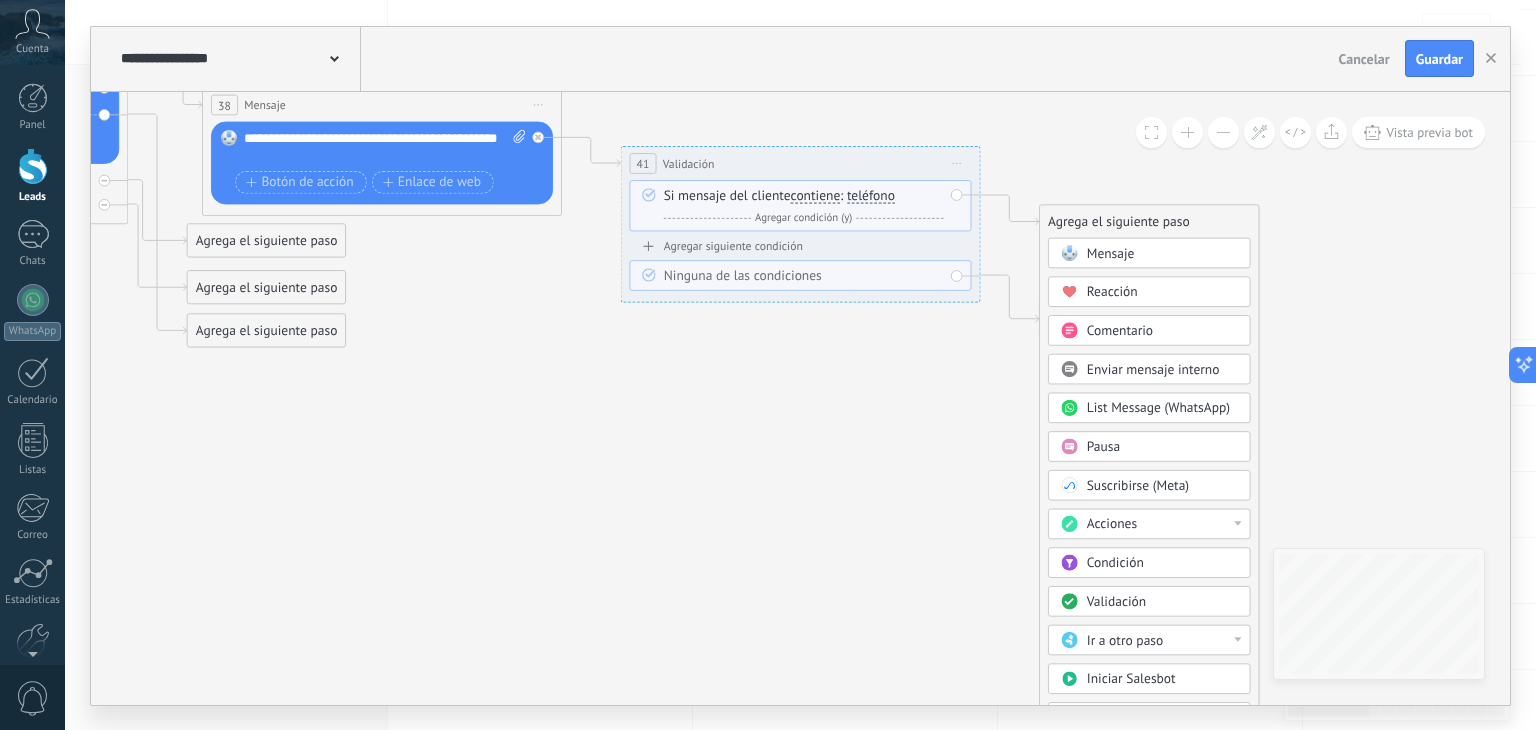 click on "Acciones" at bounding box center (1112, 523) 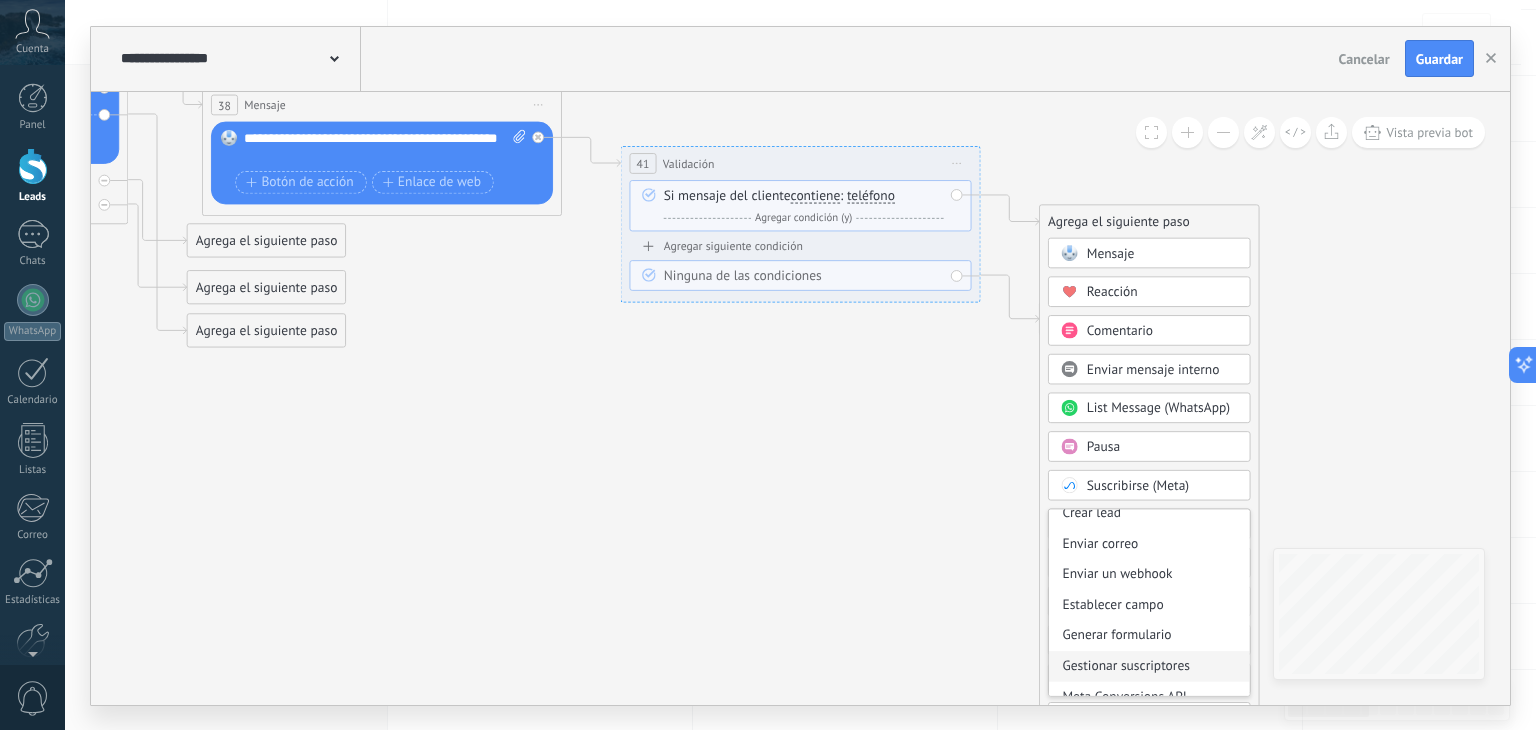 scroll, scrollTop: 268, scrollLeft: 0, axis: vertical 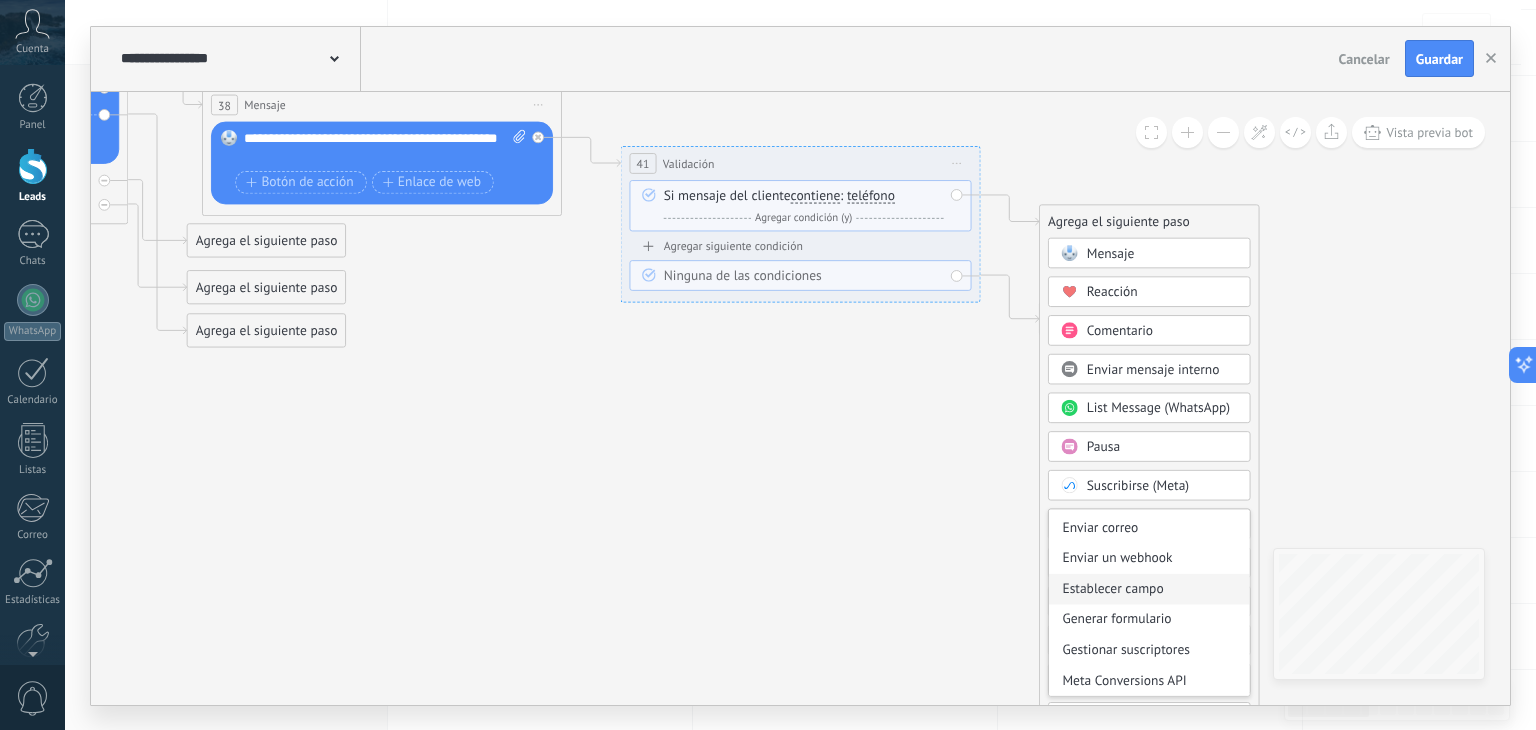 click on "Establecer campo" at bounding box center (1149, 589) 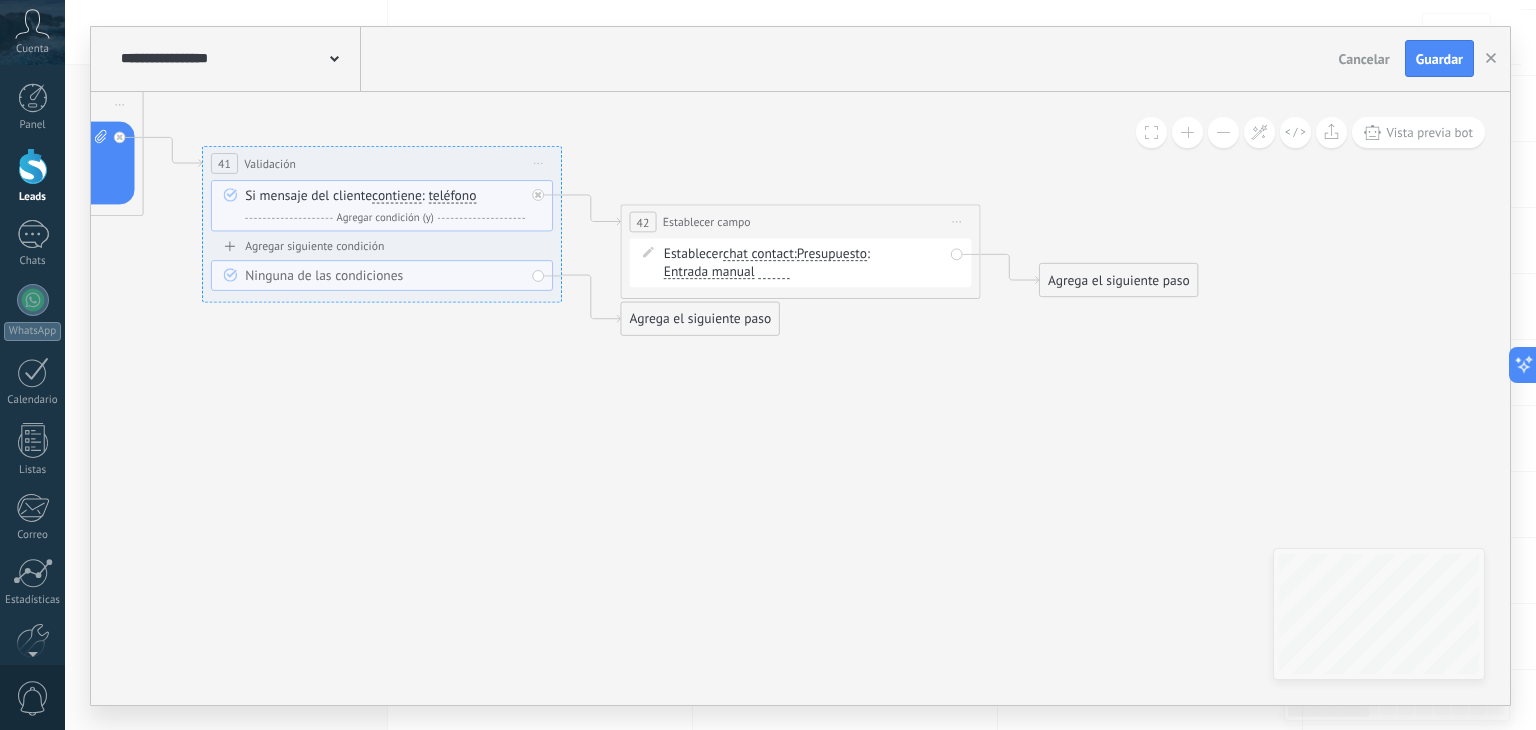 click on "Presupuesto" at bounding box center (832, 253) 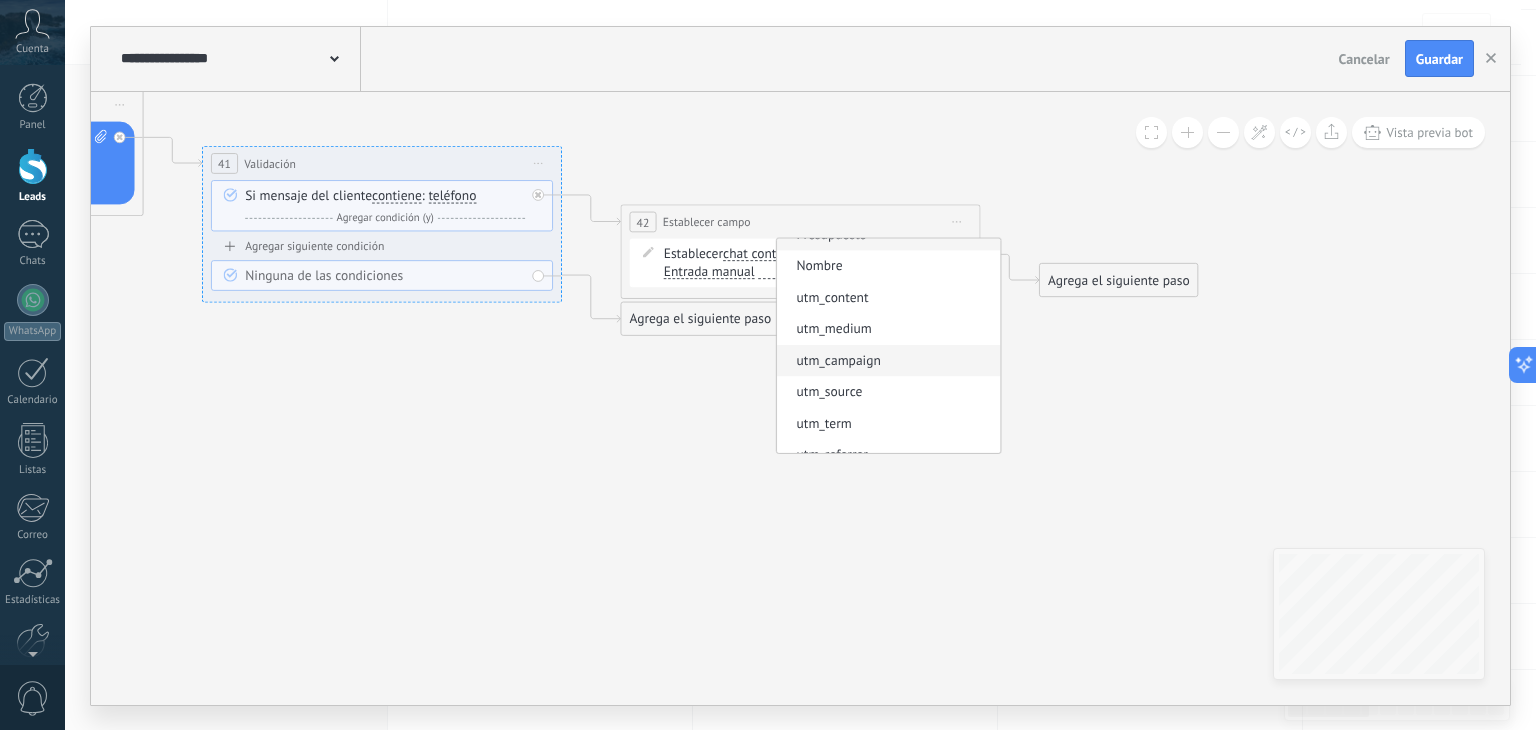 scroll, scrollTop: 0, scrollLeft: 0, axis: both 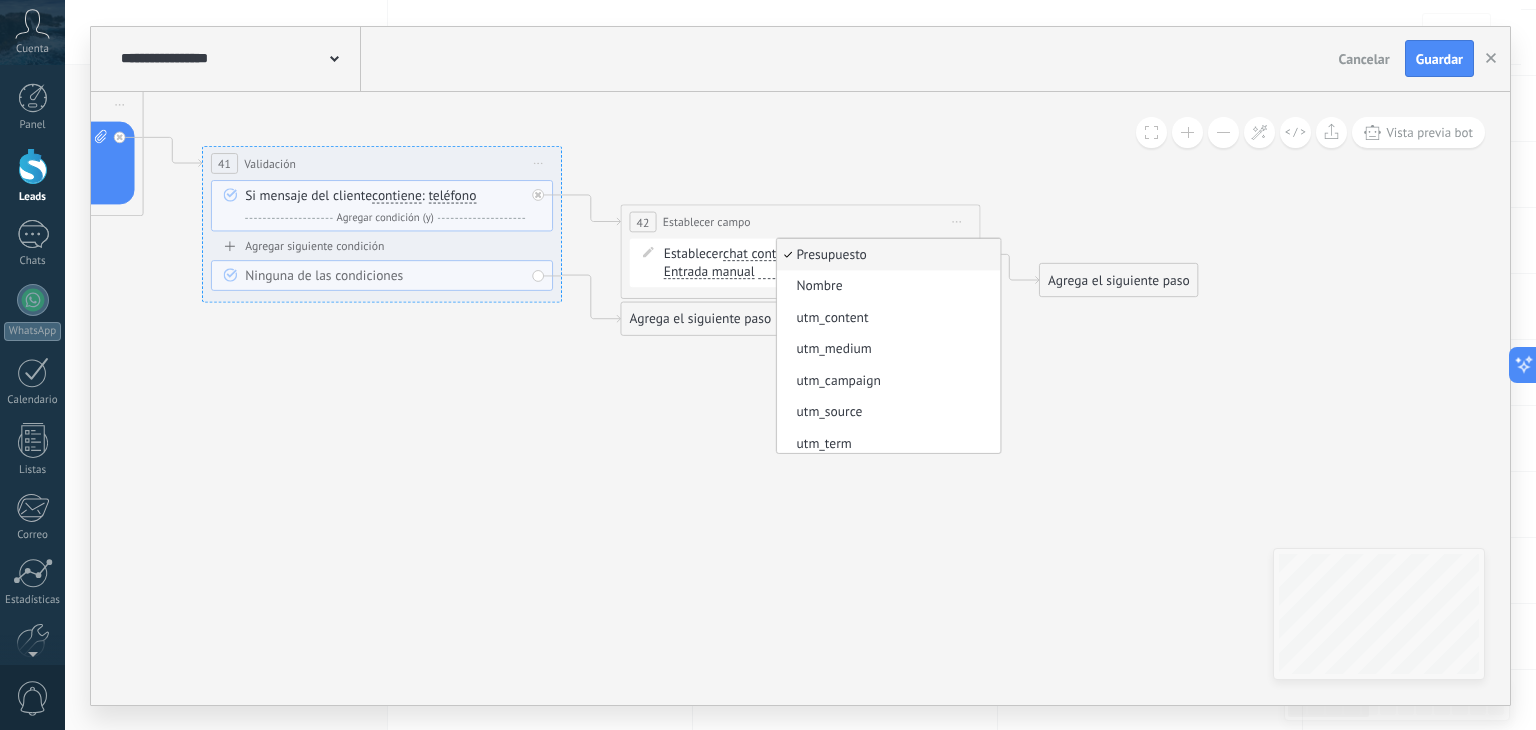 click on "Iniciar vista previa aquí
Cambiar nombre
Duplicar
Borrar" at bounding box center (957, 222) 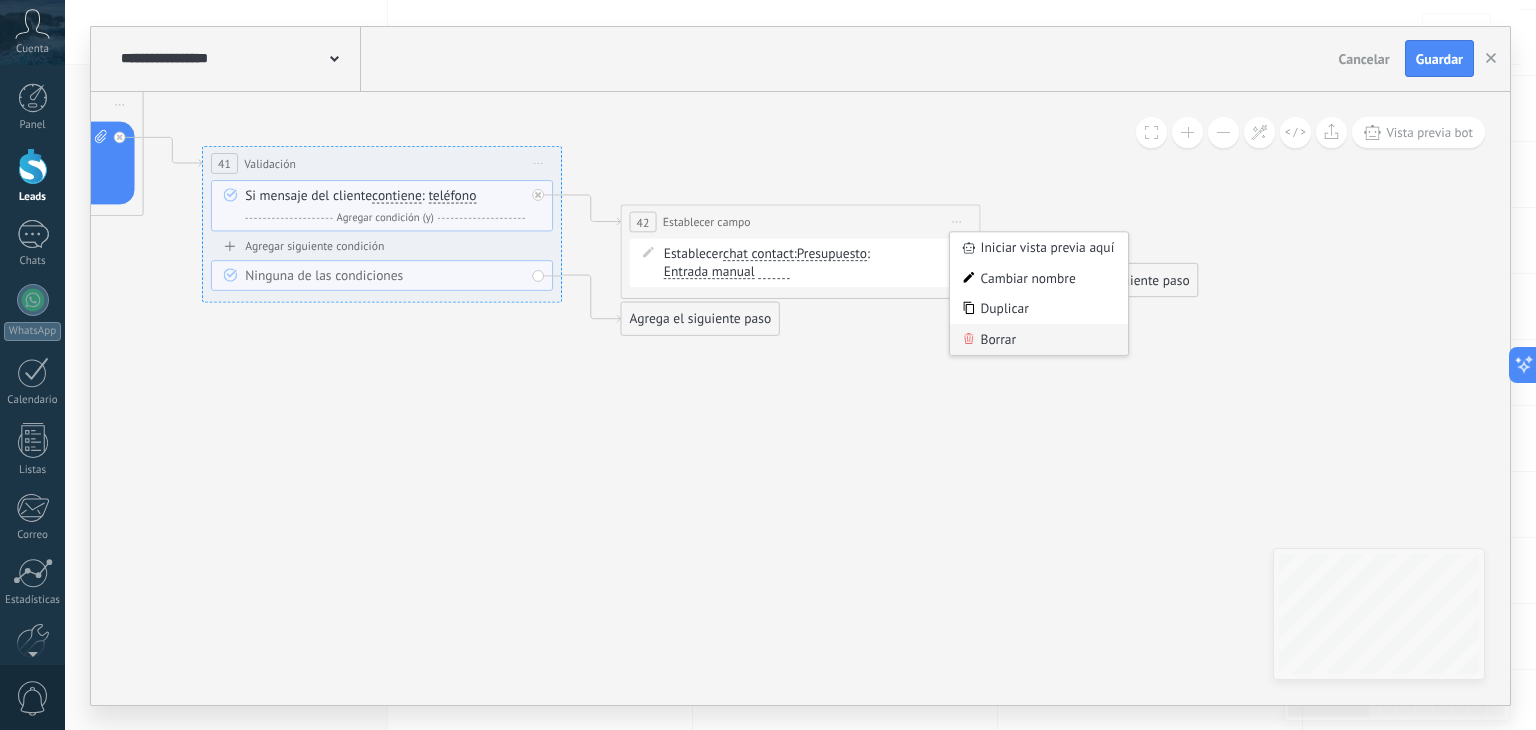 click on "Borrar" at bounding box center [1039, 339] 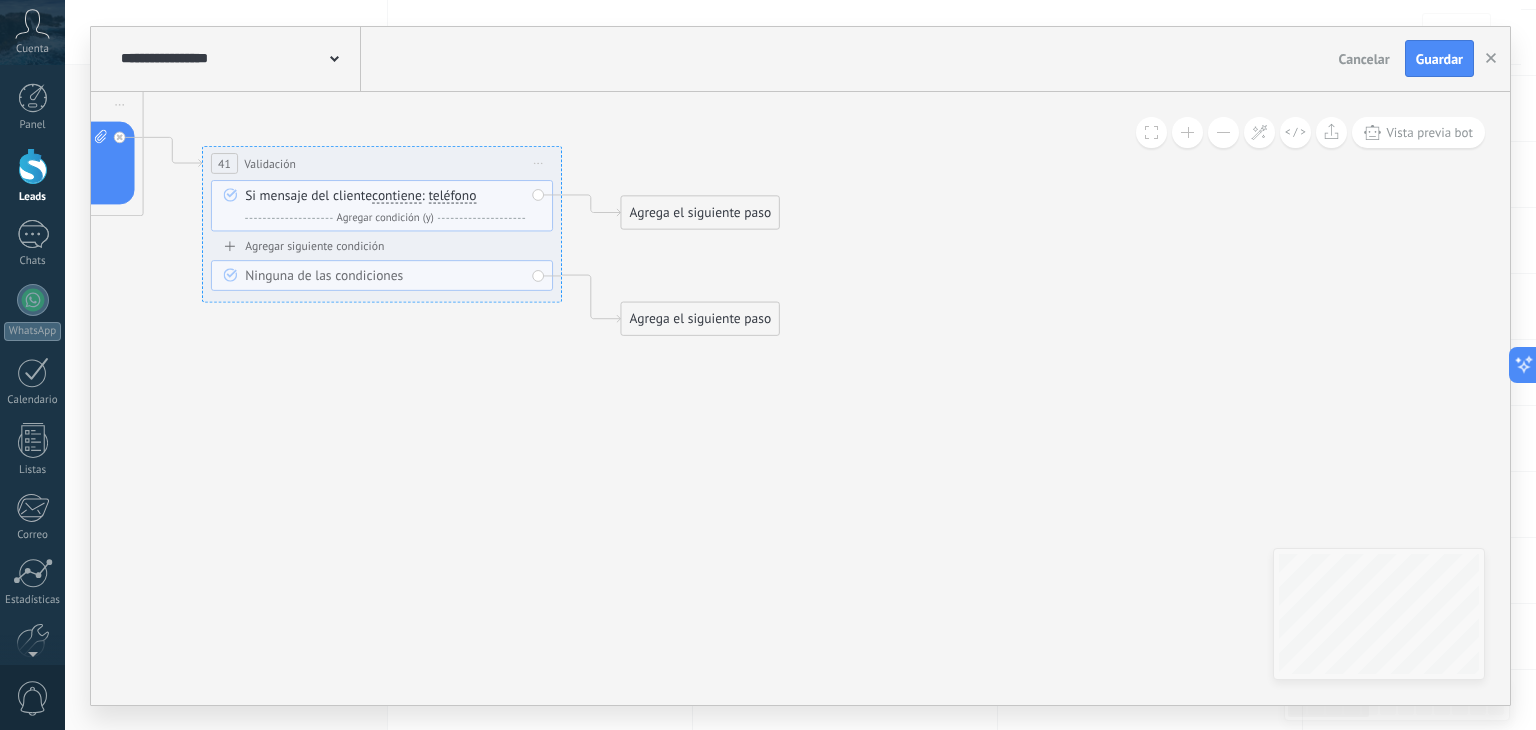 click on "Agrega el siguiente paso" at bounding box center [700, 213] 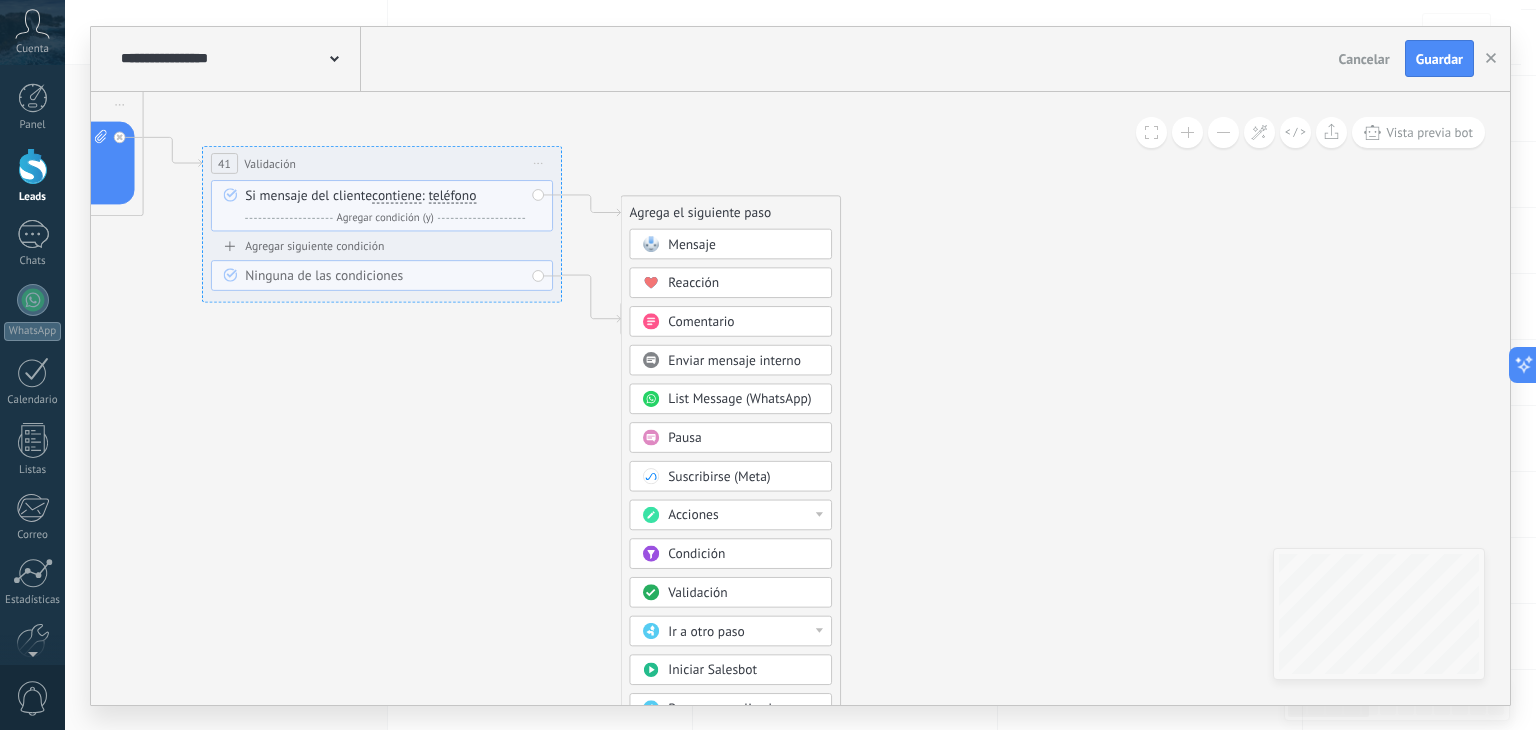 click on "Acciones" at bounding box center (693, 514) 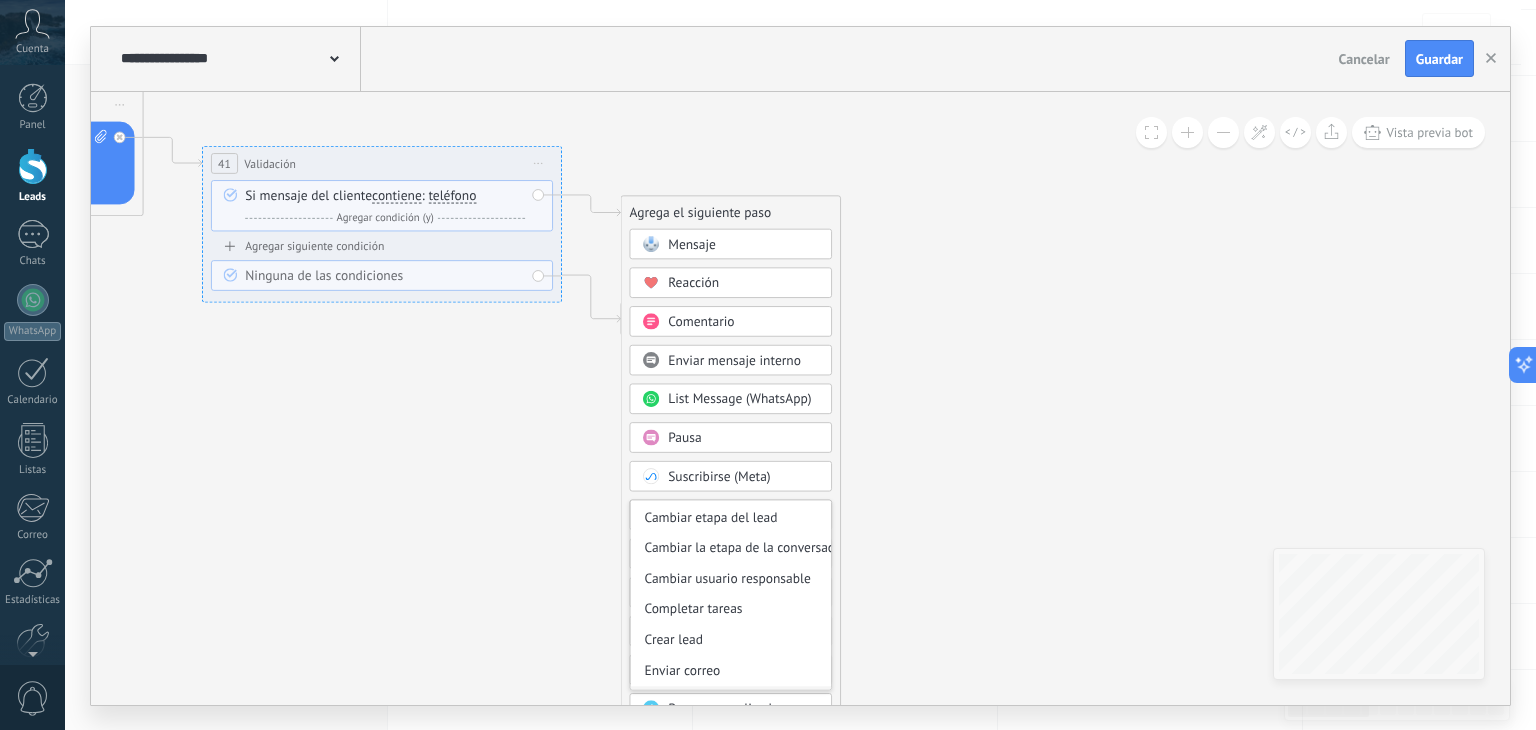 scroll, scrollTop: 200, scrollLeft: 0, axis: vertical 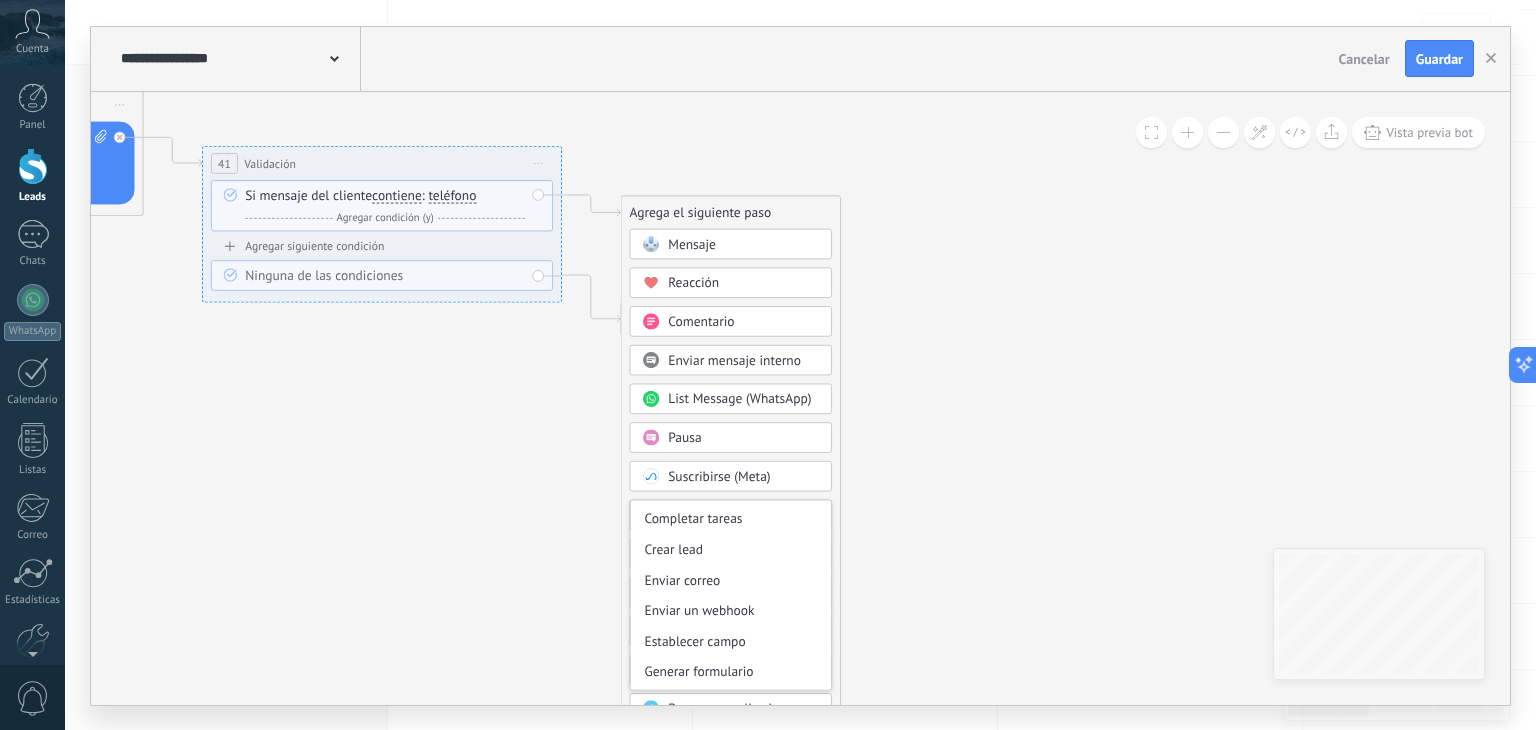 click 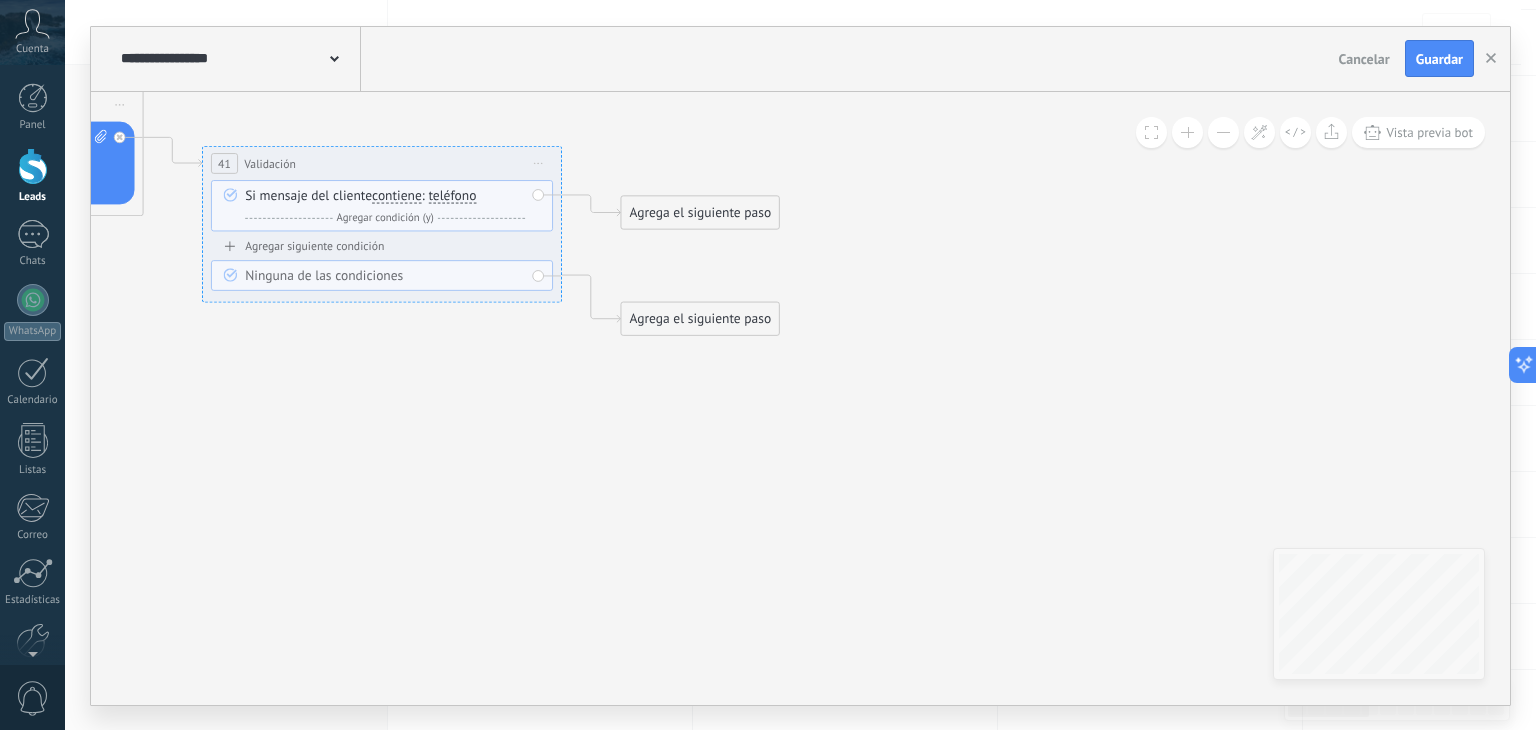 click on "Agrega el siguiente paso" at bounding box center (700, 213) 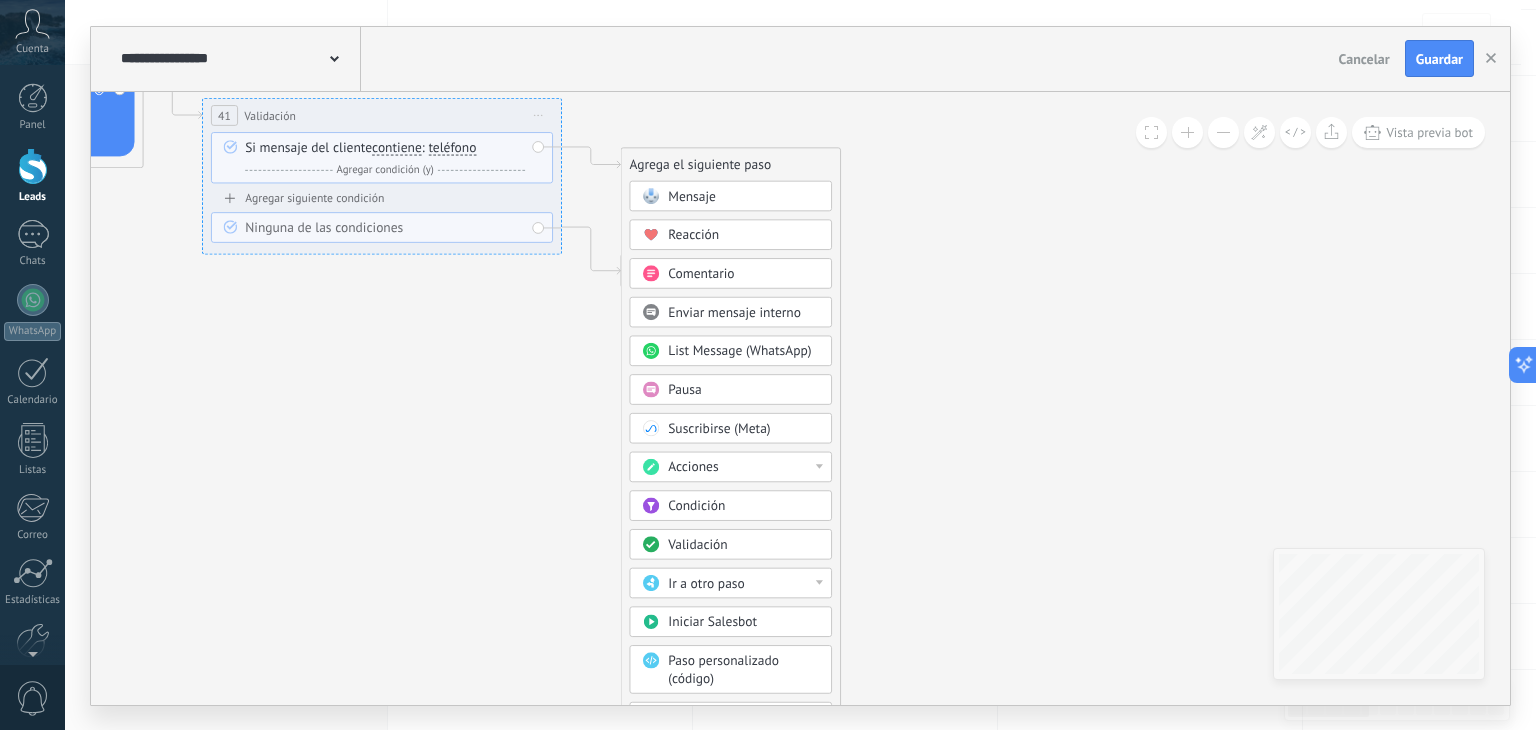 click on "Acciones" at bounding box center (743, 467) 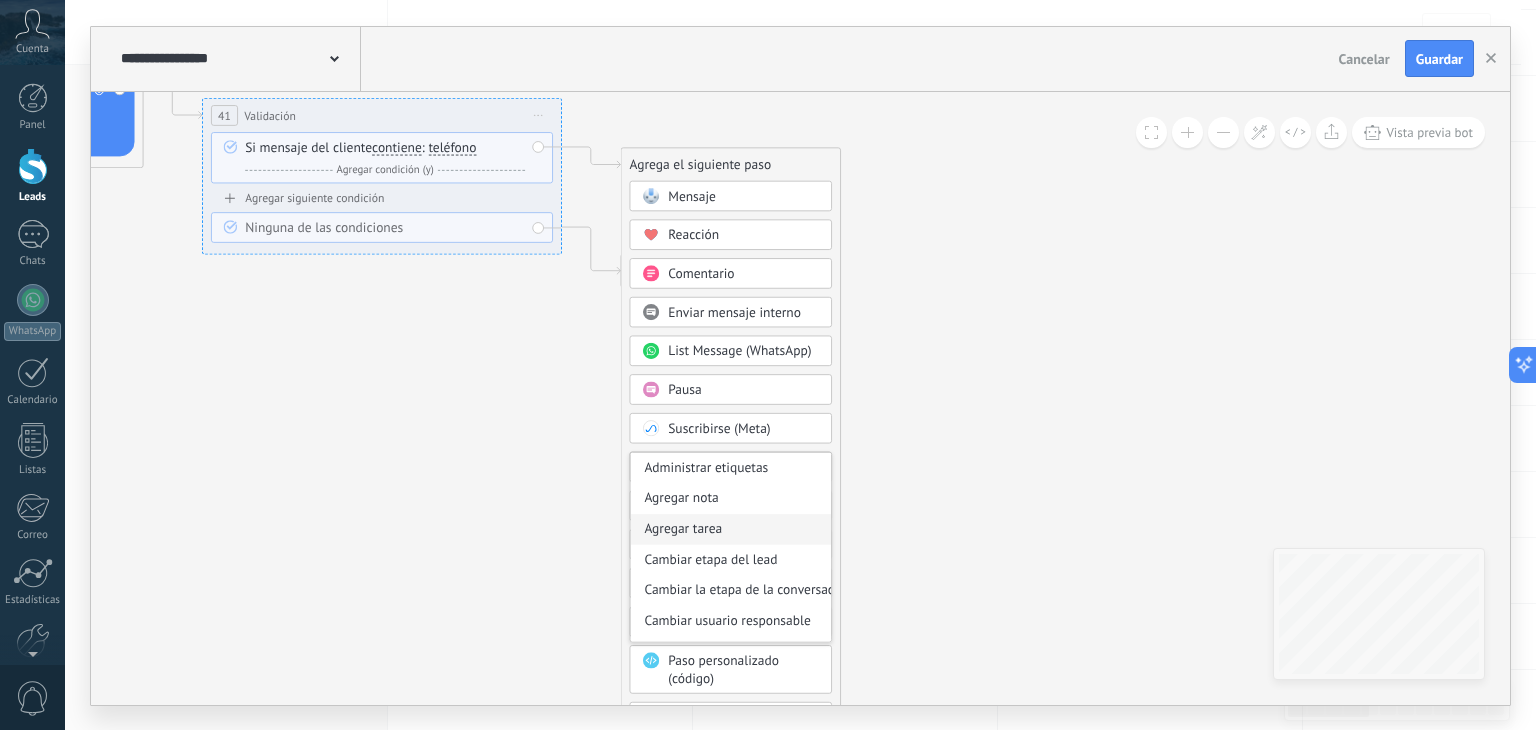 scroll, scrollTop: 265, scrollLeft: 0, axis: vertical 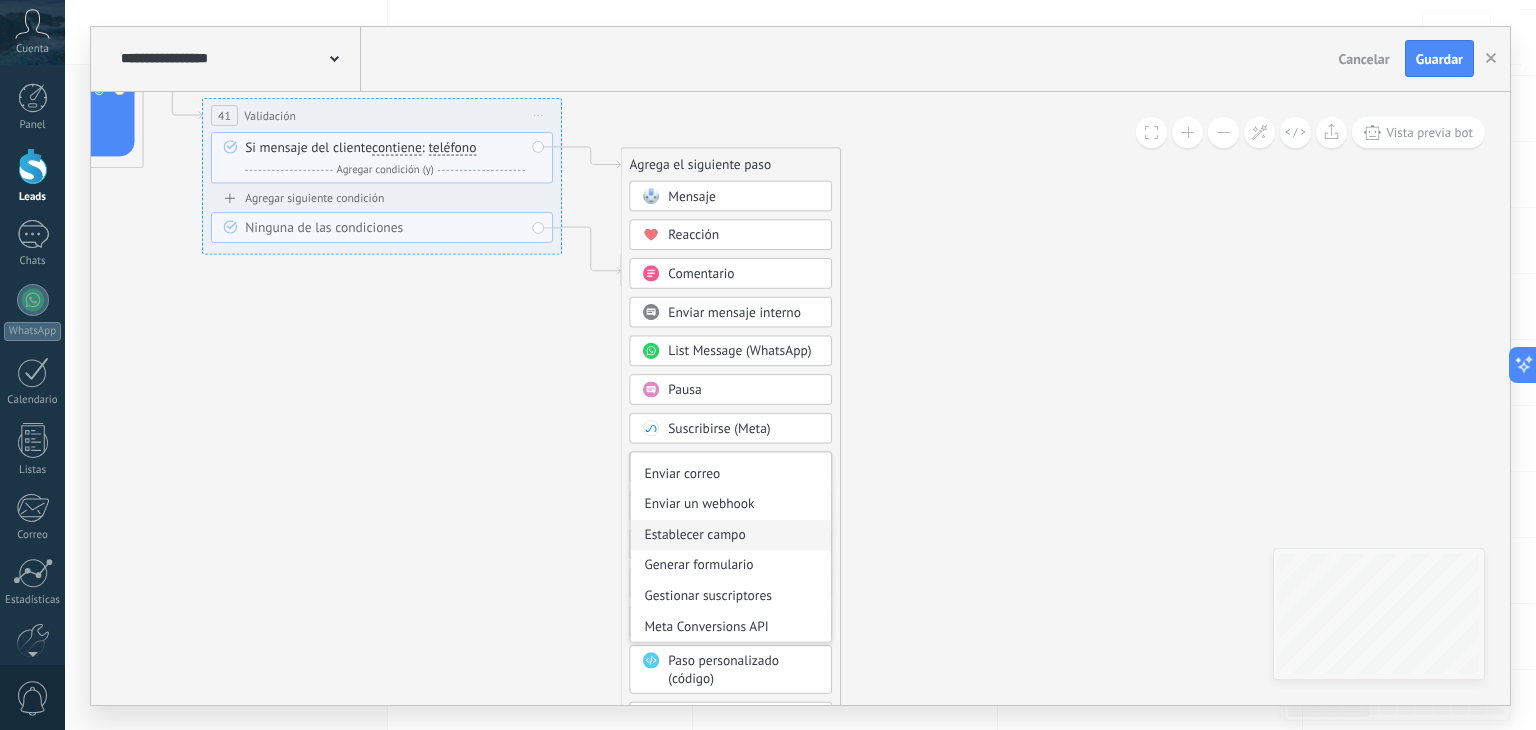 click on "Establecer campo" at bounding box center (730, 535) 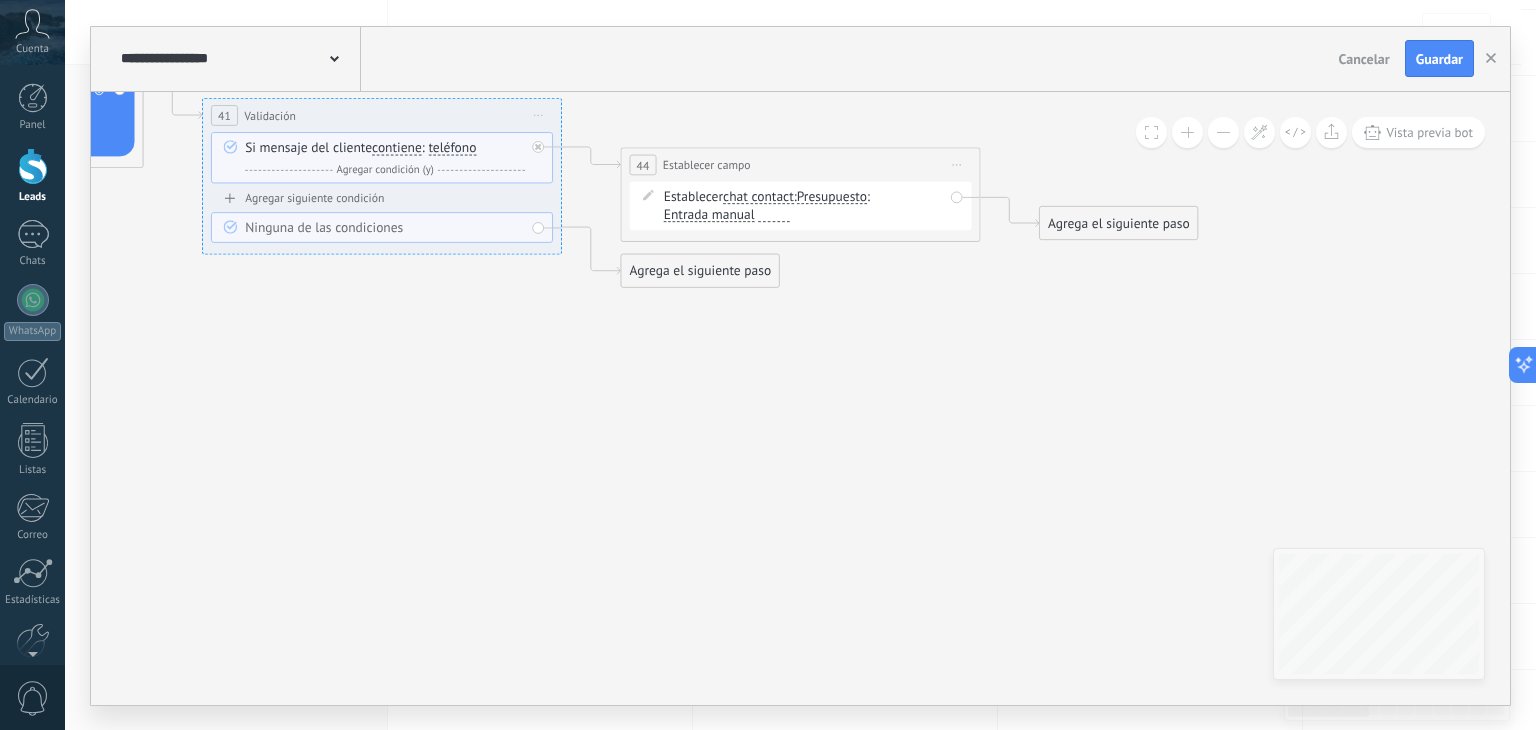 click on "Presupuesto" at bounding box center (832, 196) 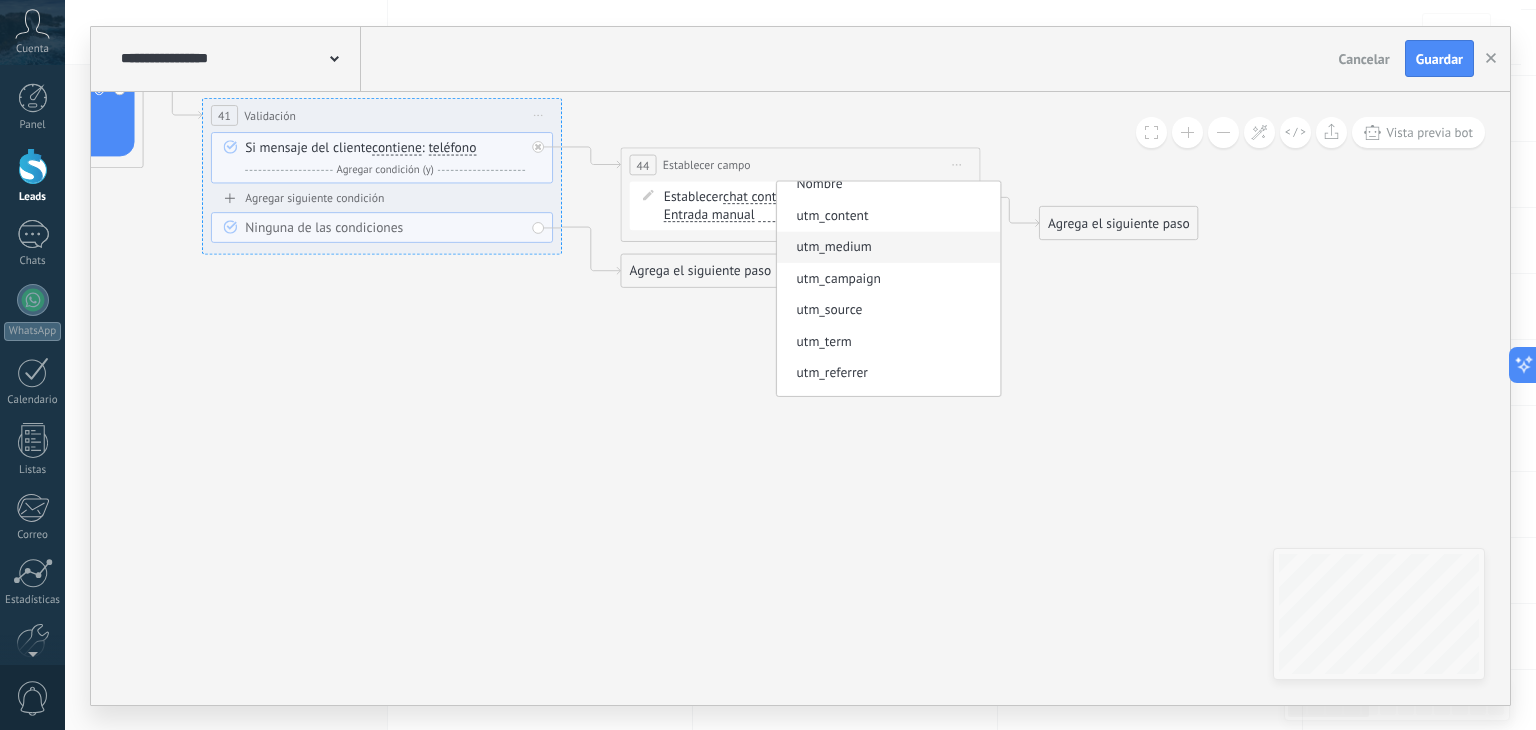 scroll, scrollTop: 0, scrollLeft: 0, axis: both 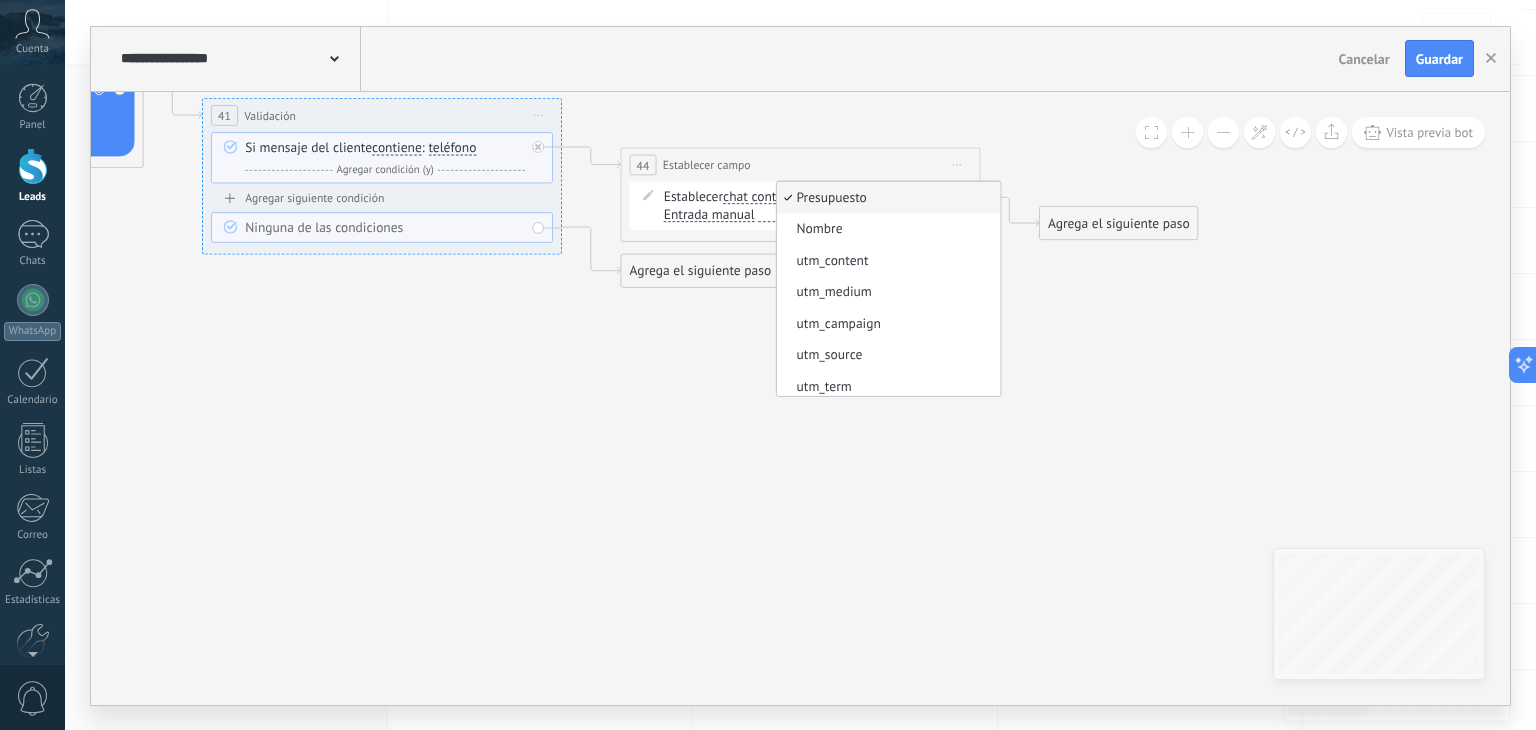 click 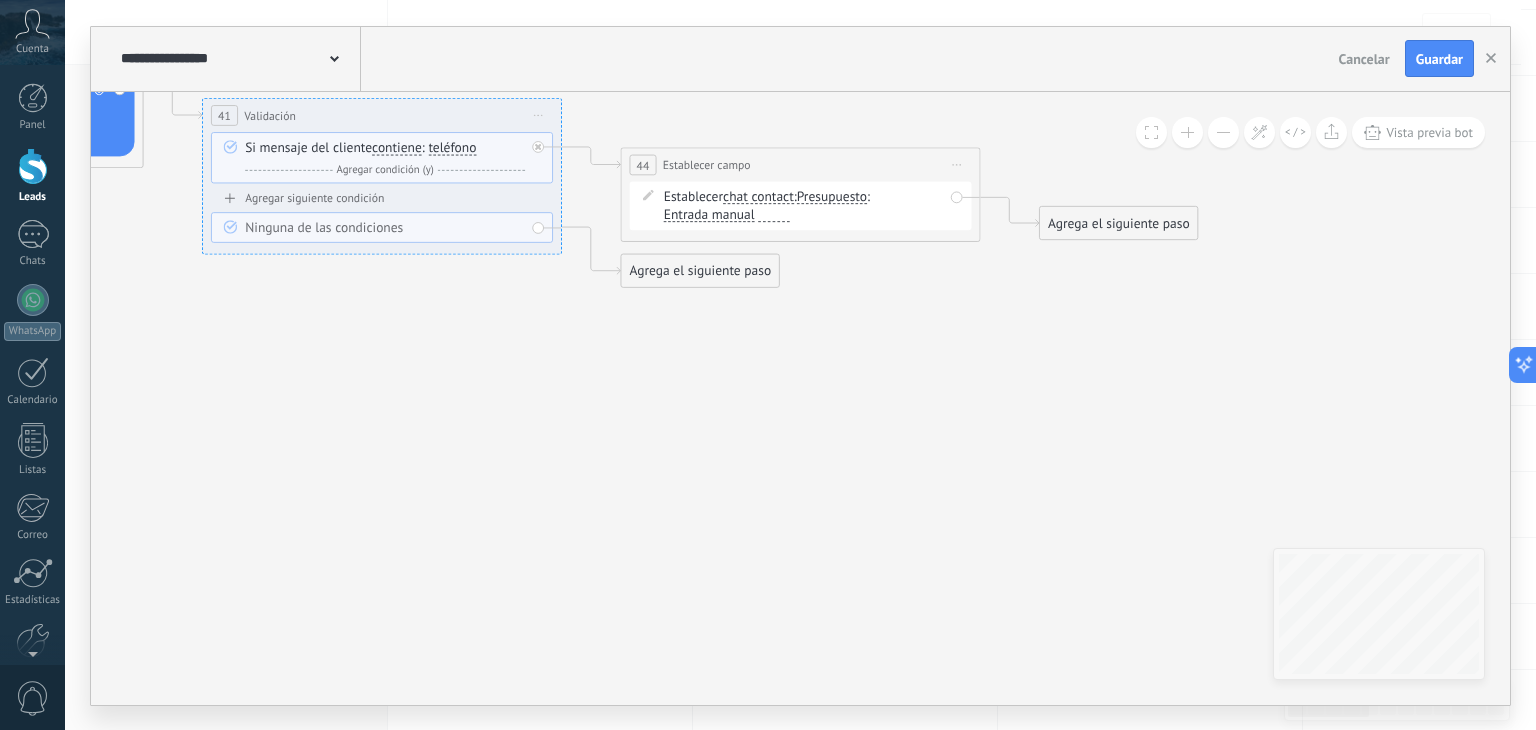 click on "Presupuesto" at bounding box center [832, 196] 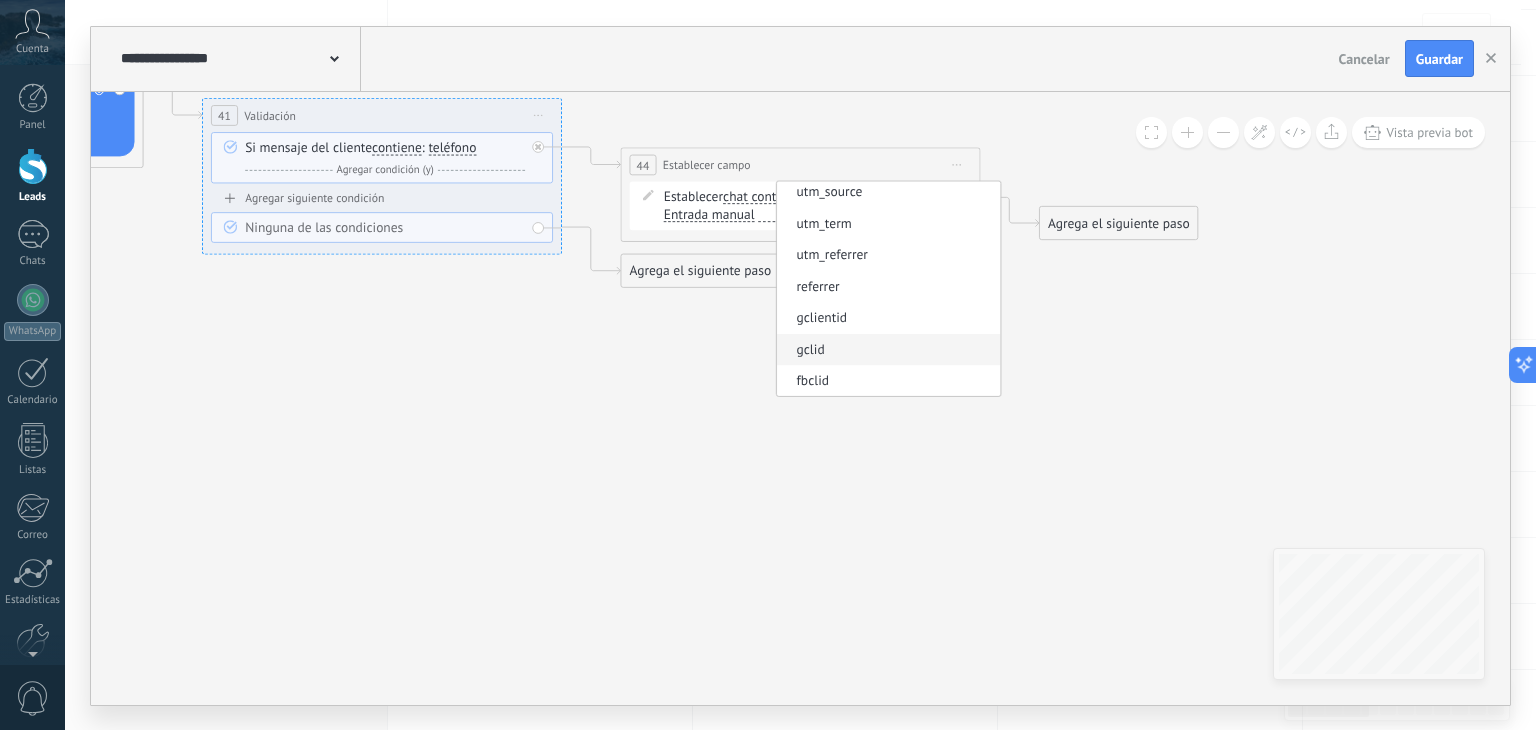 scroll, scrollTop: 0, scrollLeft: 0, axis: both 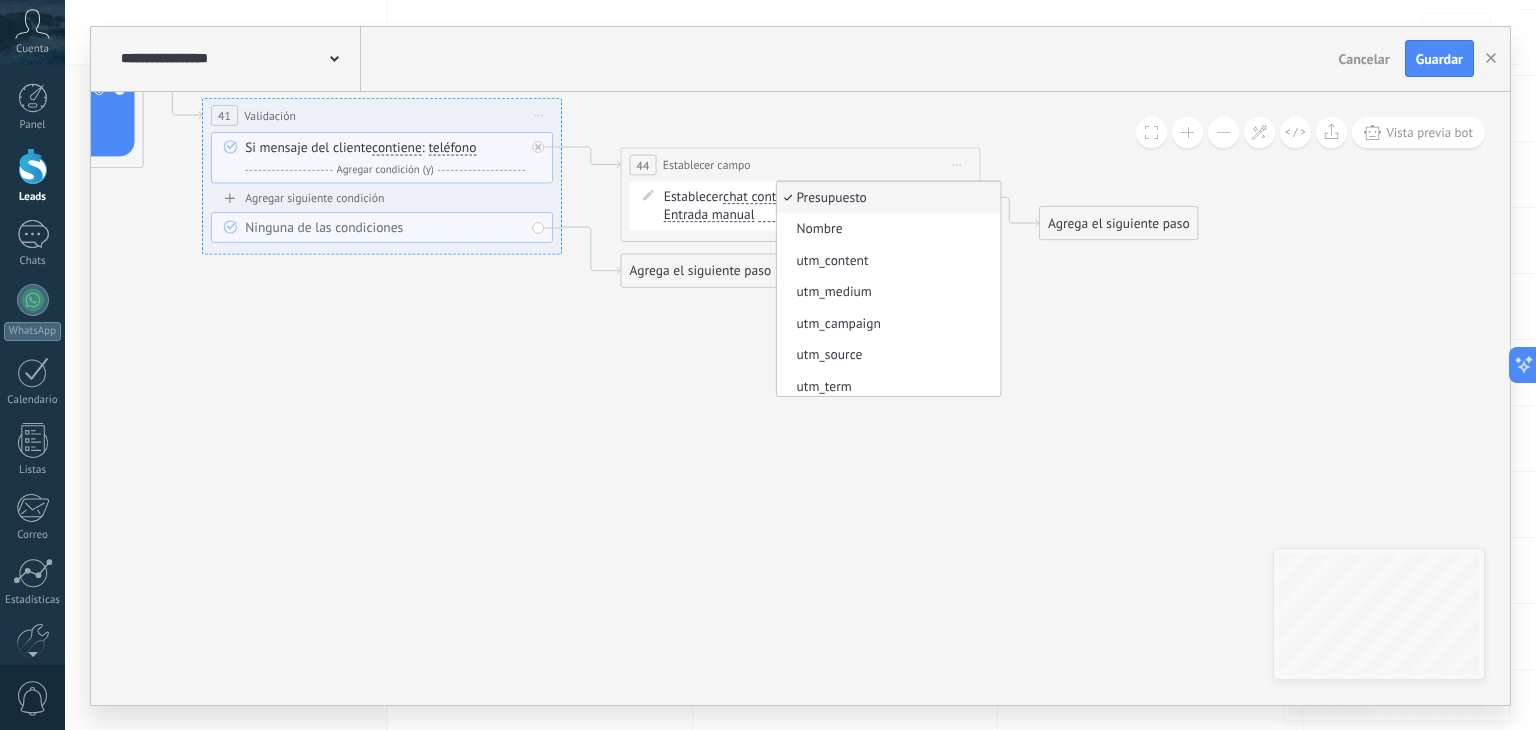 click 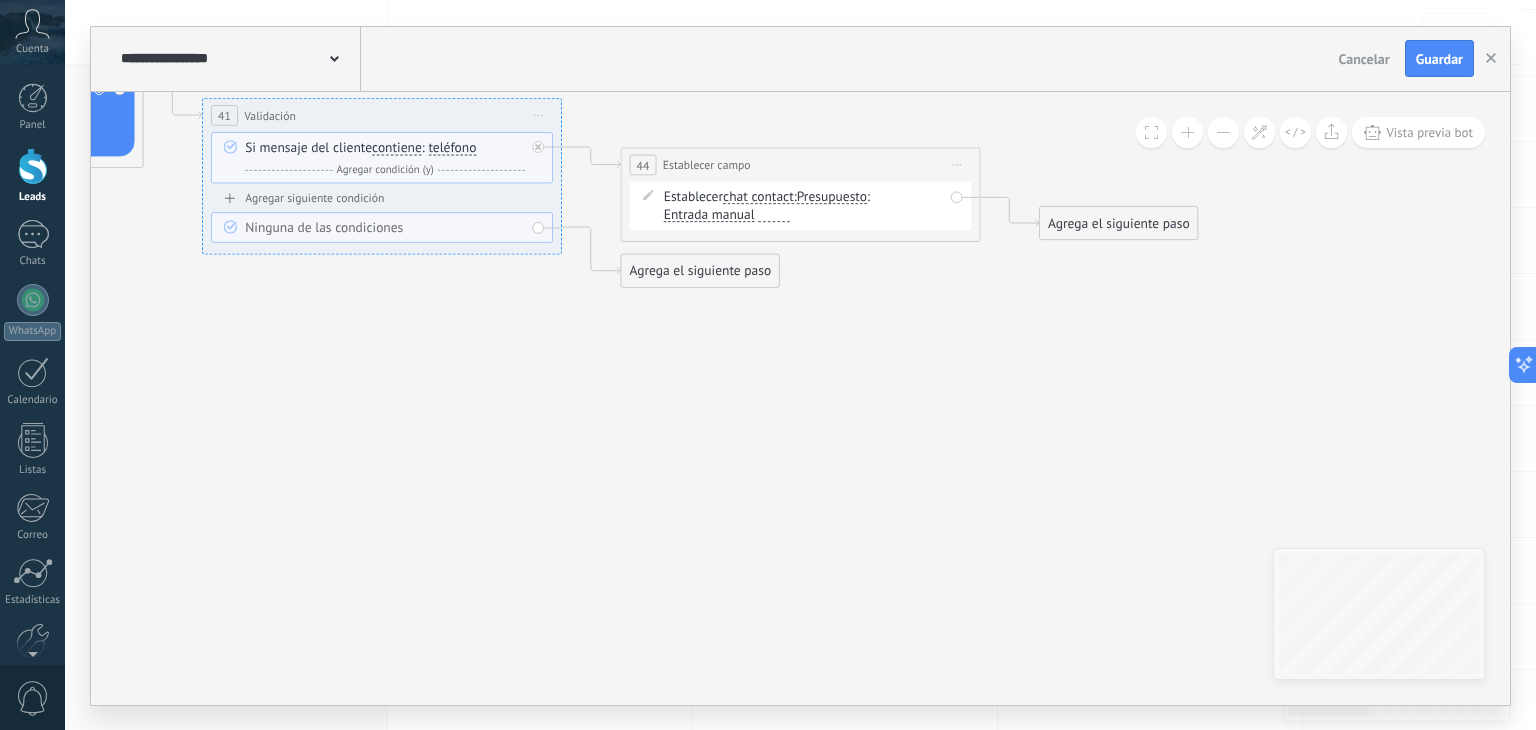 click on "Presupuesto" at bounding box center (832, 196) 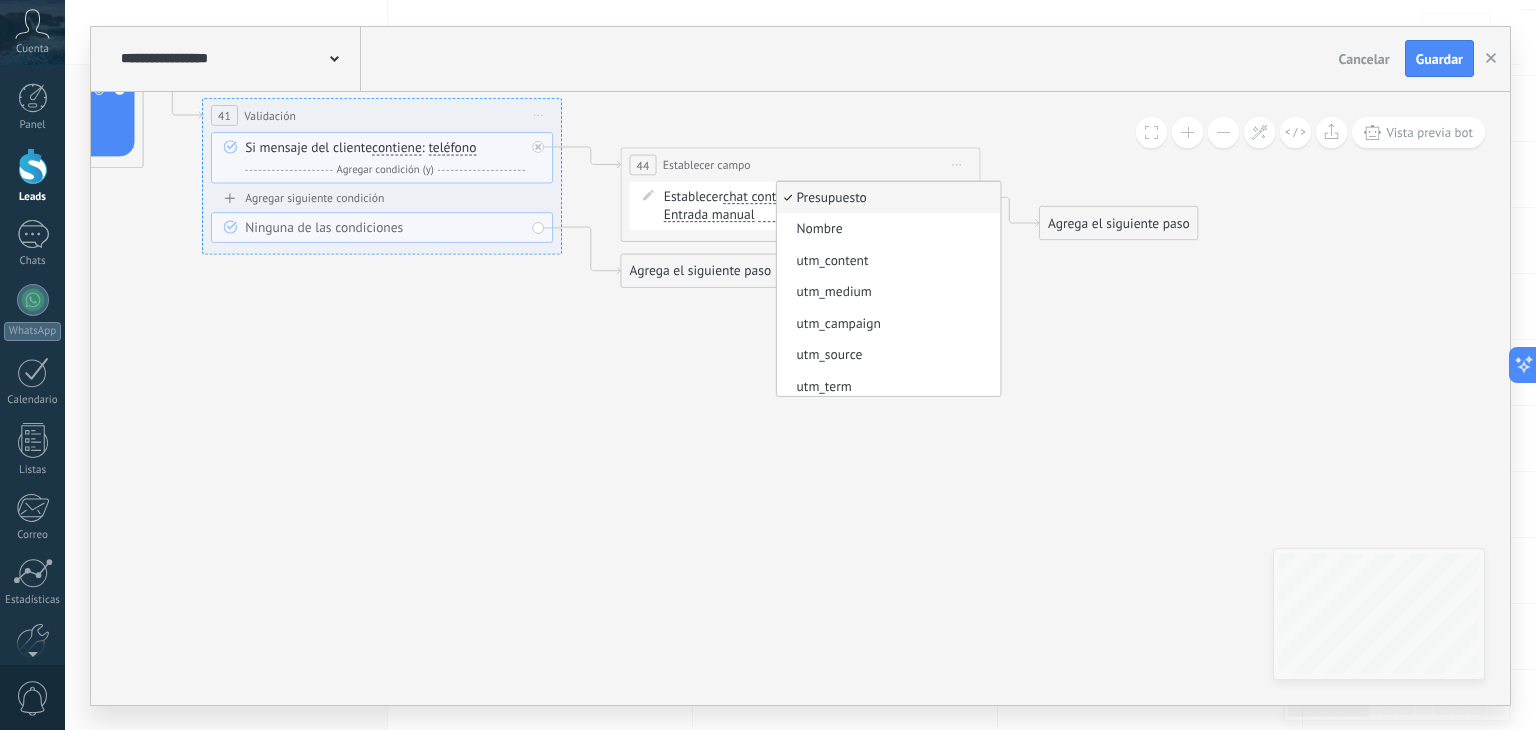 click on "Entrada manual" at bounding box center (709, 214) 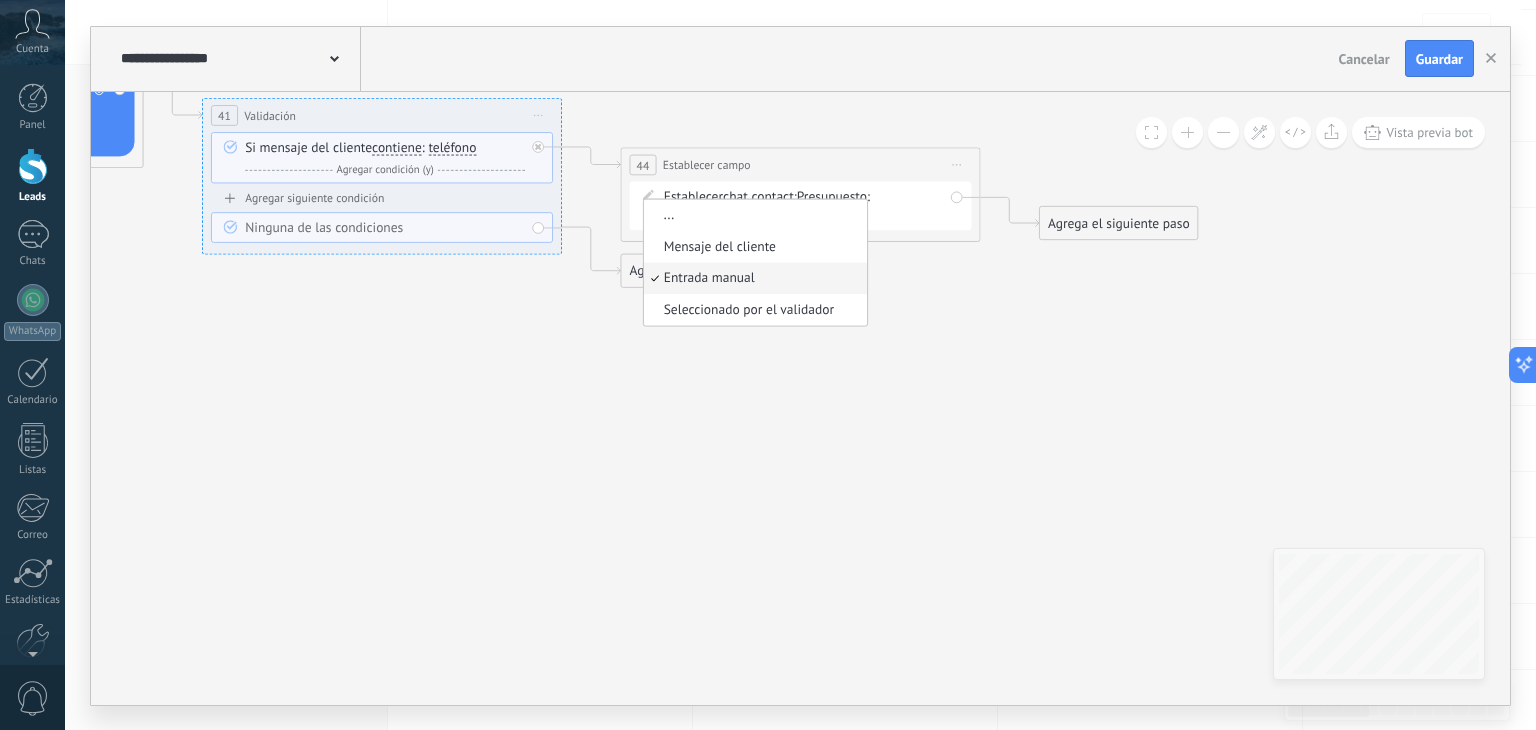 click 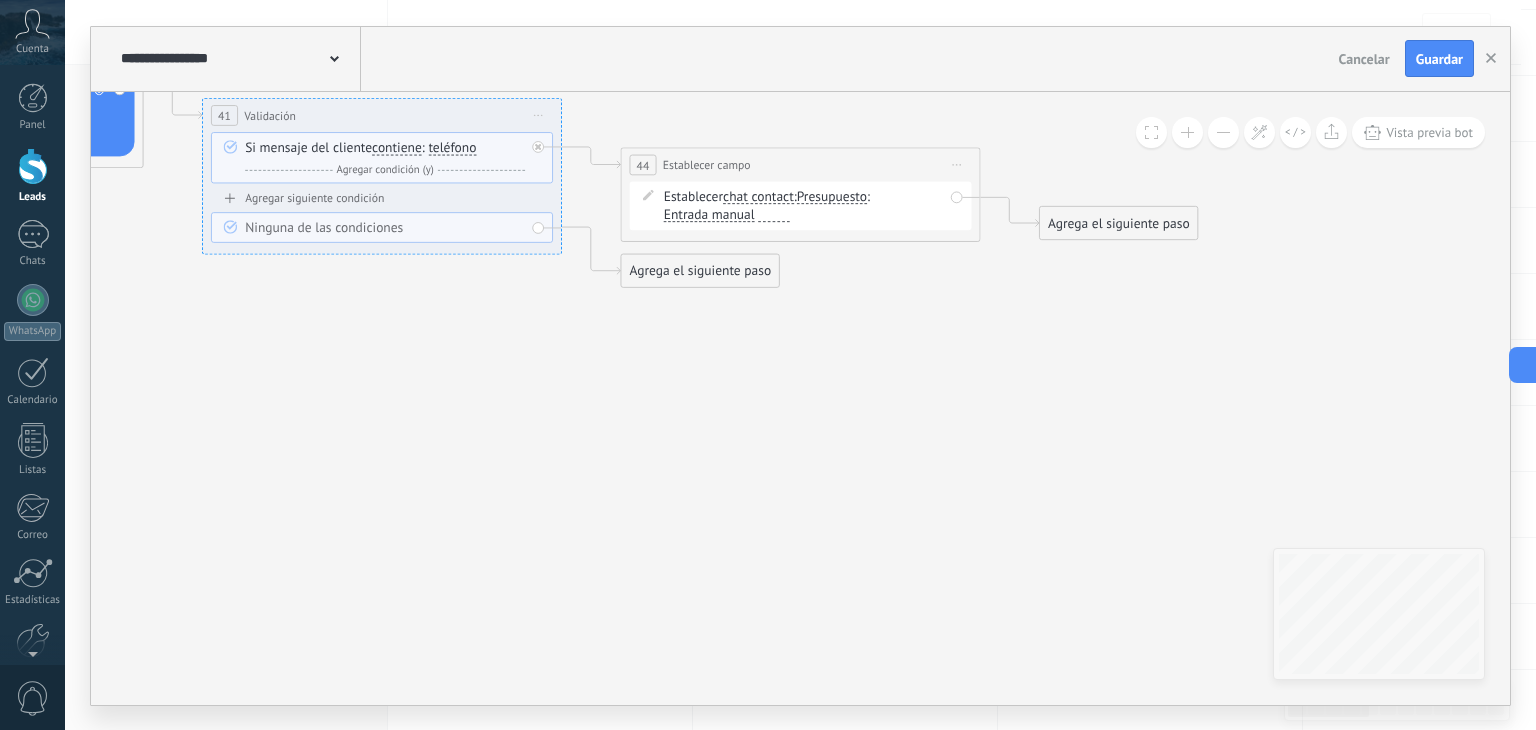 click on "Presupuesto" at bounding box center [832, 196] 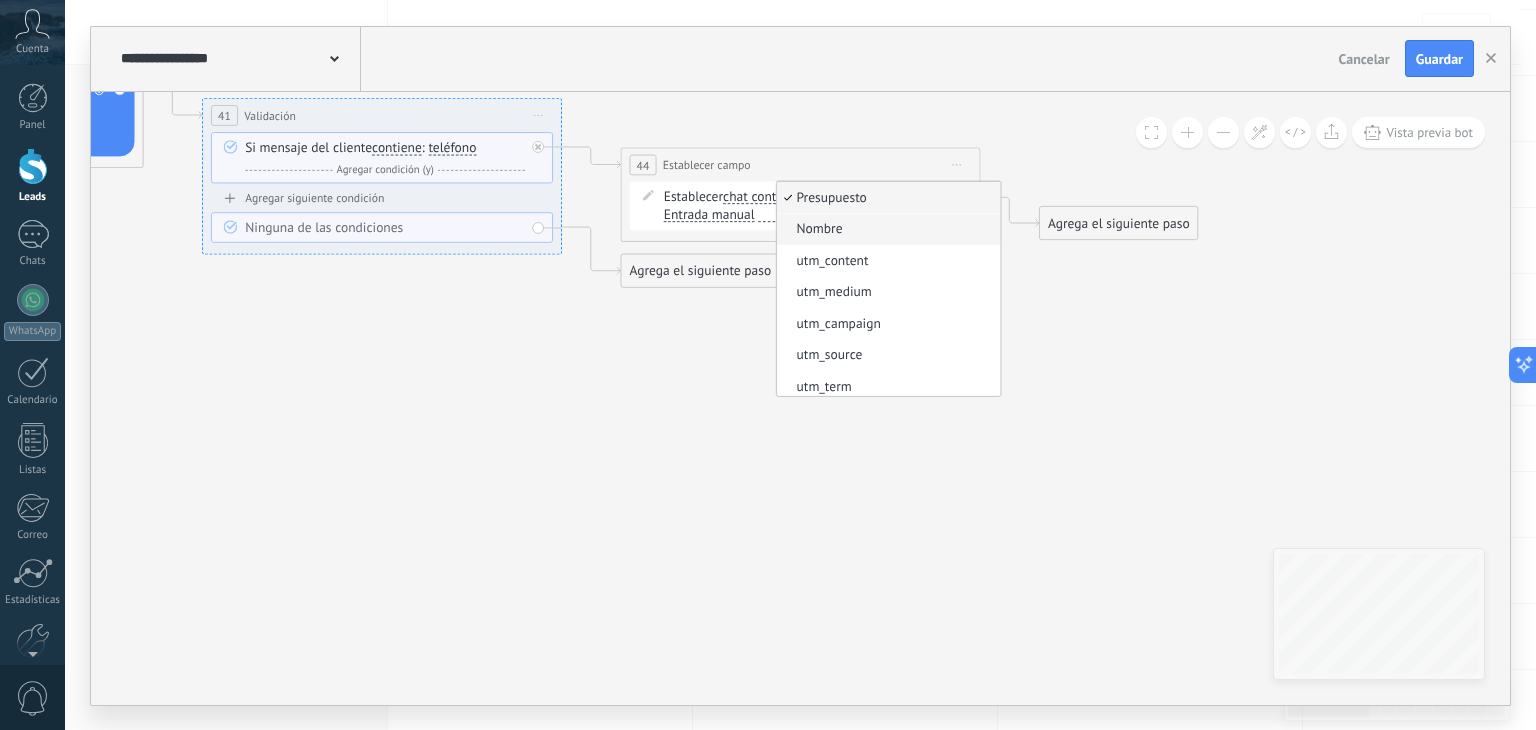 click on "Nombre" at bounding box center [886, 229] 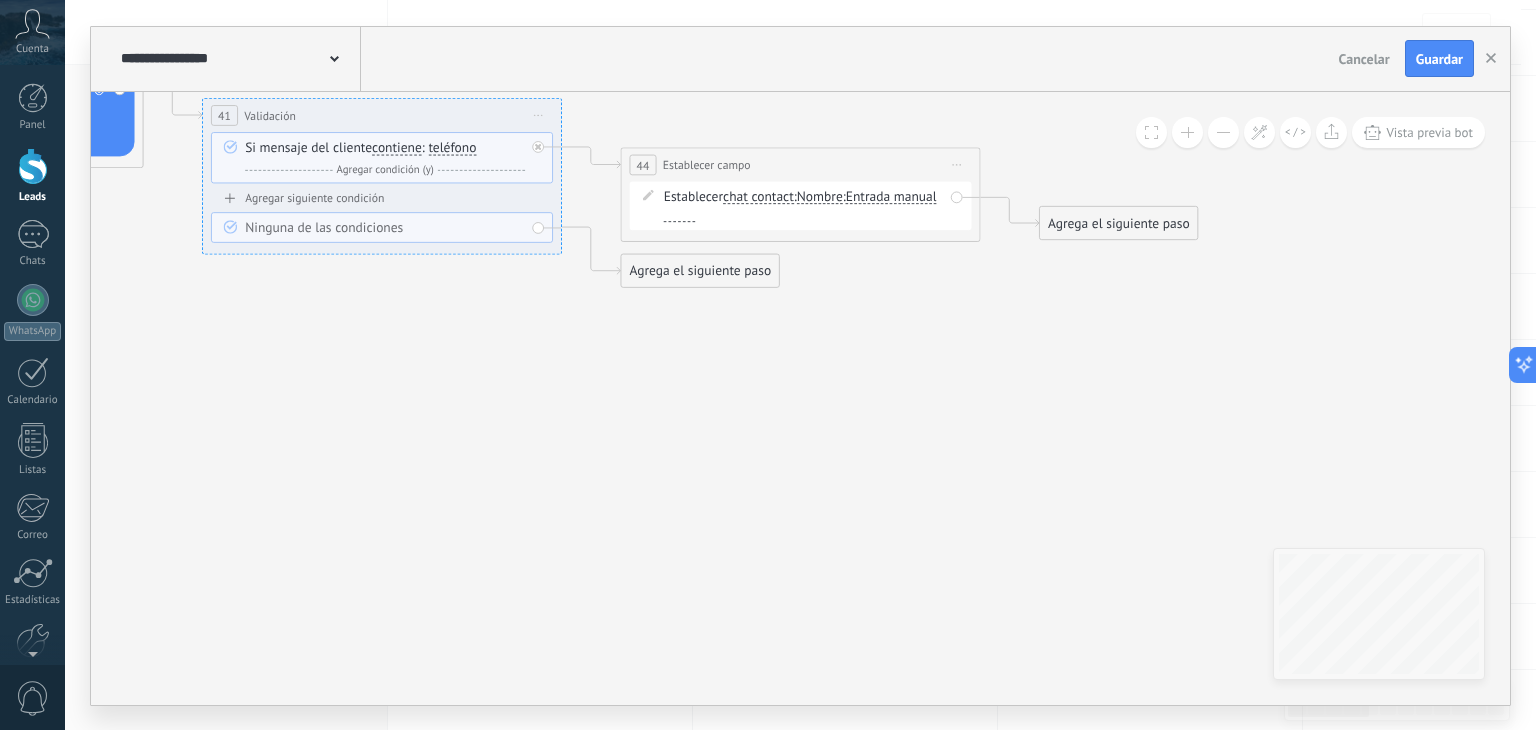 click on "Nombre" at bounding box center [820, 196] 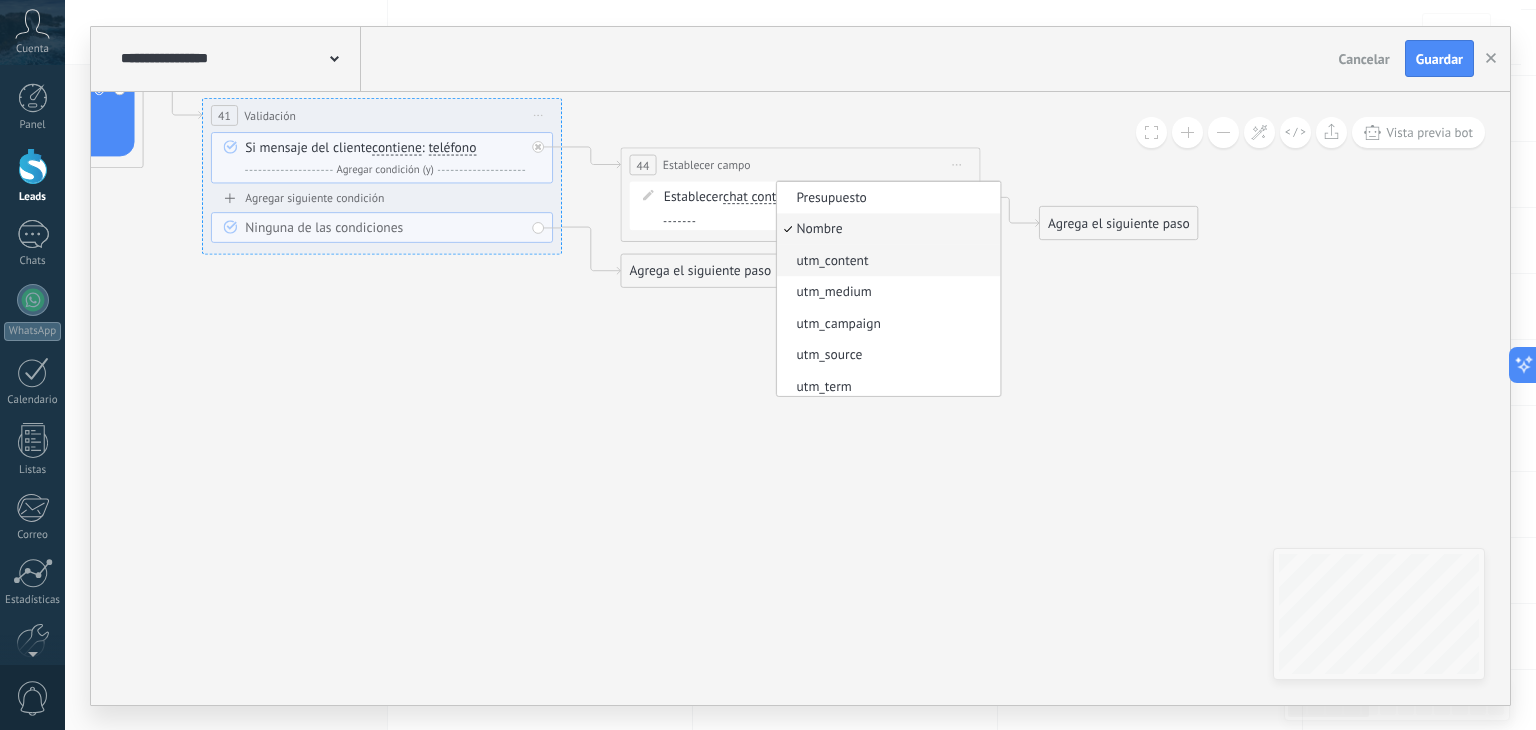 click on "utm_content" at bounding box center [886, 260] 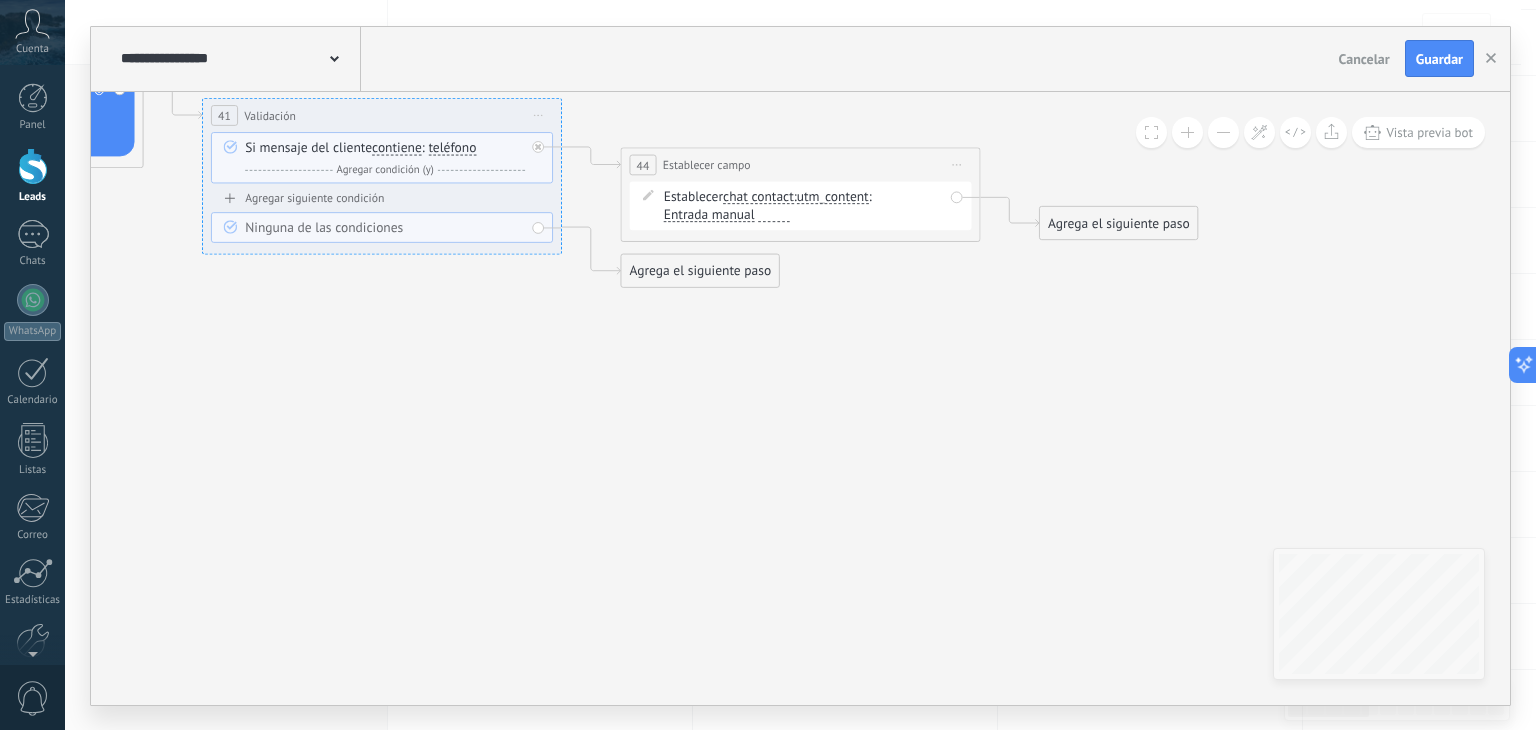 click on "utm_content" at bounding box center [833, 196] 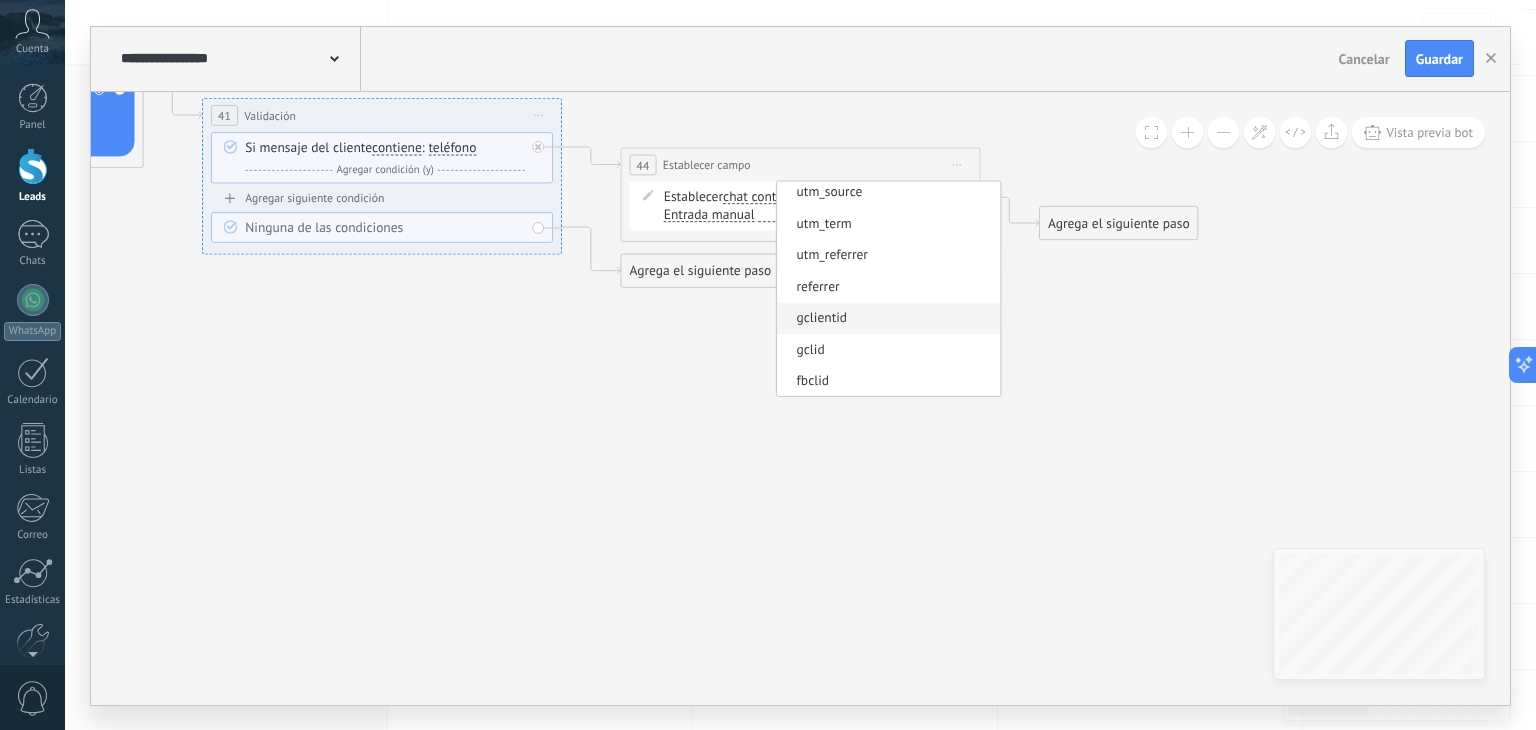 scroll, scrollTop: 0, scrollLeft: 0, axis: both 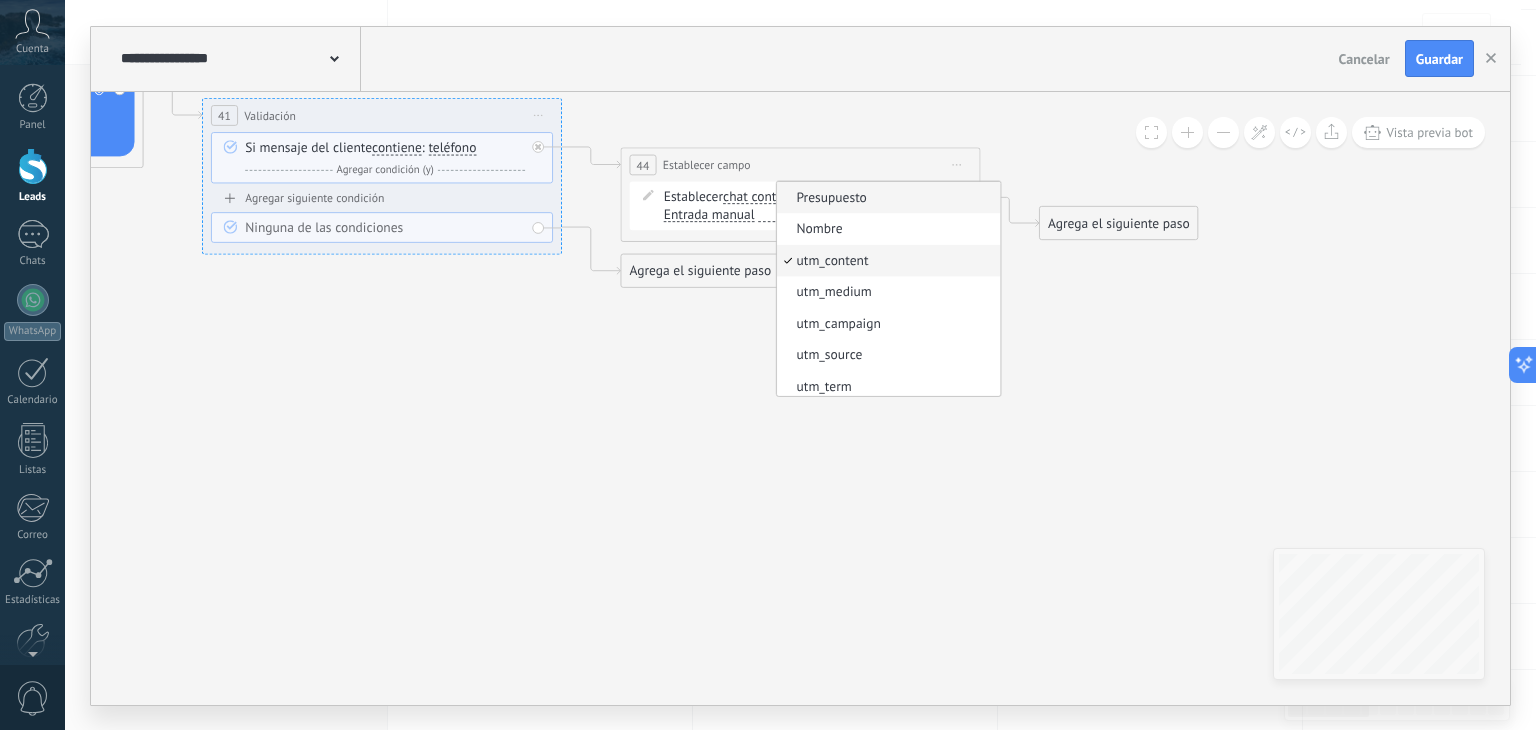 click on "Presupuesto" at bounding box center (886, 197) 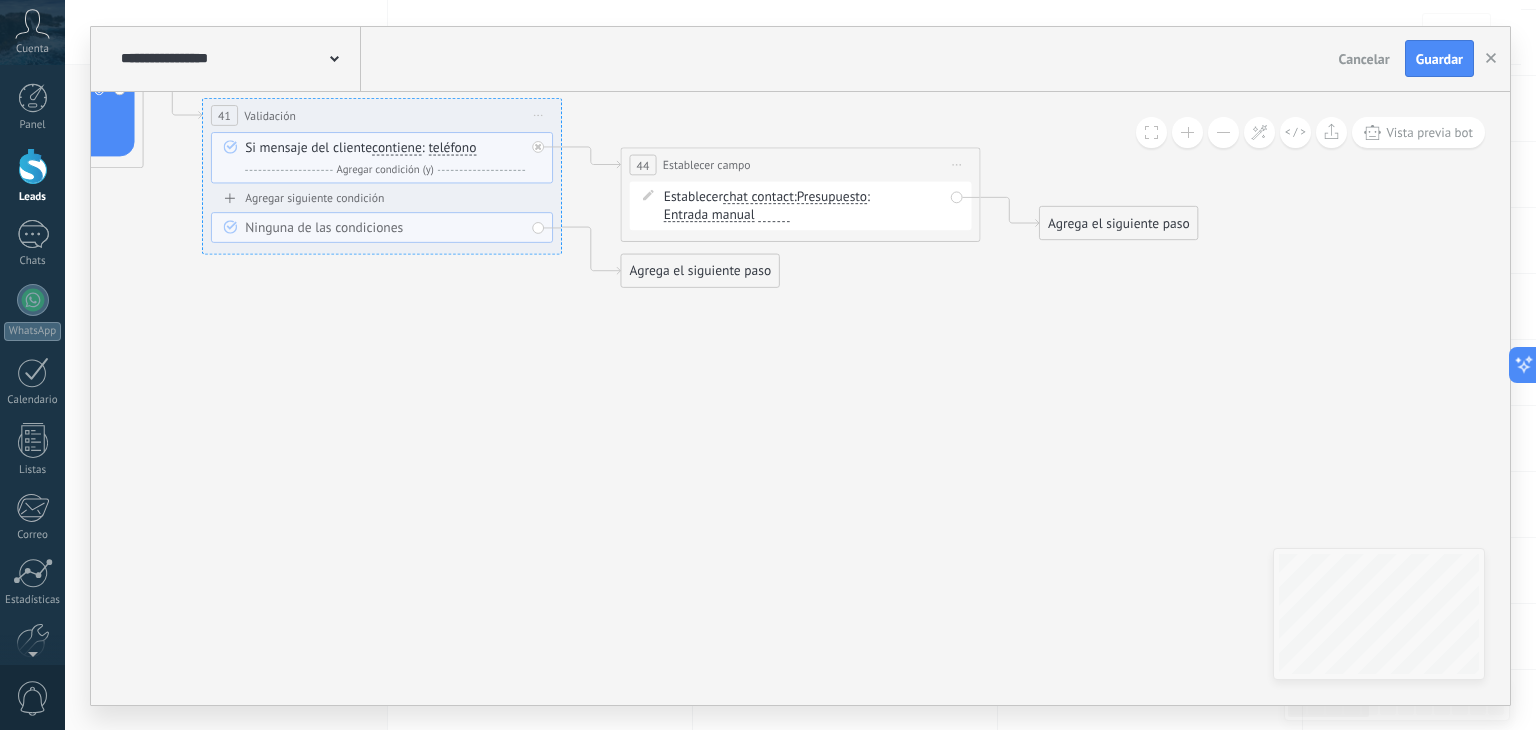 click on "Presupuesto" at bounding box center [832, 196] 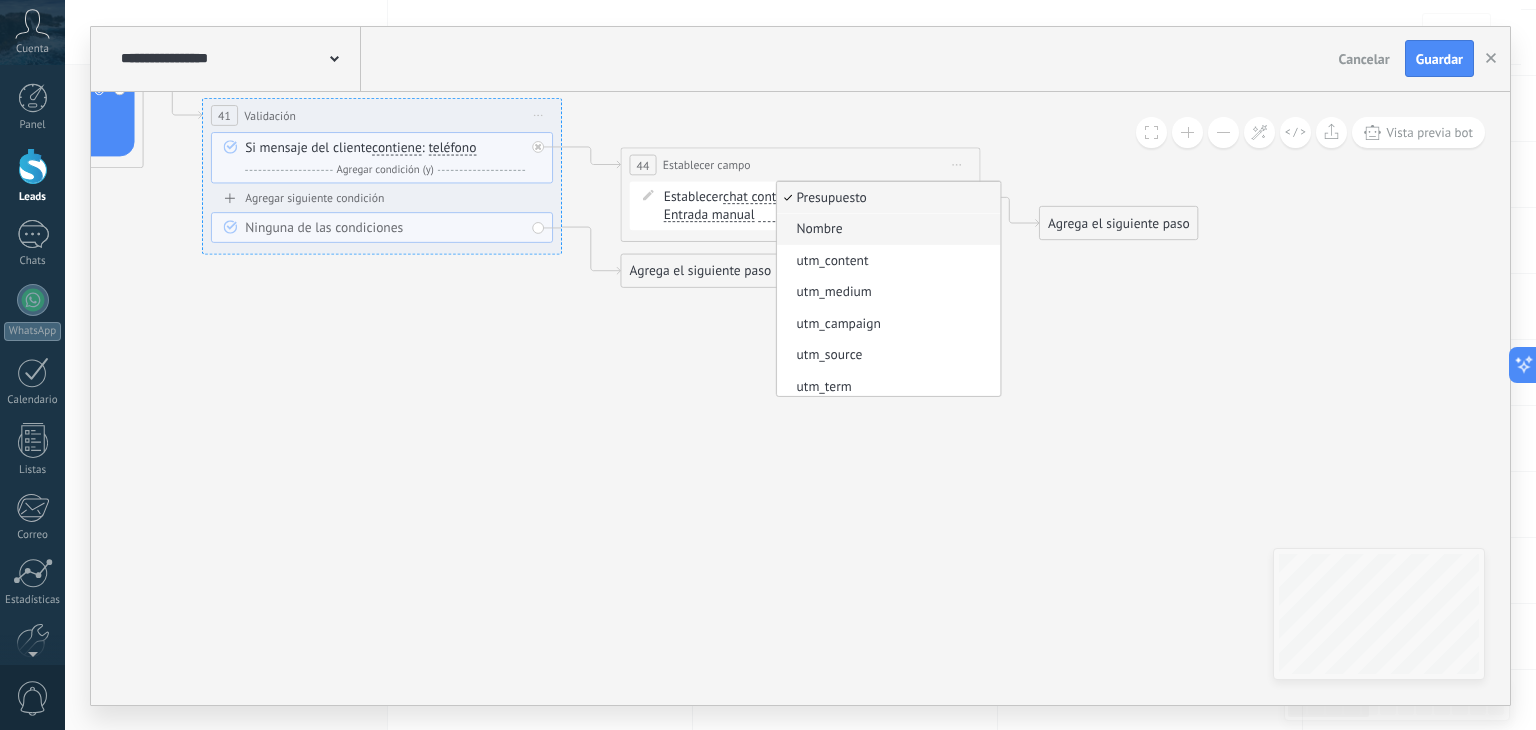 click on "Nombre" at bounding box center (886, 229) 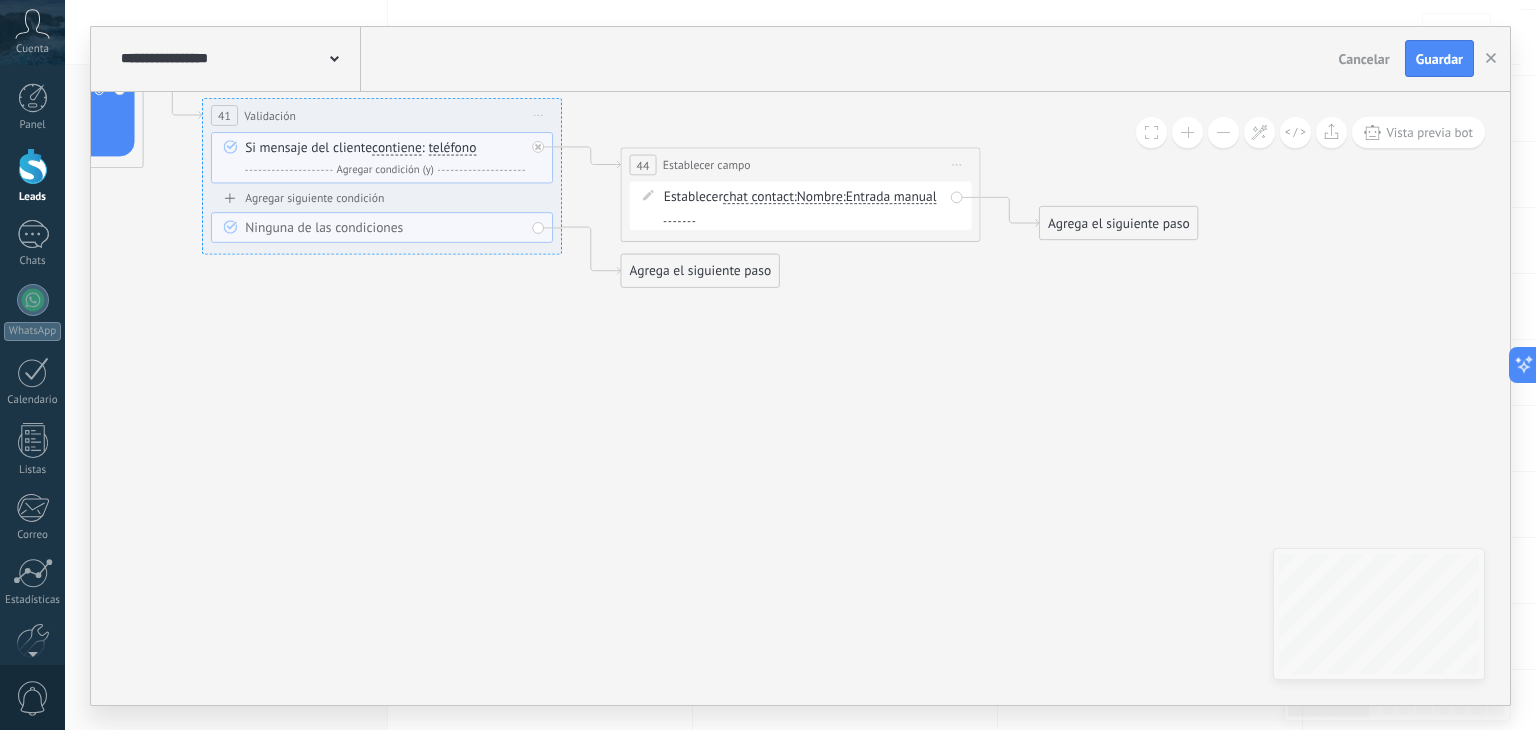click on "Nombre" at bounding box center [820, 196] 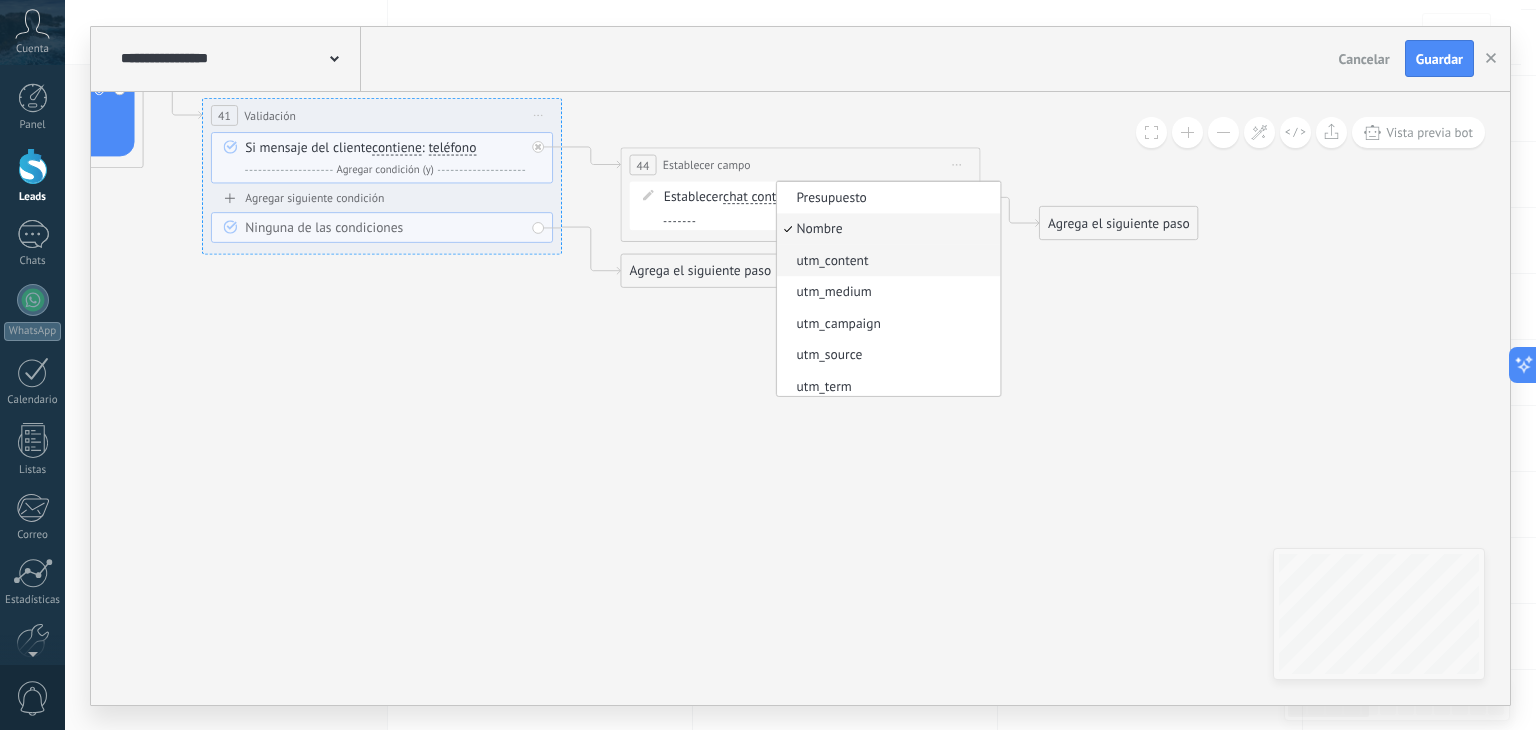 click on "utm_content" at bounding box center (886, 260) 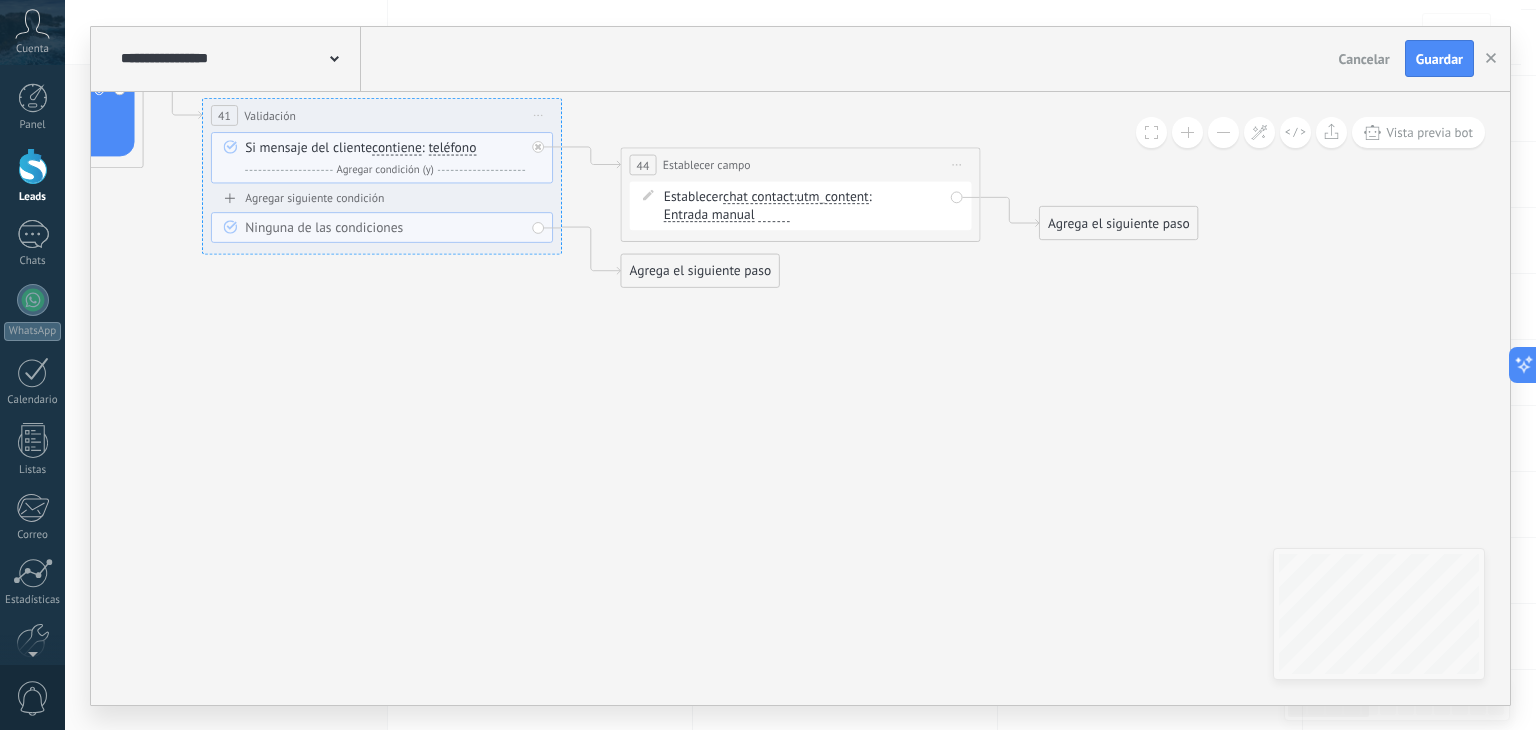 click on "Entrada manual" at bounding box center (709, 214) 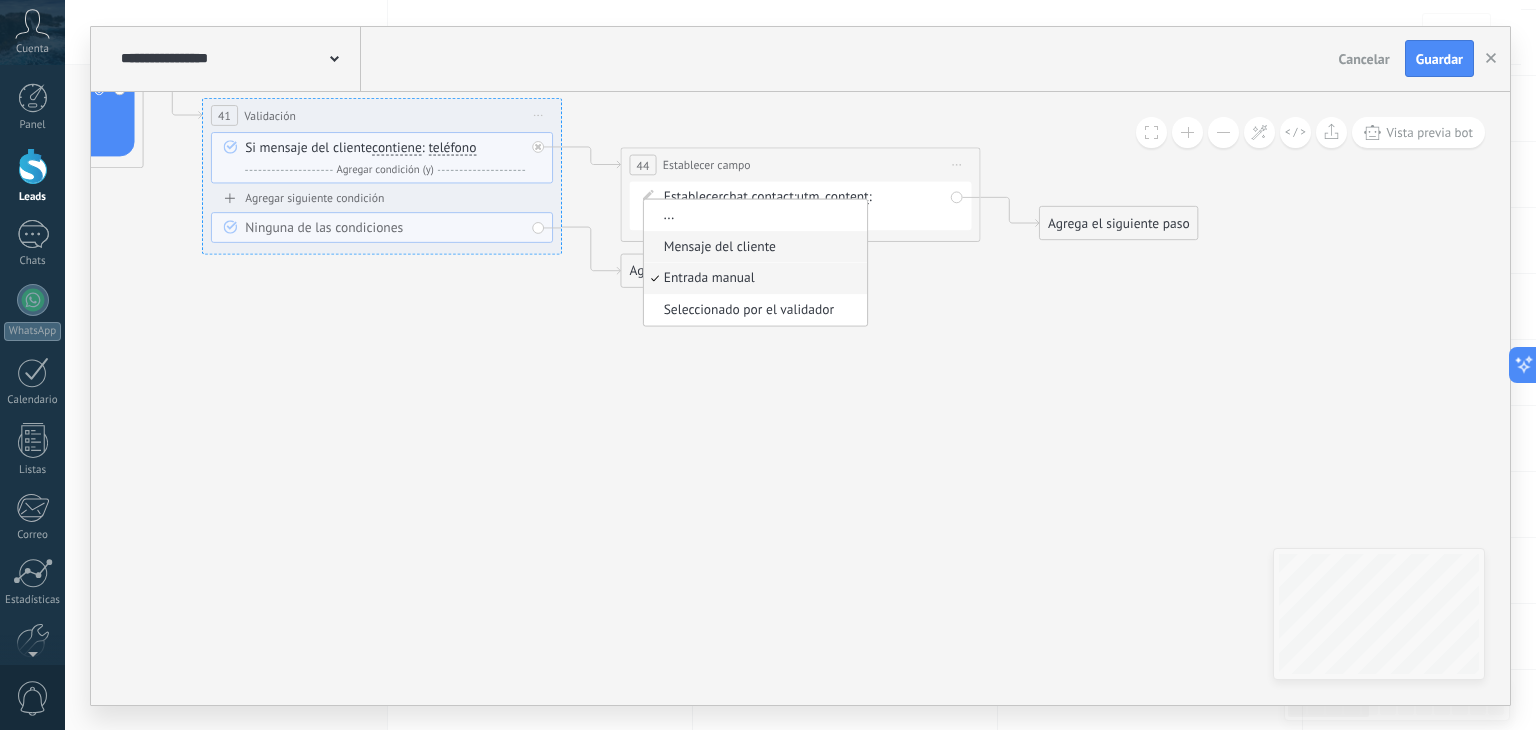 click on "Mensaje del cliente" at bounding box center [753, 247] 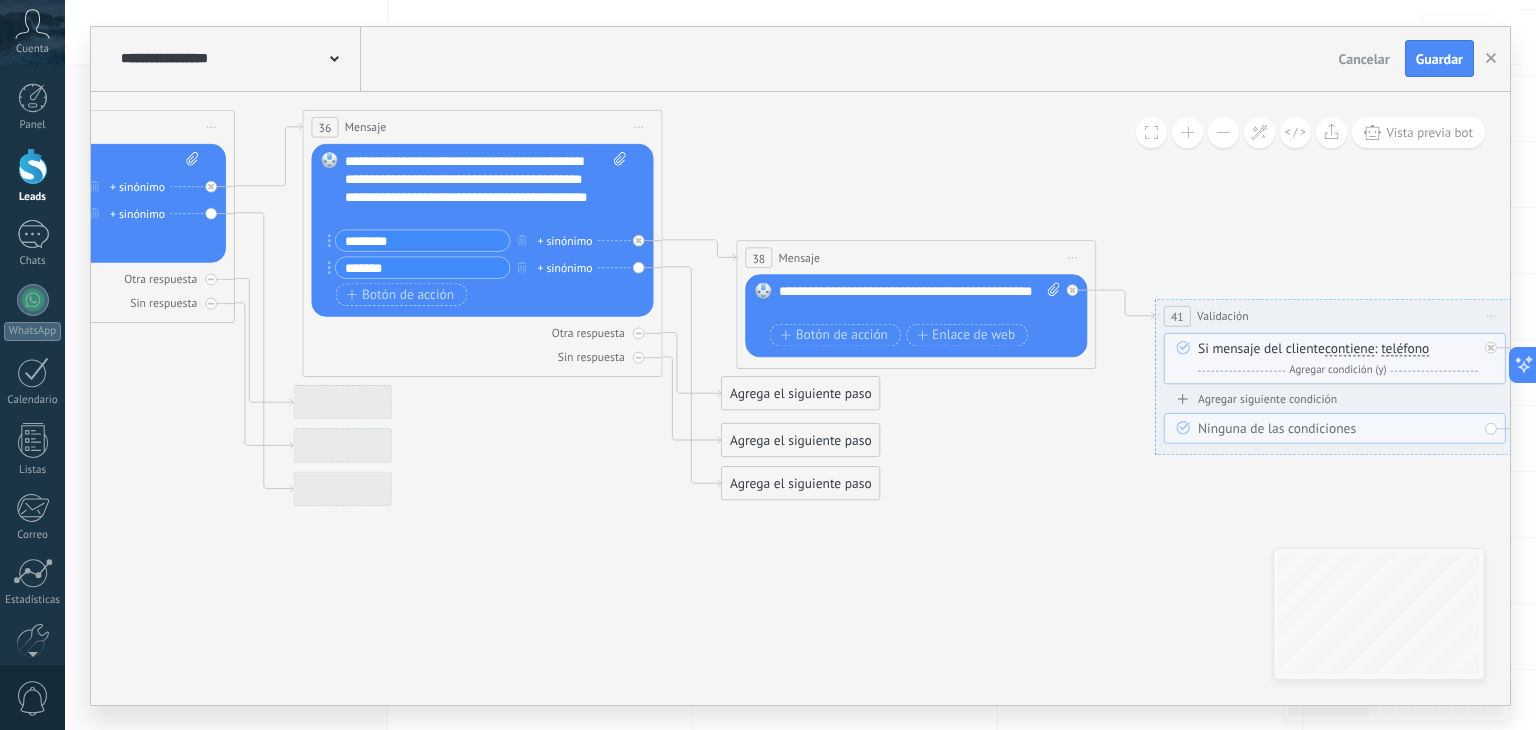 drag, startPoint x: 360, startPoint y: 368, endPoint x: 1388, endPoint y: 541, distance: 1042.4553 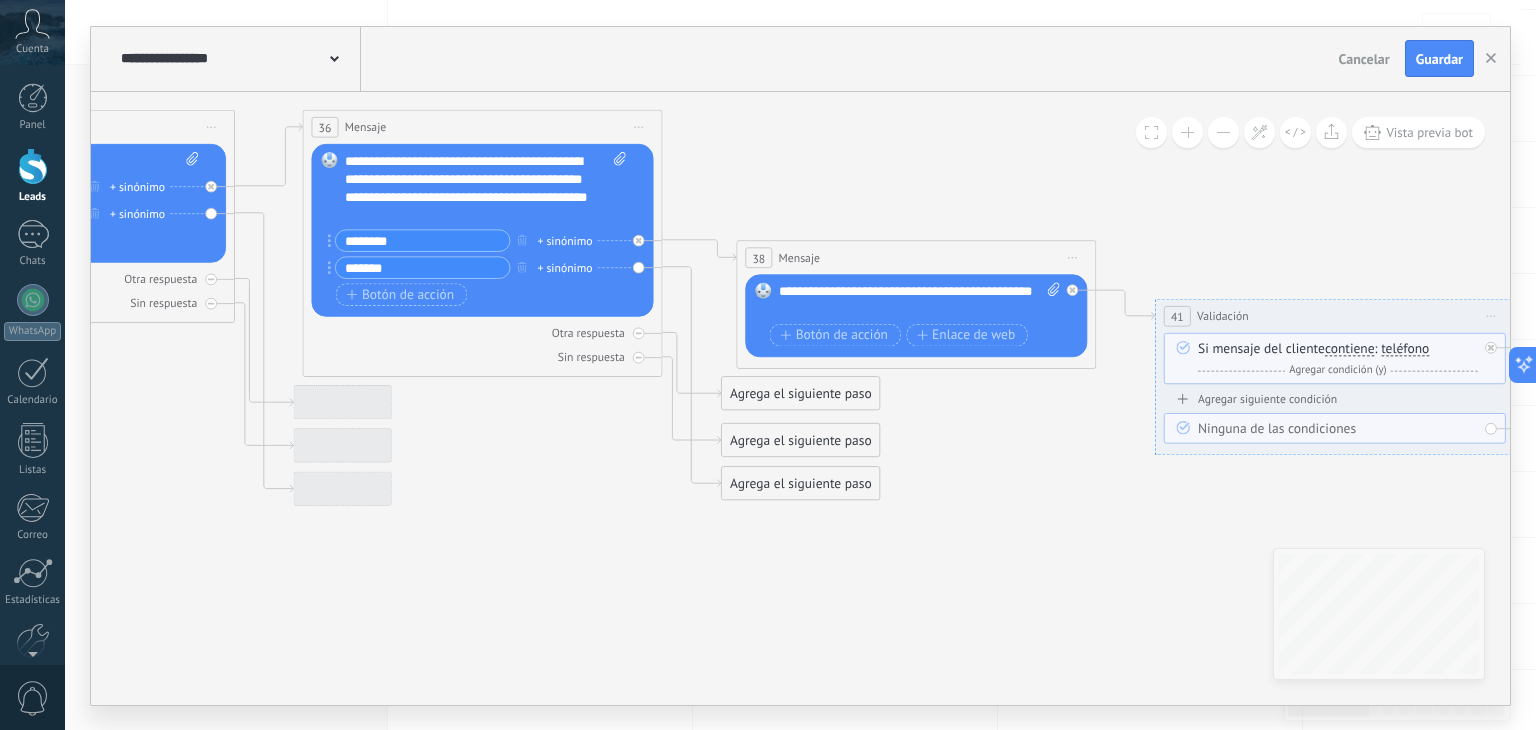 click 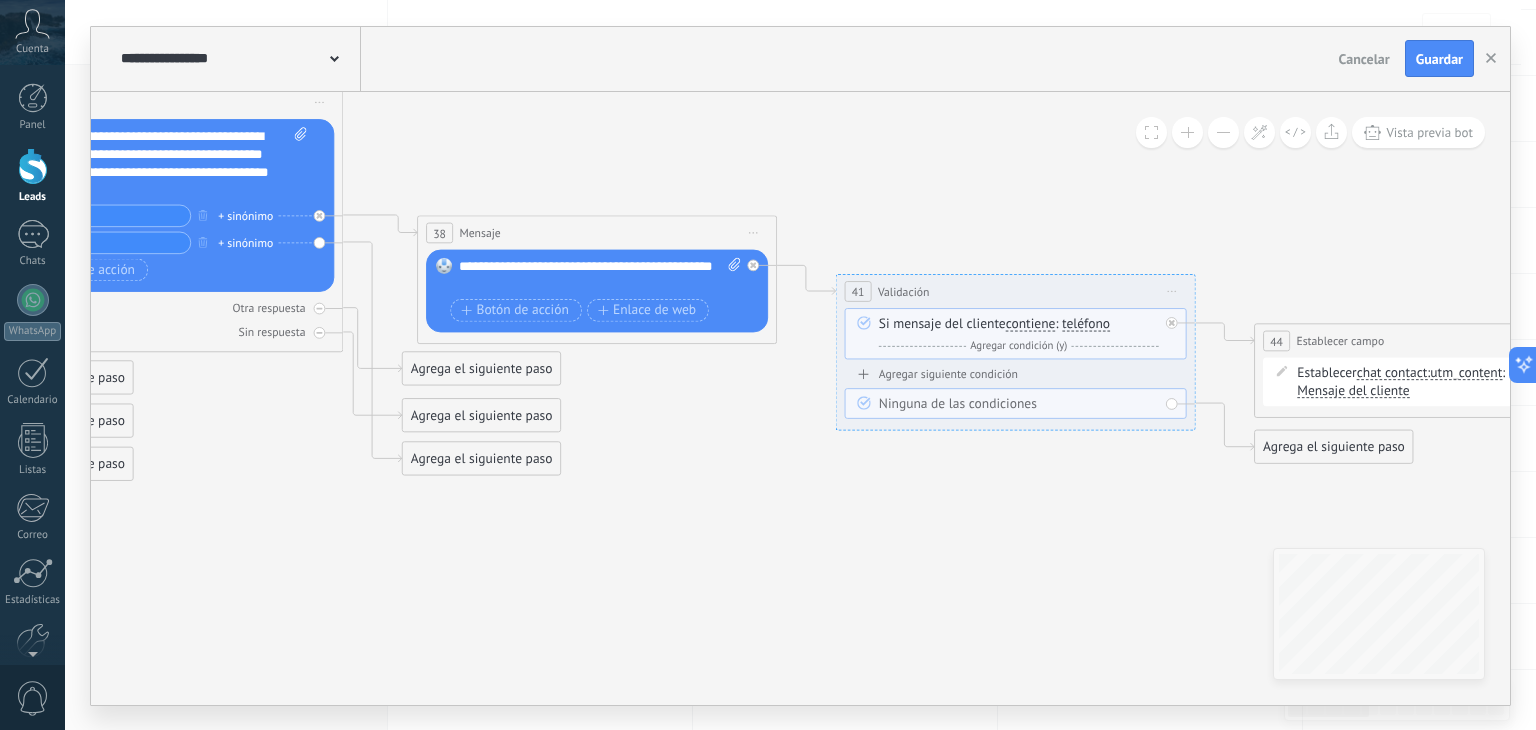 drag, startPoint x: 1119, startPoint y: 468, endPoint x: 724, endPoint y: 422, distance: 397.66946 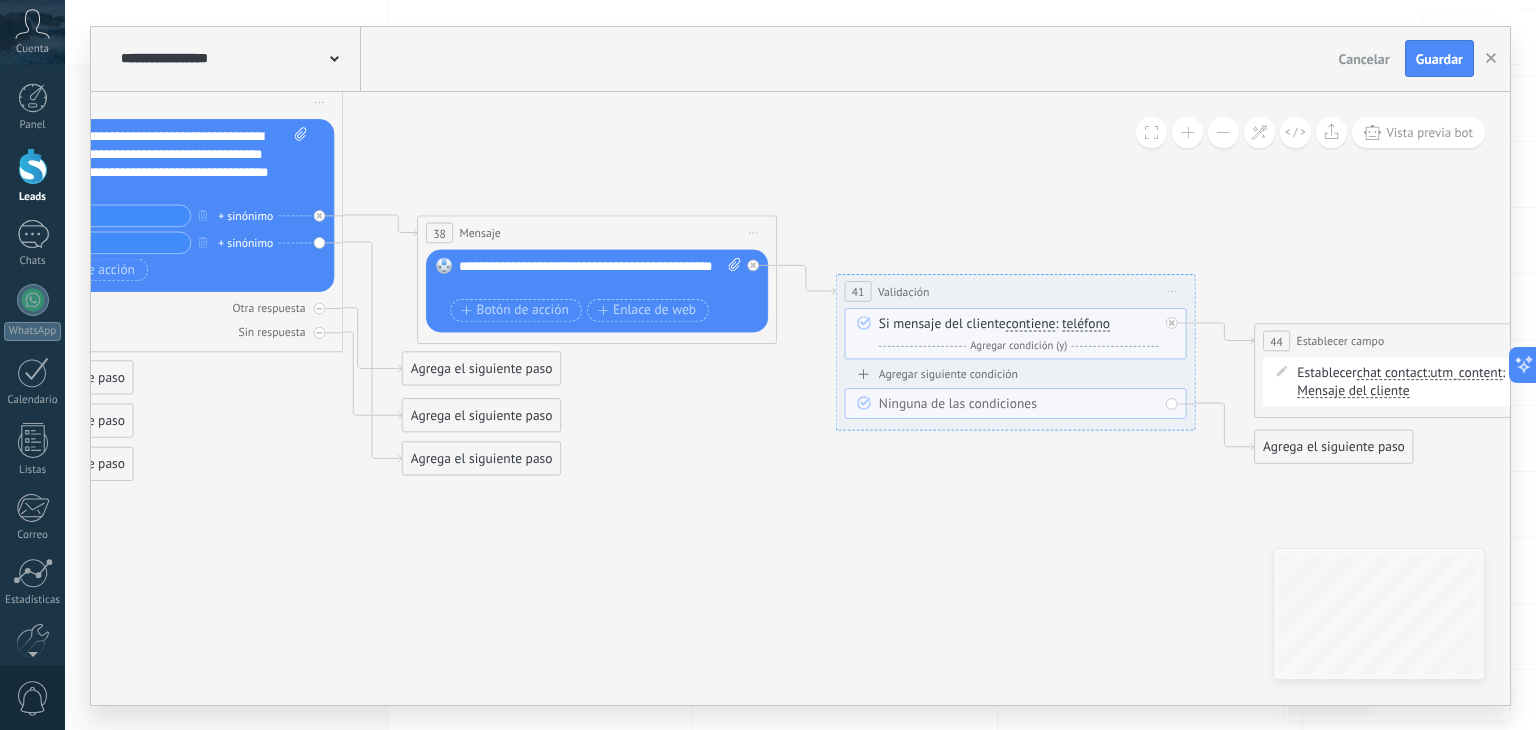 click 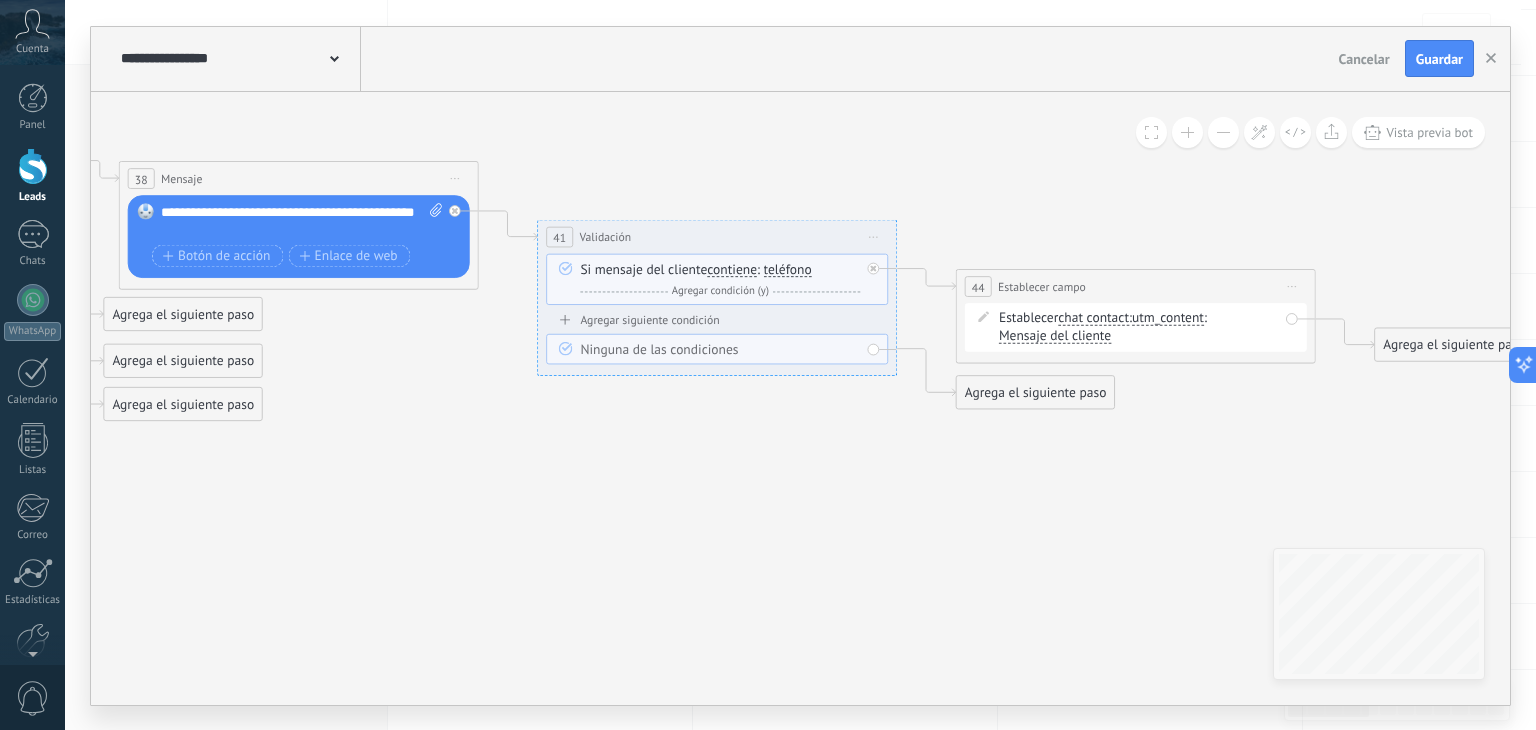 drag, startPoint x: 1108, startPoint y: 539, endPoint x: 810, endPoint y: 485, distance: 302.8531 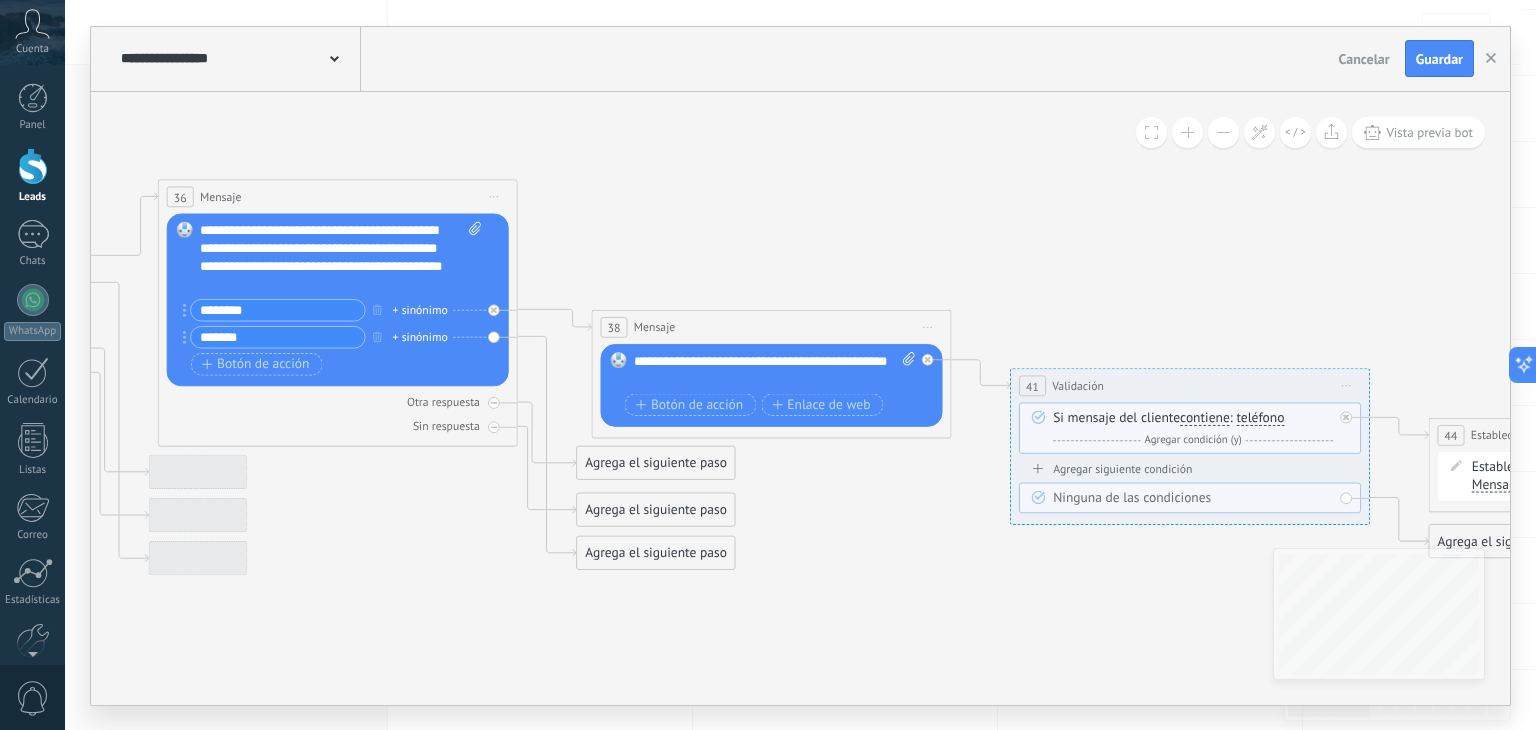 drag, startPoint x: 745, startPoint y: 524, endPoint x: 1384, endPoint y: 739, distance: 674.20026 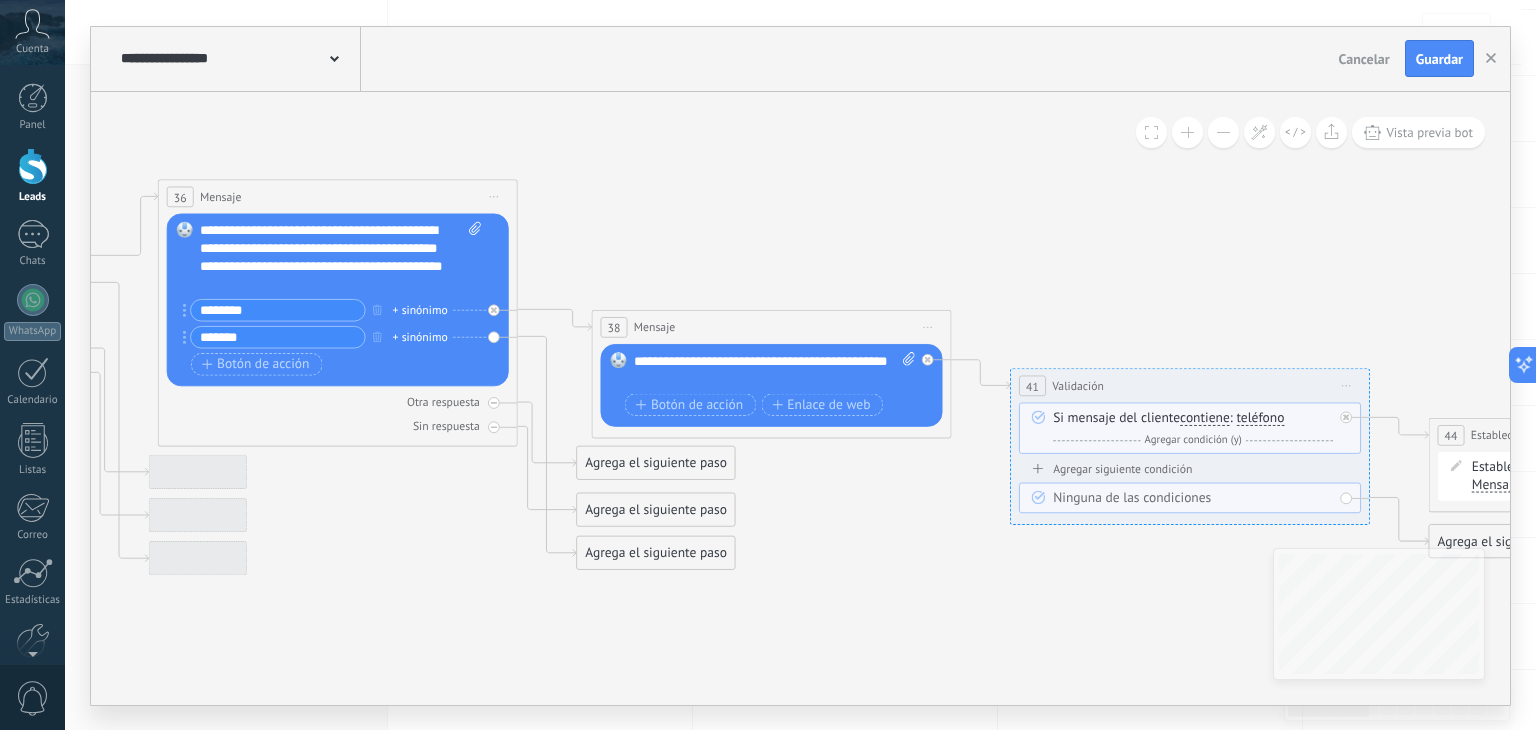 click on ".abccls-1,.abccls-2{fill-rule:evenodd}.abccls-2{fill:#fff} .abfcls-1{fill:none}.abfcls-2{fill:#fff} .abncls-1{isolation:isolate}.abncls-2{opacity:.06}.abncls-2,.abncls-3,.abncls-6{mix-blend-mode:multiply}.abncls-3{opacity:.15}.abncls-4,.abncls-8{fill:#fff}.abncls-5{fill:url(#abnlinear-gradient)}.abncls-6{opacity:.04}.abncls-7{fill:url(#abnlinear-gradient-2)}.abncls-8{fill-rule:evenodd} .abqst0{fill:#ffa200} .abwcls-1{fill:#252525} .cls-1{isolation:isolate} .acicls-1{fill:none} .aclcls-1{fill:#232323} .acnst0{display:none} .addcls-1,.addcls-2{fill:none;stroke-miterlimit:10}.addcls-1{stroke:#dfe0e5}.addcls-2{stroke:#a1a7ab} .adecls-1,.adecls-2{fill:none;stroke-miterlimit:10}.adecls-1{stroke:#dfe0e5}.adecls-2{stroke:#a1a7ab} .adqcls-1{fill:#8591a5;fill-rule:evenodd} .aeccls-1{fill:#5c9f37} .aeecls-1{fill:#f86161} .aejcls-1{fill:#8591a5;fill-rule:evenodd} .aekcls-1{fill-rule:evenodd} .aelcls-1{fill-rule:evenodd;fill:currentColor} .aemcls-1{fill-rule:evenodd;fill:currentColor} .aercls-2{fill:#24bc8c}" at bounding box center (768, 165) 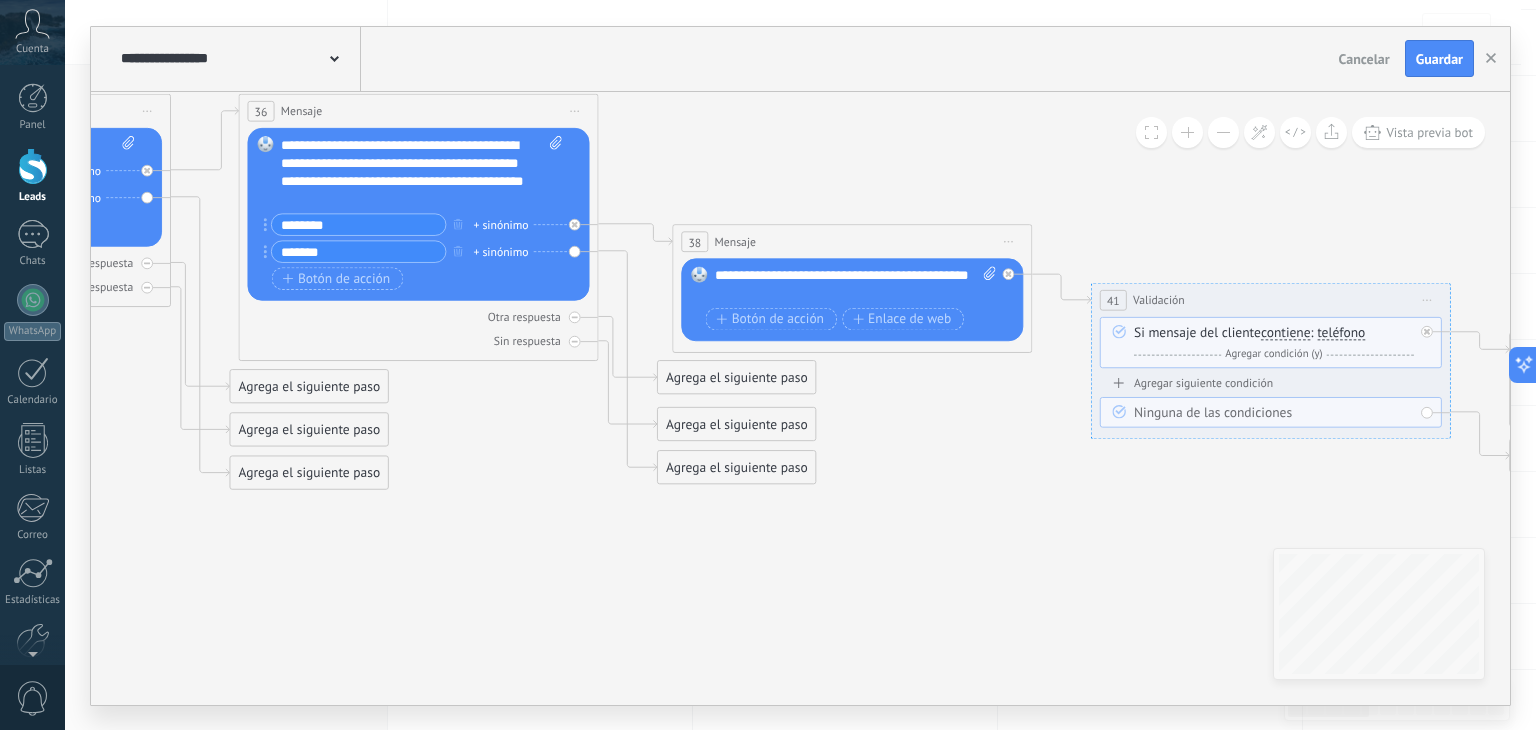 drag, startPoint x: 1040, startPoint y: 599, endPoint x: 947, endPoint y: 443, distance: 181.61774 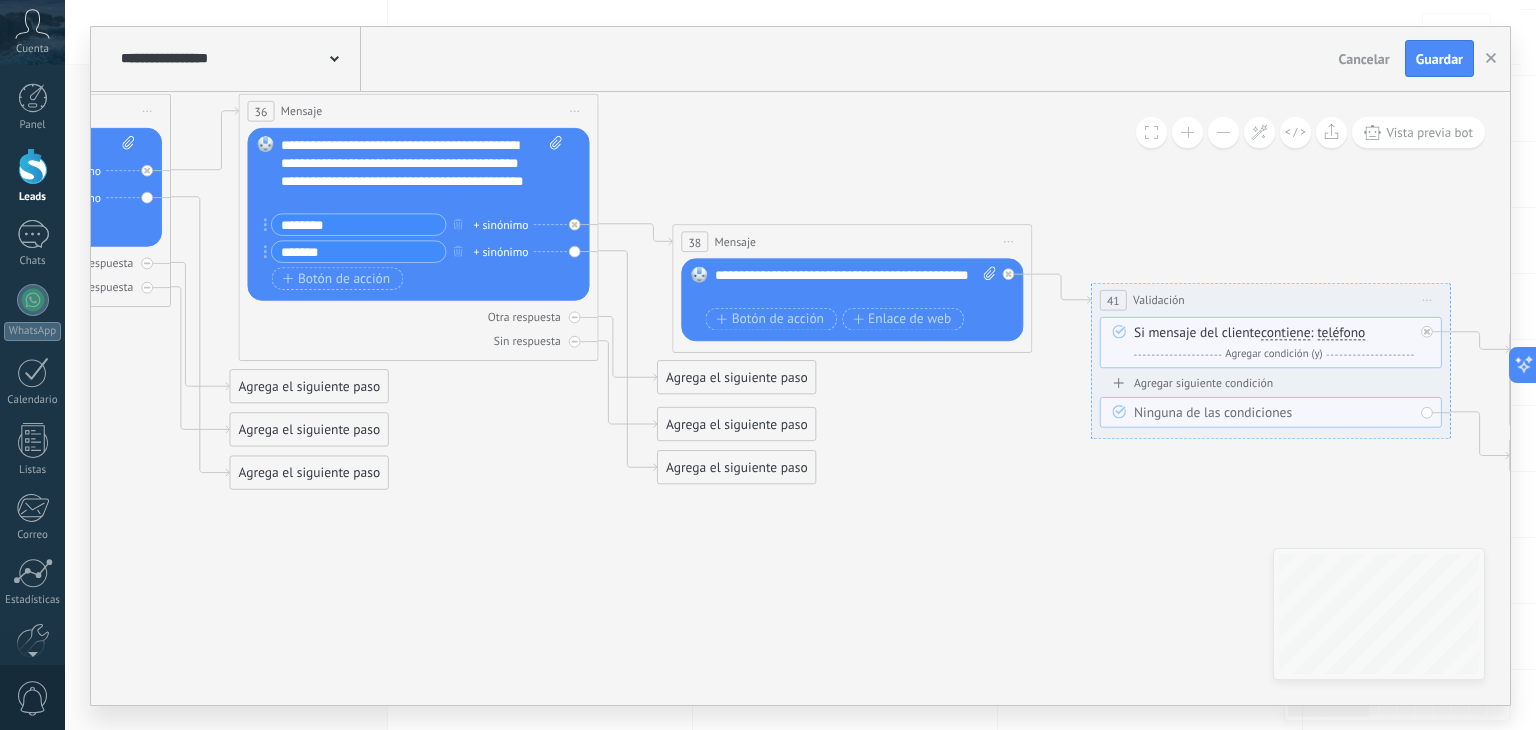 click 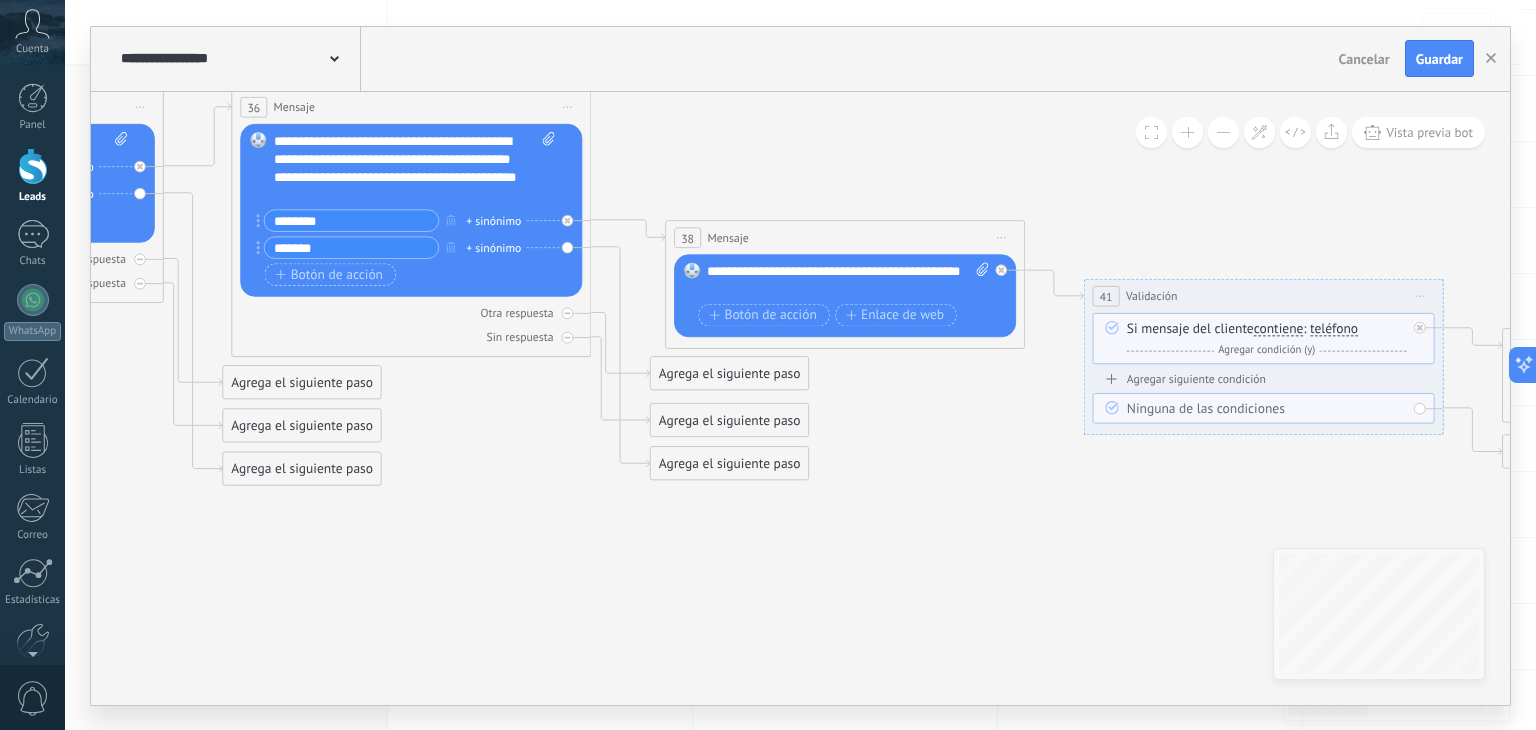 click on "********" at bounding box center (352, 220) 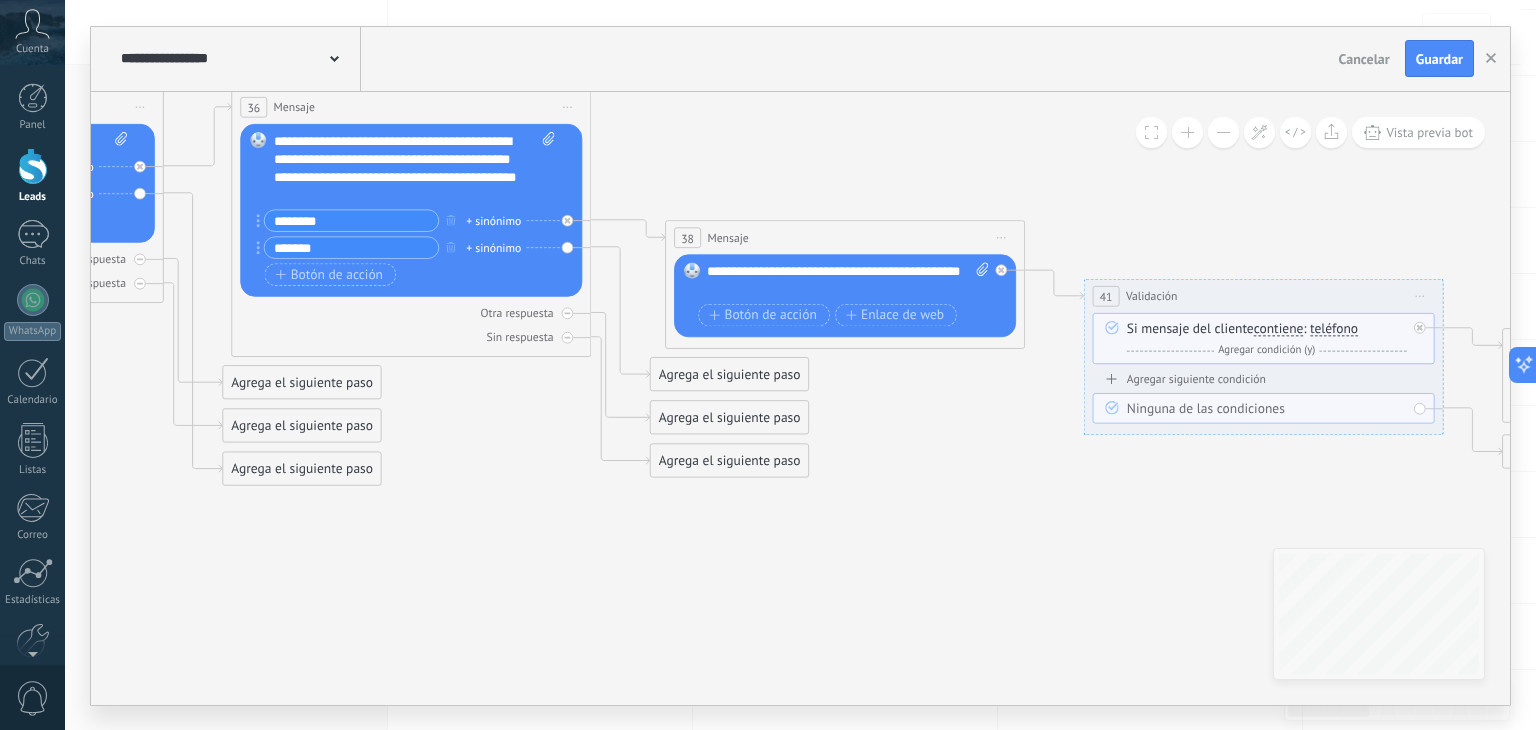 type on "*******" 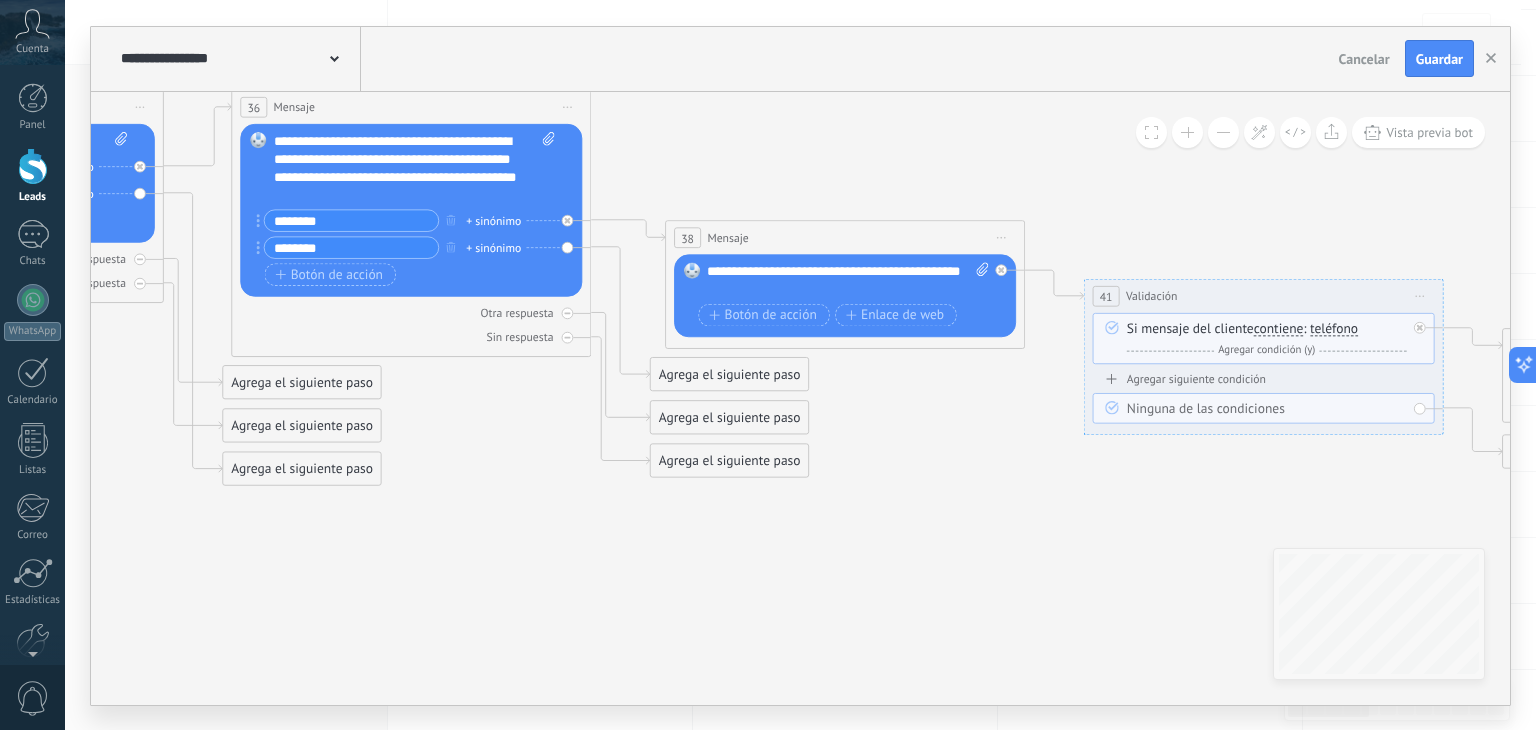 type on "********" 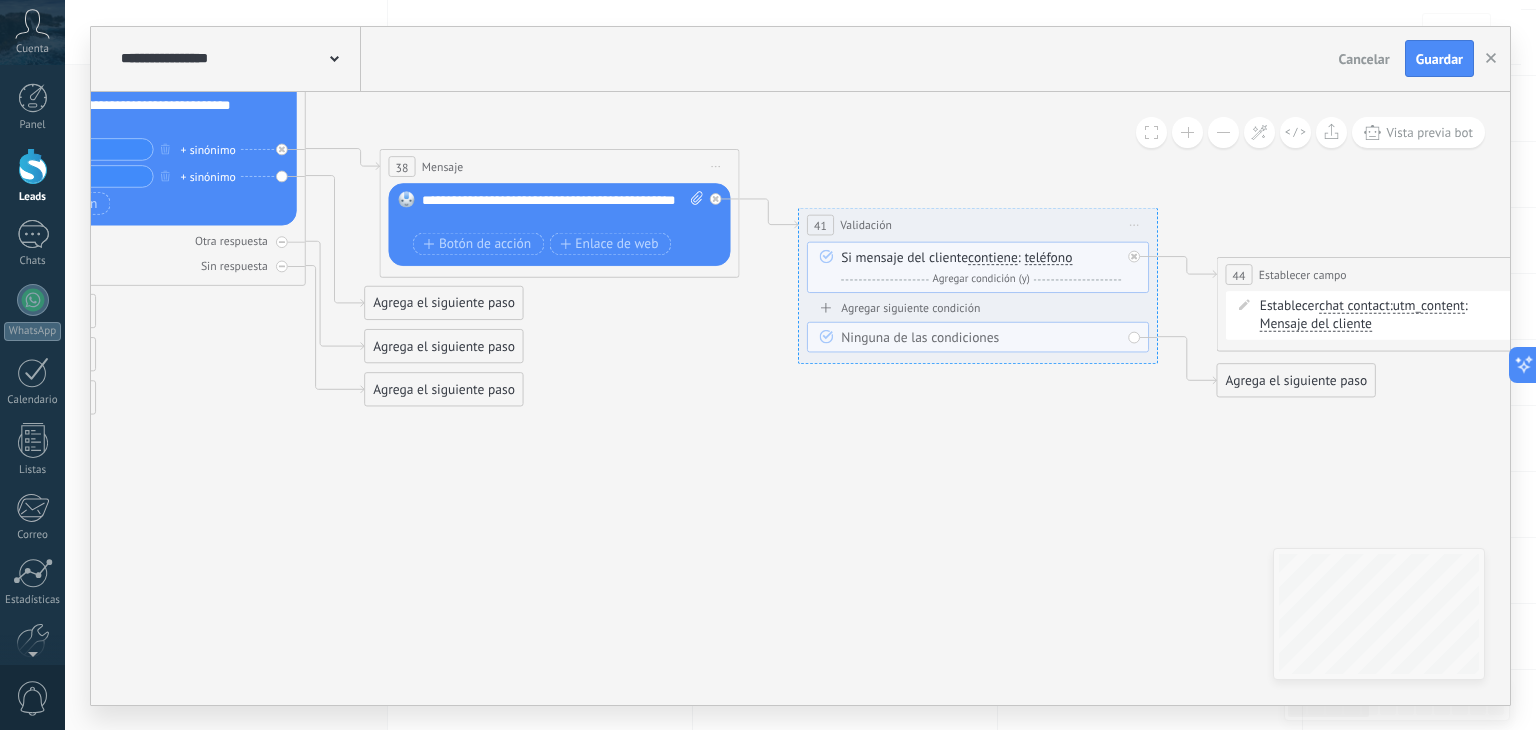 drag, startPoint x: 1065, startPoint y: 556, endPoint x: 761, endPoint y: 481, distance: 313.115 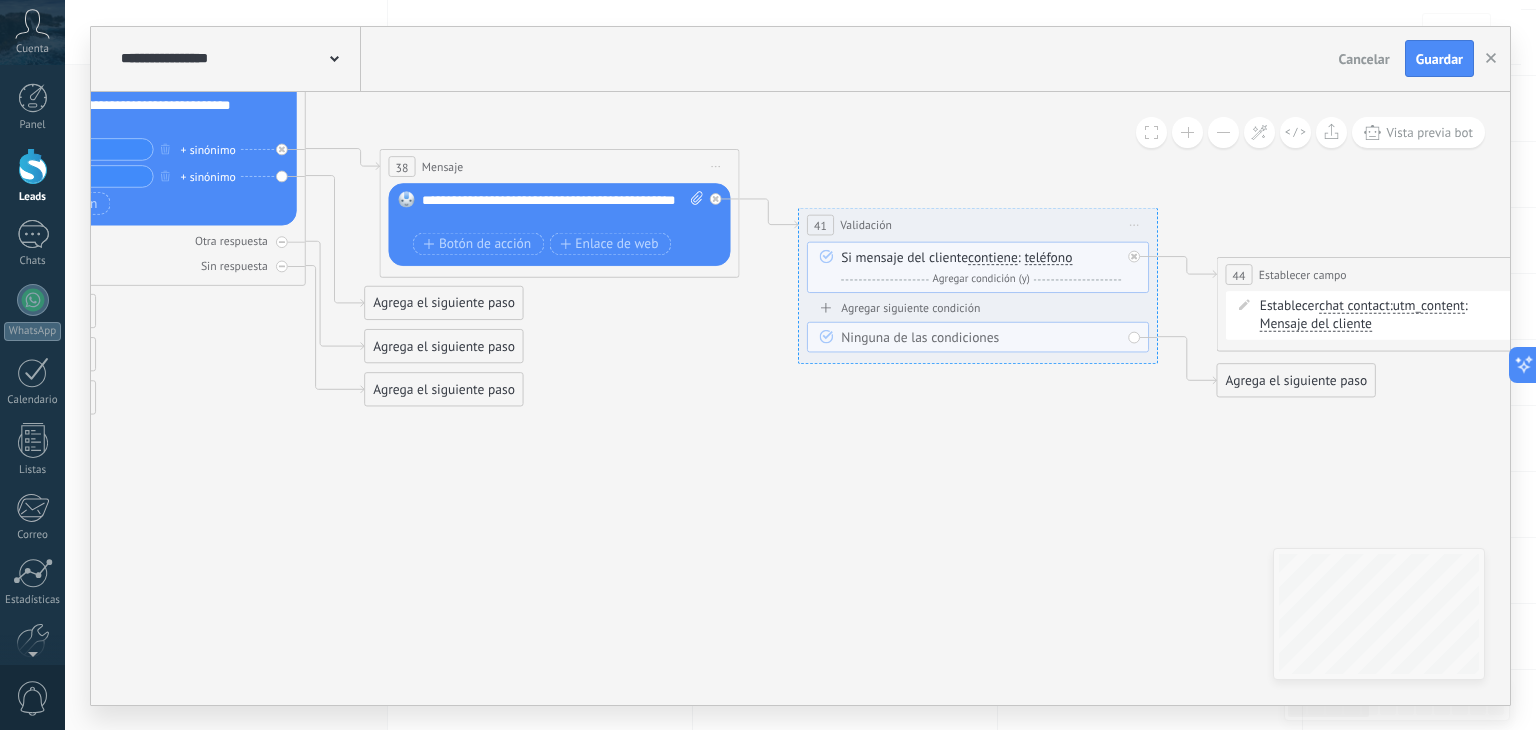 click 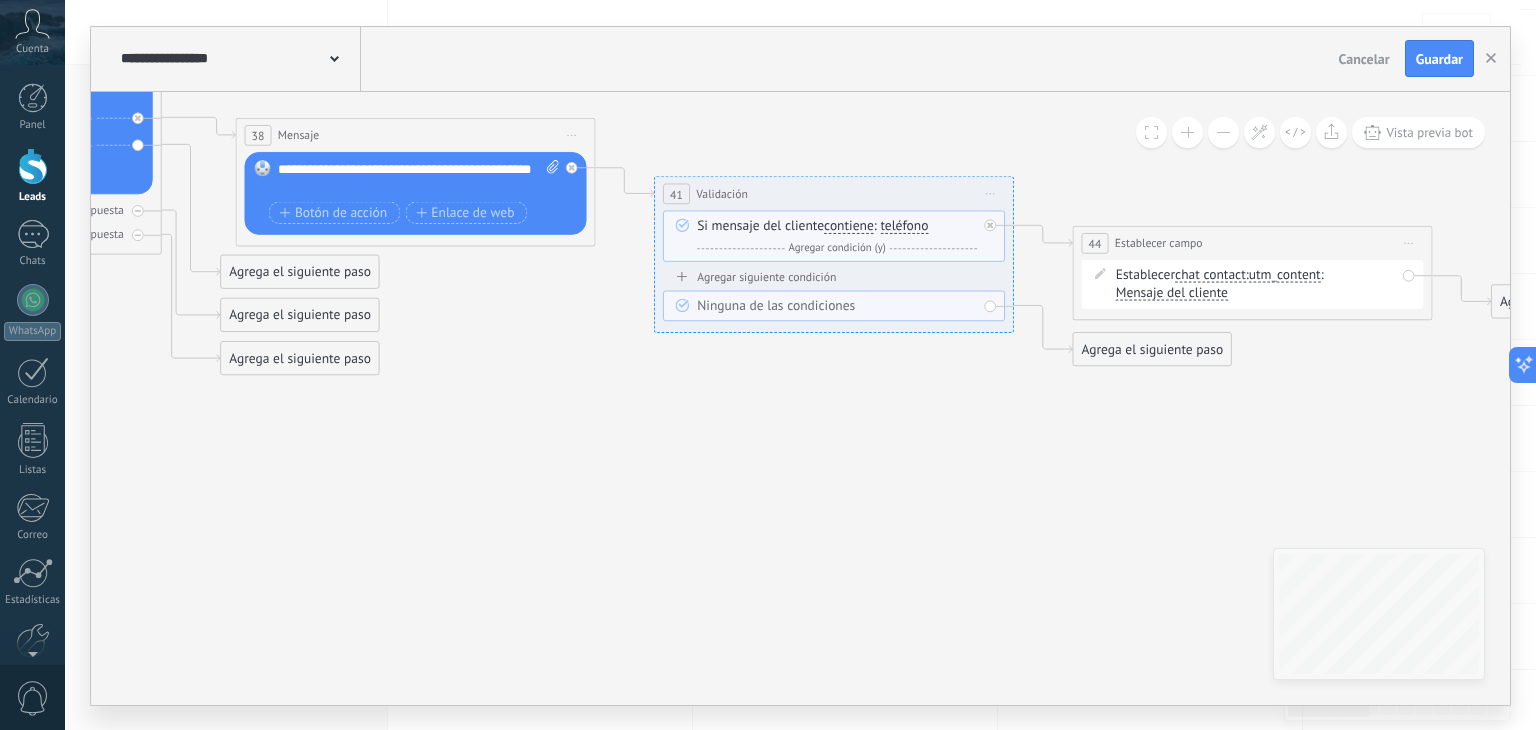 drag, startPoint x: 813, startPoint y: 464, endPoint x: 680, endPoint y: 432, distance: 136.79547 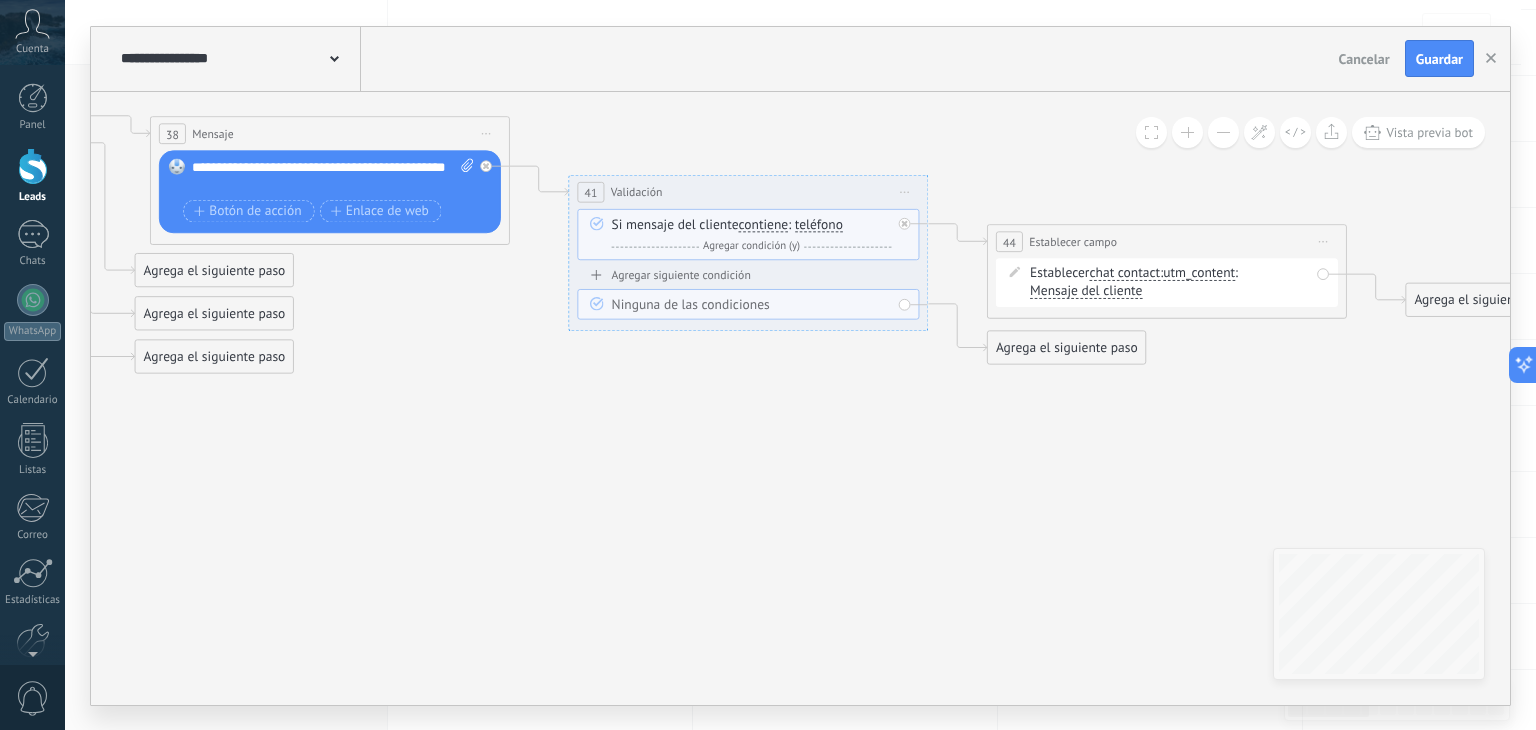 drag, startPoint x: 932, startPoint y: 404, endPoint x: 748, endPoint y: 406, distance: 184.01086 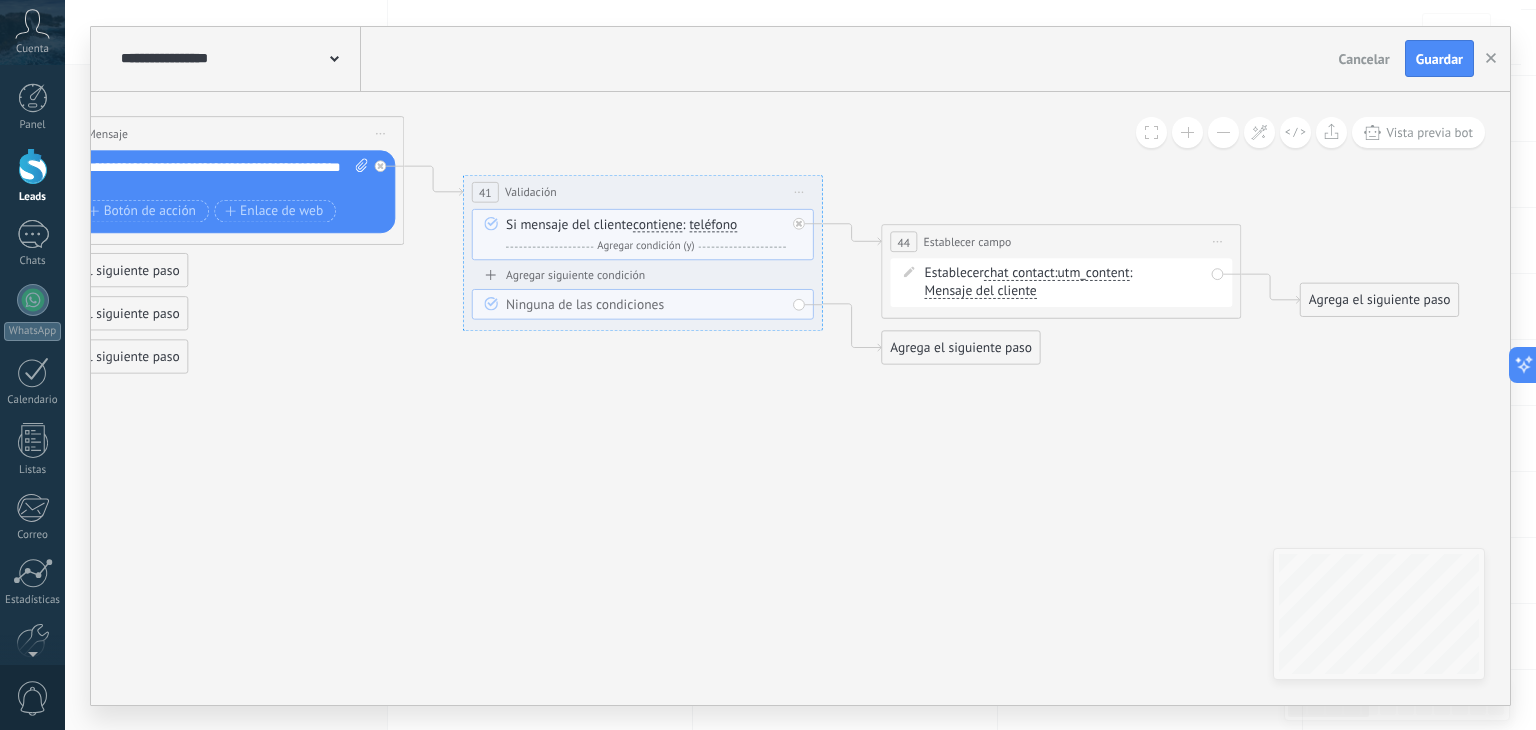 click on "teléfono" at bounding box center (713, 225) 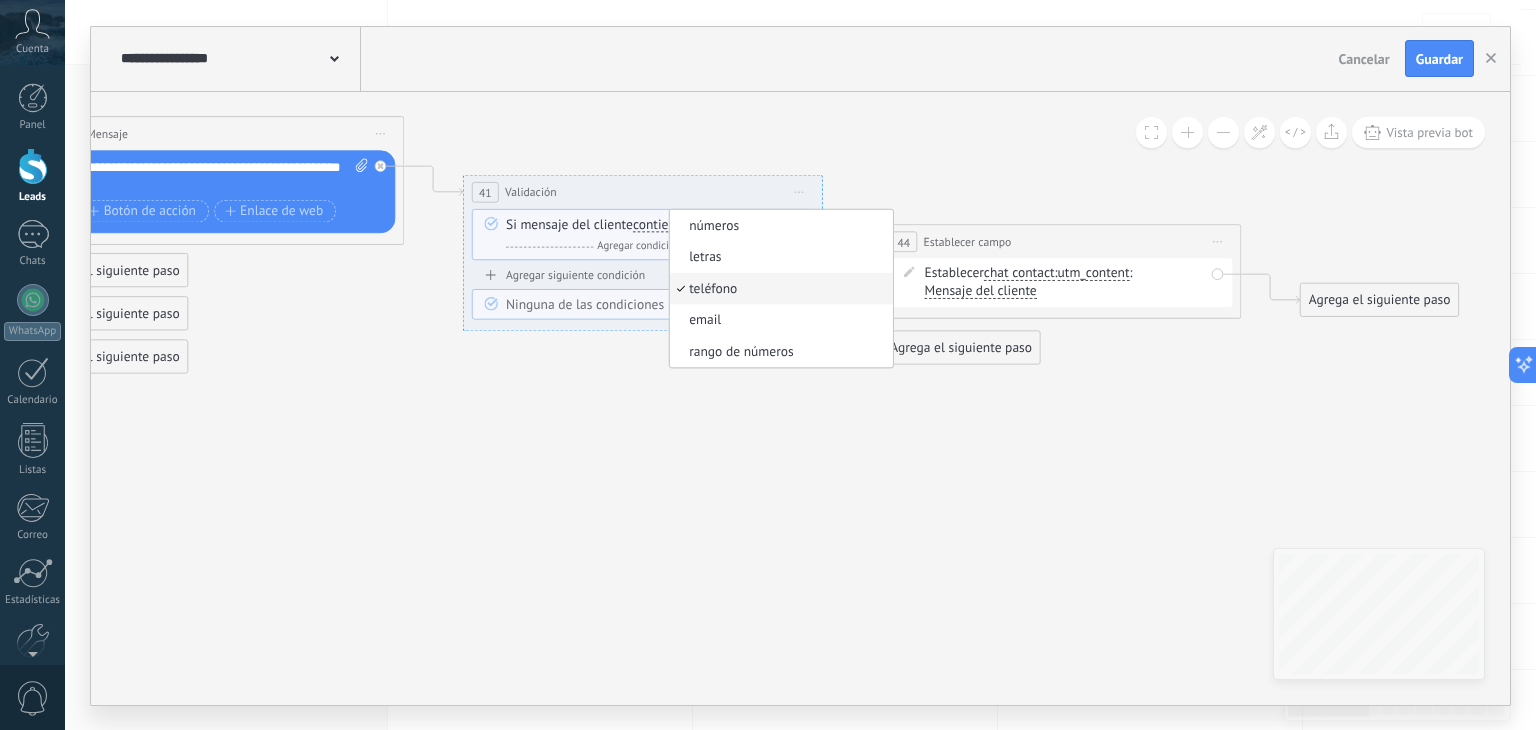 click on "teléfono" at bounding box center (778, 289) 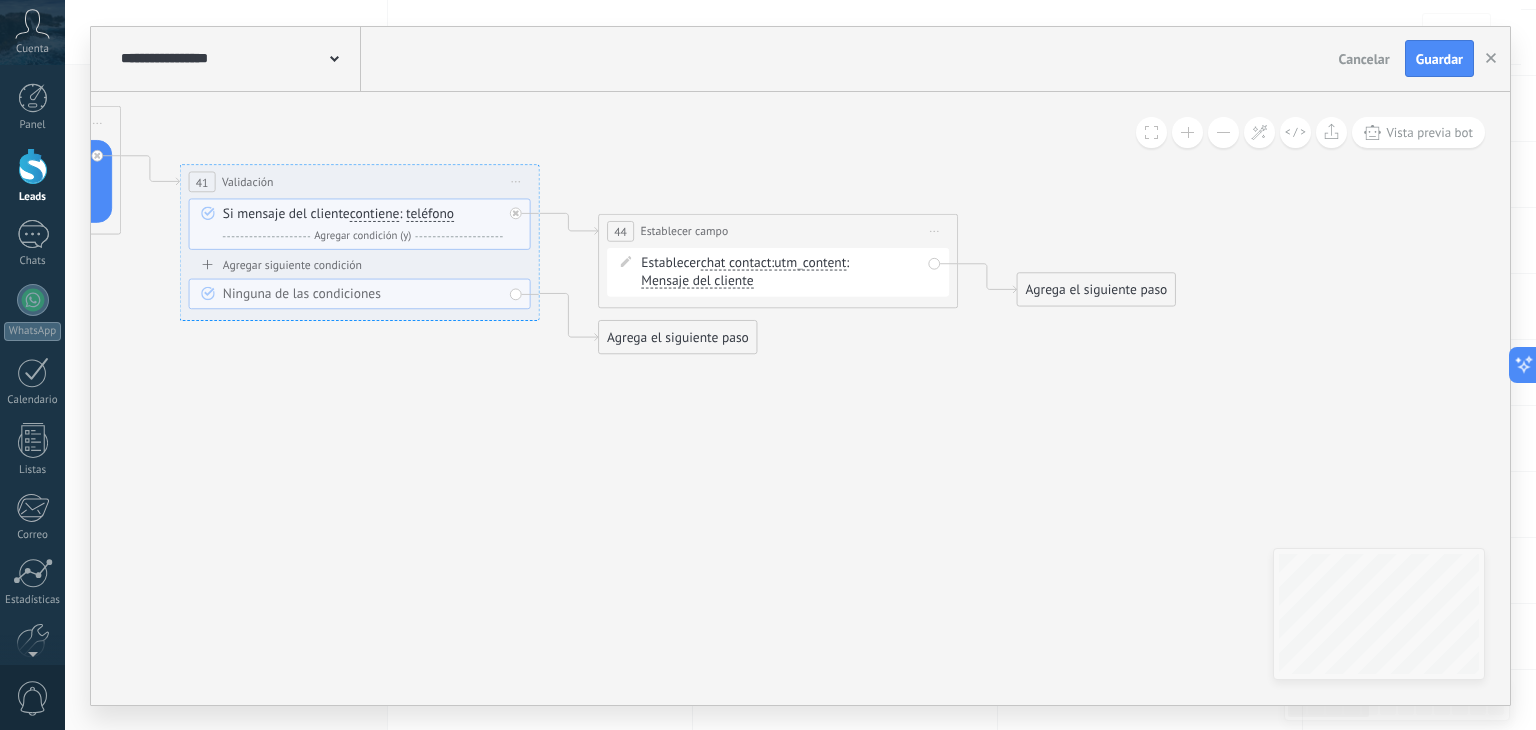 drag, startPoint x: 1107, startPoint y: 452, endPoint x: 824, endPoint y: 441, distance: 283.2137 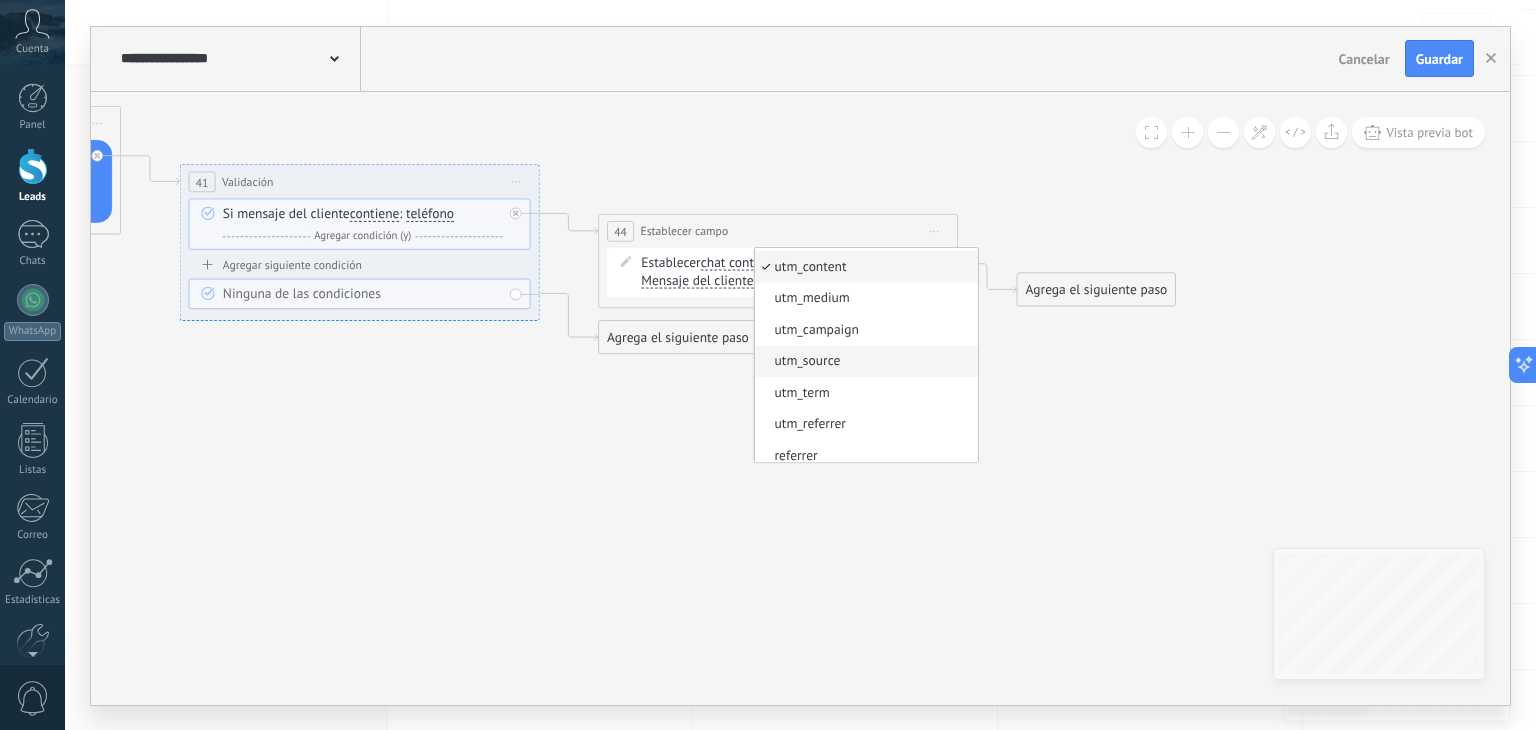 scroll, scrollTop: 0, scrollLeft: 0, axis: both 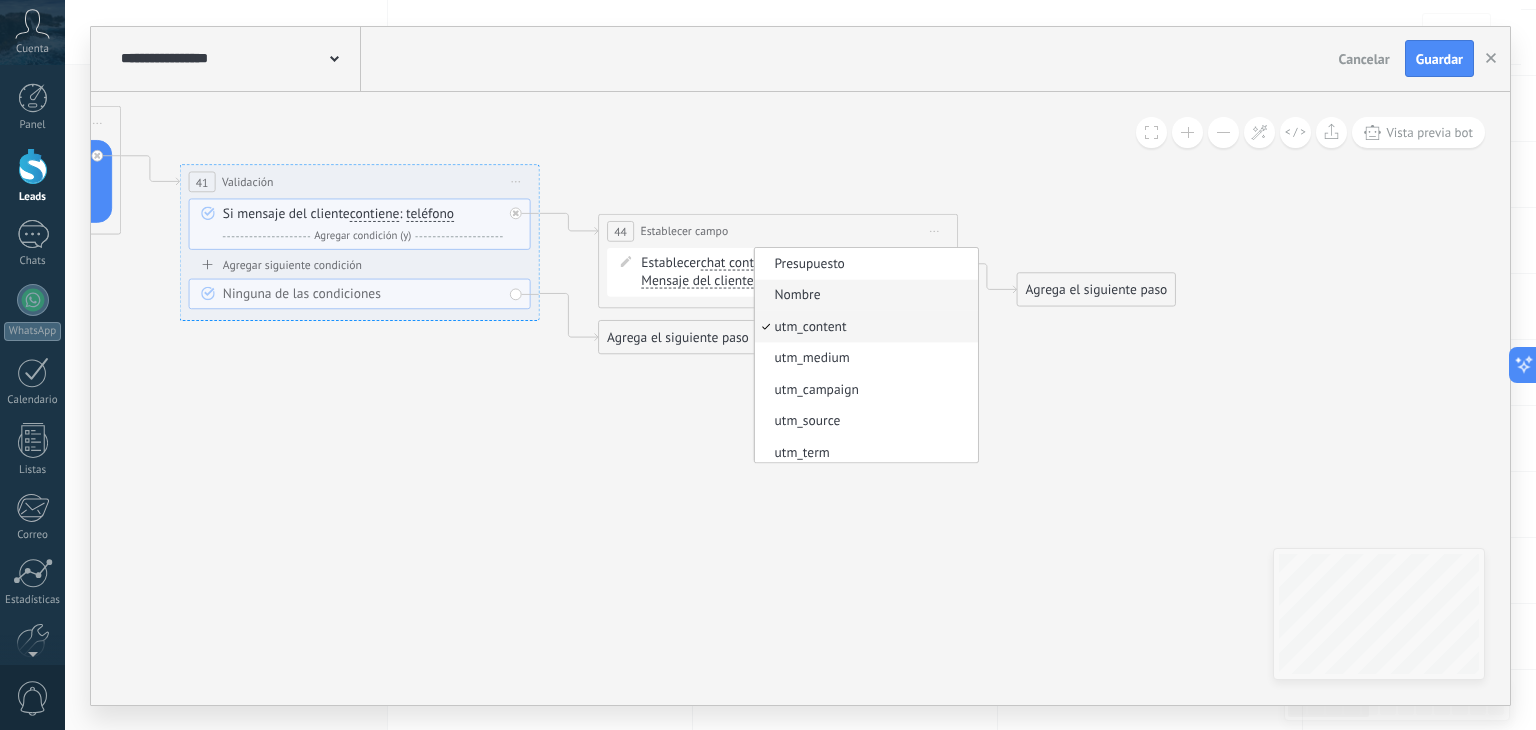 click on "Nombre" at bounding box center (864, 295) 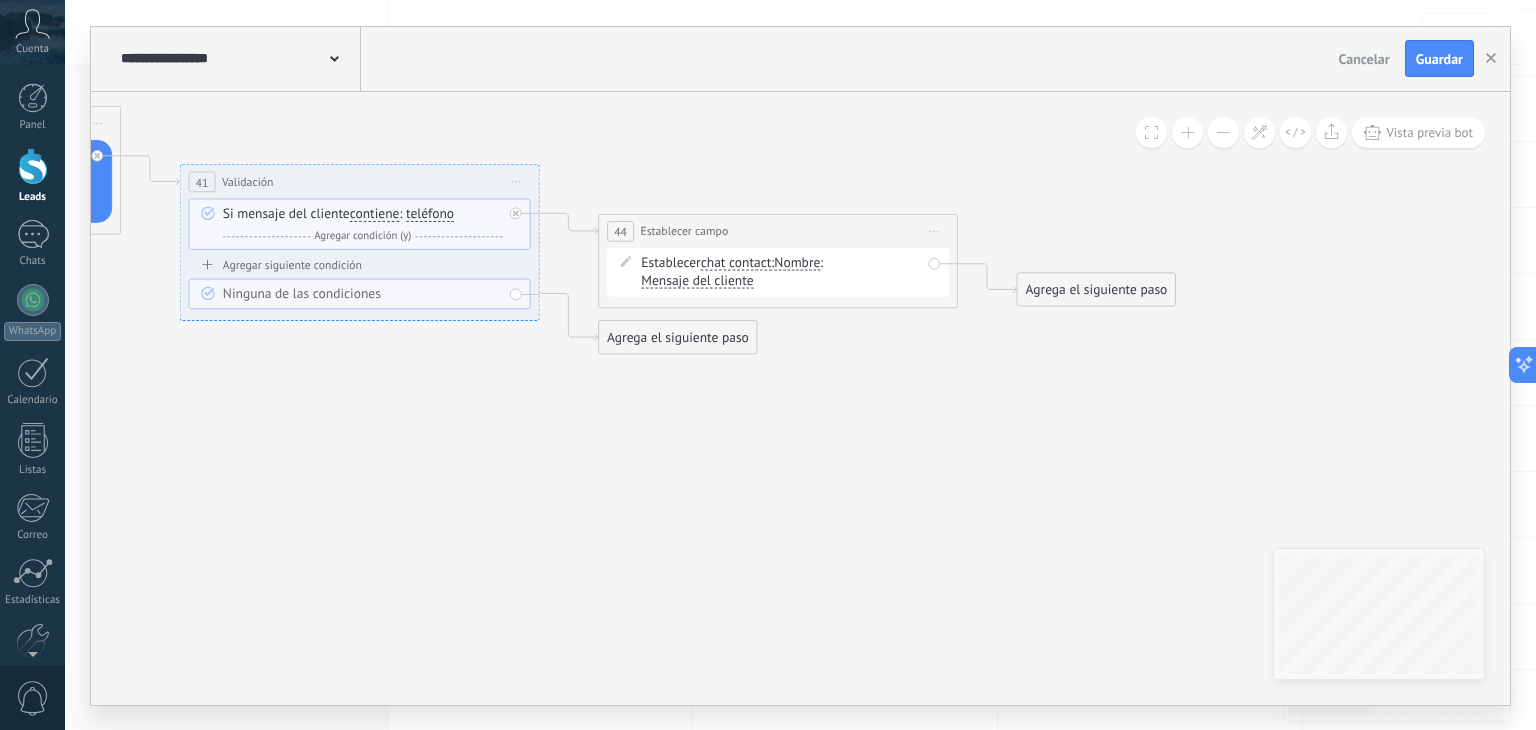 click on "Nombre" at bounding box center [797, 263] 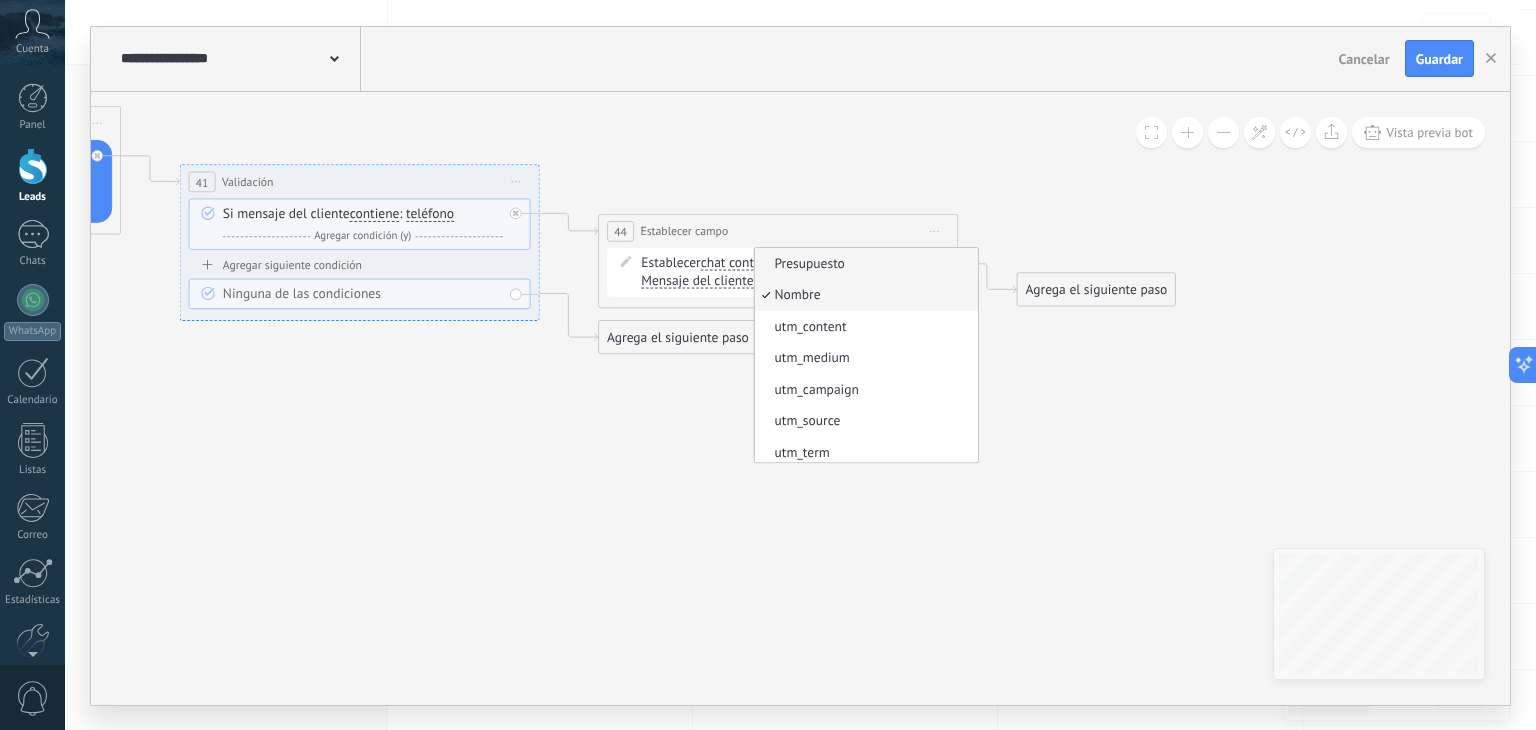 click on "Presupuesto" at bounding box center [864, 264] 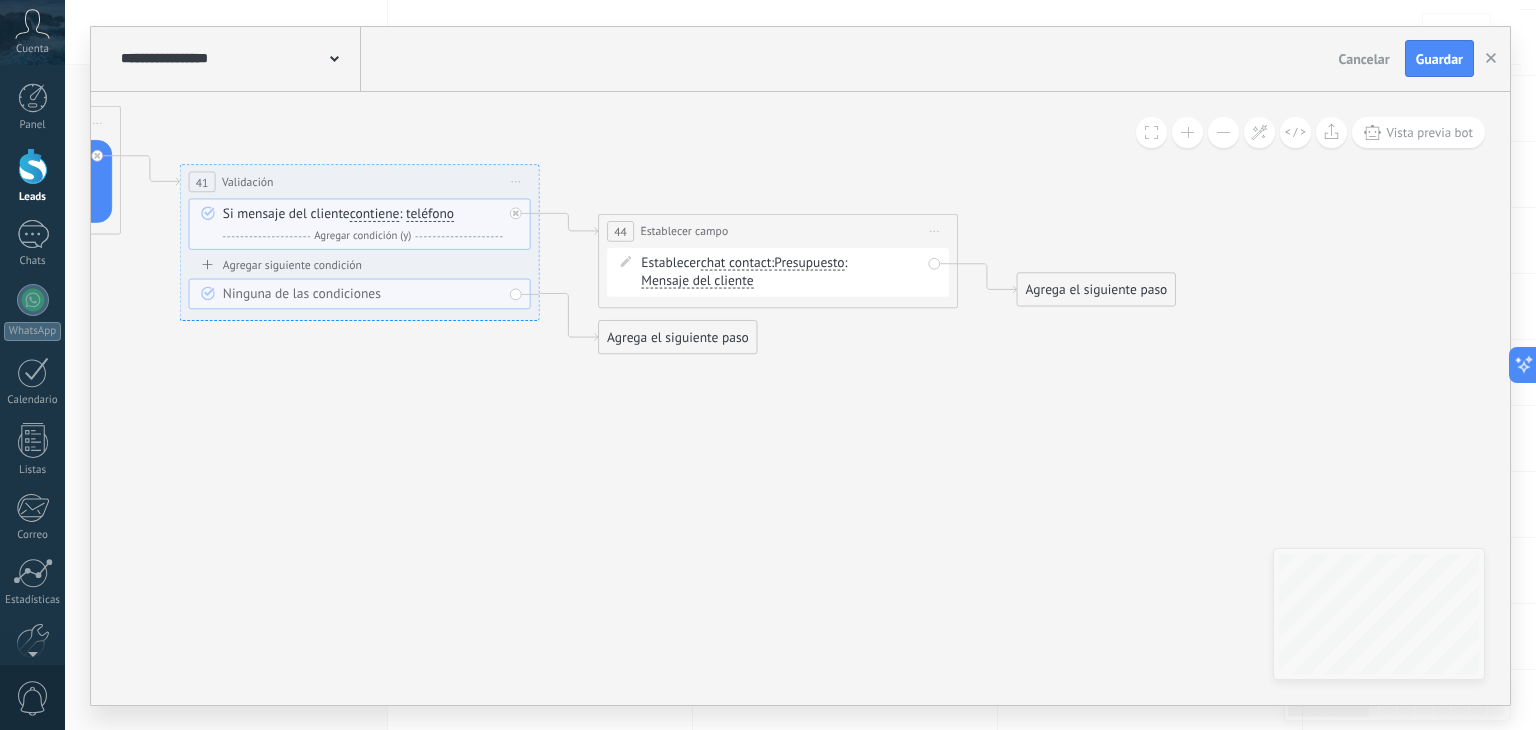 click on "Presupuesto" at bounding box center (809, 263) 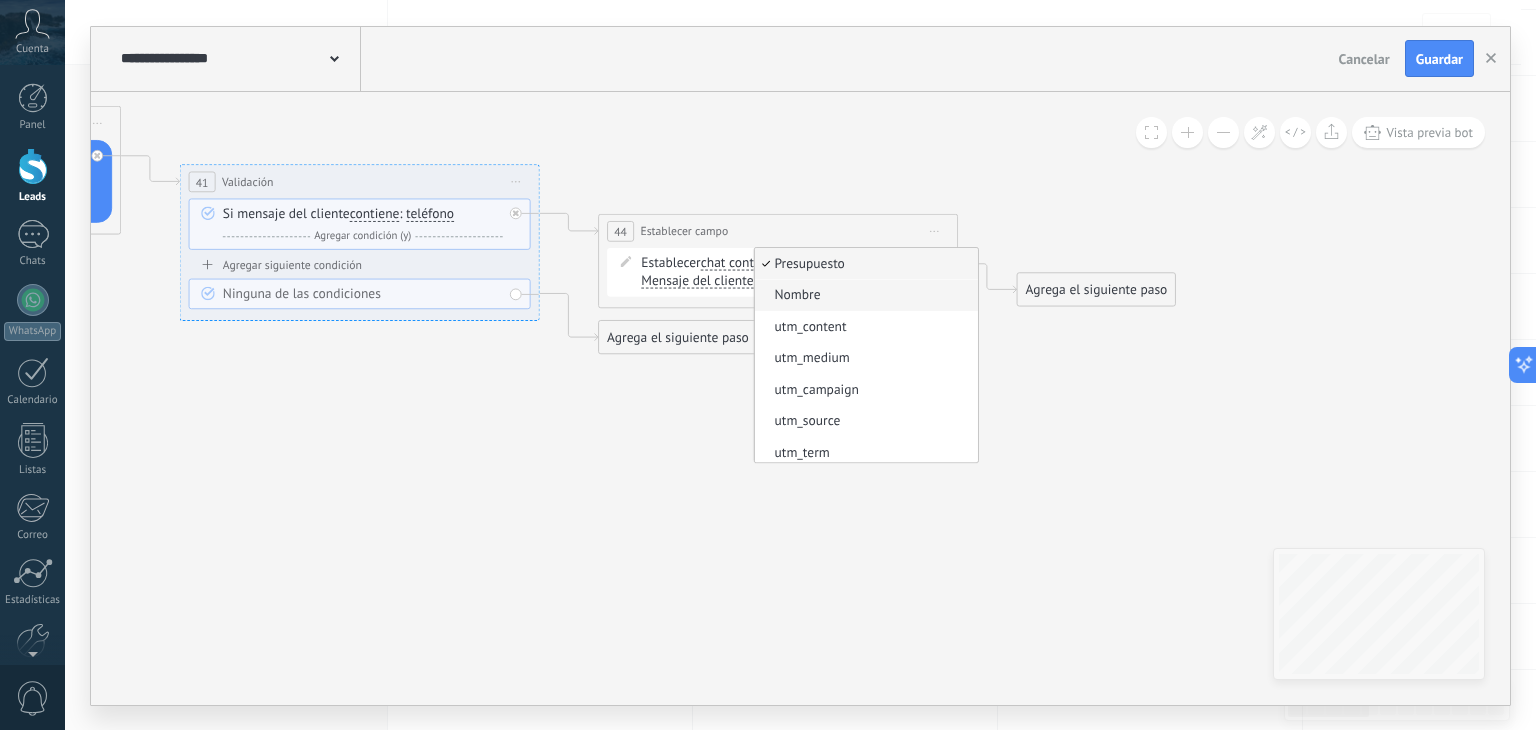 click on "Nombre" at bounding box center (864, 295) 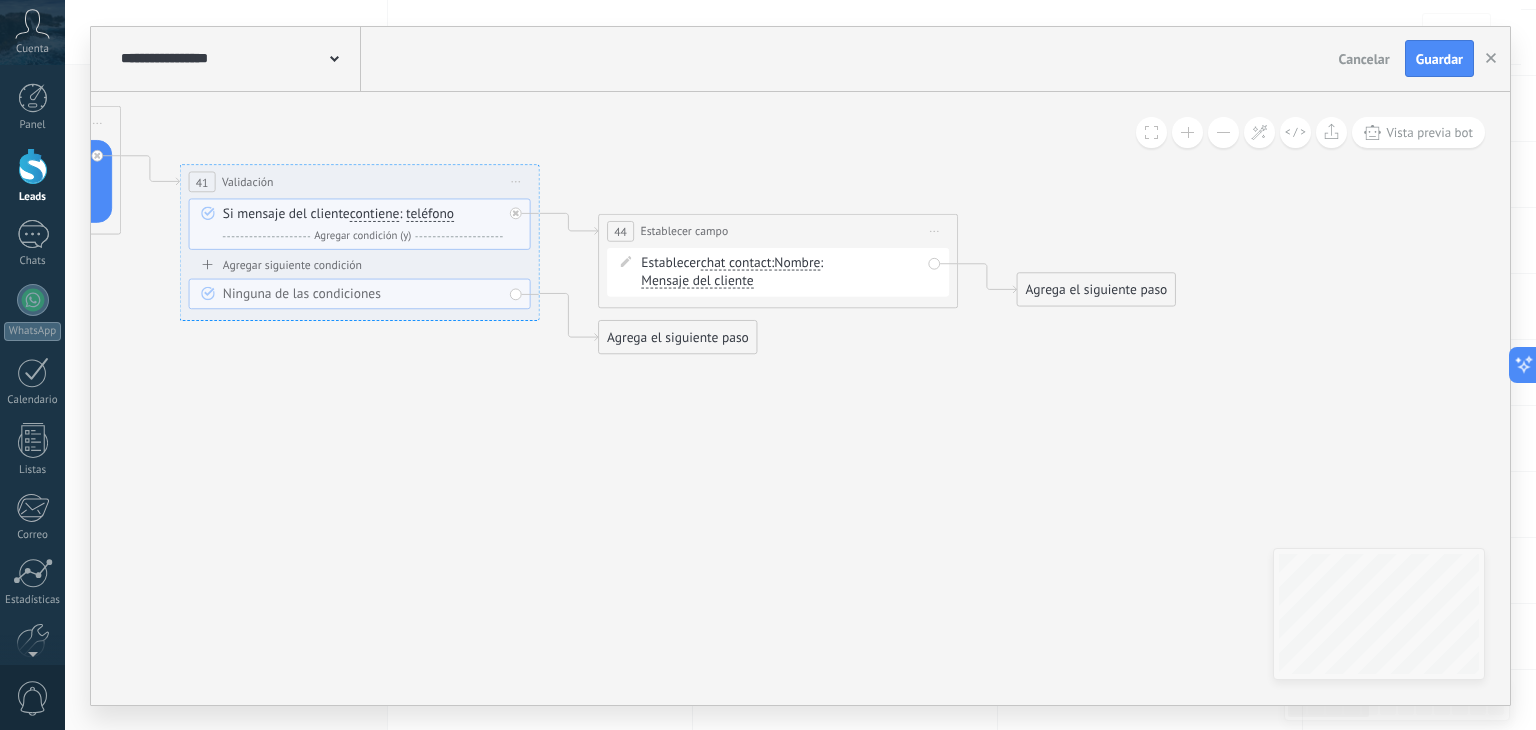 click on "Mensaje del cliente" at bounding box center (697, 281) 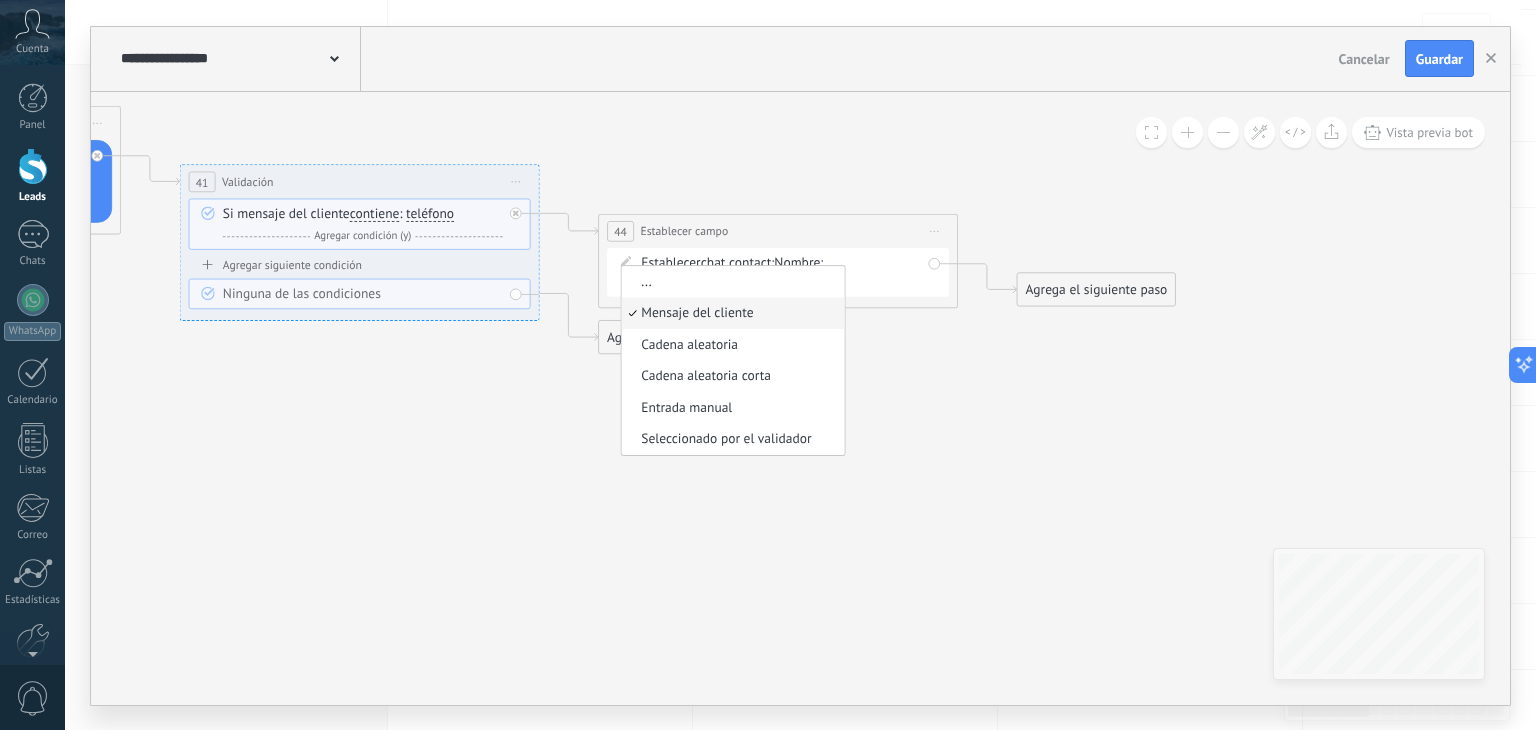 click on "Establecer
chat contact
chat contact
all contacts
main contact
lead
empresa
conversation
chat contact
chat contact
all contacts" at bounding box center [778, 272] 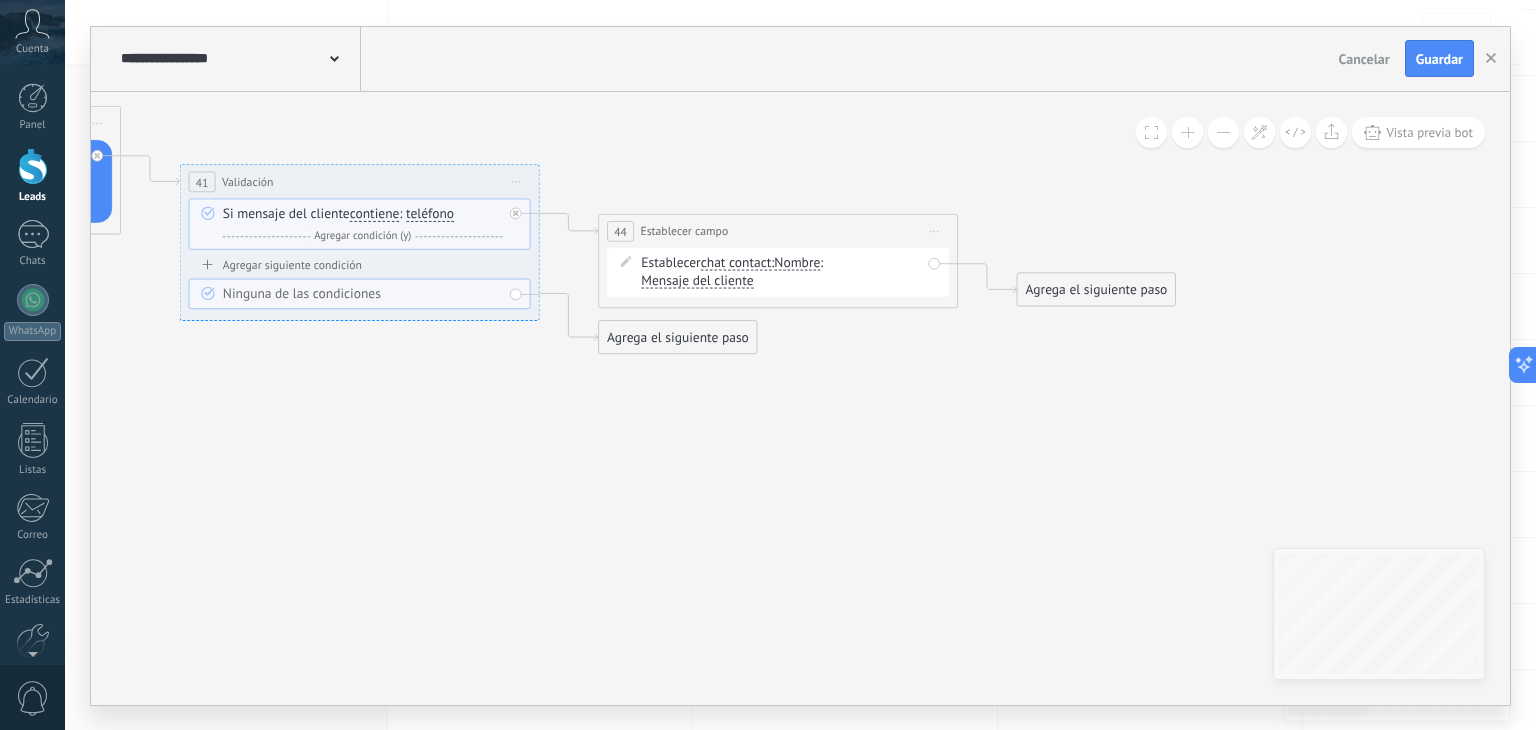 click on "Nombre" at bounding box center [797, 263] 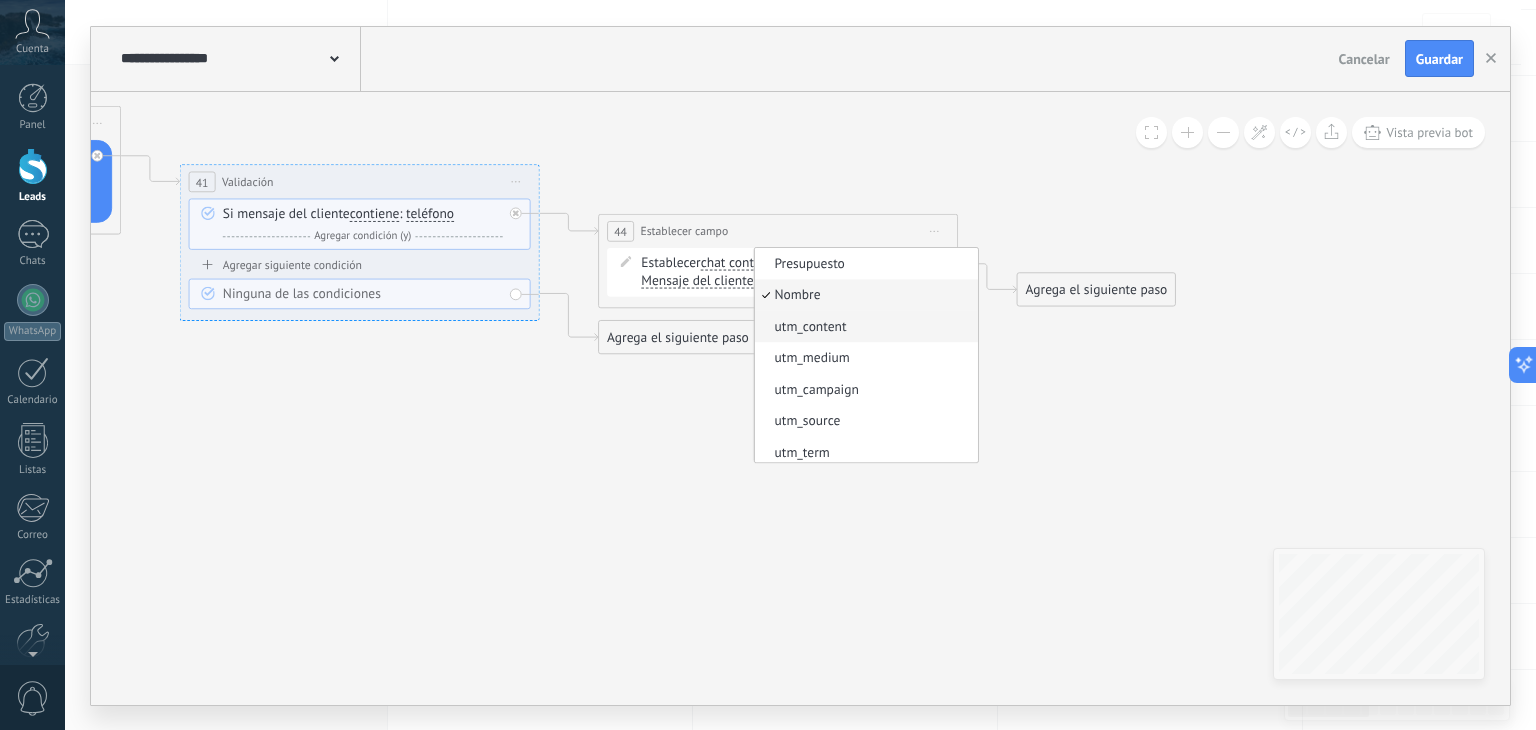 click on "utm_content" at bounding box center (864, 327) 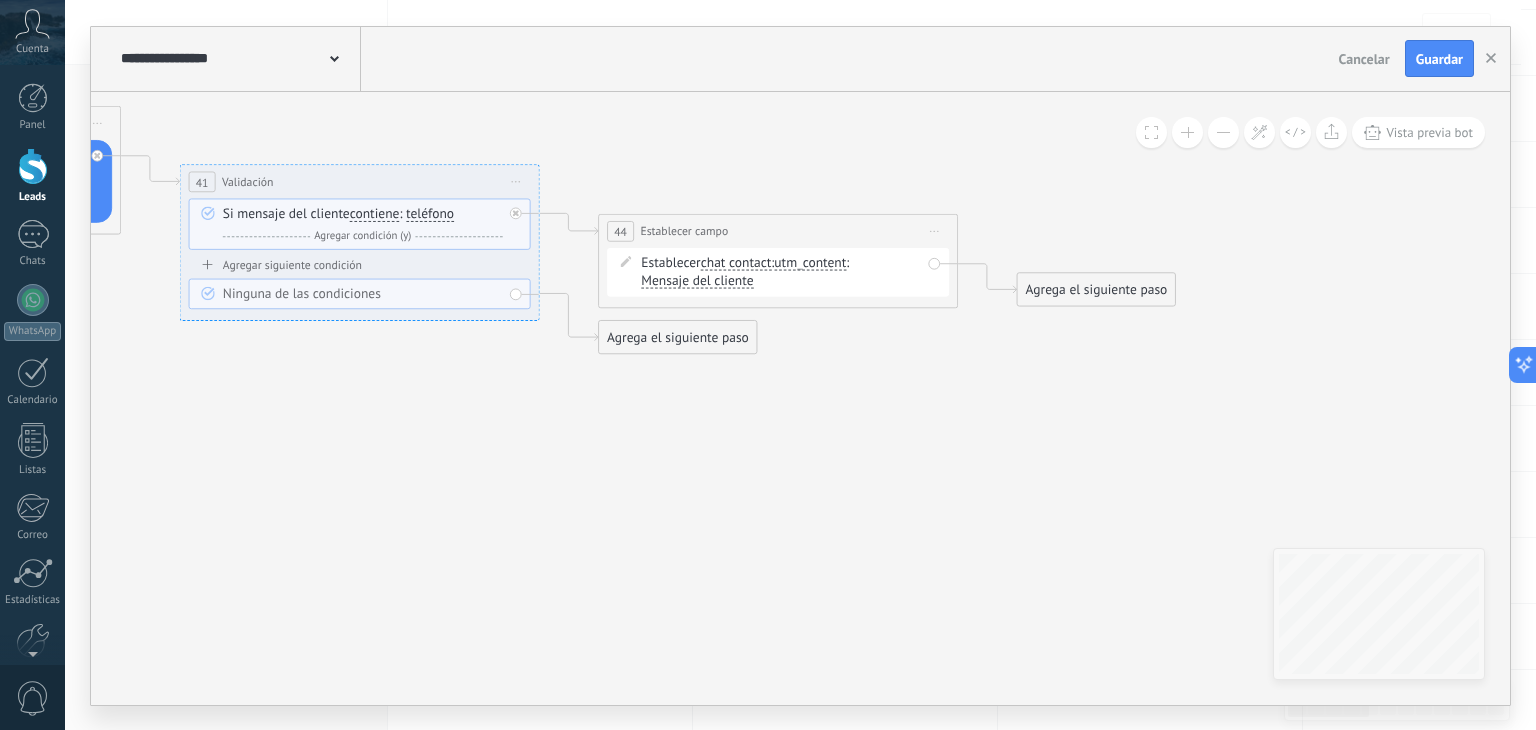 click on "Mensaje del cliente" at bounding box center [697, 281] 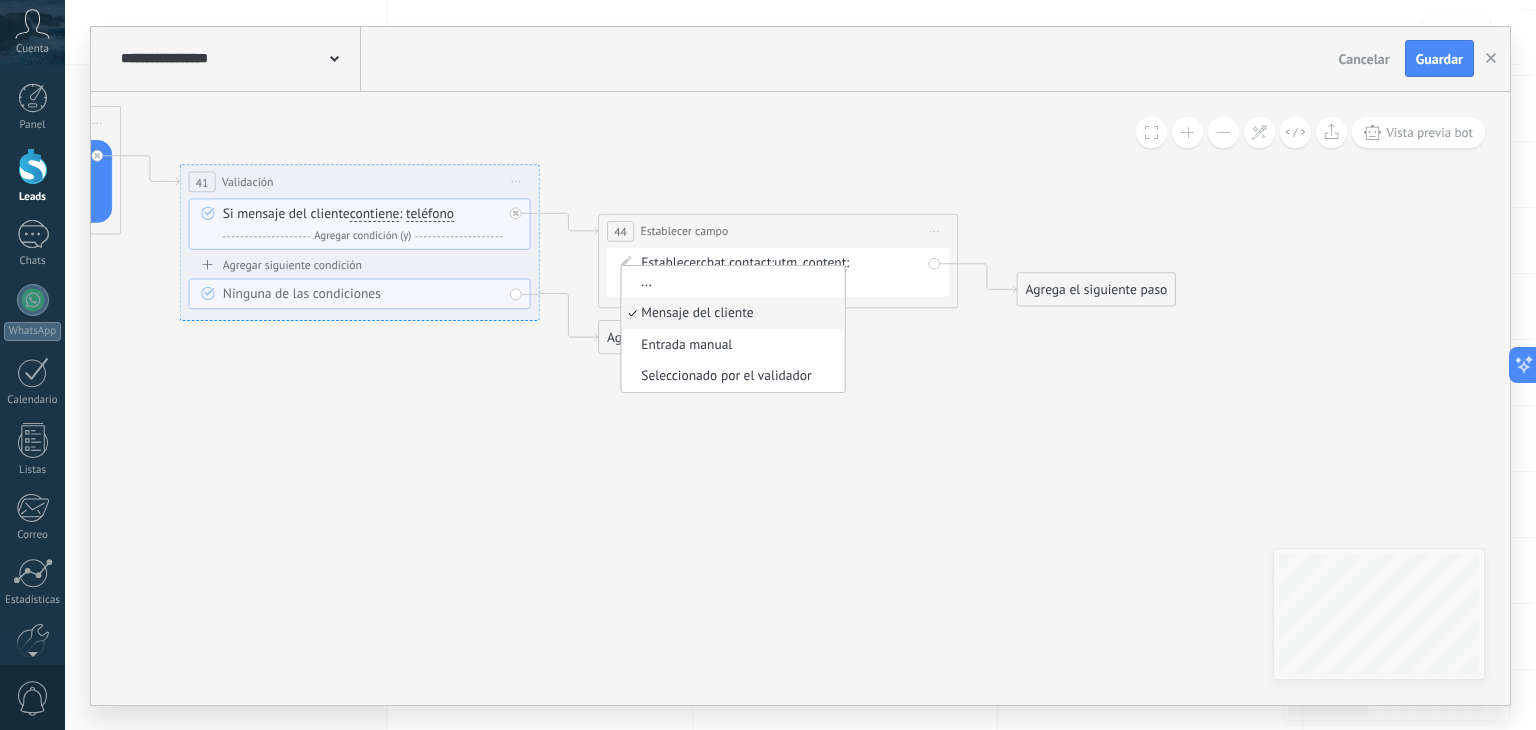 click on "**********" at bounding box center [778, 260] 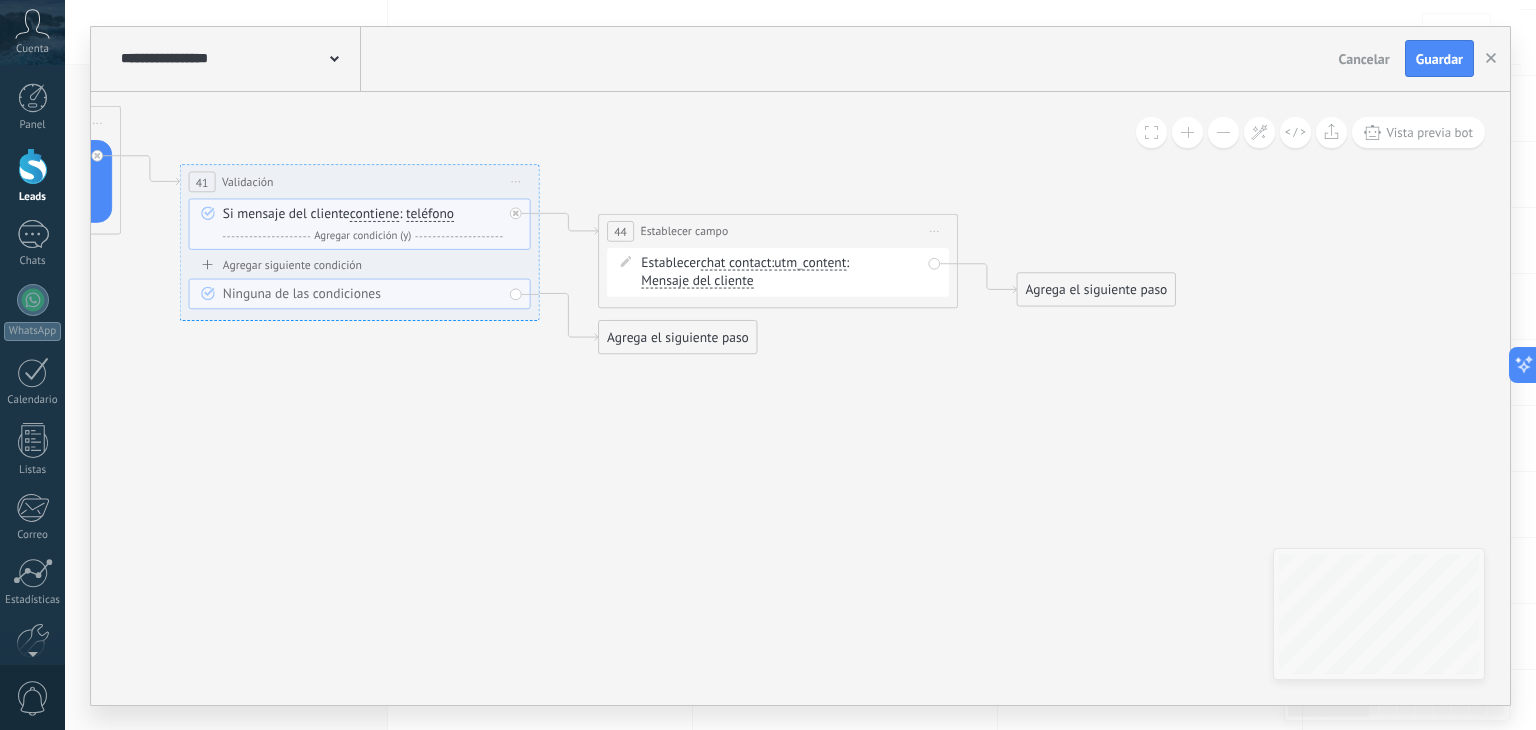 click on "utm_content" at bounding box center [810, 263] 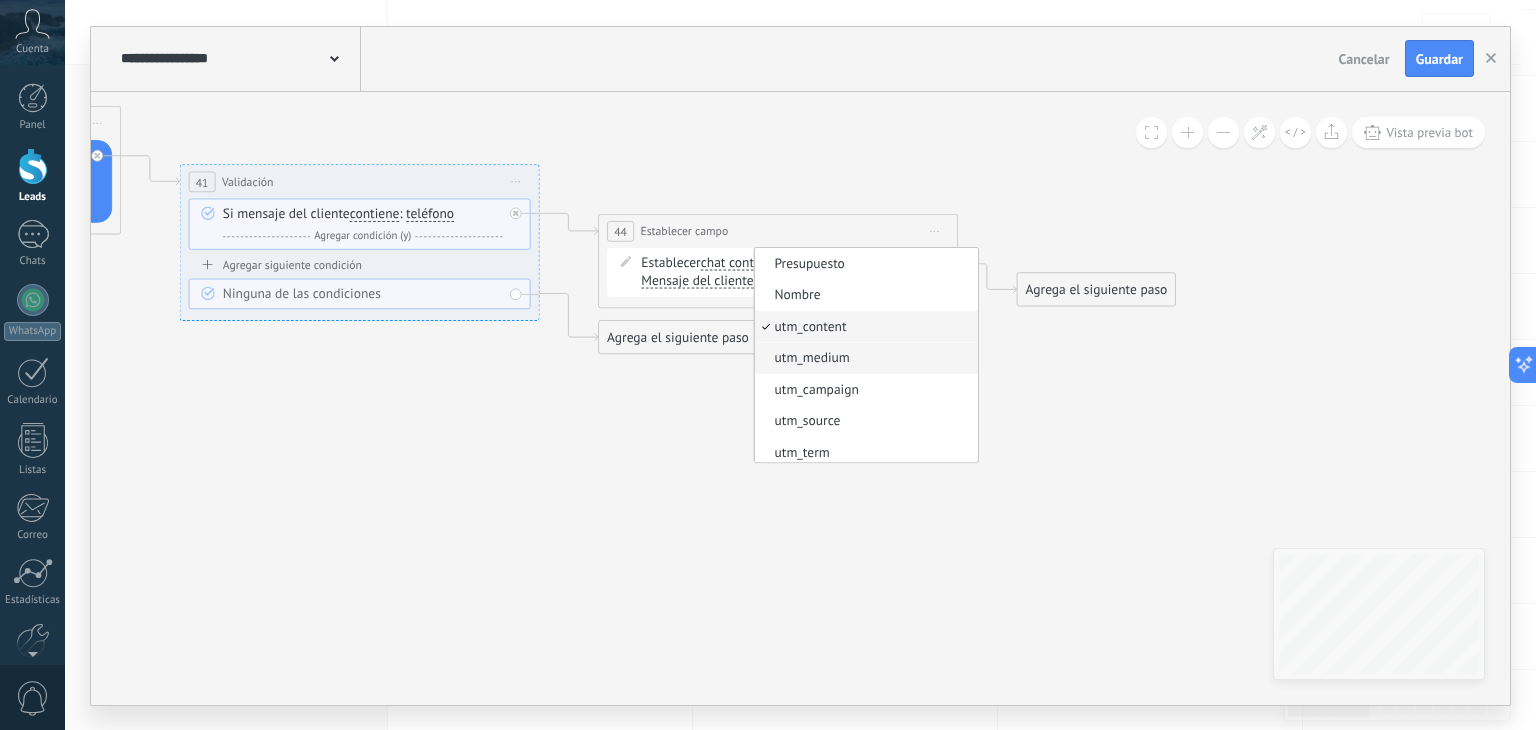 click on "utm_medium" at bounding box center (864, 358) 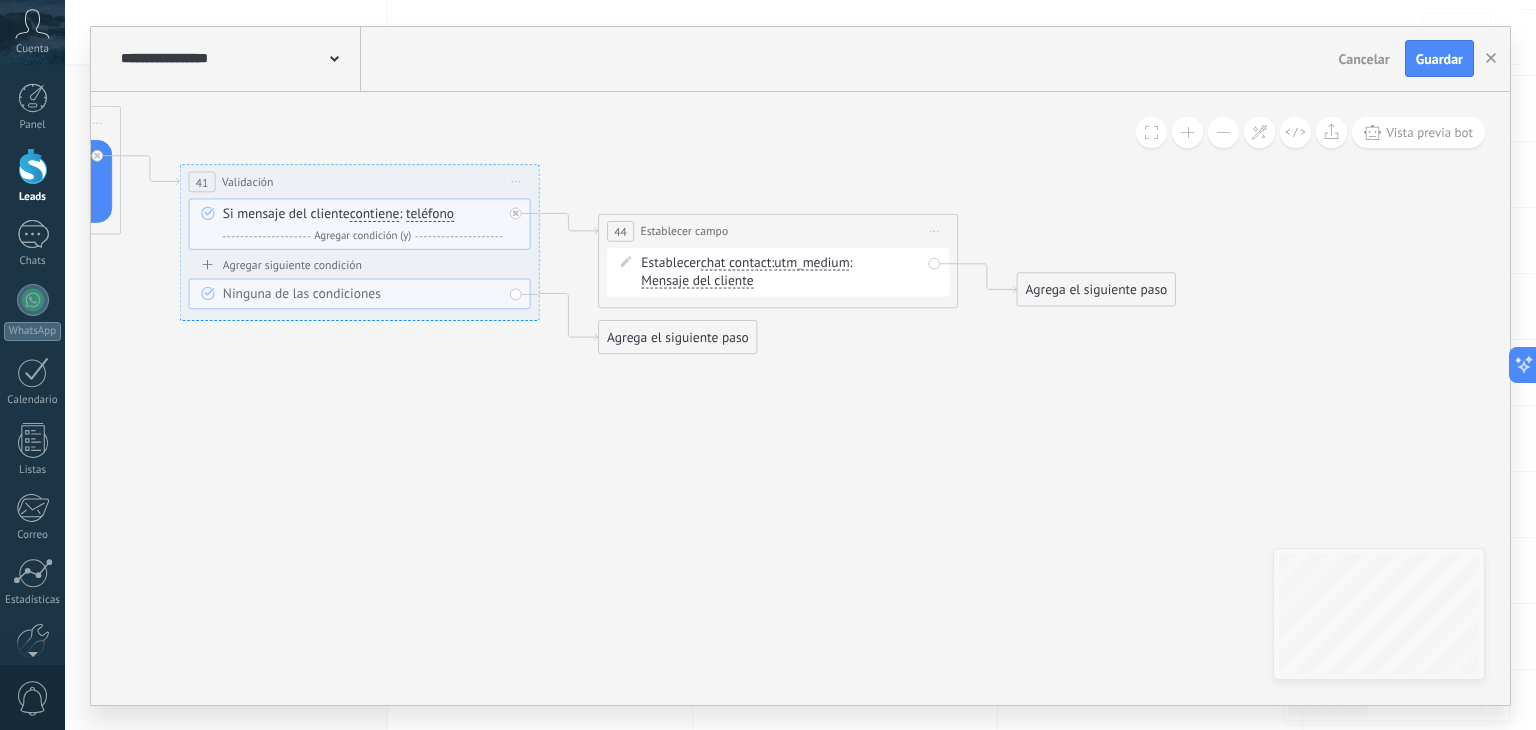 click on "Mensaje del cliente" at bounding box center [697, 281] 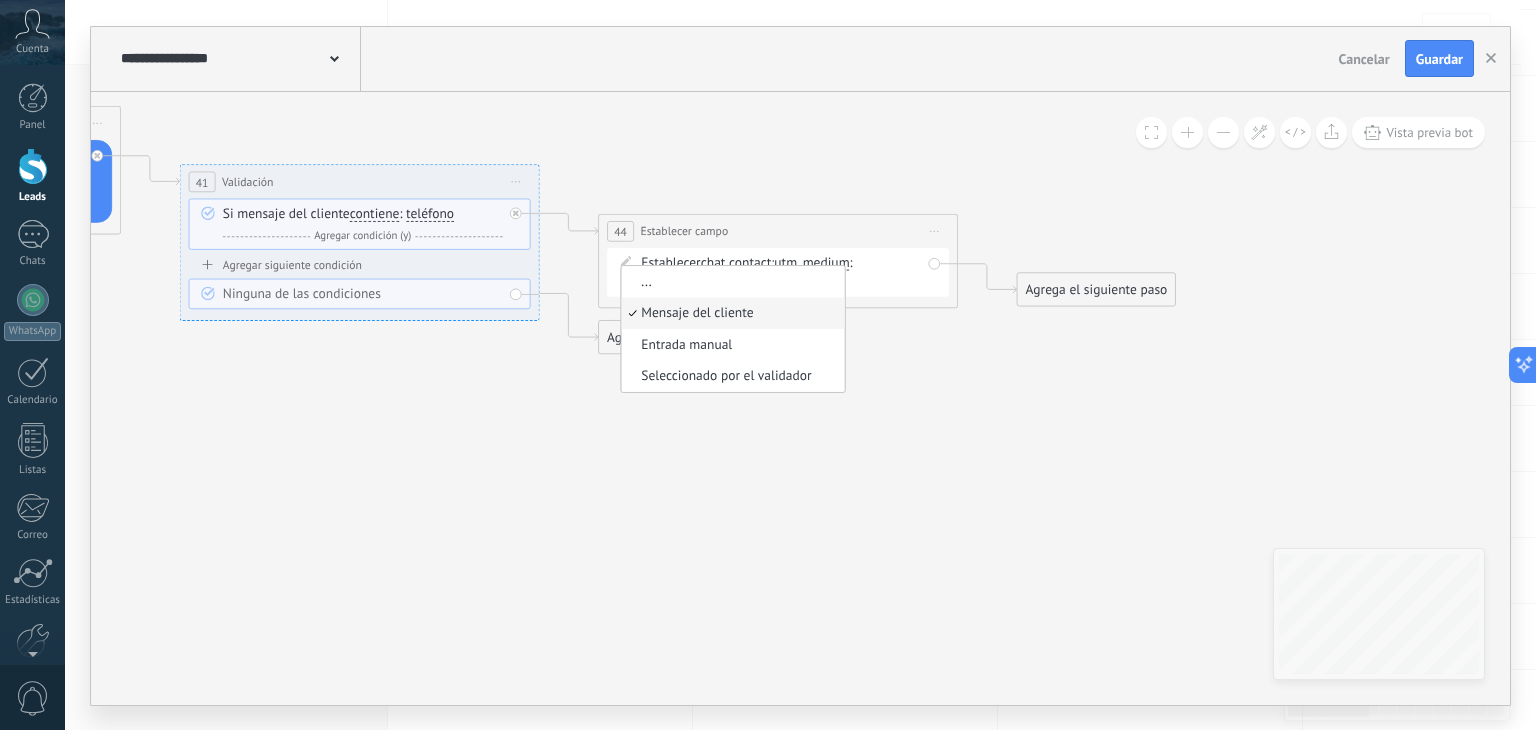 click on "Establecer
chat contact
chat contact
all contacts
main contact
lead
empresa
conversation
chat contact
chat contact
all contacts
main contact" at bounding box center (781, 272) 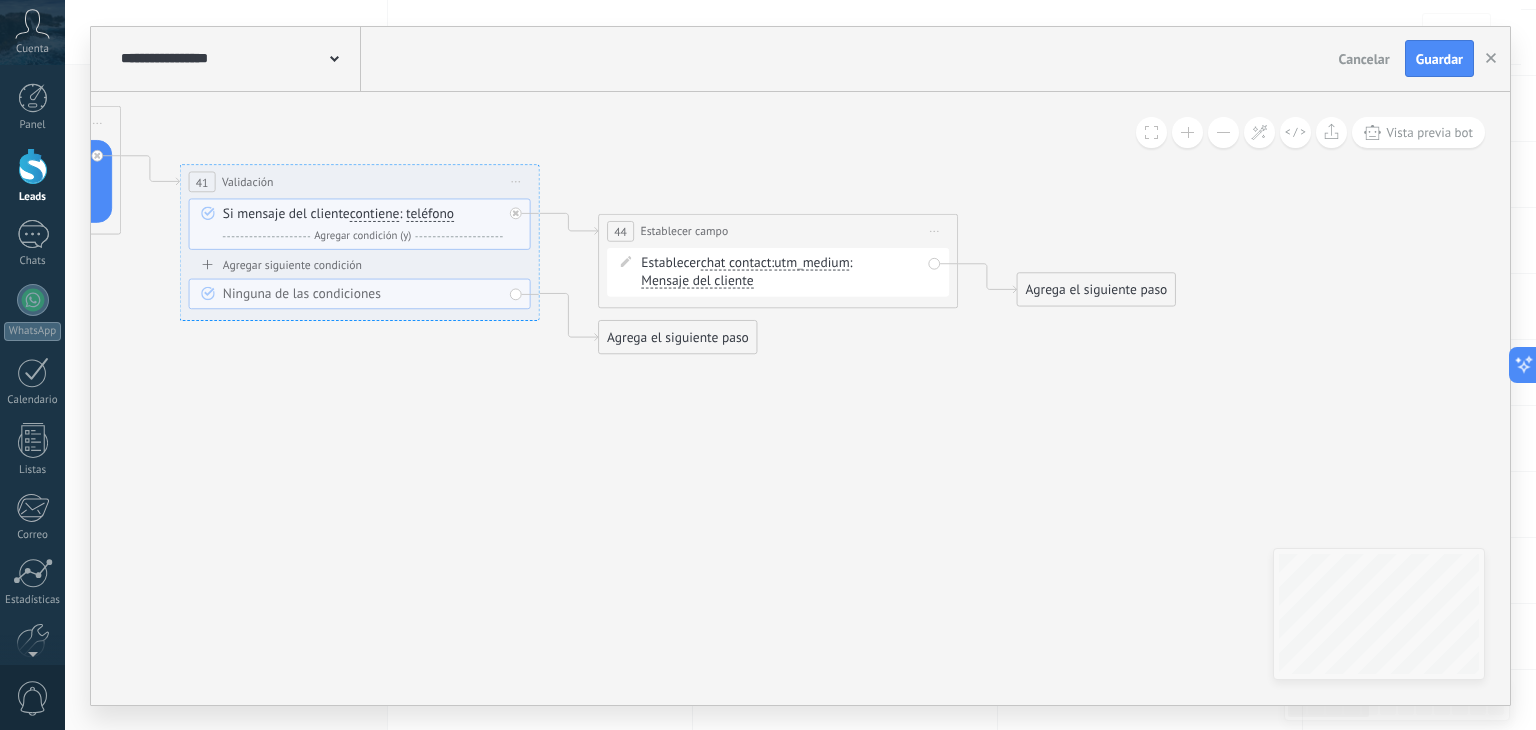 click on "utm_medium" at bounding box center [811, 263] 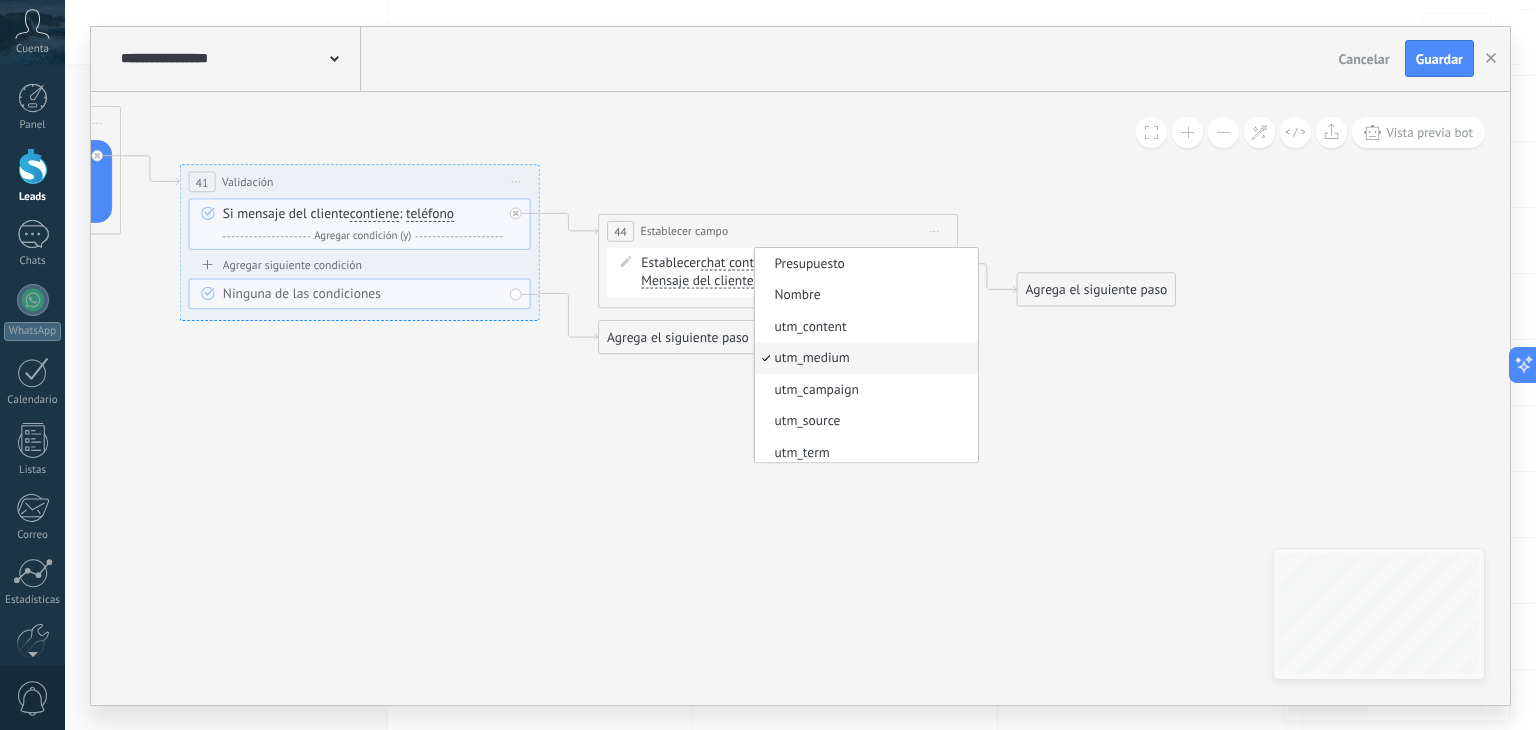 click 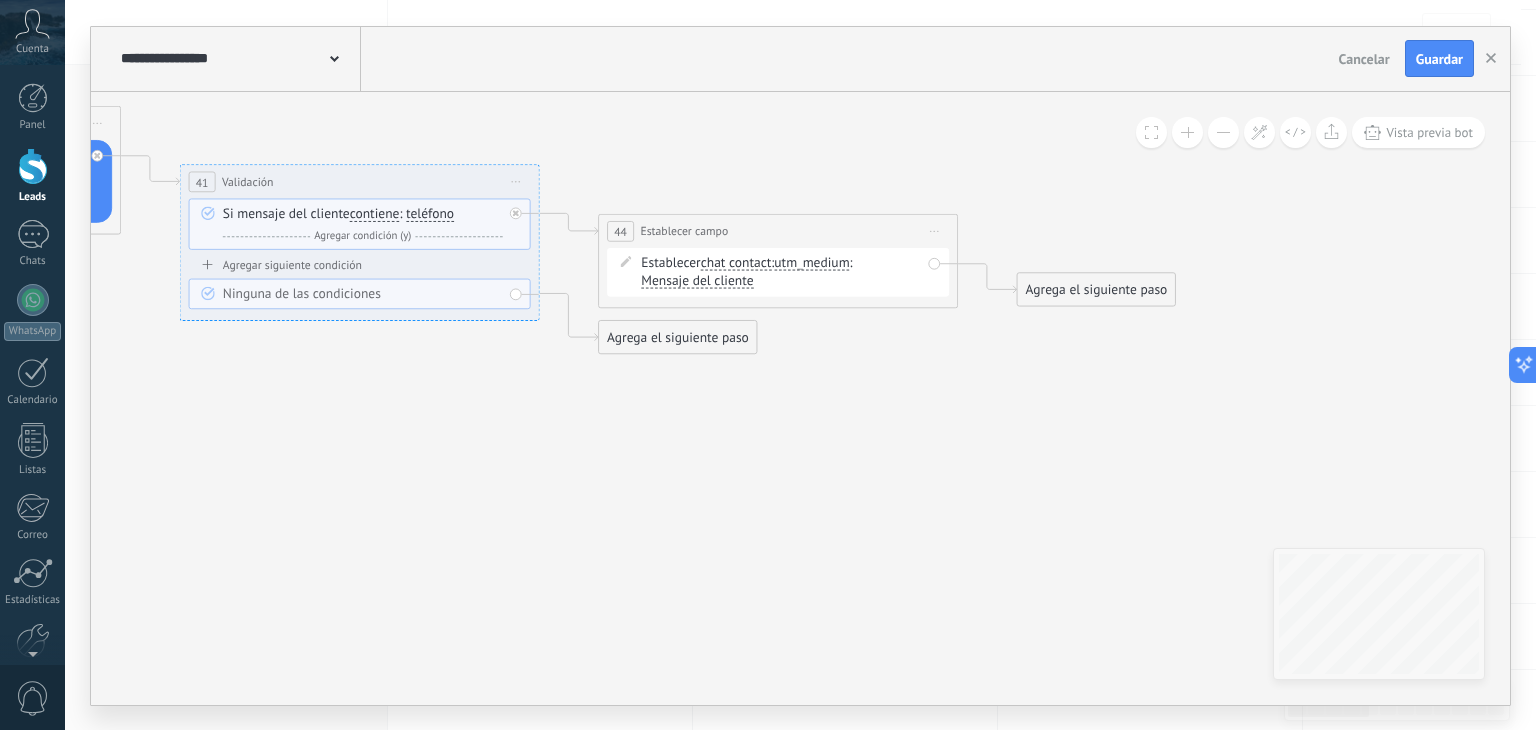 click on "Iniciar vista previa aquí
Cambiar nombre
Duplicar
Borrar" at bounding box center (934, 231) 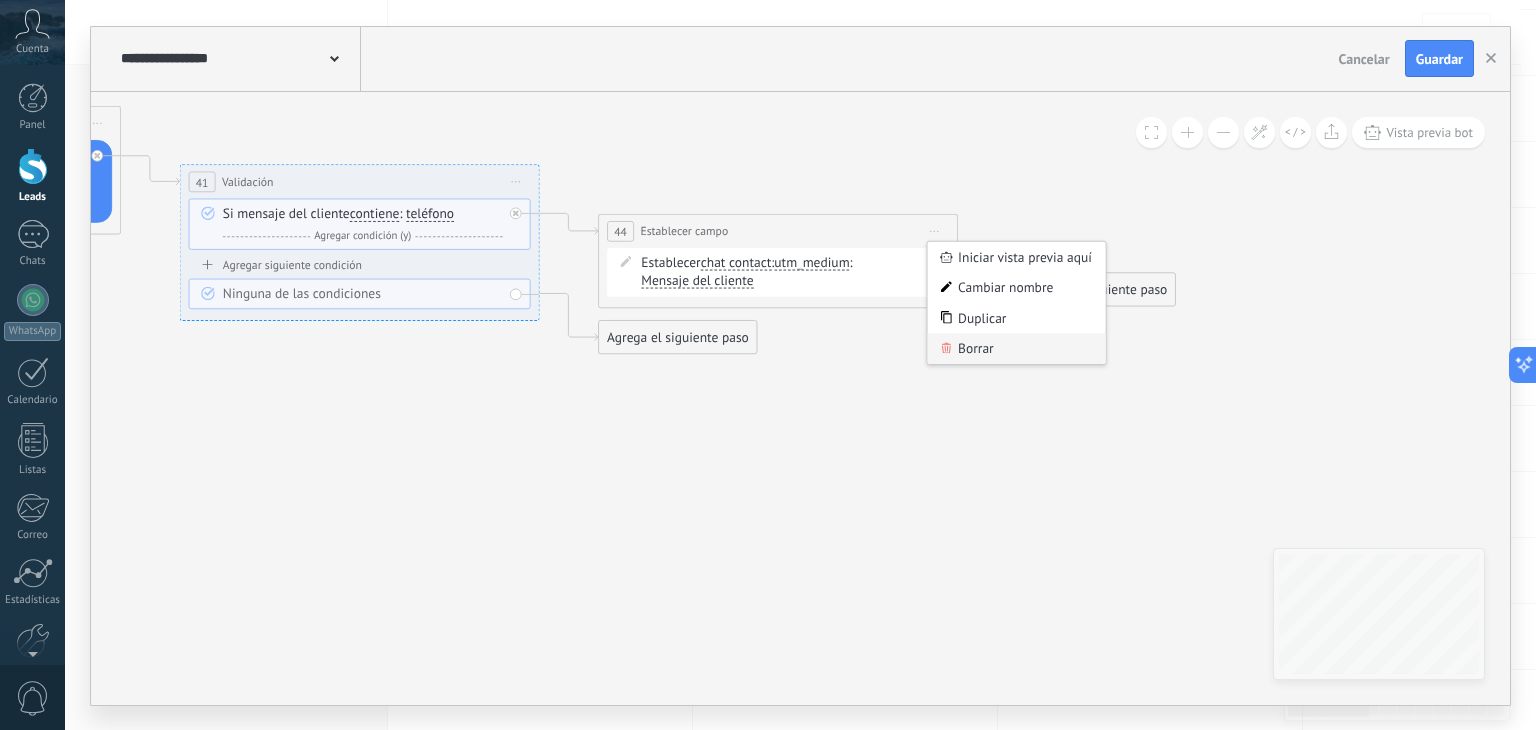 click on "Borrar" at bounding box center (1017, 348) 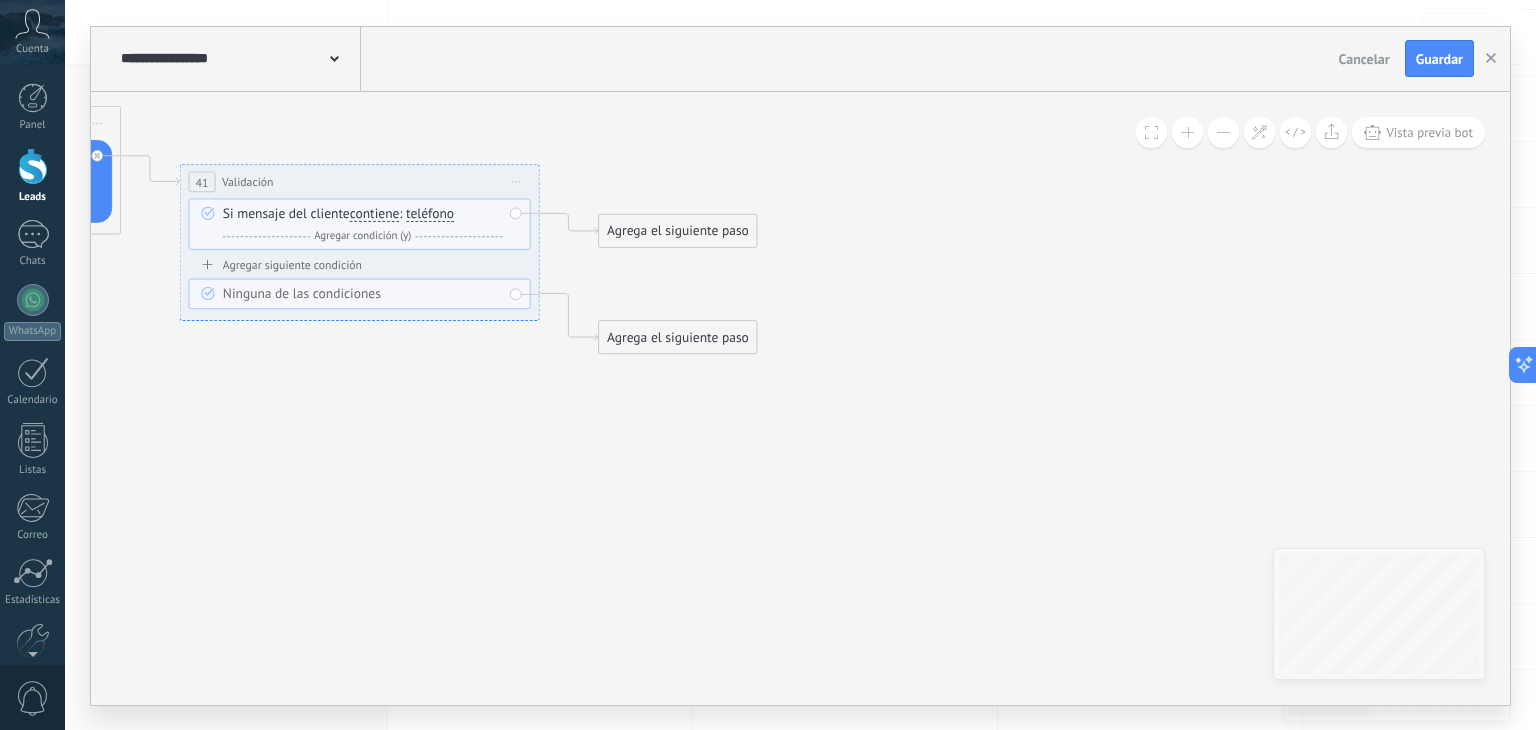 click on "Agrega el siguiente paso" at bounding box center [678, 231] 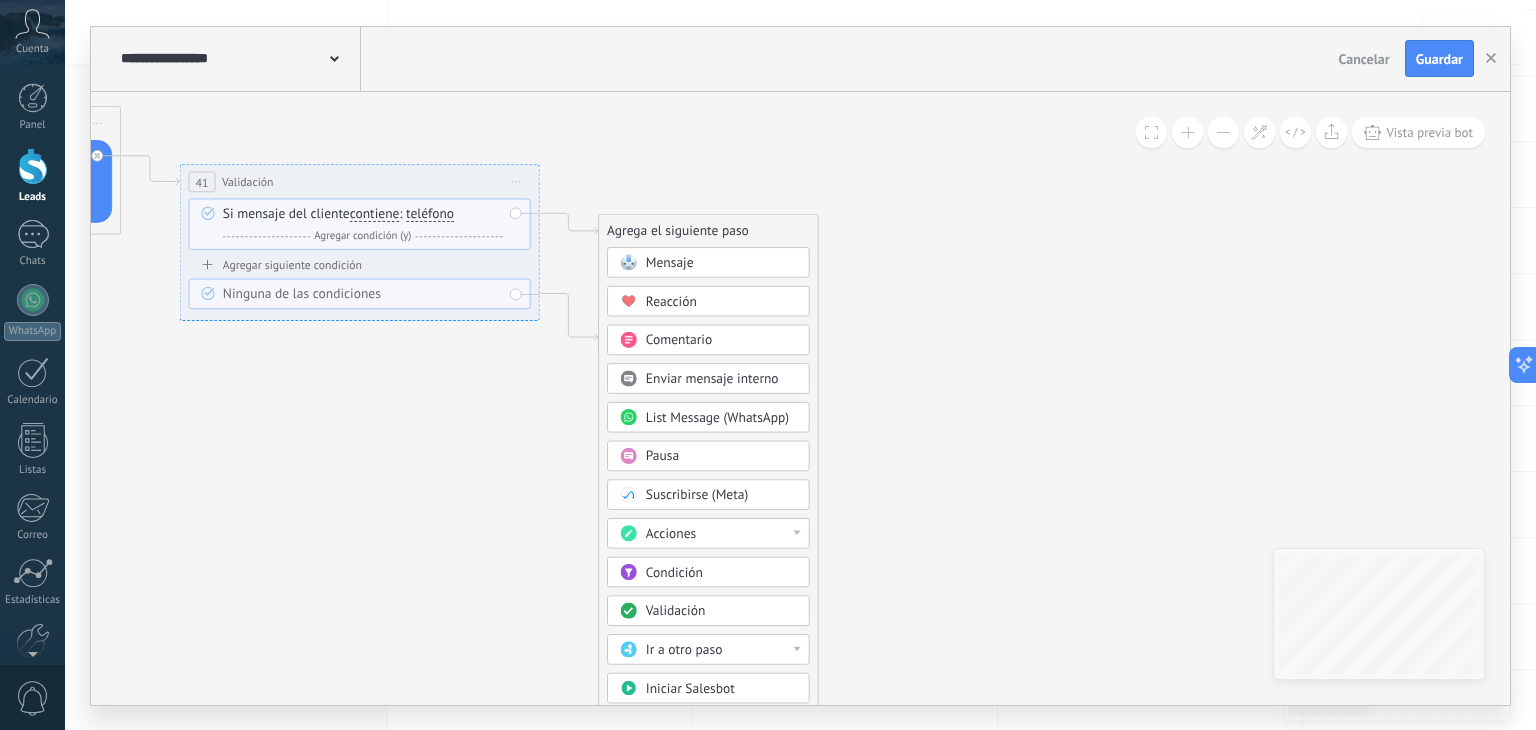 click on "Comentario" at bounding box center [679, 339] 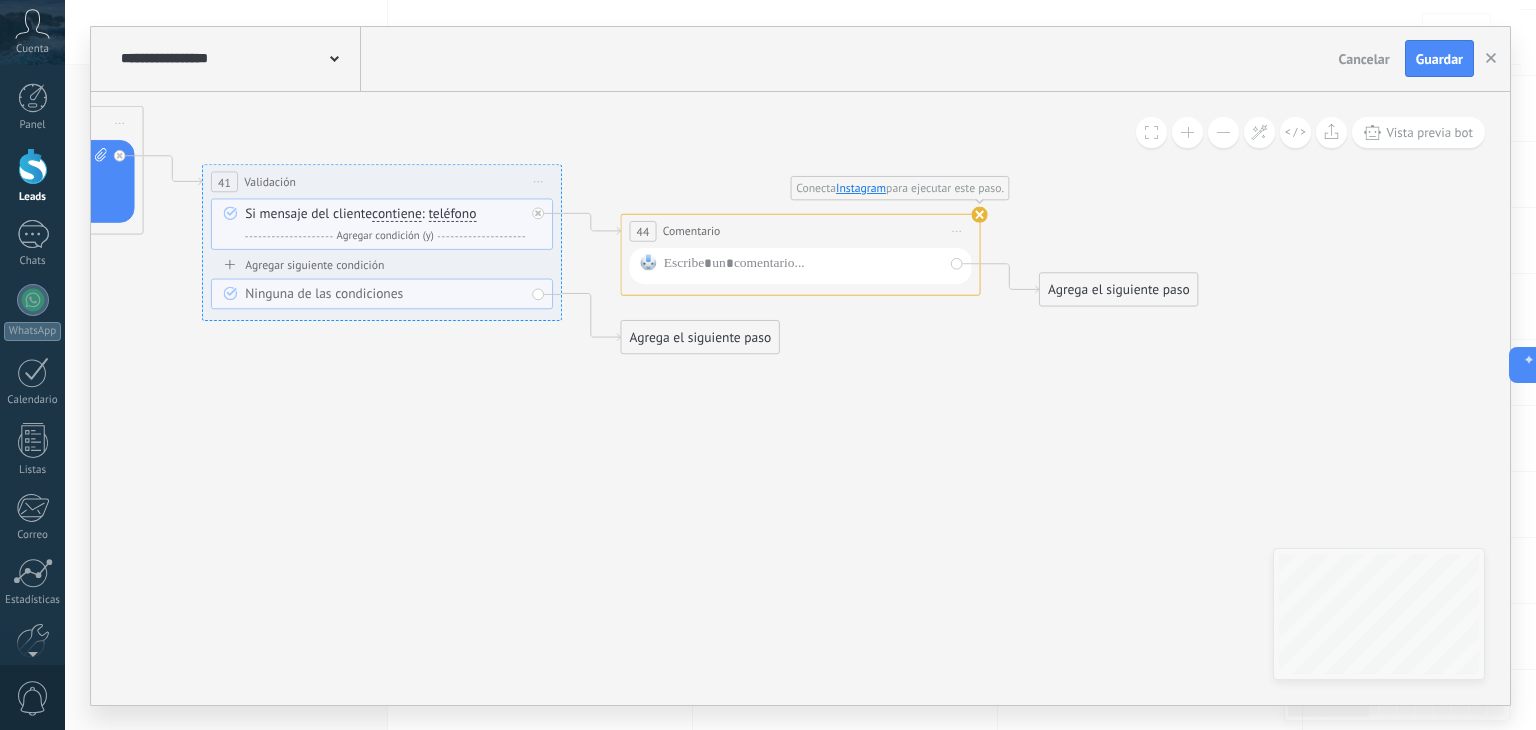 click on "Iniciar vista previa aquí
Cambiar nombre
Duplicar
Borrar" at bounding box center [957, 231] 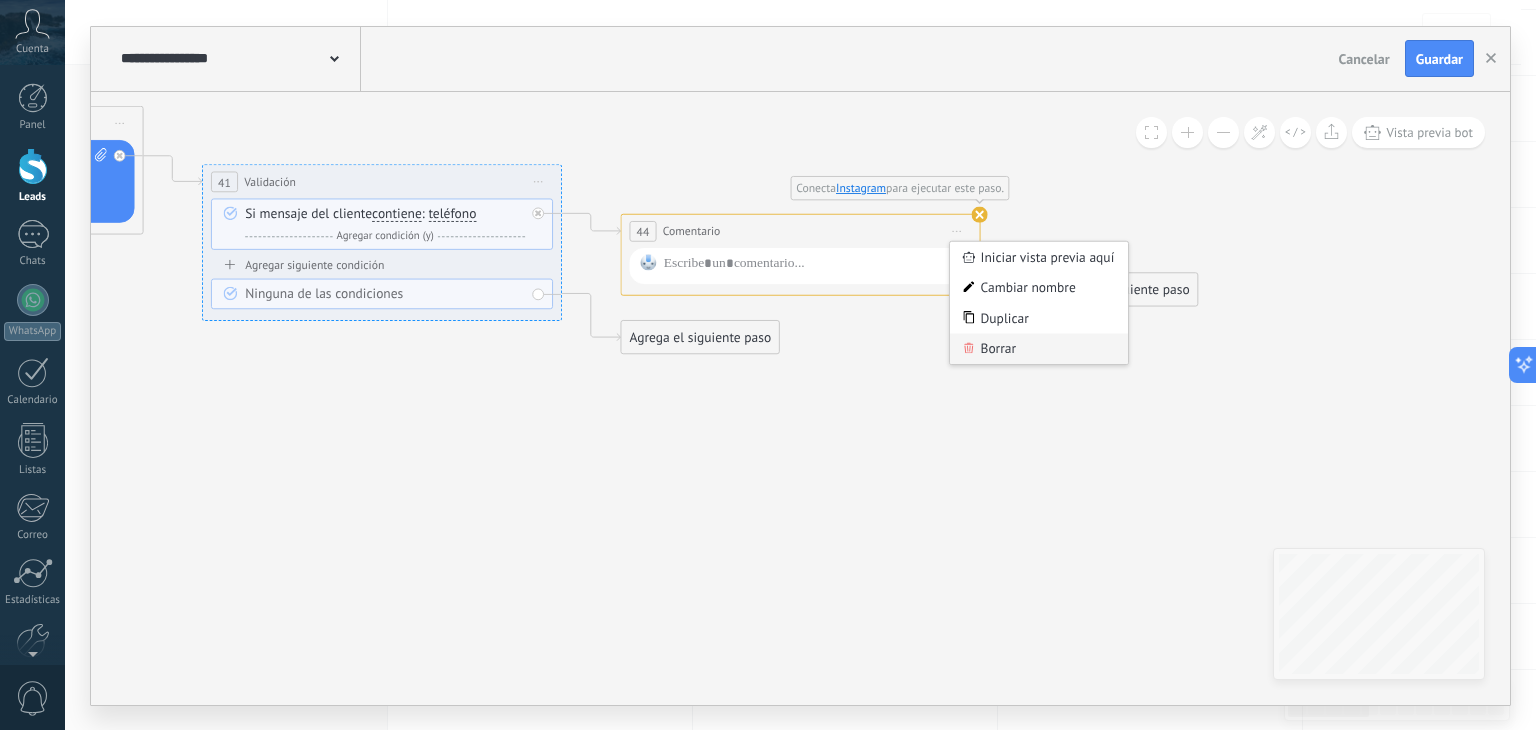 click on "Borrar" at bounding box center [1039, 348] 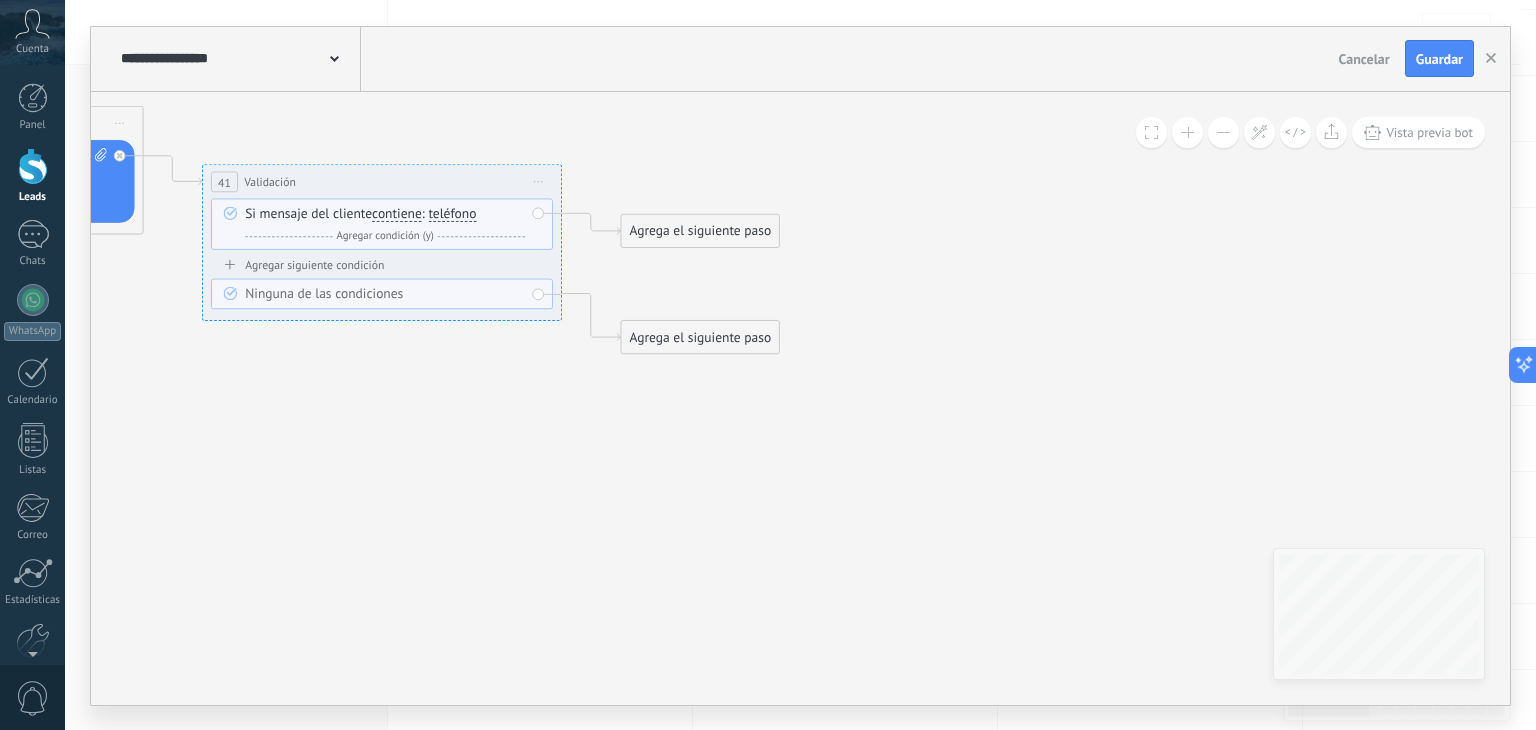 click on "Agrega el siguiente paso" at bounding box center [700, 231] 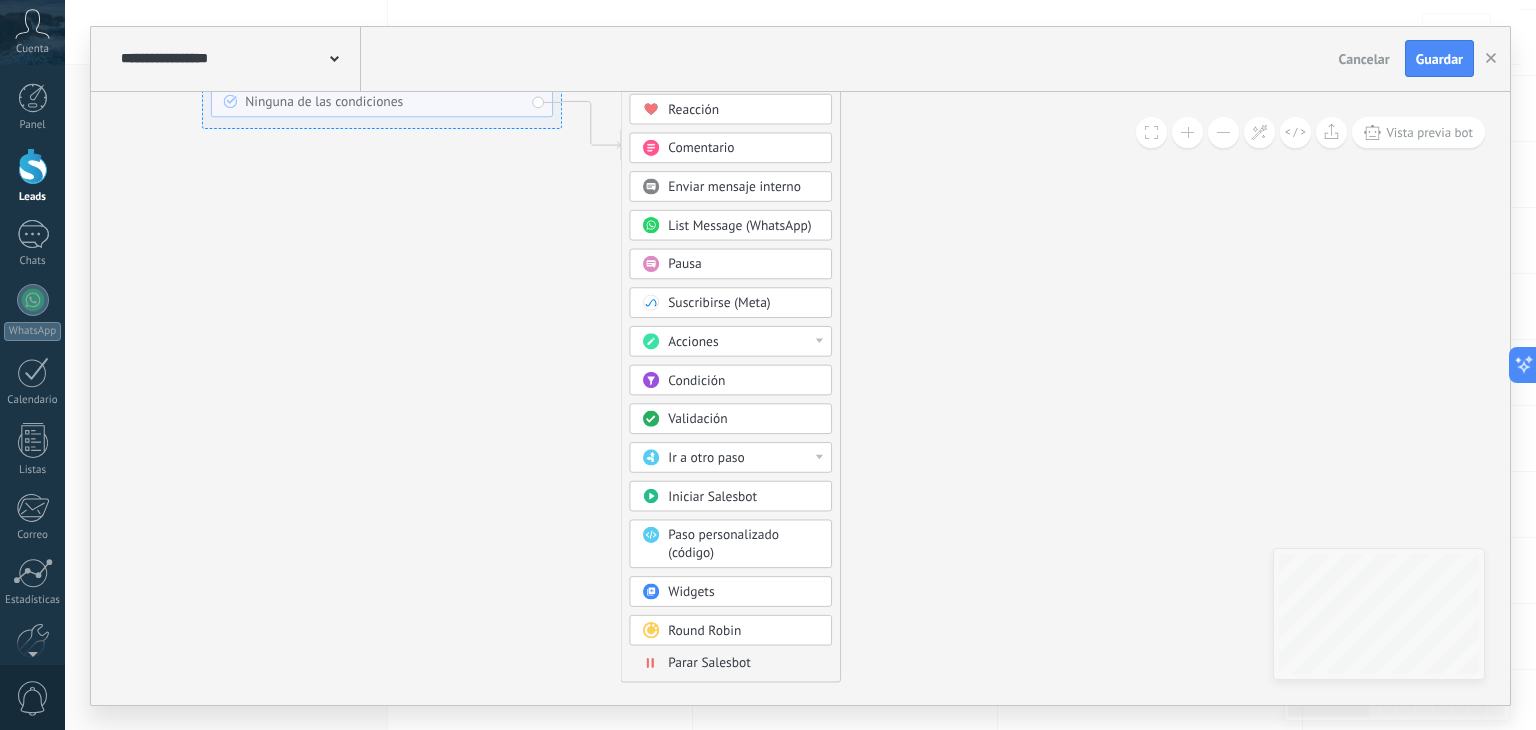 click on "Acciones" at bounding box center (743, 342) 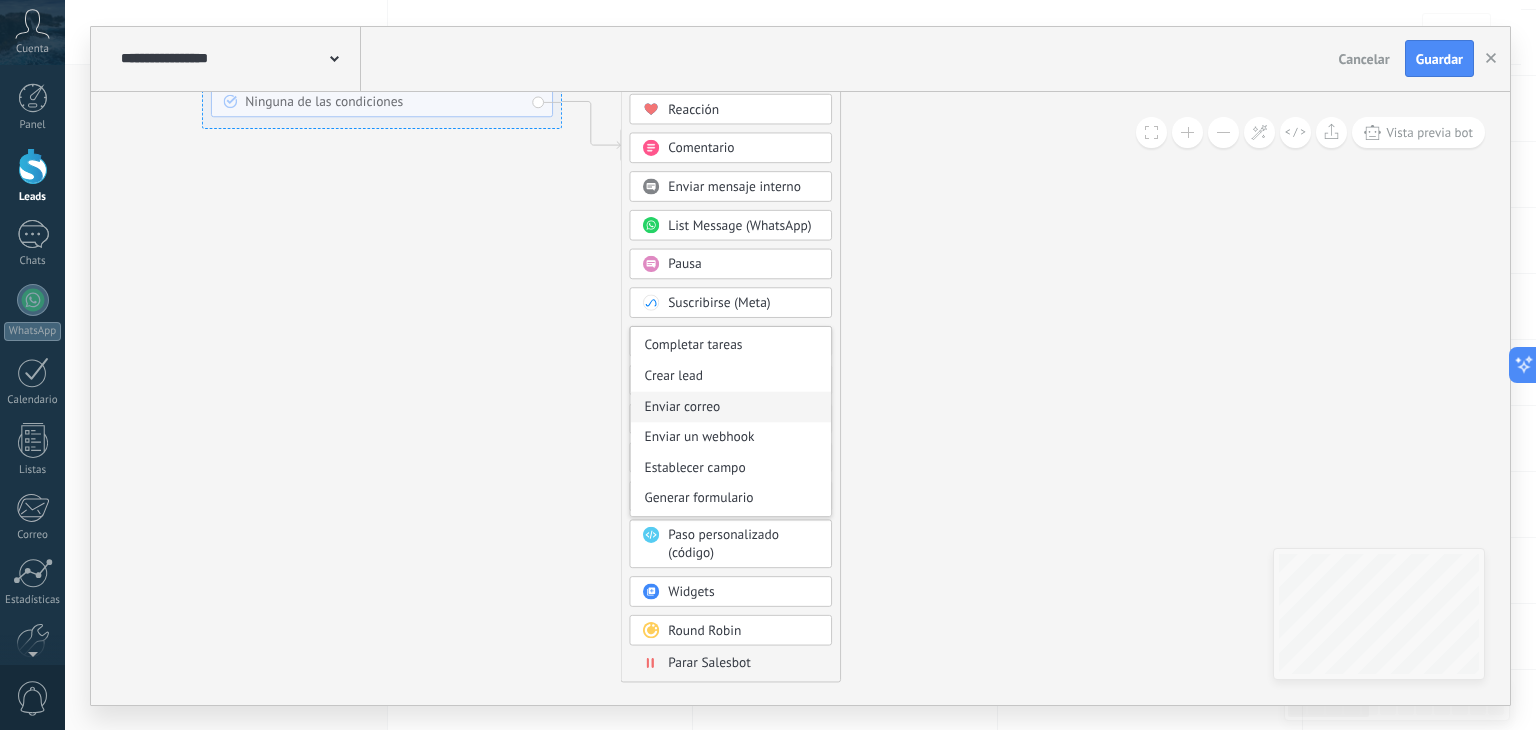 scroll, scrollTop: 265, scrollLeft: 0, axis: vertical 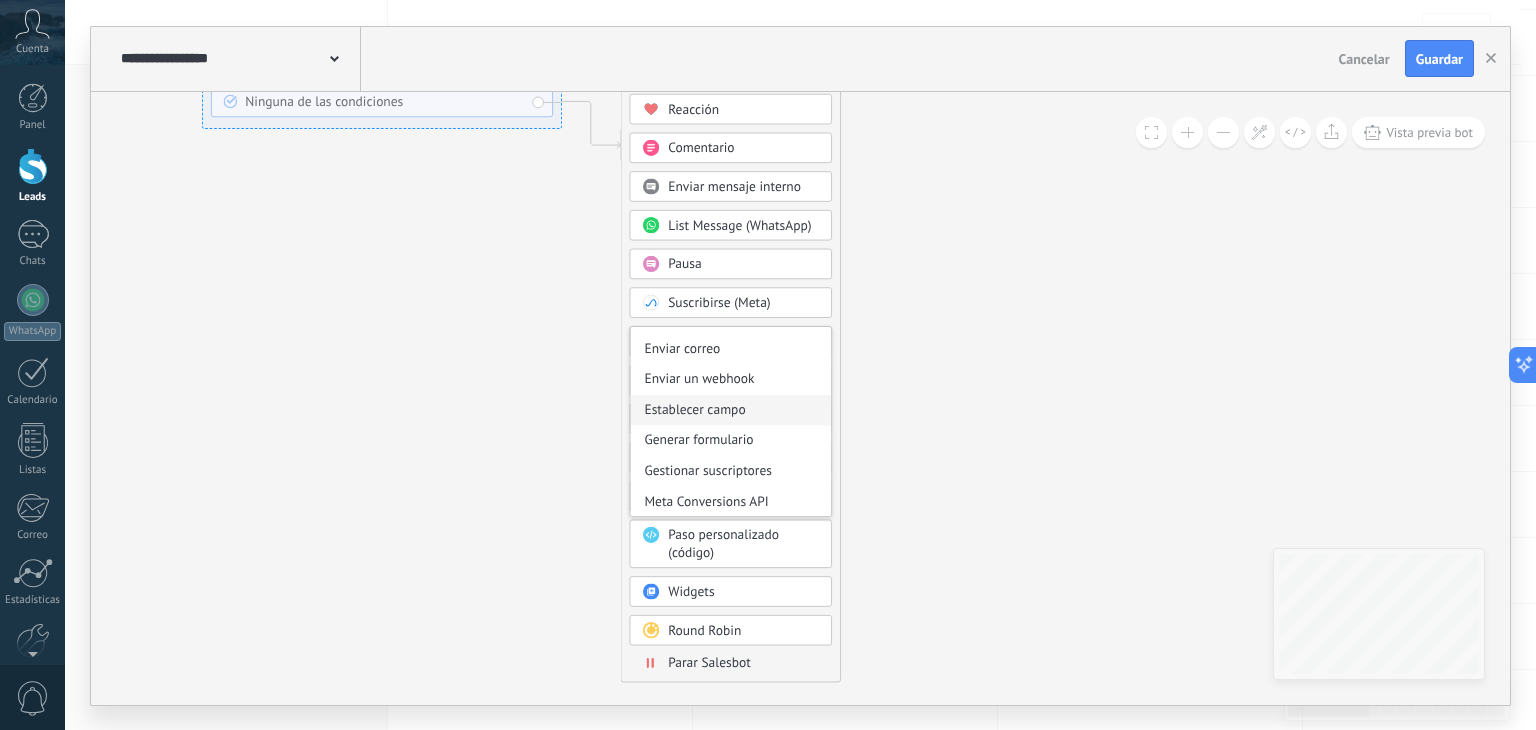 click on "Establecer campo" at bounding box center (730, 409) 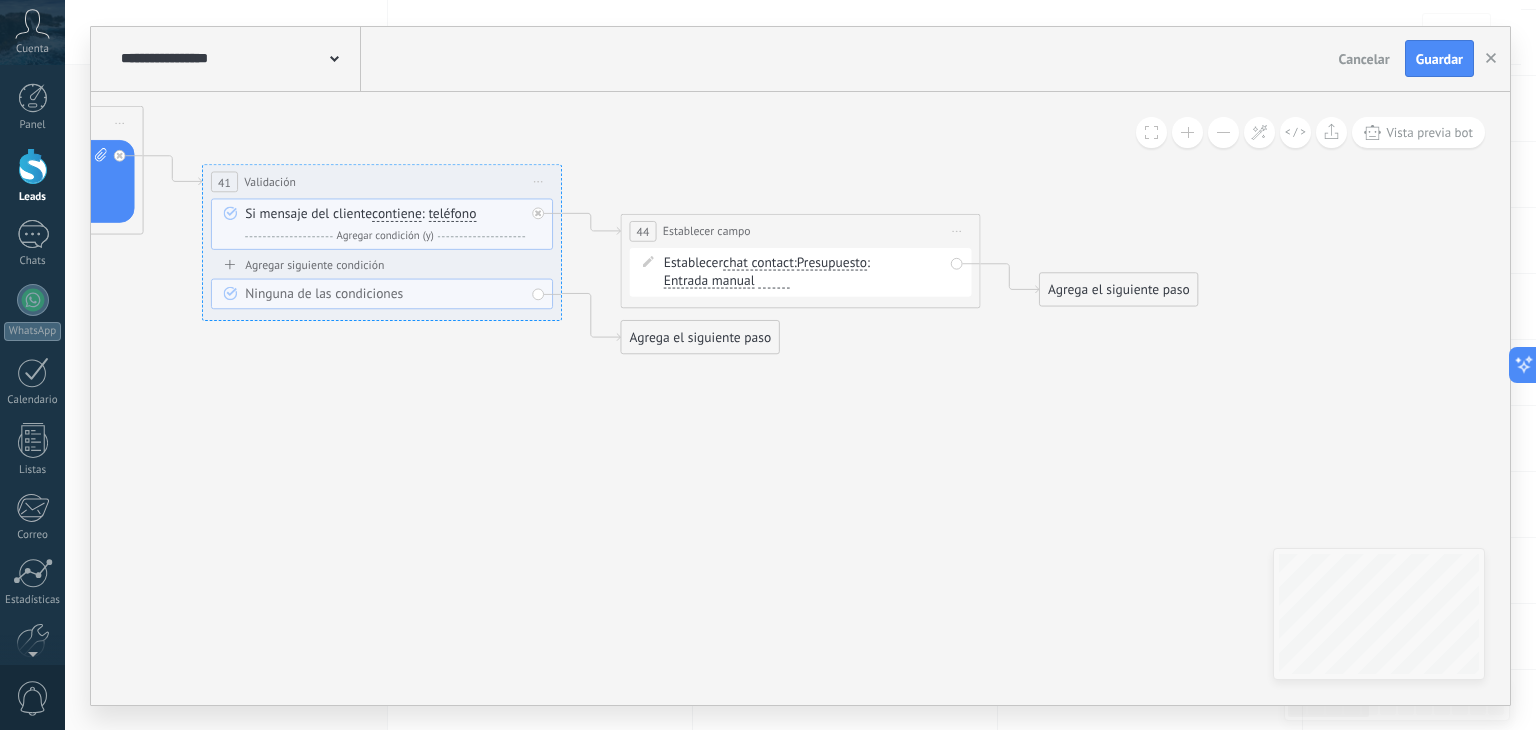 click on "Presupuesto" at bounding box center [832, 263] 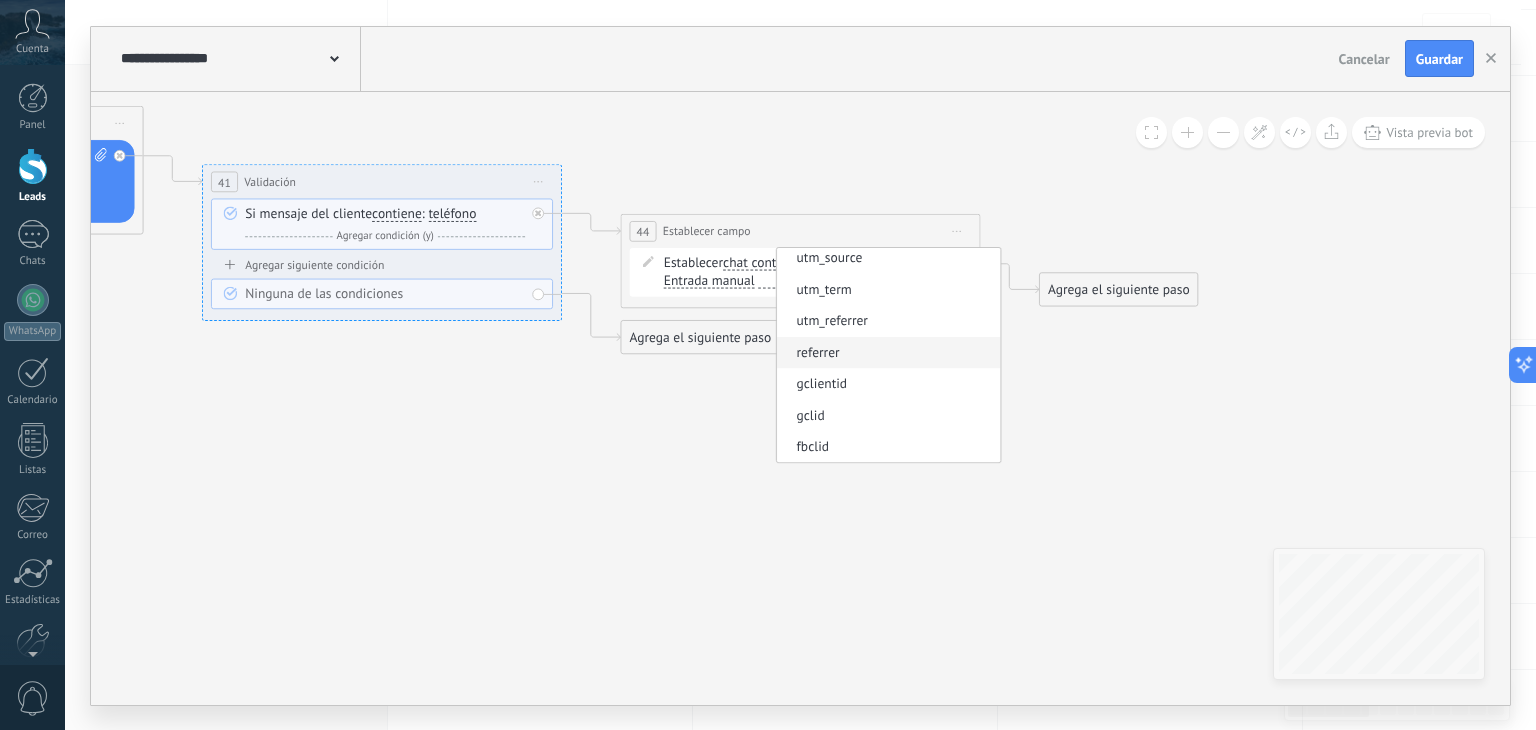 scroll, scrollTop: 0, scrollLeft: 0, axis: both 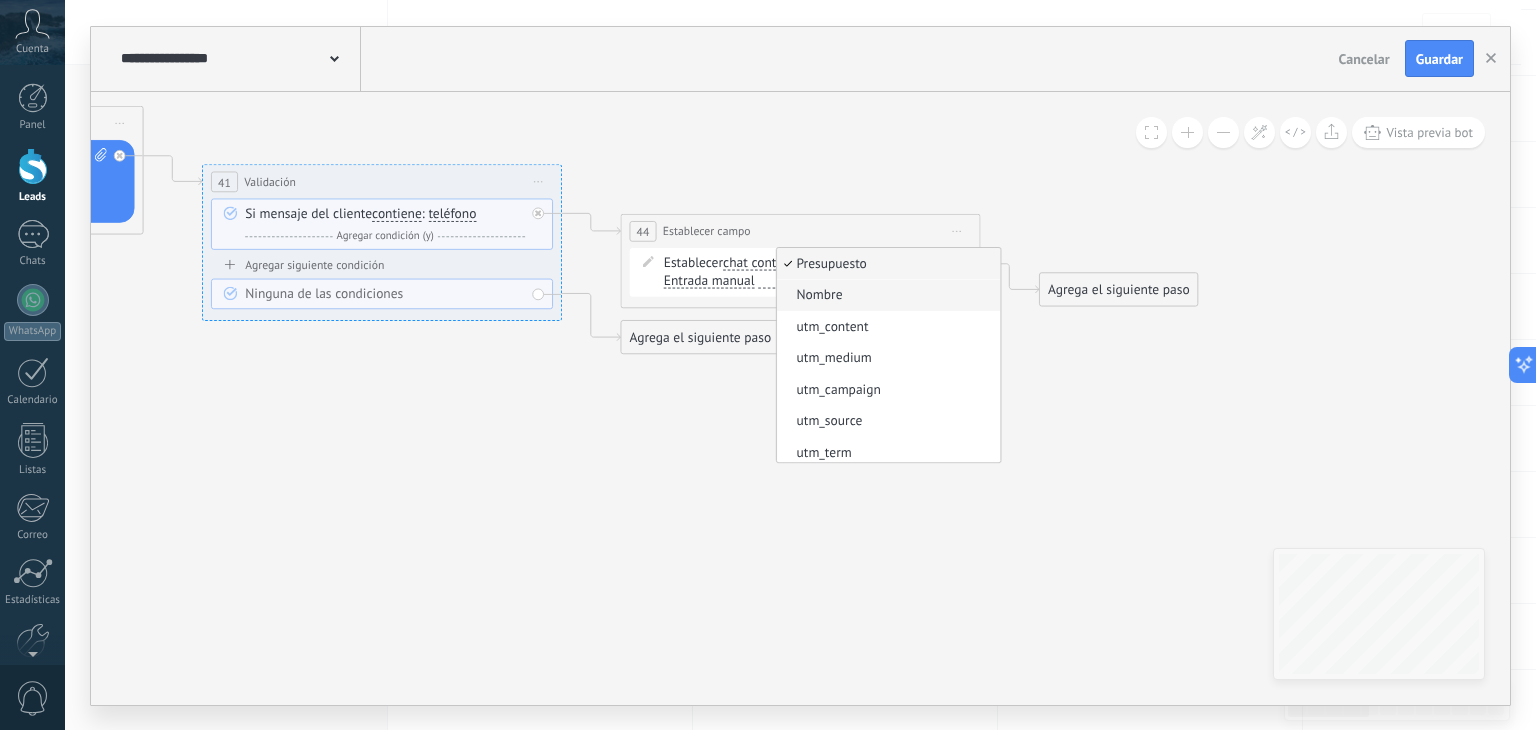 click on "Nombre" at bounding box center (886, 295) 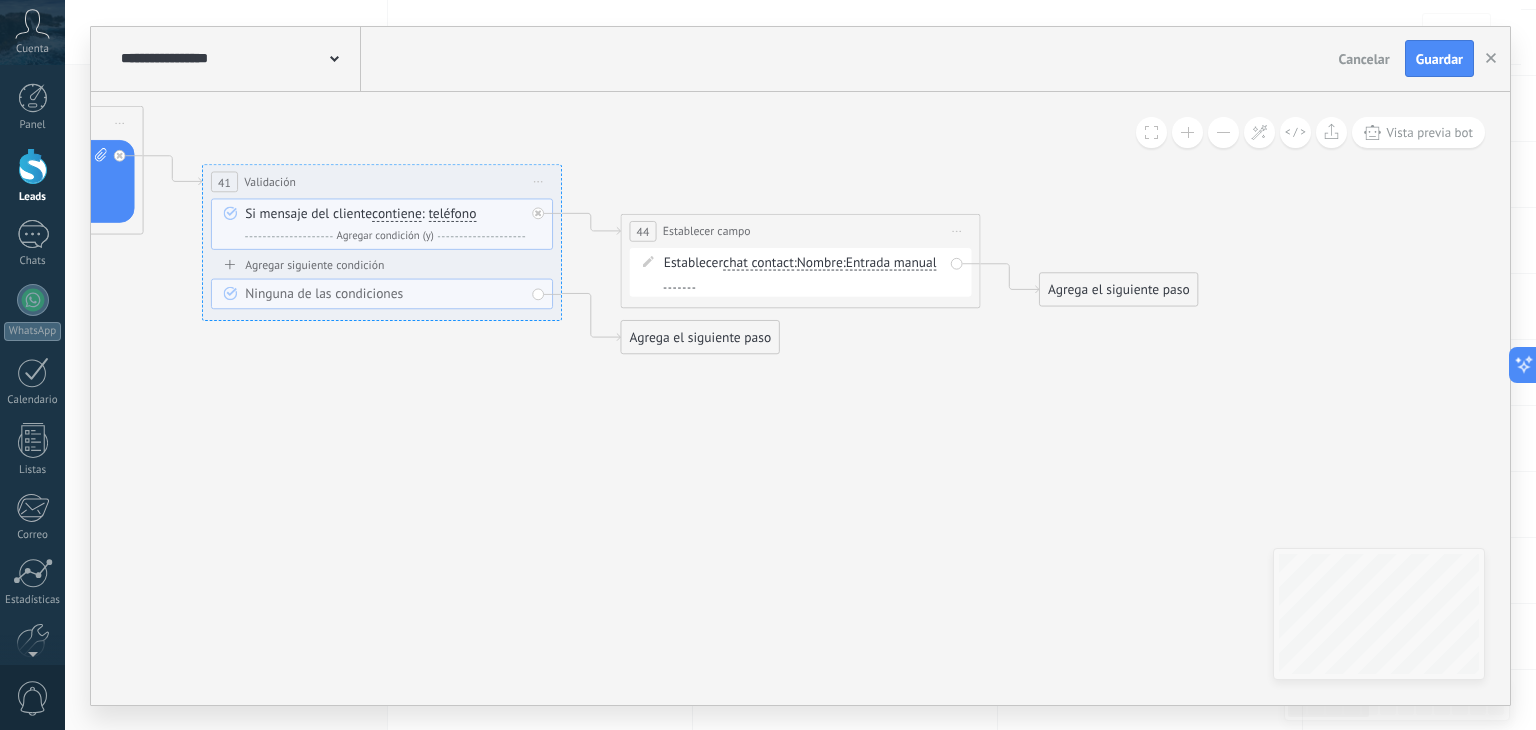 click on "Entrada manual" at bounding box center (891, 263) 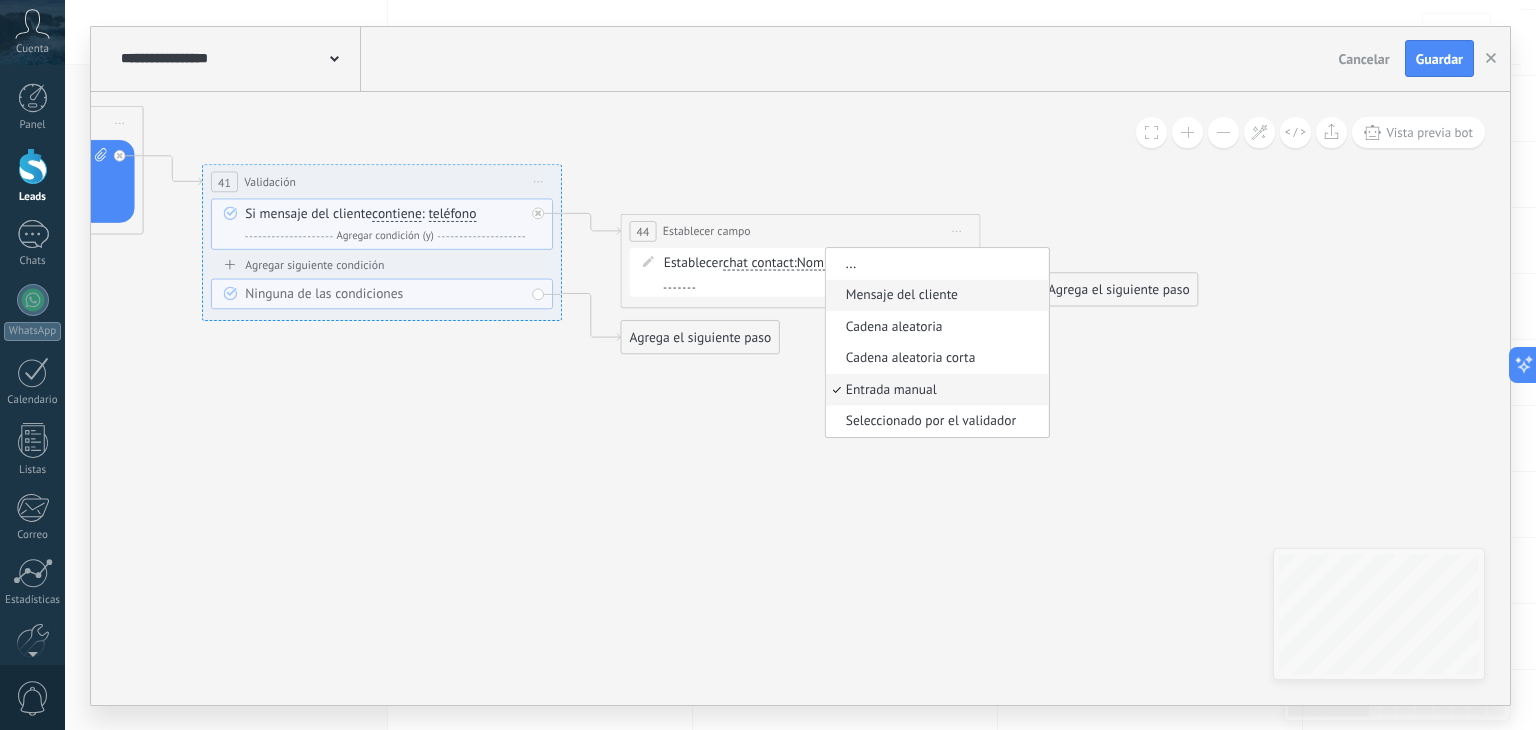click on "Mensaje del cliente" at bounding box center [935, 295] 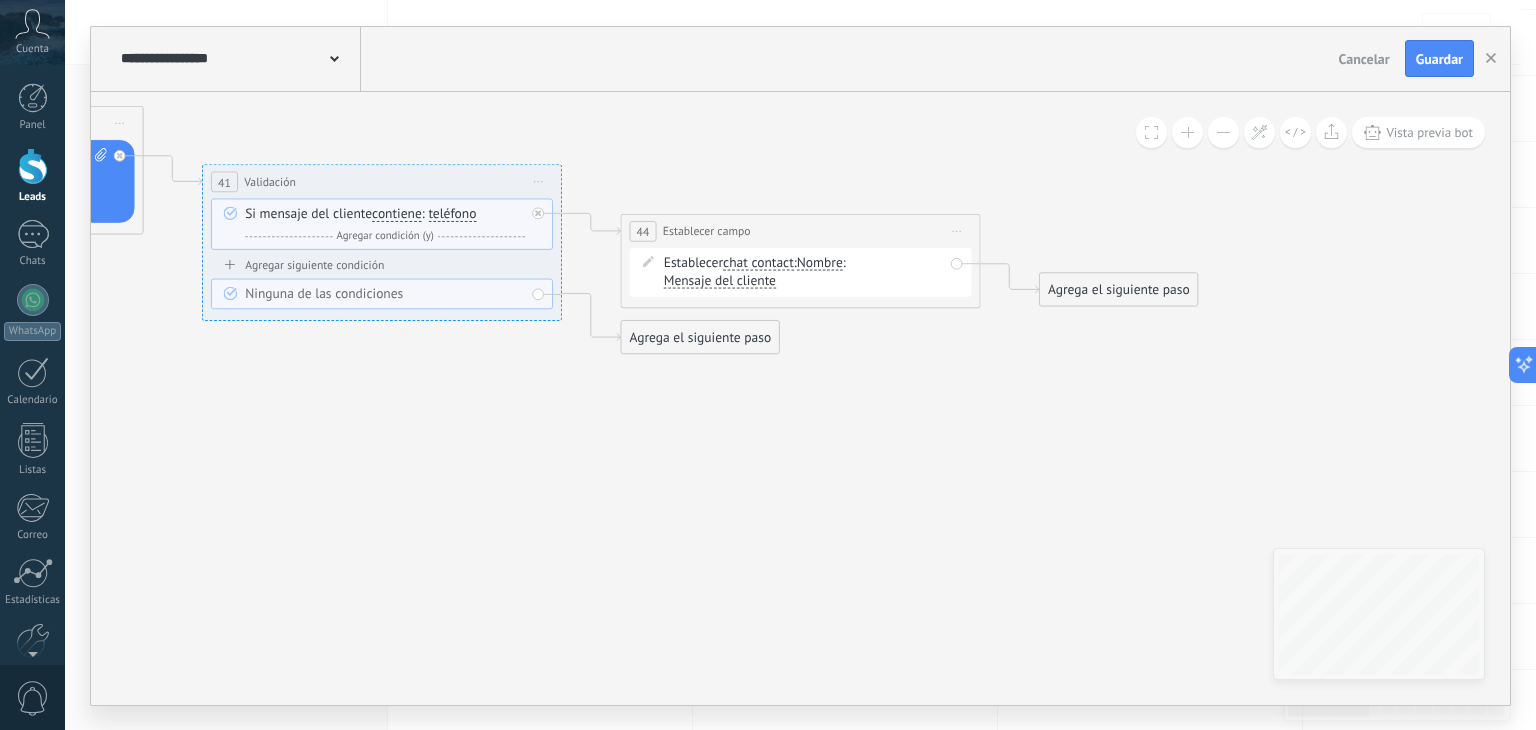click on "Agrega el siguiente paso" at bounding box center [1119, 290] 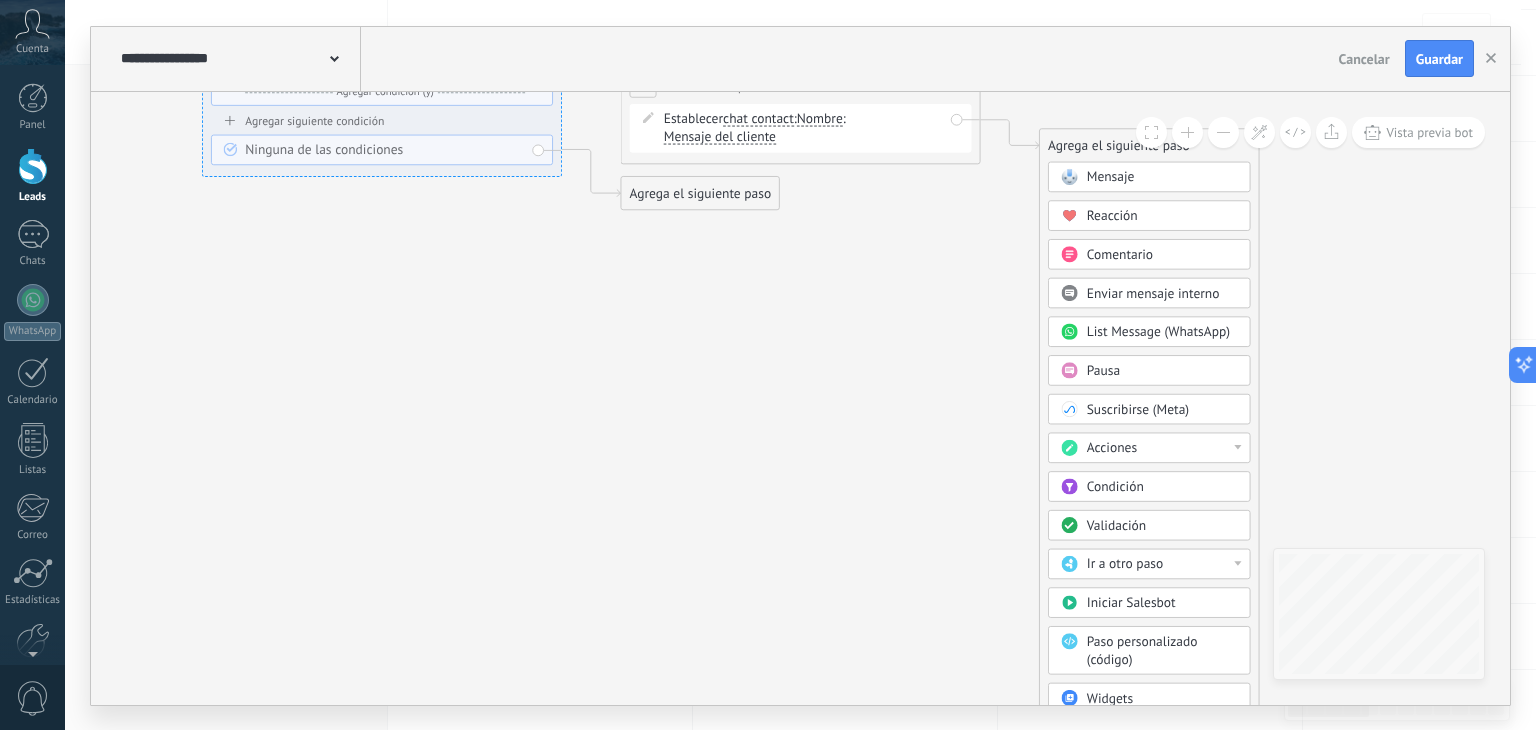 click on "Acciones" at bounding box center (1112, 447) 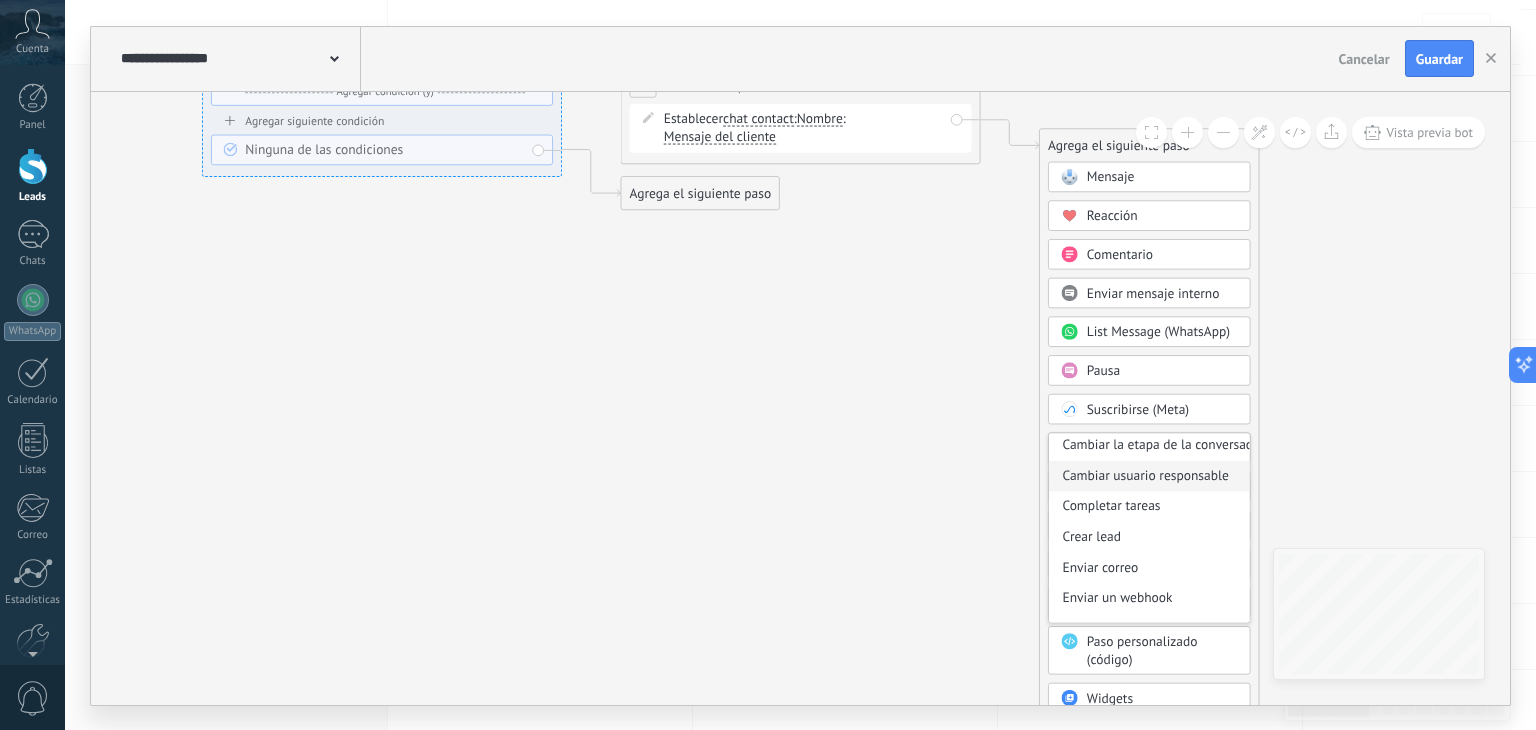 scroll, scrollTop: 100, scrollLeft: 0, axis: vertical 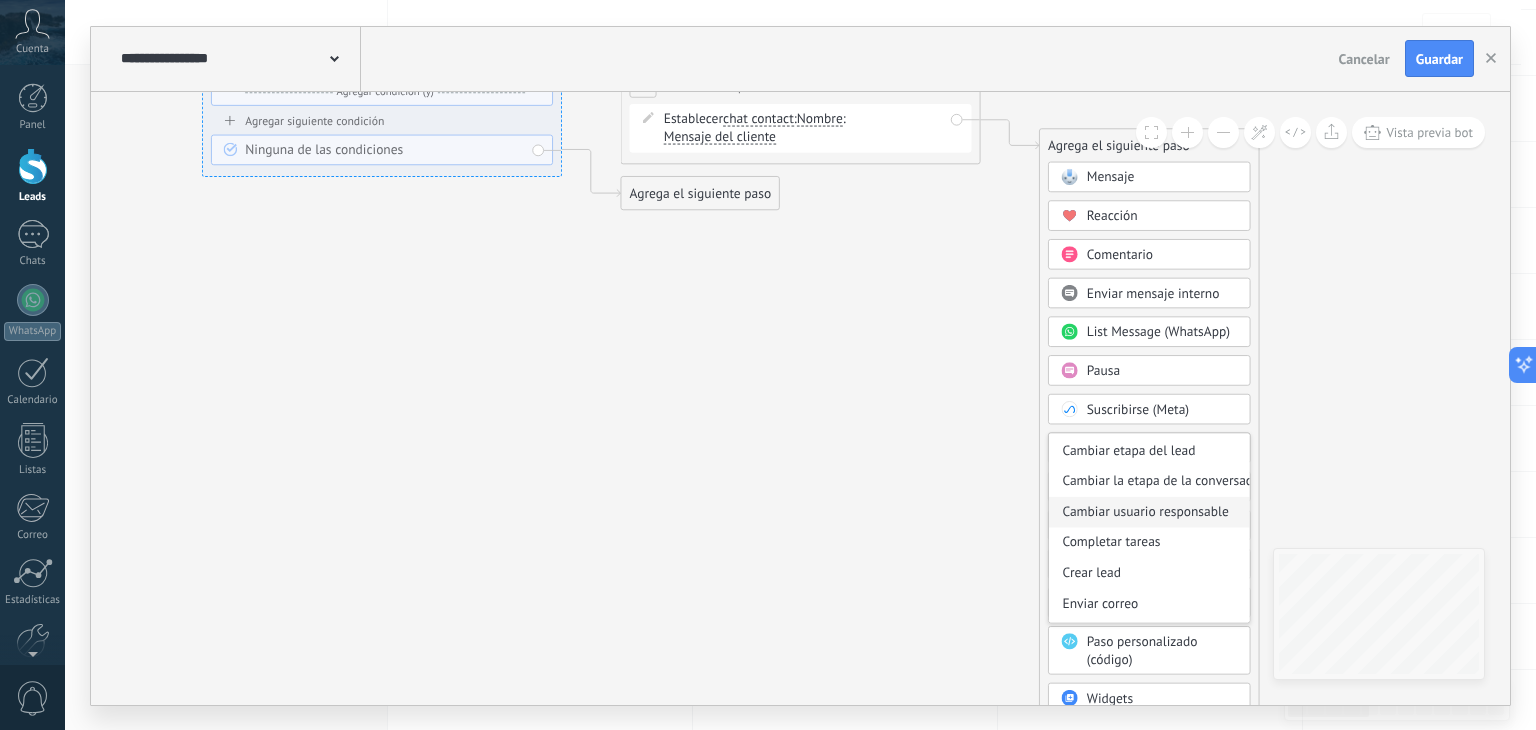 click on "Cambiar usuario responsable" at bounding box center (1149, 511) 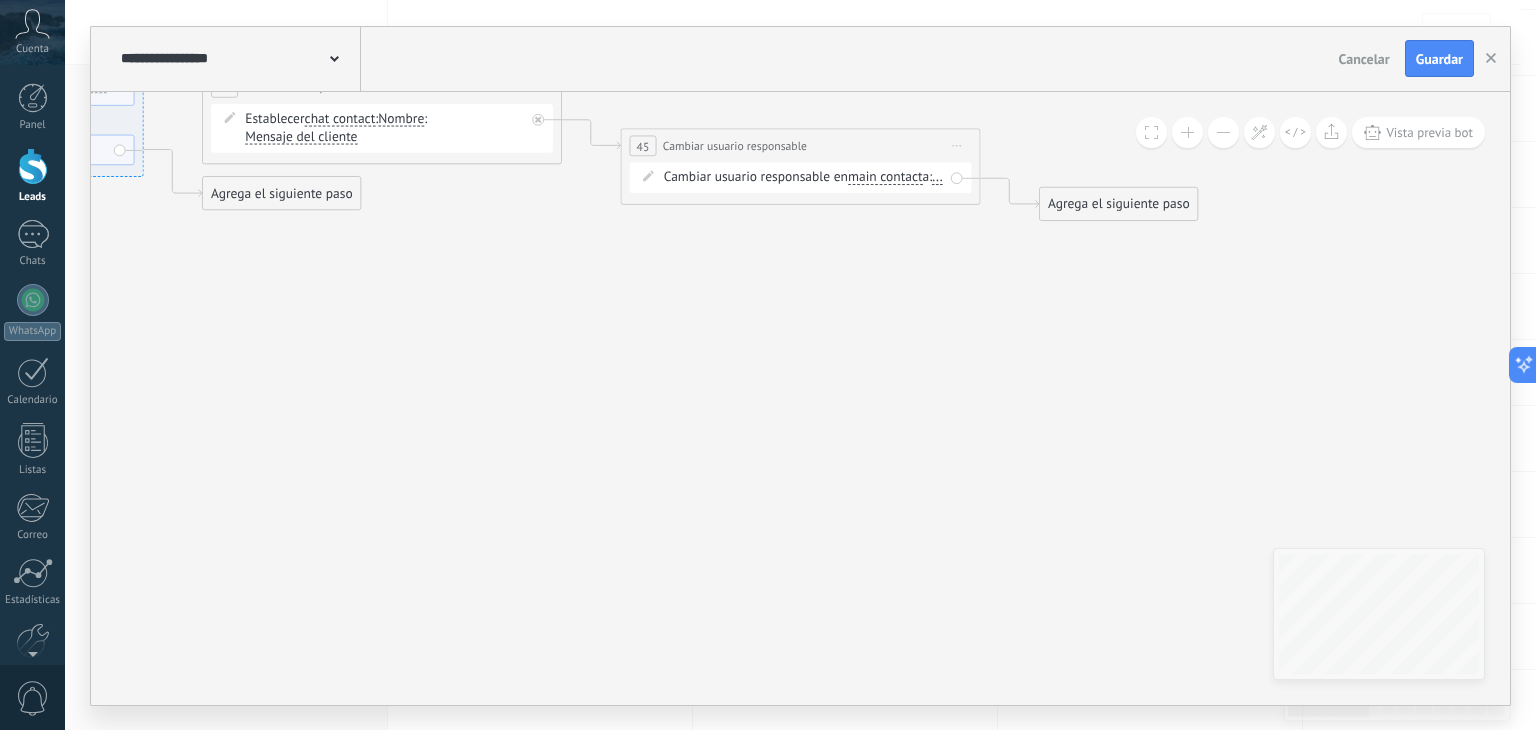 click on "main contact" at bounding box center [885, 177] 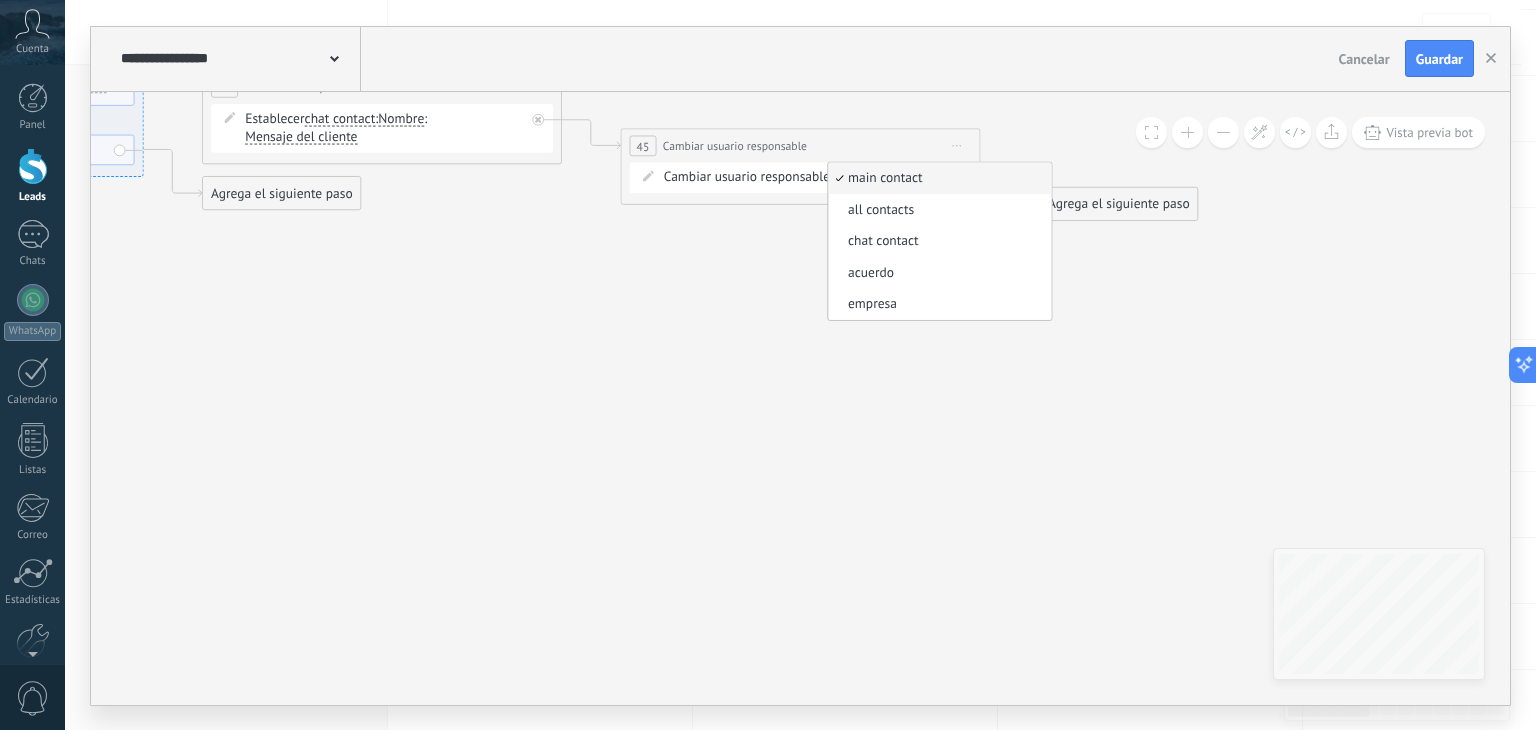 click 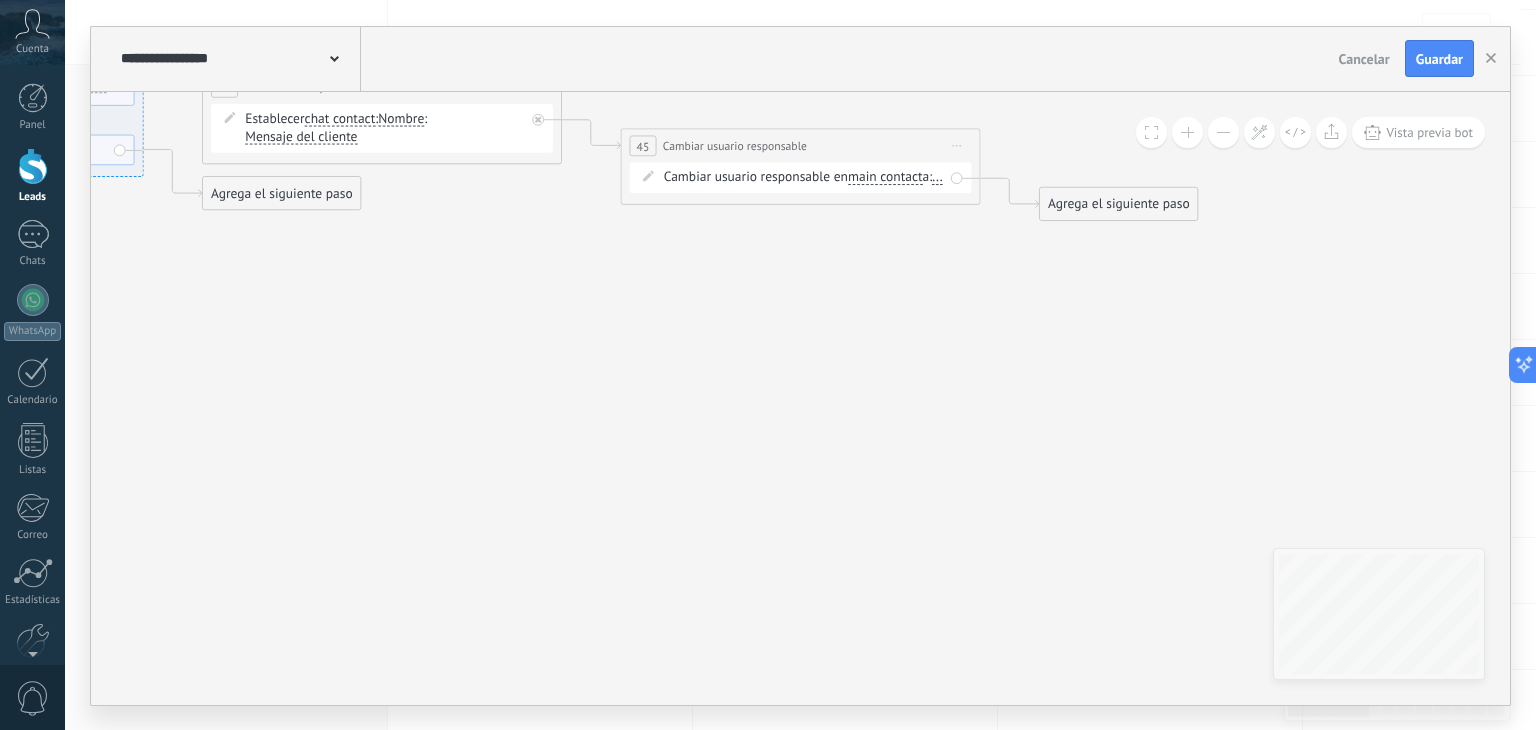 click on "Cambiar usuario responsable en
main contact
main contact
all contacts
chat contact
acuerdo
empresa
main contact
main contact
all contacts
chat contact
acuerdo" at bounding box center [804, 177] 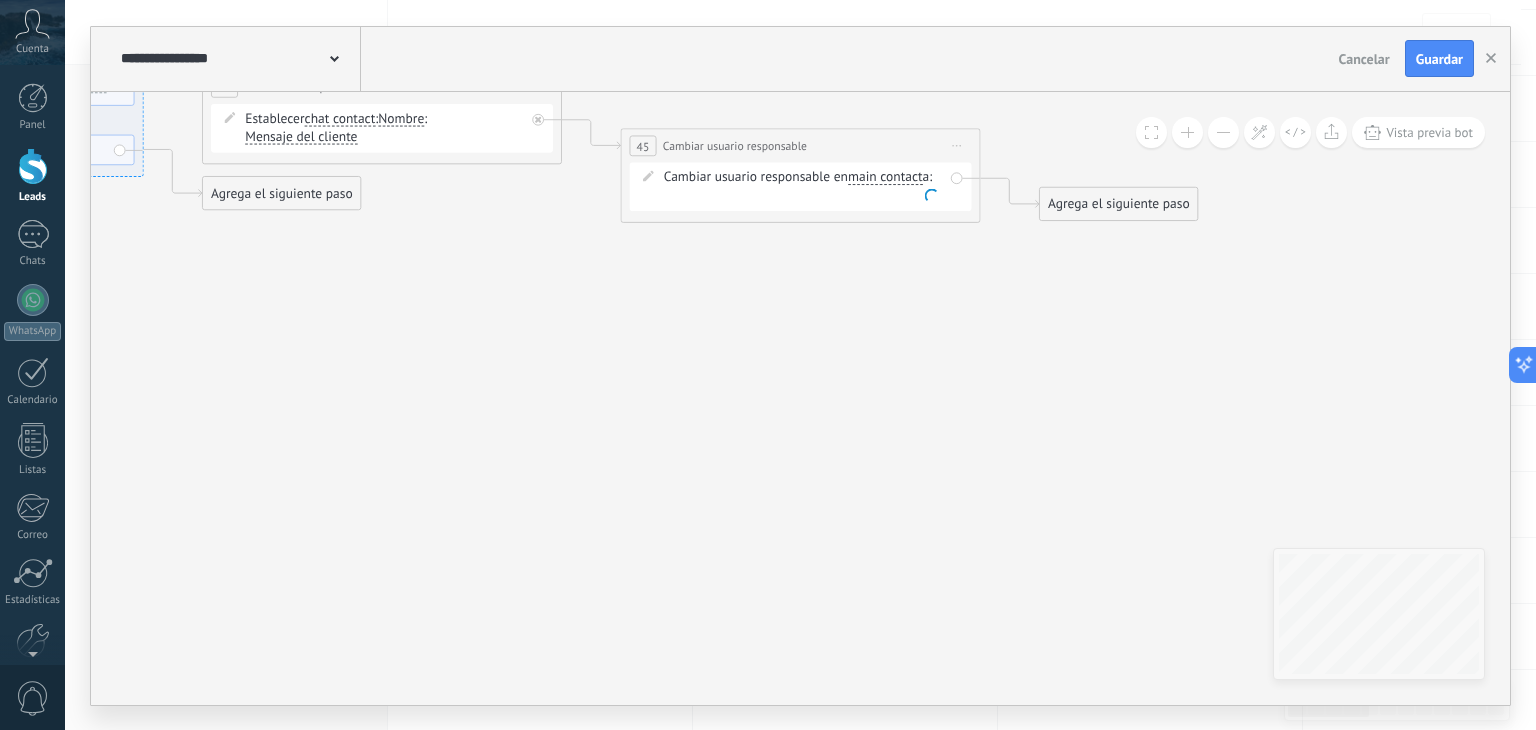 click 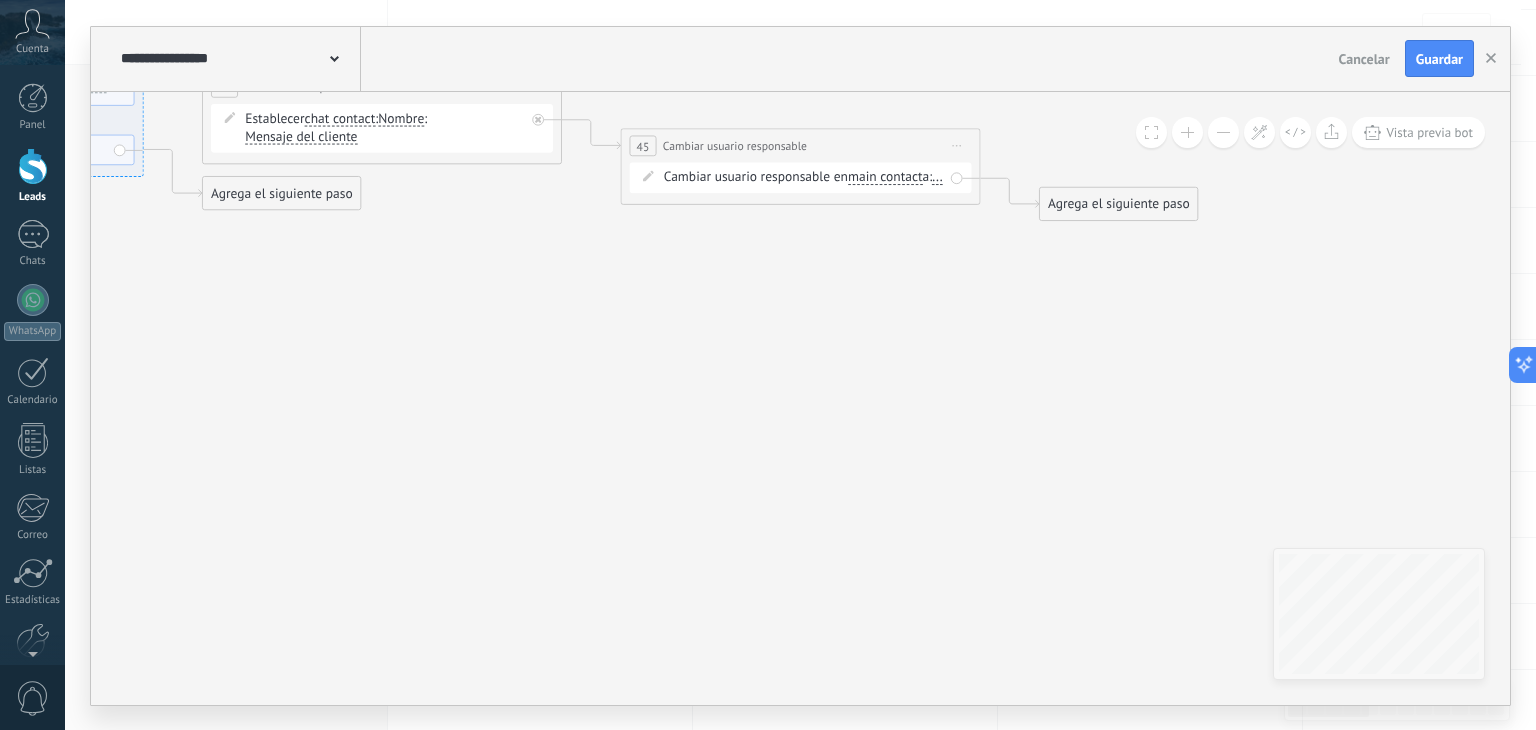 click on "Agrega el siguiente paso" at bounding box center [1119, 204] 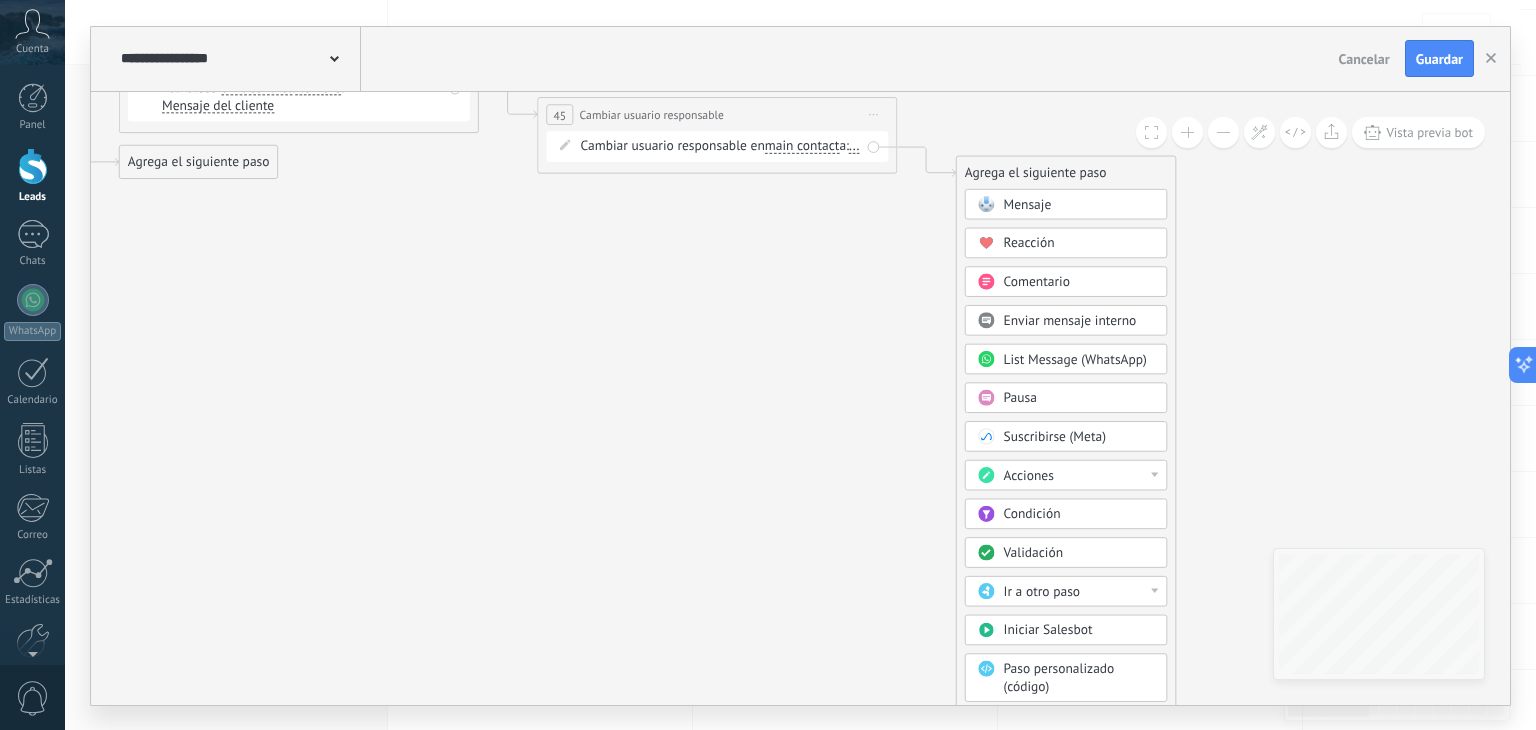 drag, startPoint x: 824, startPoint y: 361, endPoint x: 735, endPoint y: 386, distance: 92.44458 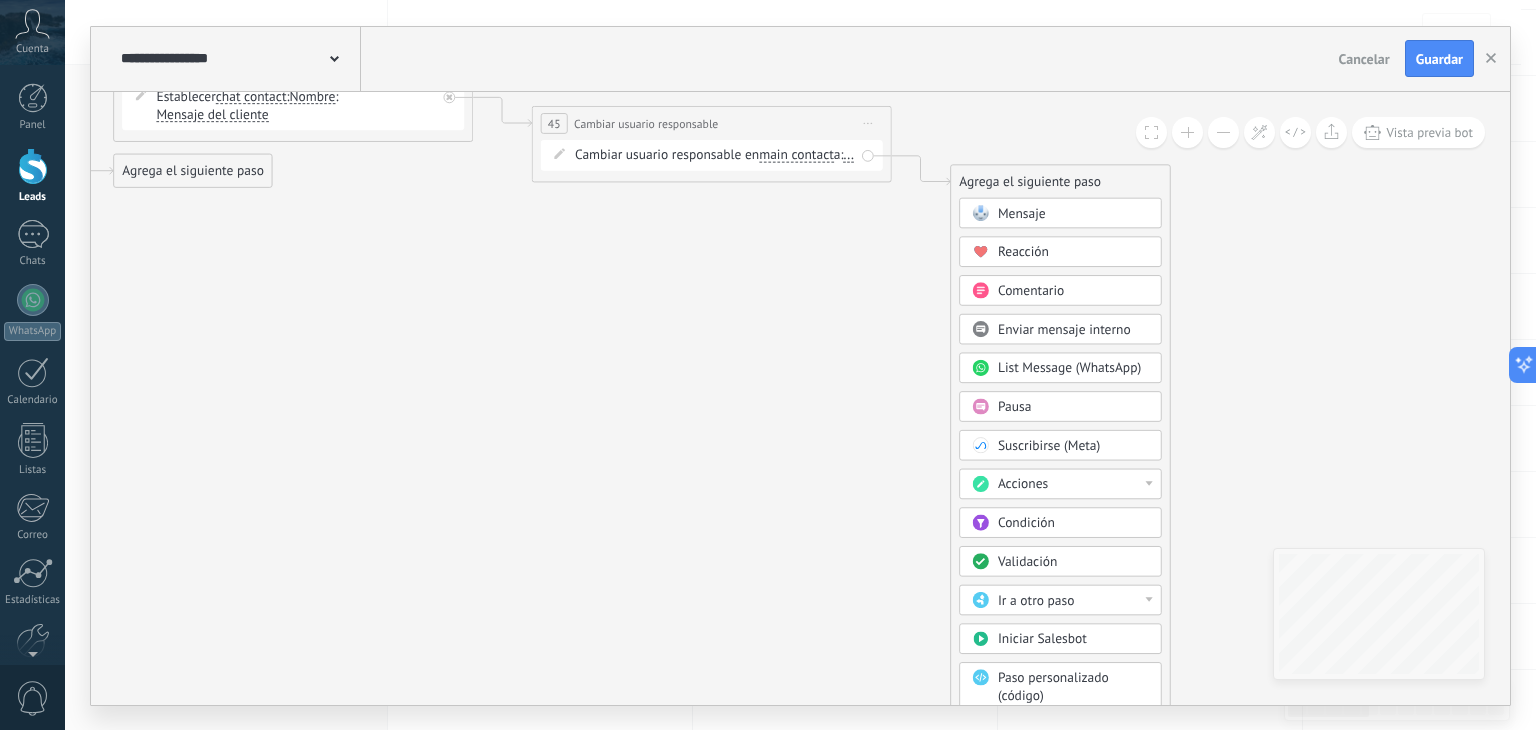 click on "Acciones" at bounding box center (1023, 483) 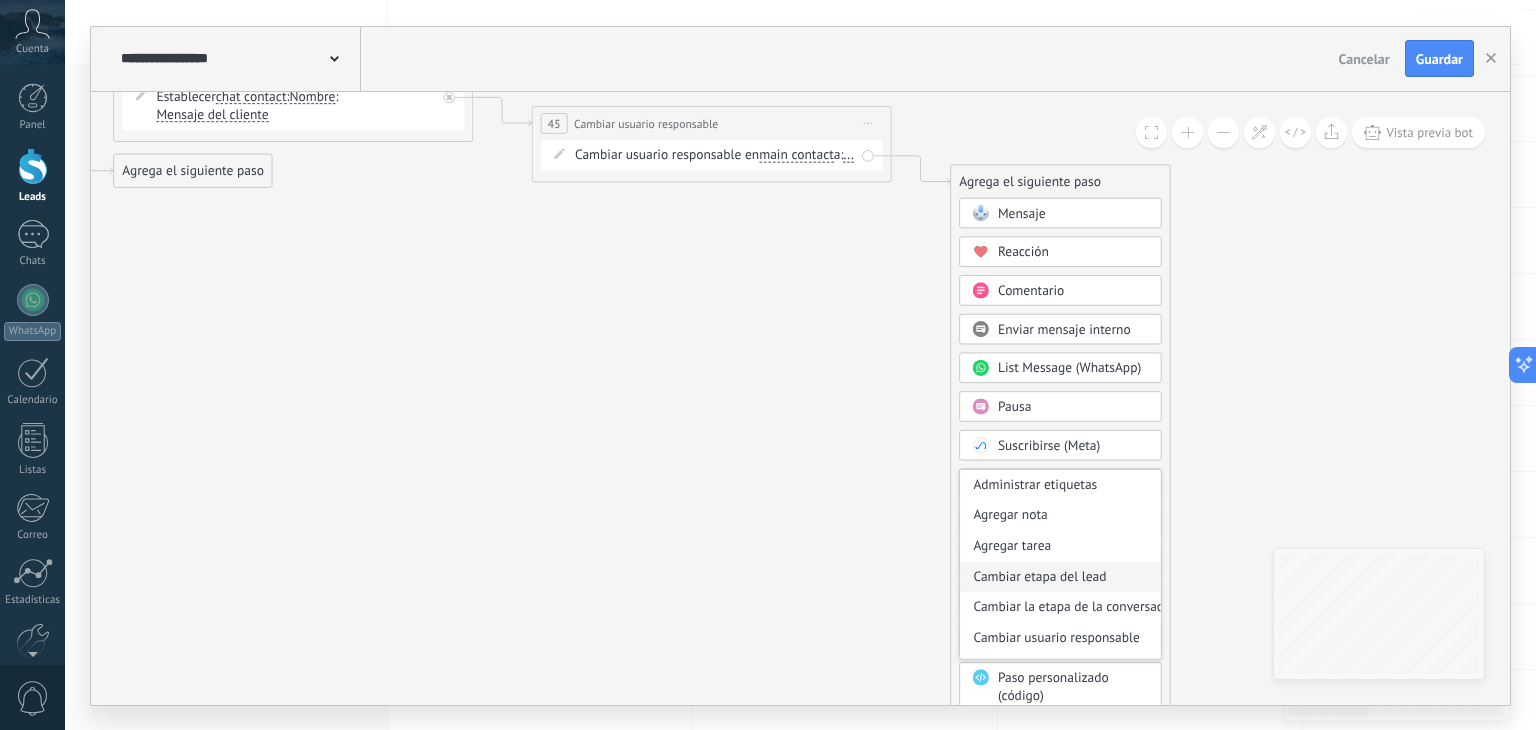 click on "Cambiar etapa del lead" at bounding box center (1060, 576) 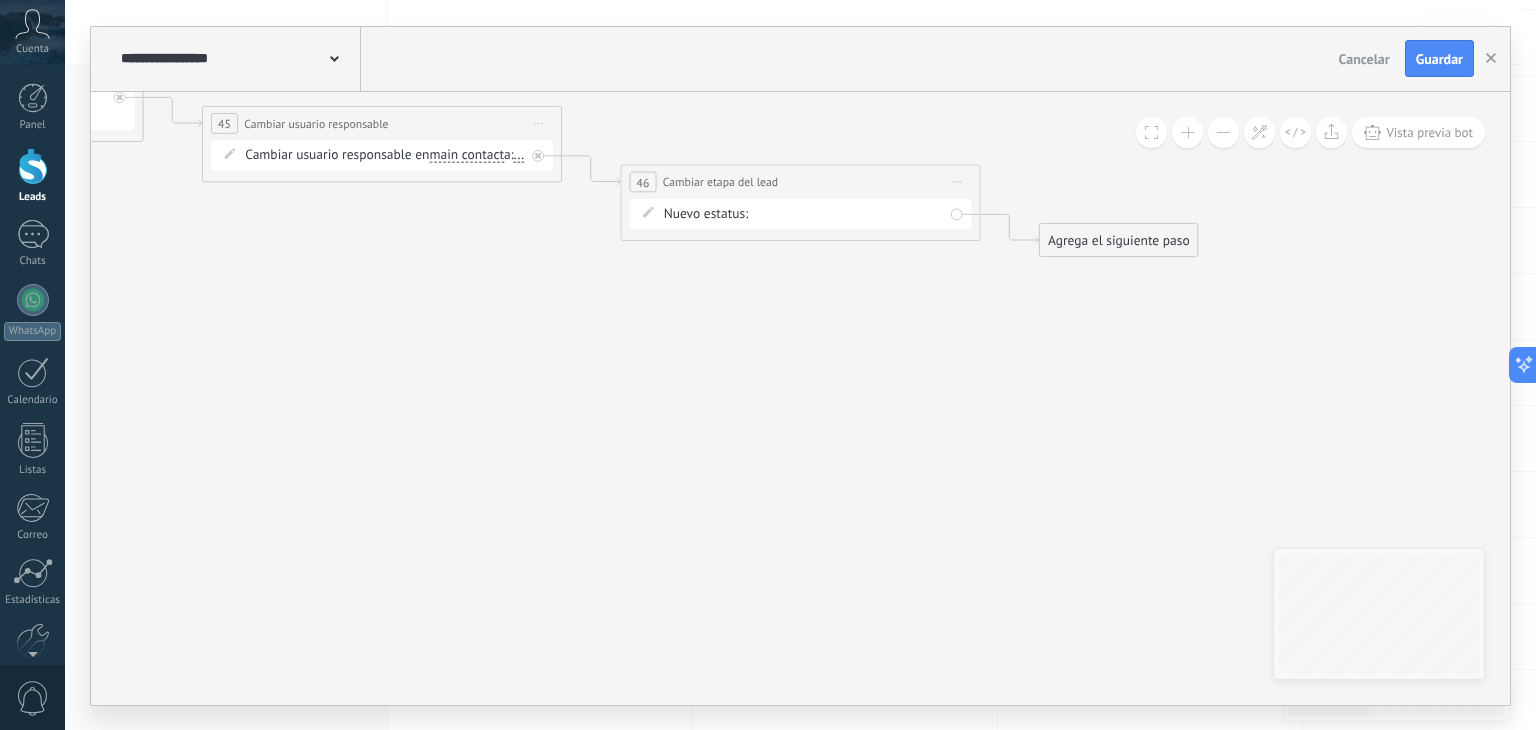 click on "Contacto inicial Cotización  Seguimiento No contestó 1 No contesto 2 Cita Negociación Venta  Perdido Logrado con éxito Venta Perdido" at bounding box center [0, 0] 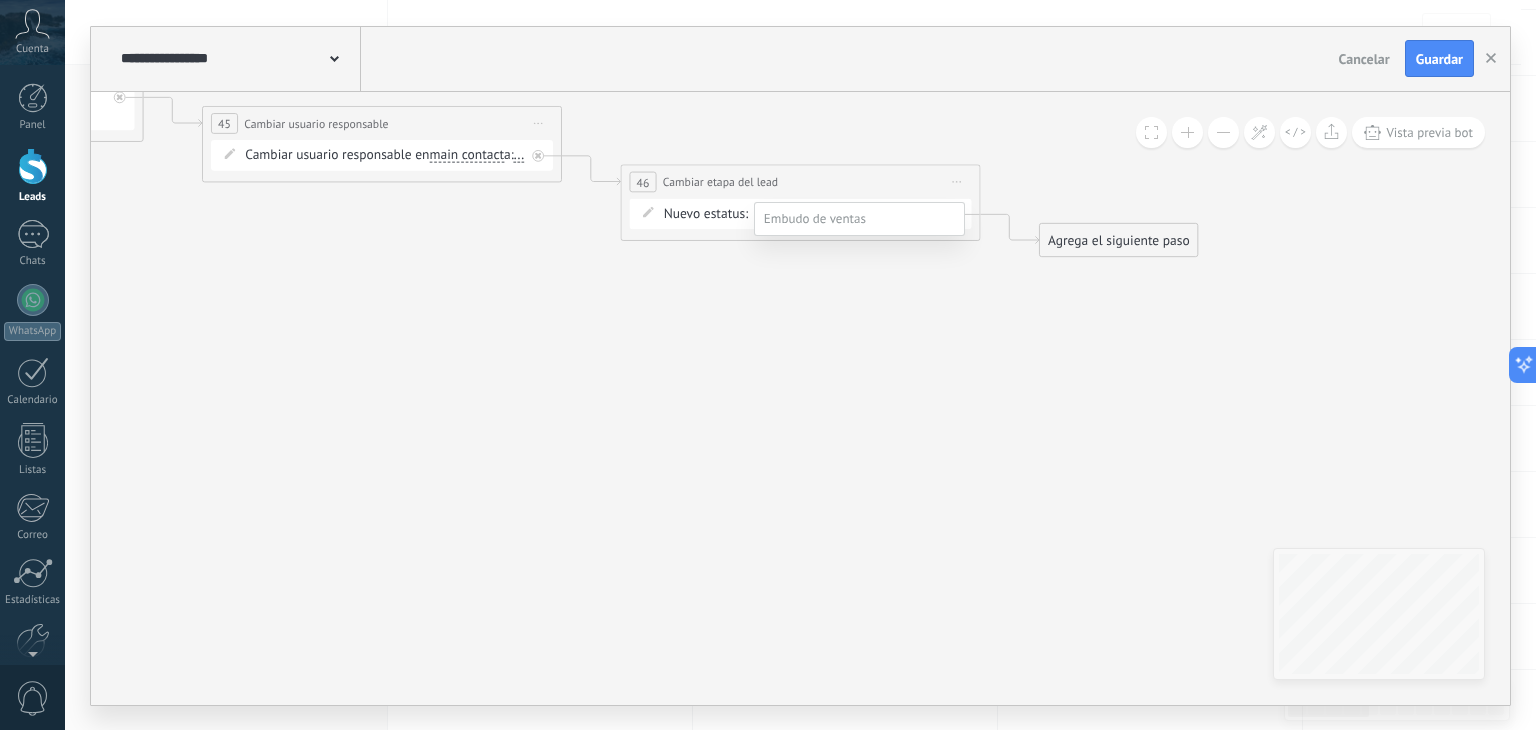 click on "Cotización" at bounding box center (0, 0) 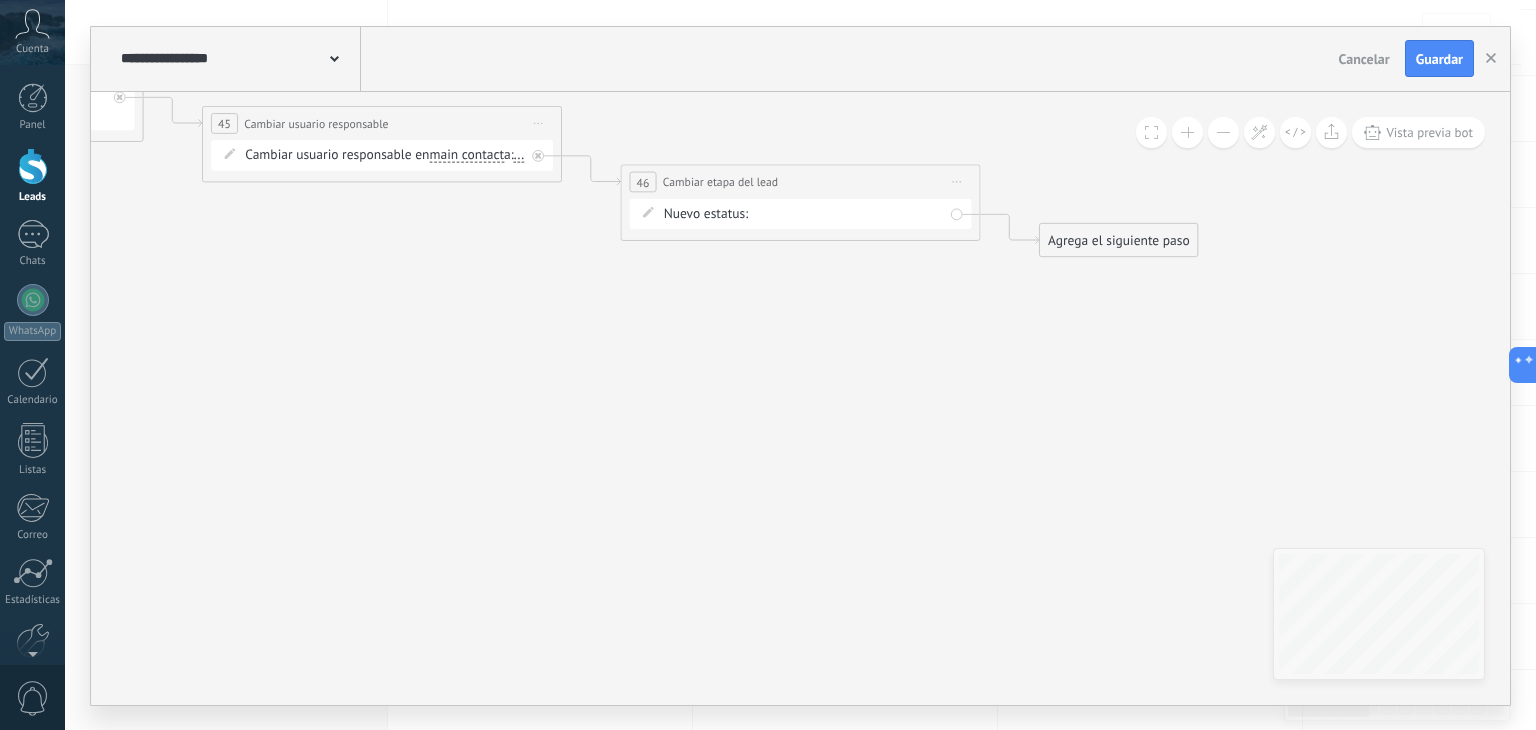 click on "Agrega el siguiente paso" at bounding box center (1119, 240) 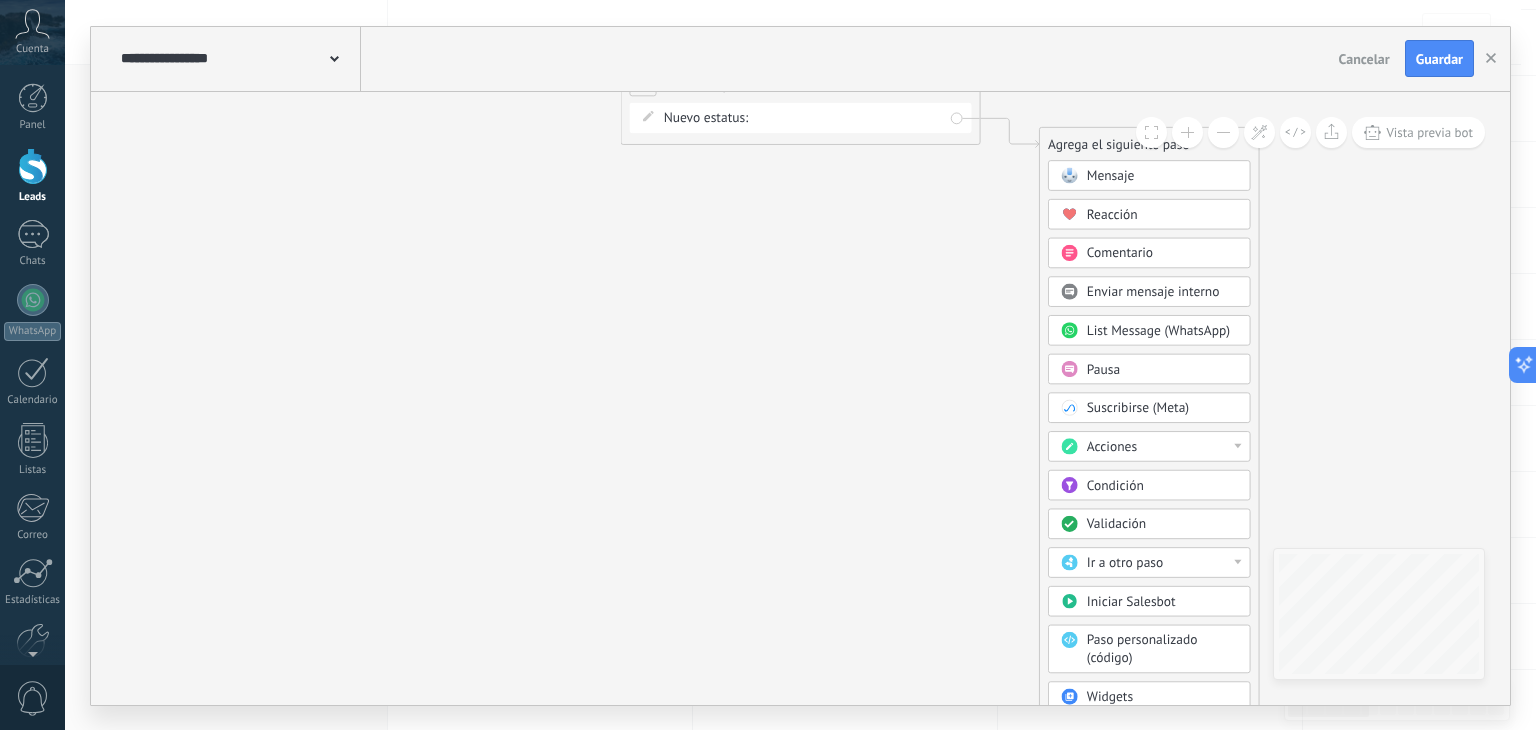 click on "Acciones" at bounding box center (1162, 447) 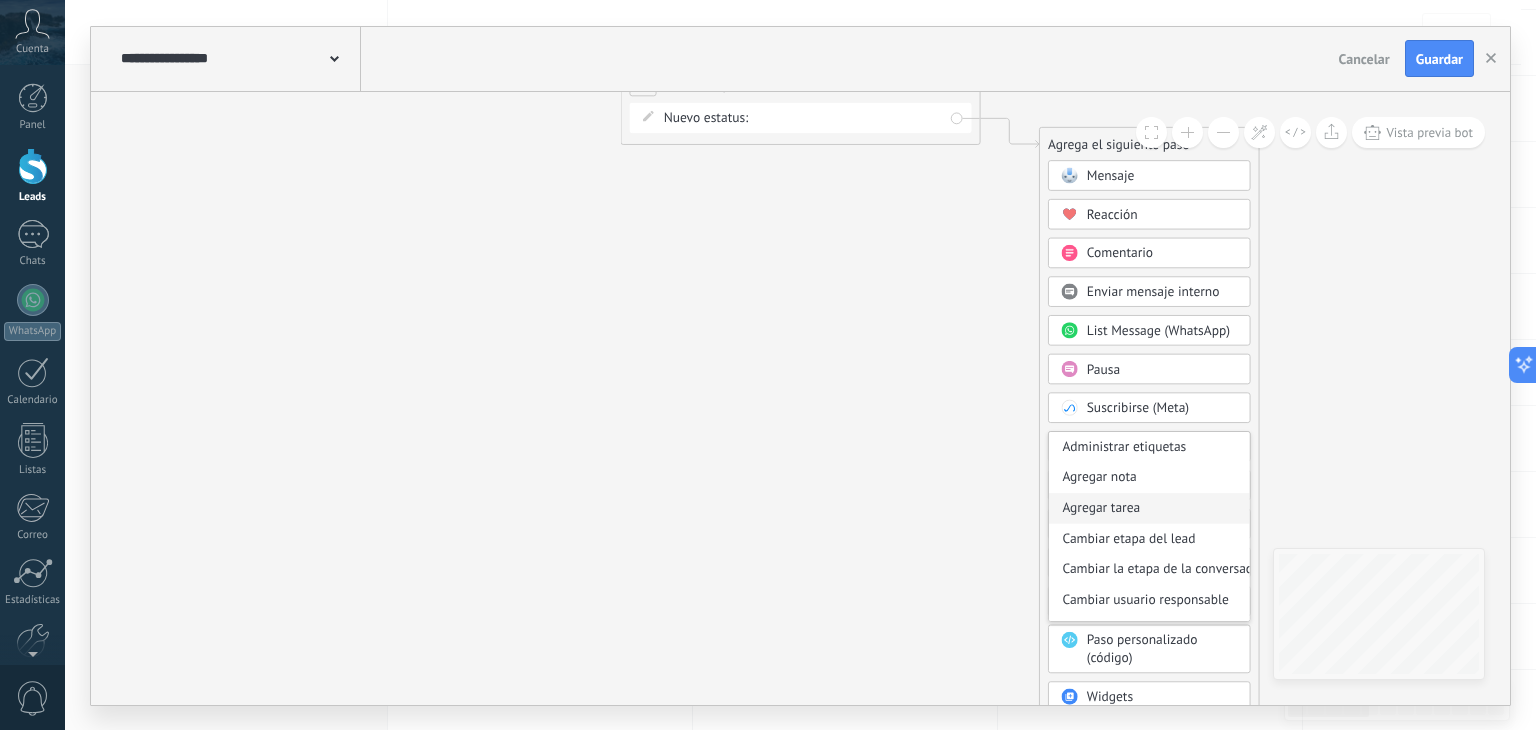 click on "Agregar tarea" at bounding box center [1149, 508] 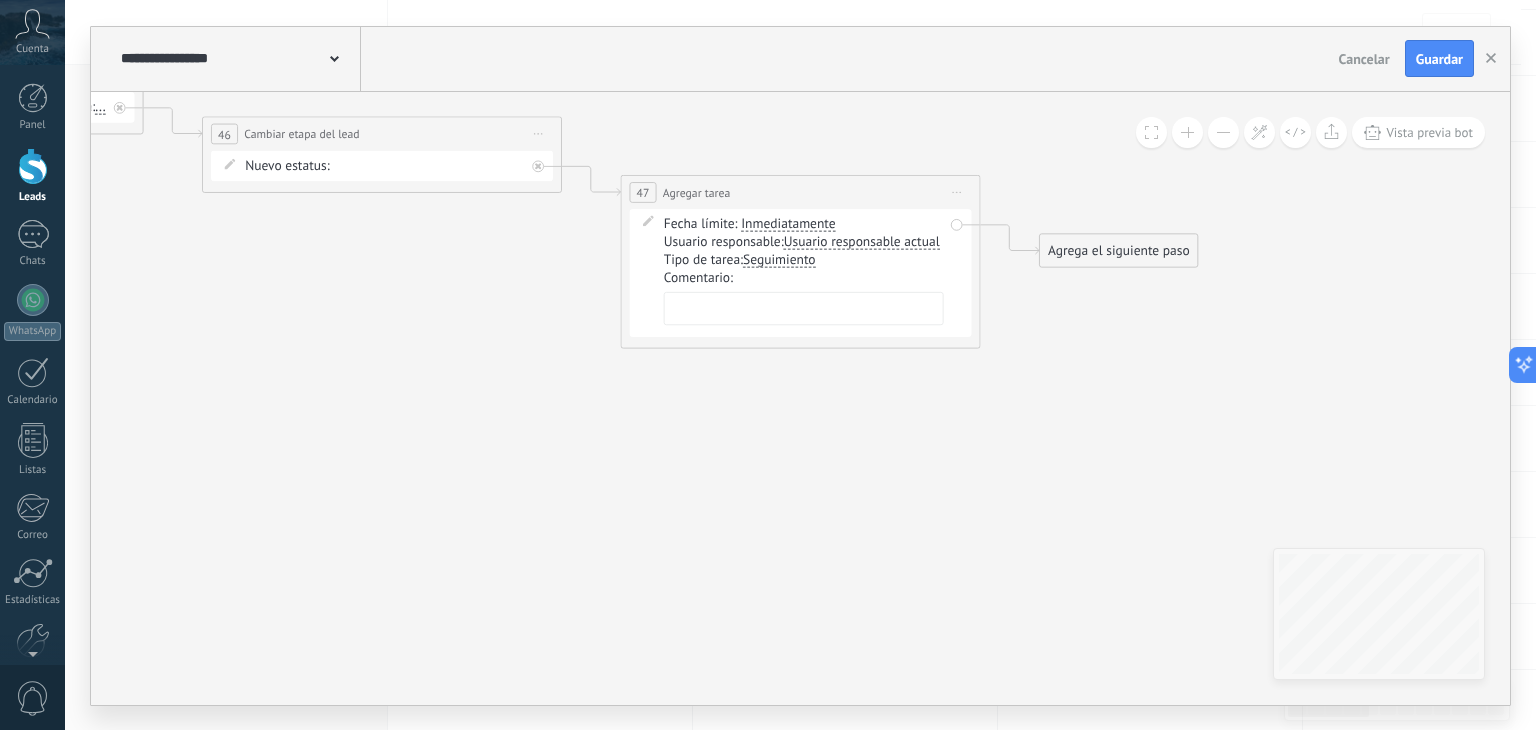 click on "Inmediatamente" at bounding box center (788, 224) 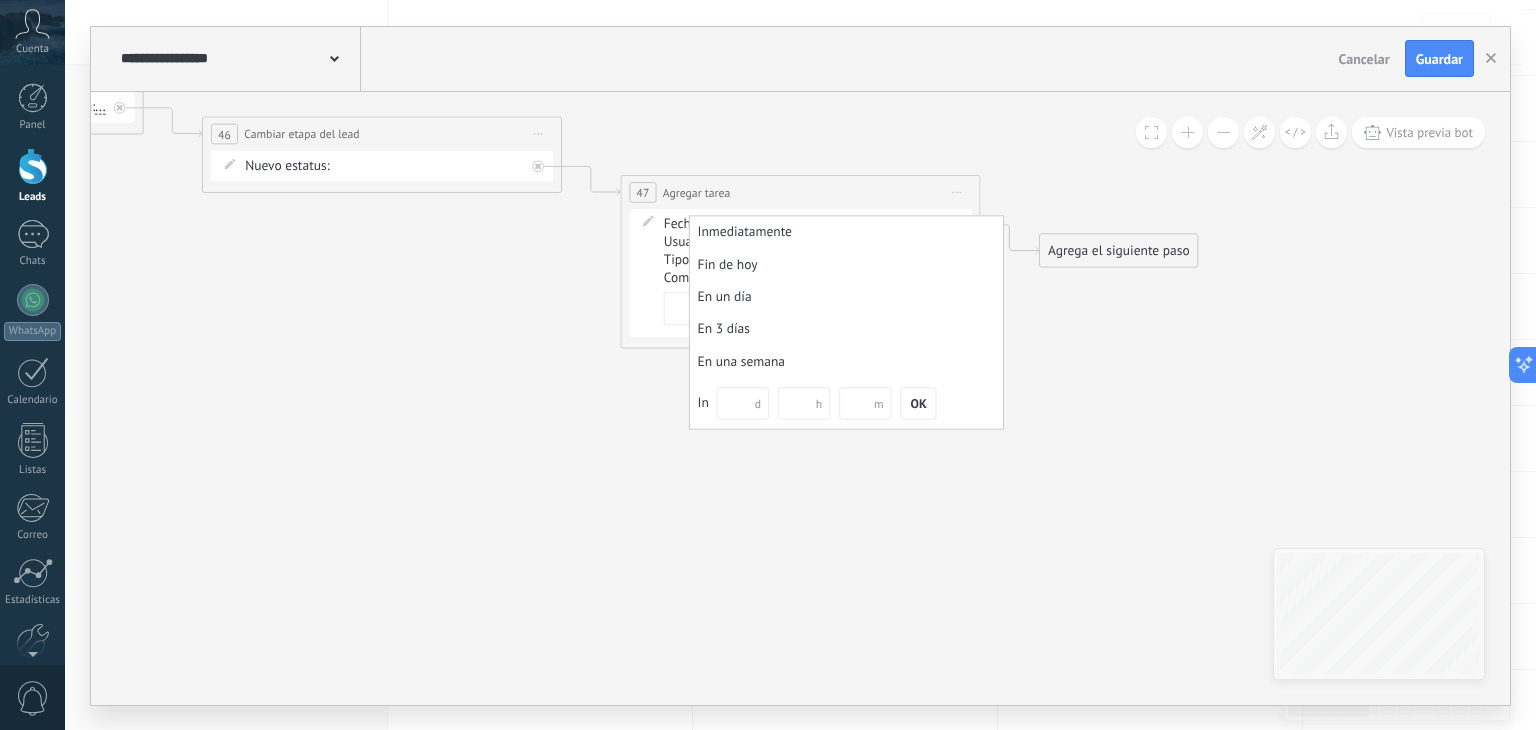 click 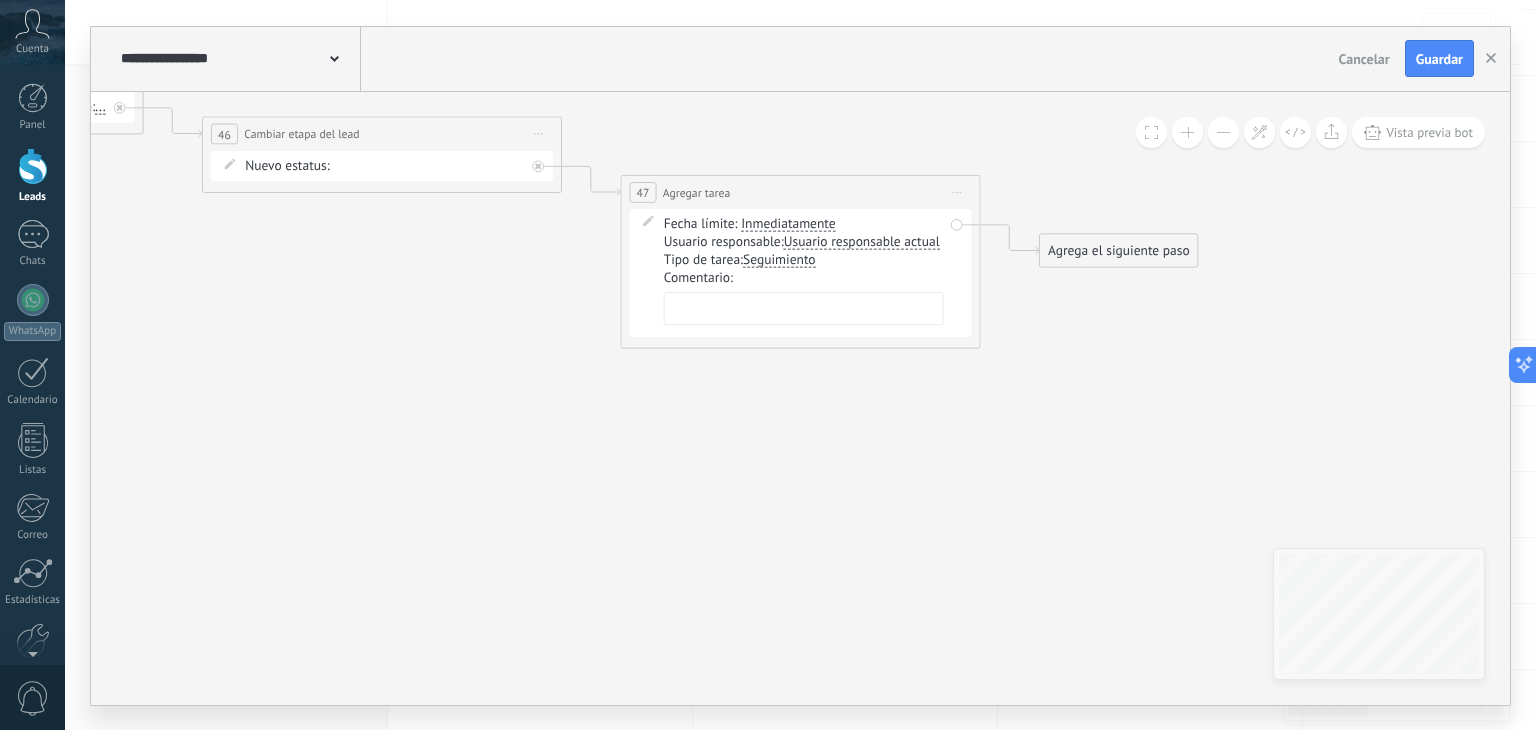 click at bounding box center [804, 308] 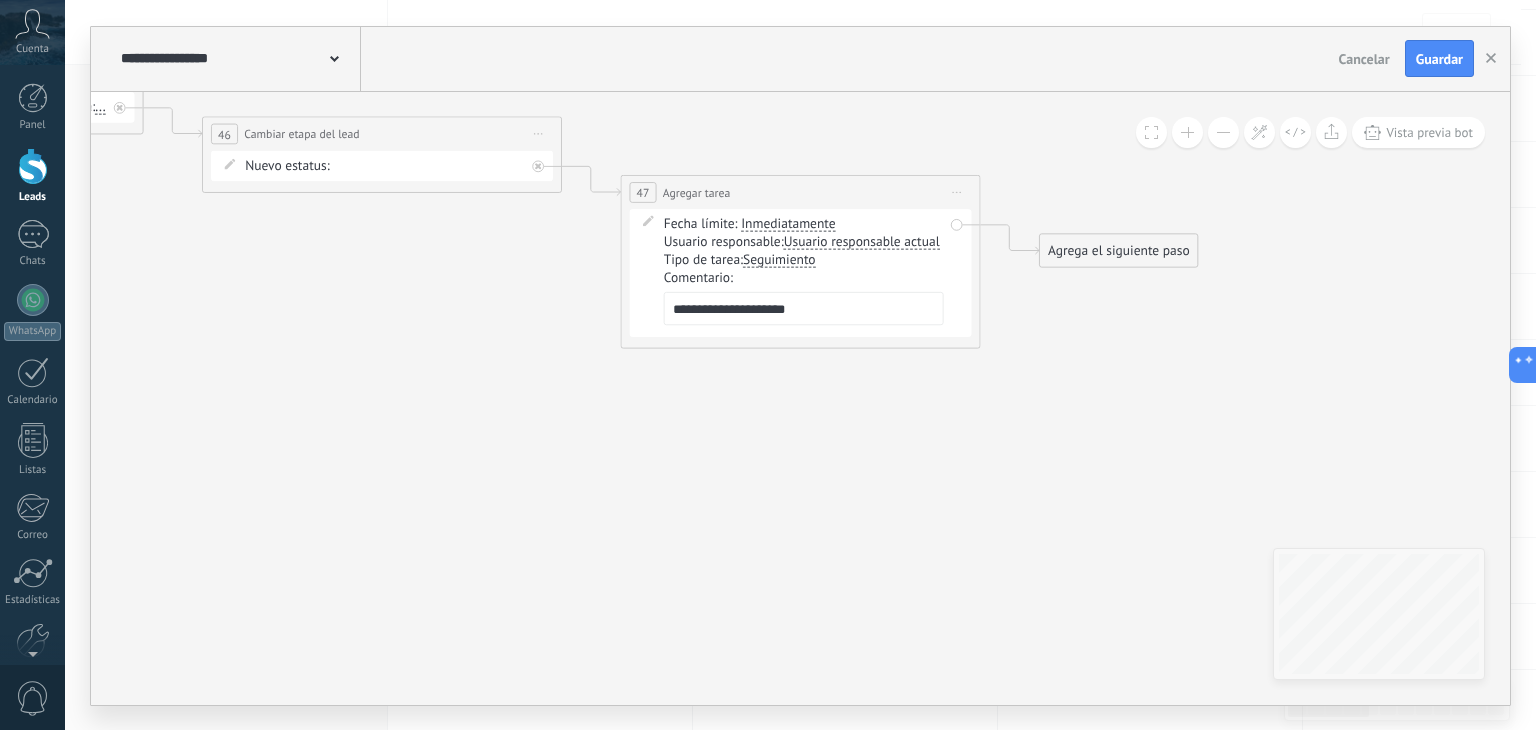 type on "**********" 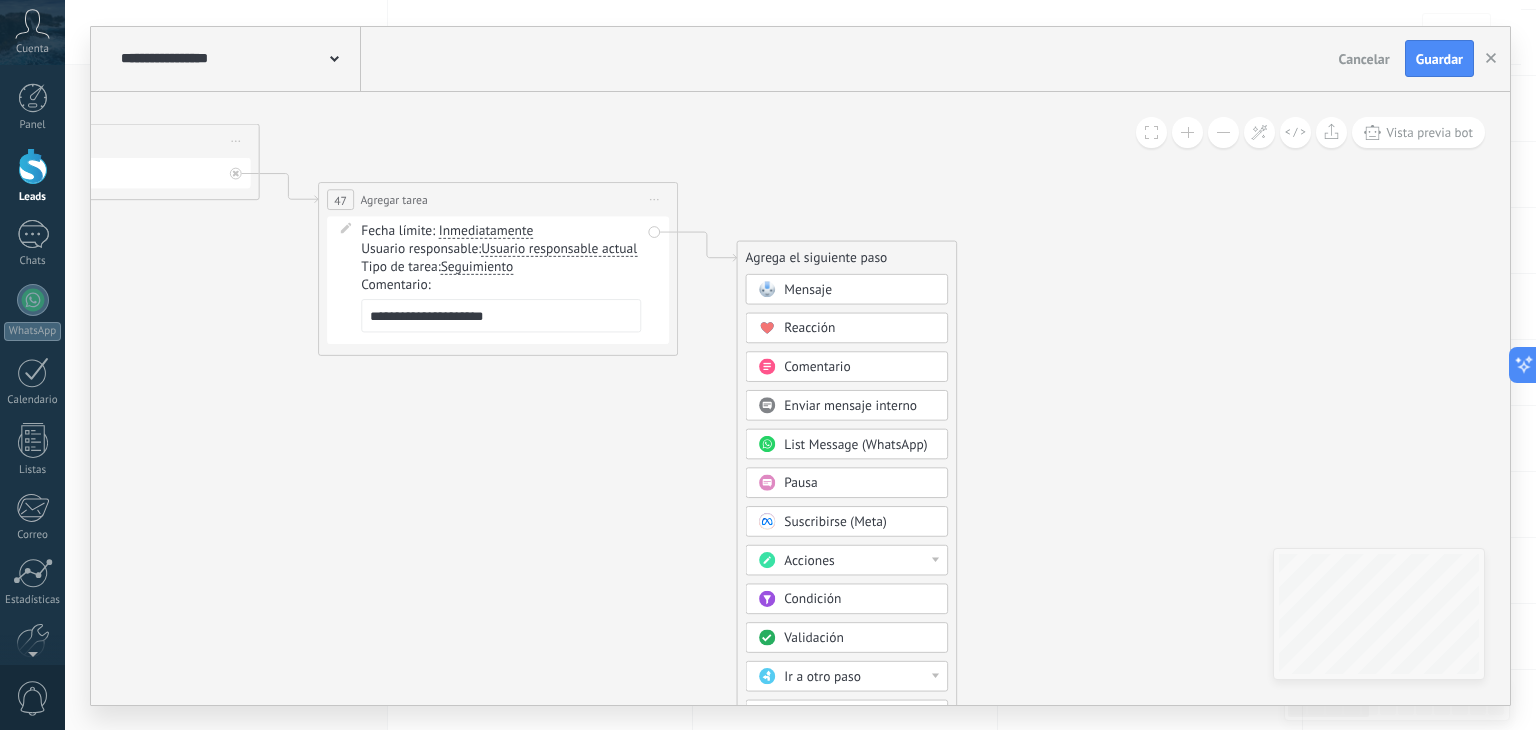 drag, startPoint x: 764, startPoint y: 473, endPoint x: 448, endPoint y: 485, distance: 316.22775 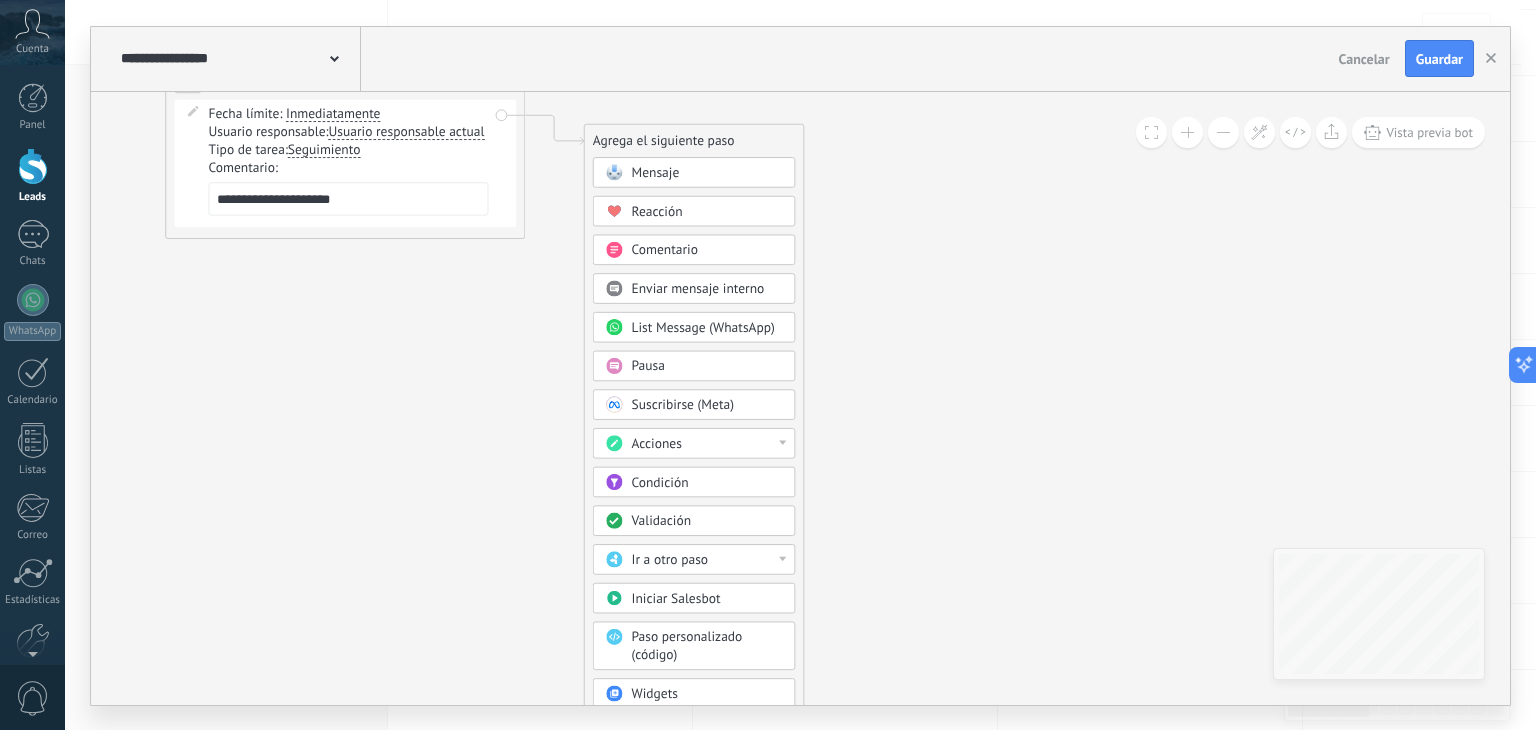 drag, startPoint x: 1201, startPoint y: 399, endPoint x: 1045, endPoint y: 274, distance: 199.90248 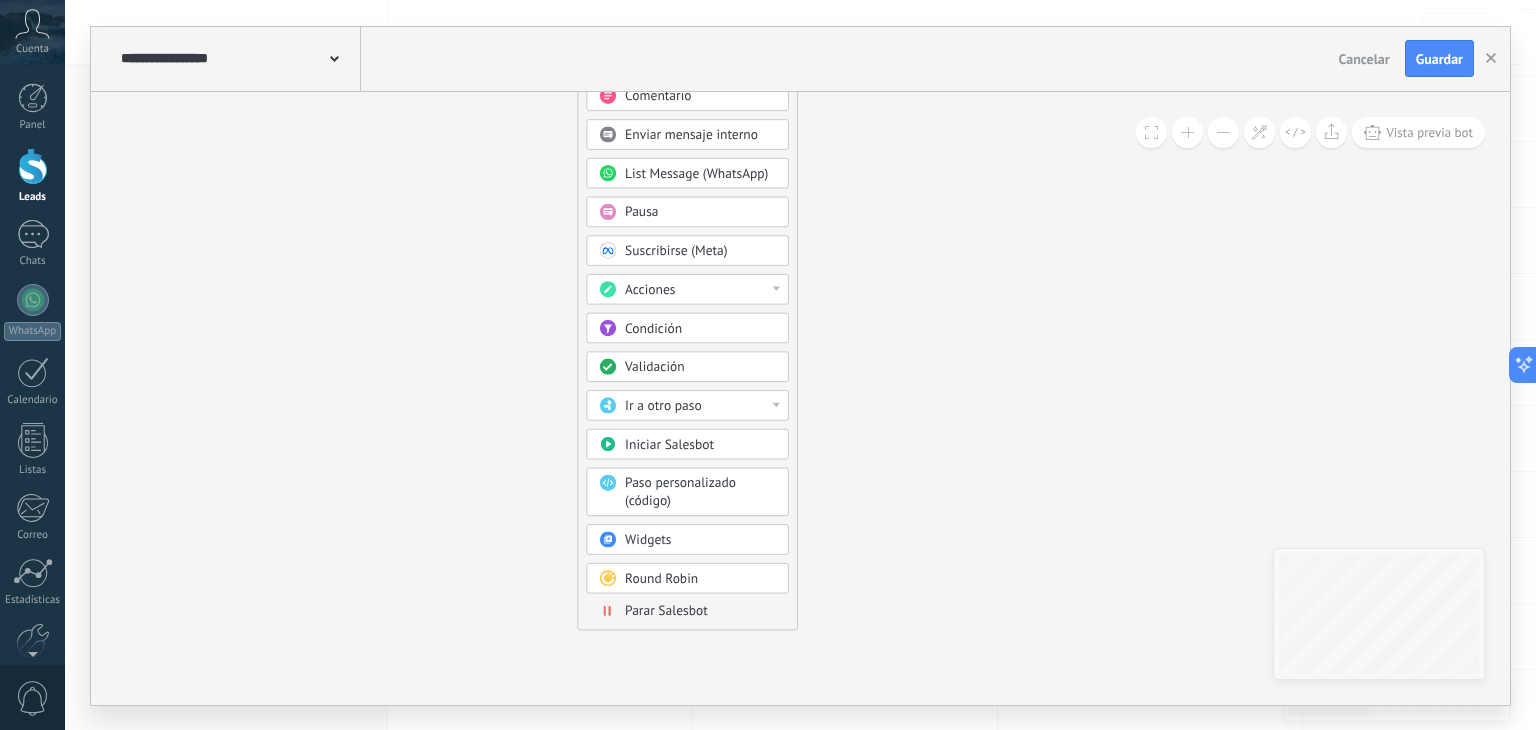 click on "Parar Salesbot" at bounding box center [666, 610] 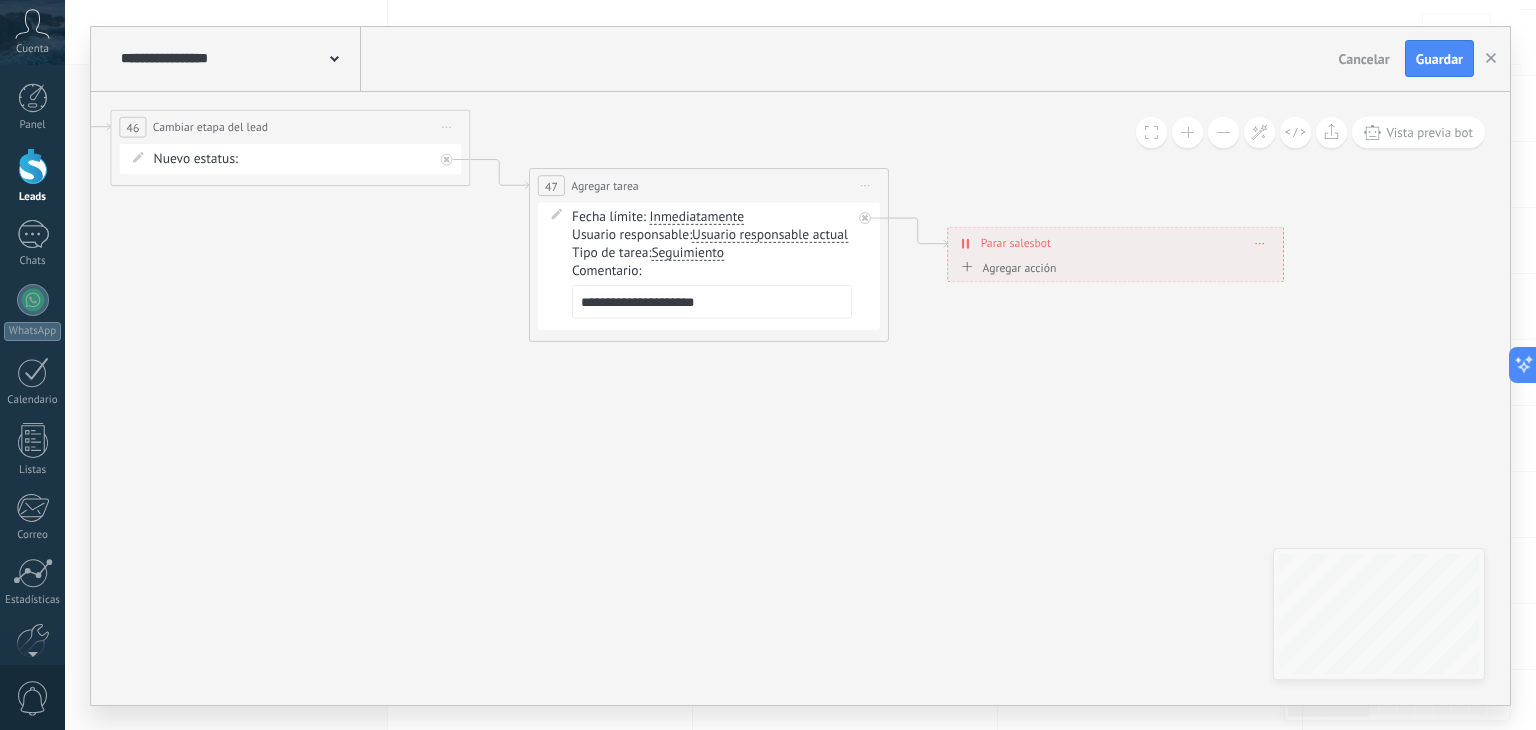 drag, startPoint x: 776, startPoint y: 373, endPoint x: 1069, endPoint y: 608, distance: 375.59818 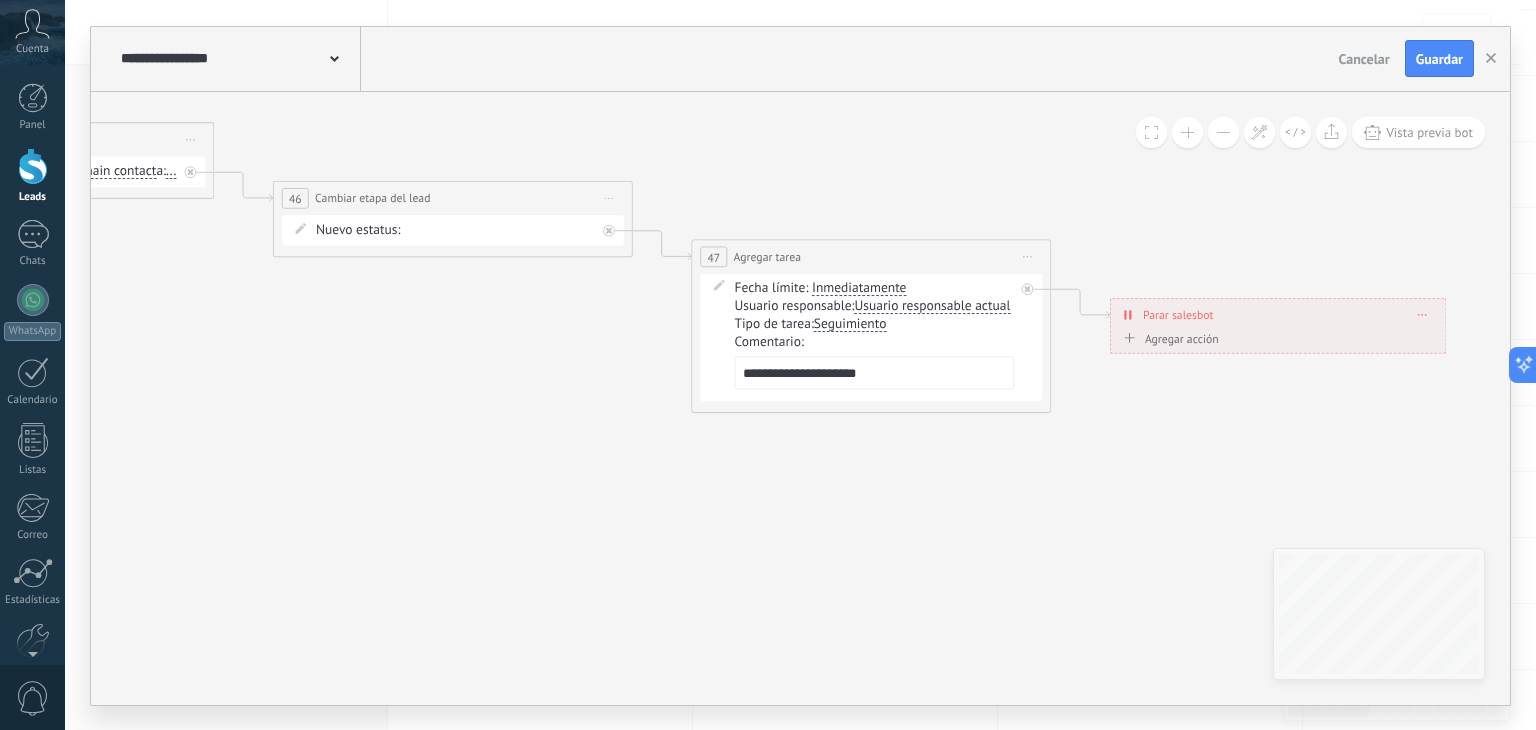 drag, startPoint x: 1018, startPoint y: 435, endPoint x: 1197, endPoint y: 513, distance: 195.25624 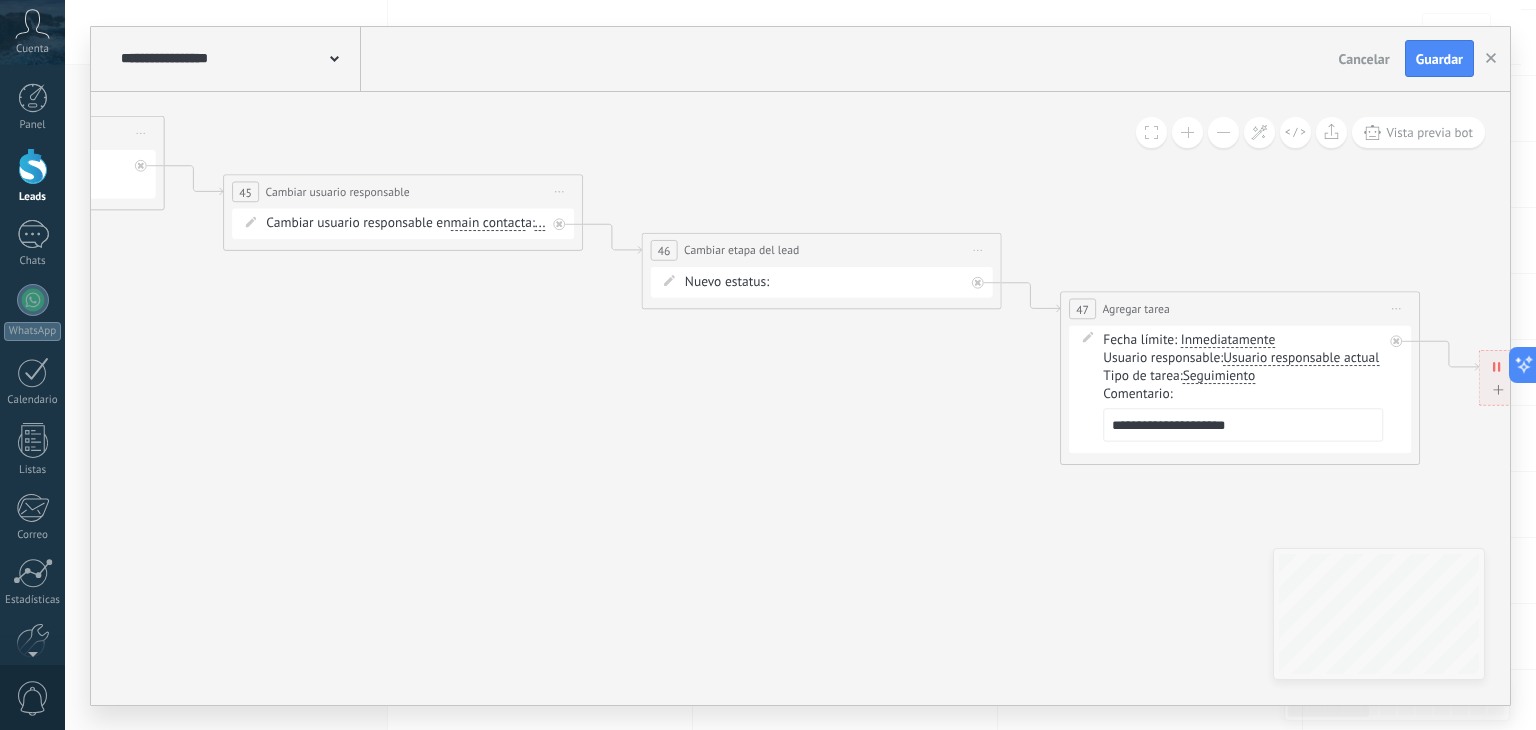 drag, startPoint x: 666, startPoint y: 475, endPoint x: 1018, endPoint y: 521, distance: 354.99295 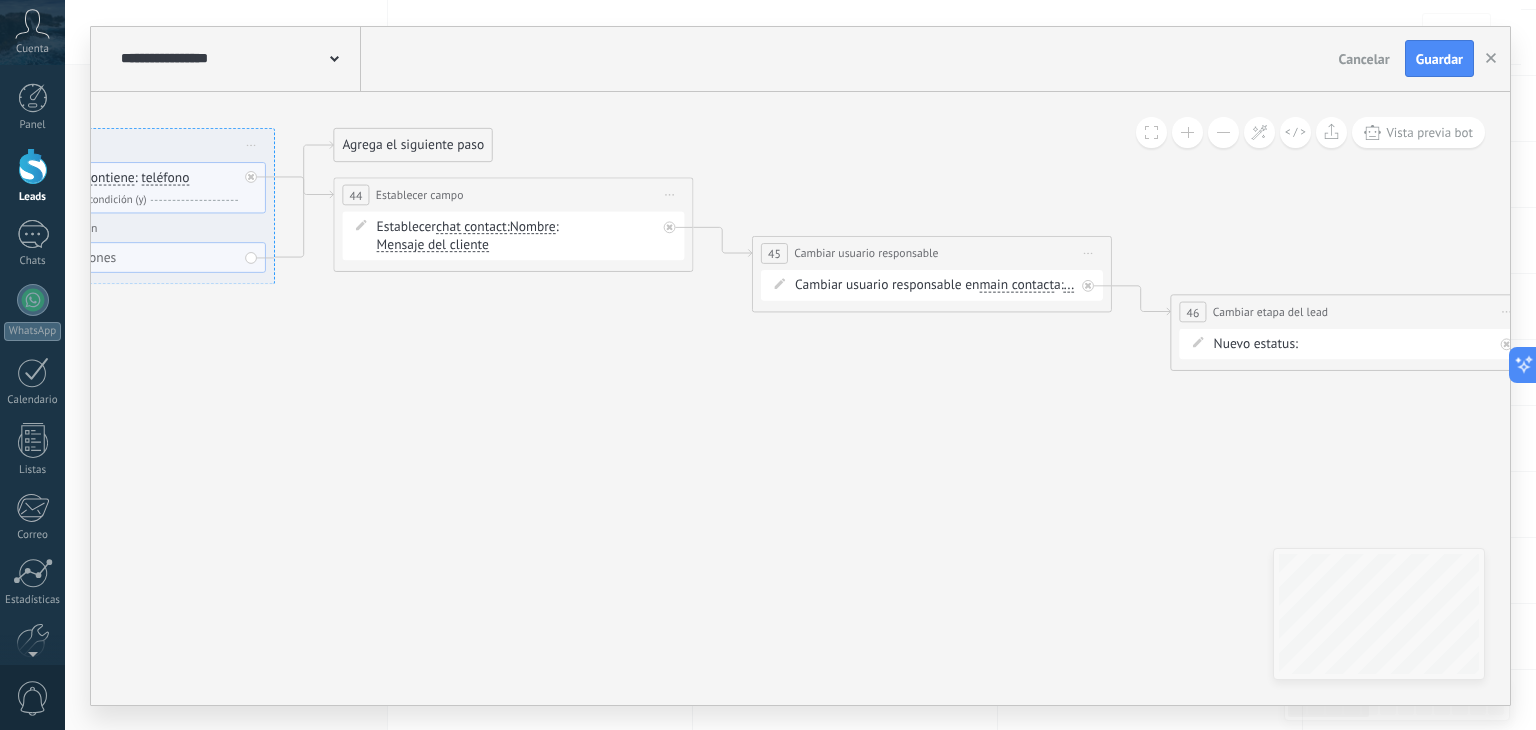 drag, startPoint x: 663, startPoint y: 482, endPoint x: 1316, endPoint y: 518, distance: 653.9916 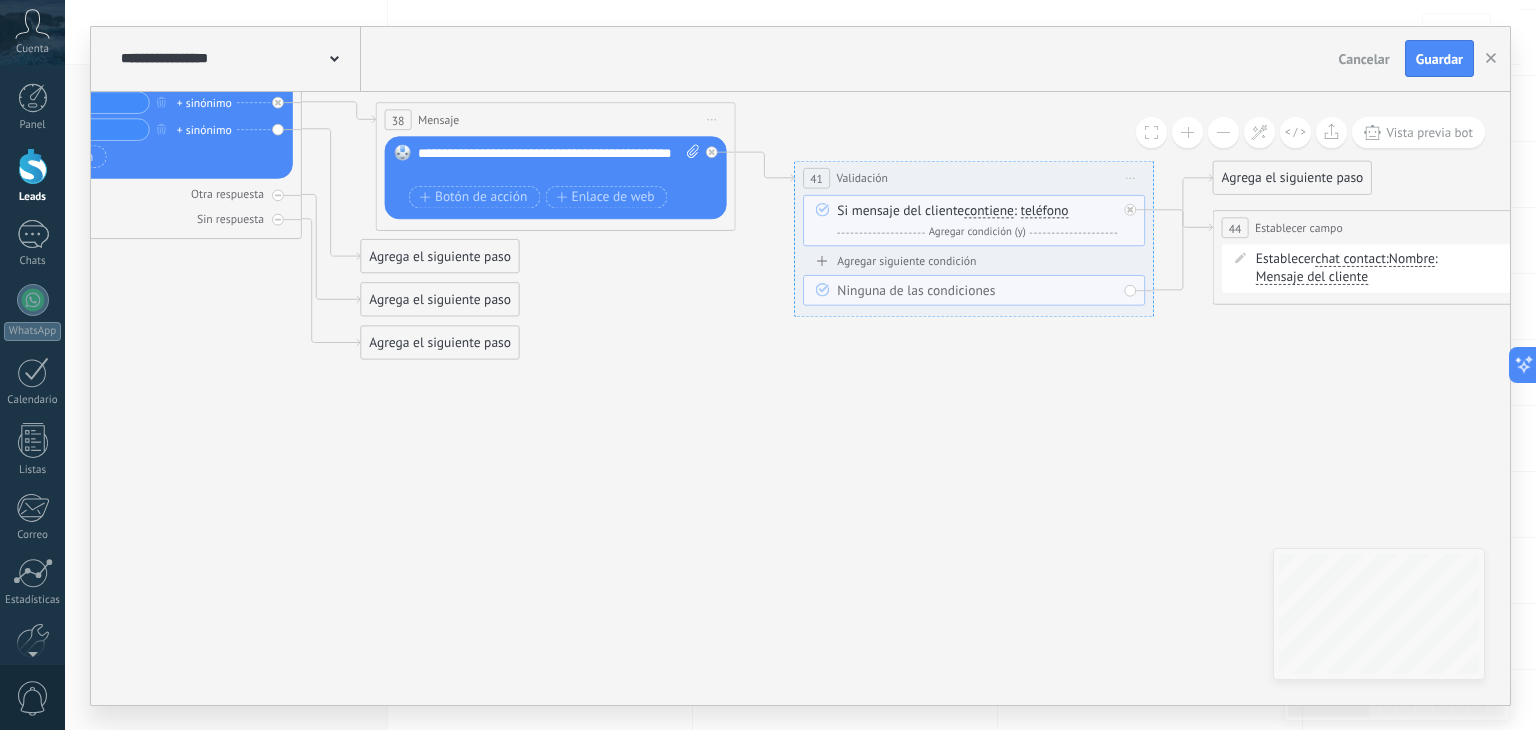drag, startPoint x: 729, startPoint y: 479, endPoint x: 1176, endPoint y: 516, distance: 448.52872 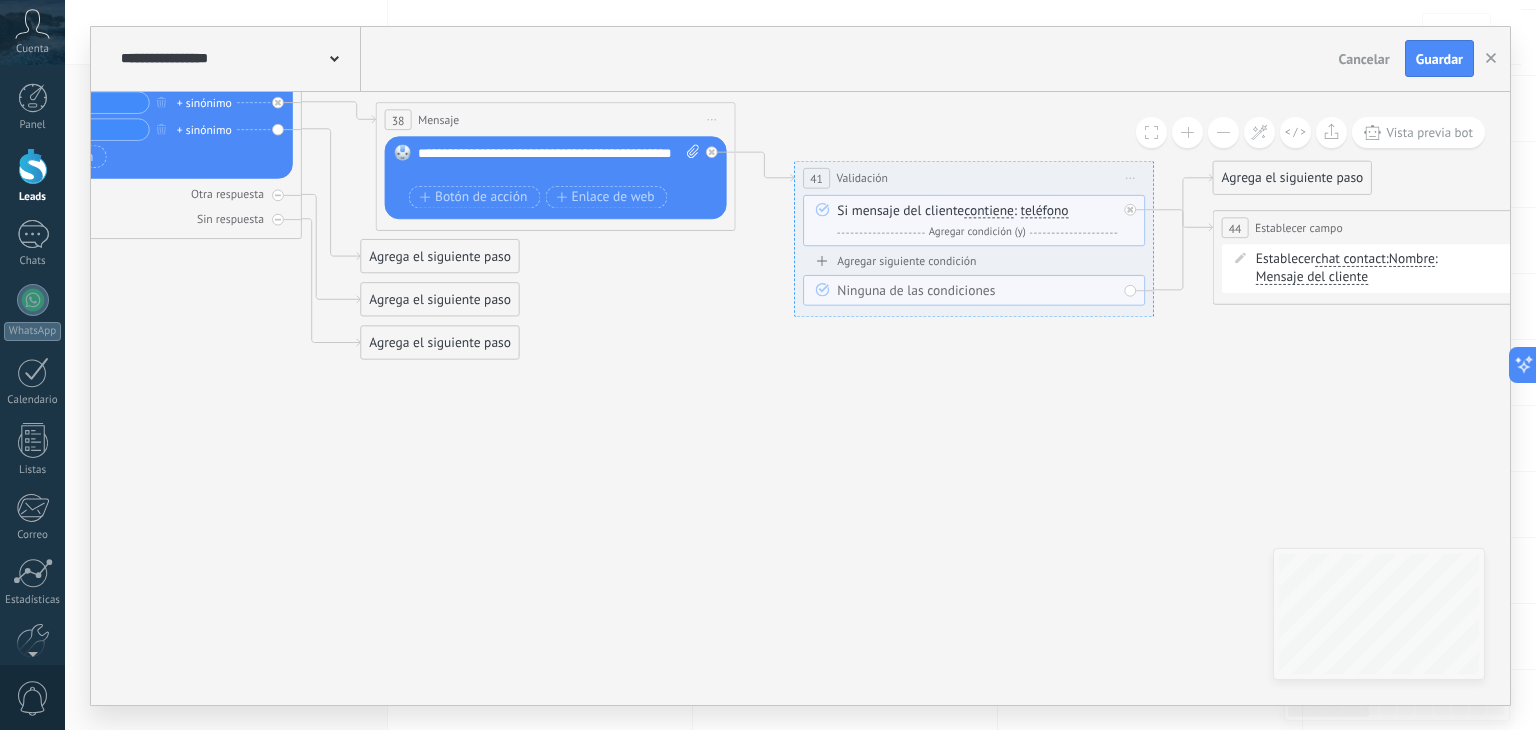 click 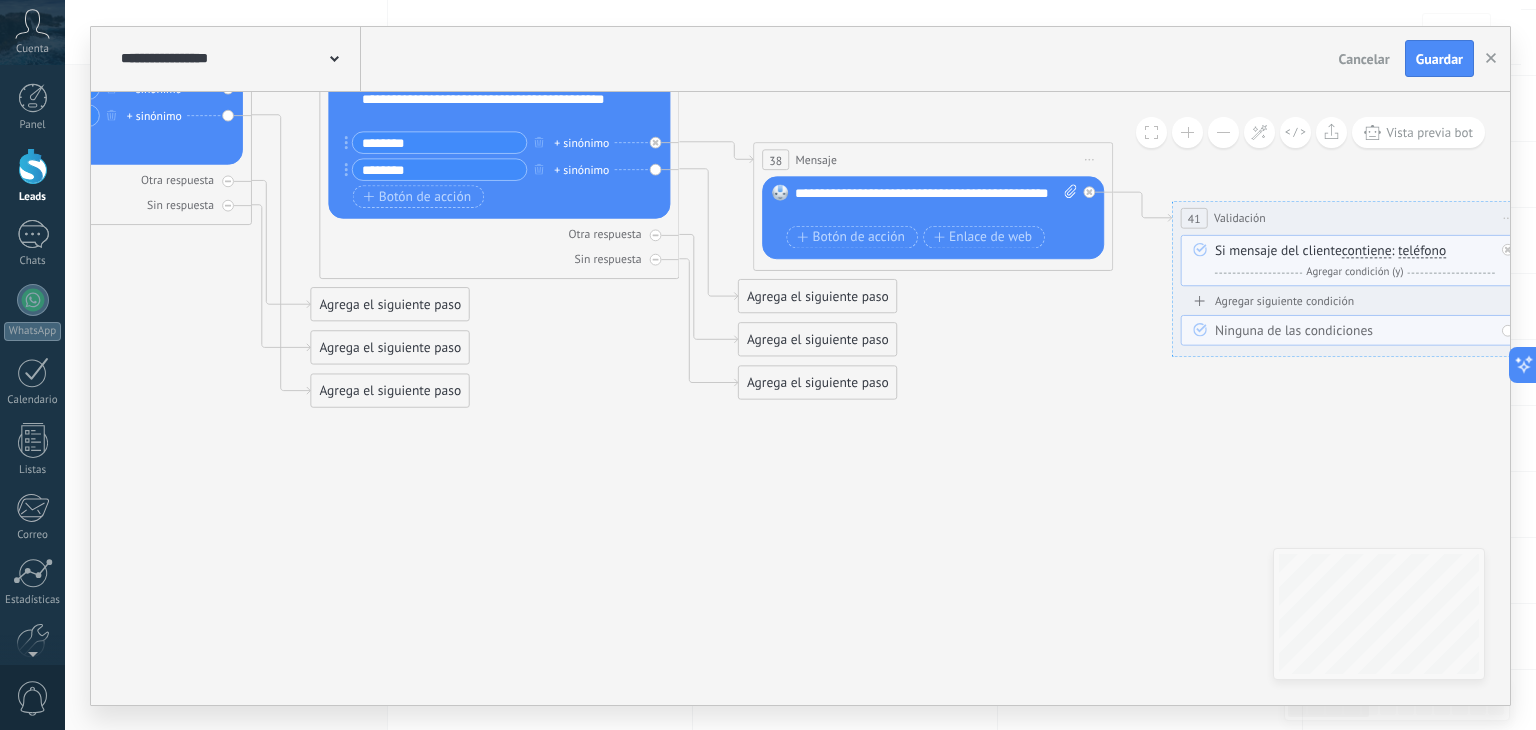 drag, startPoint x: 646, startPoint y: 499, endPoint x: 1216, endPoint y: 649, distance: 589.4065 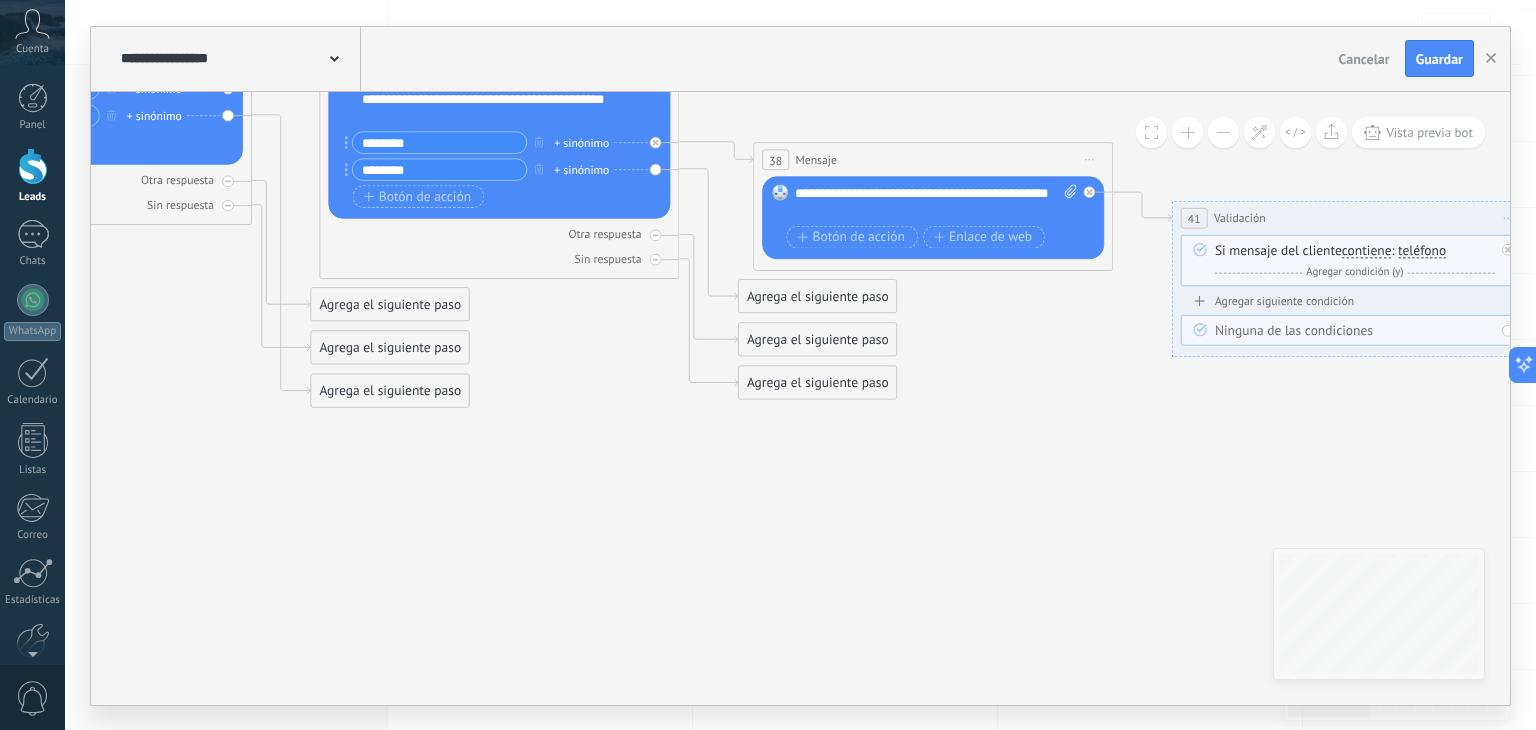 click 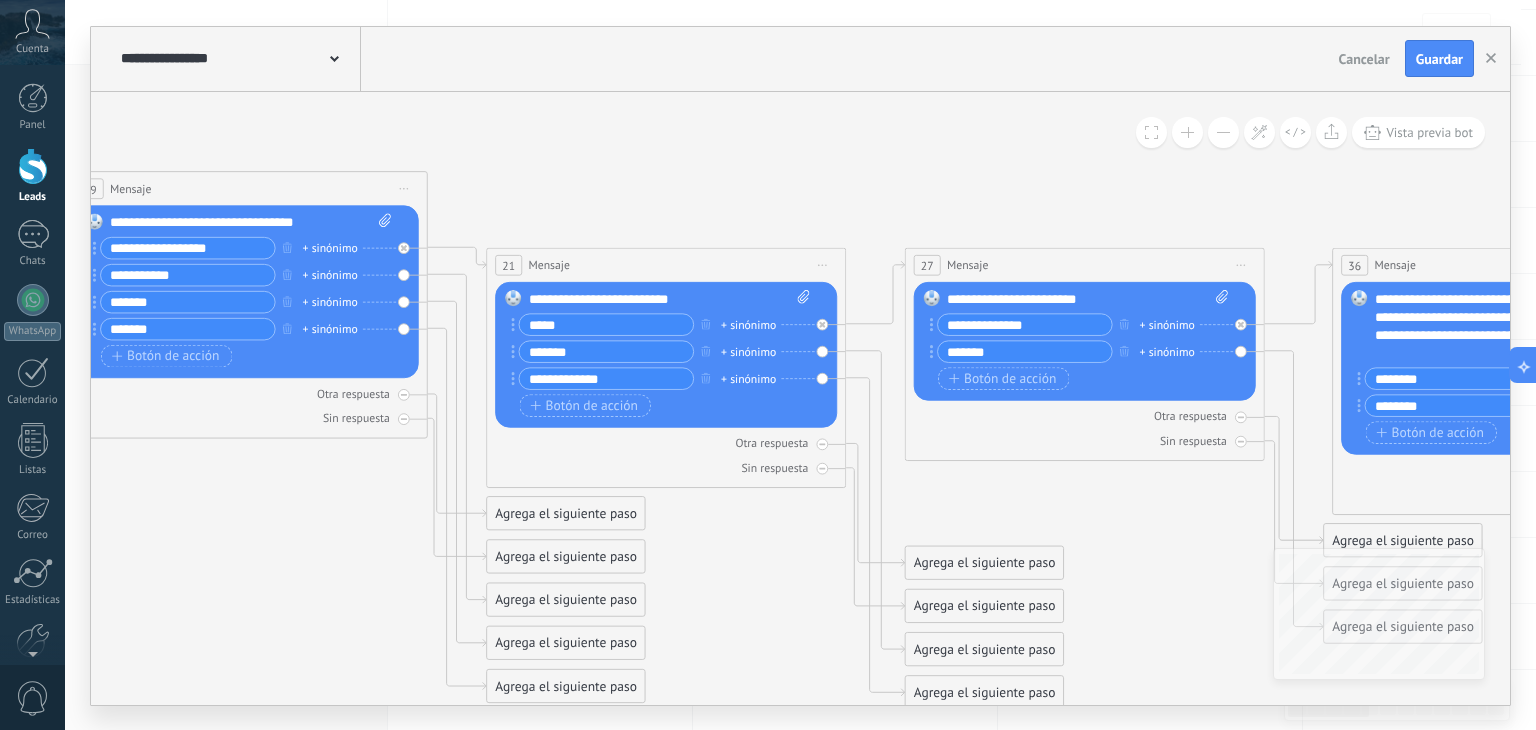 drag, startPoint x: 736, startPoint y: 513, endPoint x: 1180, endPoint y: 599, distance: 452.25214 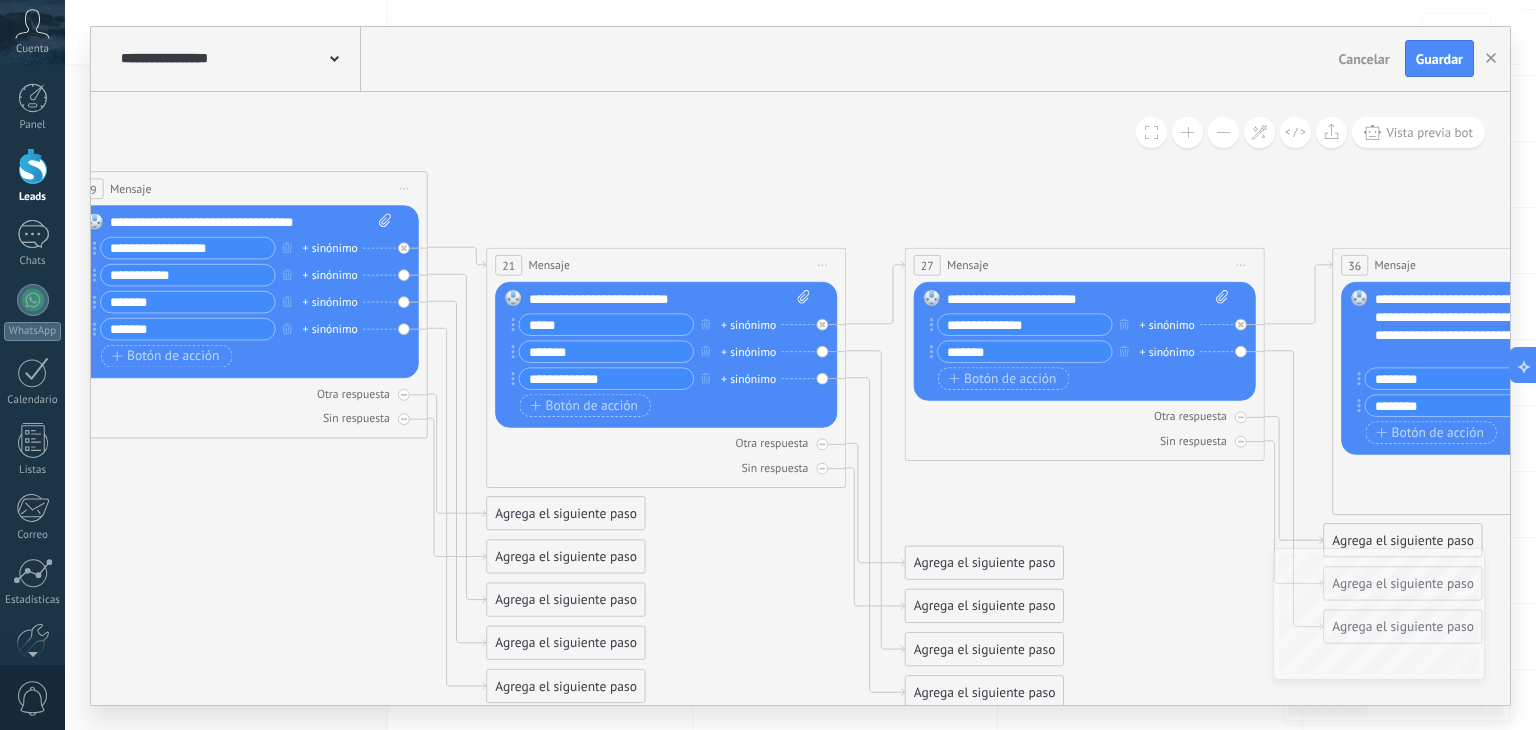 click 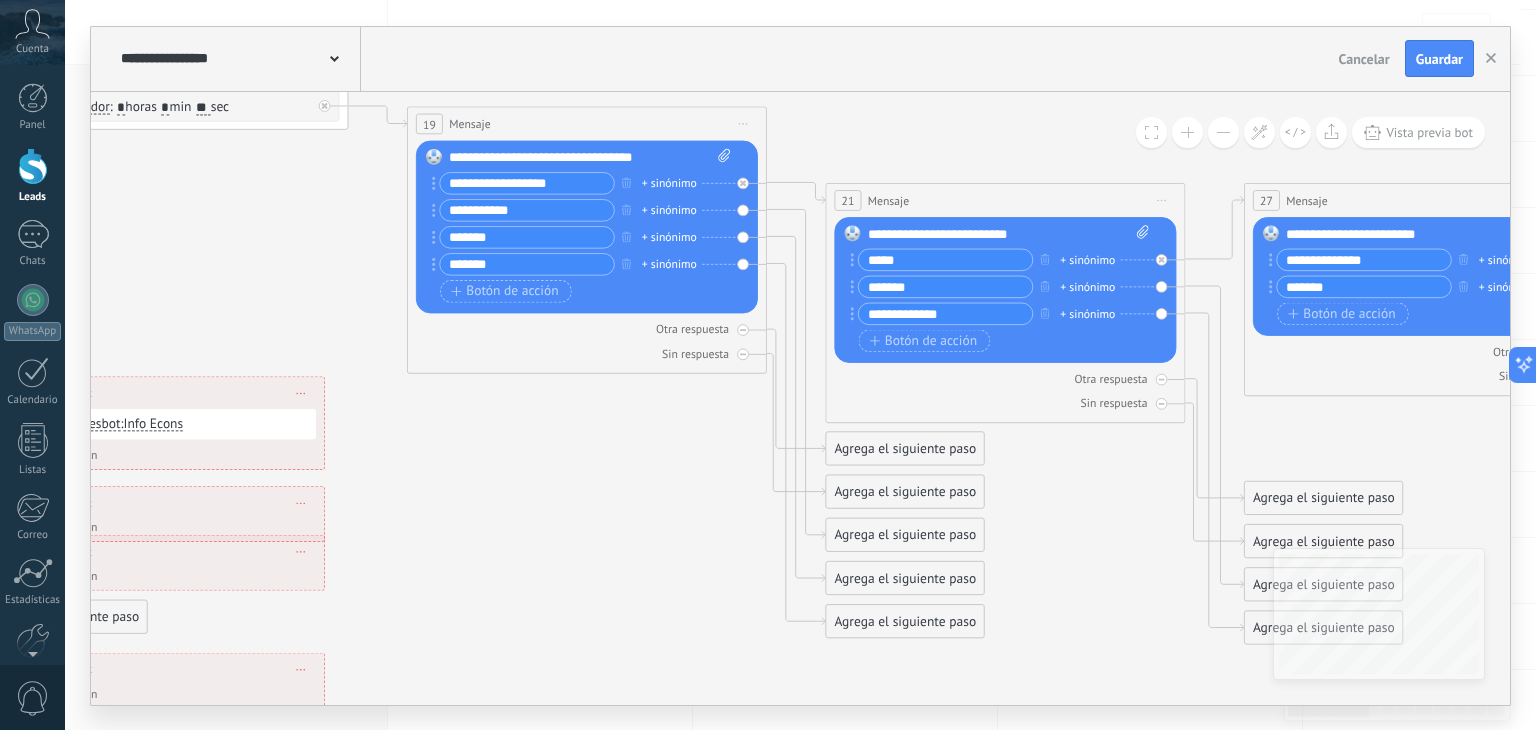 drag, startPoint x: 213, startPoint y: 499, endPoint x: 552, endPoint y: 434, distance: 345.17532 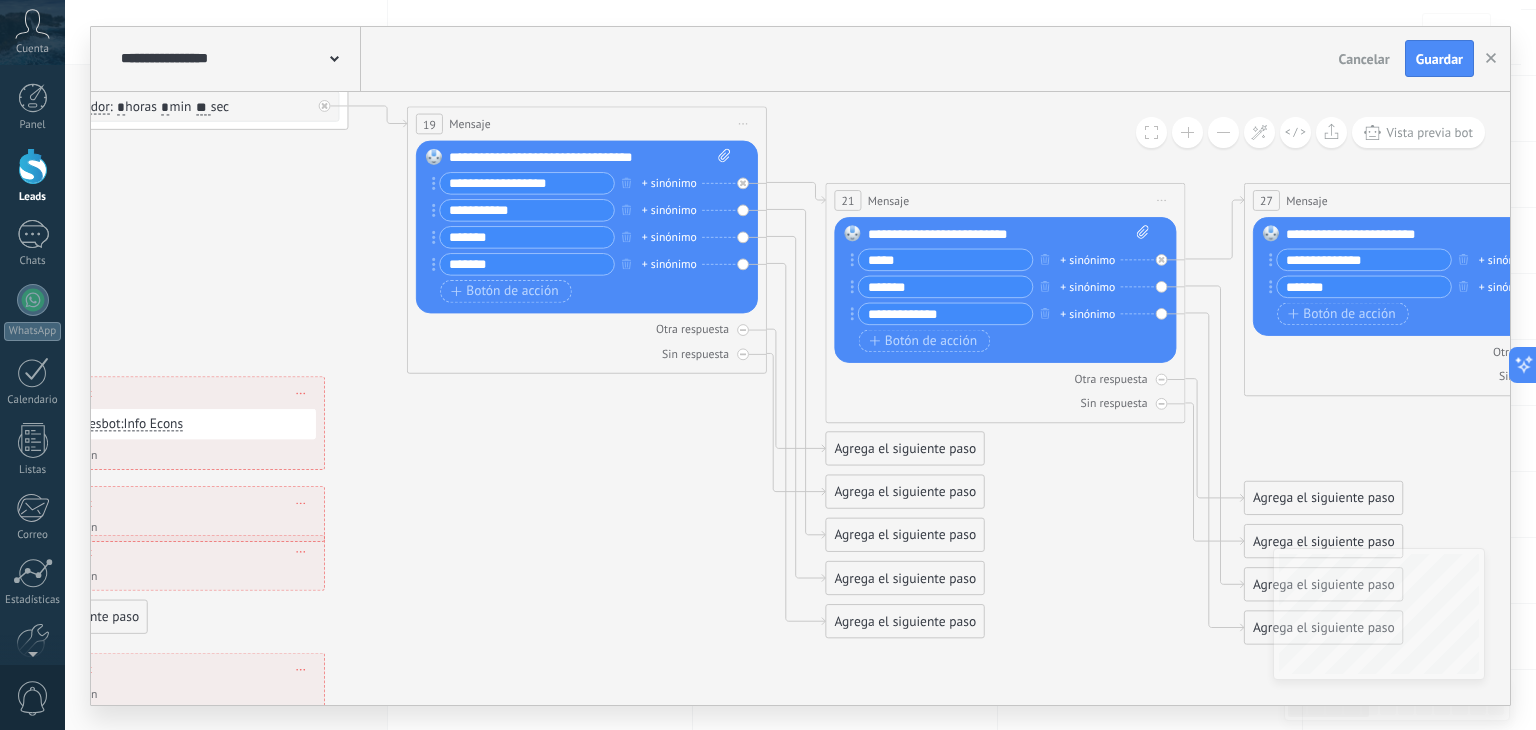 click 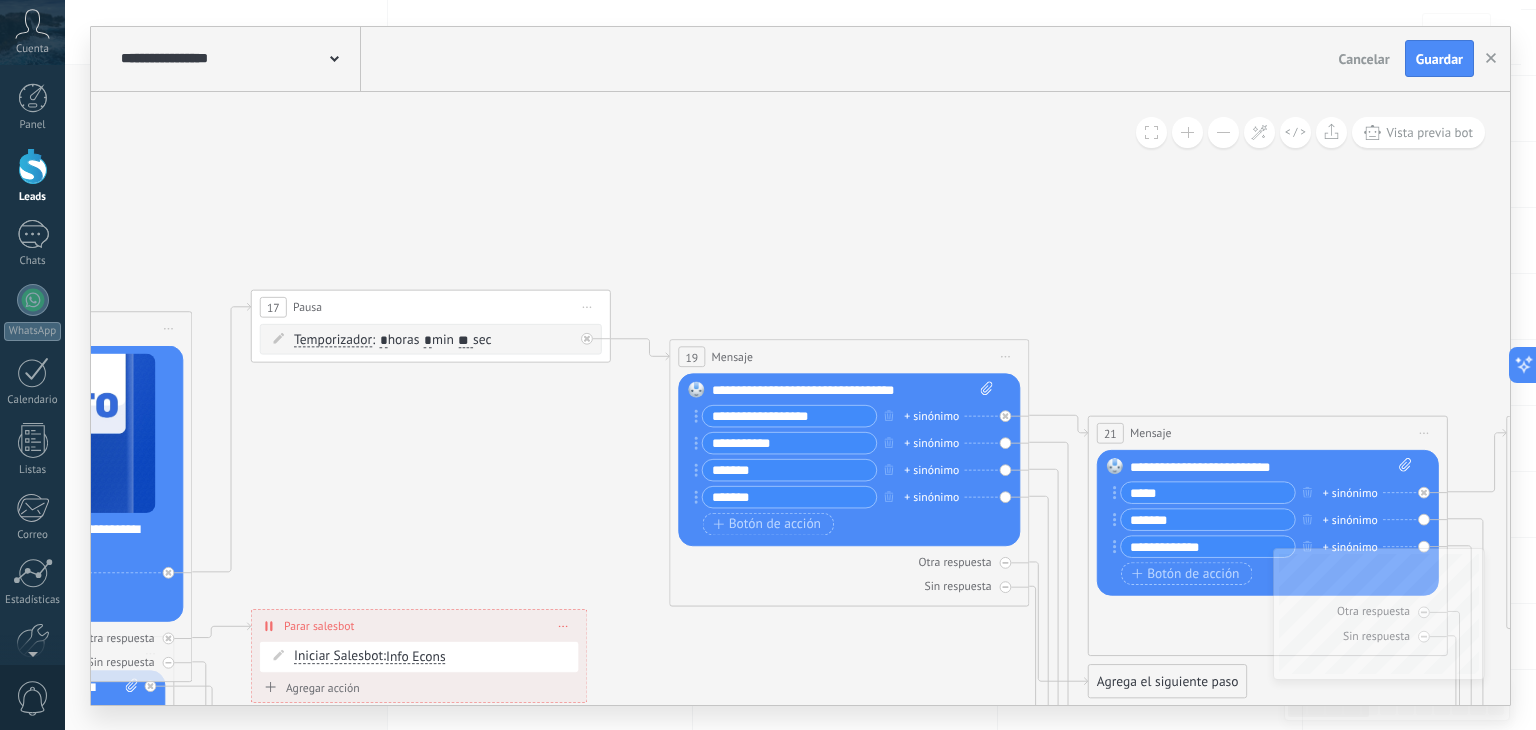 drag, startPoint x: 481, startPoint y: 435, endPoint x: 780, endPoint y: 708, distance: 404.8827 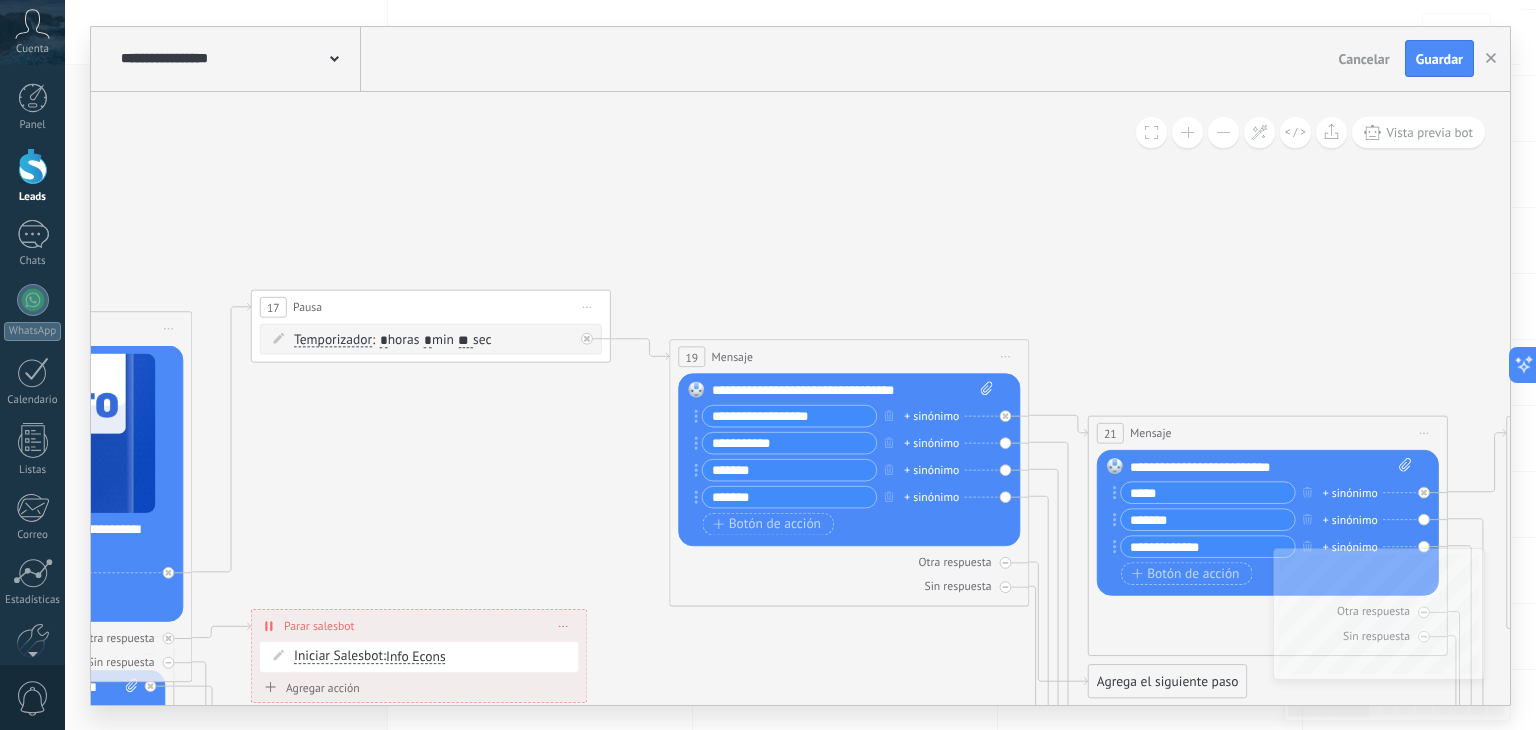 click on "**********" at bounding box center (800, 365) 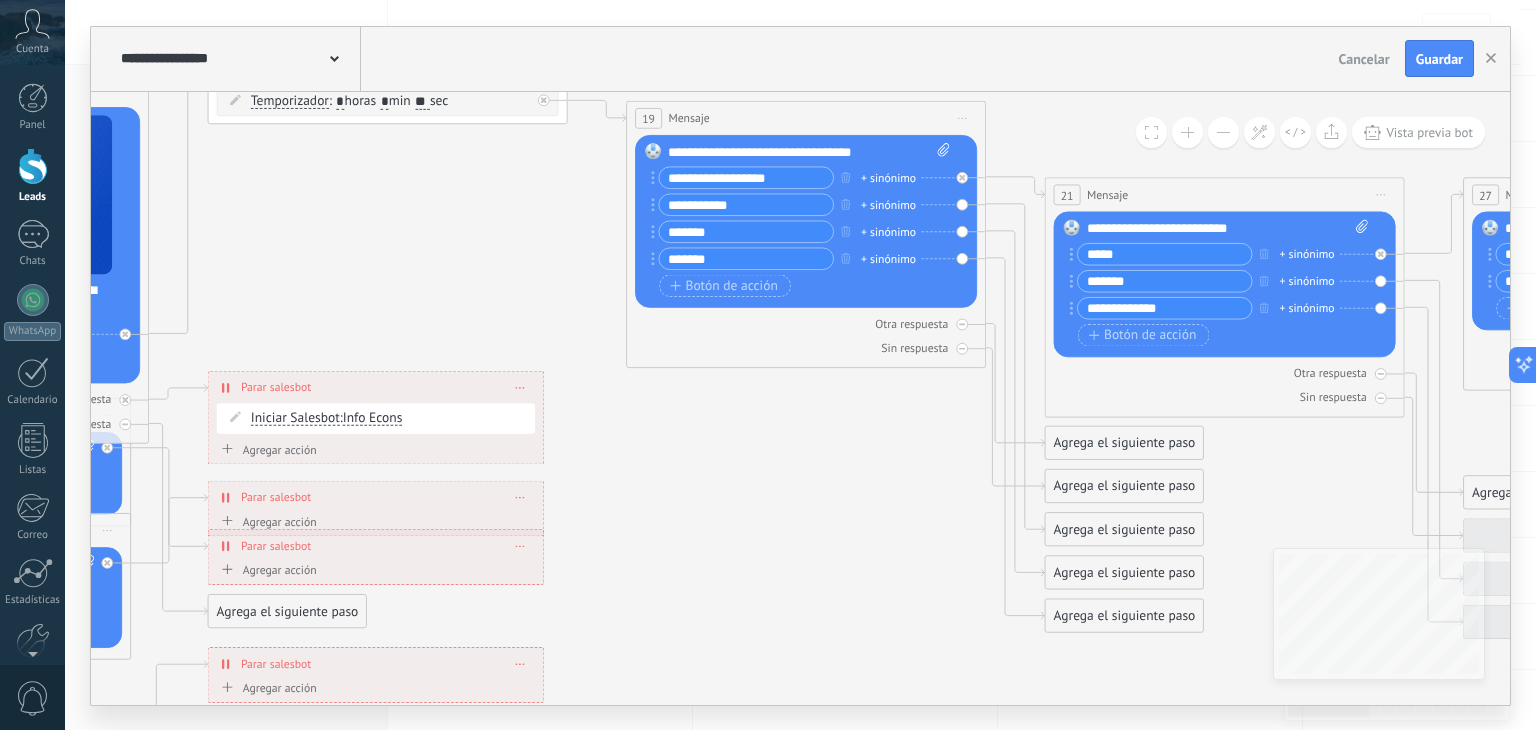 drag, startPoint x: 415, startPoint y: 501, endPoint x: 336, endPoint y: 222, distance: 289.96896 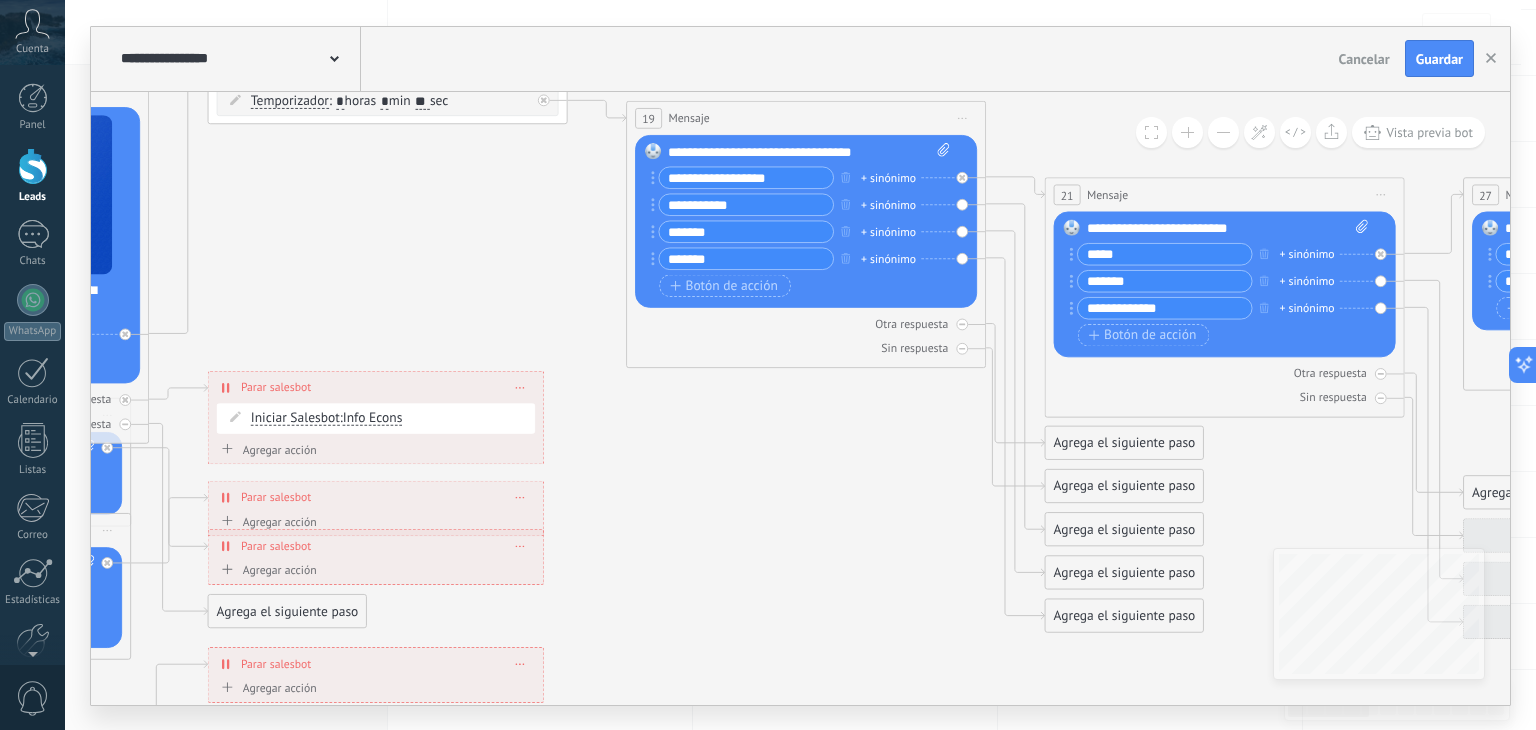 click 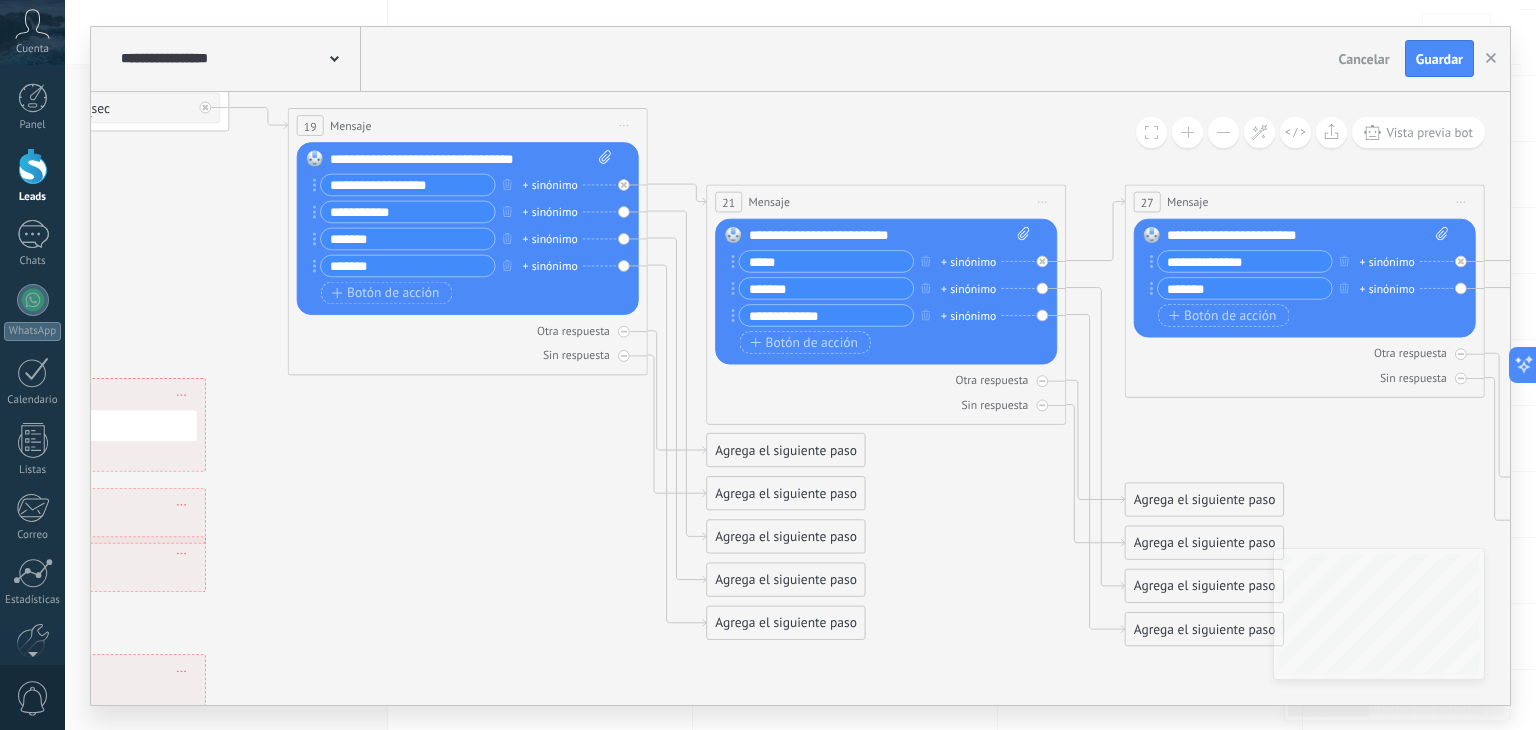 drag, startPoint x: 831, startPoint y: 525, endPoint x: 492, endPoint y: 531, distance: 339.0531 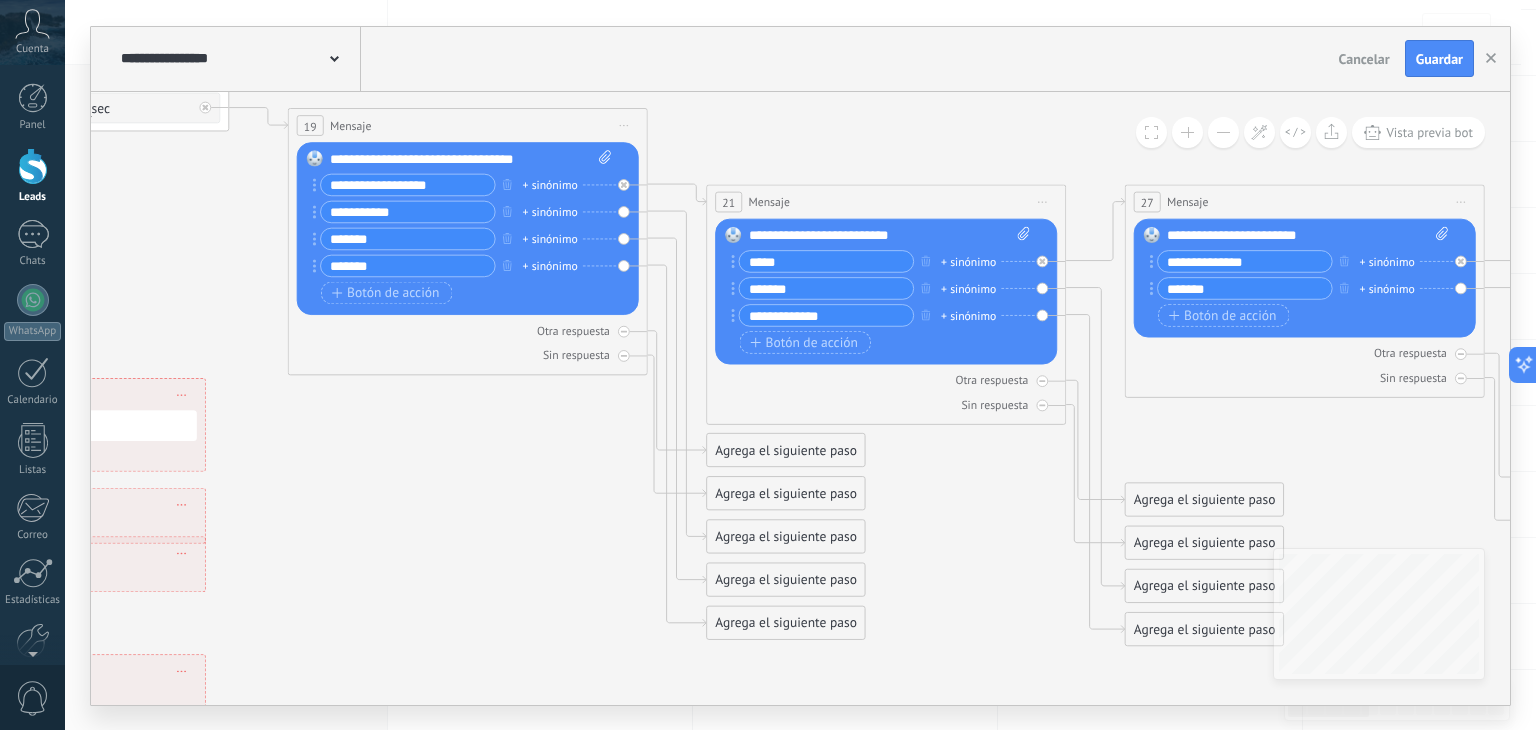 click 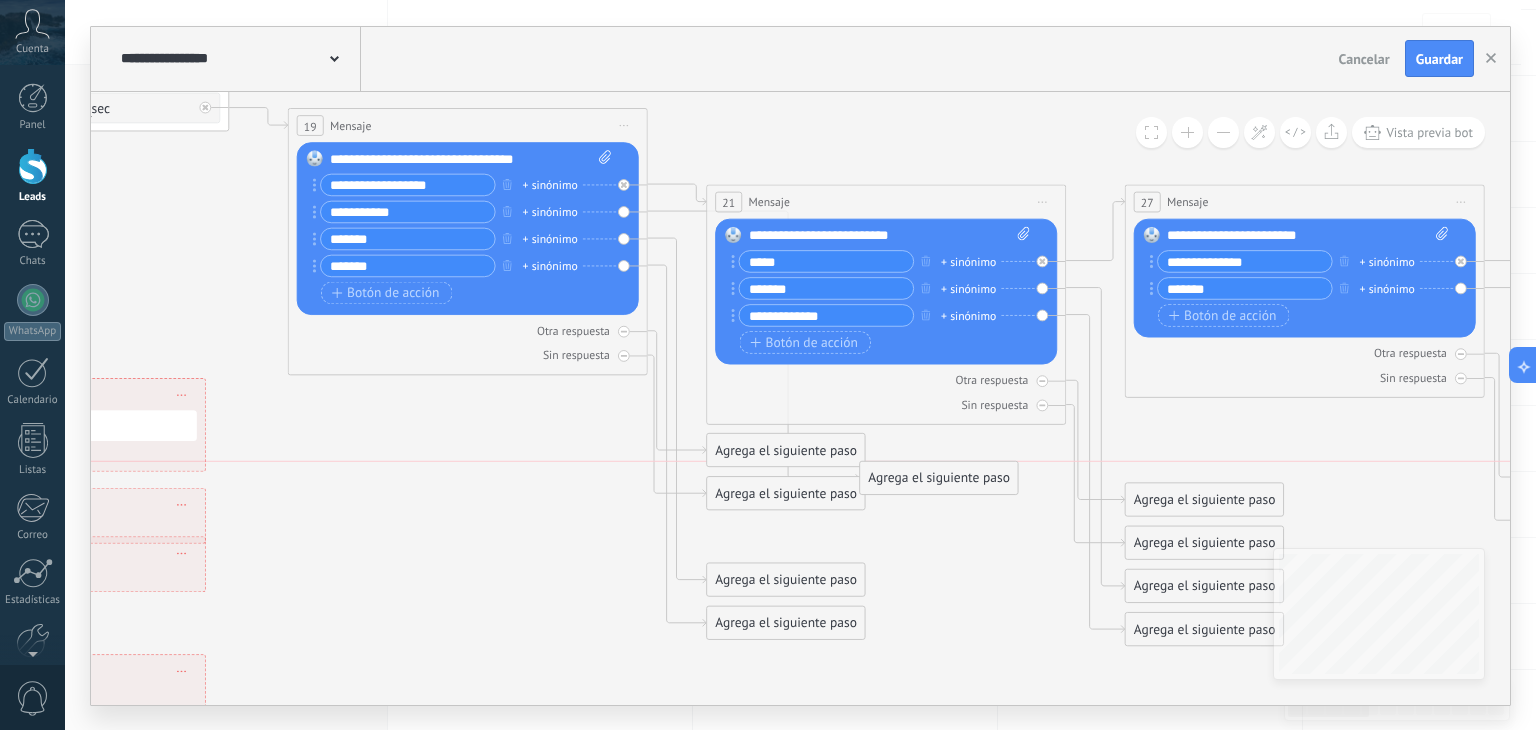 drag, startPoint x: 808, startPoint y: 535, endPoint x: 961, endPoint y: 477, distance: 163.62457 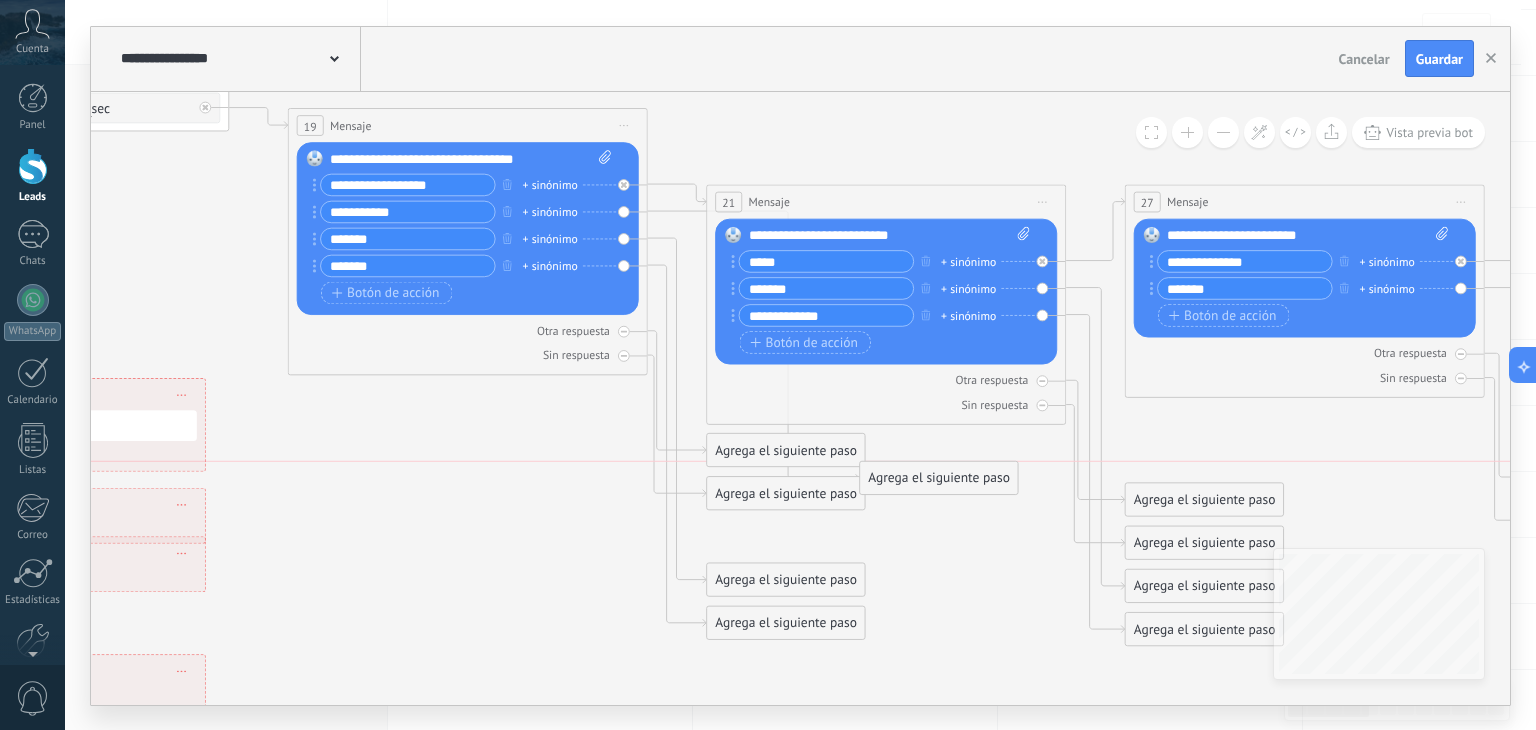 click on "Agrega el siguiente paso" at bounding box center (939, 478) 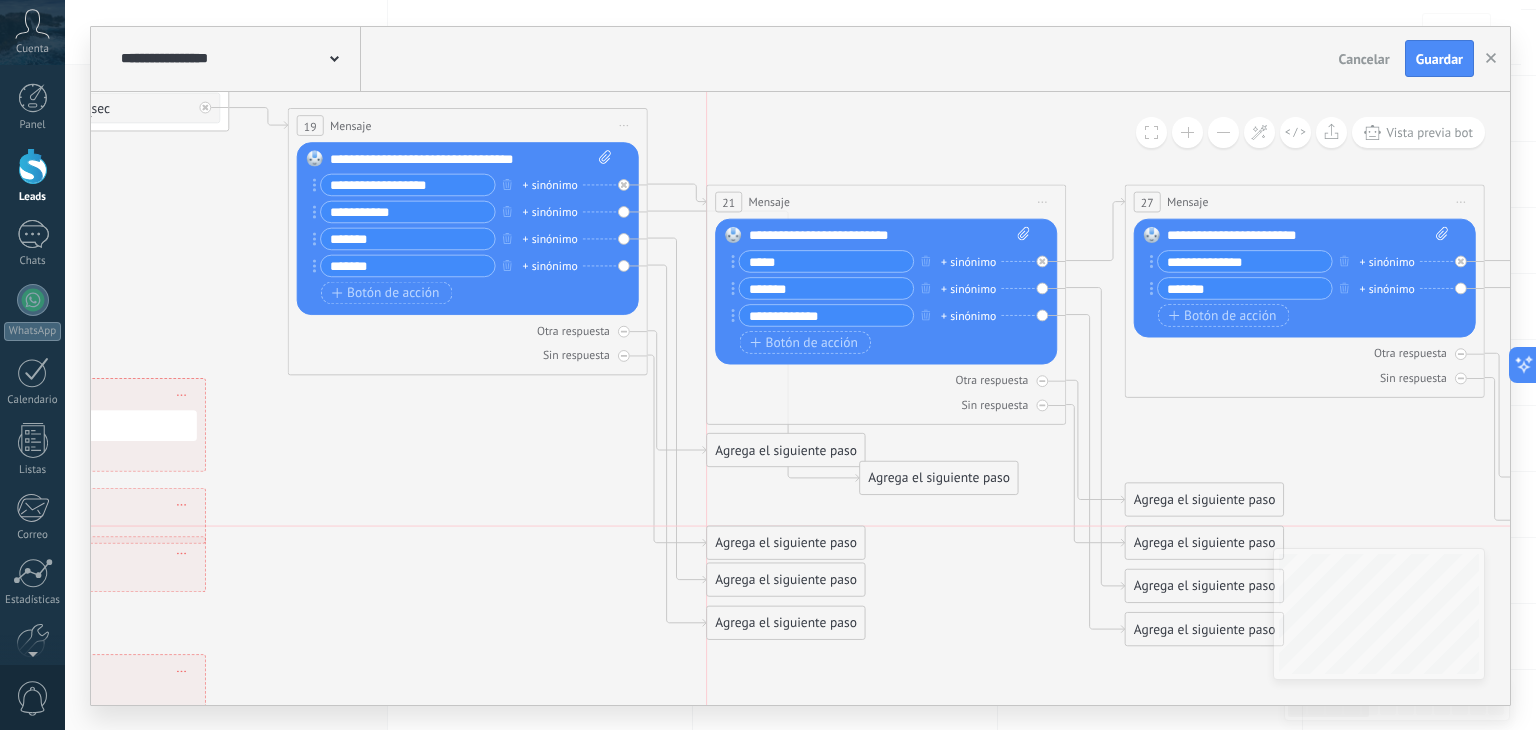 drag, startPoint x: 780, startPoint y: 494, endPoint x: 779, endPoint y: 543, distance: 49.010204 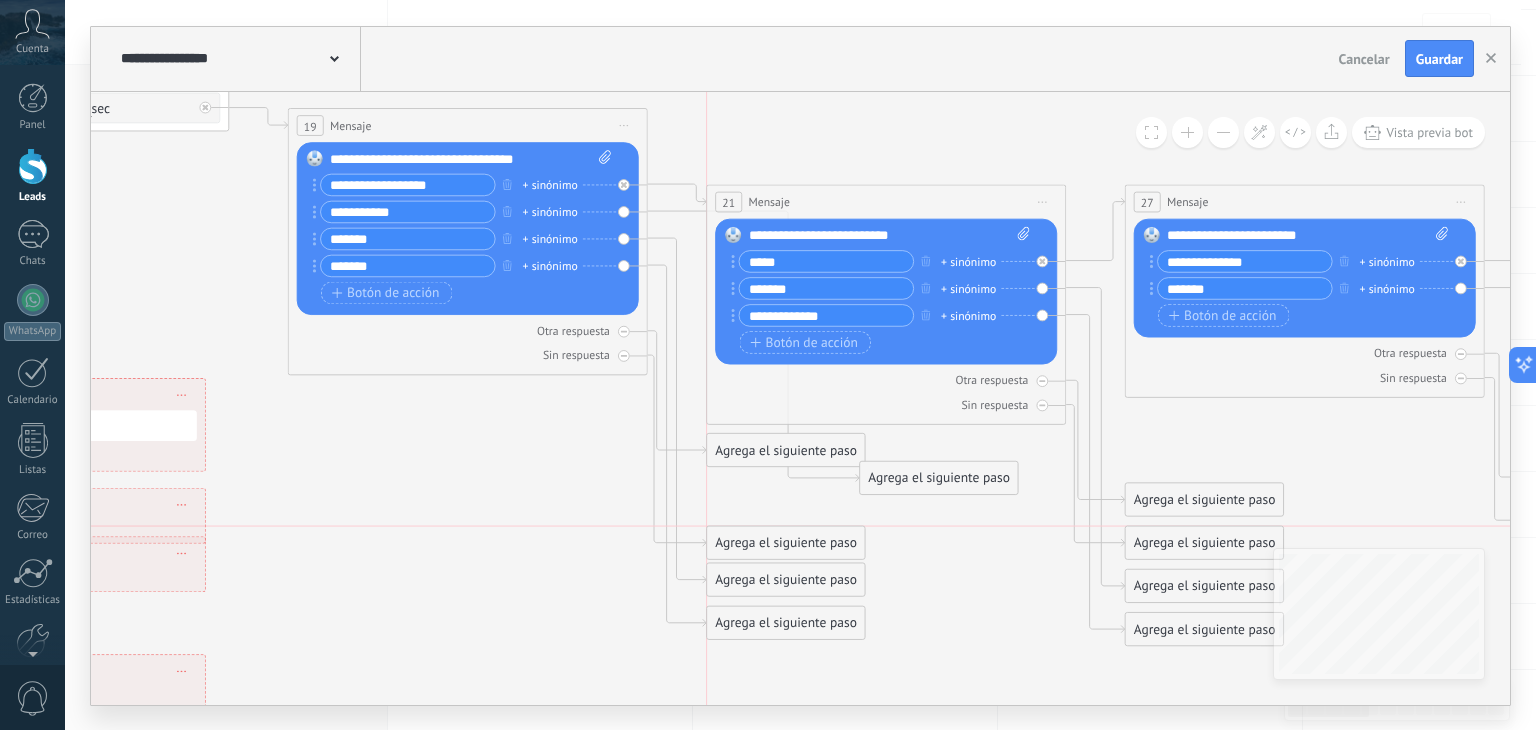 click on "Agrega el siguiente paso" at bounding box center [786, 543] 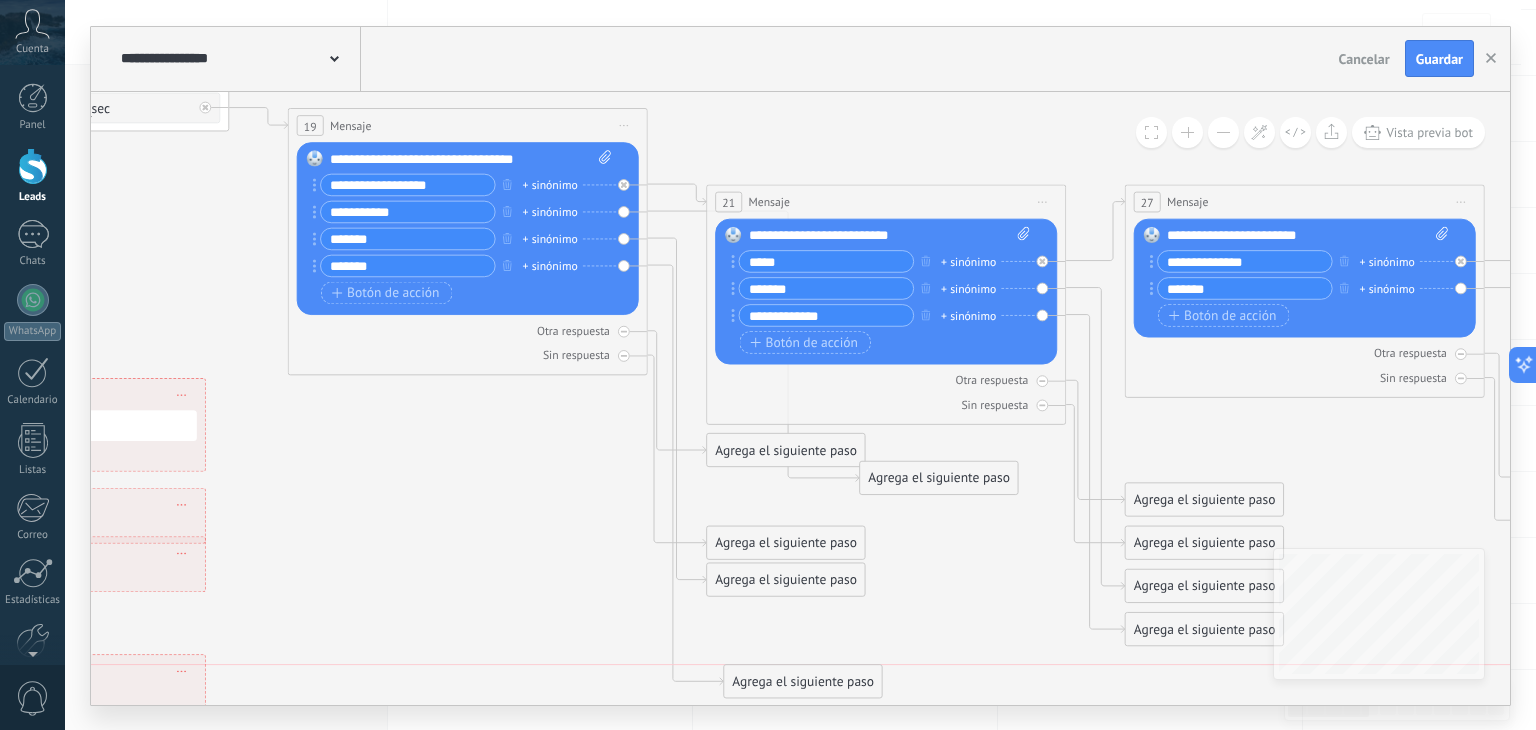 drag, startPoint x: 772, startPoint y: 617, endPoint x: 796, endPoint y: 686, distance: 73.05477 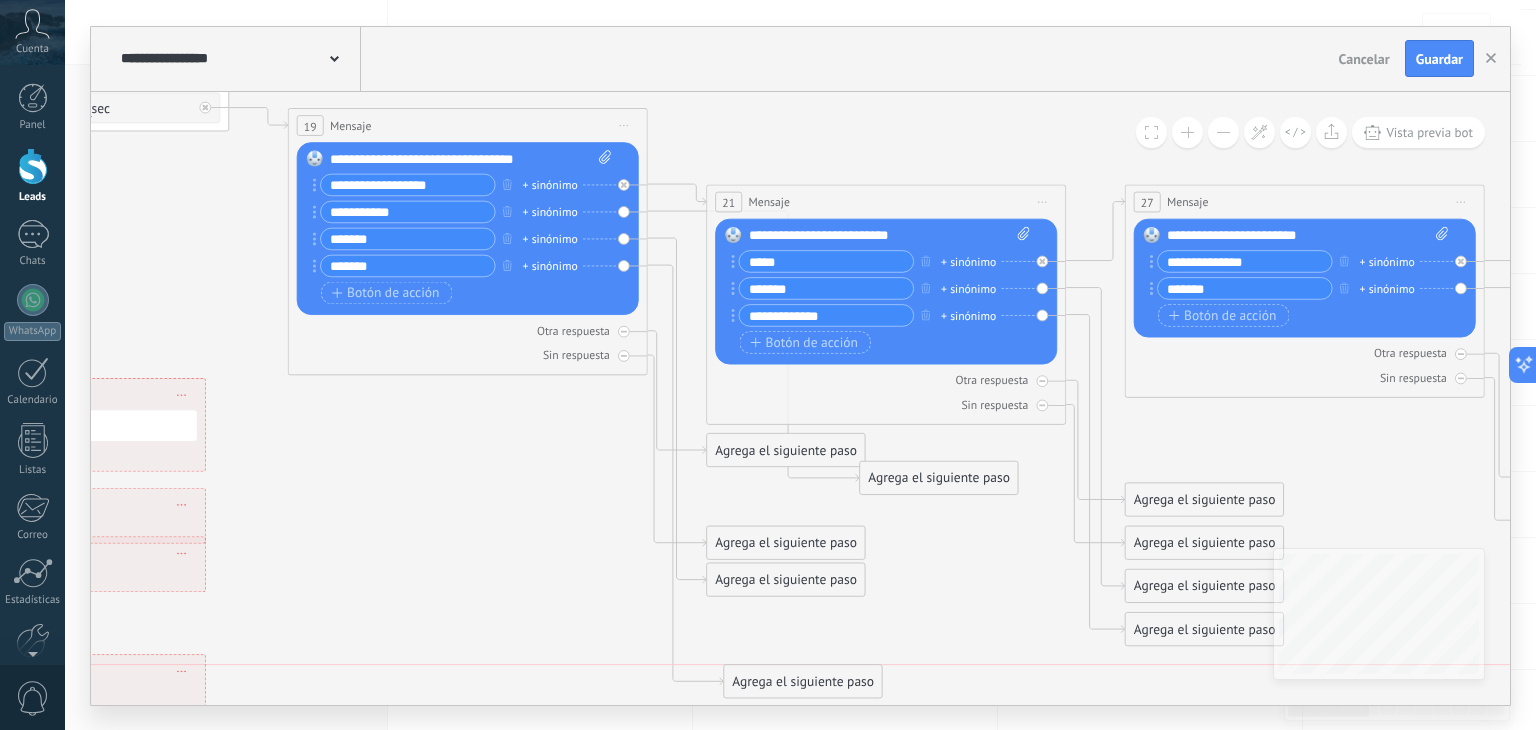 click on "Agrega el siguiente paso" at bounding box center [803, 682] 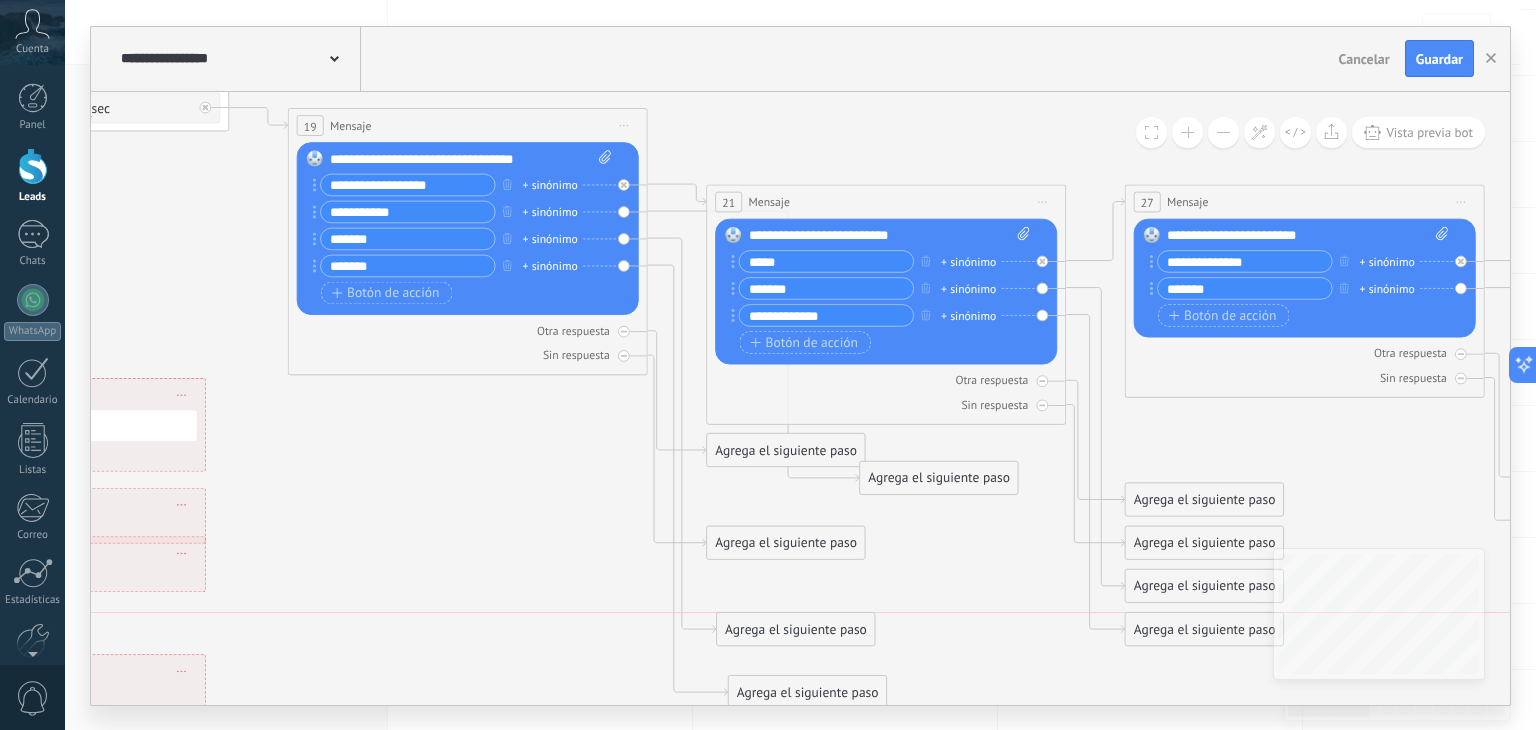 drag, startPoint x: 788, startPoint y: 578, endPoint x: 802, endPoint y: 640, distance: 63.560993 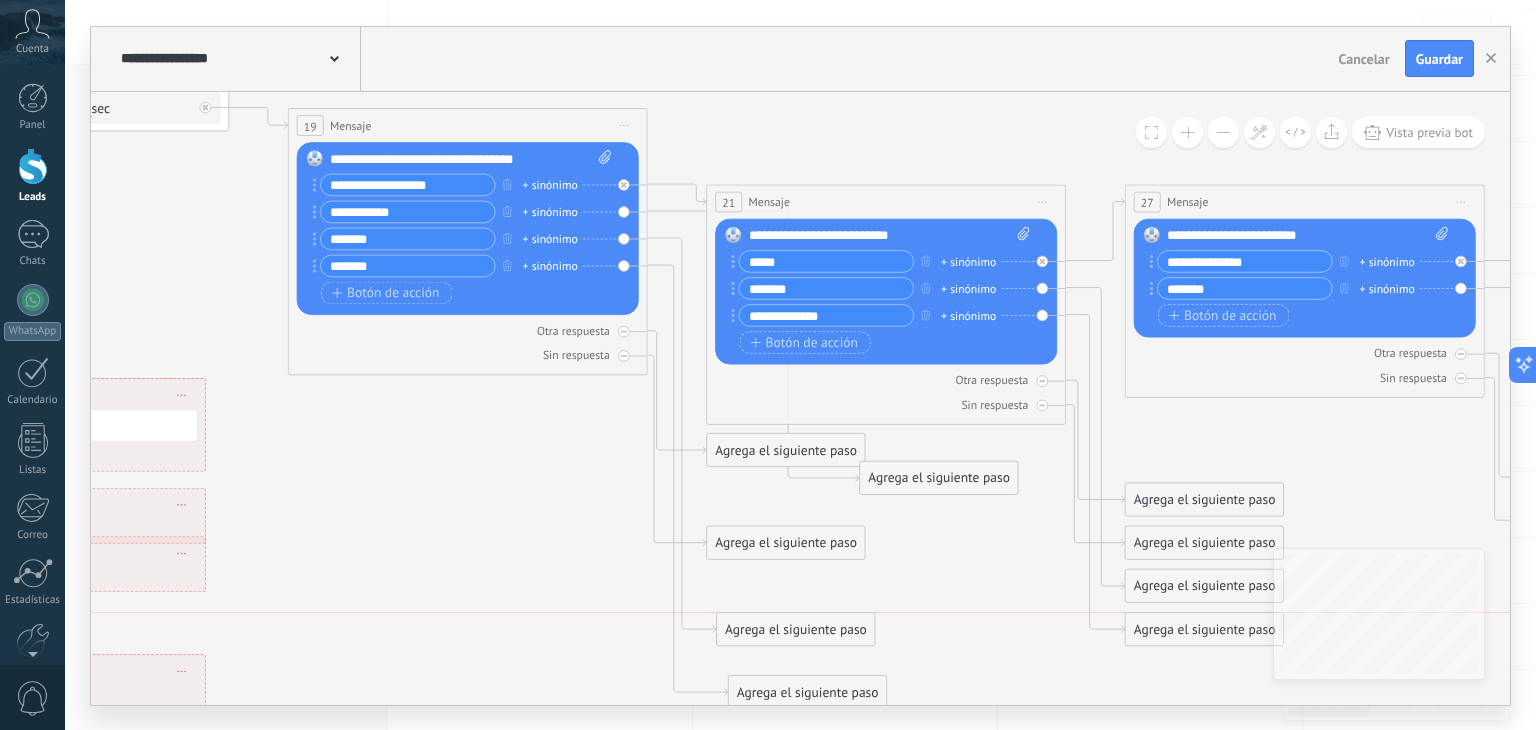 click on "Agrega el siguiente paso" at bounding box center (796, 629) 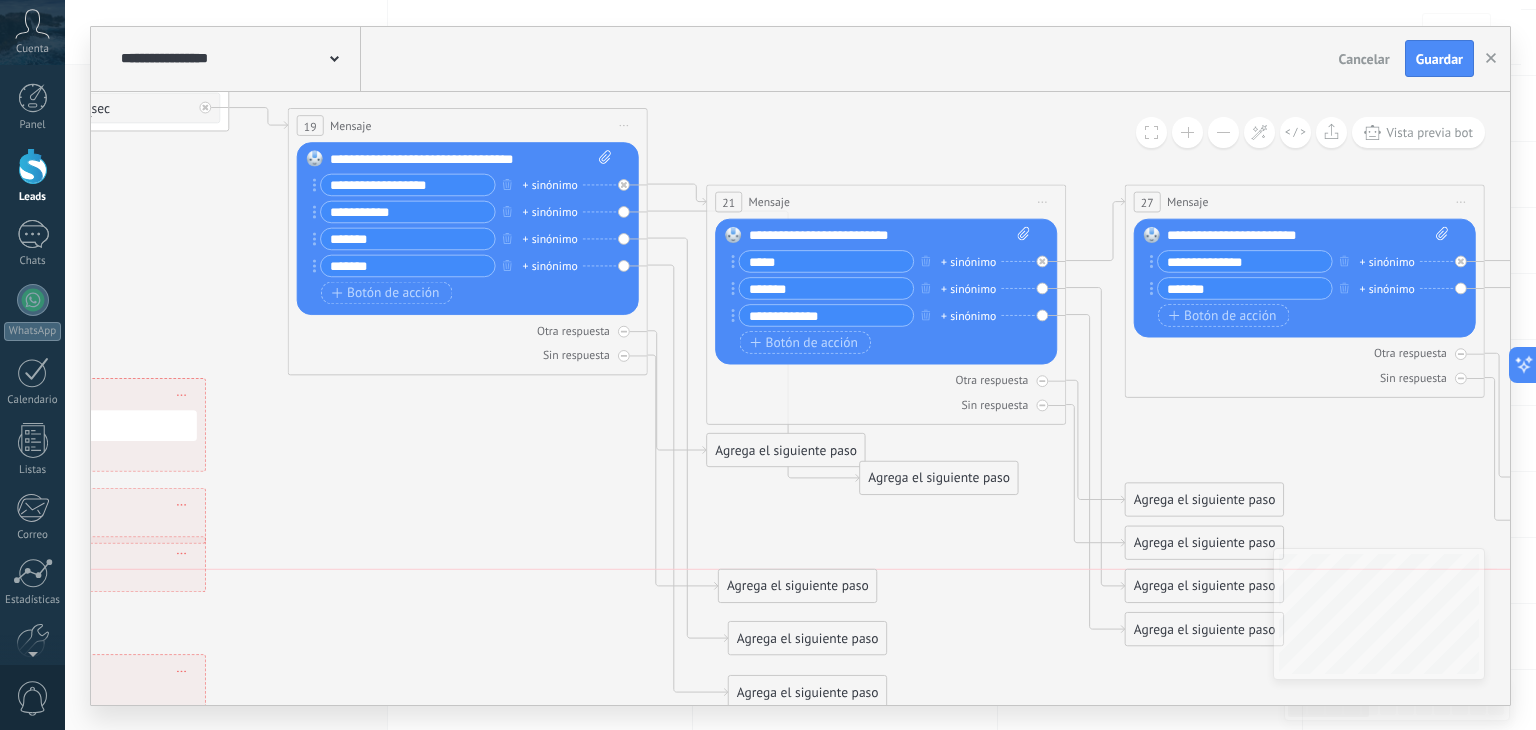 drag, startPoint x: 781, startPoint y: 528, endPoint x: 800, endPoint y: 587, distance: 61.983868 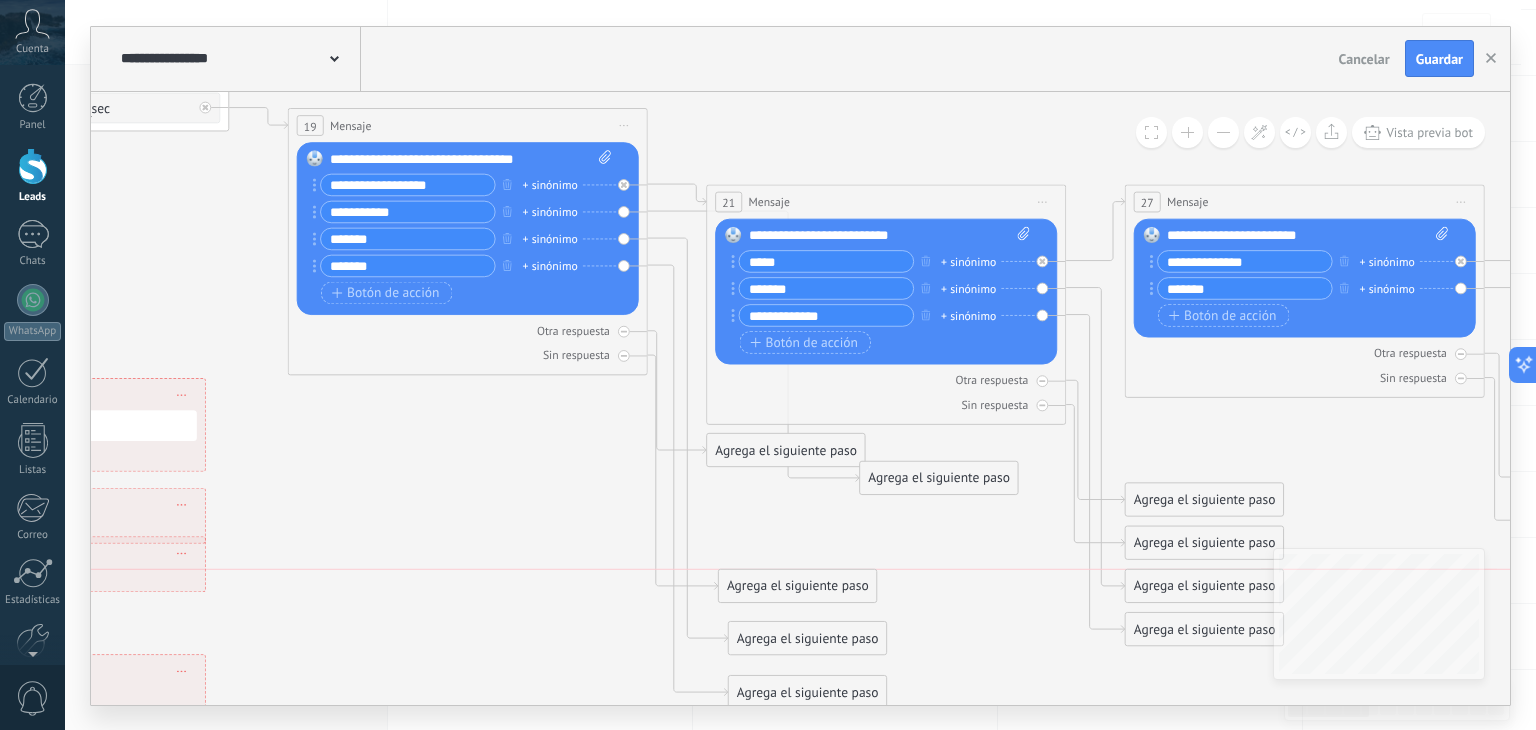 click on "**********" at bounding box center (-1281, 40) 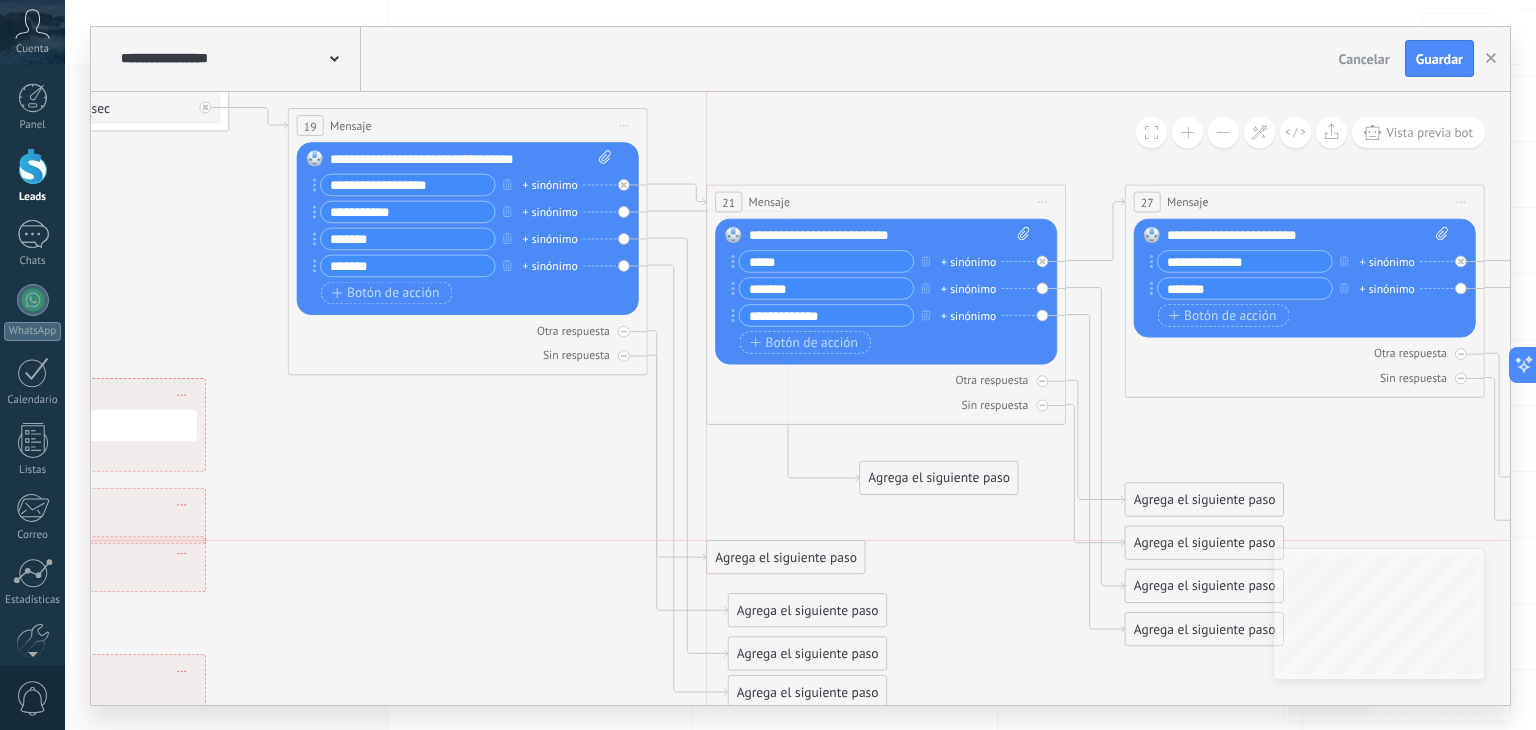 drag, startPoint x: 780, startPoint y: 477, endPoint x: 788, endPoint y: 565, distance: 88.362885 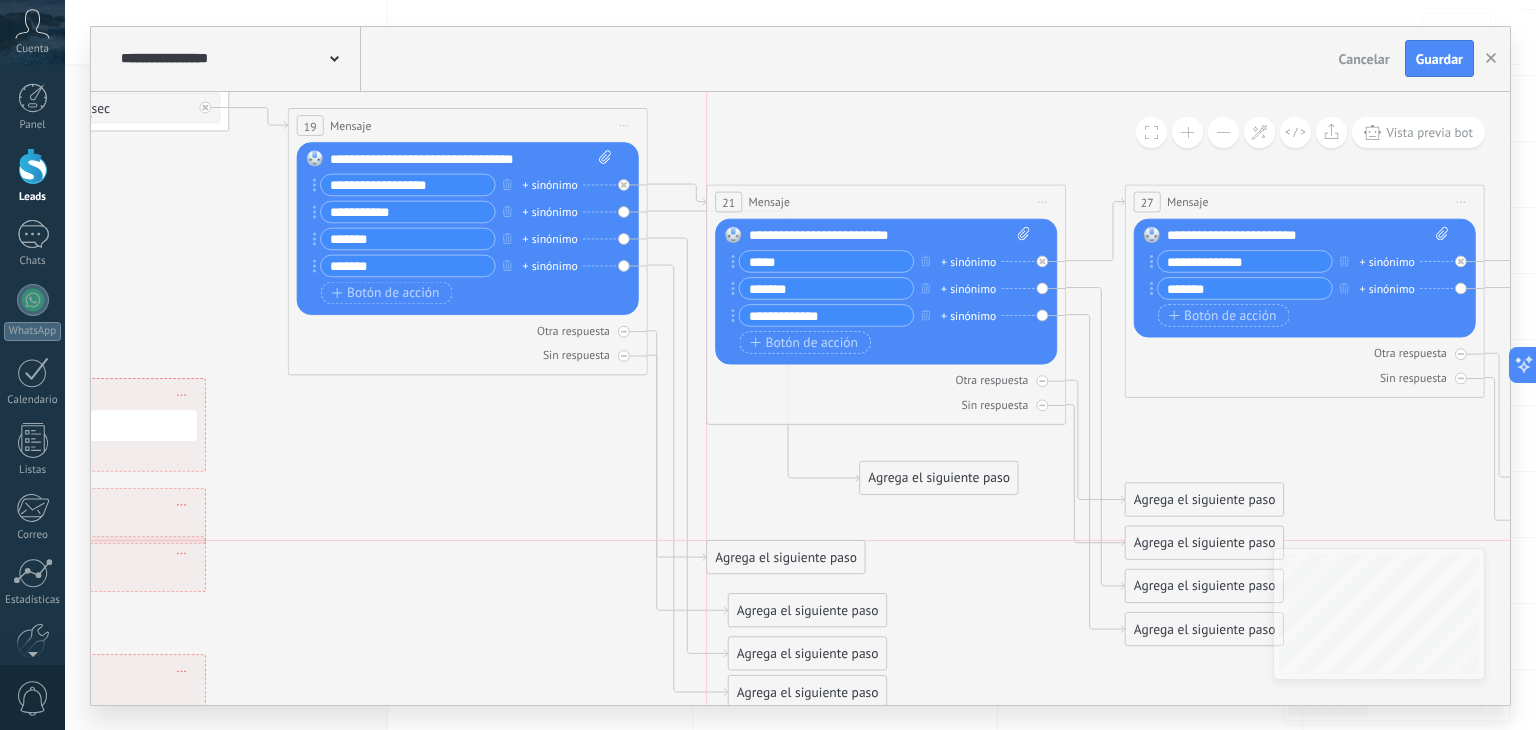 click on "Agrega el siguiente paso" at bounding box center [786, 557] 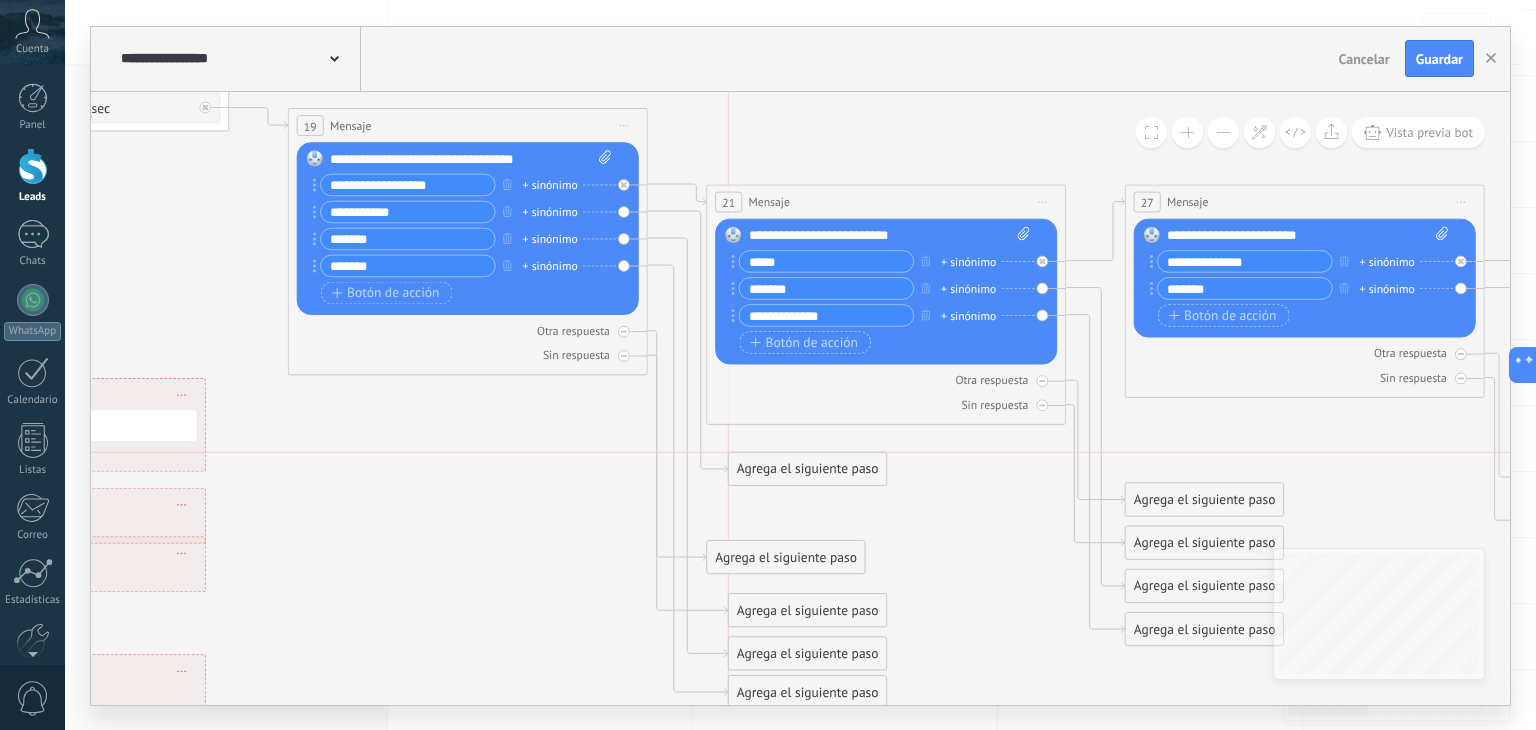 drag, startPoint x: 921, startPoint y: 476, endPoint x: 785, endPoint y: 470, distance: 136.1323 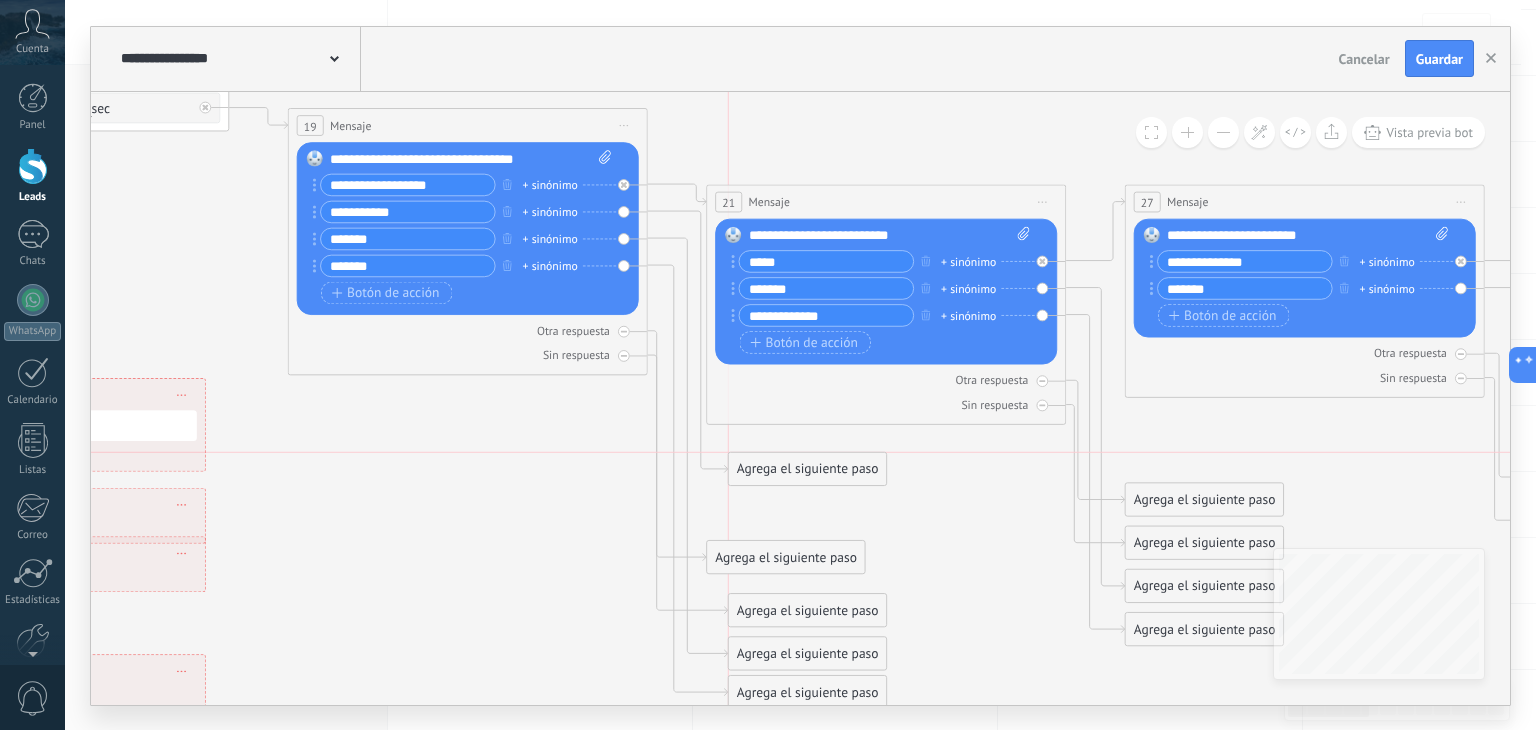 click on "Agrega el siguiente paso" at bounding box center [808, 469] 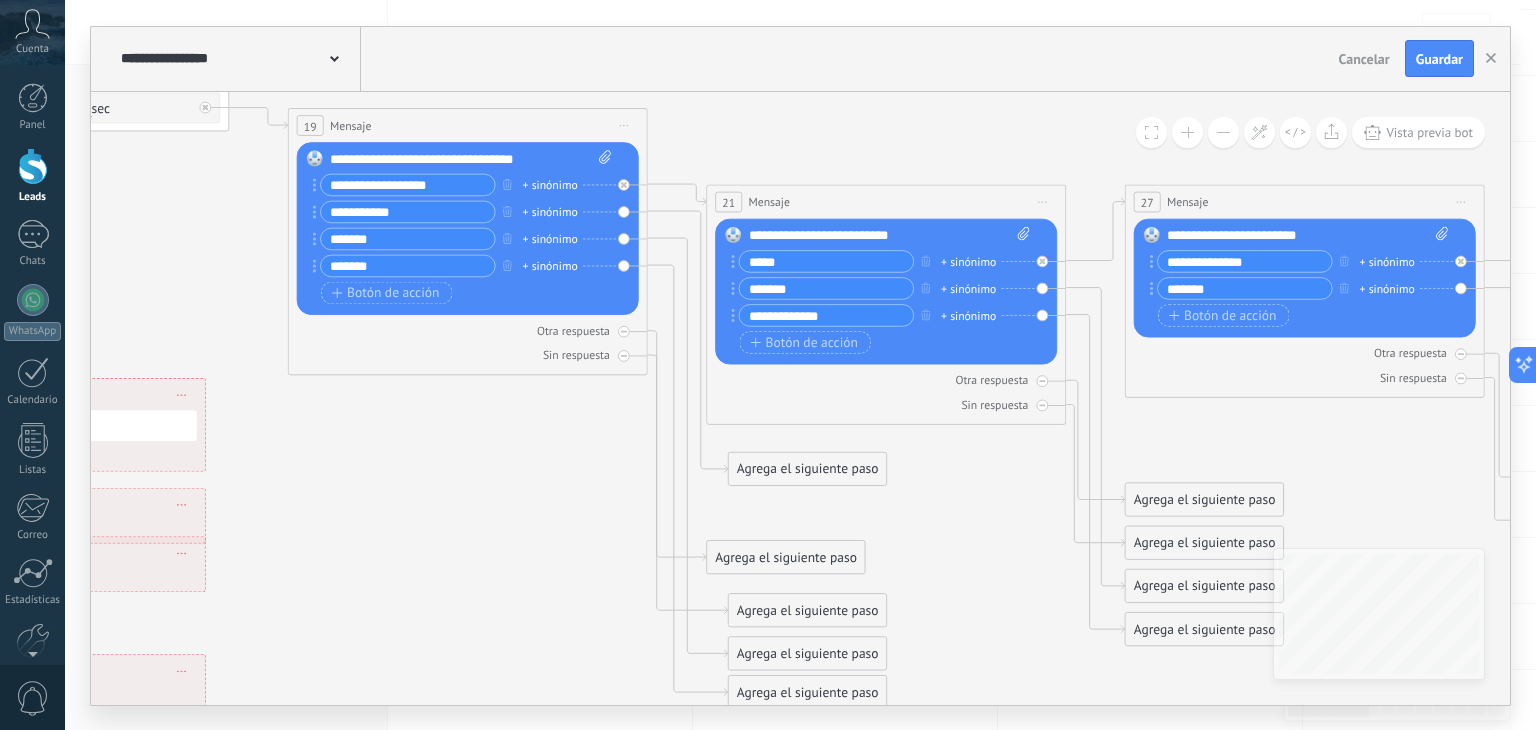 click on "**********" at bounding box center (890, 235) 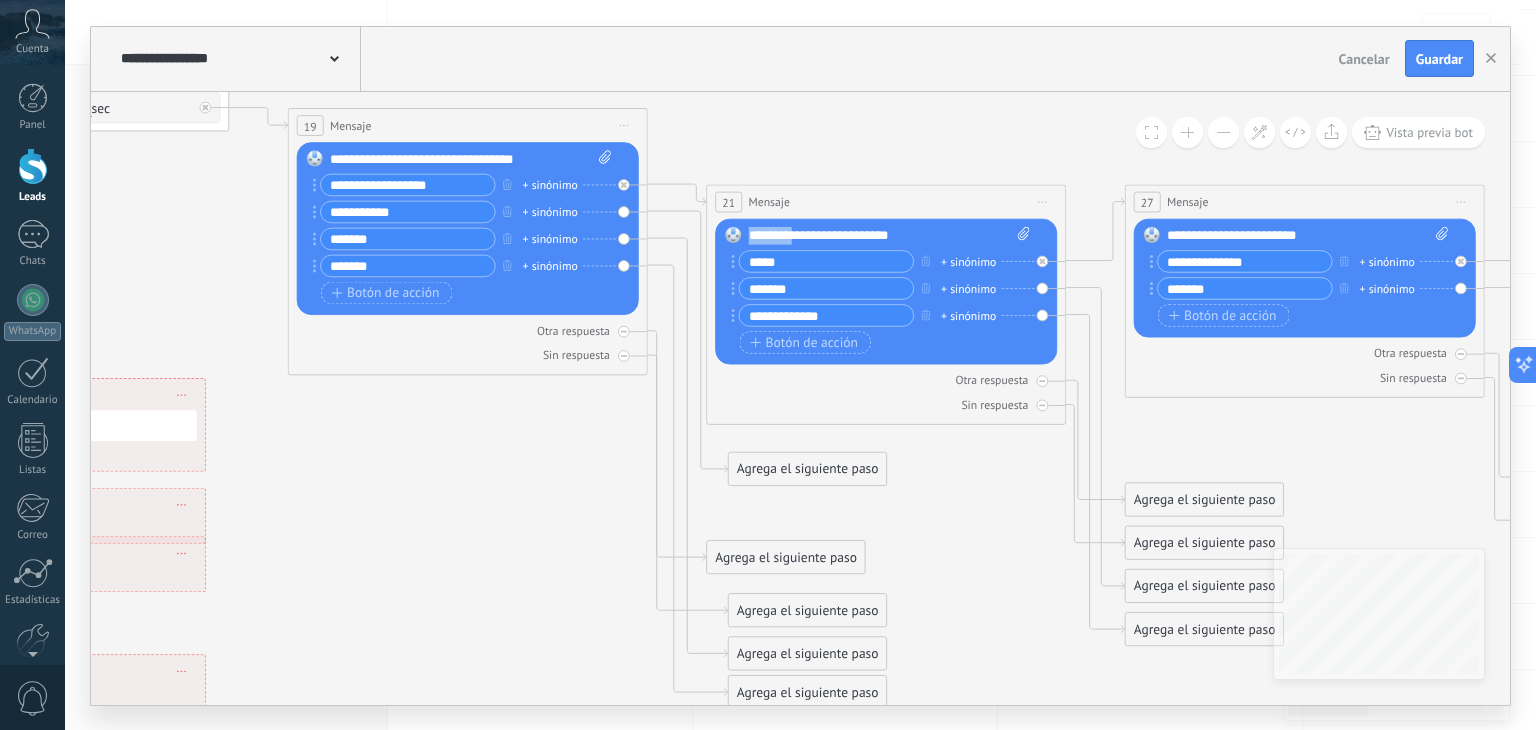 type 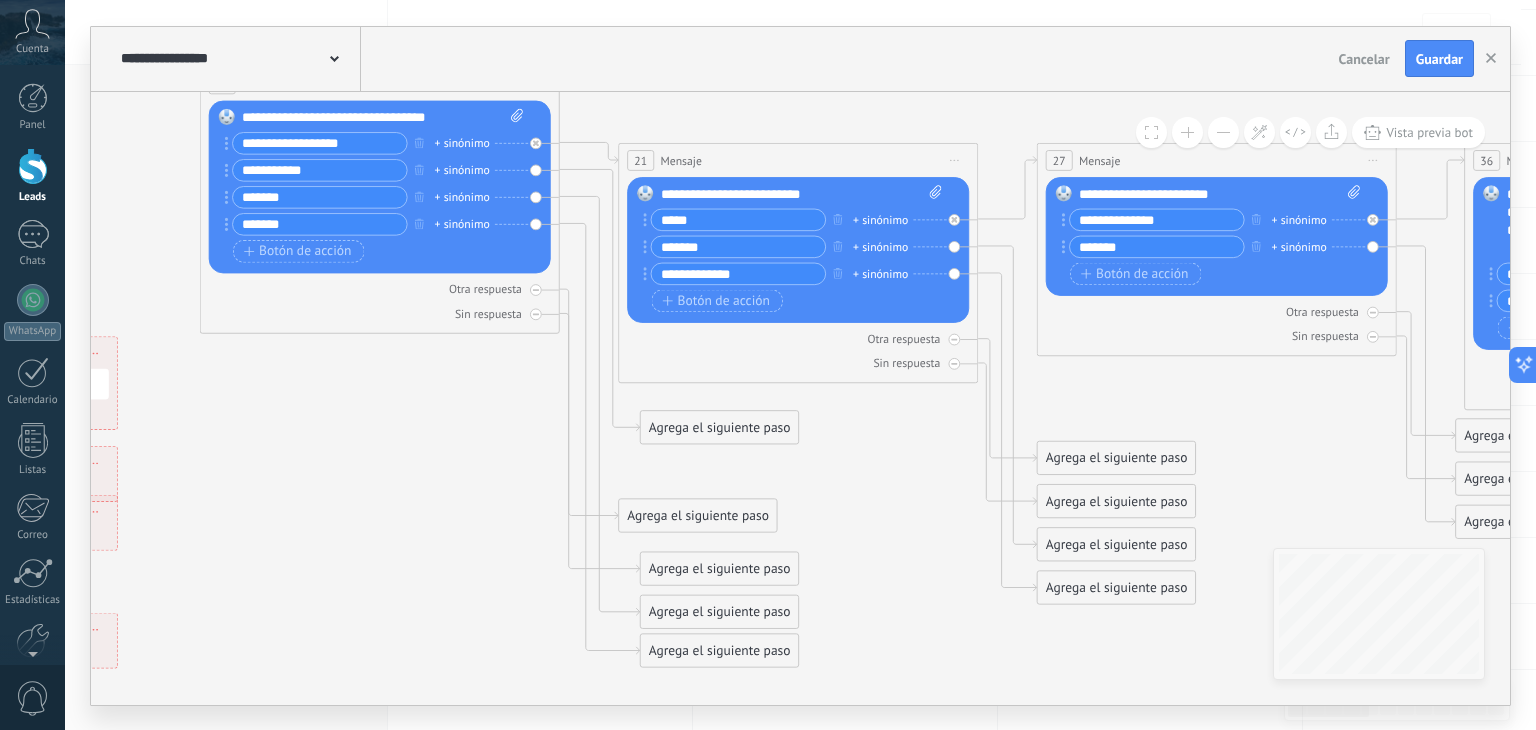 drag, startPoint x: 983, startPoint y: 516, endPoint x: 895, endPoint y: 474, distance: 97.50897 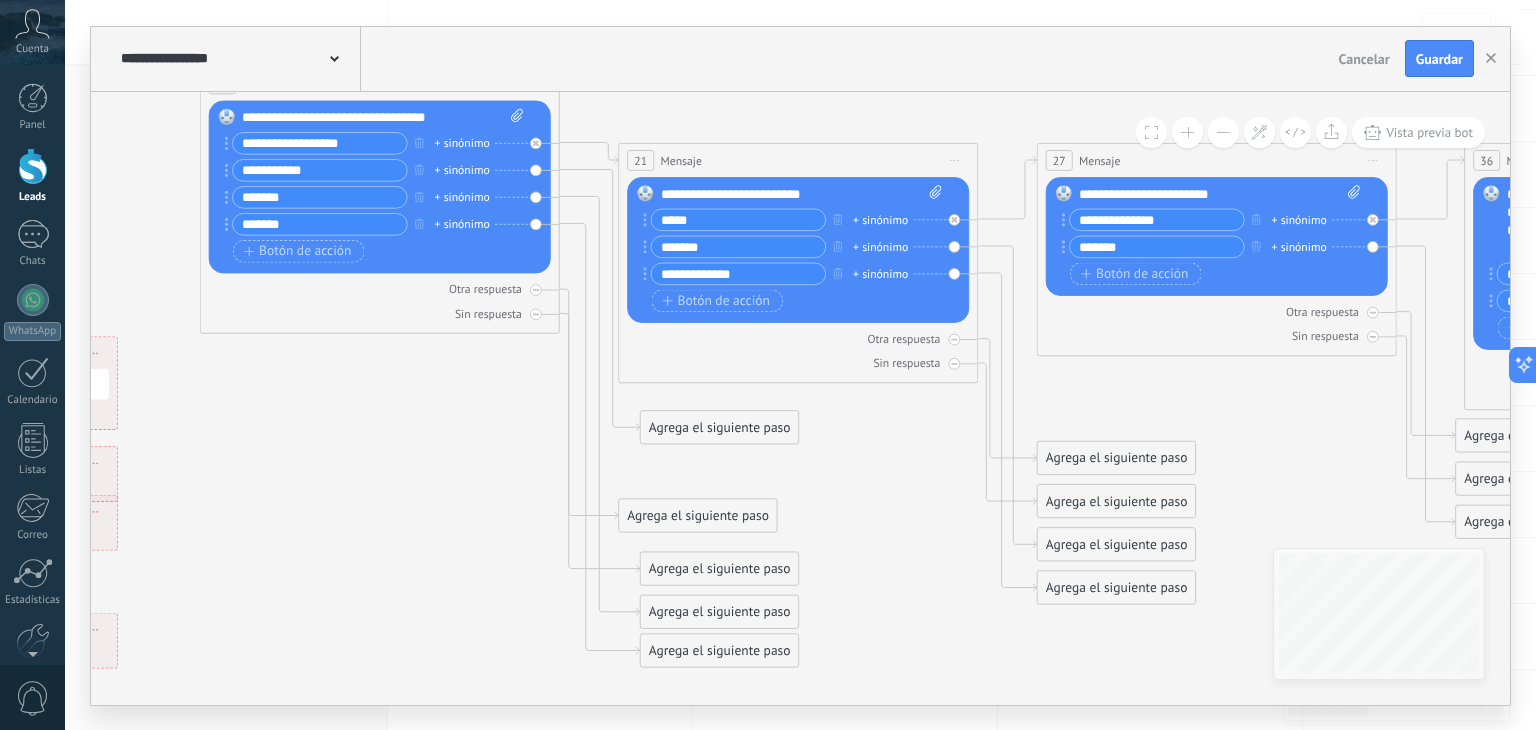 click 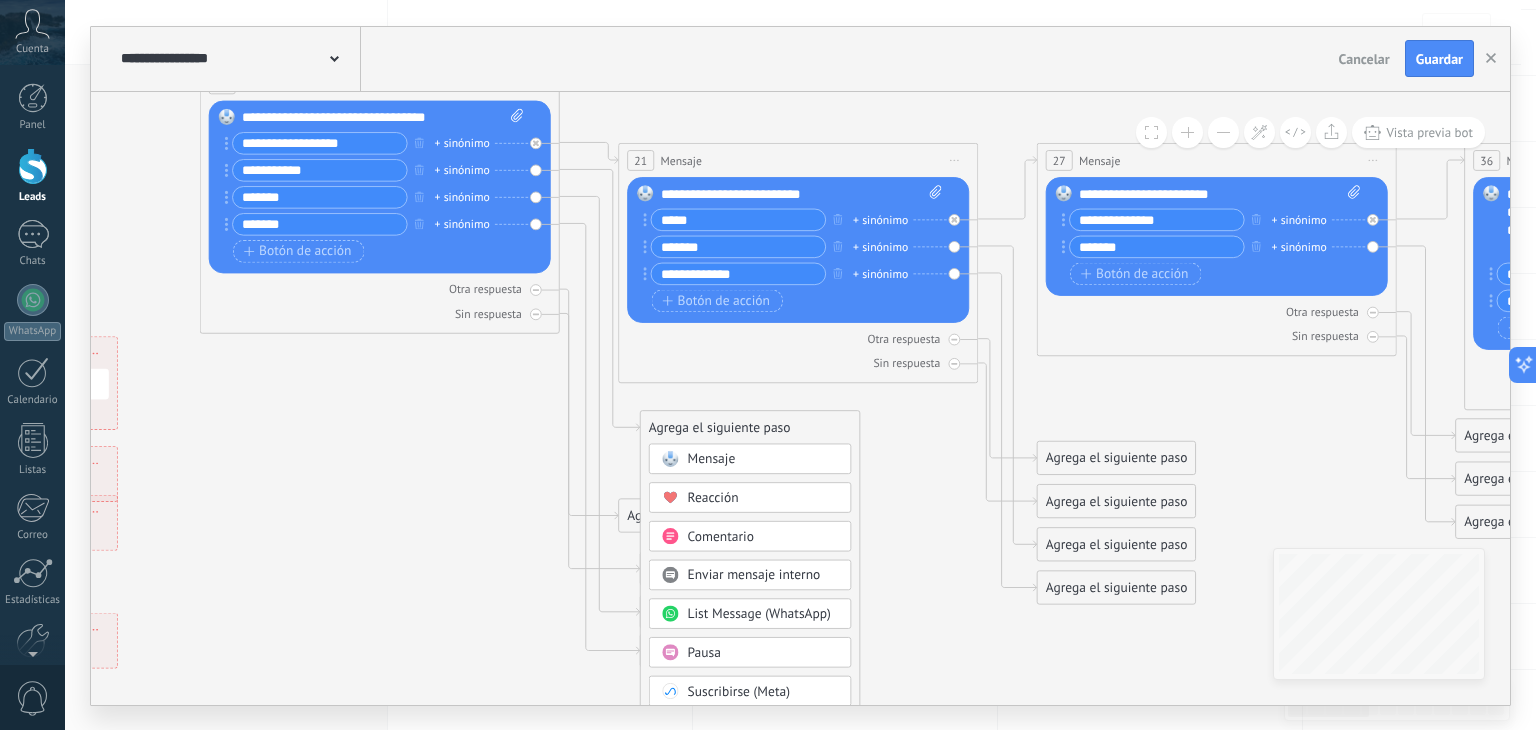 click on "Mensaje" at bounding box center (763, 459) 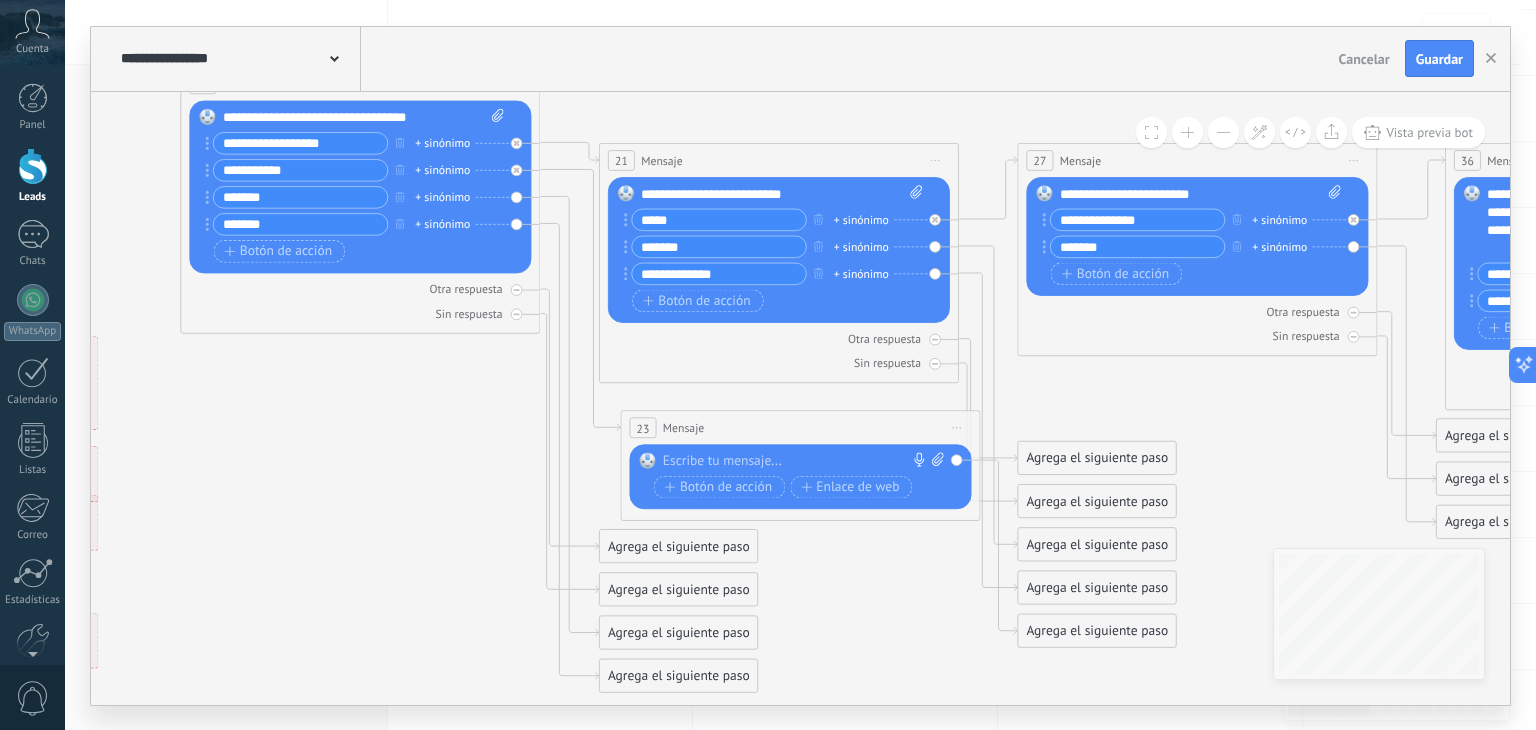 click at bounding box center (796, 461) 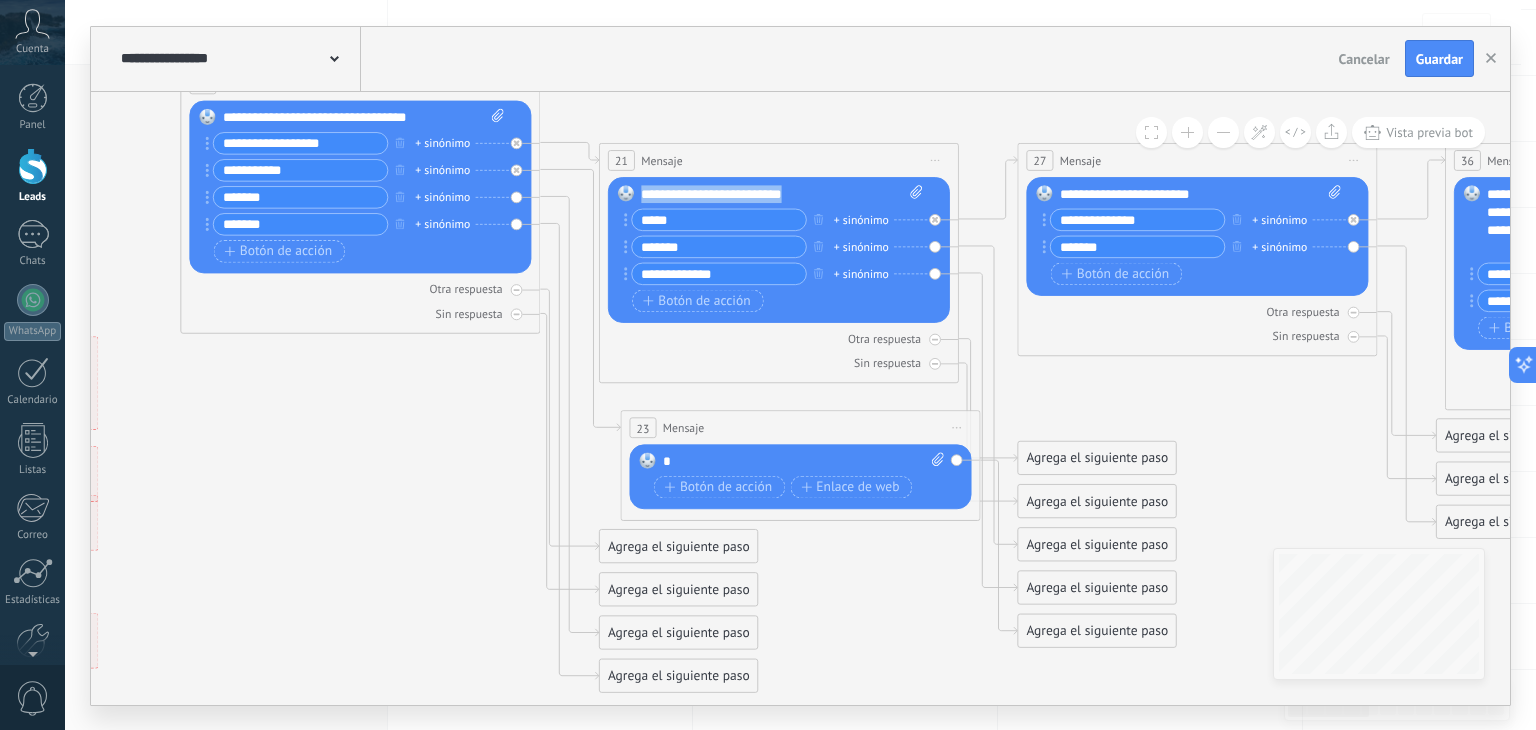 drag, startPoint x: 801, startPoint y: 197, endPoint x: 636, endPoint y: 196, distance: 165.00304 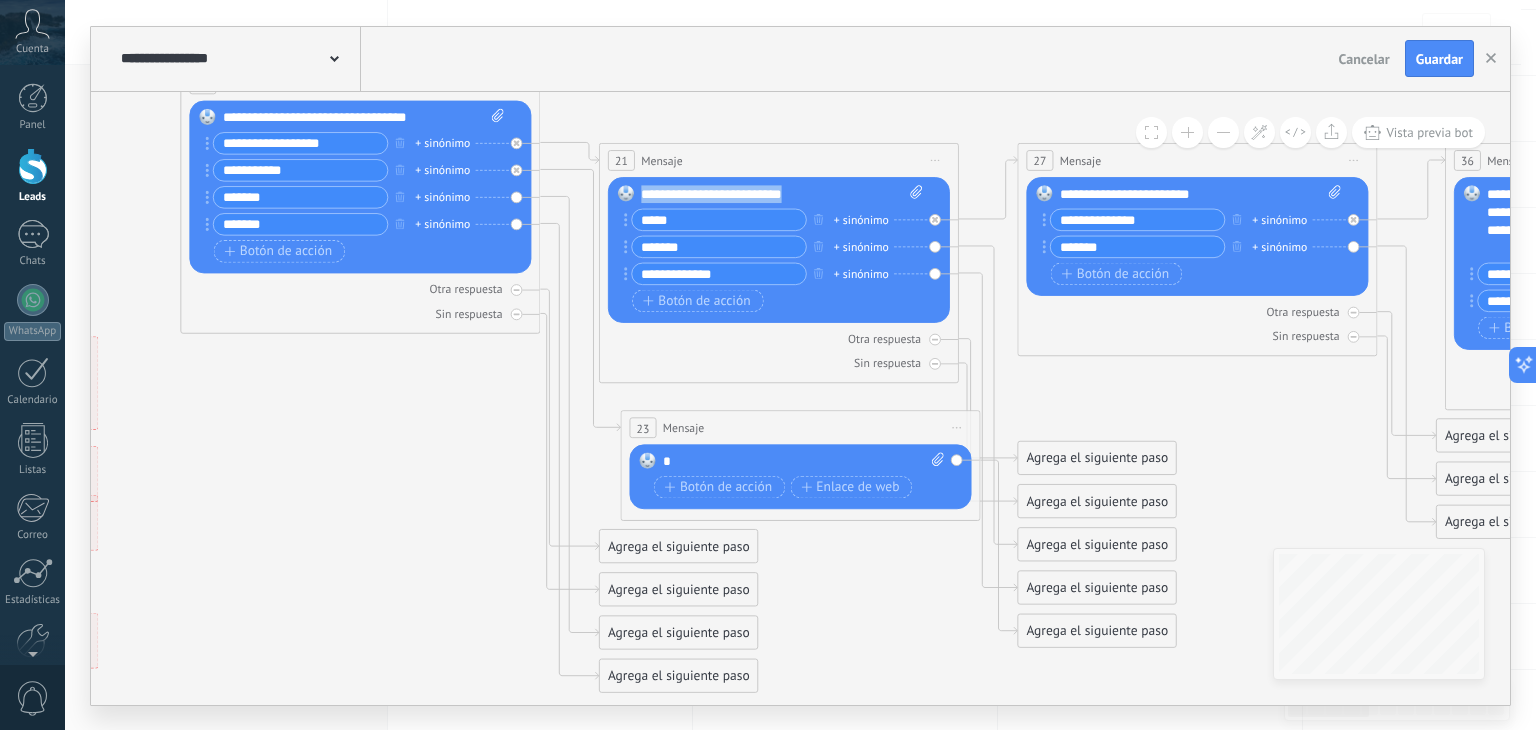 copy on "**********" 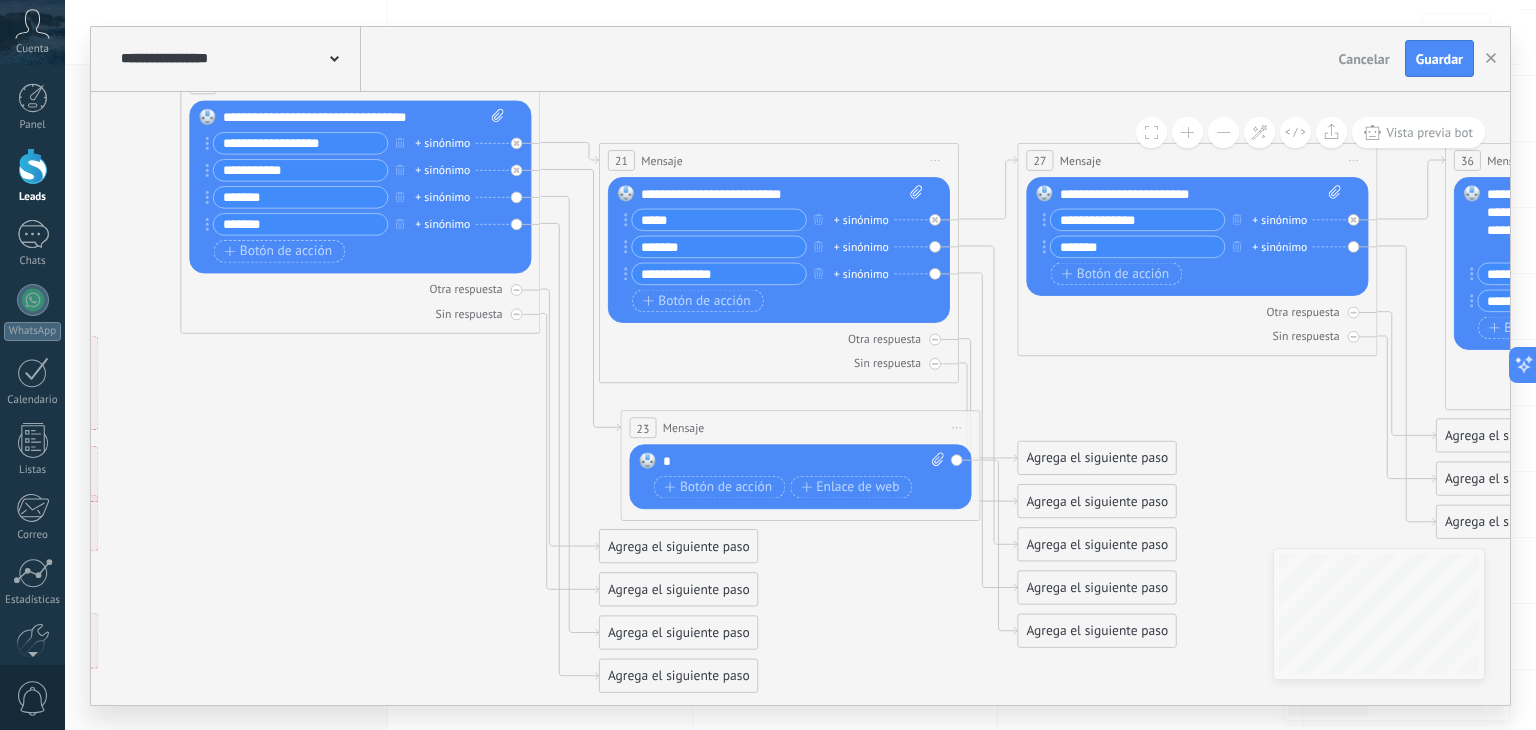 click on "*" at bounding box center (804, 461) 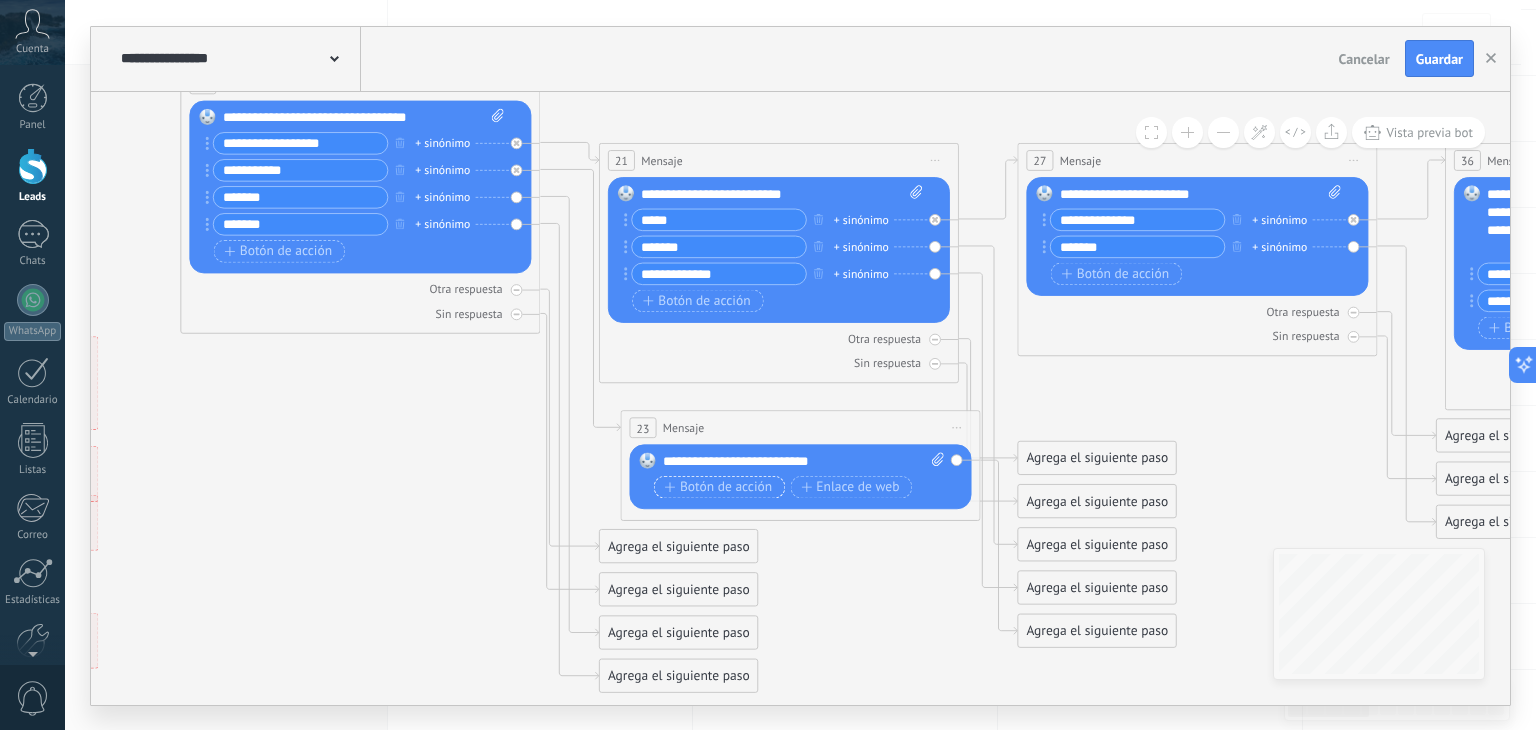 click on "Botón de acción" at bounding box center [719, 487] 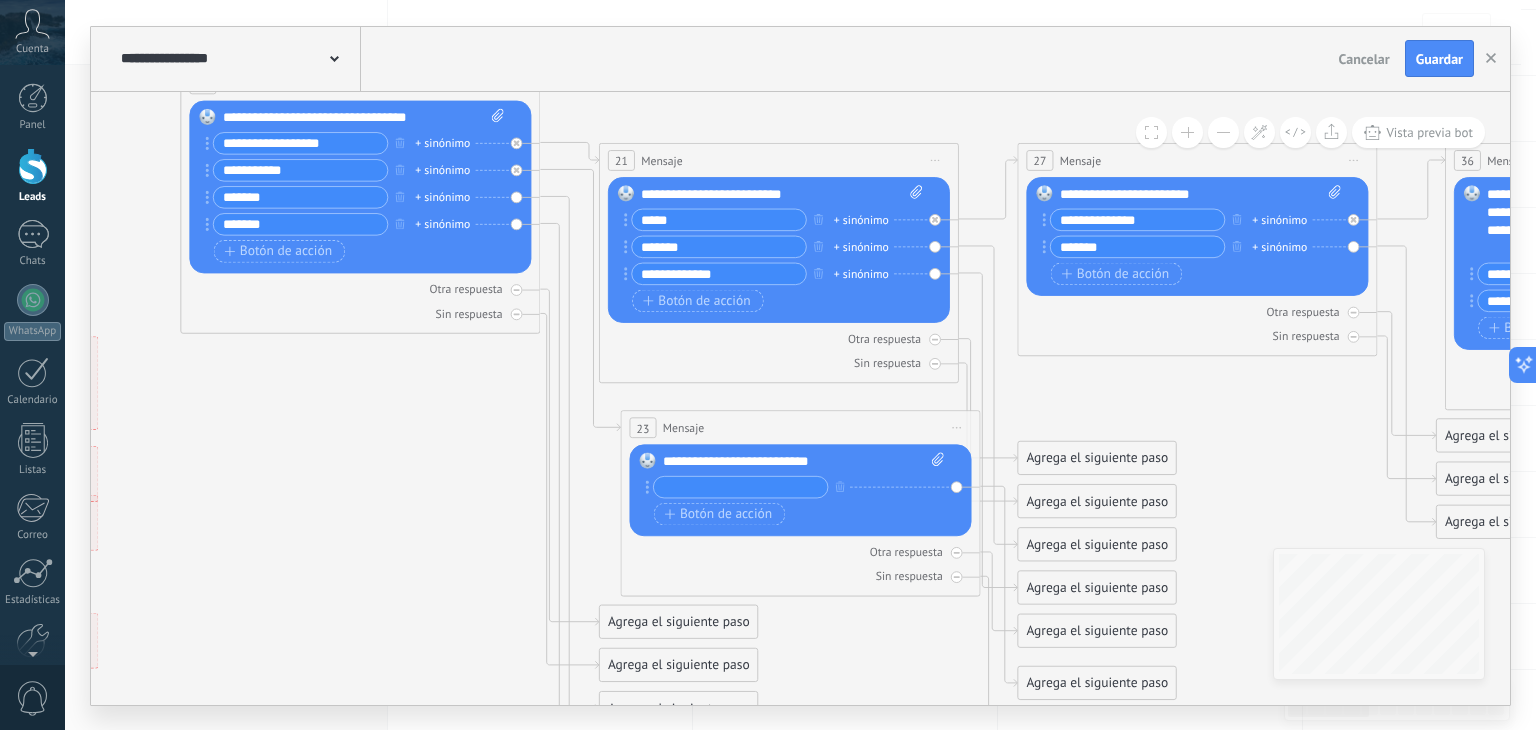 click on "**********" at bounding box center (804, 461) 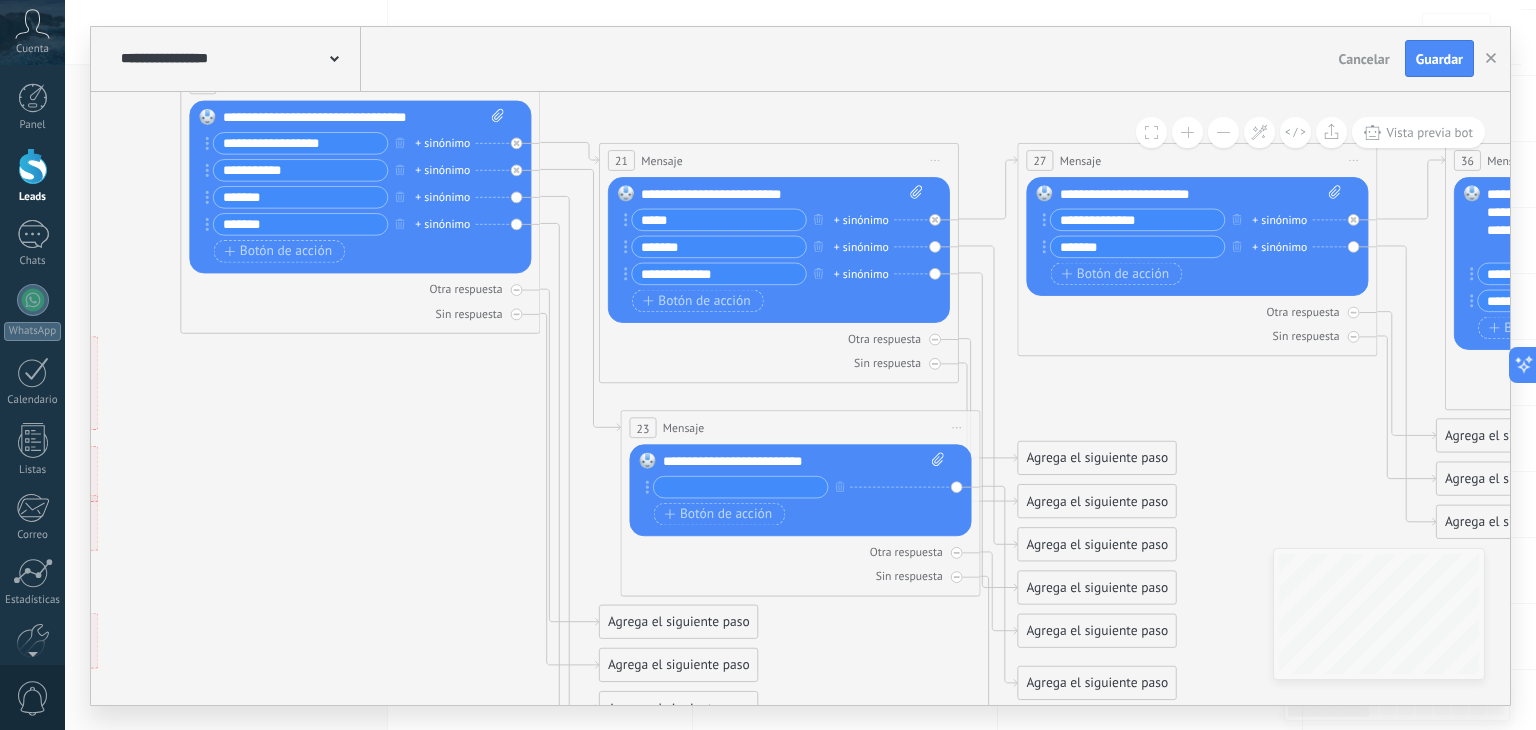 click at bounding box center (741, 486) 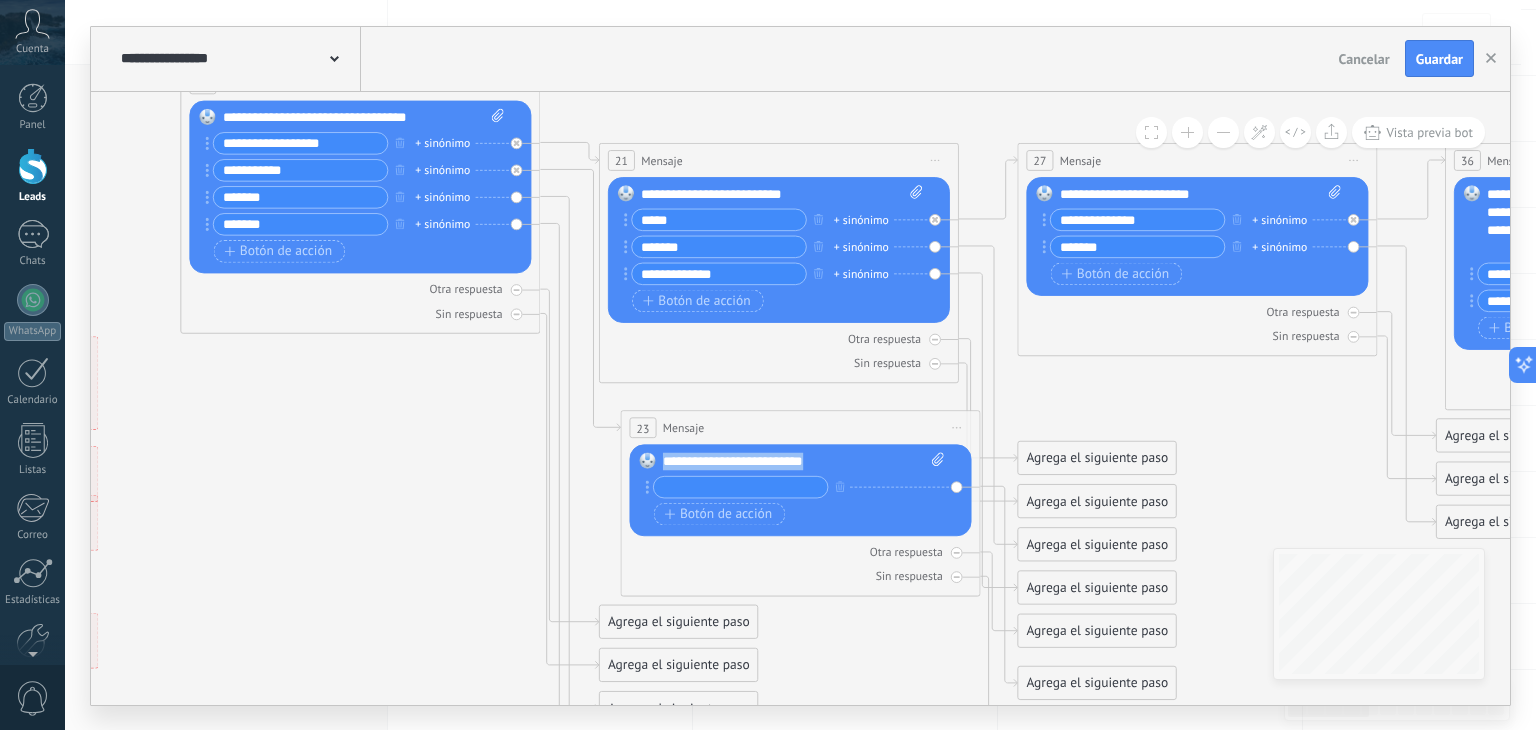 drag, startPoint x: 817, startPoint y: 460, endPoint x: 659, endPoint y: 454, distance: 158.11388 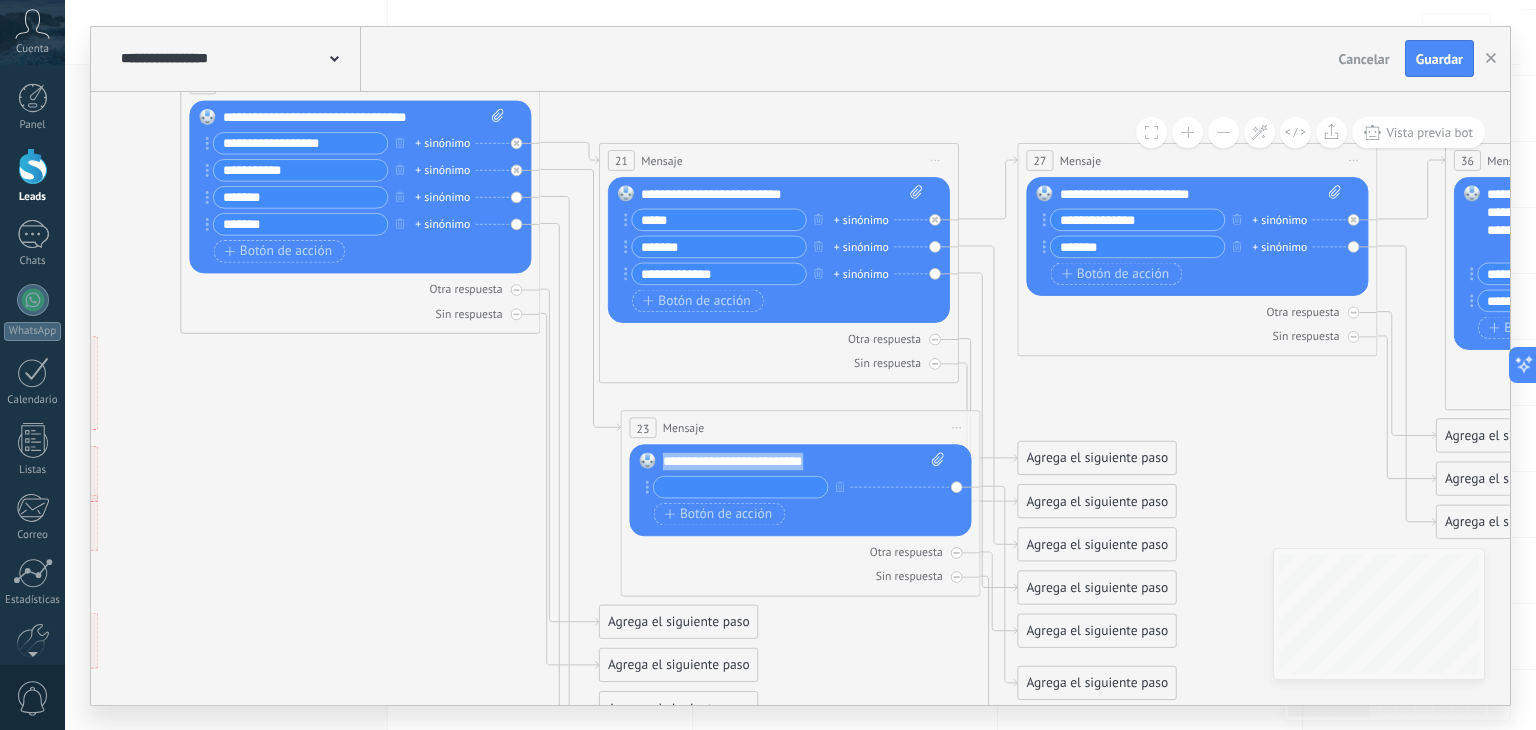 click on "Reemplazar
Quitar
Convertir a mensaje de voz
Arrastre la imagen aquí para adjuntarla.
Añadir imagen
Subir
Arrastrar y soltar
Archivo no encontrado
Escribe tu mensaje..." at bounding box center [801, 490] 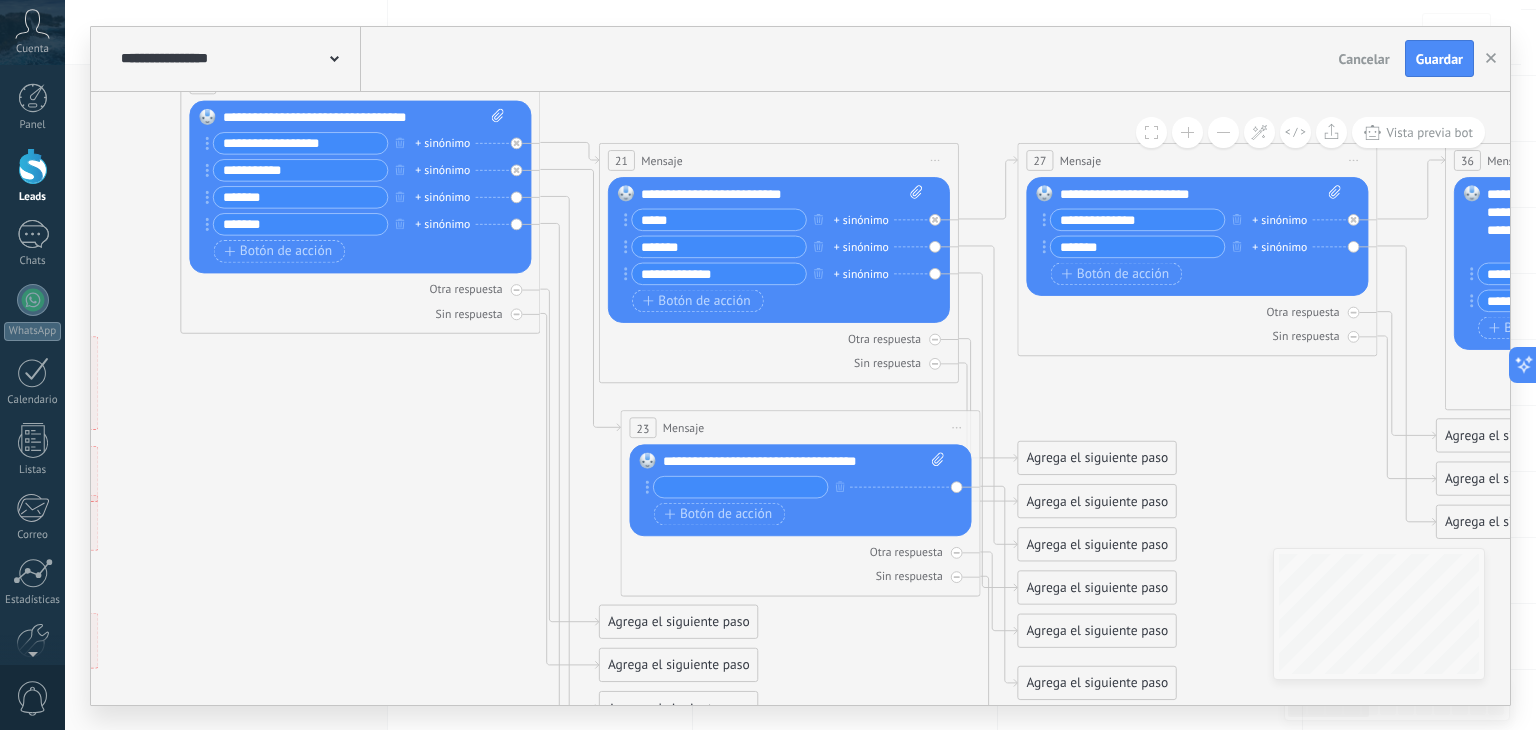 click on "**********" at bounding box center [804, 461] 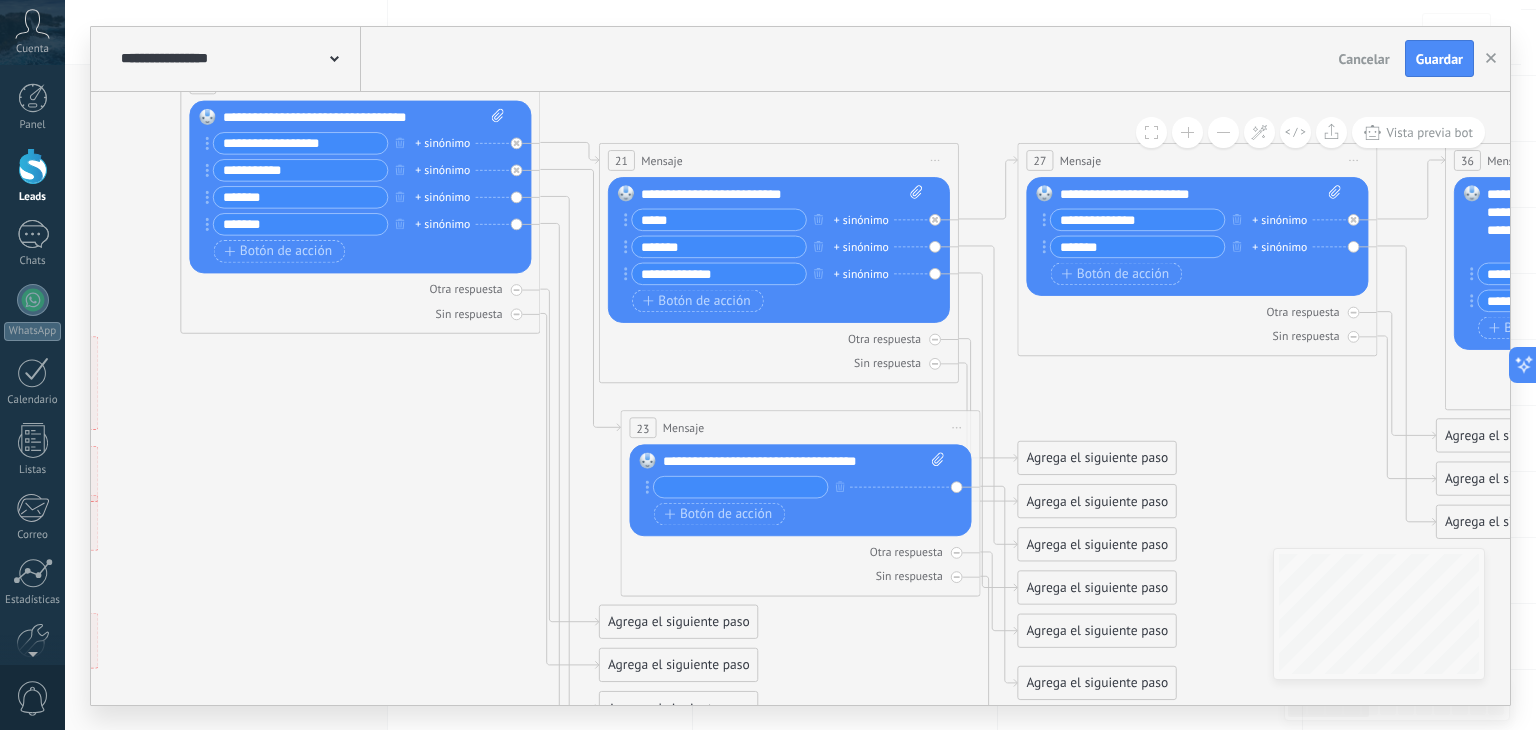 click at bounding box center (741, 486) 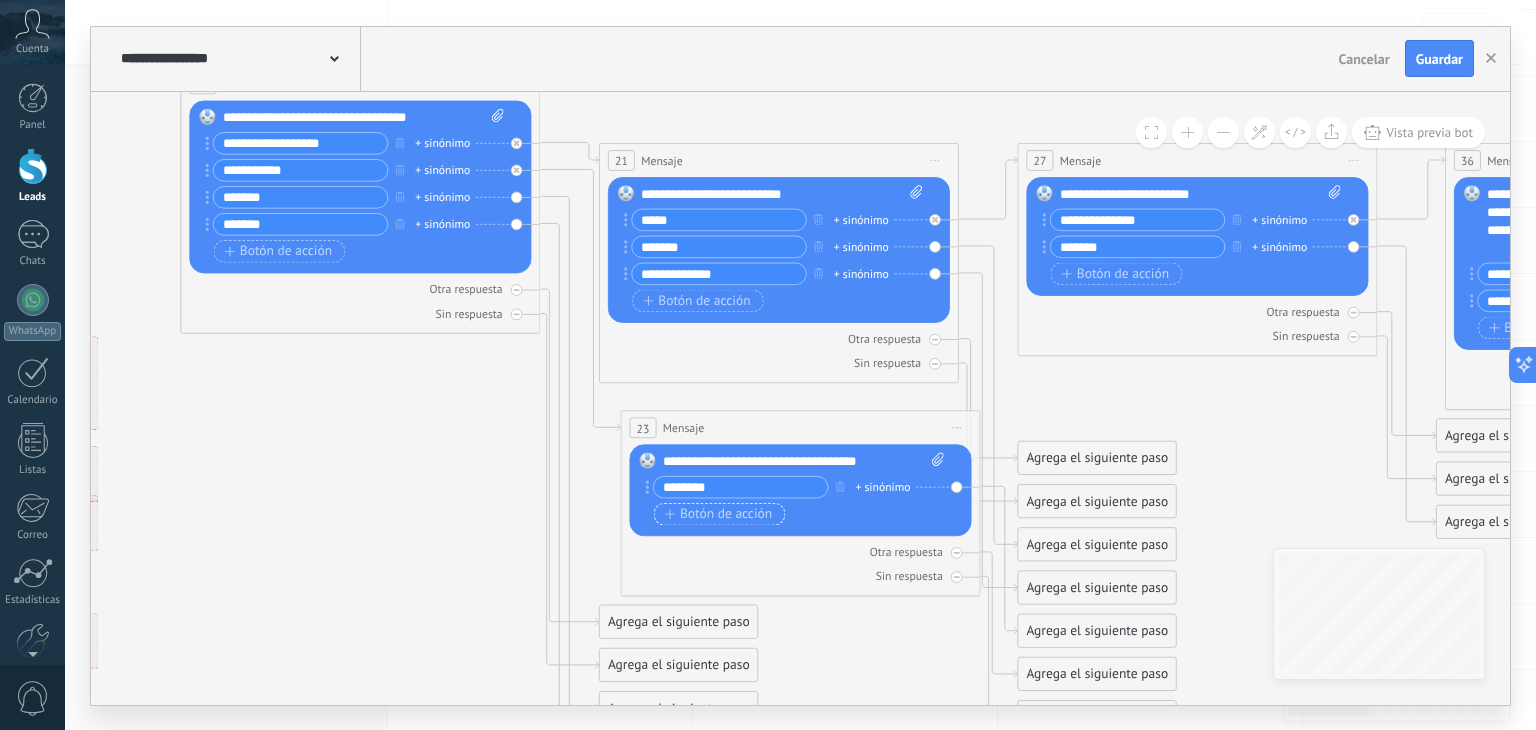 type on "********" 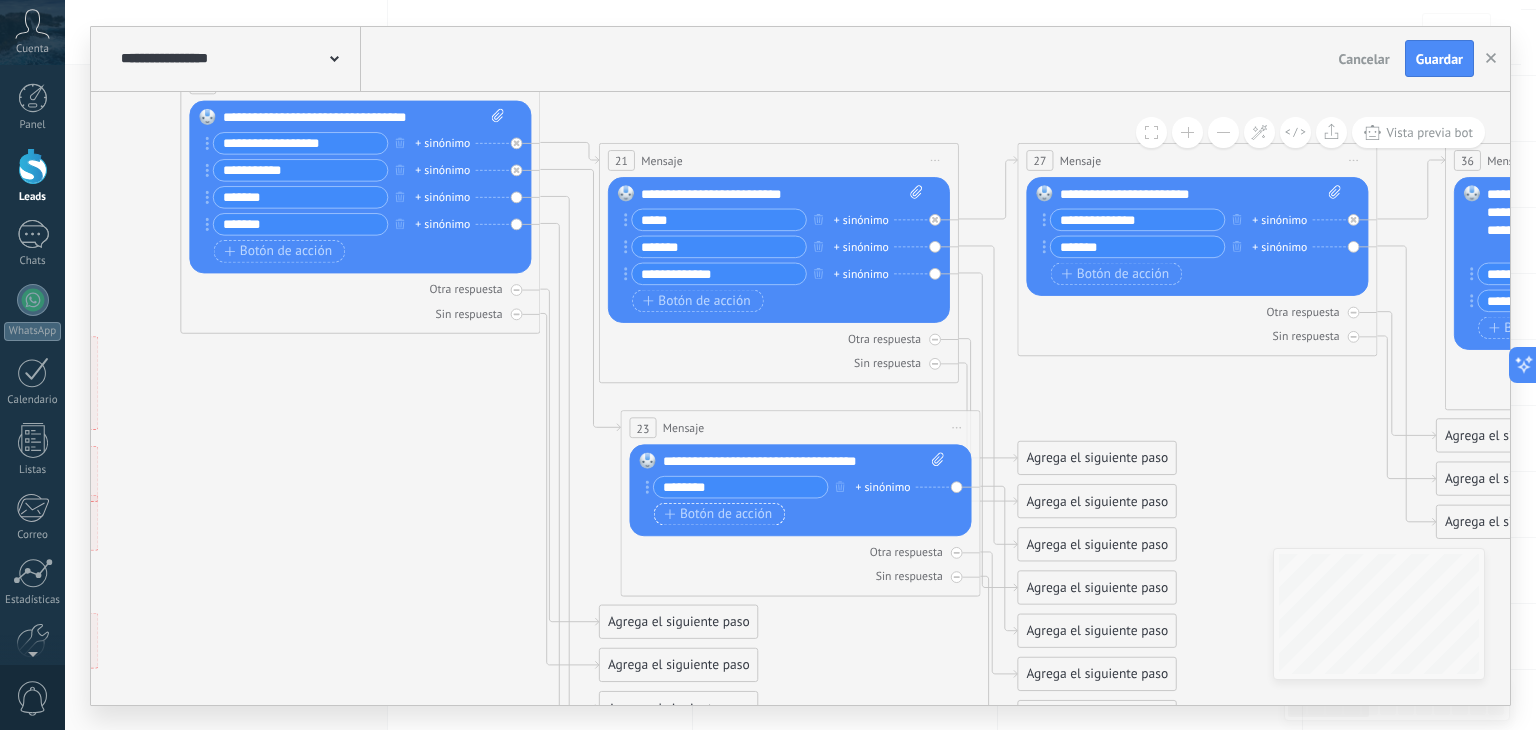 click on "Botón de acción" at bounding box center (719, 514) 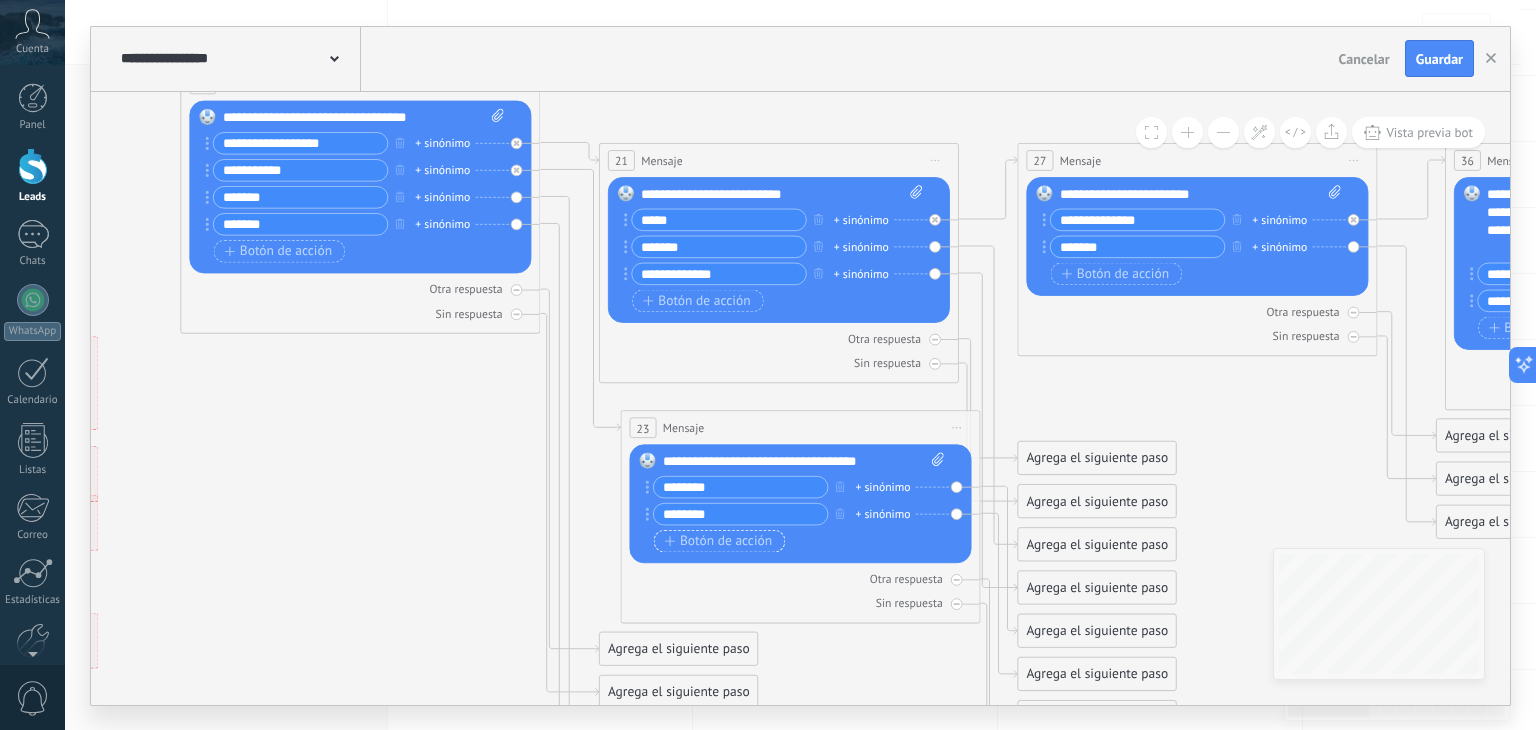 type on "********" 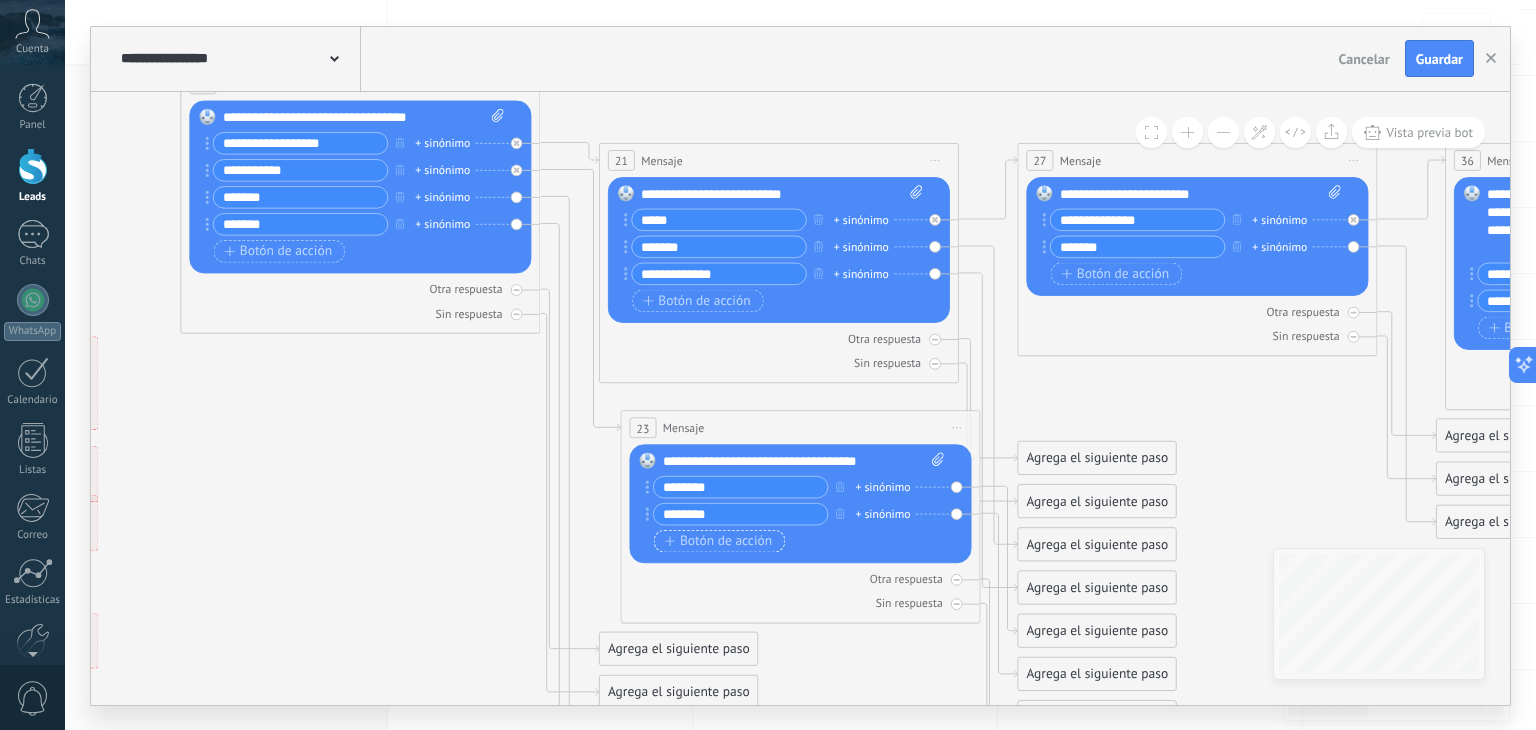 click on "Botón de acción" at bounding box center [719, 541] 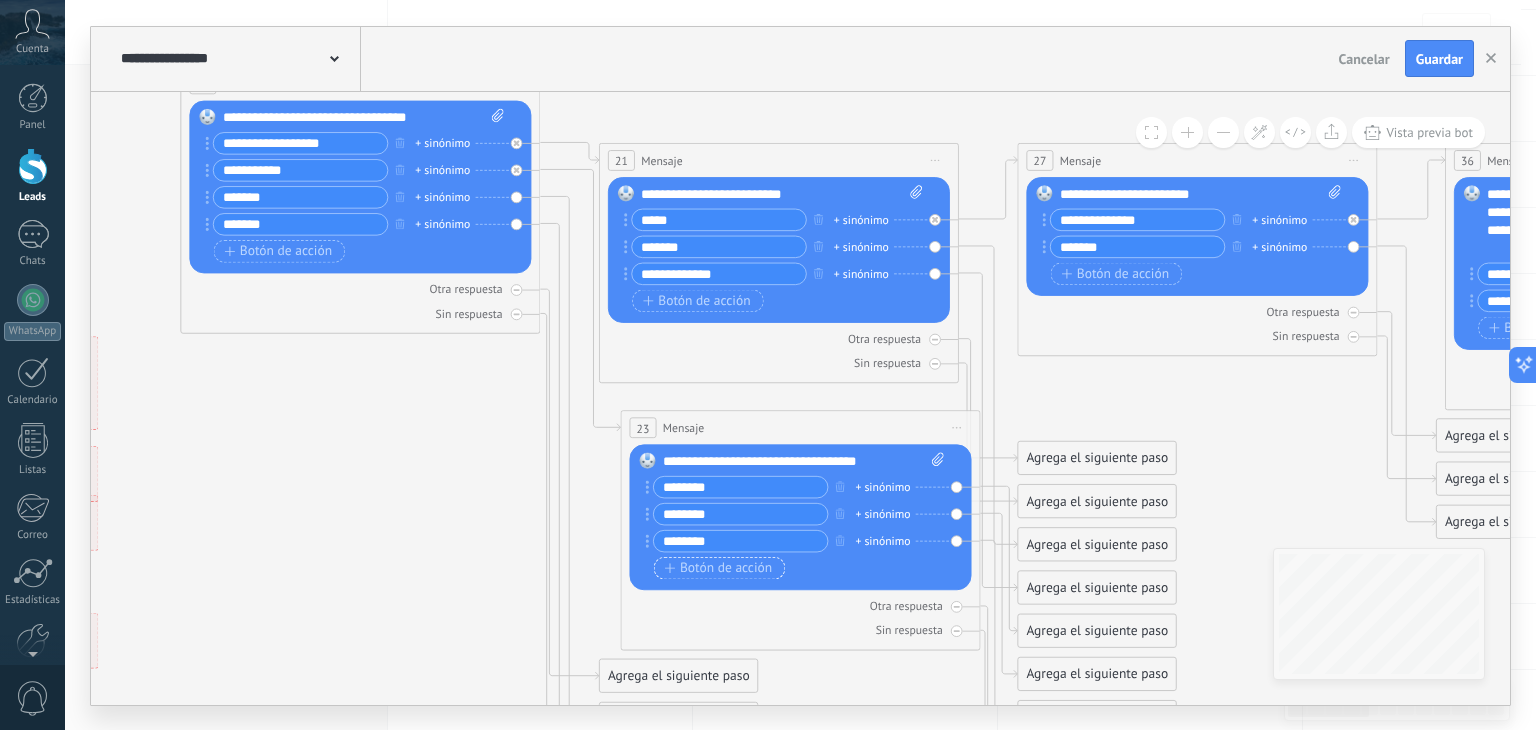 type on "********" 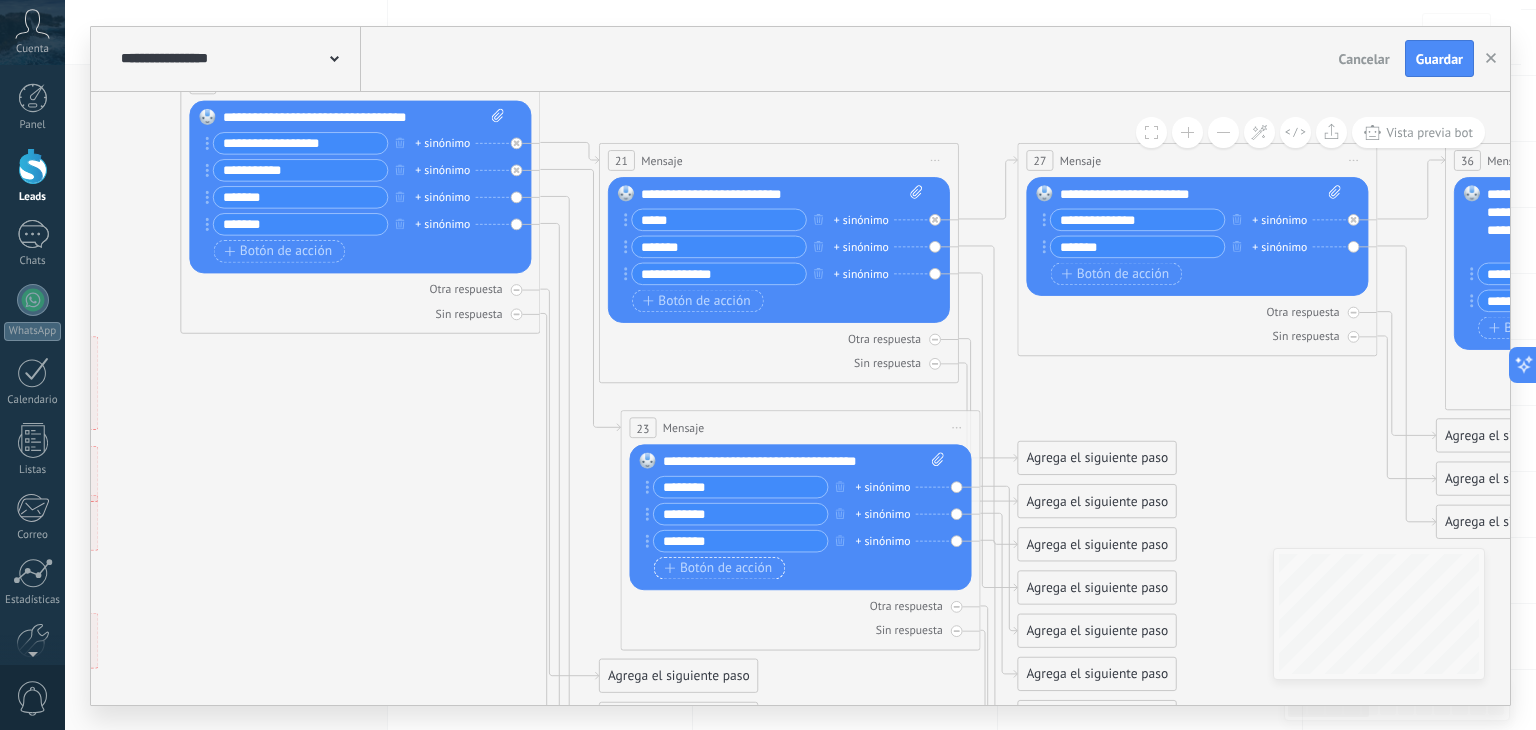 click on "Botón de acción" at bounding box center (719, 568) 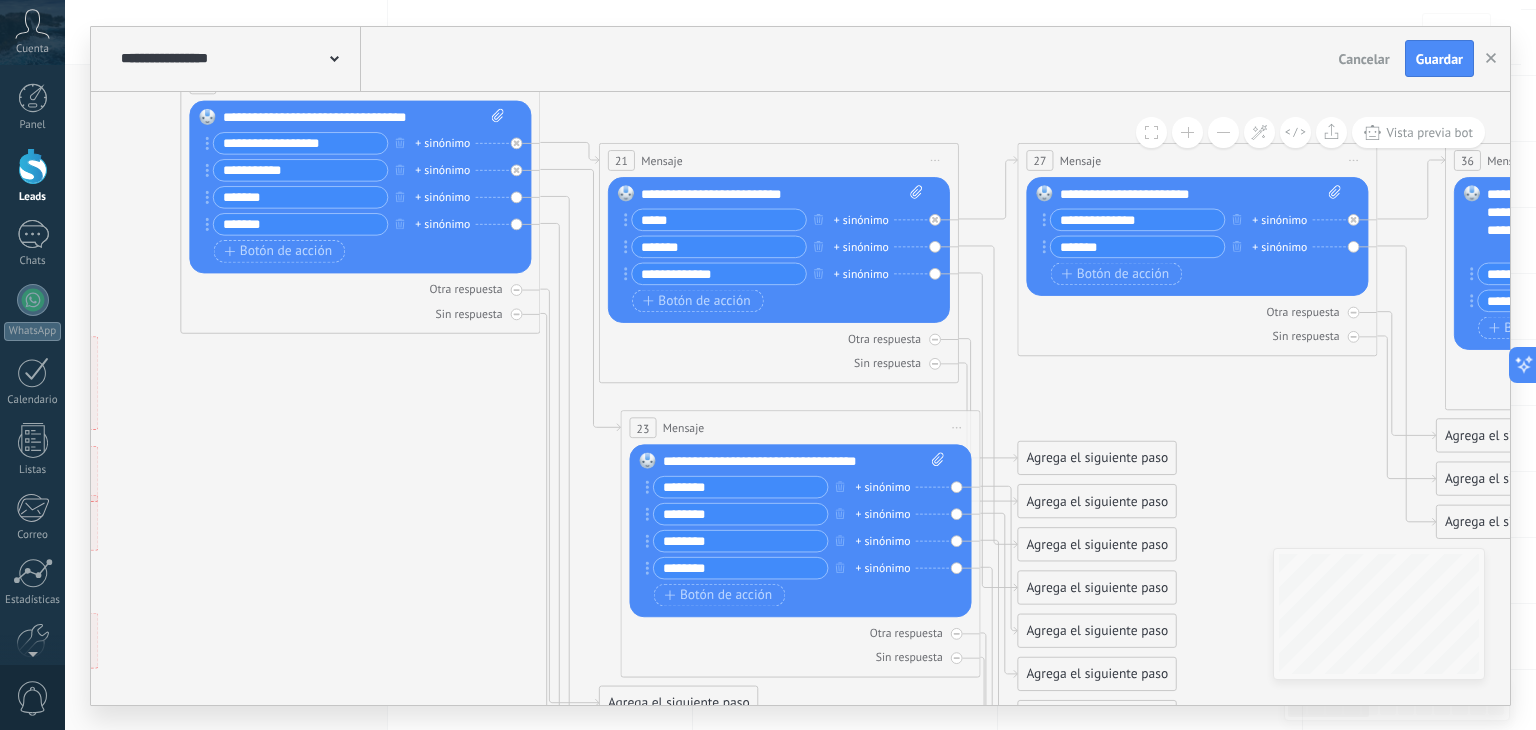 type on "********" 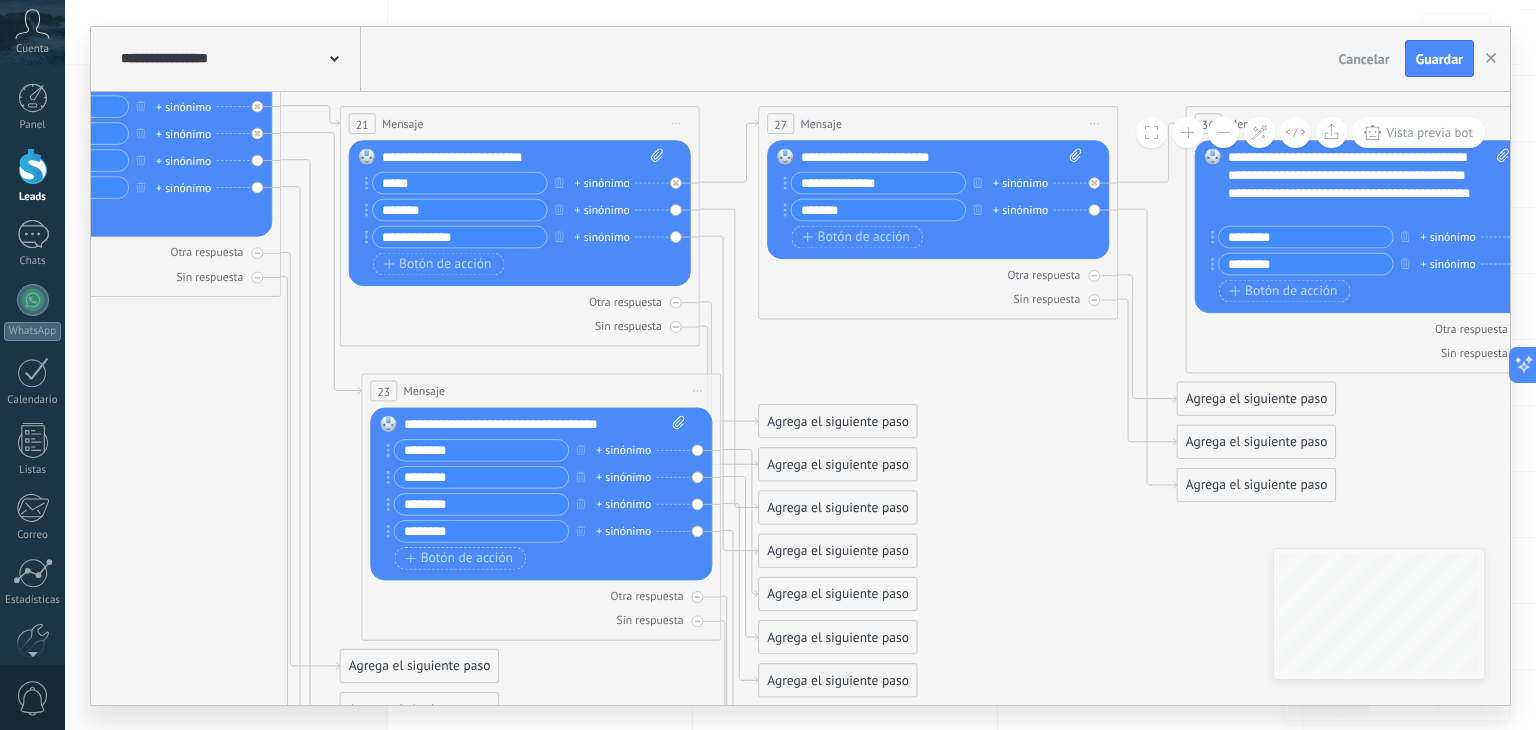 drag, startPoint x: 1237, startPoint y: 474, endPoint x: 970, endPoint y: 441, distance: 269.0316 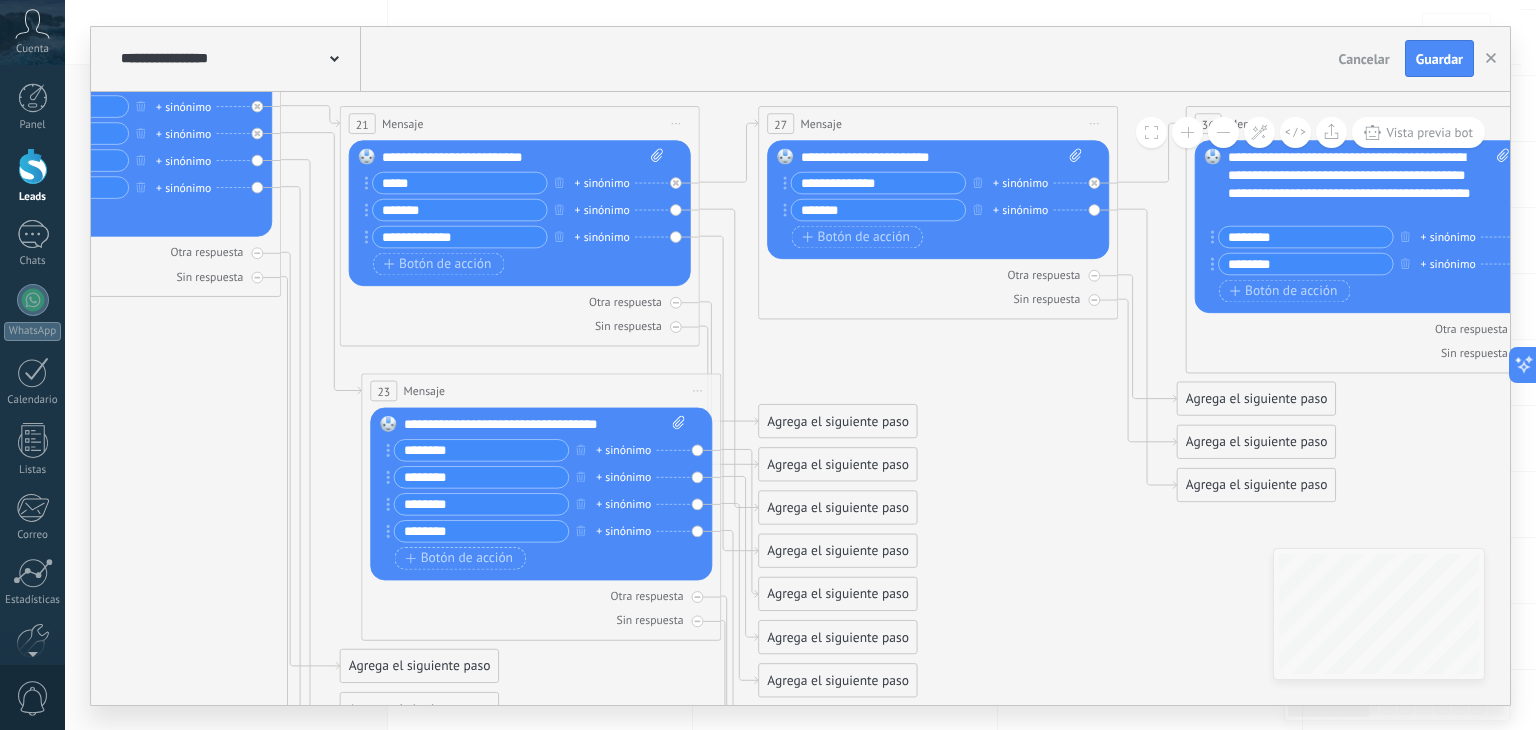 click 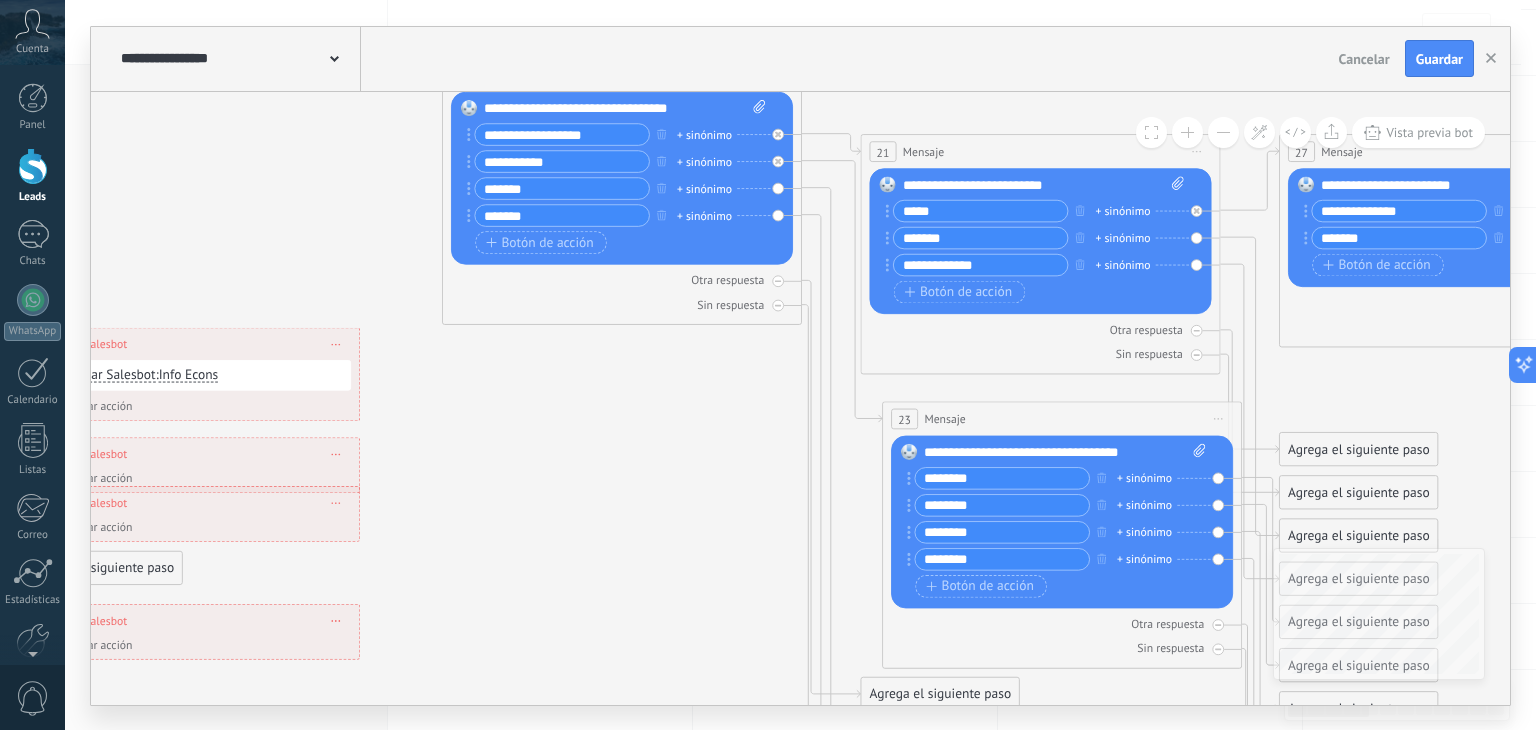 drag, startPoint x: 986, startPoint y: 375, endPoint x: 1474, endPoint y: 418, distance: 489.8908 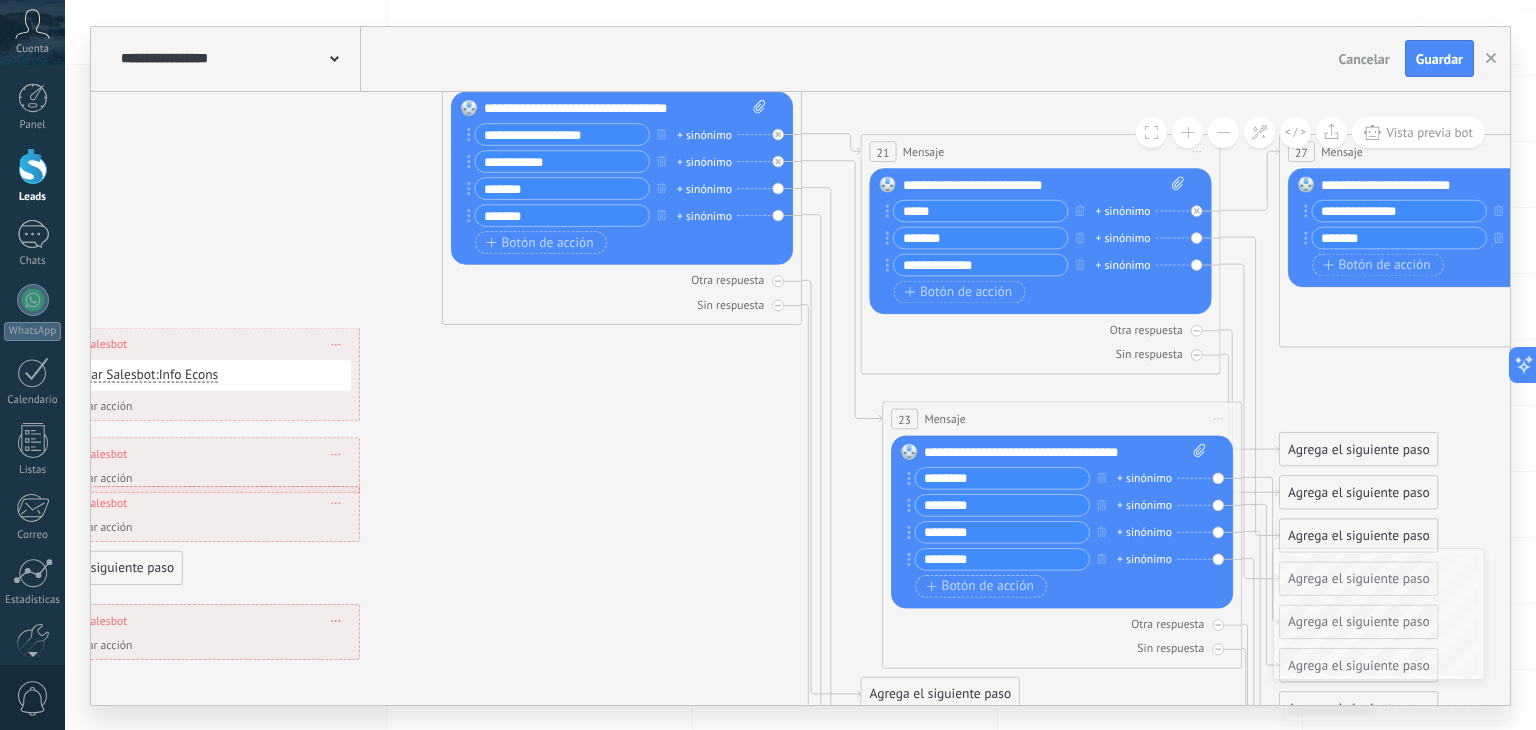 click on "**********" at bounding box center (800, 365) 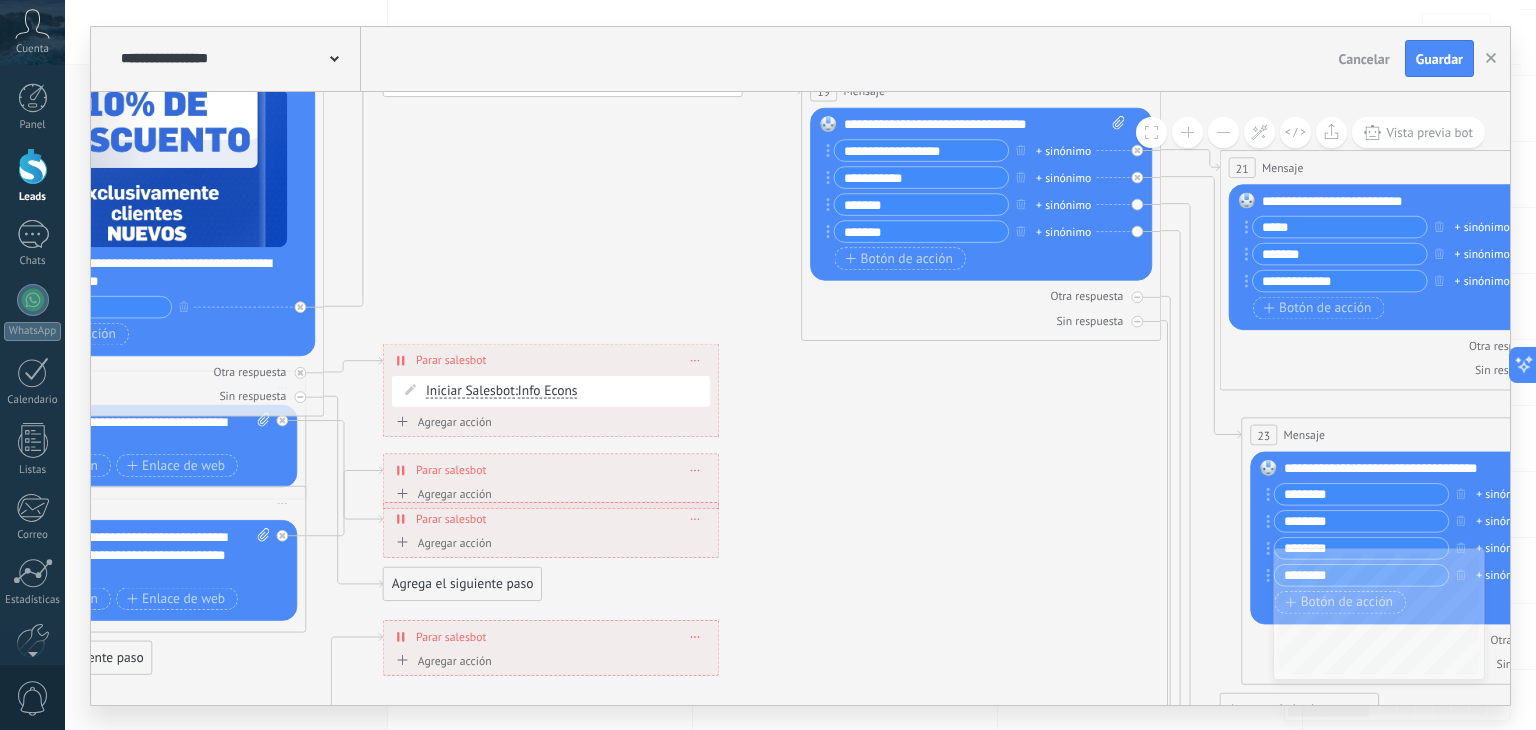 drag, startPoint x: 692, startPoint y: 481, endPoint x: 1045, endPoint y: 494, distance: 353.2393 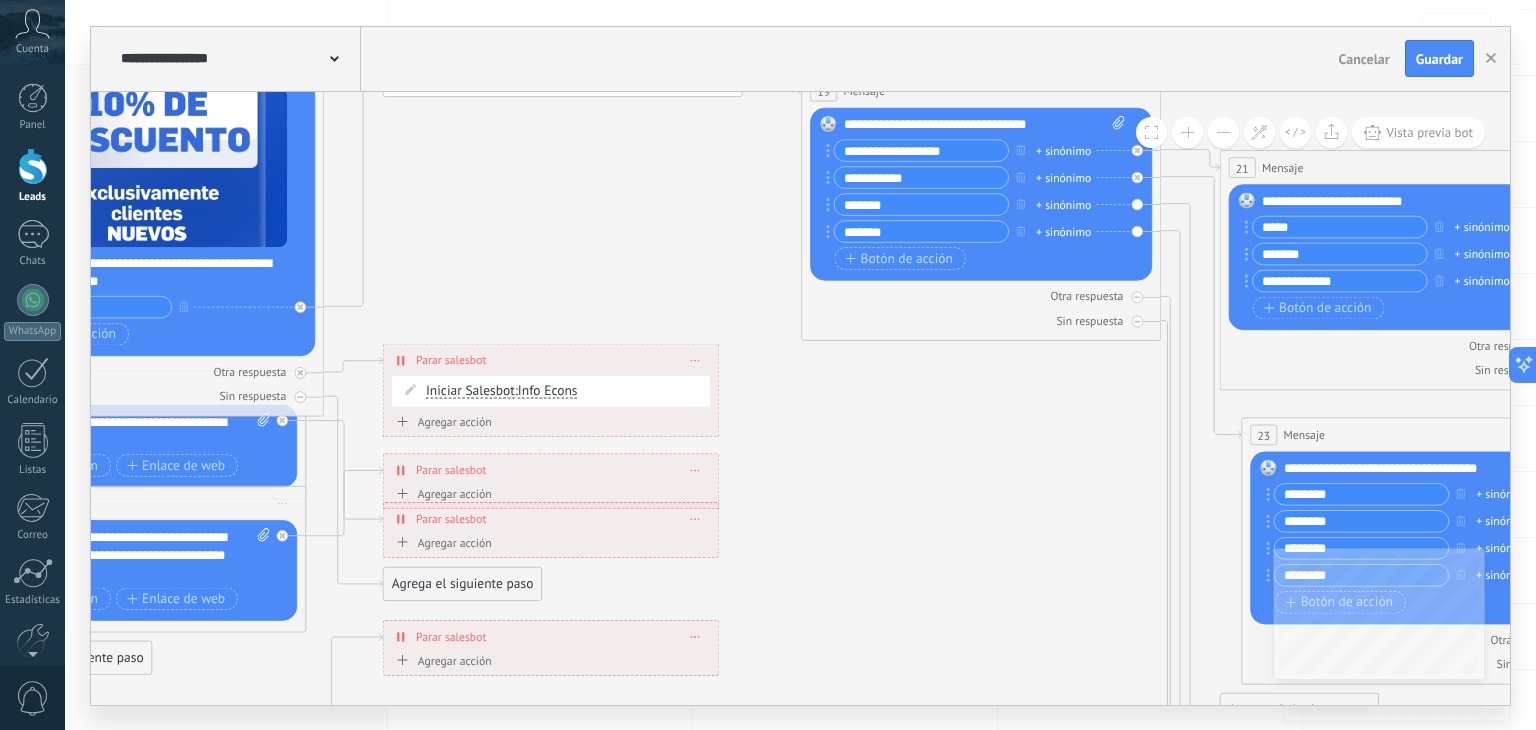 click 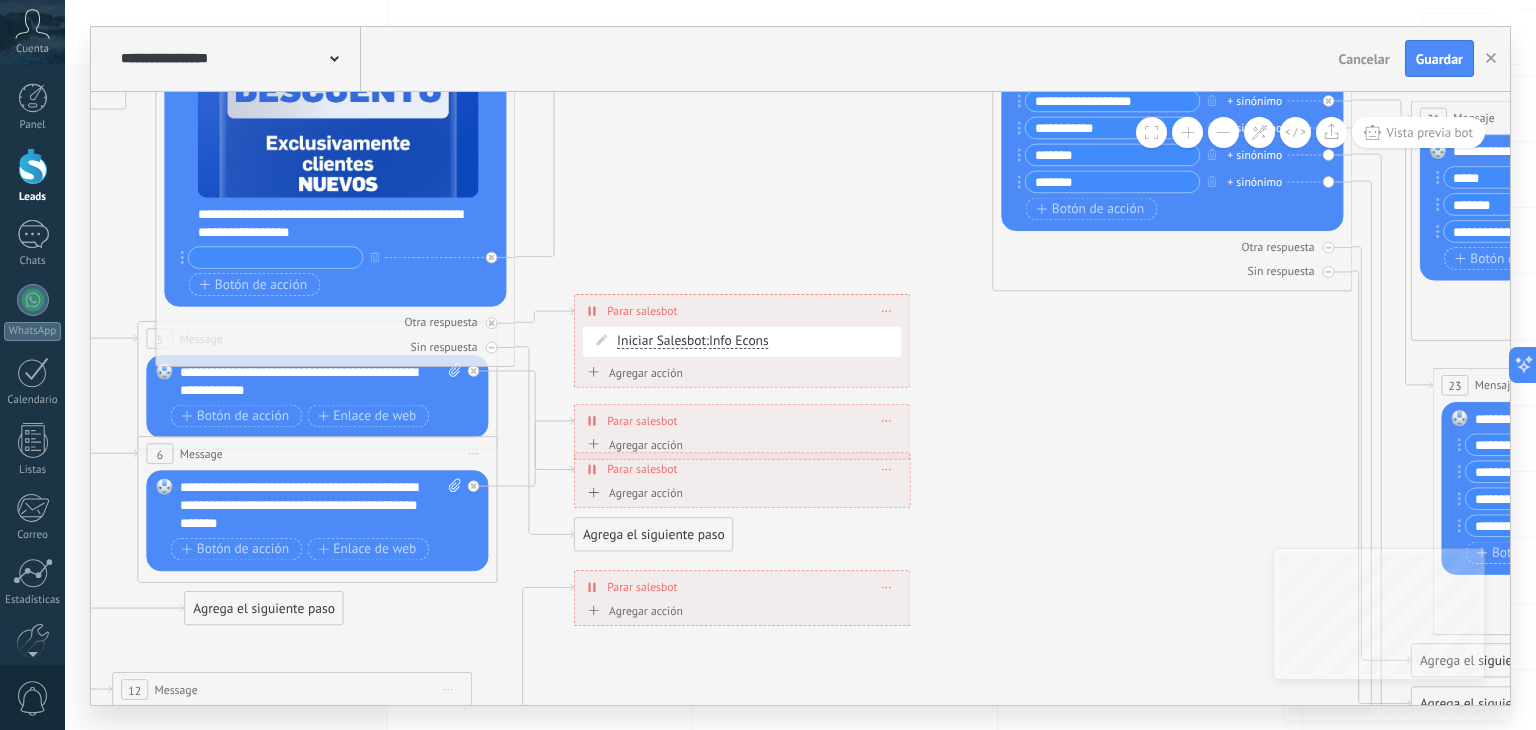 drag, startPoint x: 884, startPoint y: 449, endPoint x: 1136, endPoint y: 365, distance: 265.63132 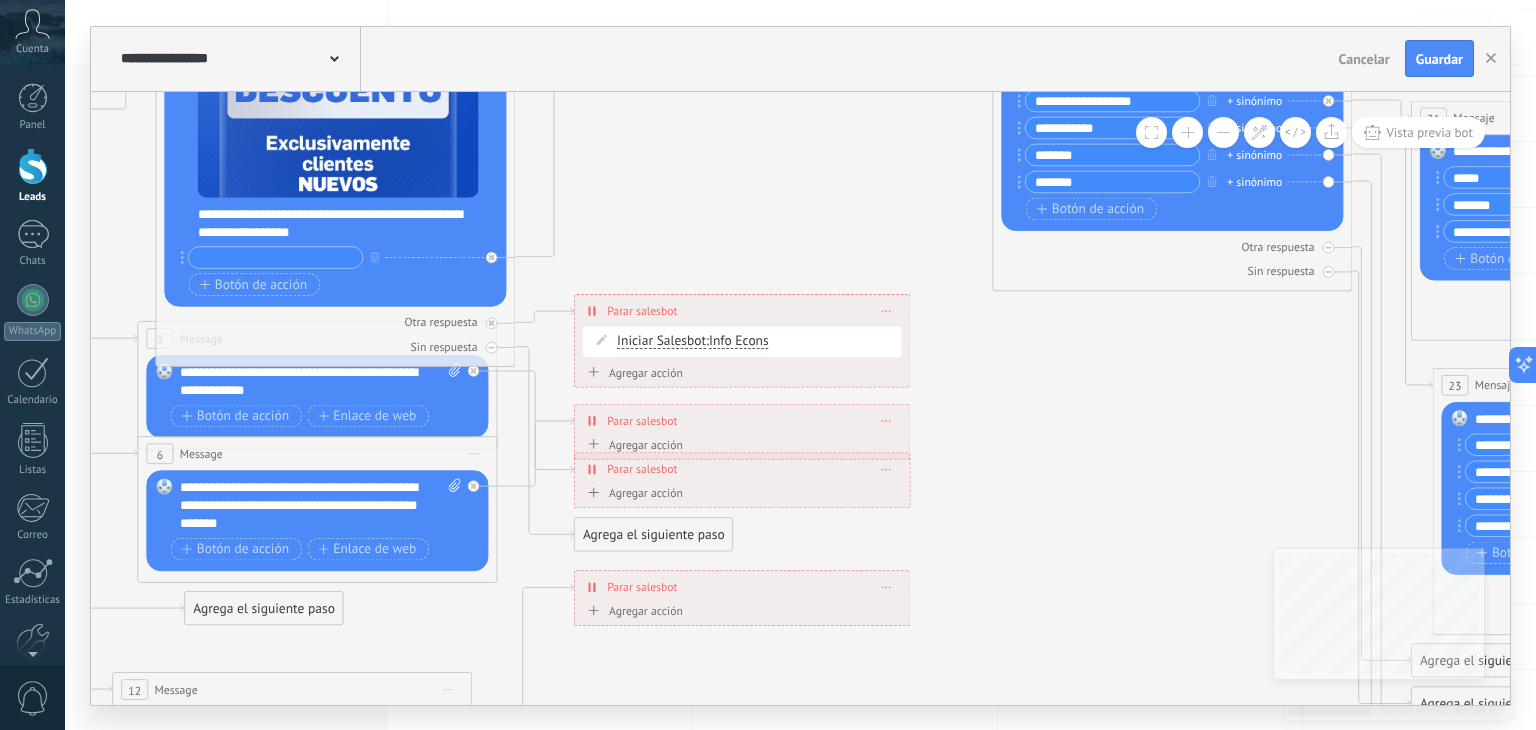 click 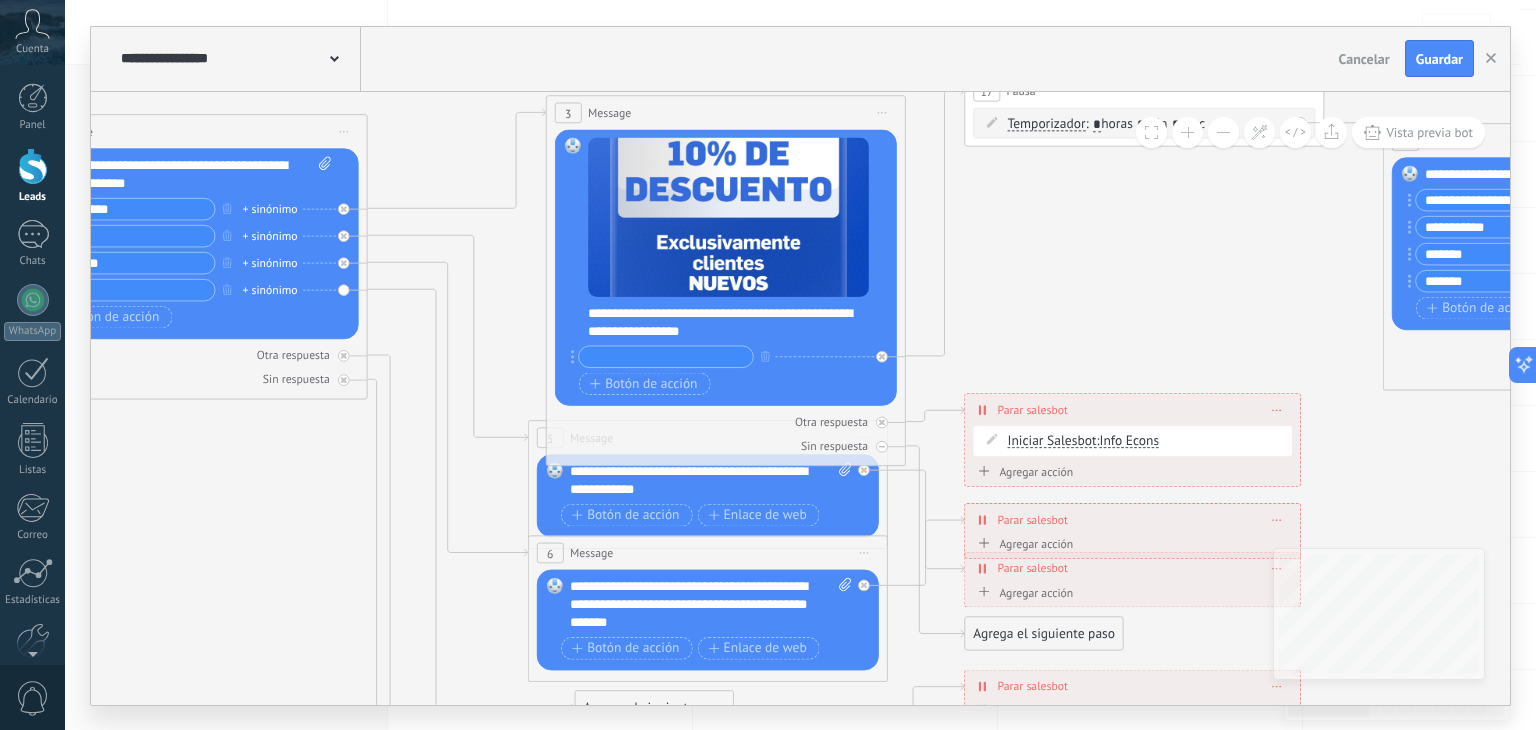 drag, startPoint x: 1105, startPoint y: 400, endPoint x: 1435, endPoint y: 533, distance: 355.7935 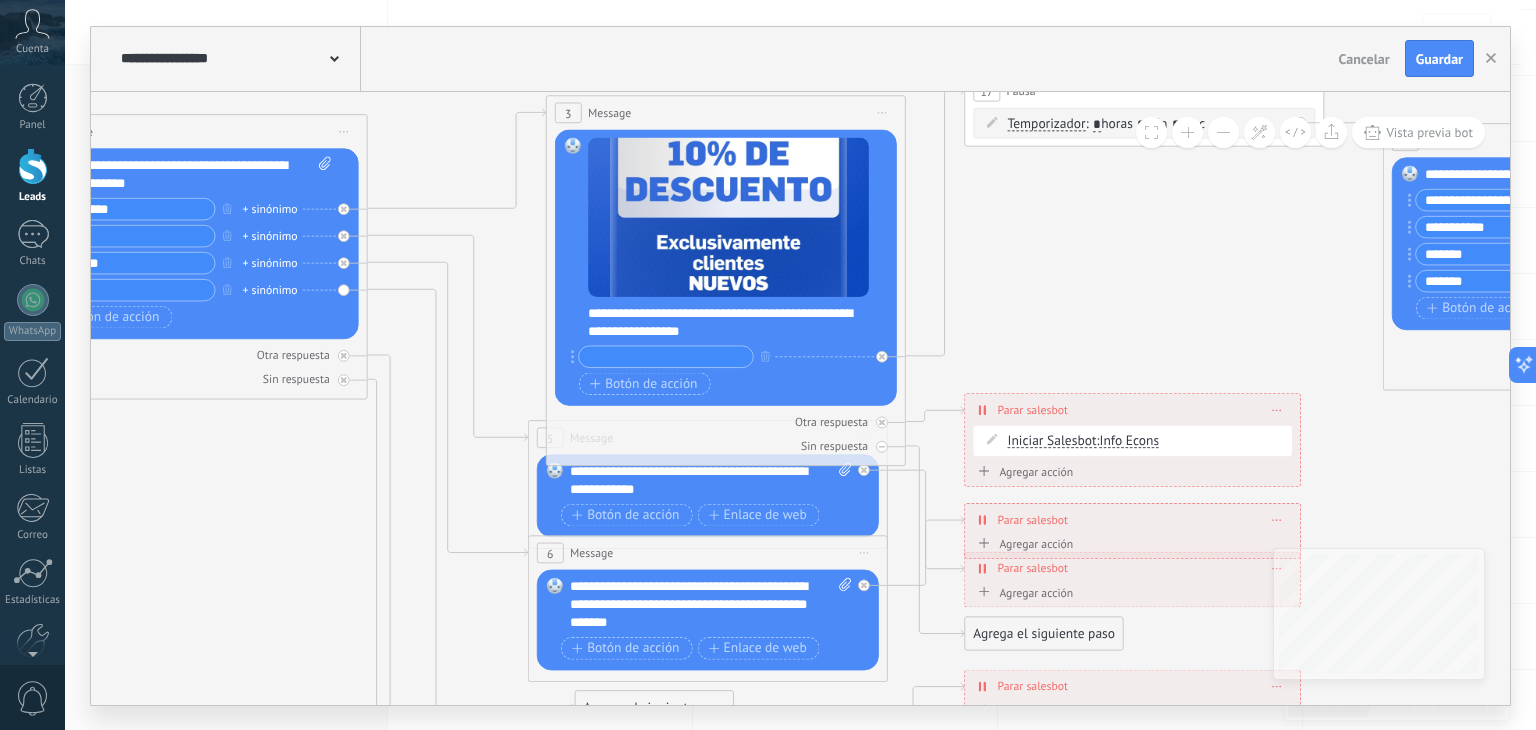 click 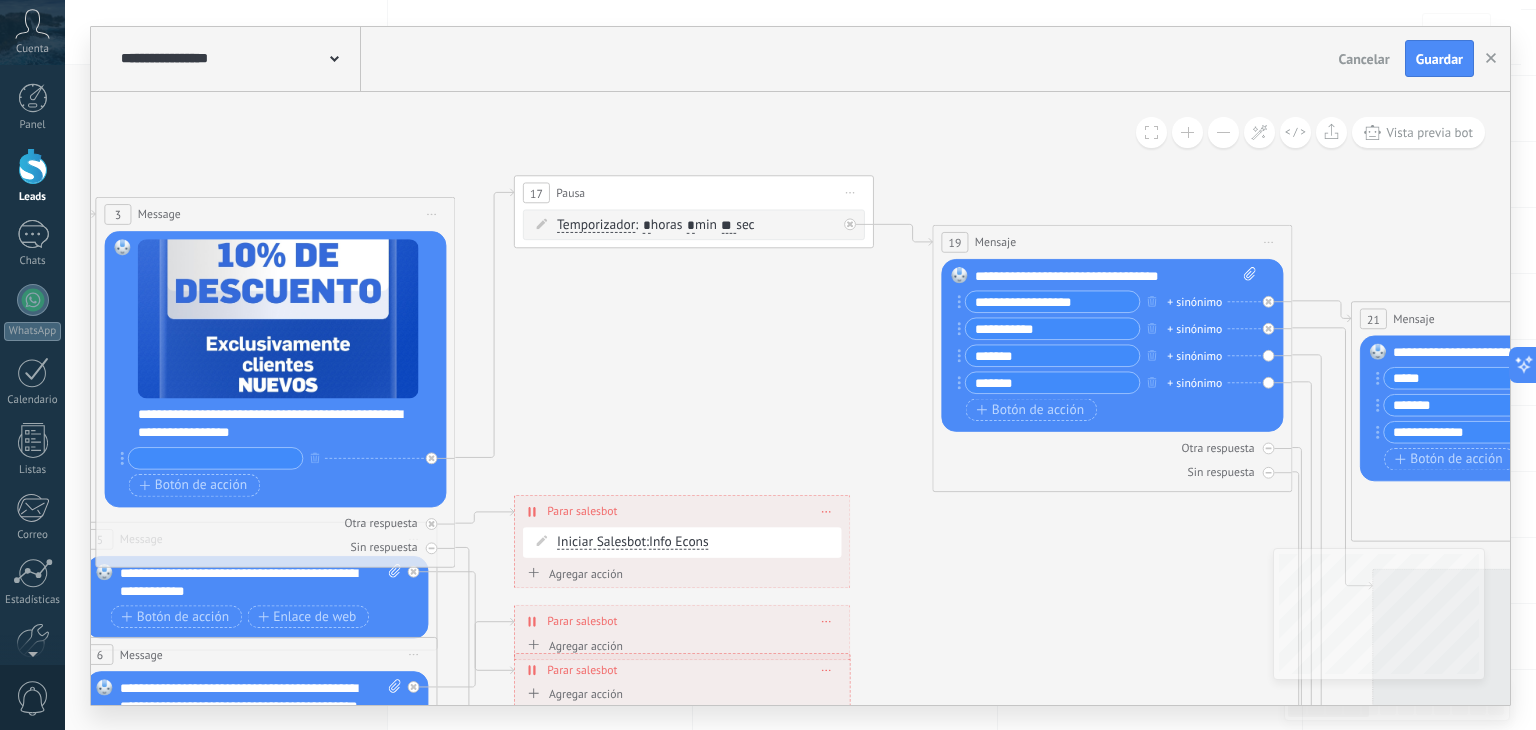 drag, startPoint x: 1066, startPoint y: 273, endPoint x: 504, endPoint y: 375, distance: 571.1812 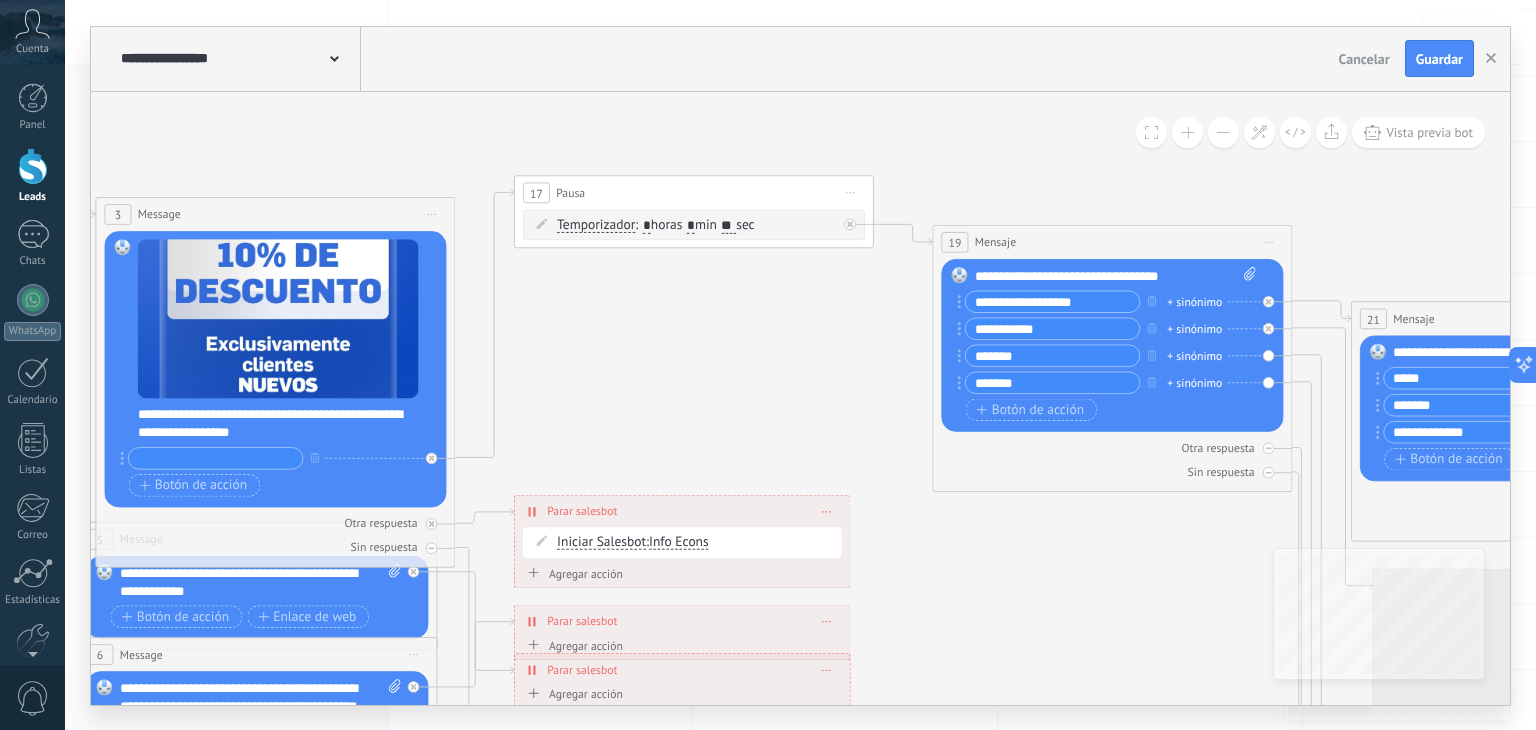 click 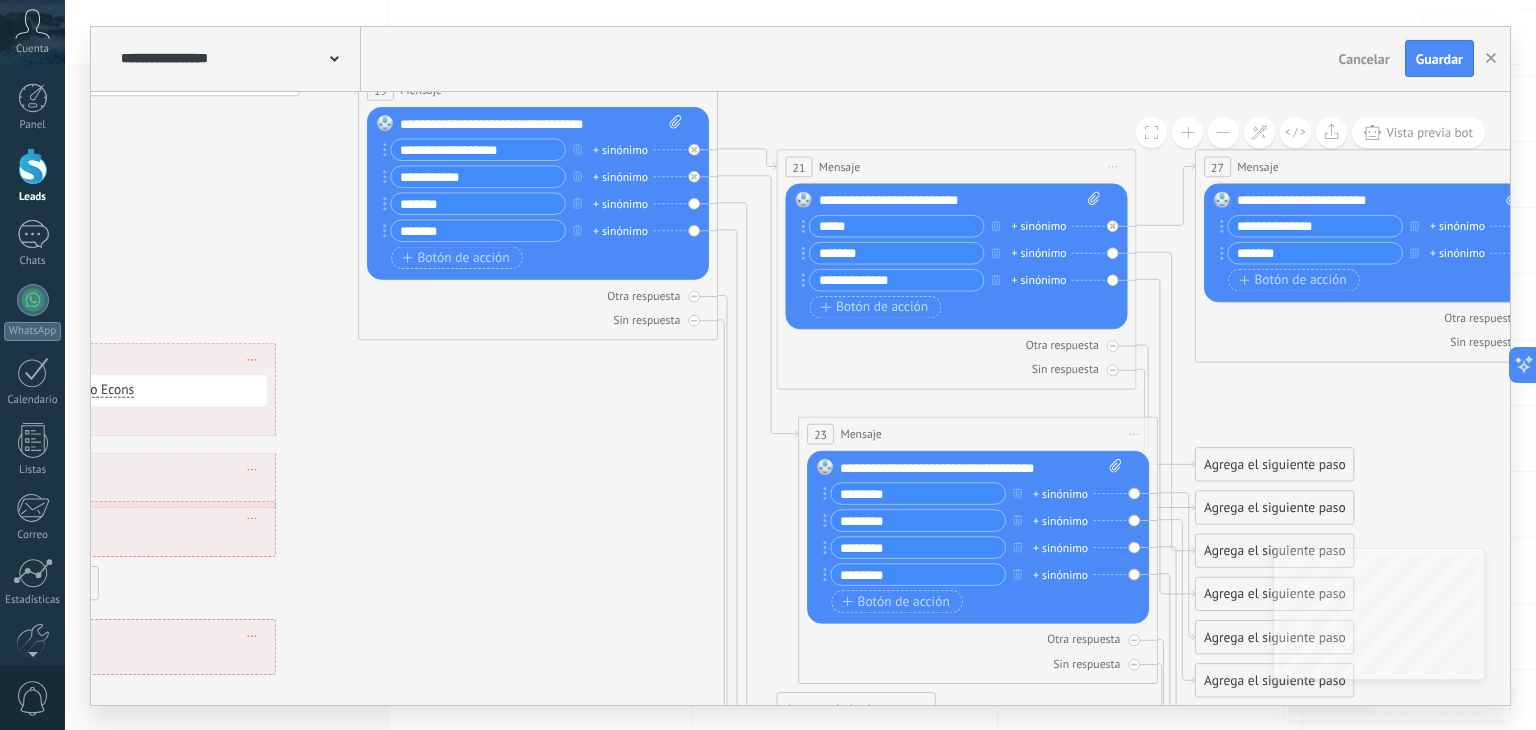 drag, startPoint x: 980, startPoint y: 578, endPoint x: 516, endPoint y: 426, distance: 488.26224 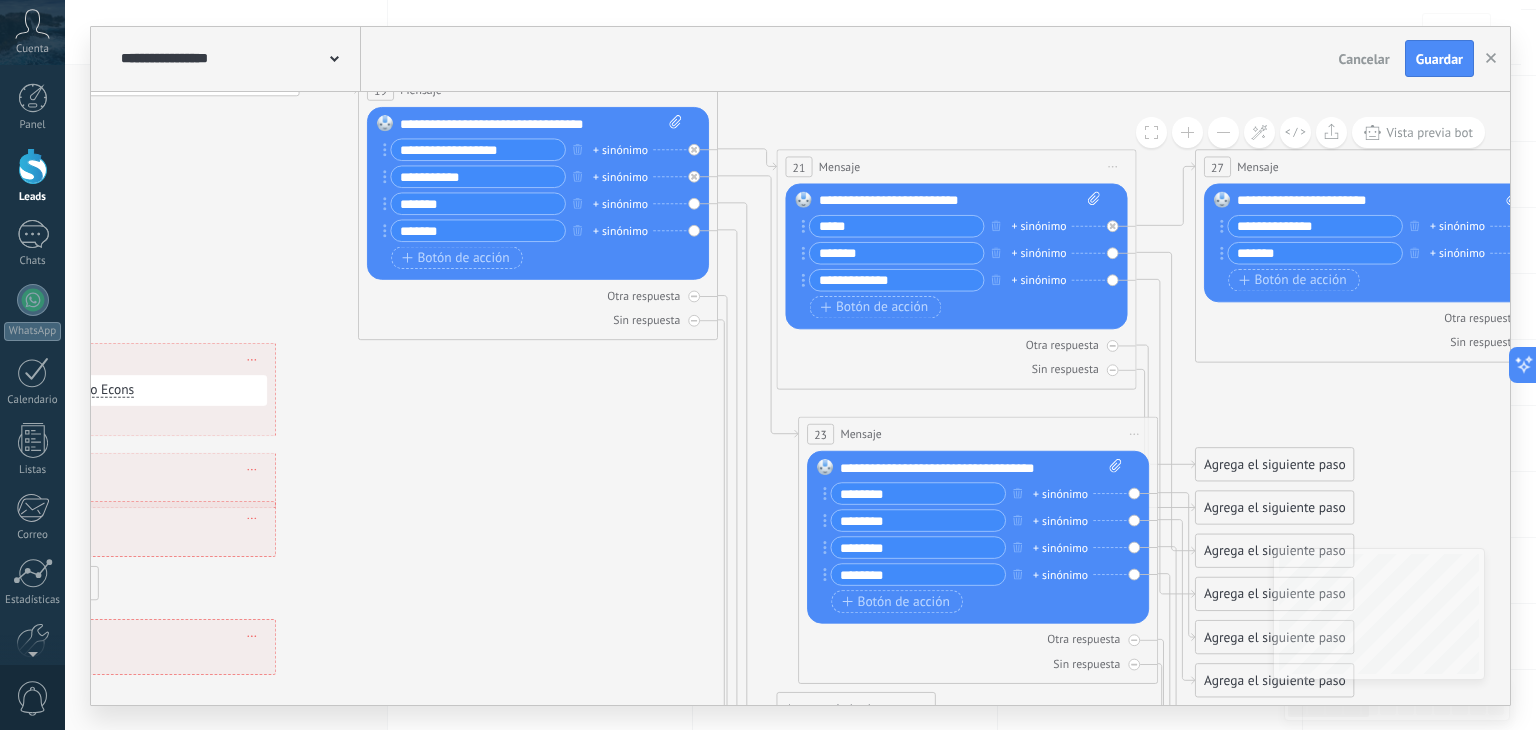 click 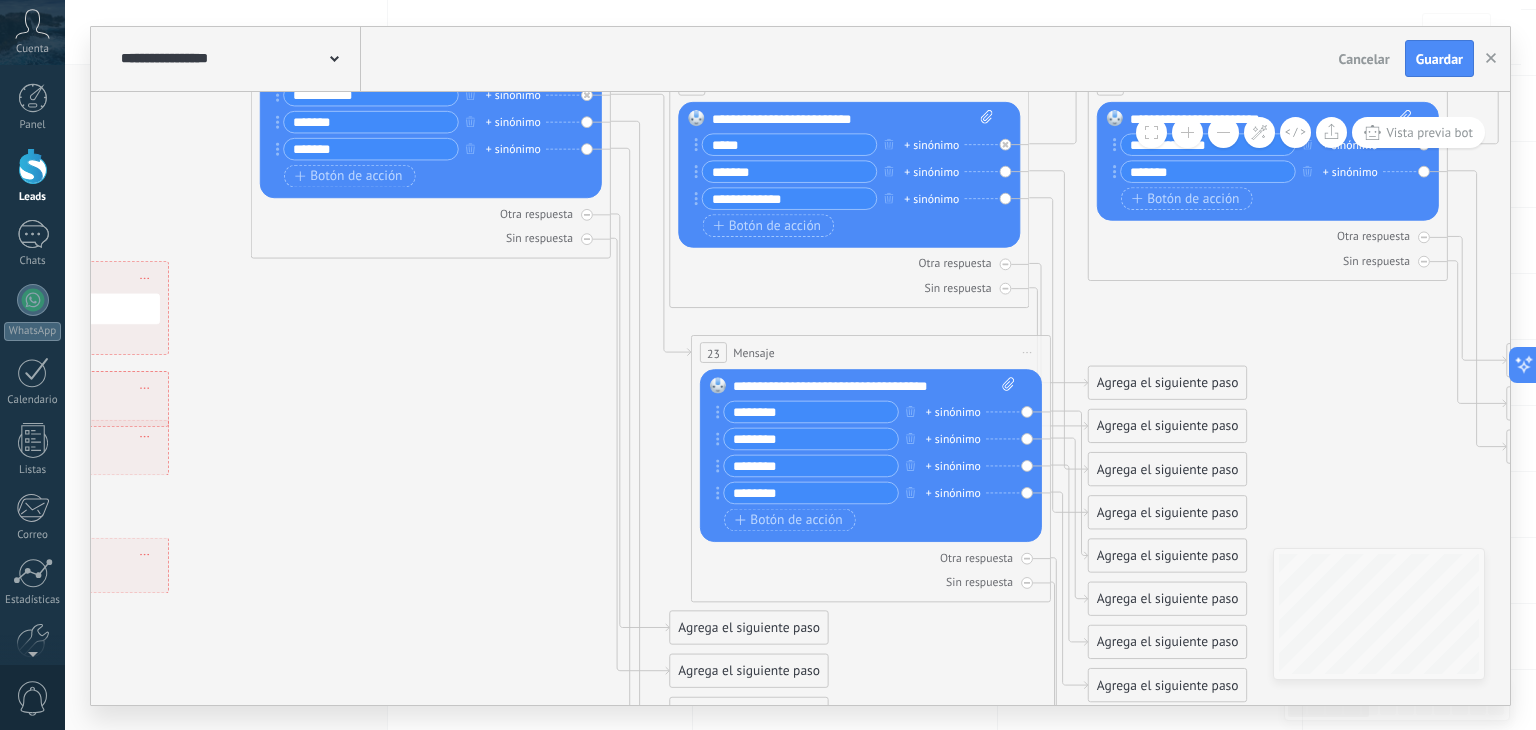 drag, startPoint x: 546, startPoint y: 533, endPoint x: 452, endPoint y: 453, distance: 123.4342 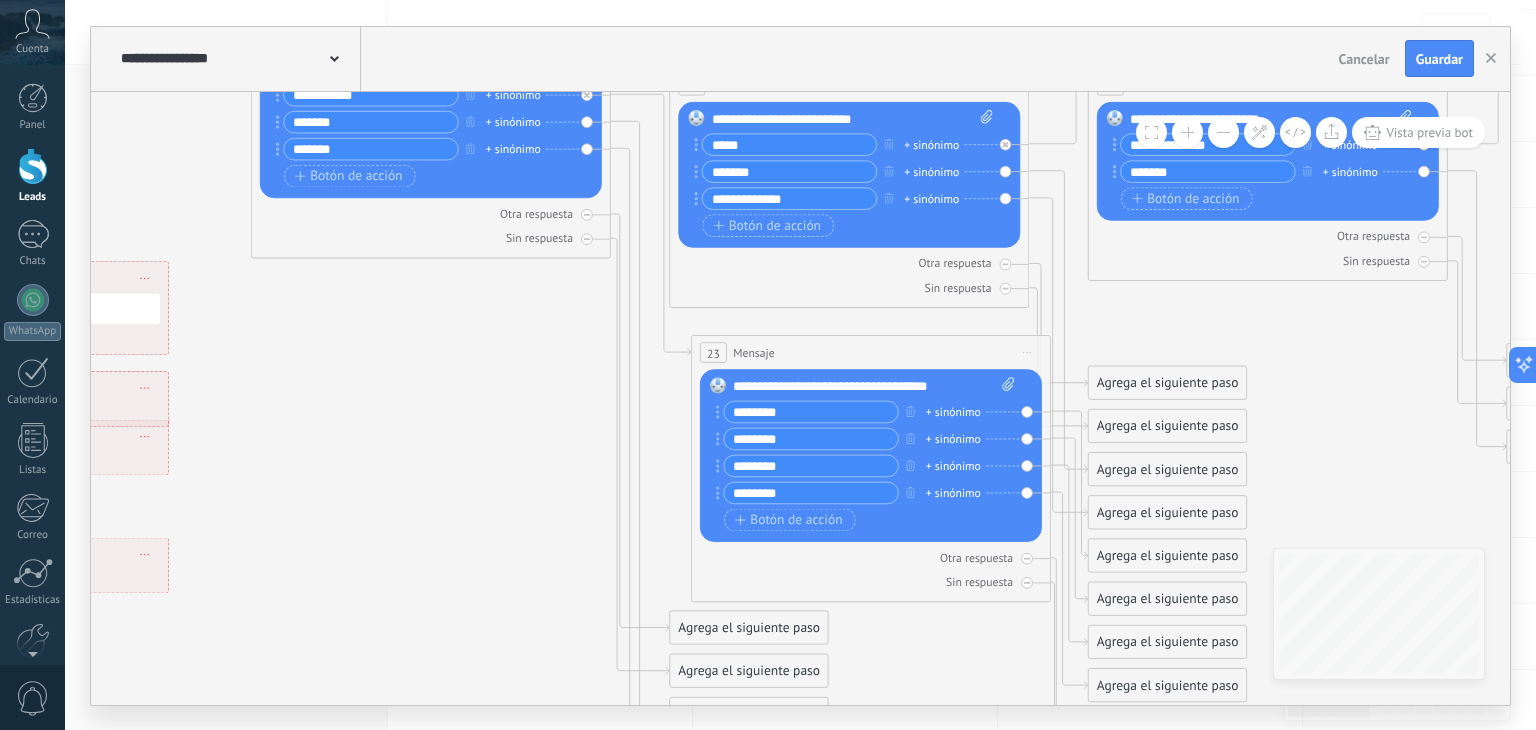click 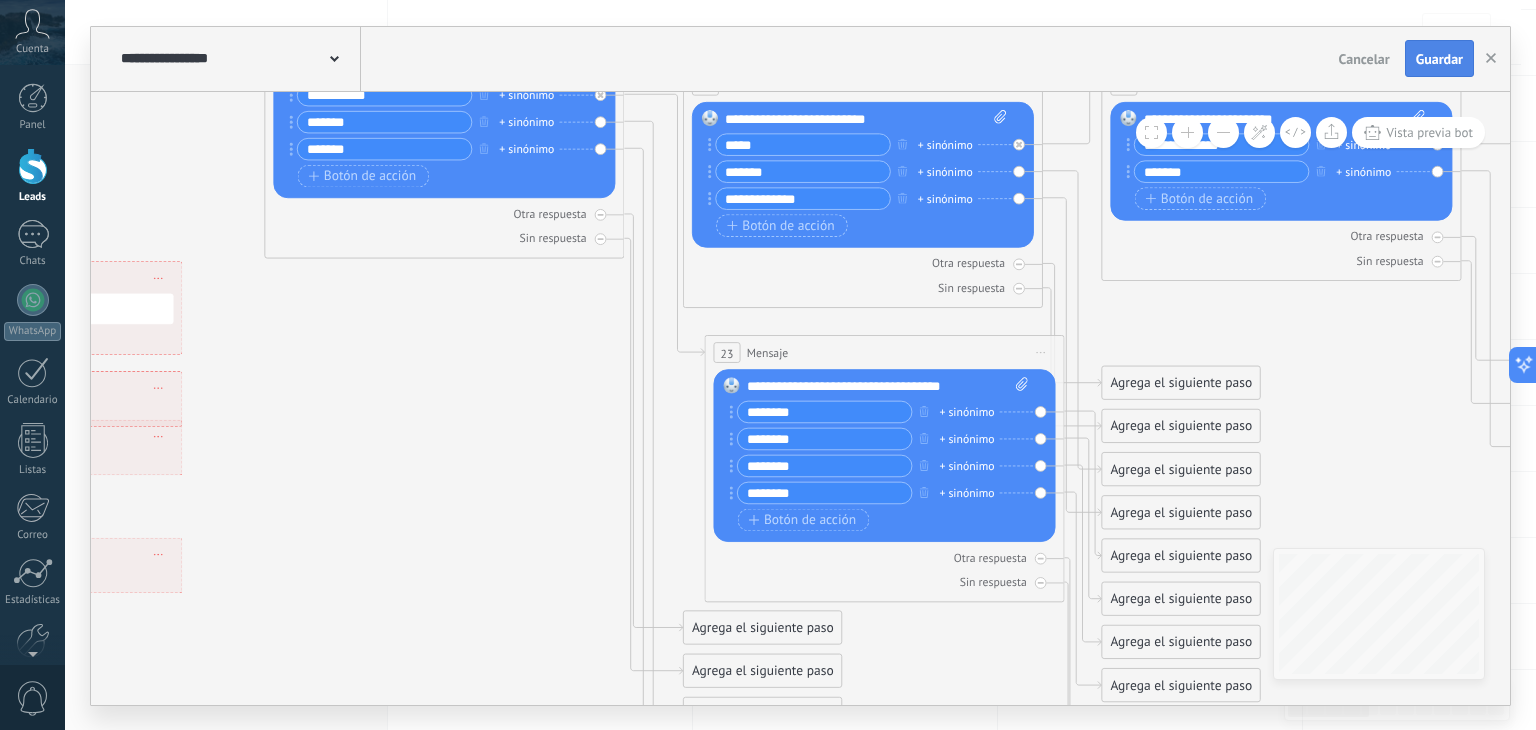 click on "Guardar" at bounding box center (1439, 59) 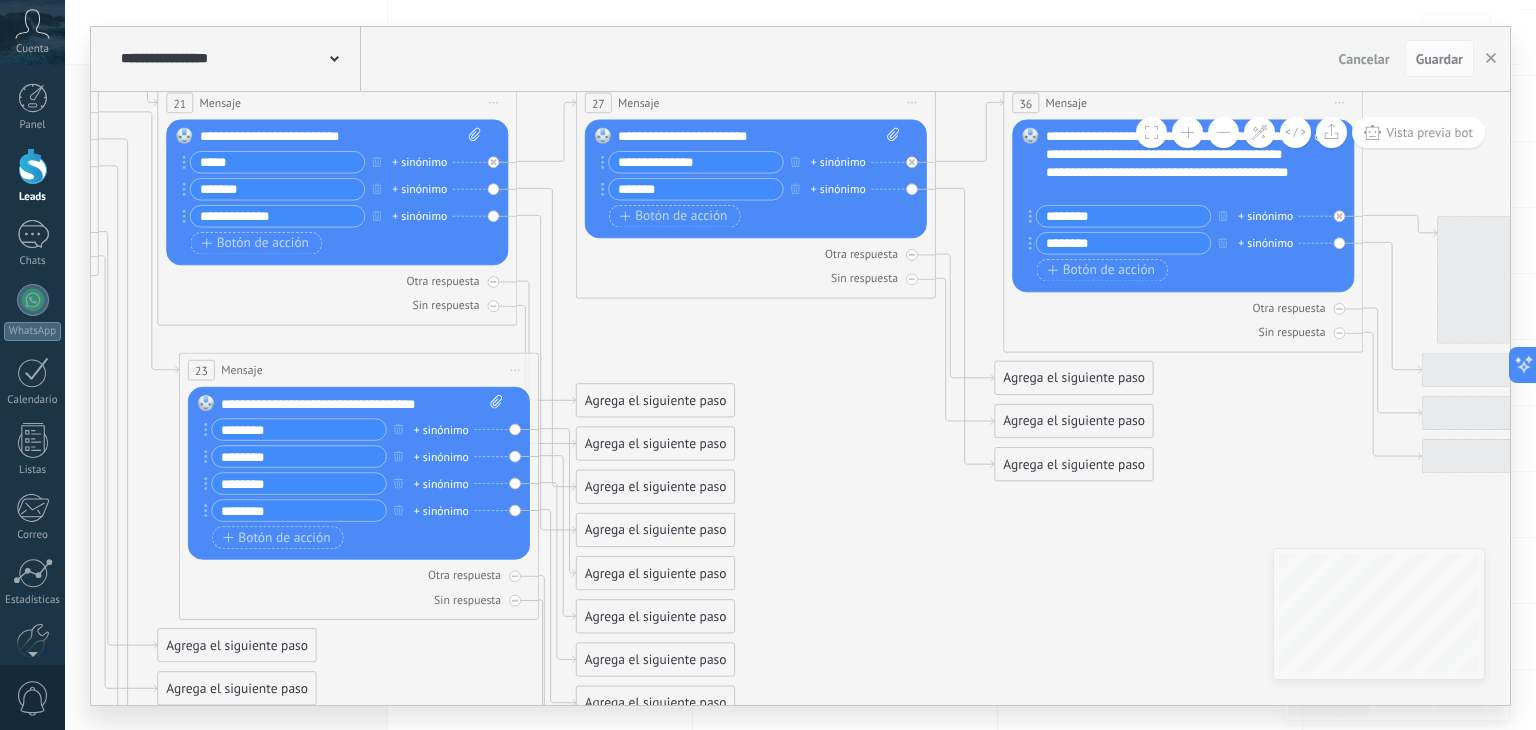 drag, startPoint x: 1364, startPoint y: 428, endPoint x: 809, endPoint y: 445, distance: 555.2603 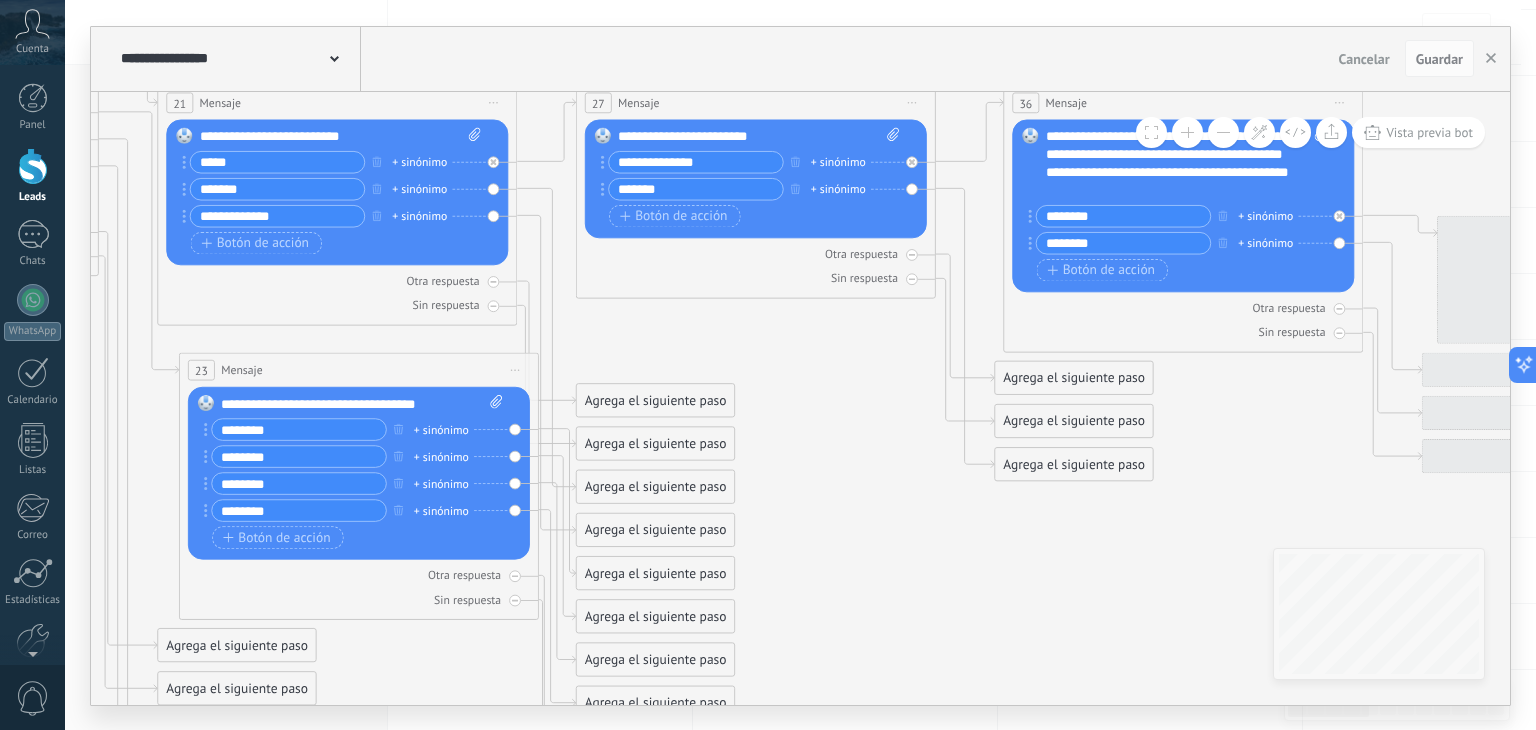 click 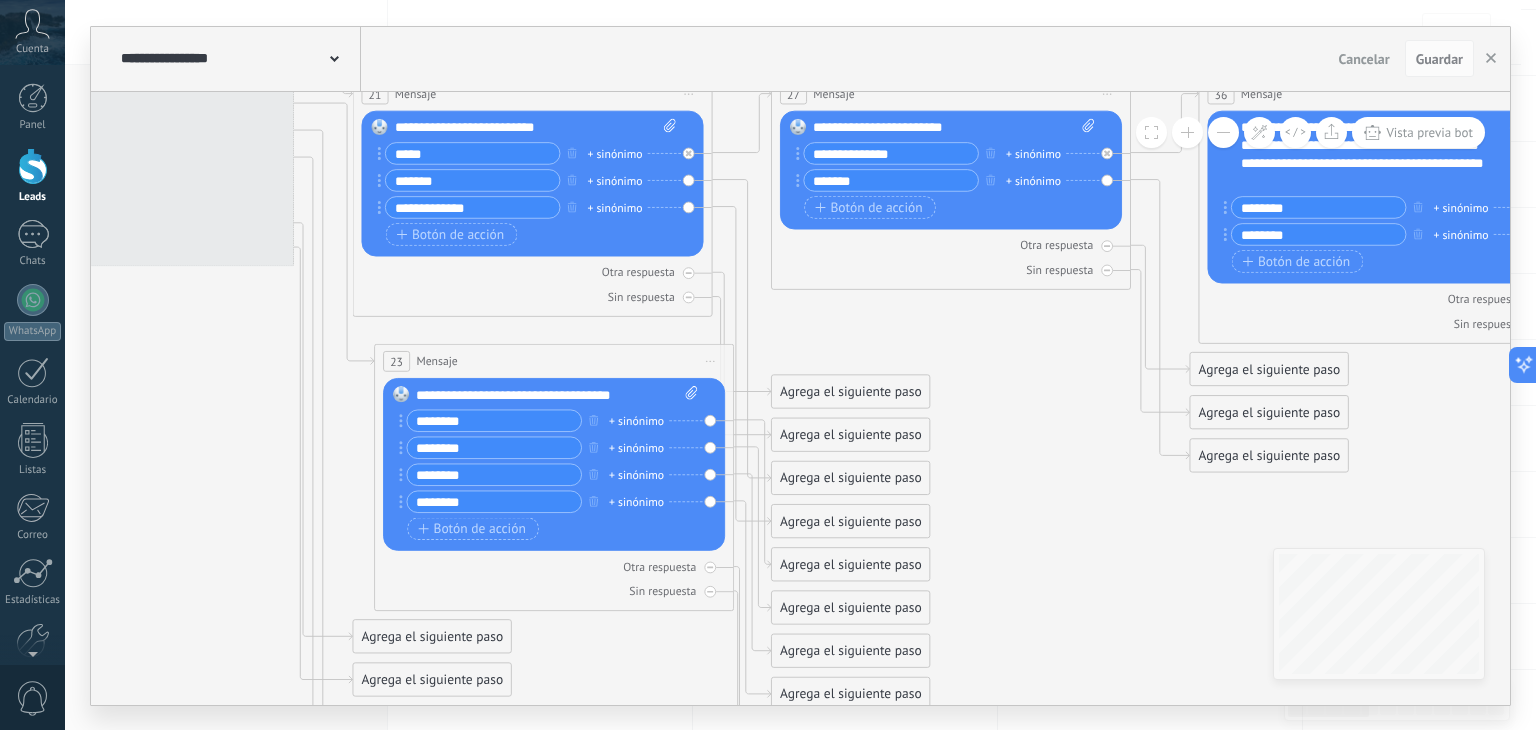 drag, startPoint x: 1297, startPoint y: 537, endPoint x: 1535, endPoint y: 522, distance: 238.47221 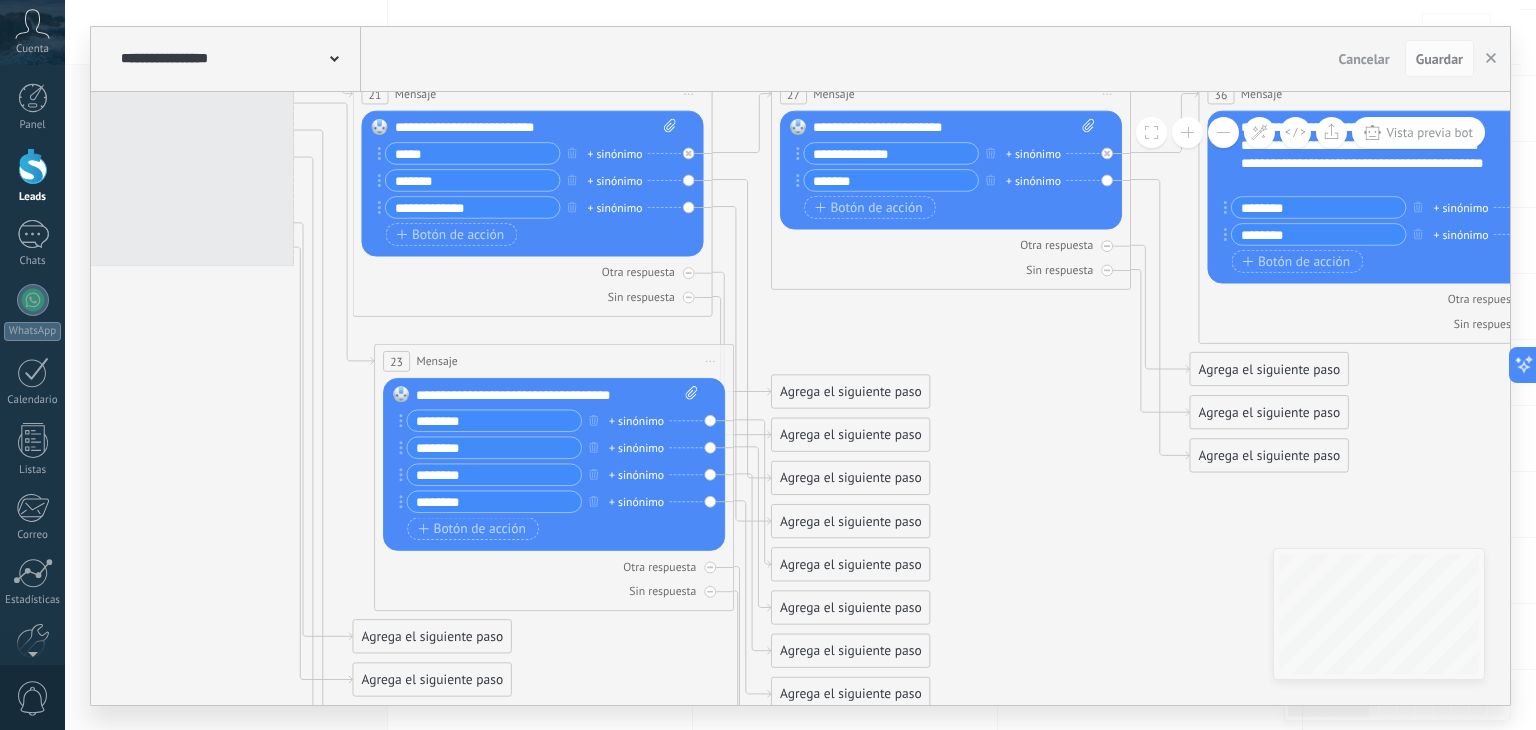 click on "**********" at bounding box center [800, 365] 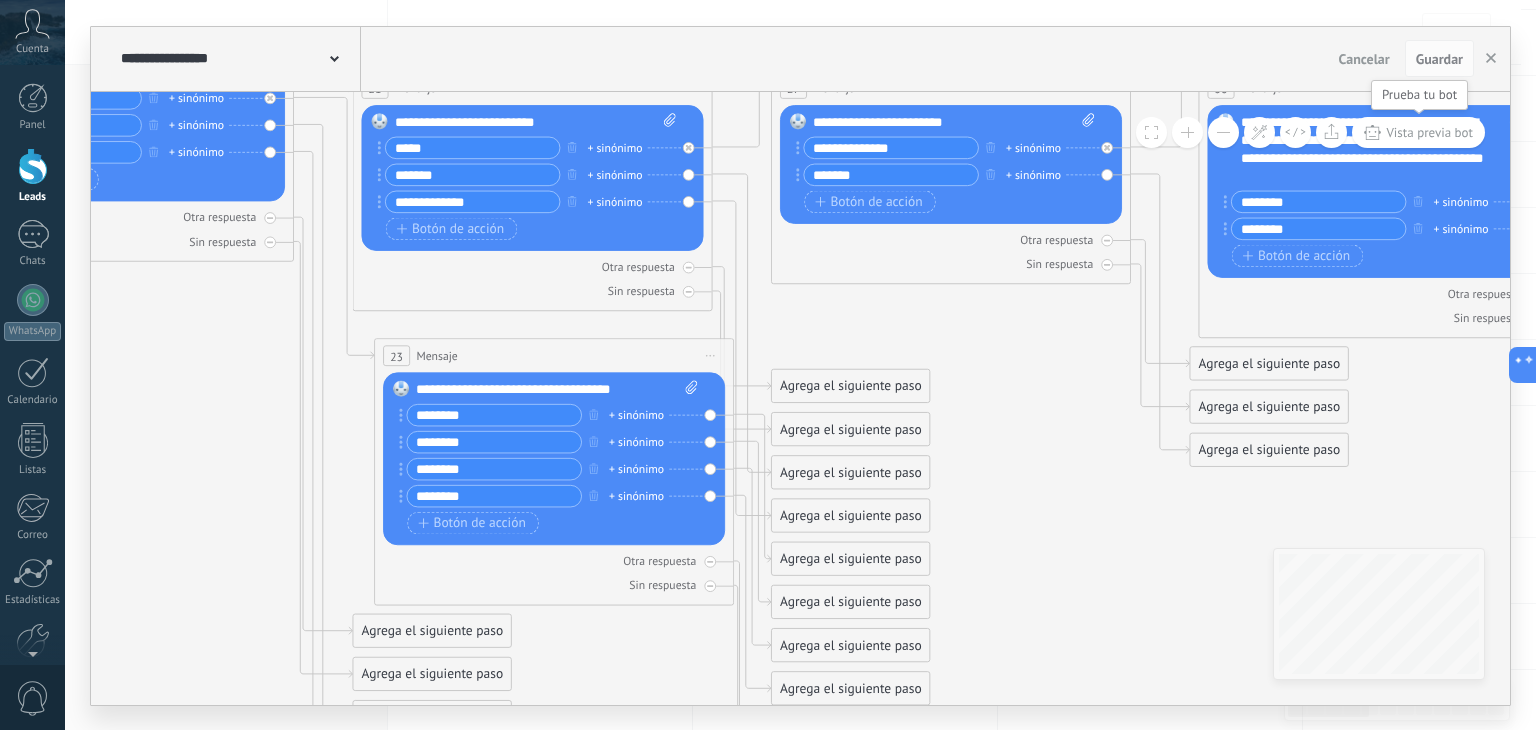 click on "Vista previa bot" at bounding box center (1429, 132) 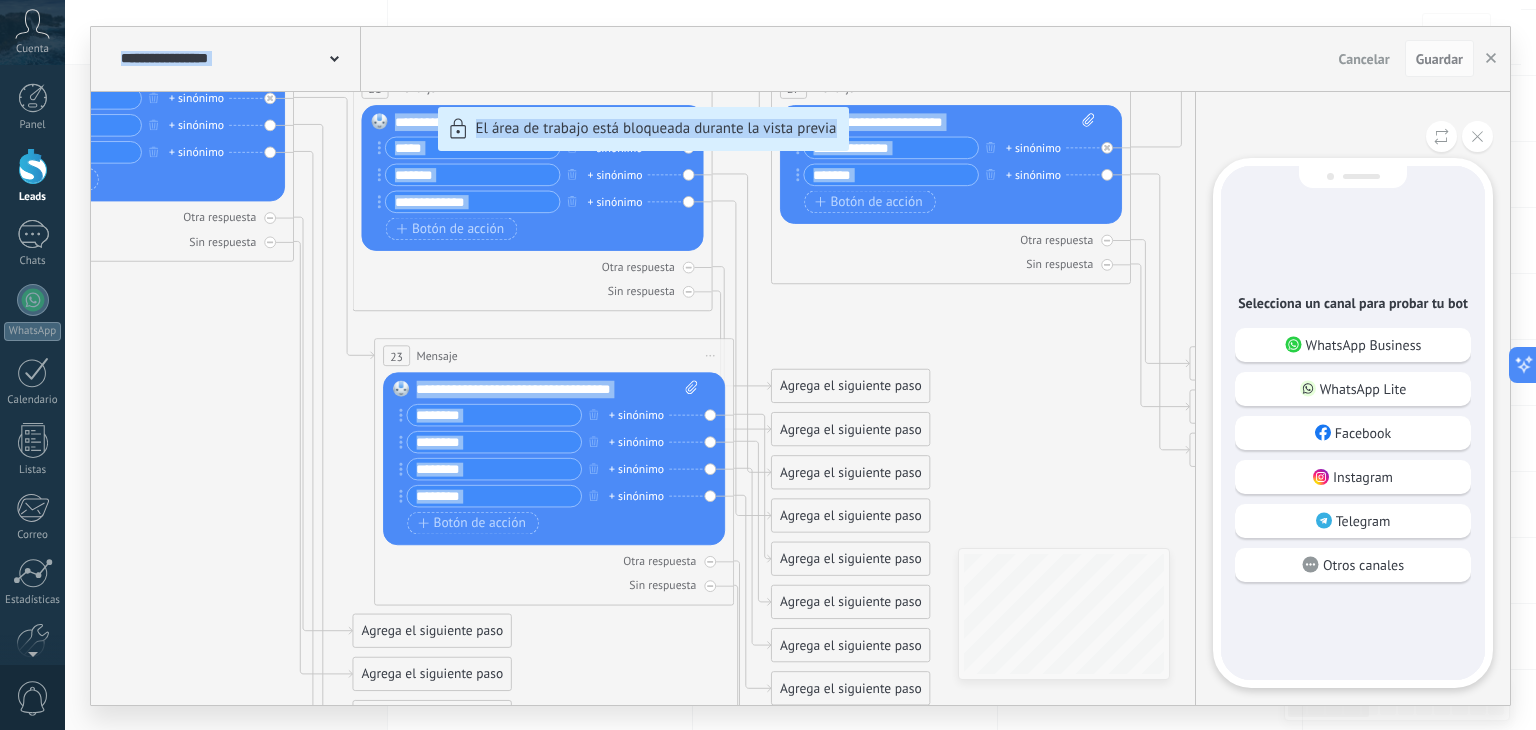 drag, startPoint x: 1037, startPoint y: 356, endPoint x: 1523, endPoint y: 522, distance: 513.56793 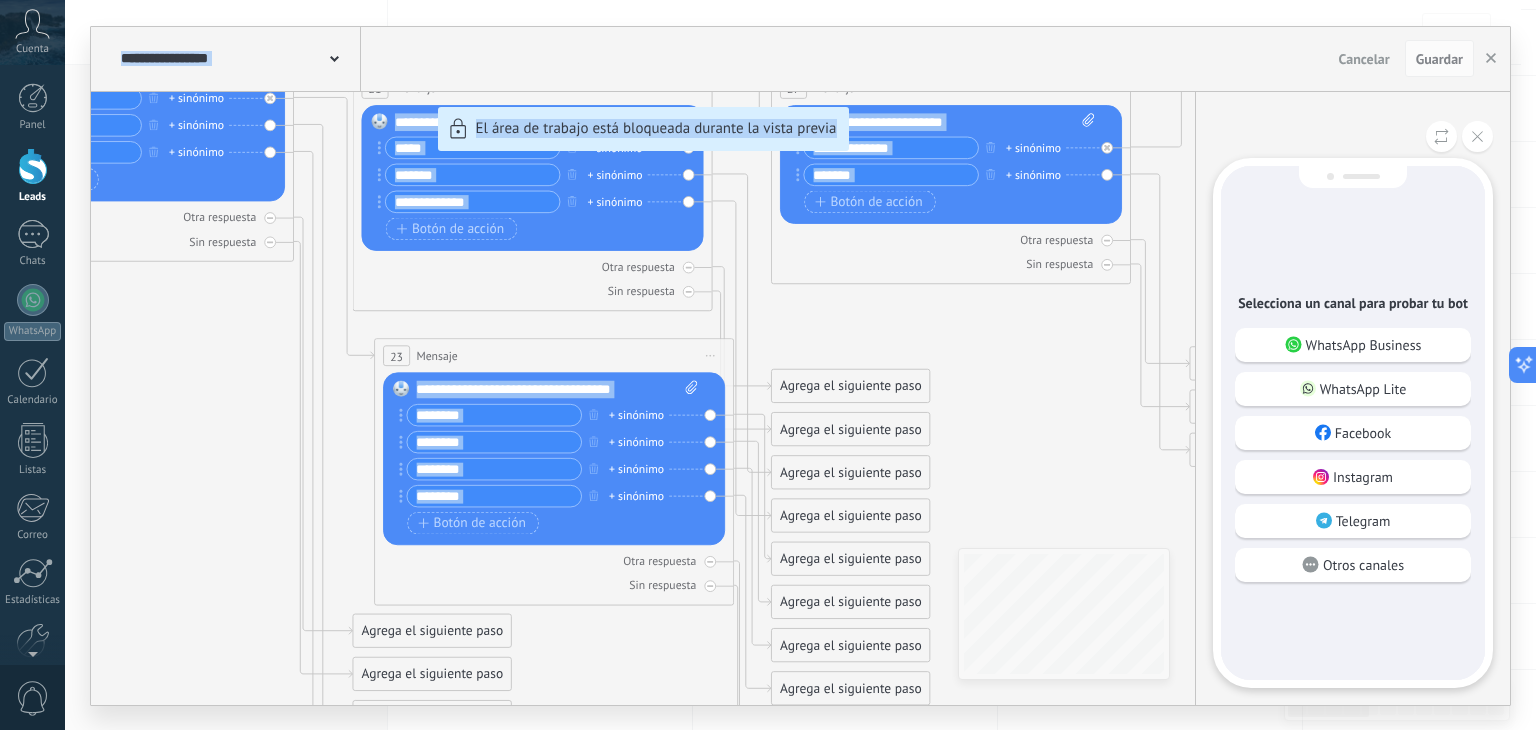 click on "**********" at bounding box center (800, 365) 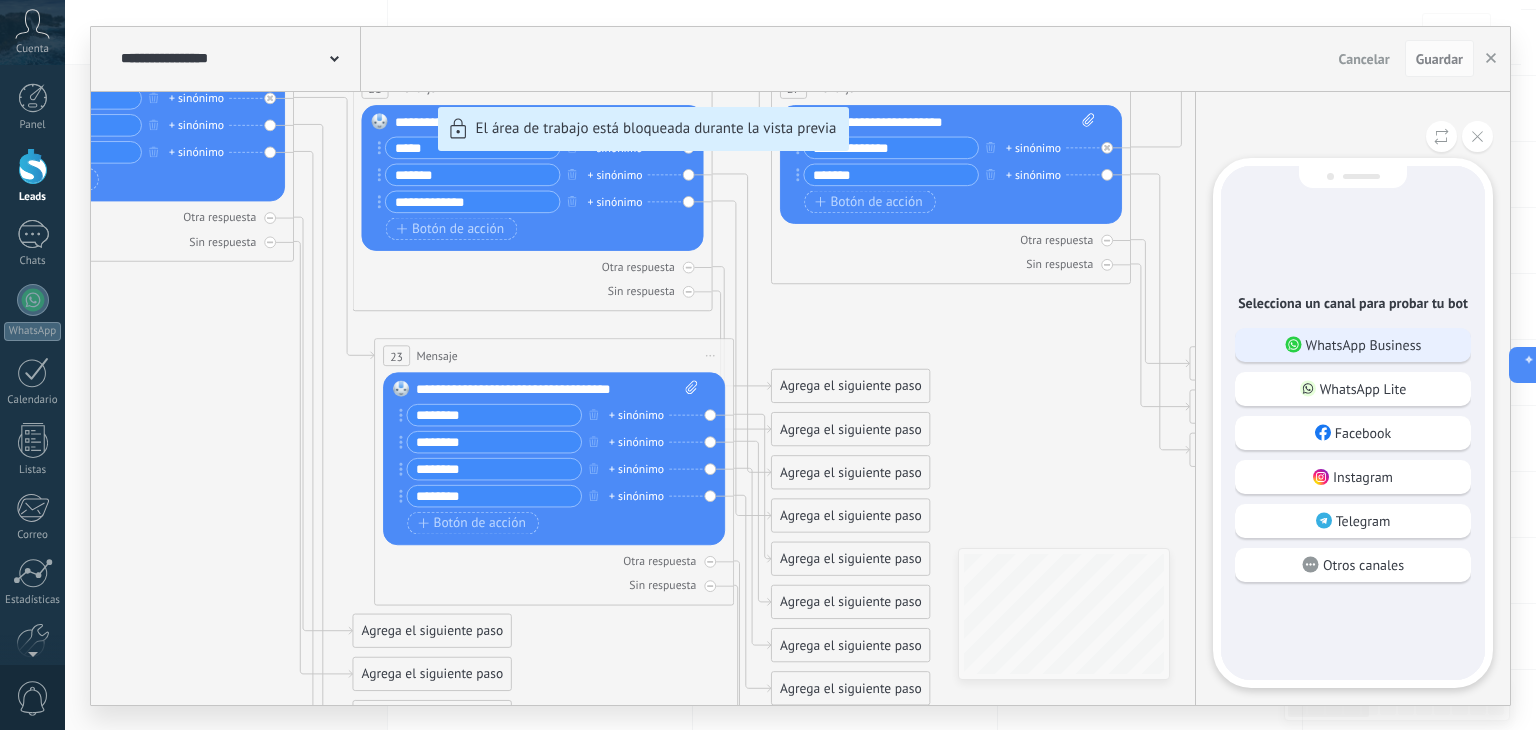 click on "WhatsApp Business" at bounding box center [1364, 345] 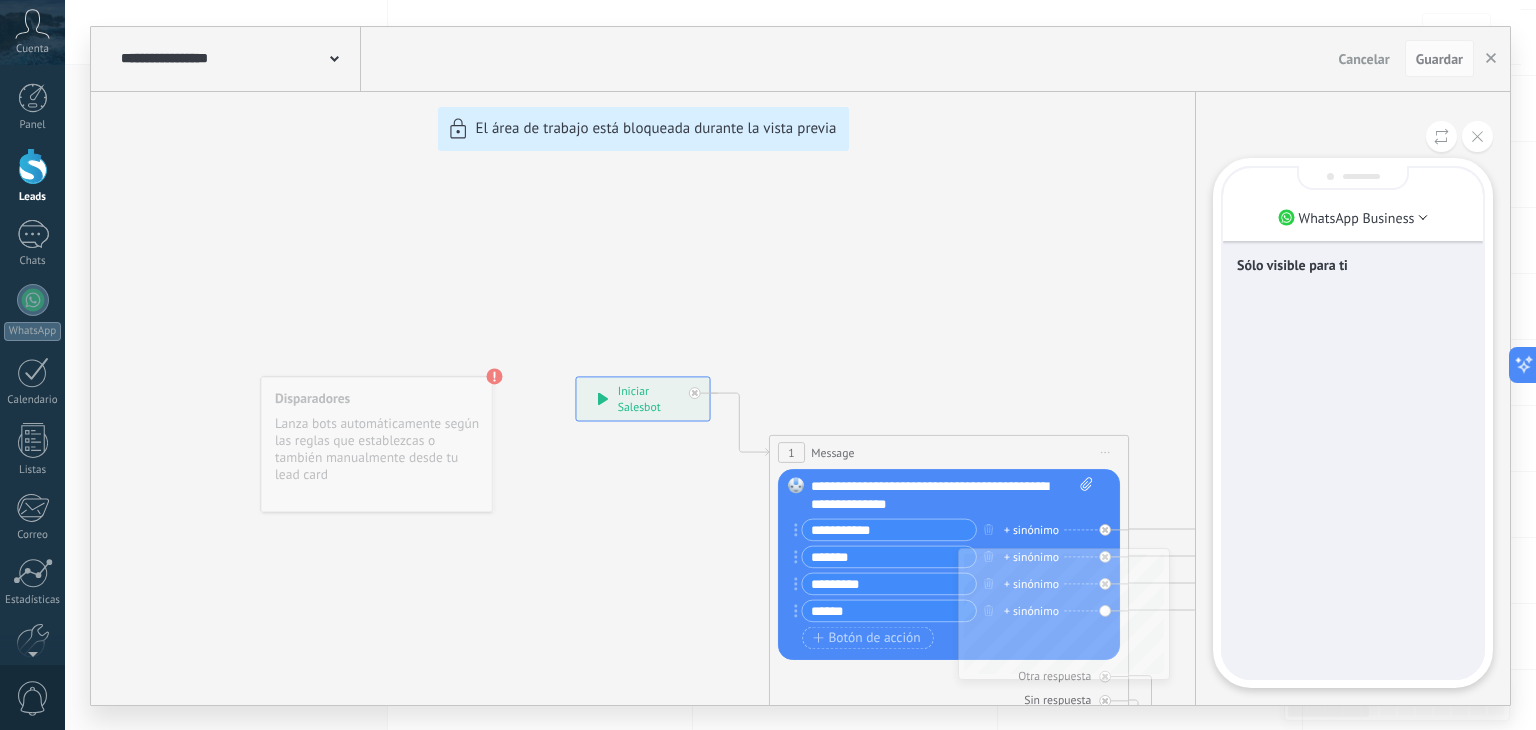 click on "**********" at bounding box center [800, 366] 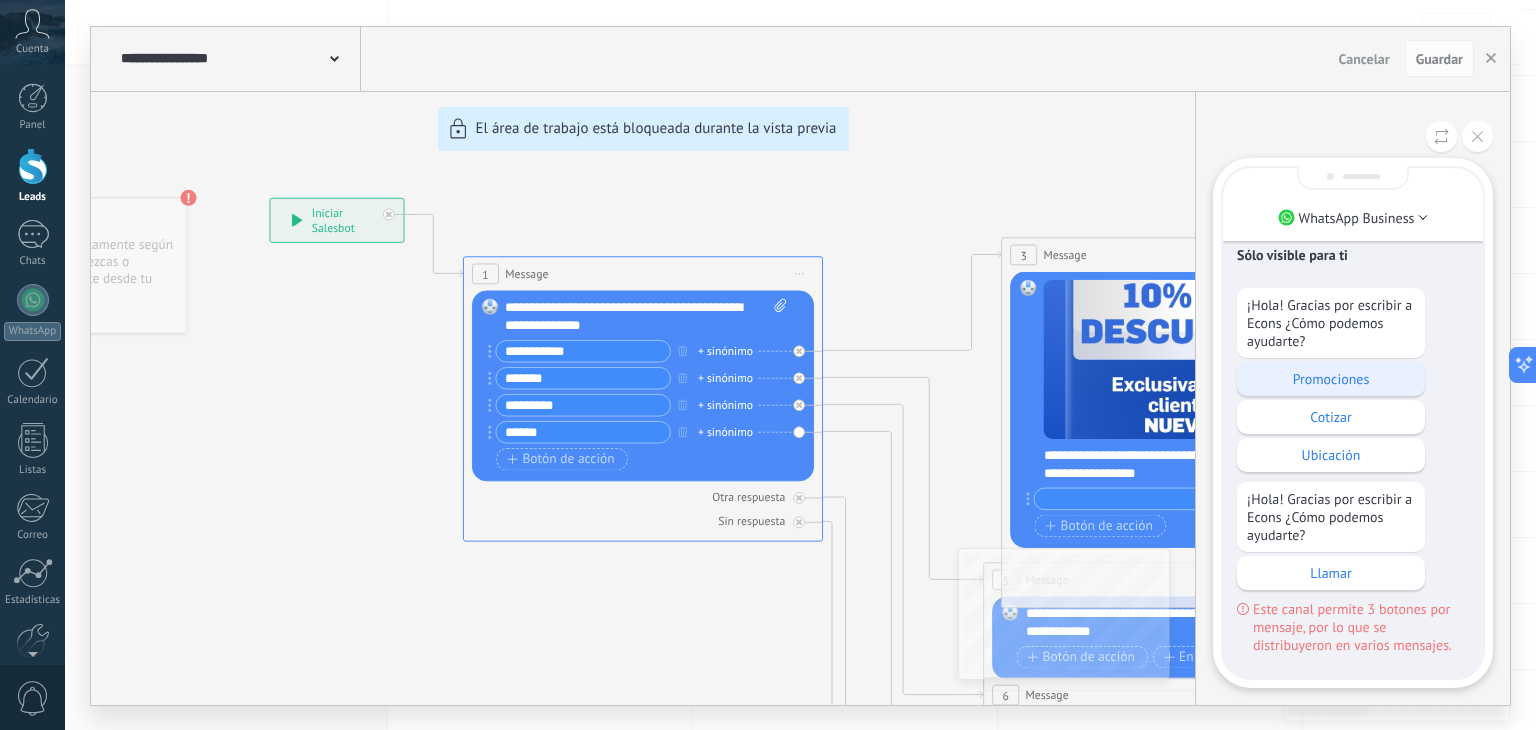 click on "Promociones" at bounding box center [1331, 379] 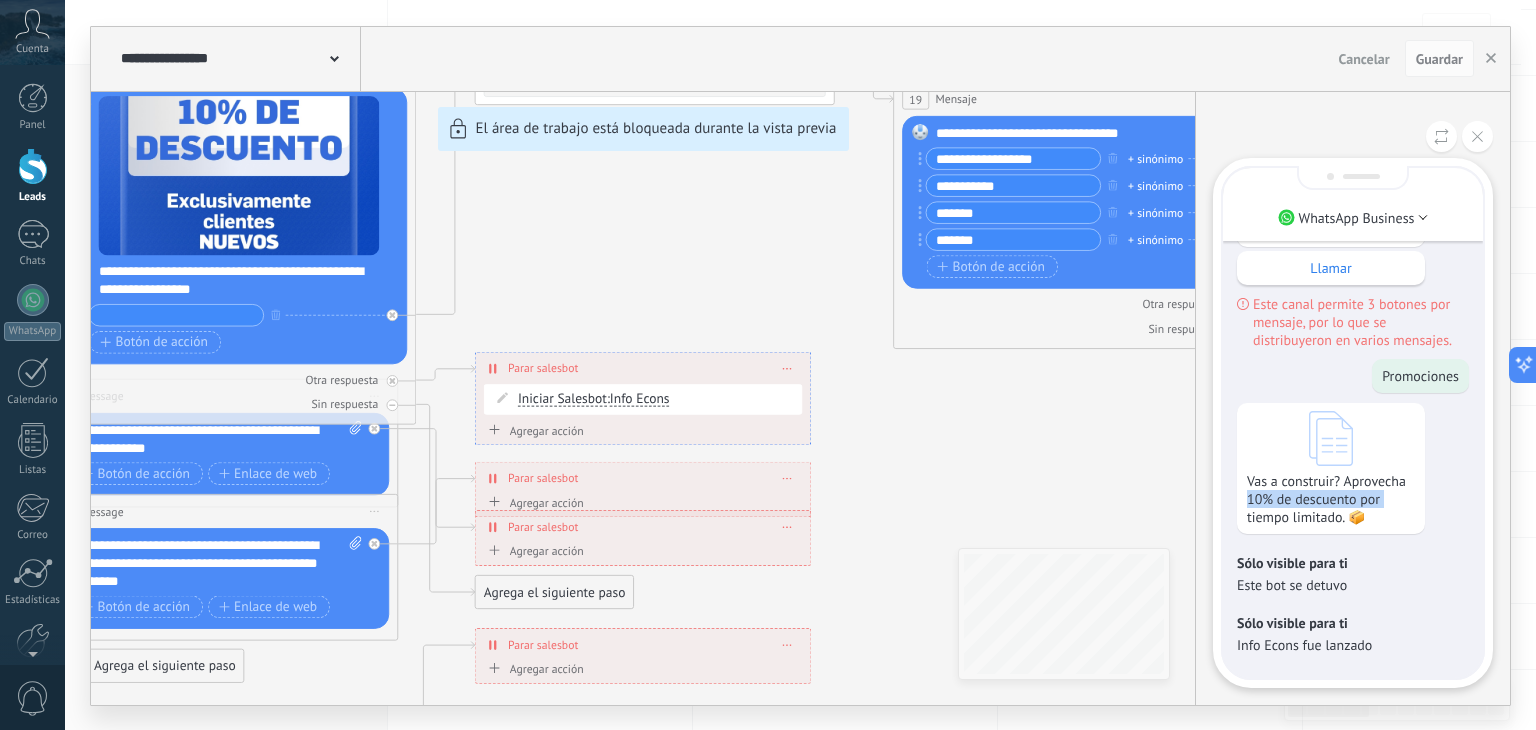 drag, startPoint x: 1460, startPoint y: 505, endPoint x: 1447, endPoint y: 453, distance: 53.600372 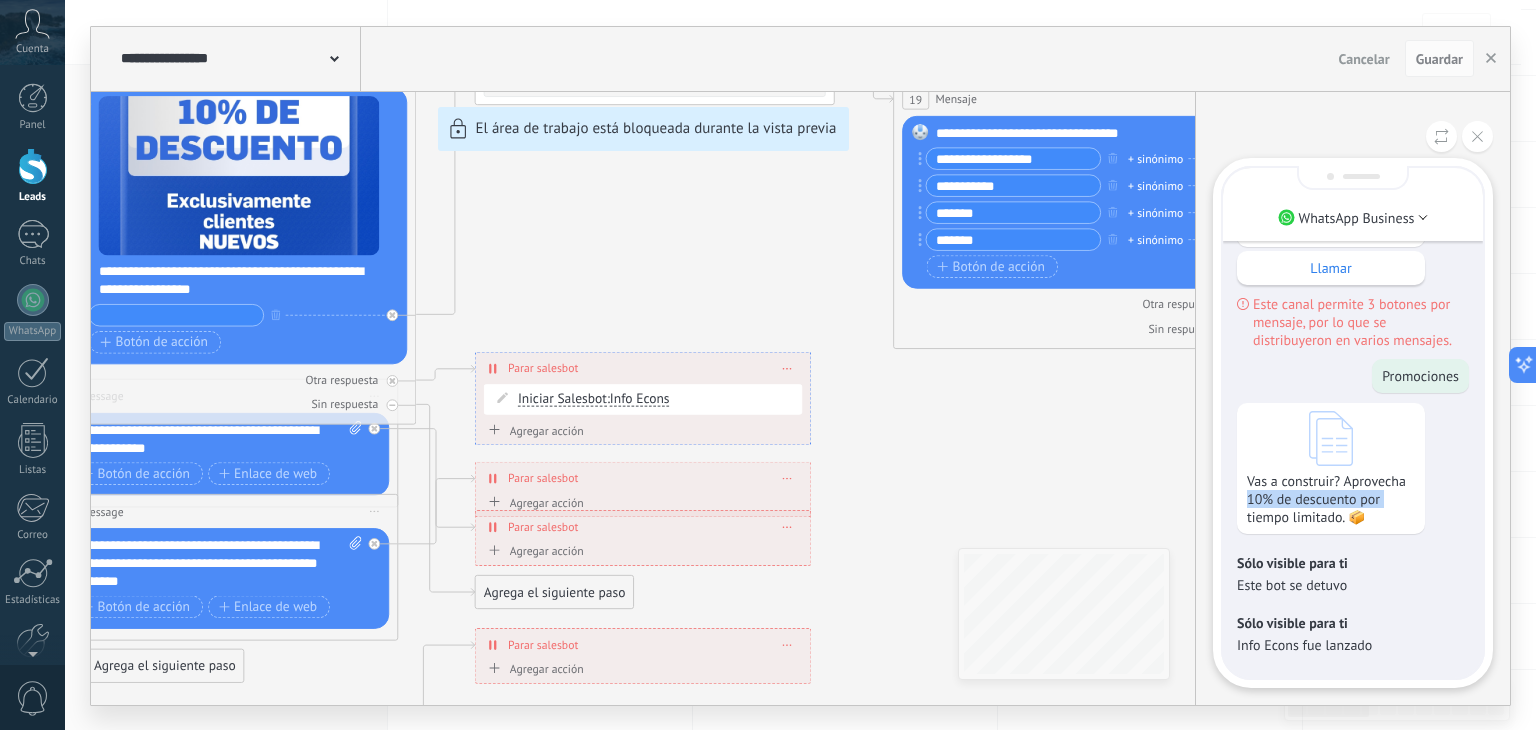 click on "Vas a construir? Aprovecha 10% de descuento por tiempo limitado. 📦" at bounding box center (1353, 468) 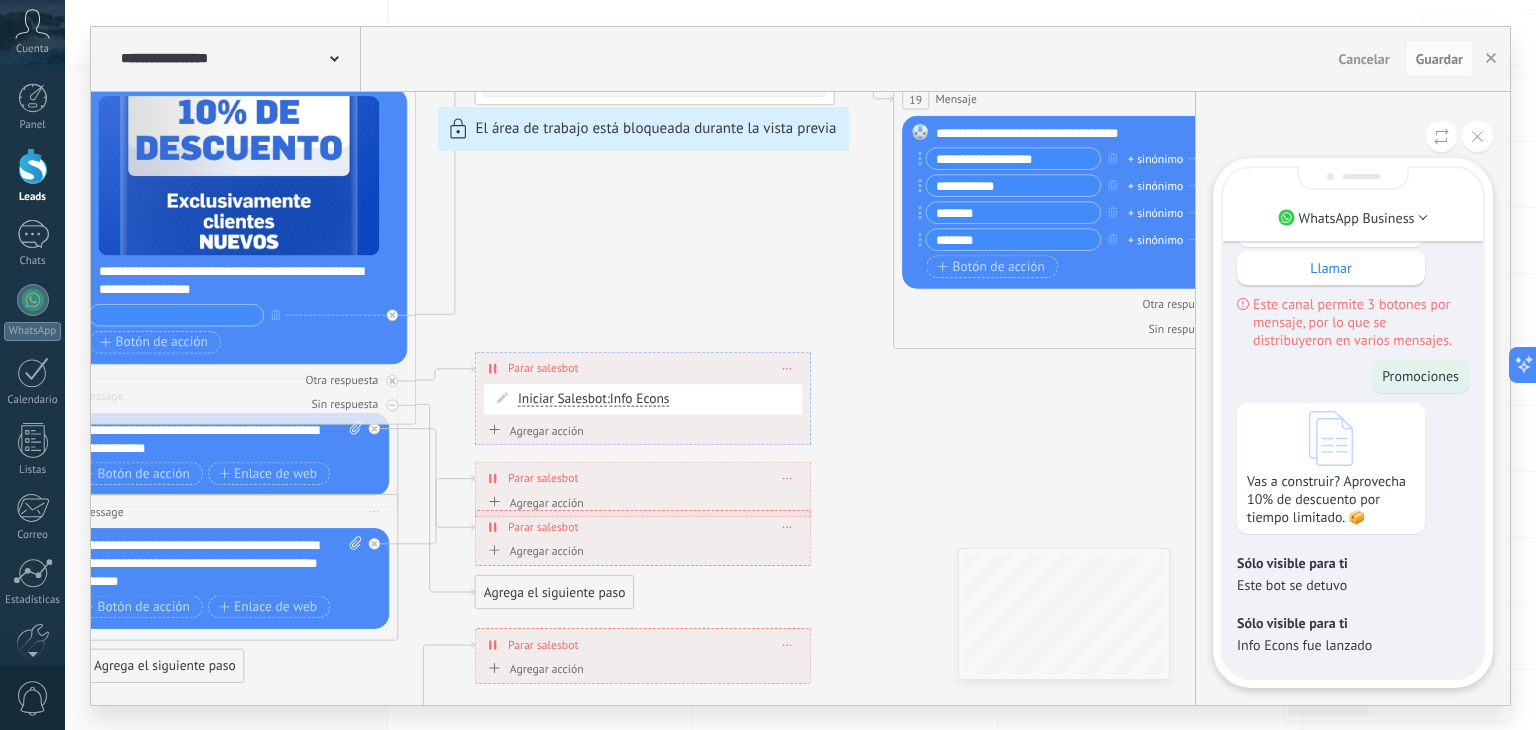 drag, startPoint x: 954, startPoint y: 455, endPoint x: 921, endPoint y: 560, distance: 110.06362 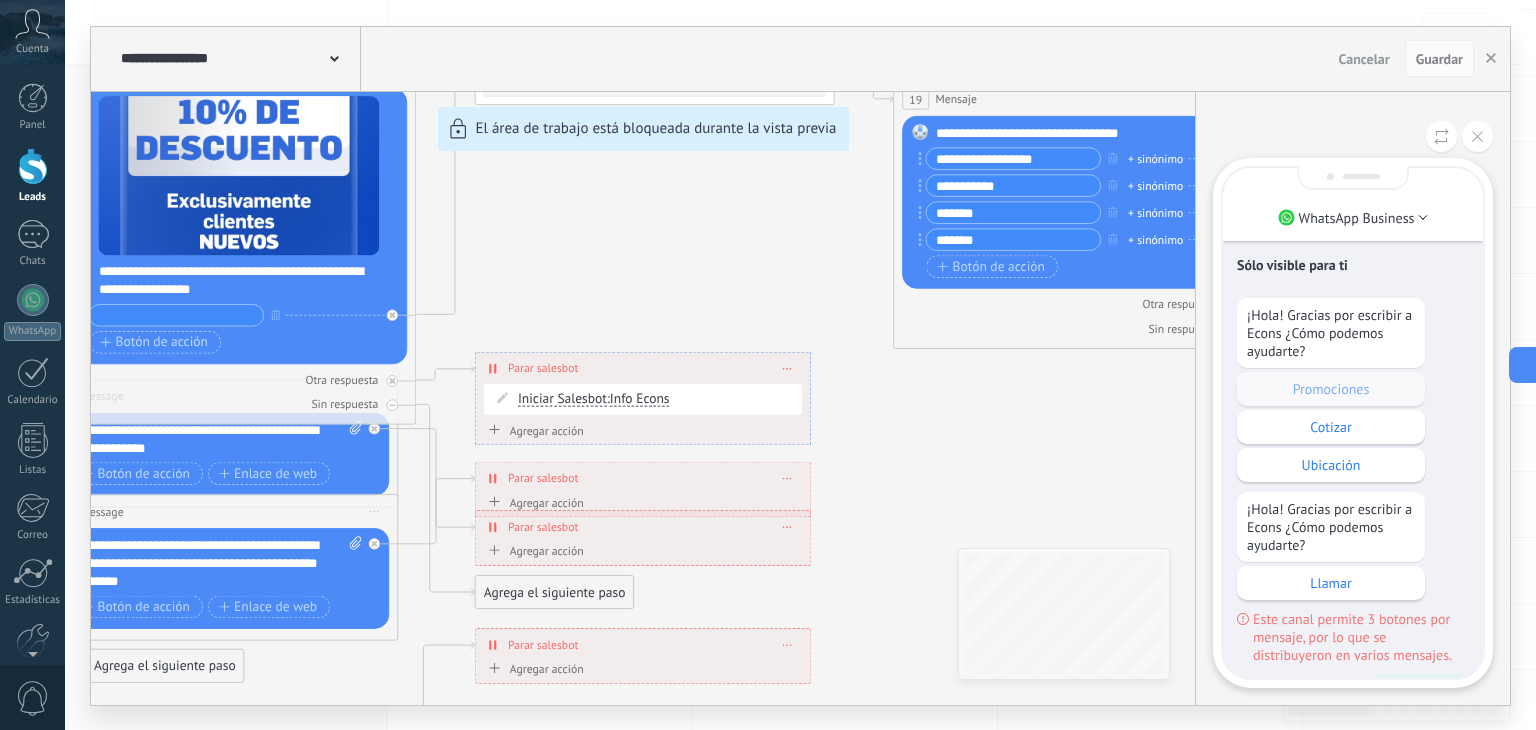 scroll, scrollTop: -21, scrollLeft: 0, axis: vertical 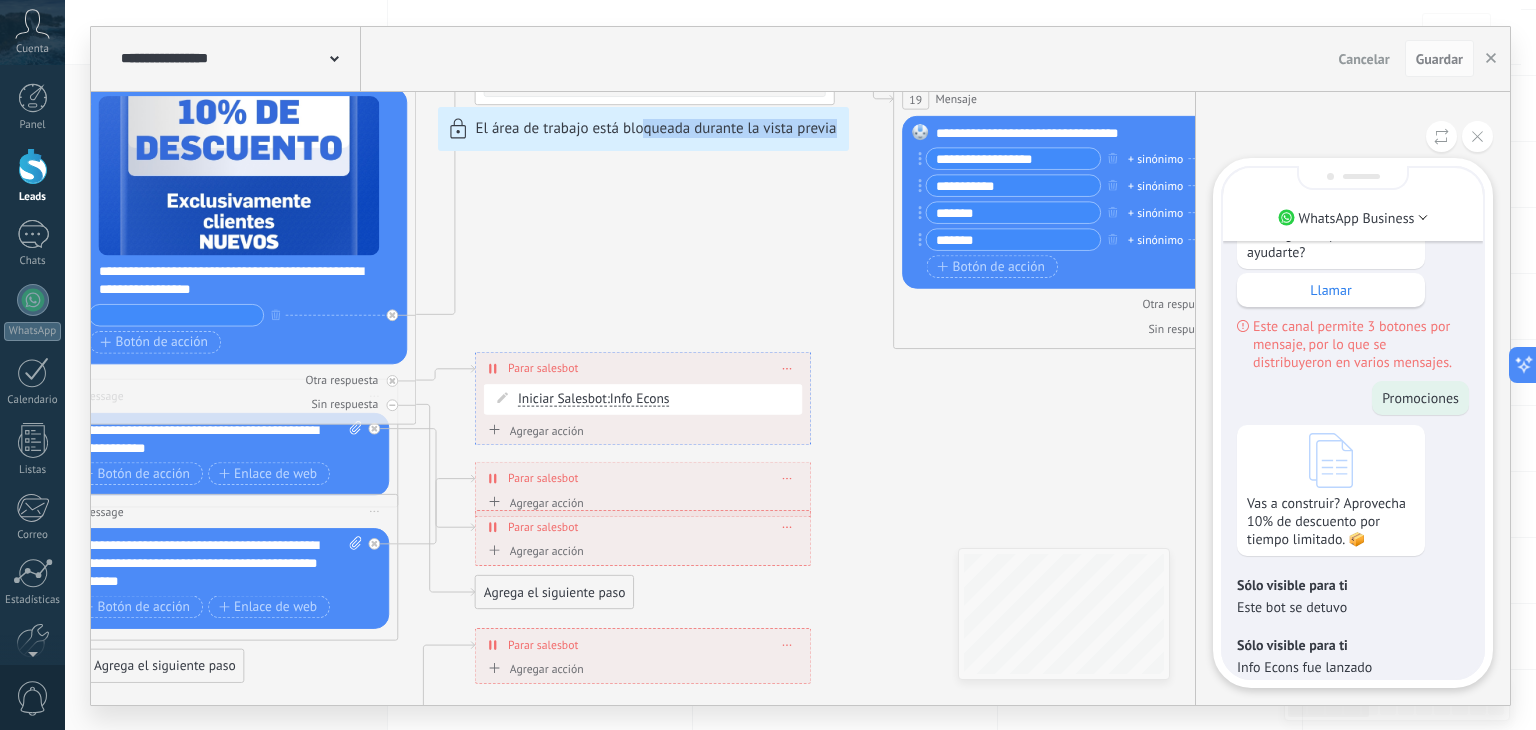drag, startPoint x: 641, startPoint y: 257, endPoint x: 1016, endPoint y: 373, distance: 392.53152 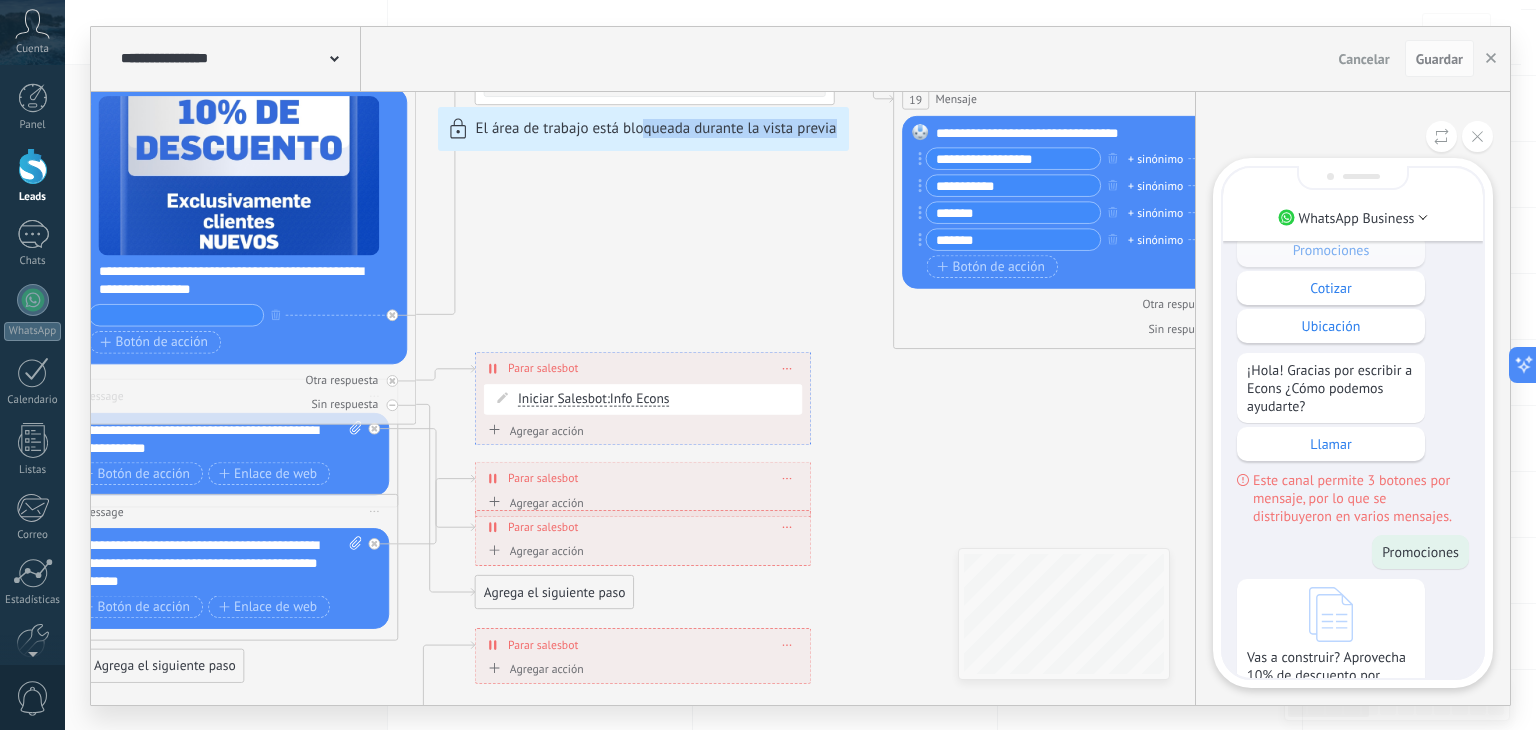 scroll, scrollTop: -321, scrollLeft: 0, axis: vertical 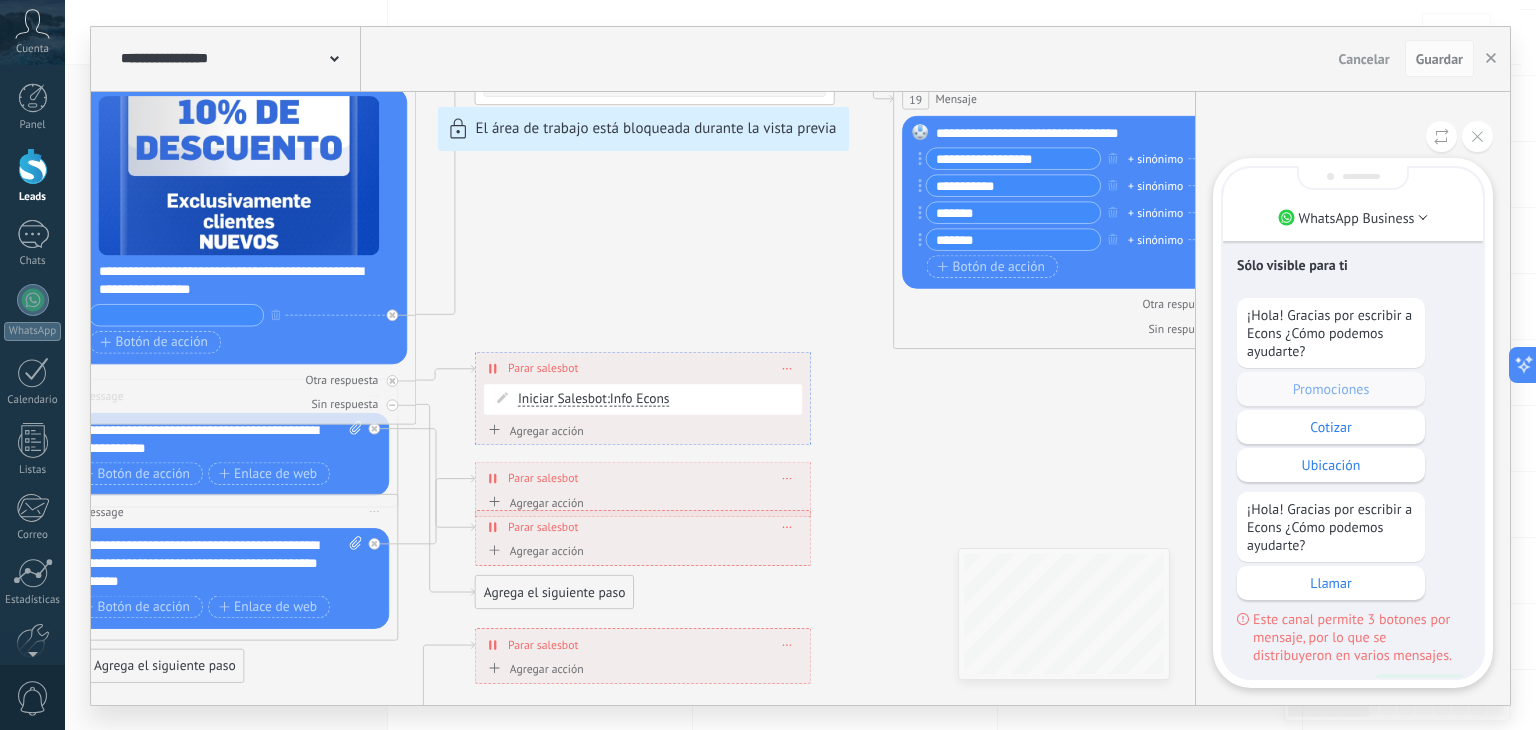 click on "¡Hola! Gracias por escribir a Econs ¿Cómo podemos ayudarte? Promociones Cotizar Ubicación ¡Hola! Gracias por escribir a Econs ¿Cómo podemos ayudarte? Llamar Este canal permite 3 botones por mensaje, por lo que se distribuyeron en varios mensajes." at bounding box center (1353, 481) 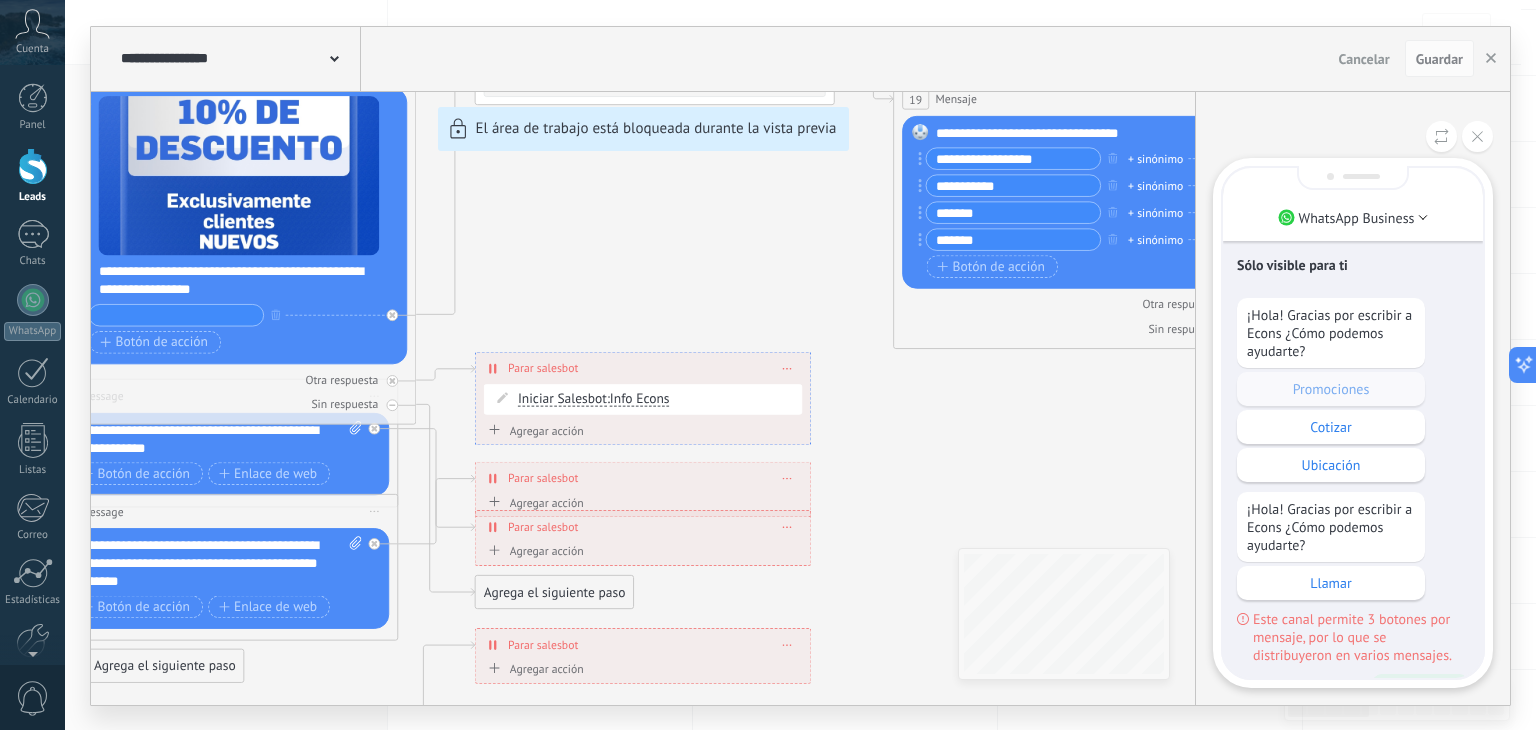 click on "¡Hola! Gracias por escribir a Econs ¿Cómo podemos ayudarte? Promociones Cotizar Ubicación ¡Hola! Gracias por escribir a Econs ¿Cómo podemos ayudarte? Llamar Este canal permite 3 botones por mensaje, por lo que se distribuyeron en varios mensajes." at bounding box center (1353, 481) 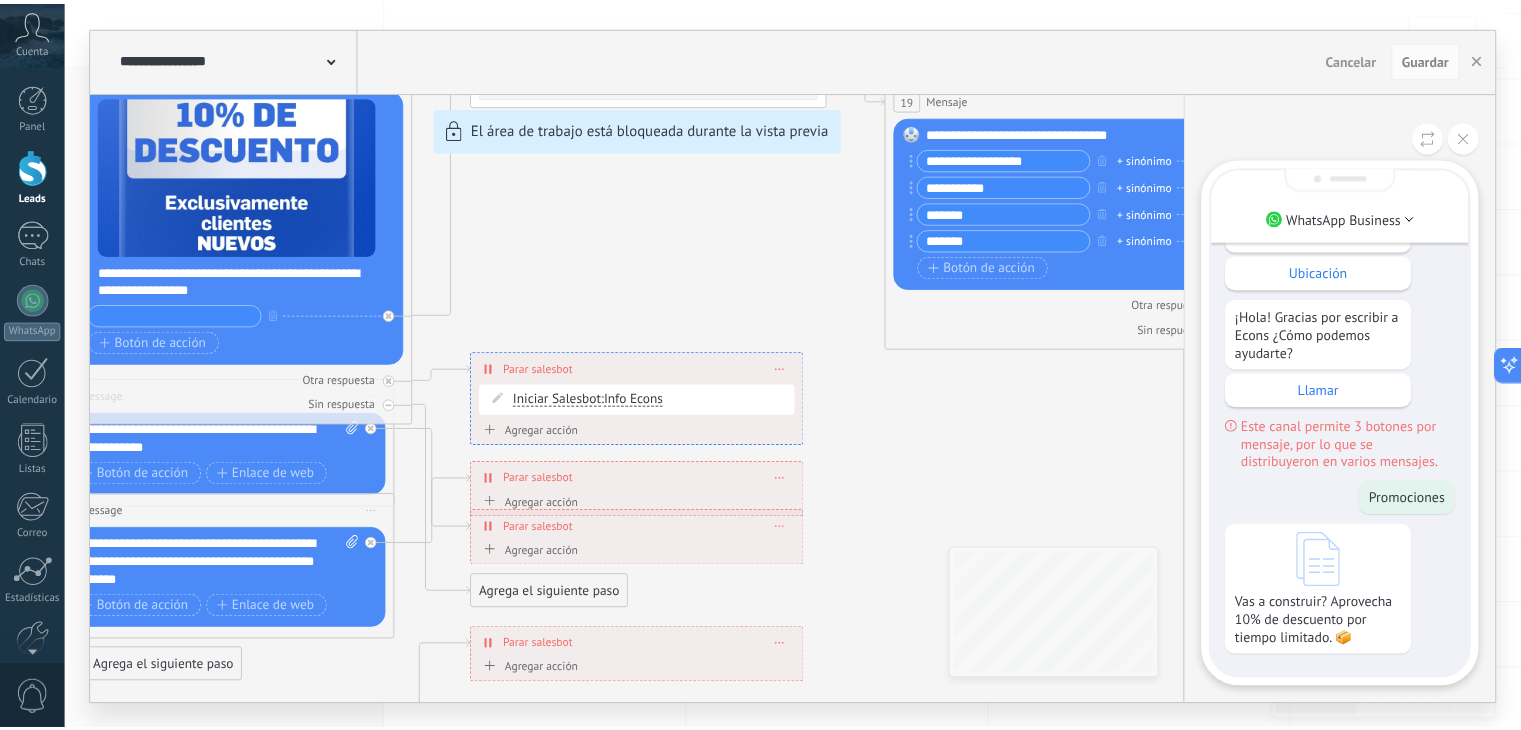 scroll, scrollTop: -21, scrollLeft: 0, axis: vertical 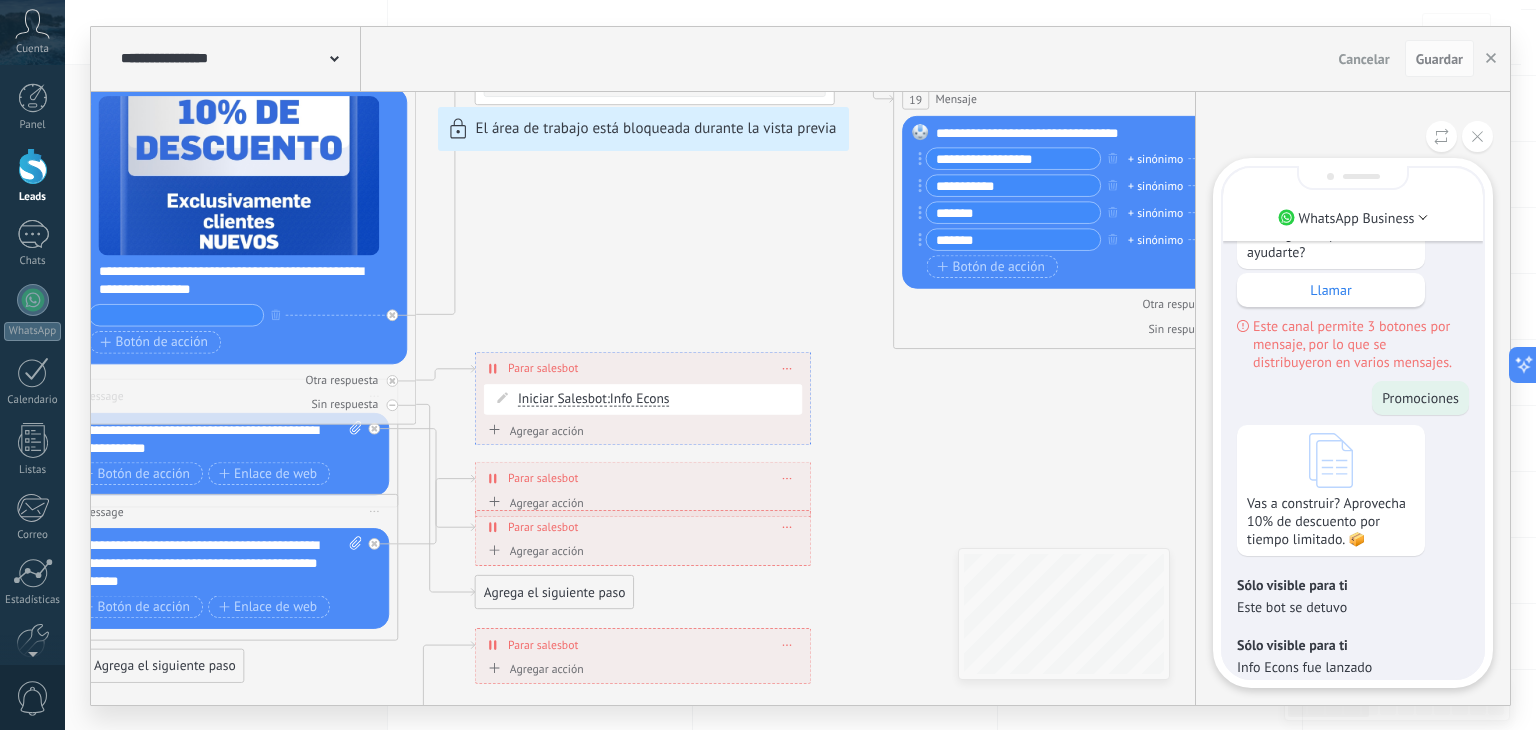 drag, startPoint x: 1026, startPoint y: 461, endPoint x: 842, endPoint y: 513, distance: 191.2067 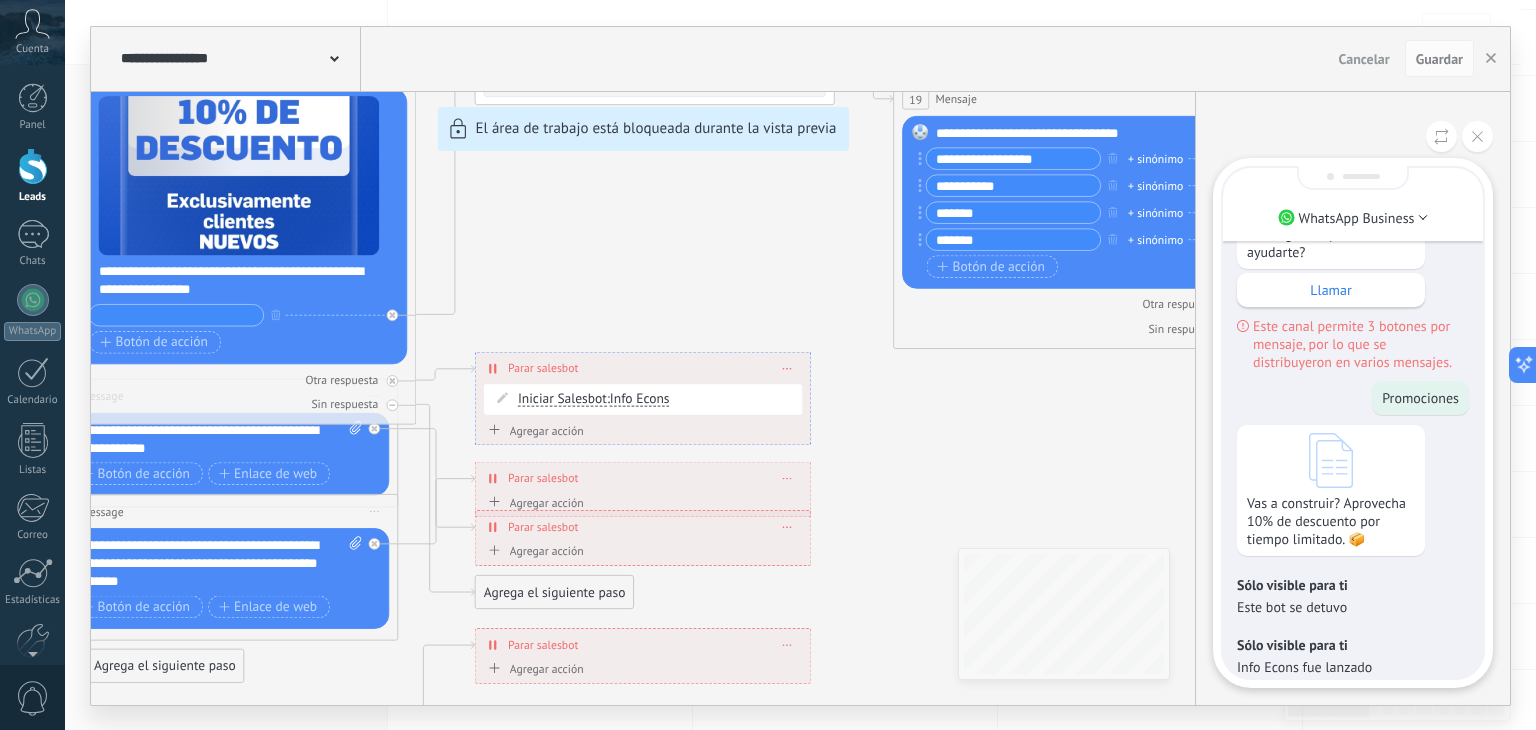 click on "**********" at bounding box center (800, 366) 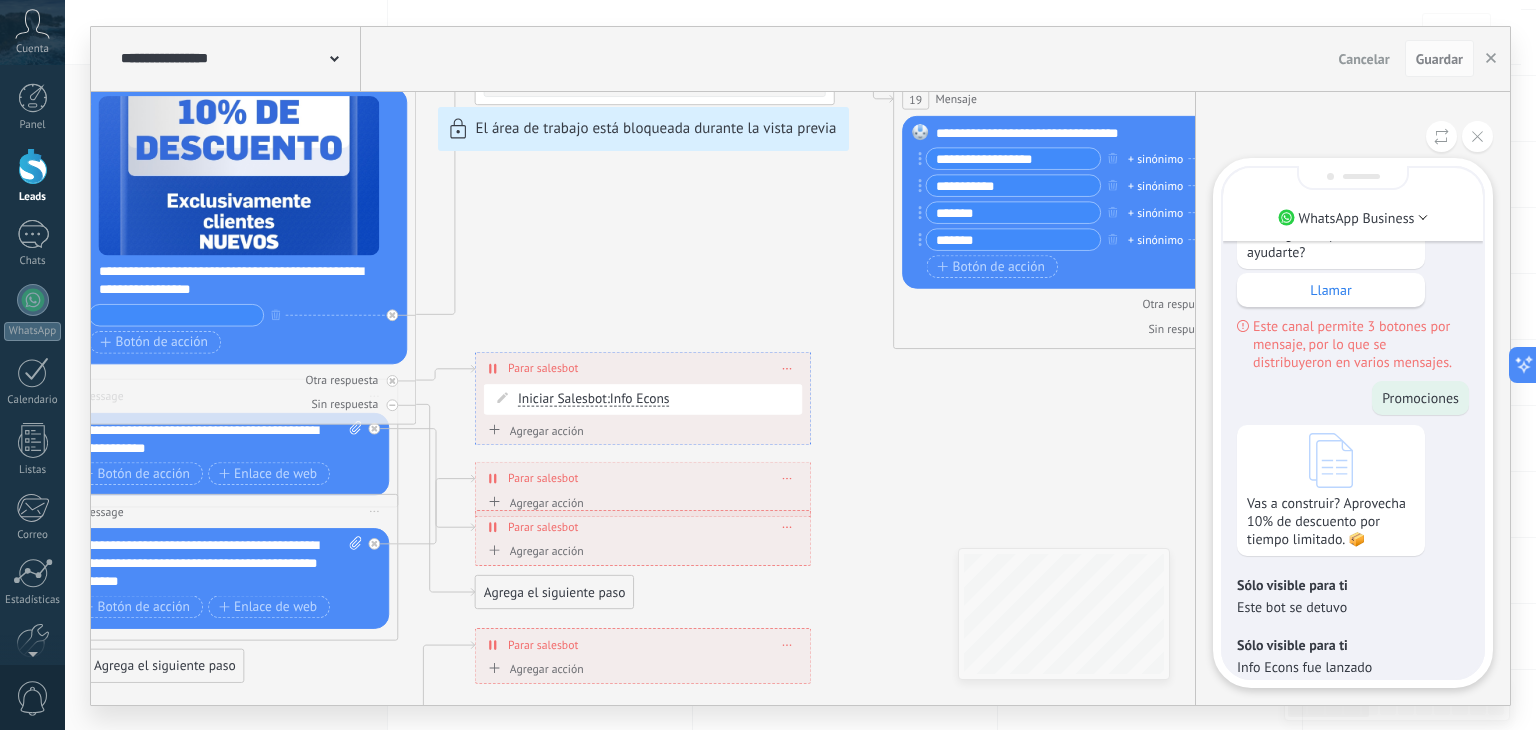 click on "**********" at bounding box center (800, 366) 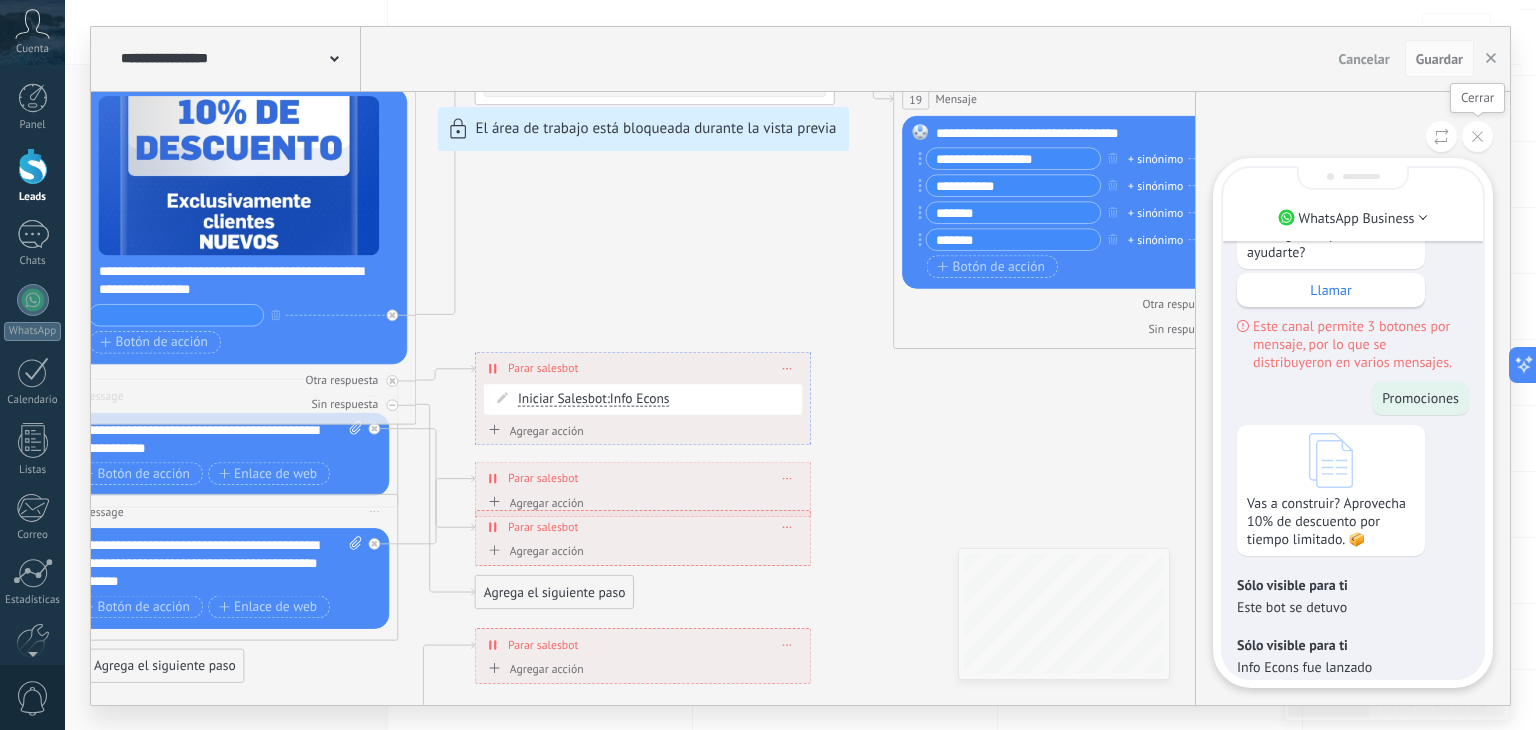 click 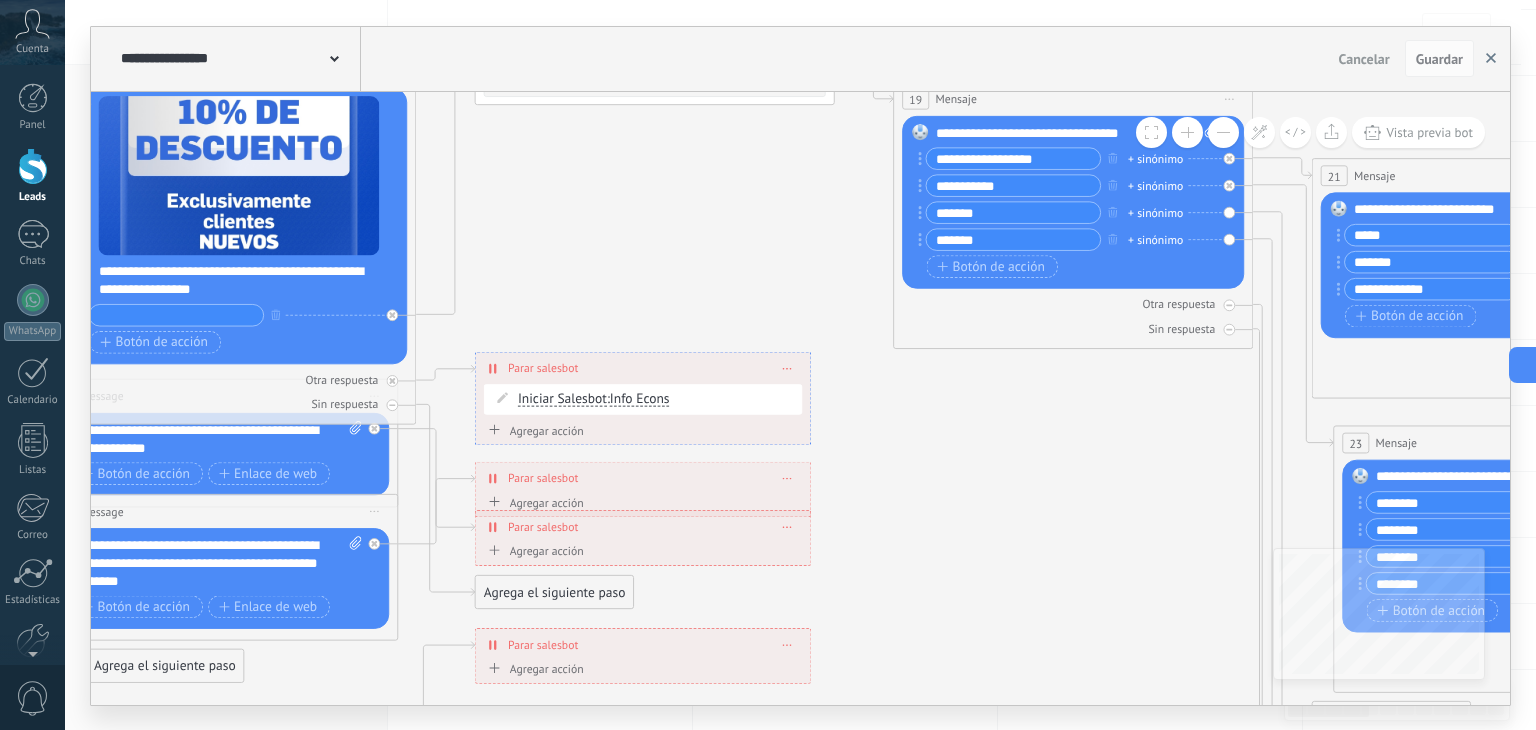 click 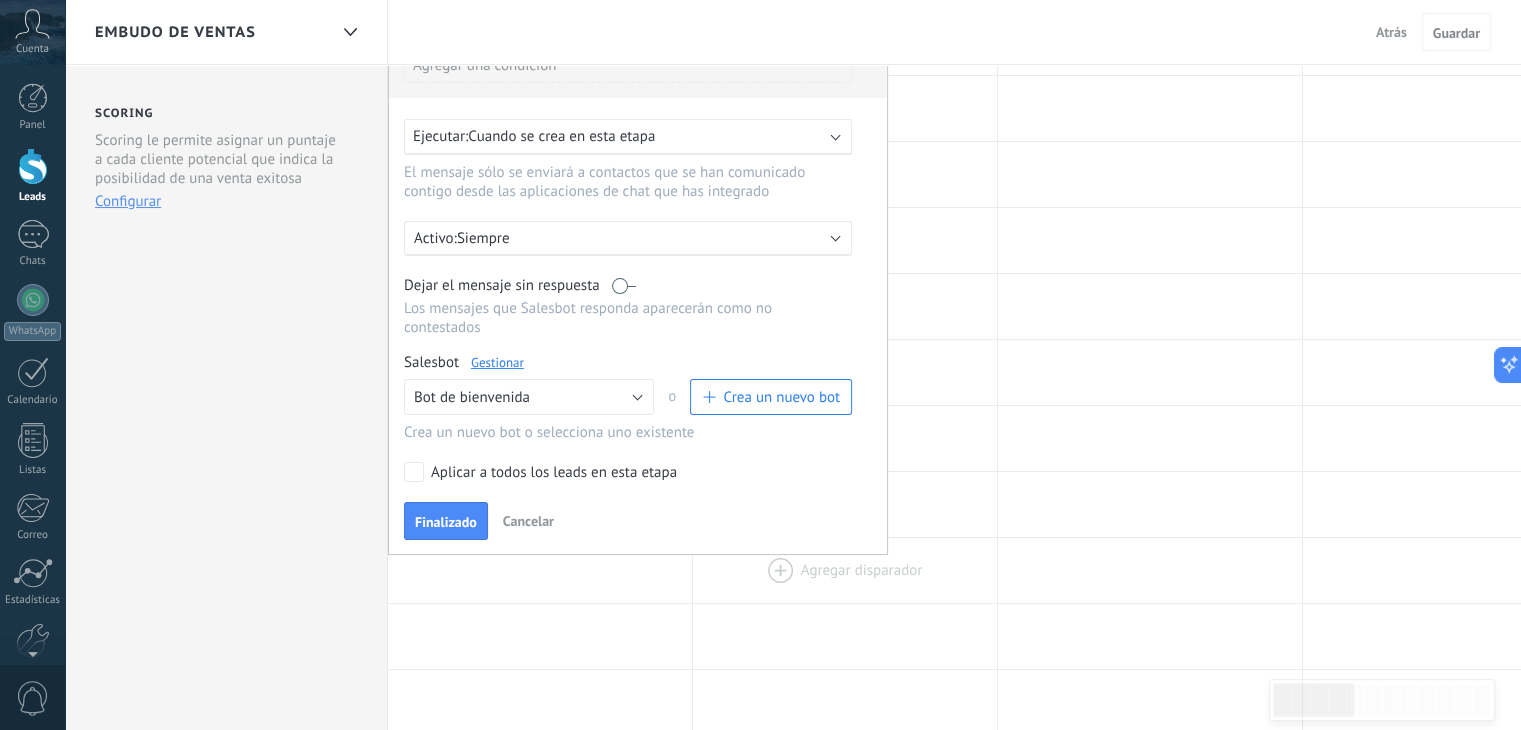 drag, startPoint x: 929, startPoint y: 461, endPoint x: 984, endPoint y: 587, distance: 137.48091 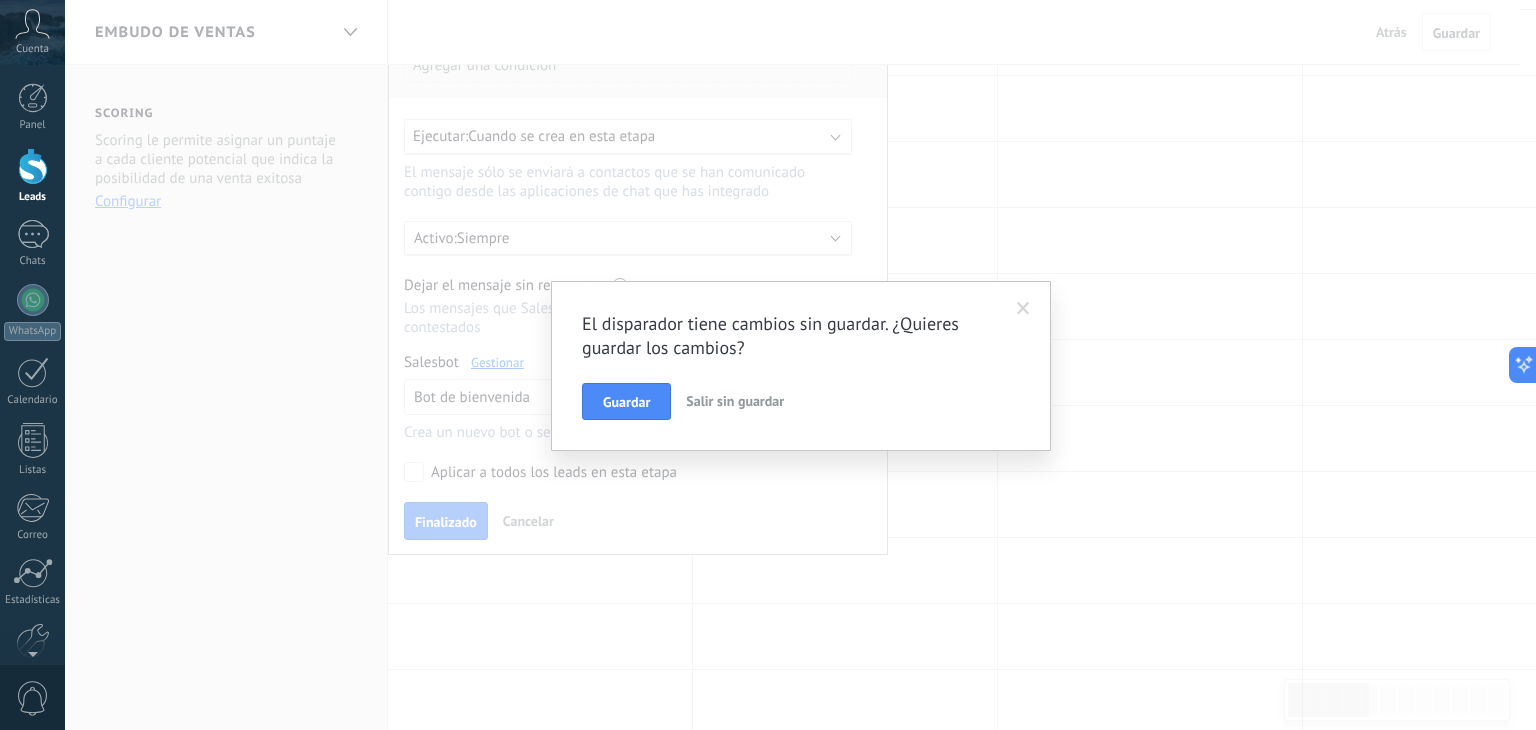 click at bounding box center (1023, 309) 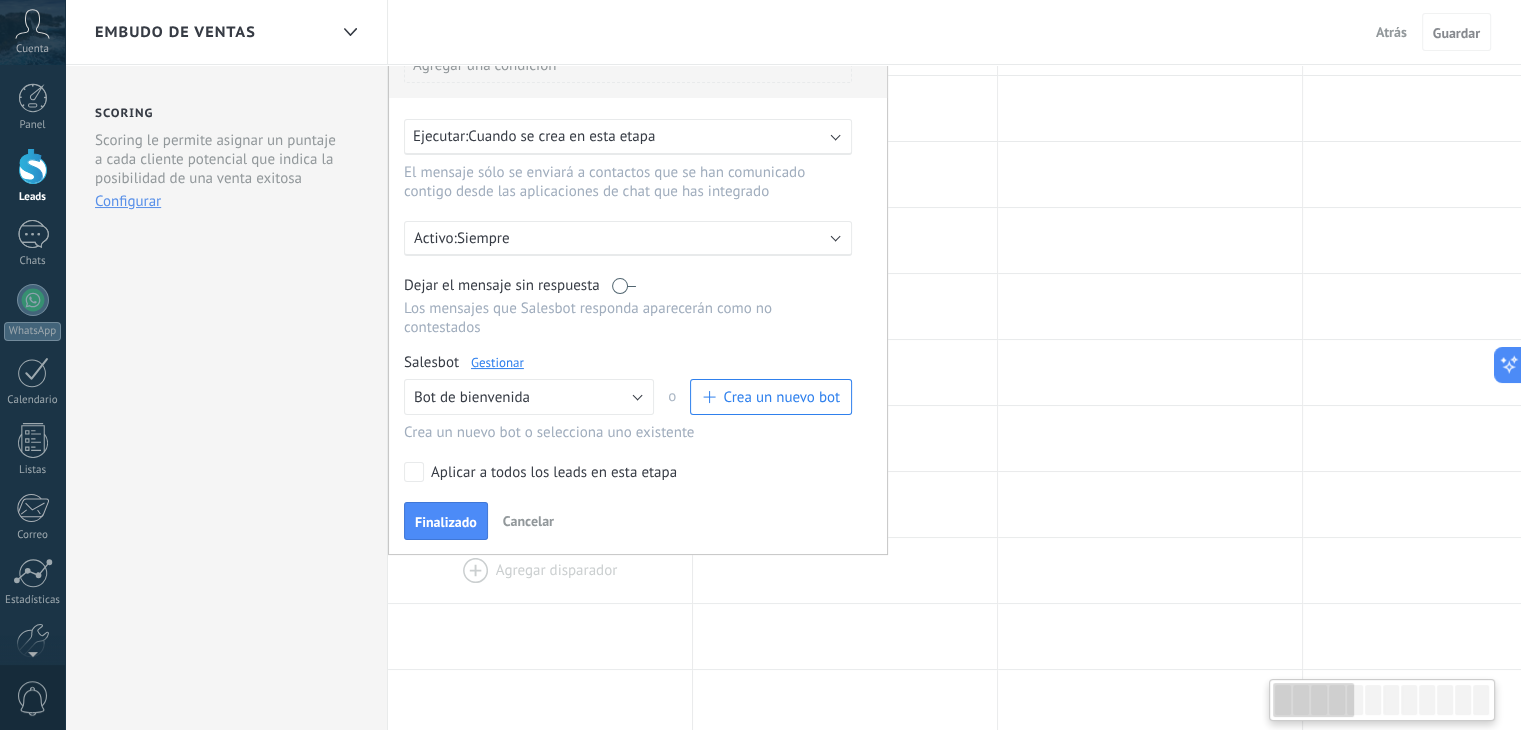 click at bounding box center (540, 570) 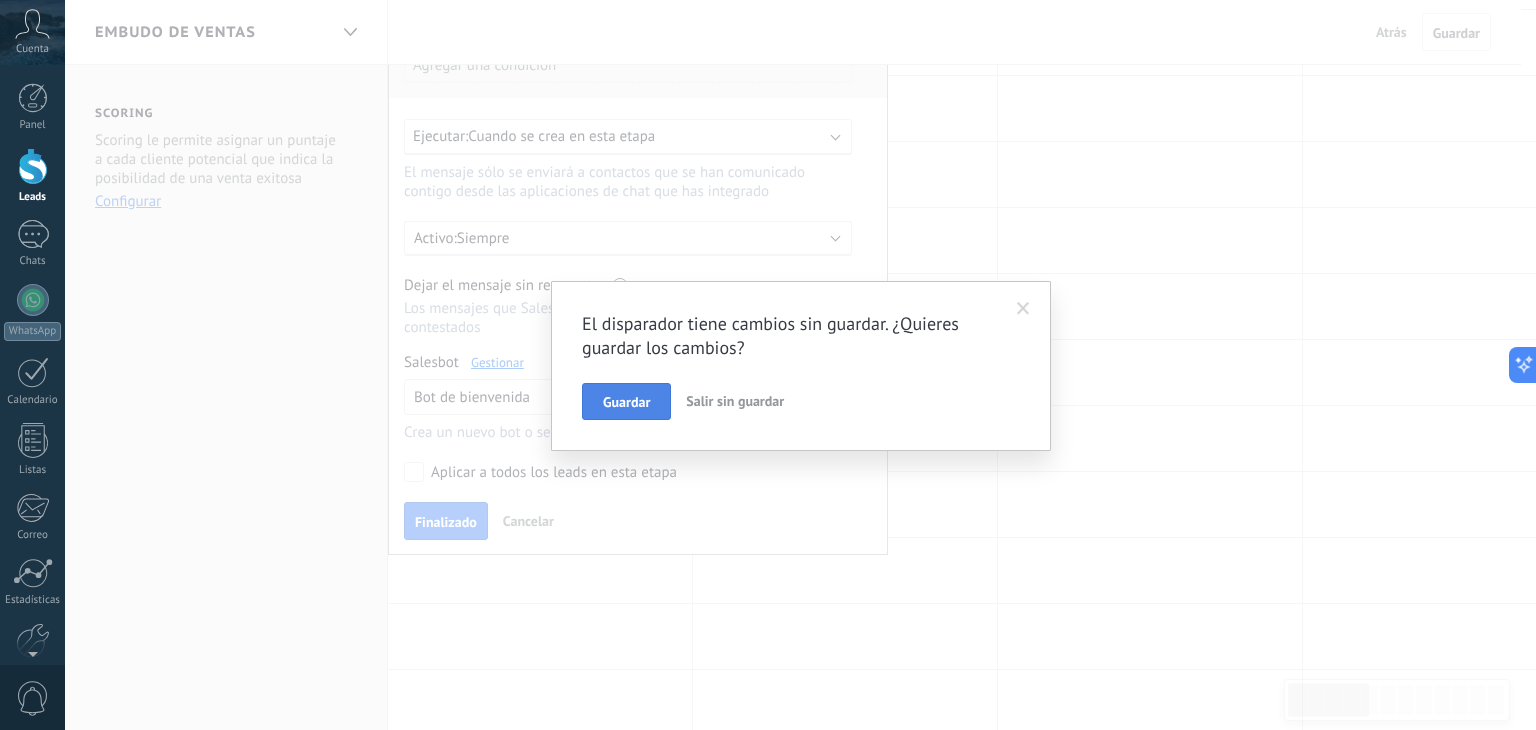 click on "Guardar" at bounding box center [626, 402] 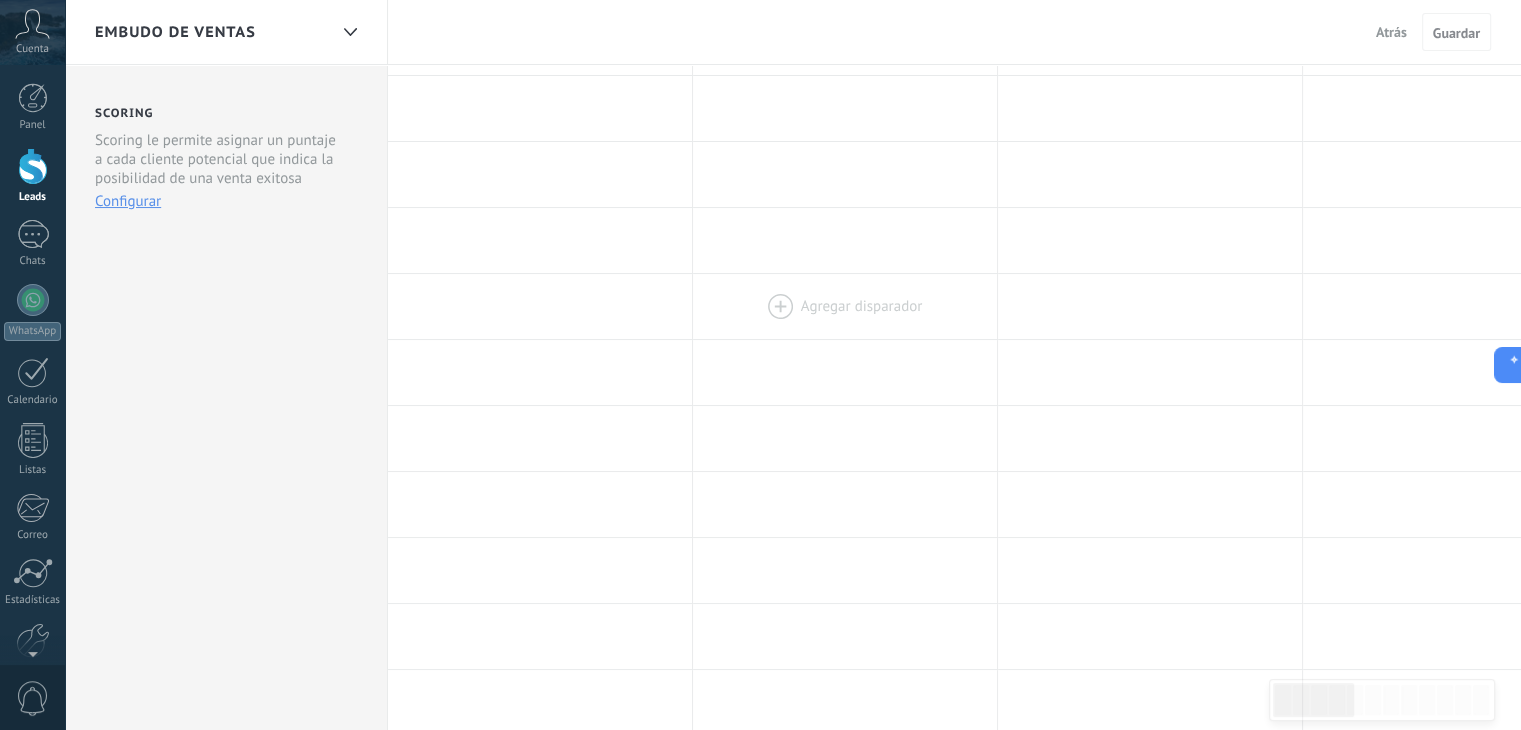 scroll, scrollTop: 0, scrollLeft: 0, axis: both 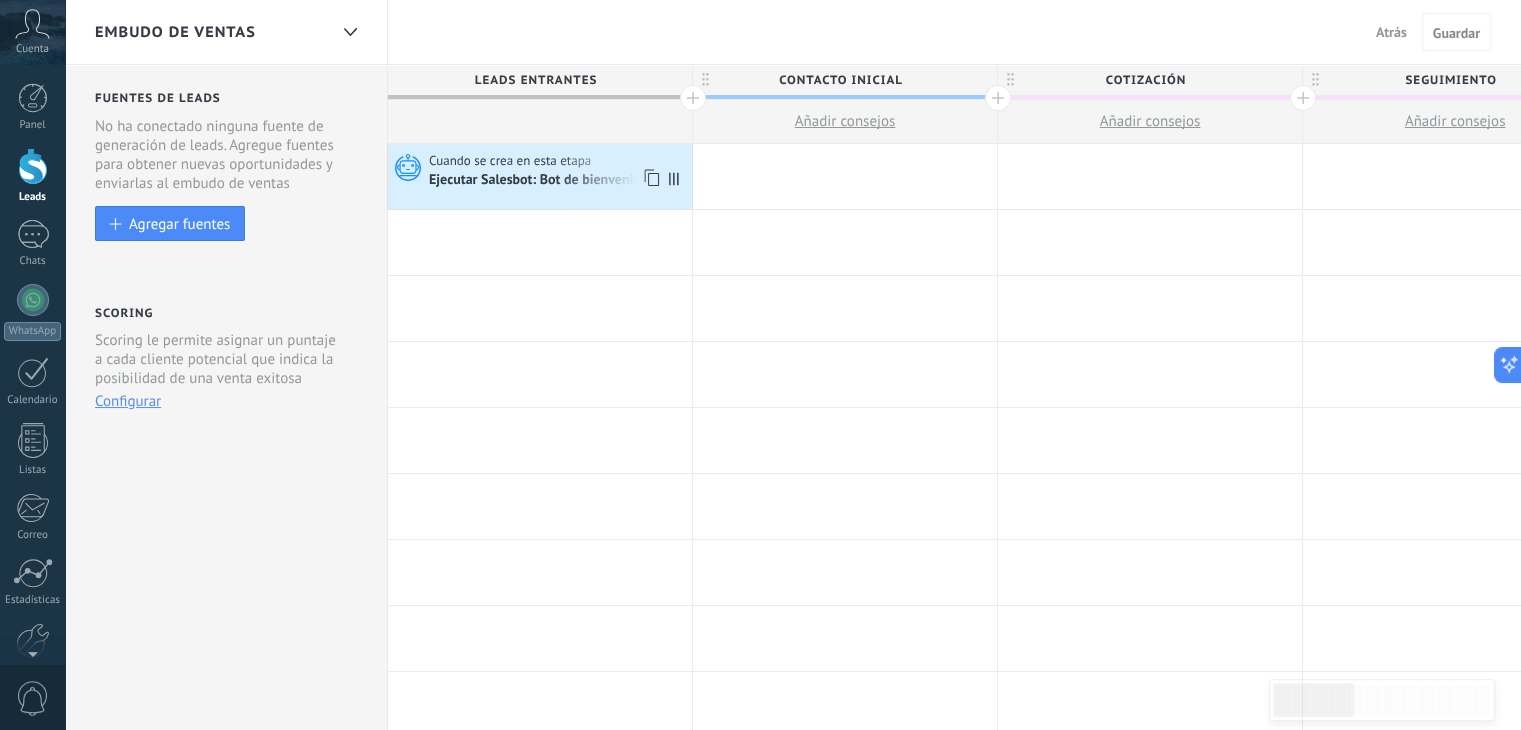 click on "Ejecutar Salesbot: Bot de bienvenida" at bounding box center (540, 181) 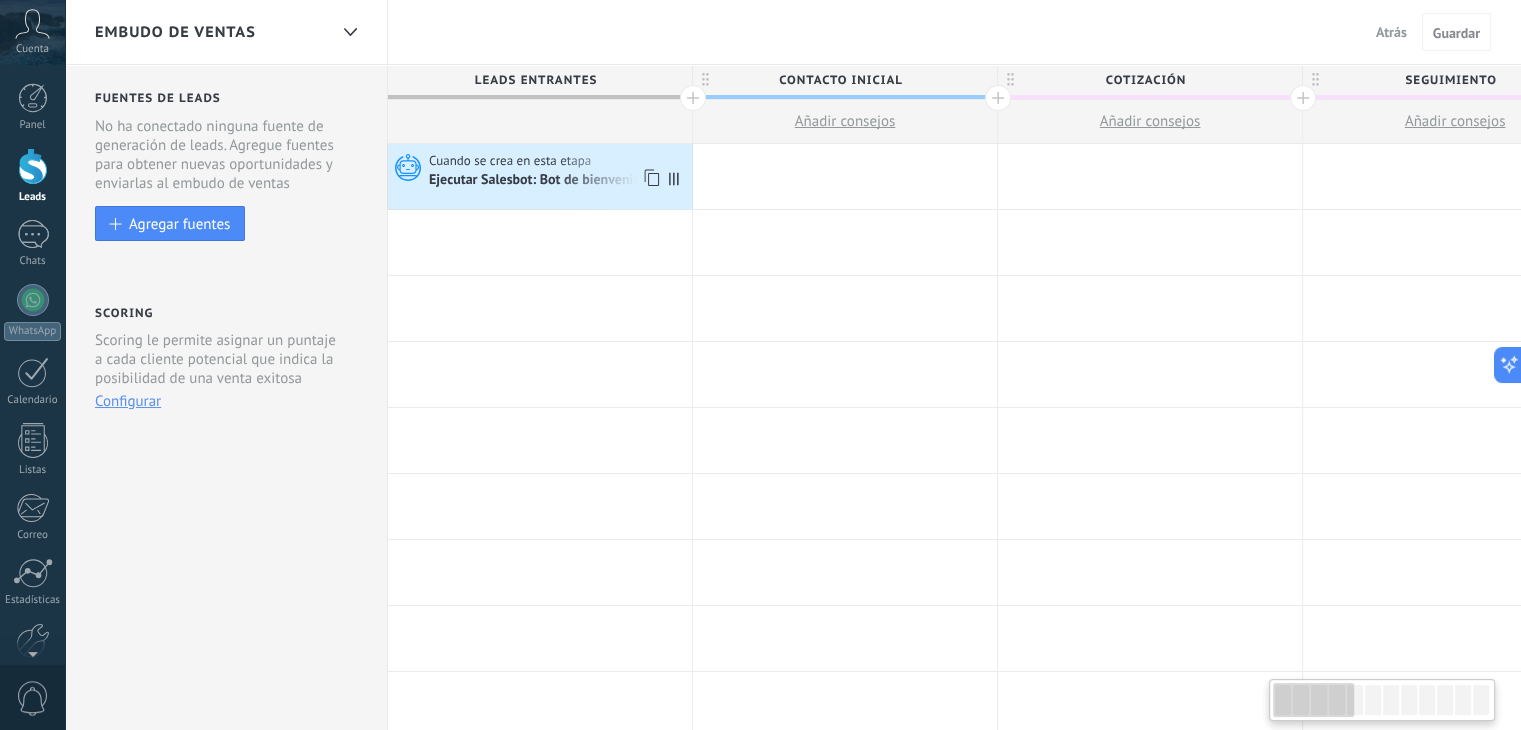 click 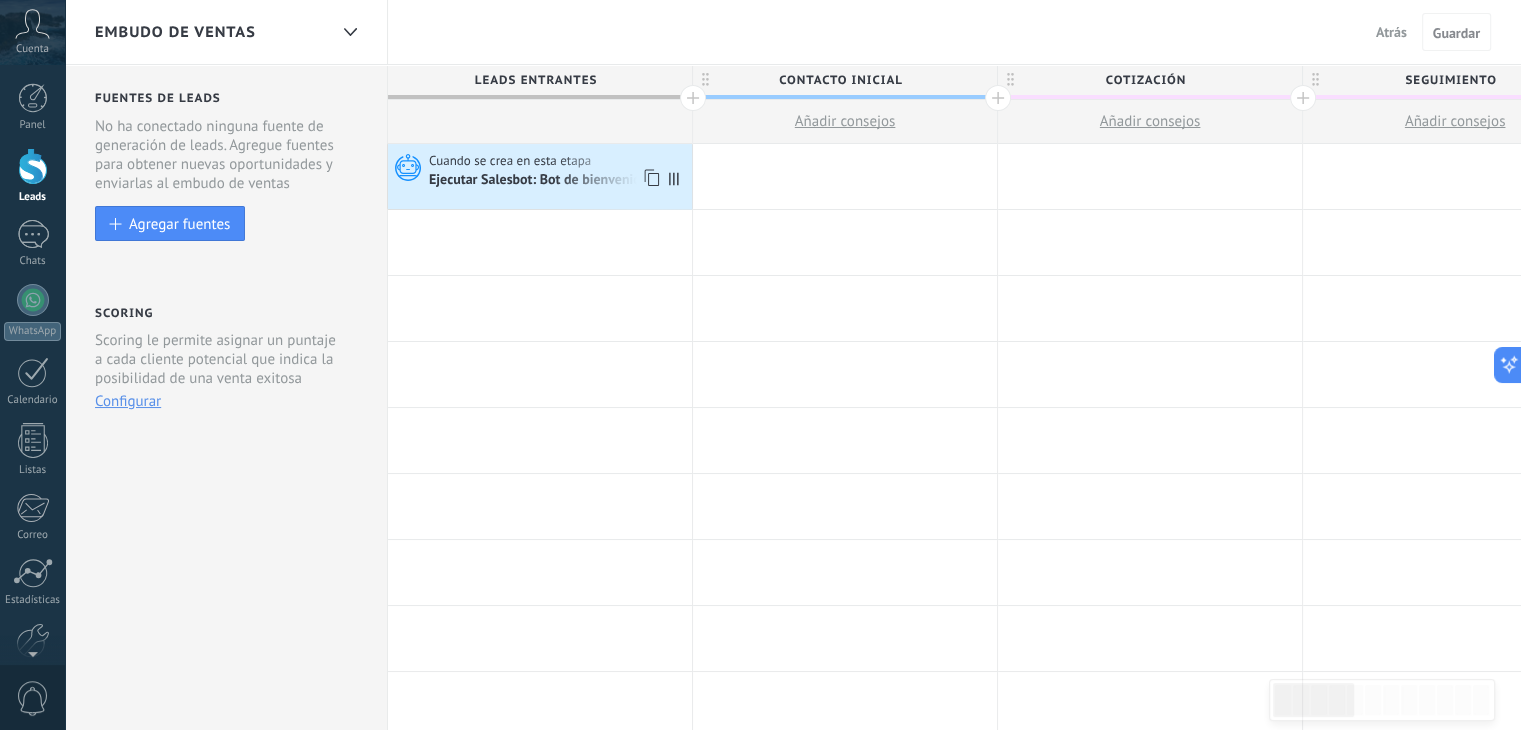 click on "Ejecutar Salesbot: Bot de bienvenida" at bounding box center [540, 181] 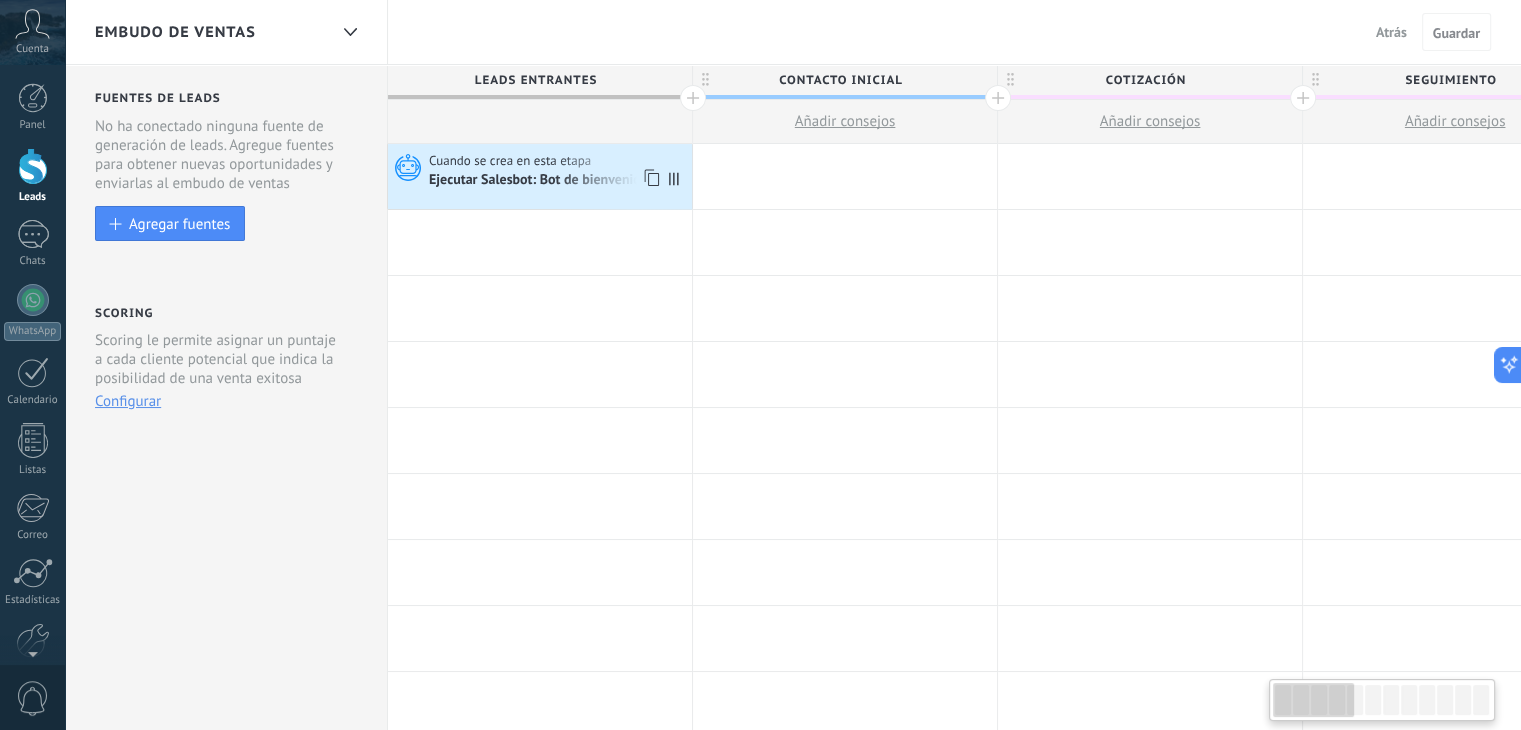 click on "Ejecutar Salesbot: Bot de bienvenida" at bounding box center [540, 181] 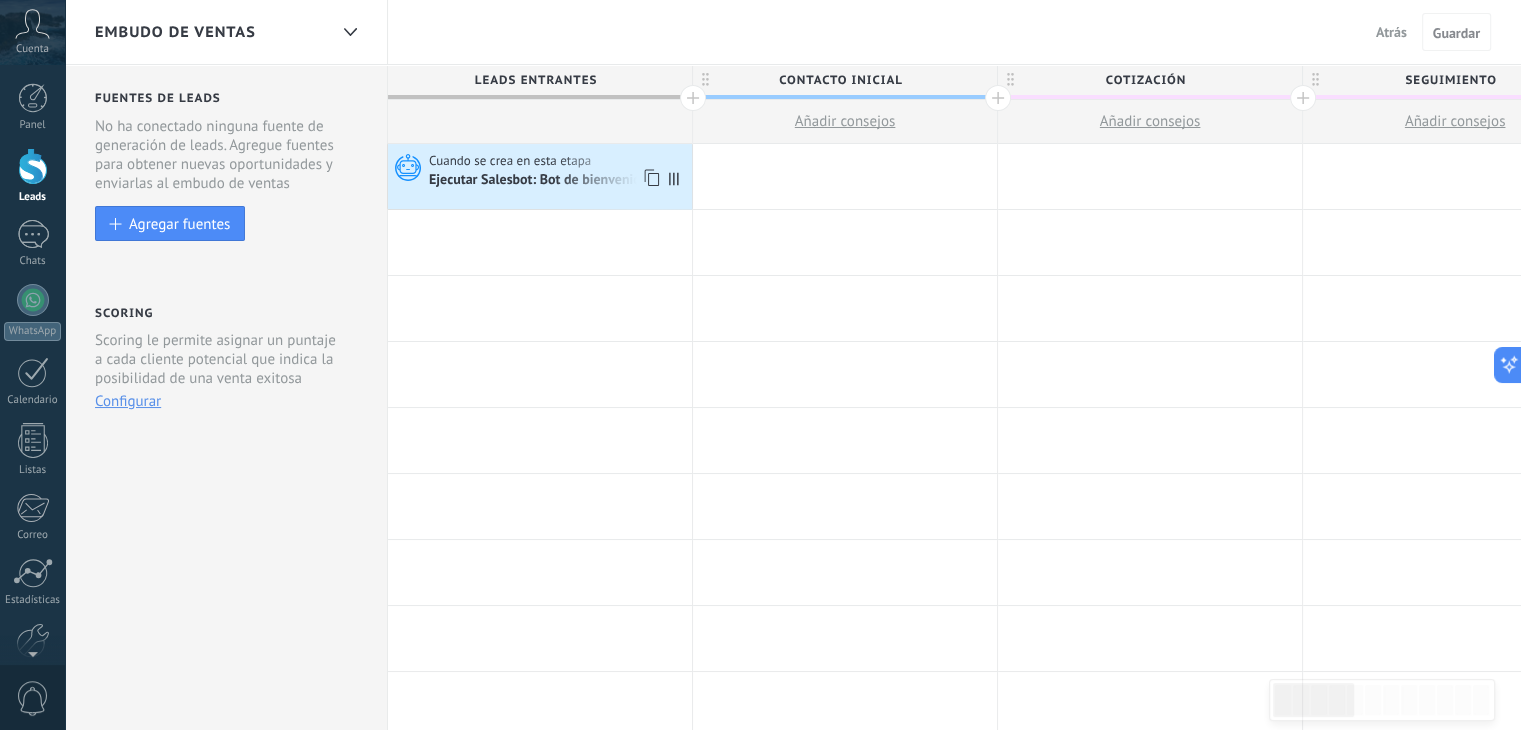click on "Ejecutar Salesbot: Bot de bienvenida" at bounding box center [540, 181] 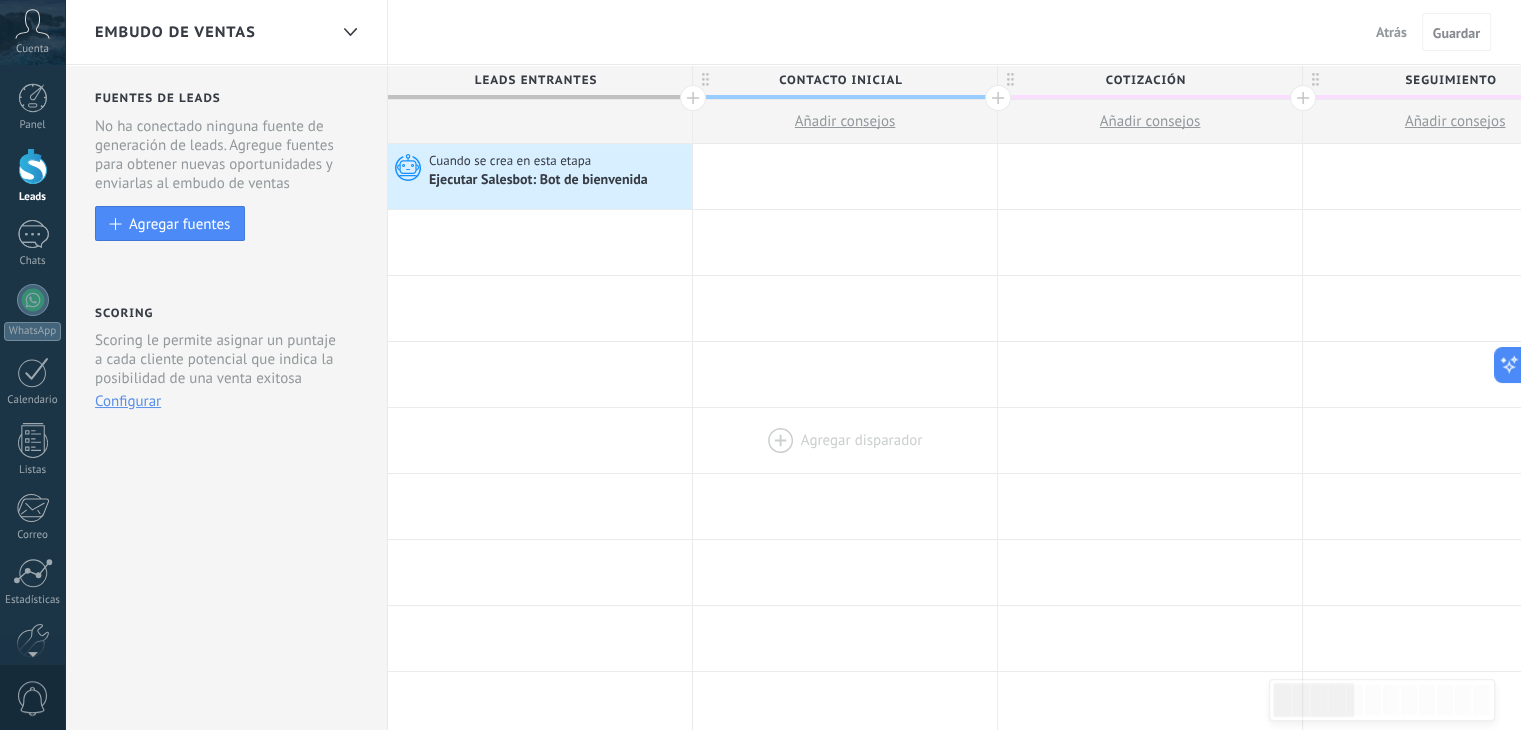 scroll, scrollTop: 0, scrollLeft: 0, axis: both 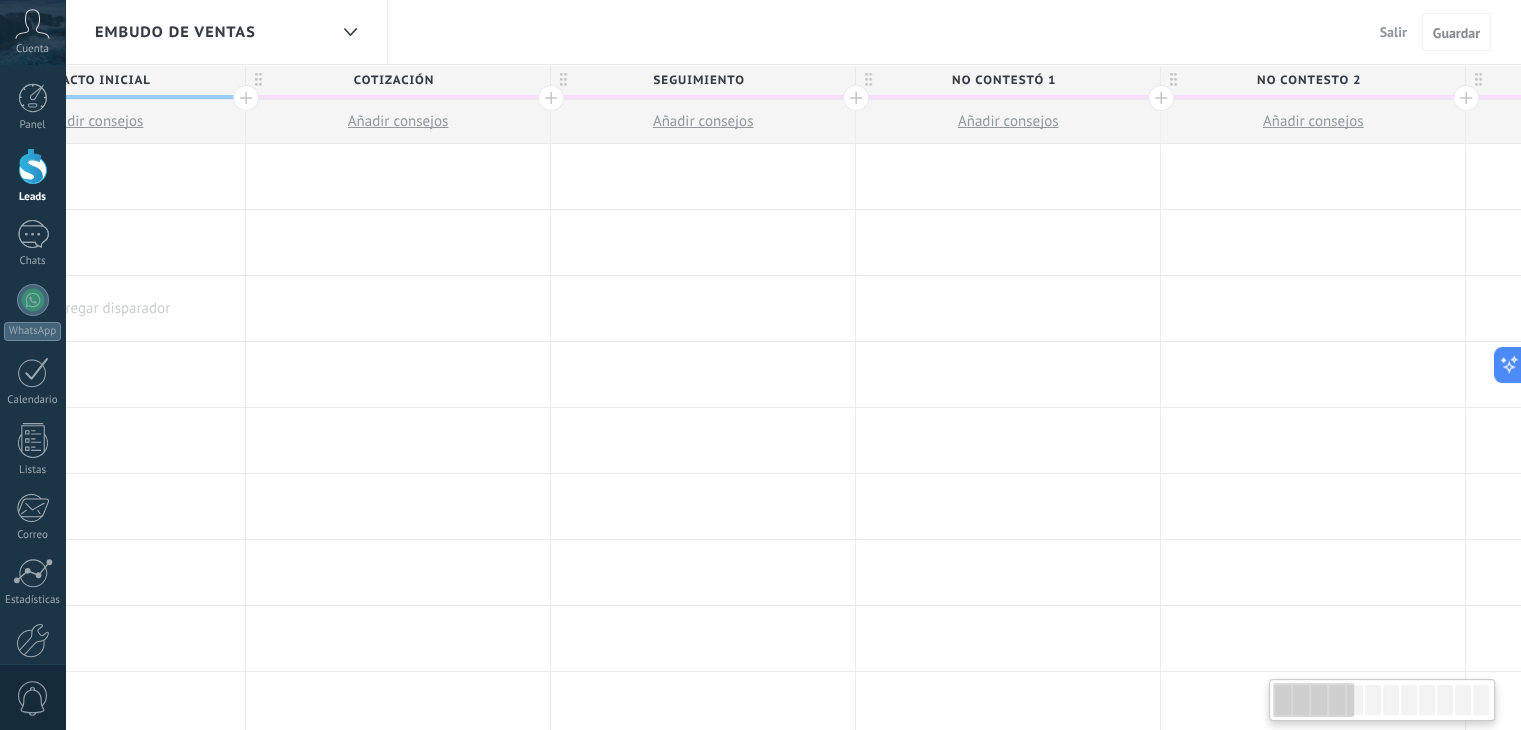 drag, startPoint x: 562, startPoint y: 345, endPoint x: 847, endPoint y: 277, distance: 293 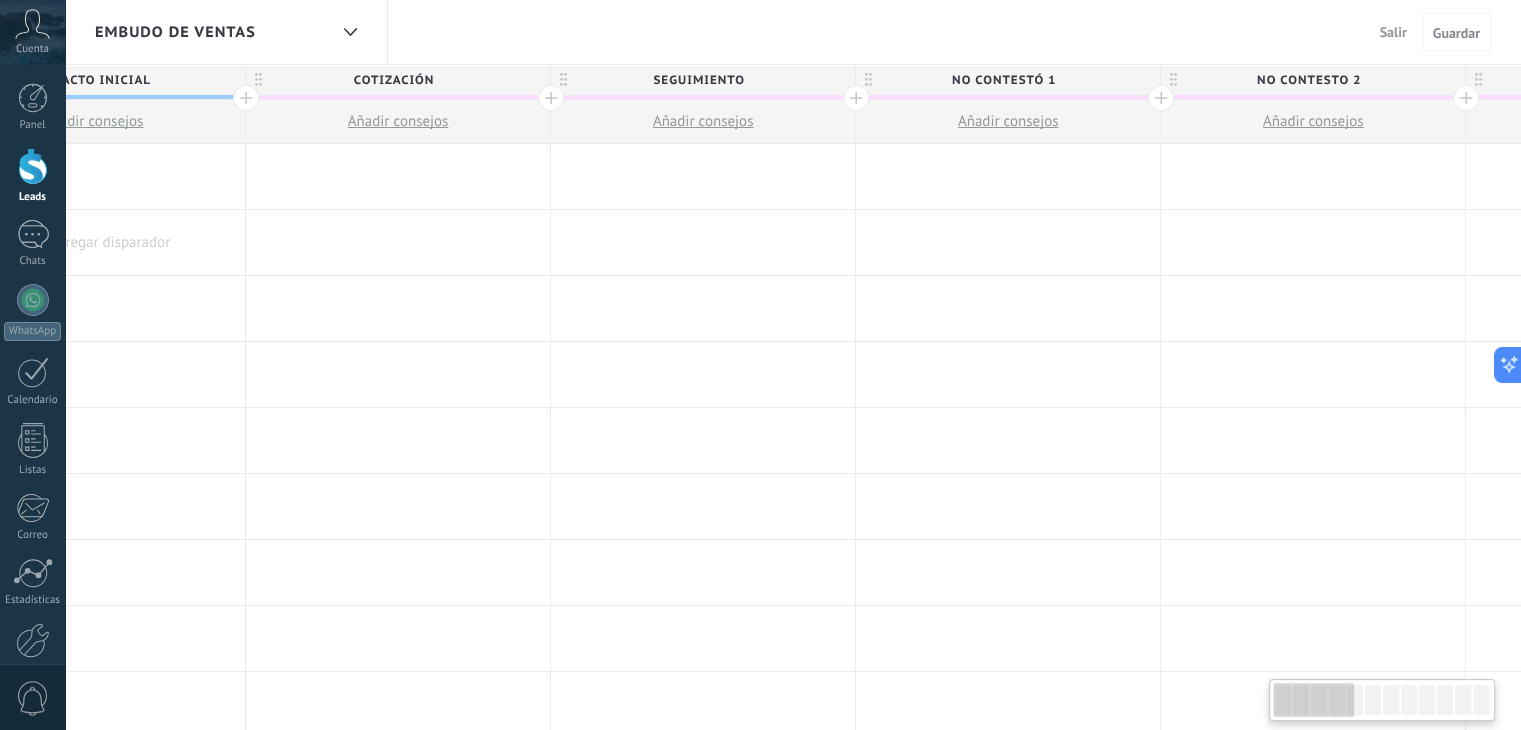 scroll, scrollTop: 0, scrollLeft: 0, axis: both 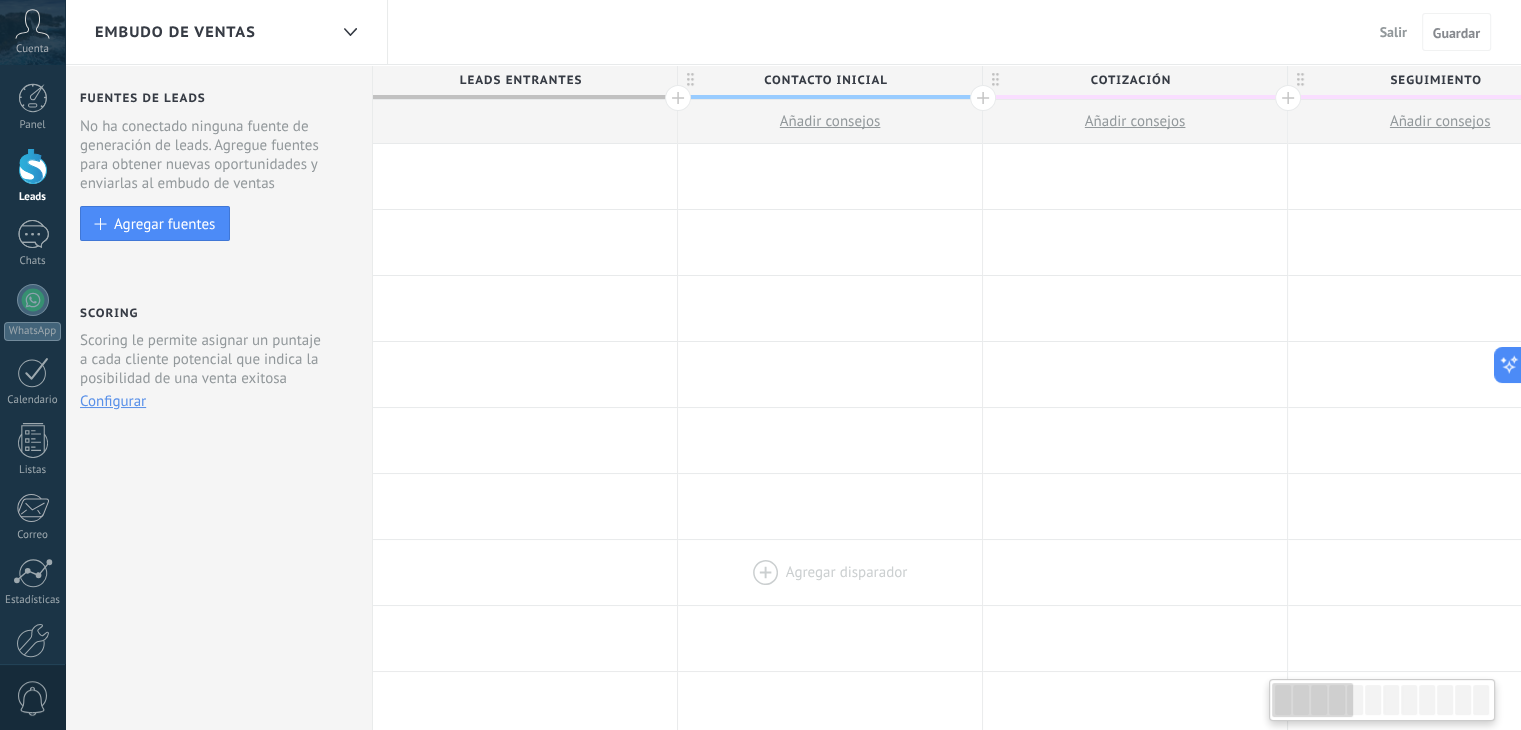 drag, startPoint x: 1296, startPoint y: 703, endPoint x: 703, endPoint y: 601, distance: 601.7084 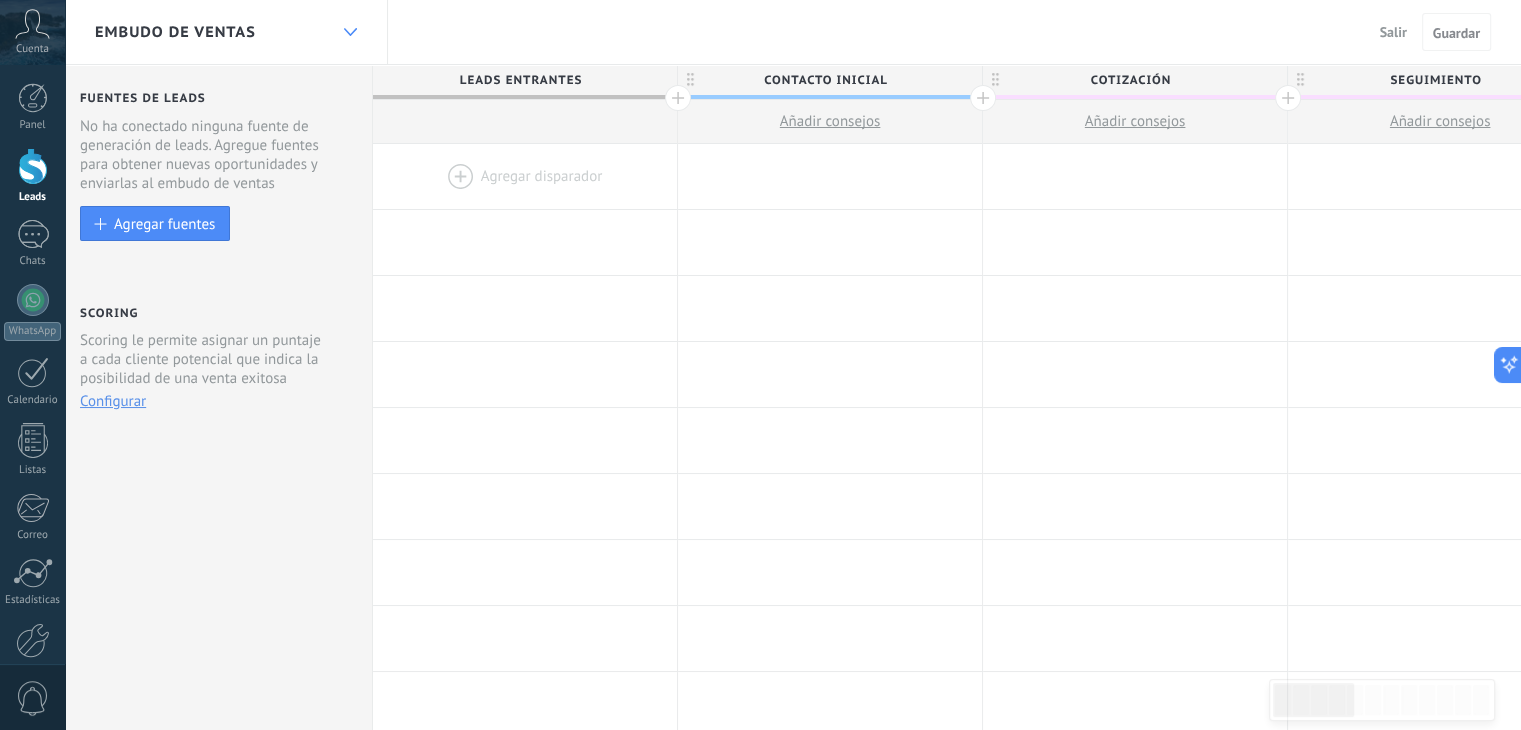 click at bounding box center [350, 32] 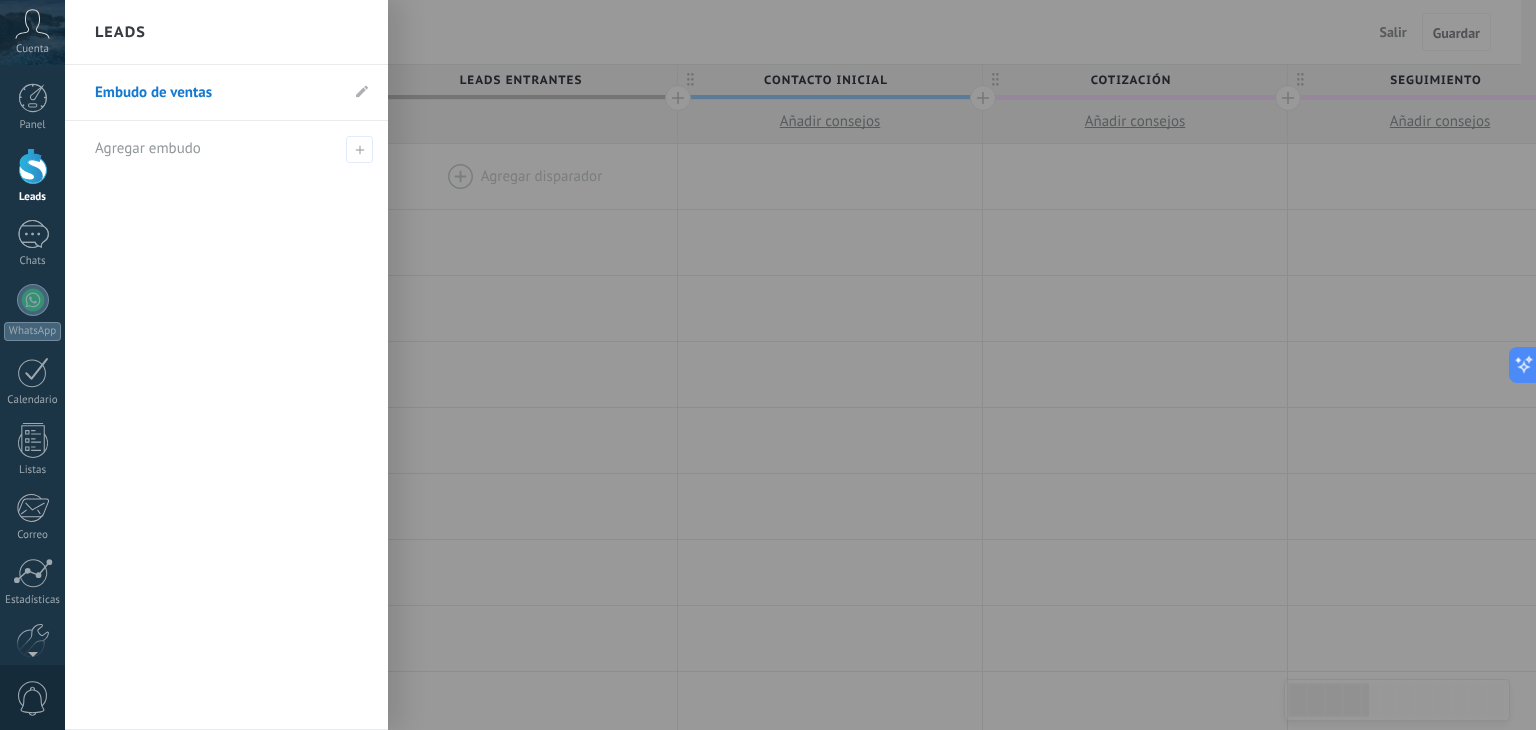 click on "Embudo de ventas" at bounding box center [216, 93] 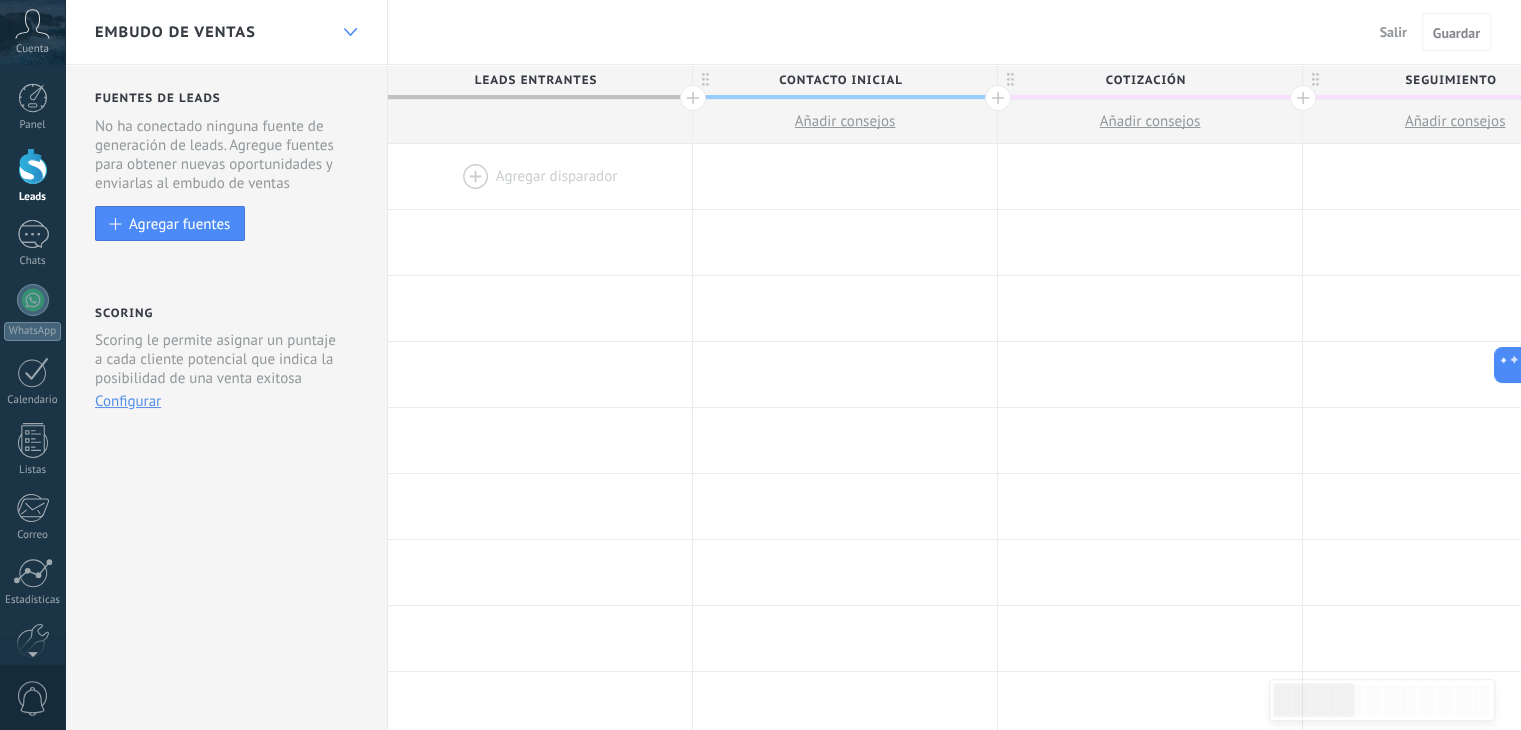 click 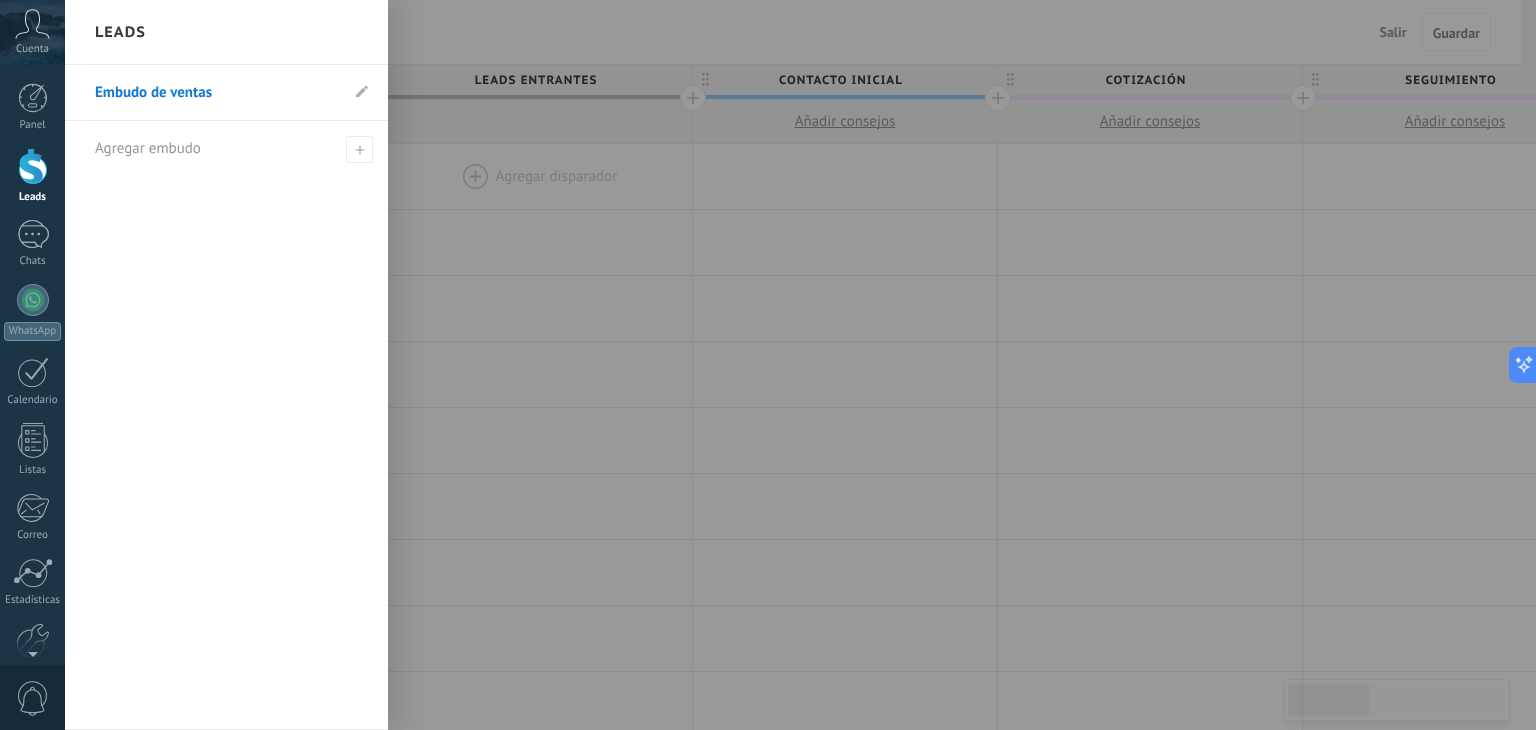 click on "Embudo de ventas" at bounding box center [216, 93] 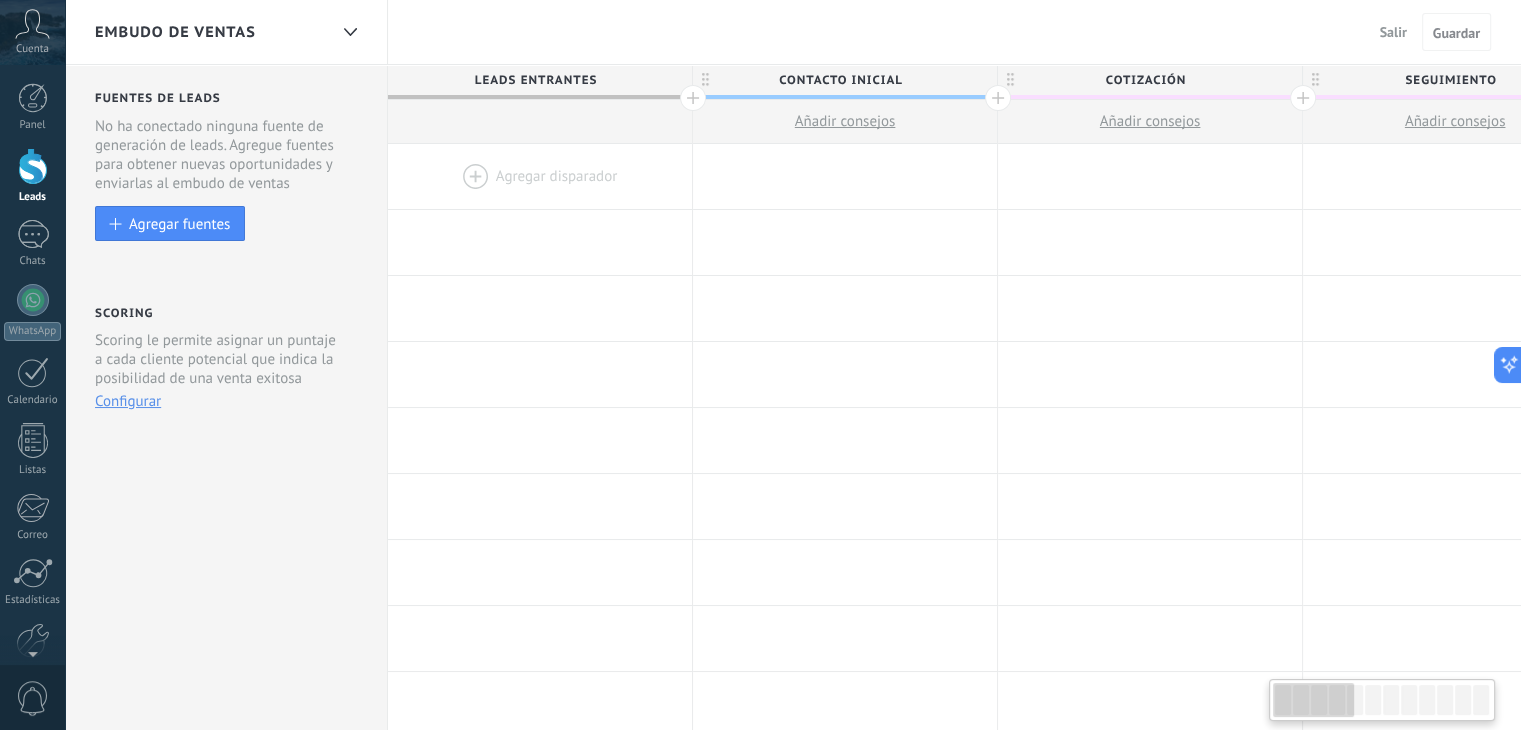 click on "Embudo de ventas" at bounding box center (175, 32) 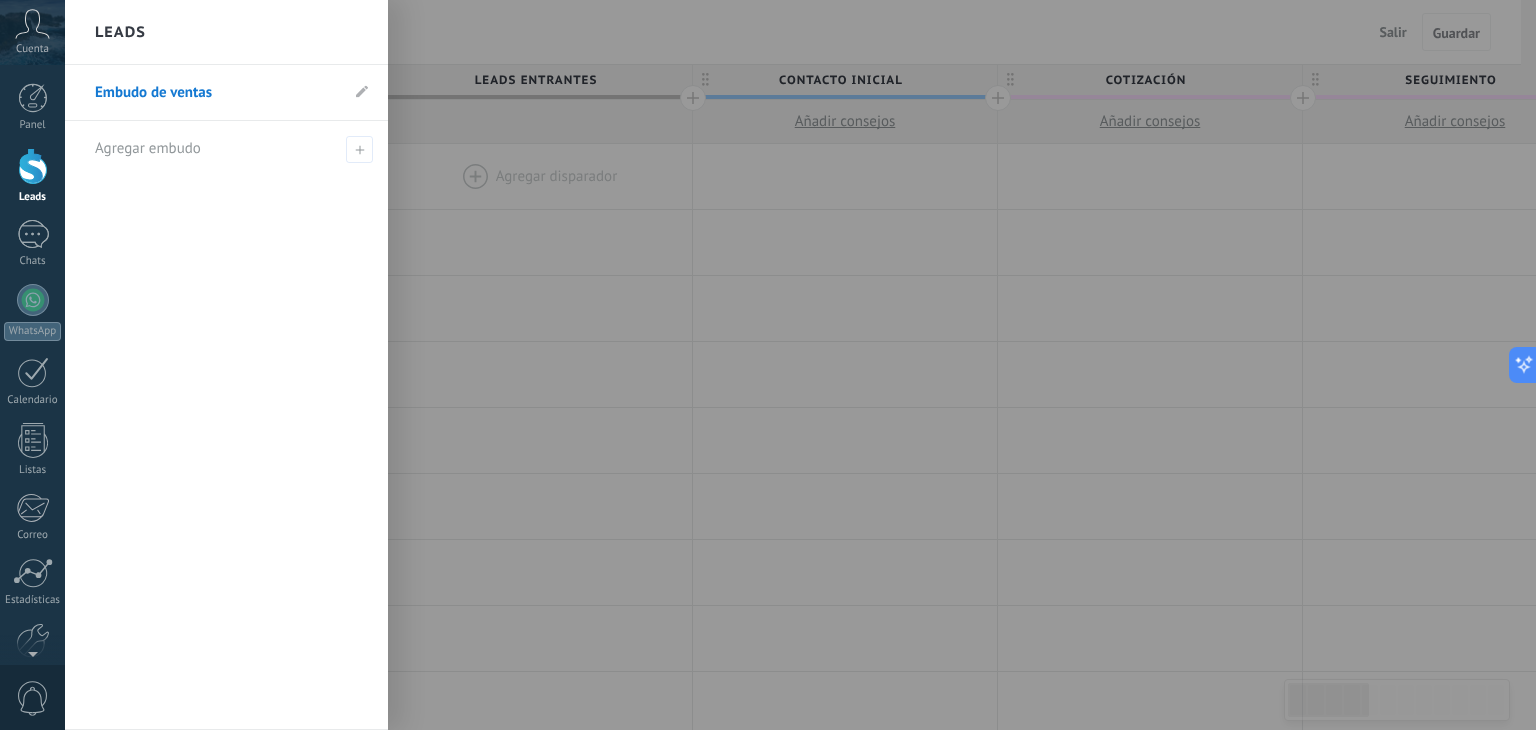 click at bounding box center [833, 365] 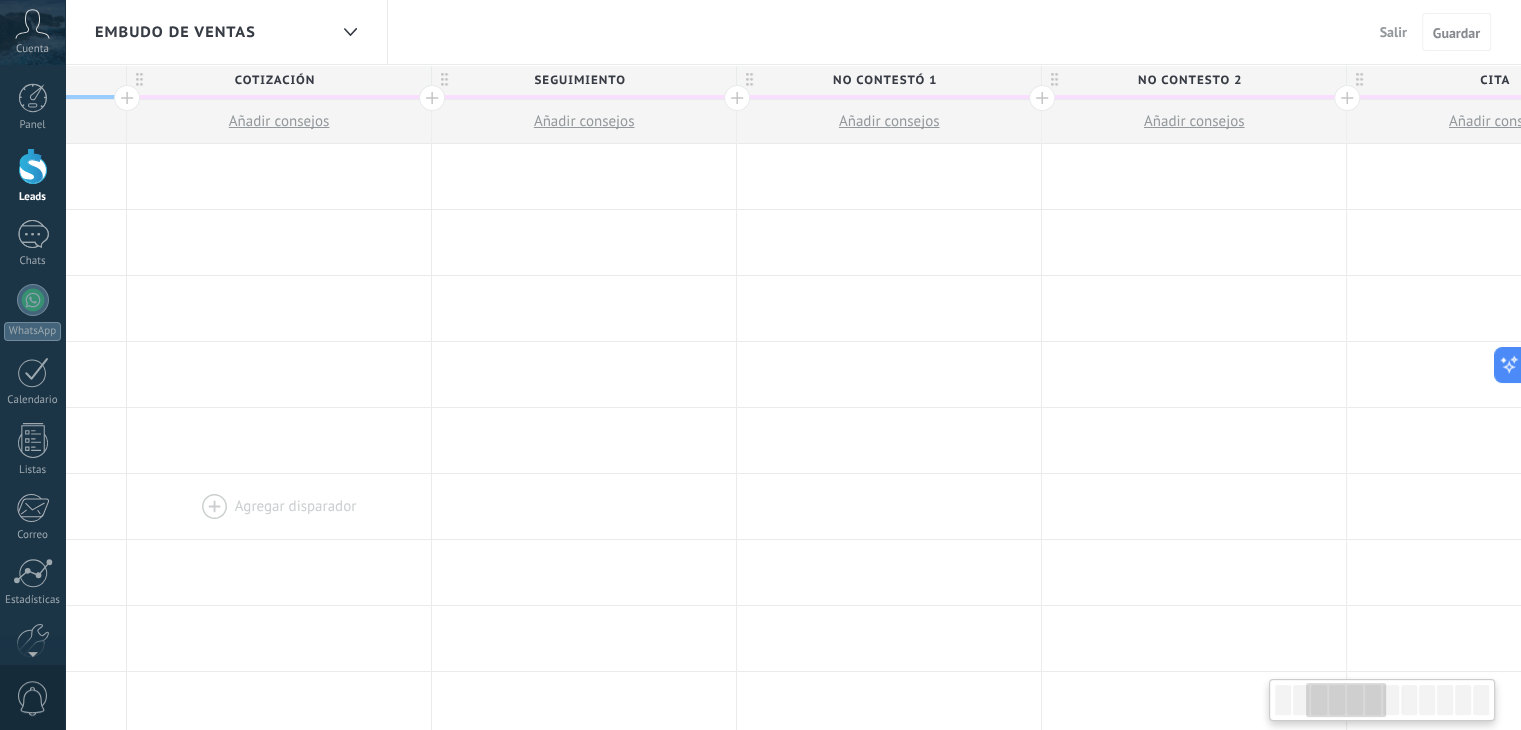 drag, startPoint x: 972, startPoint y: 560, endPoint x: 370, endPoint y: 517, distance: 603.53375 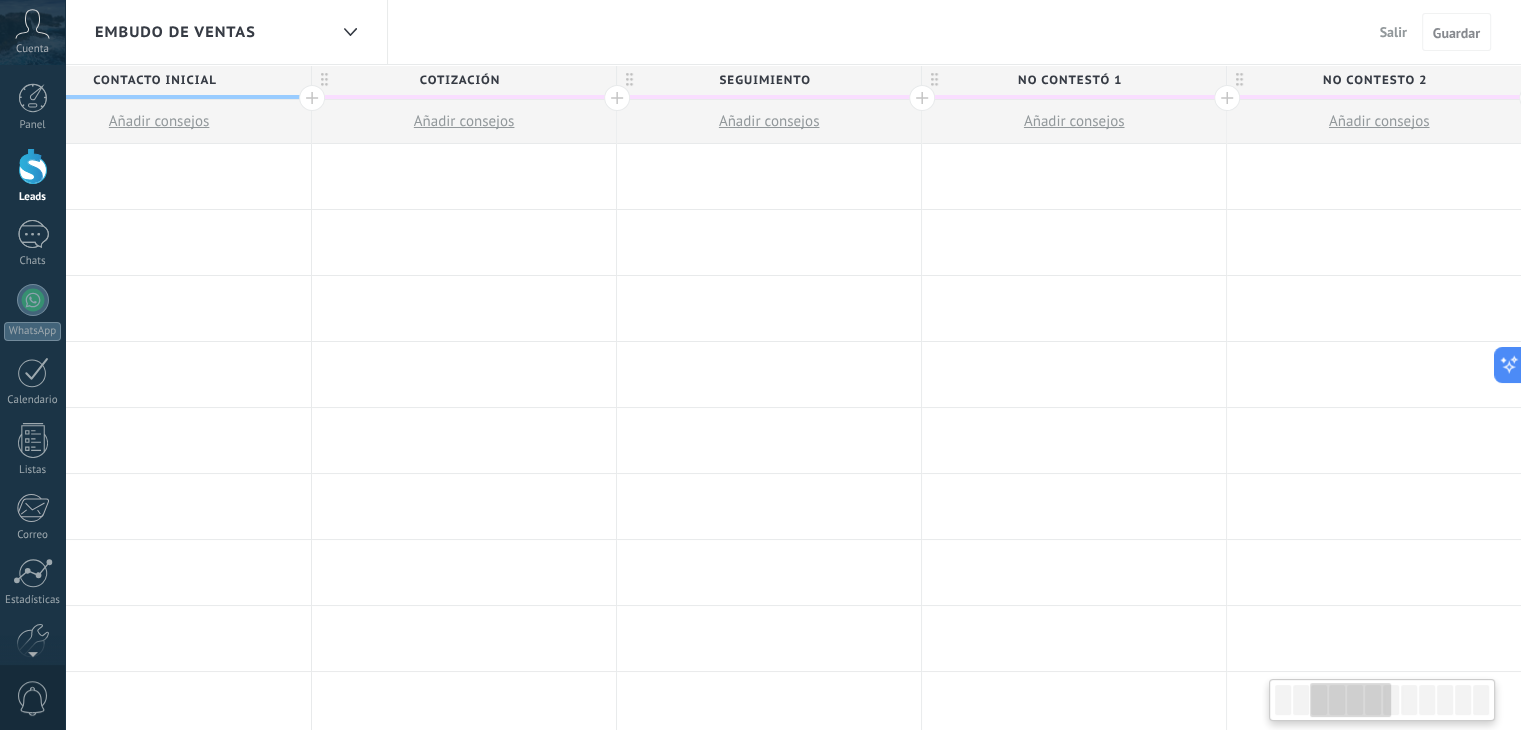 drag, startPoint x: 1260, startPoint y: 476, endPoint x: 1535, endPoint y: 453, distance: 275.96014 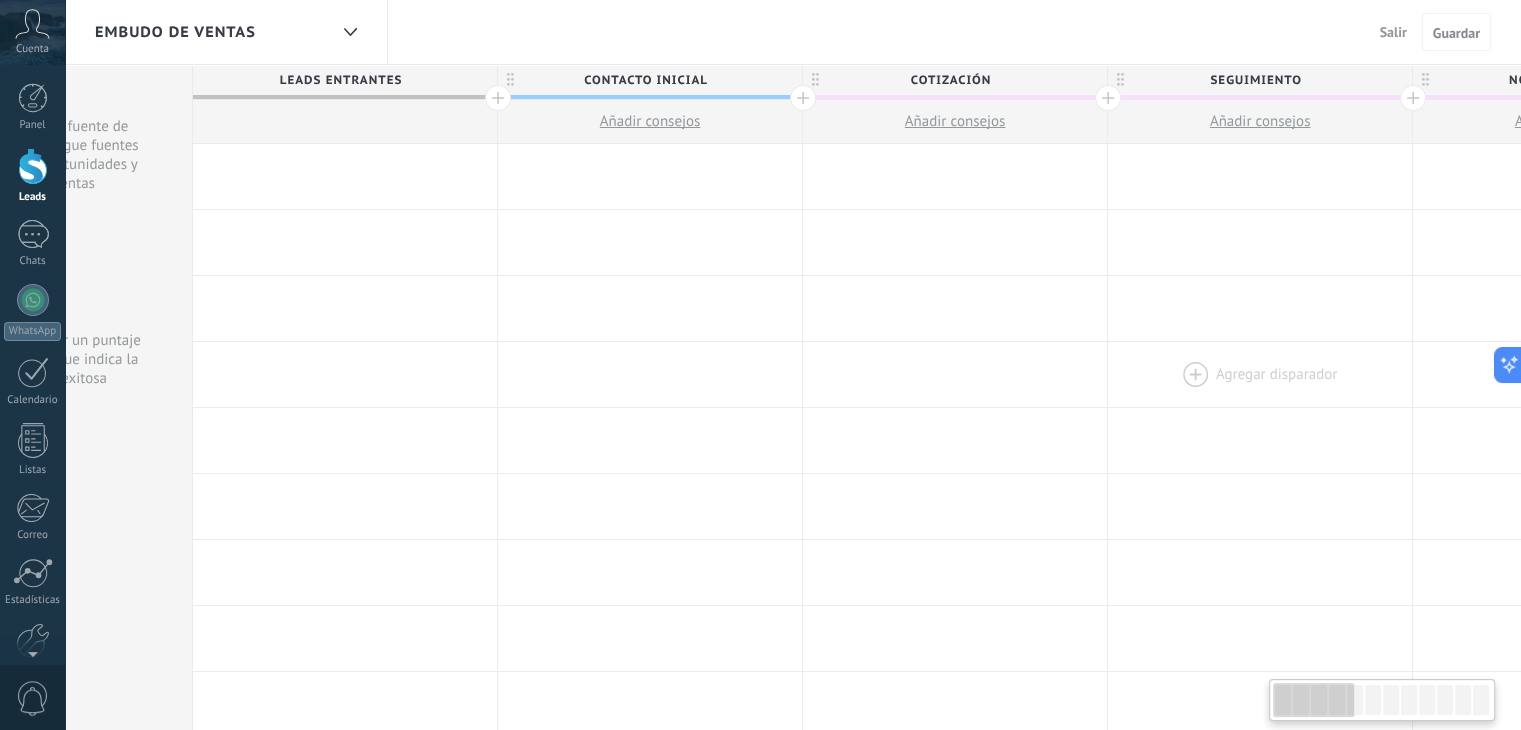 scroll, scrollTop: 0, scrollLeft: 0, axis: both 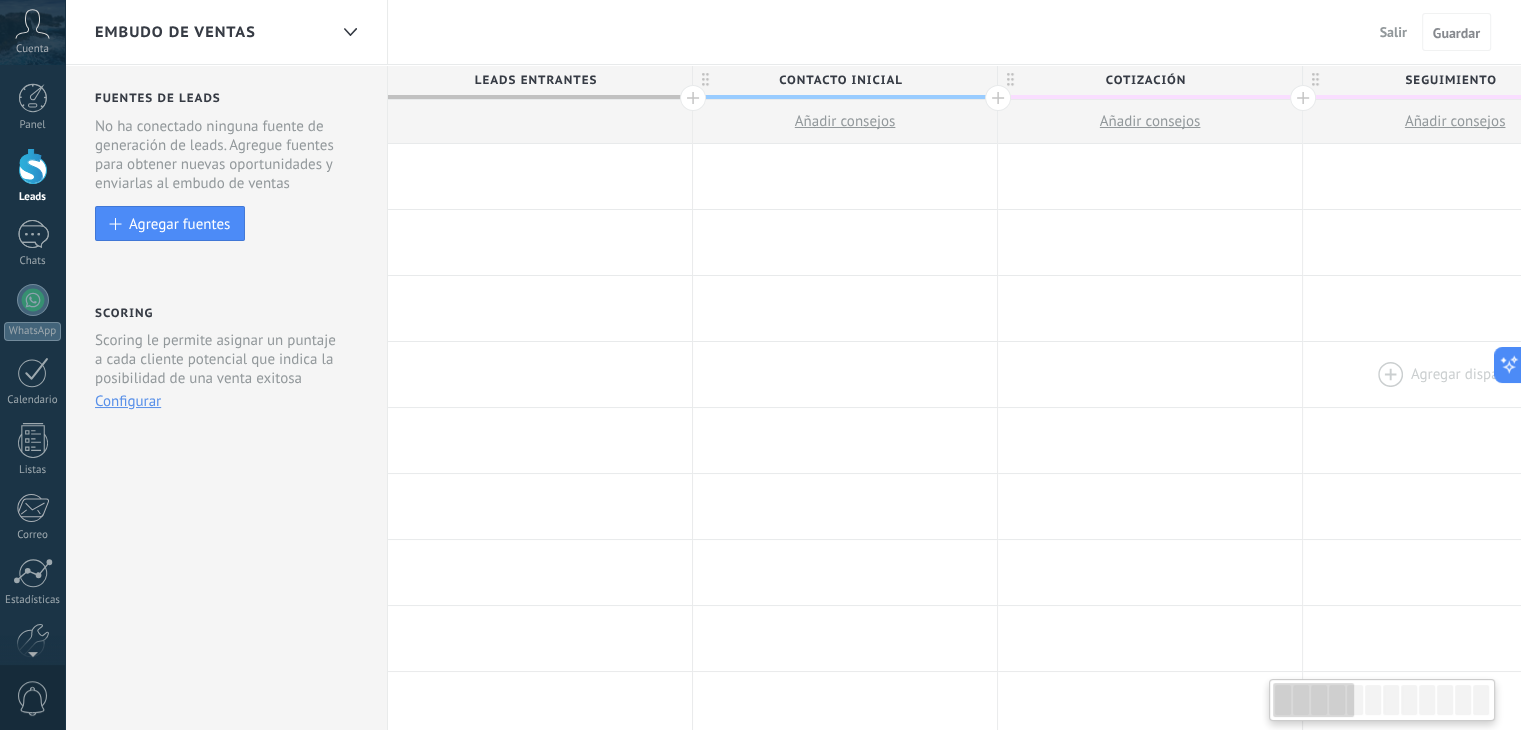 drag, startPoint x: 452, startPoint y: 345, endPoint x: 1468, endPoint y: 404, distance: 1017.7117 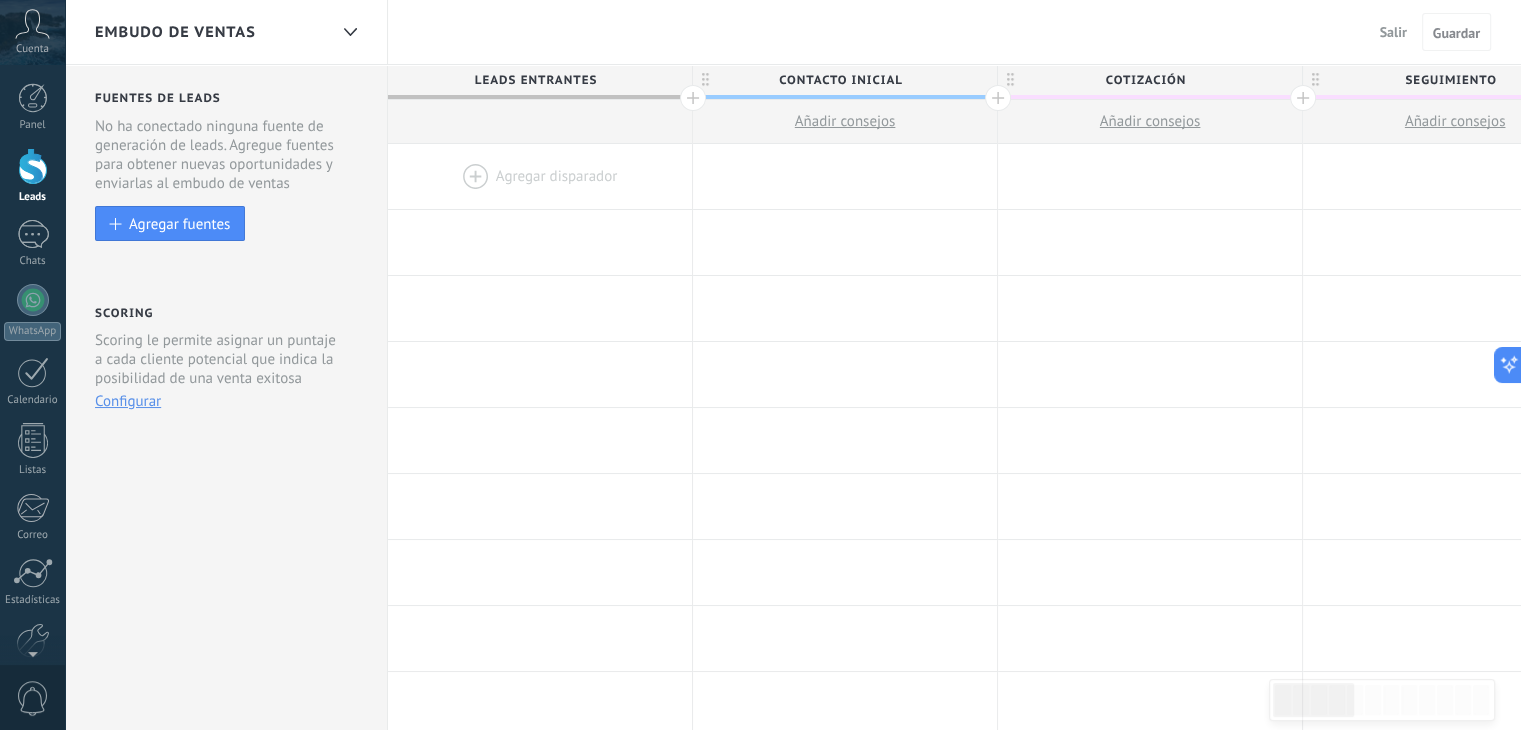 click on "Configurar" at bounding box center (128, 401) 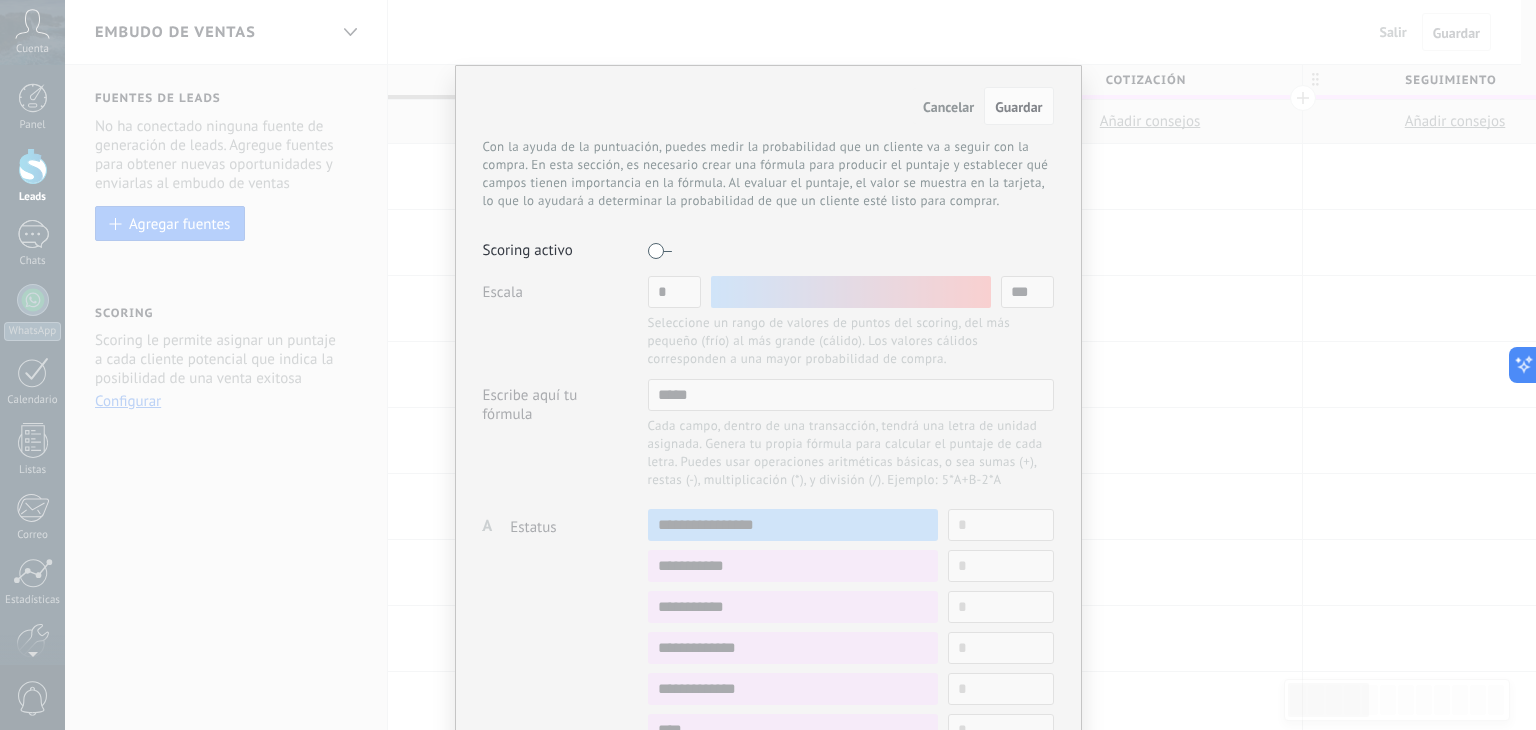 click on "Cancelar" at bounding box center (948, 107) 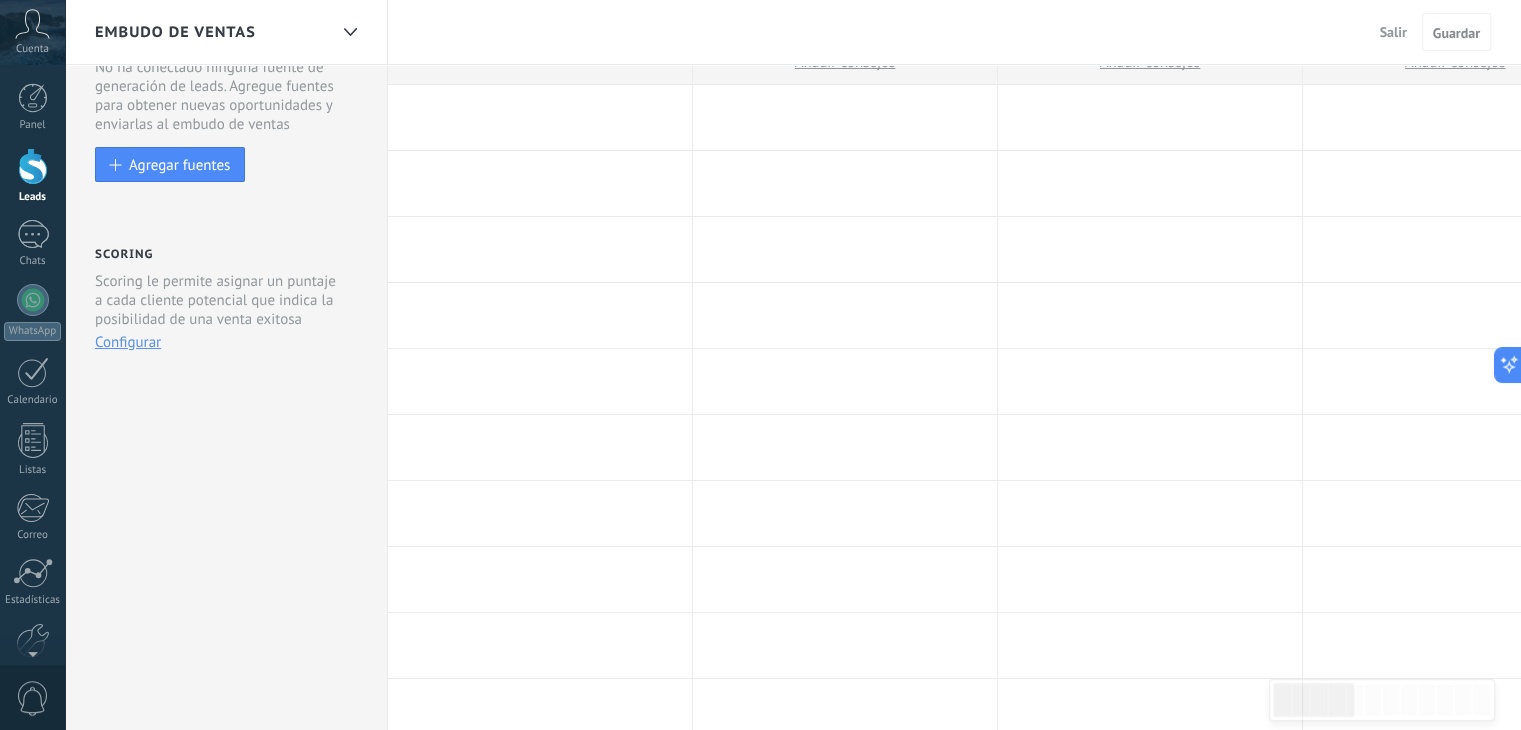 scroll, scrollTop: 0, scrollLeft: 0, axis: both 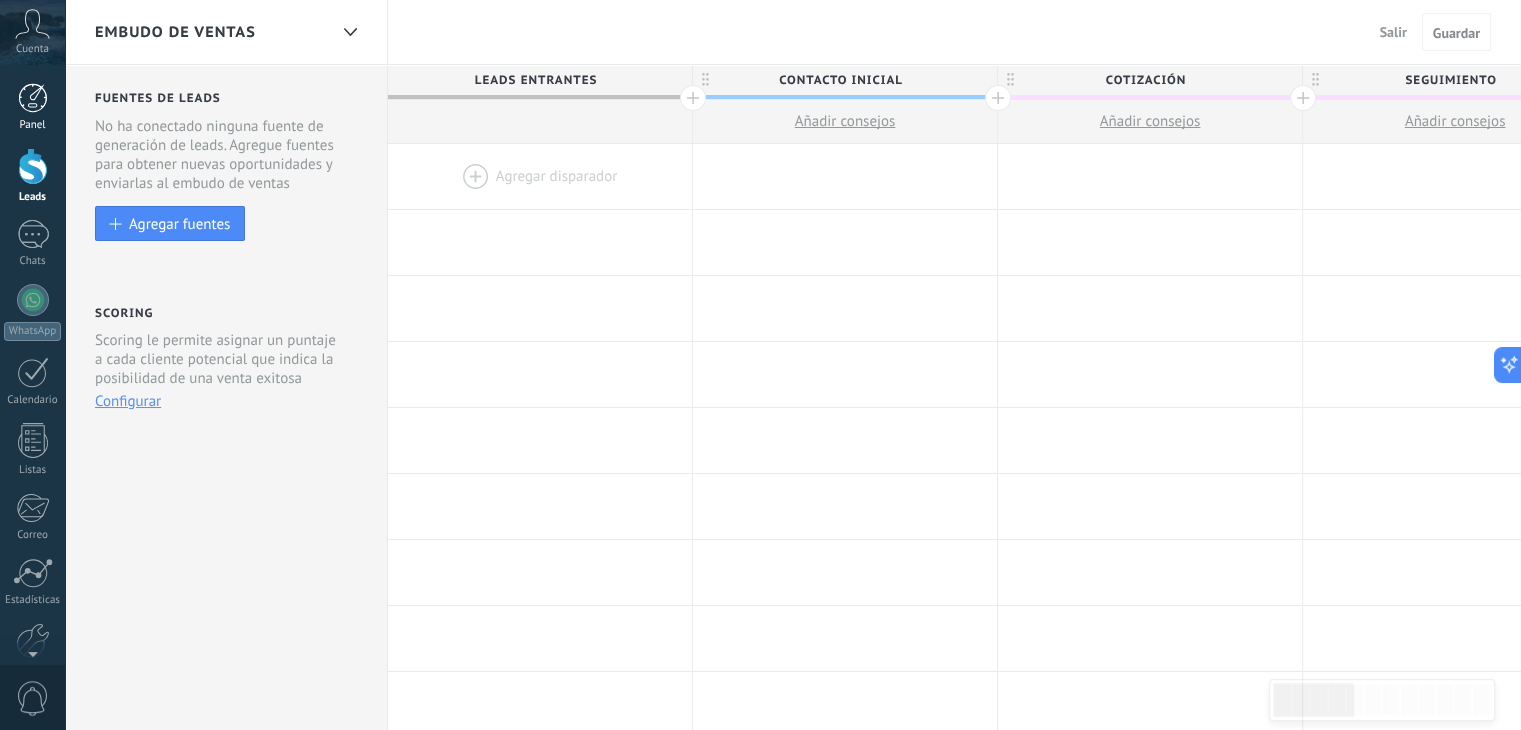 click at bounding box center (33, 98) 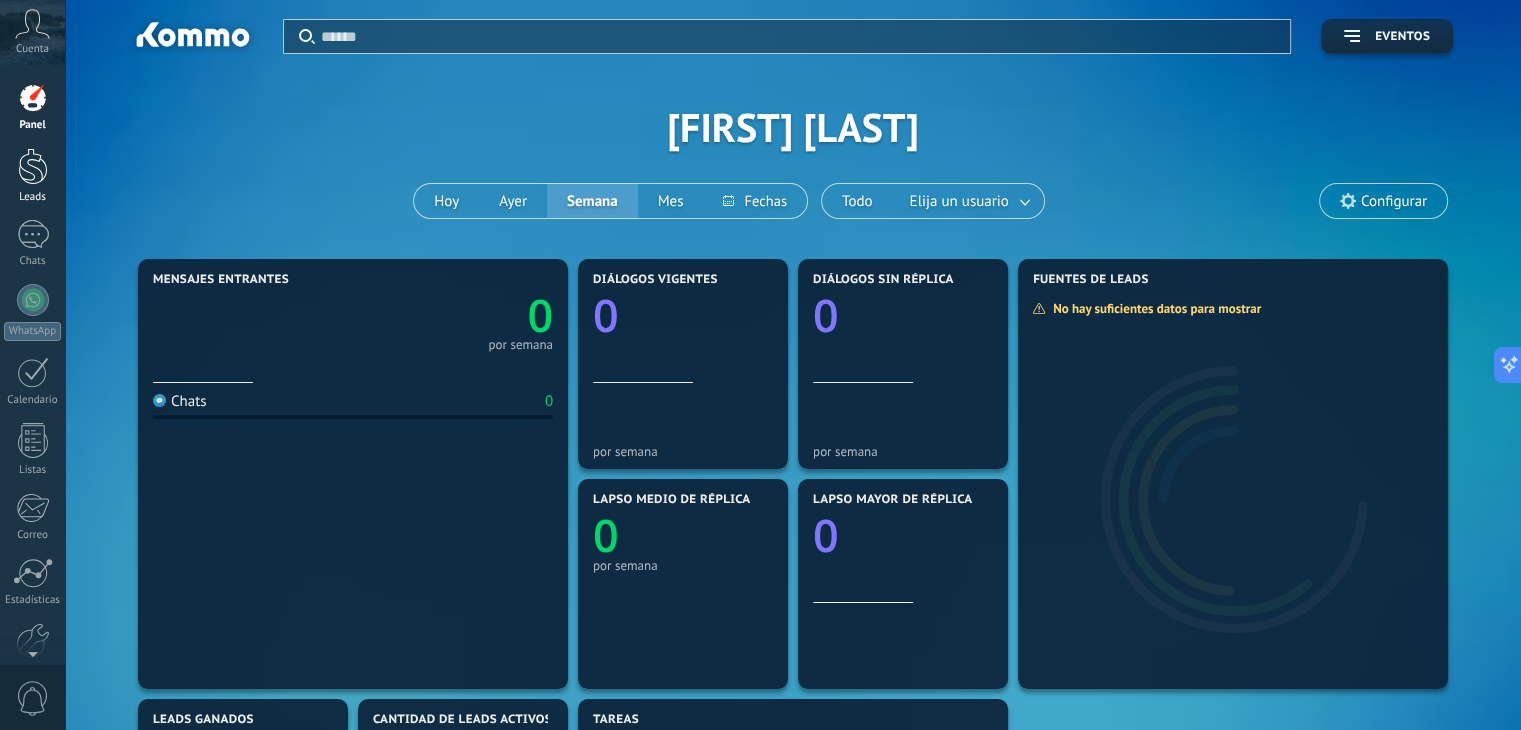 click at bounding box center [33, 166] 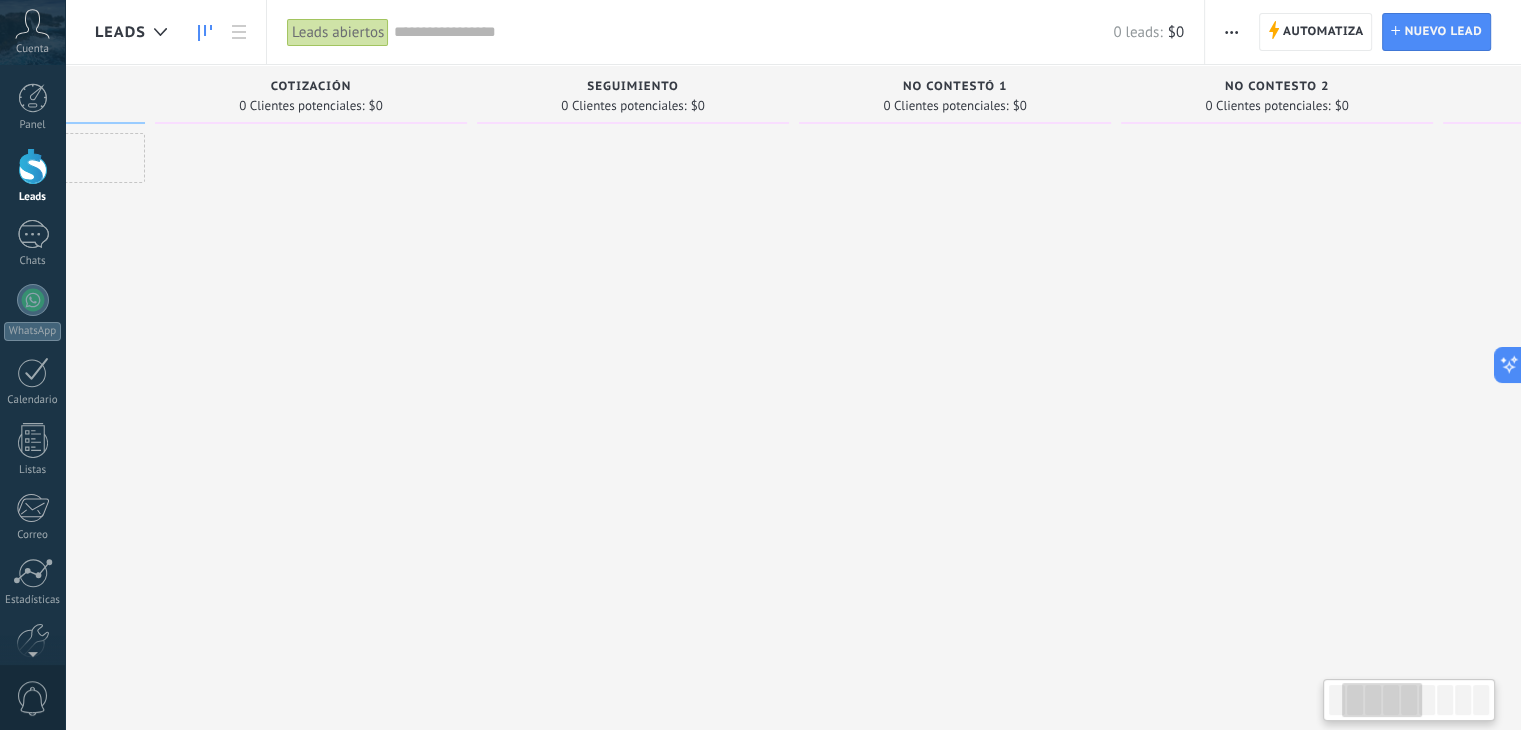 scroll, scrollTop: 0, scrollLeft: 0, axis: both 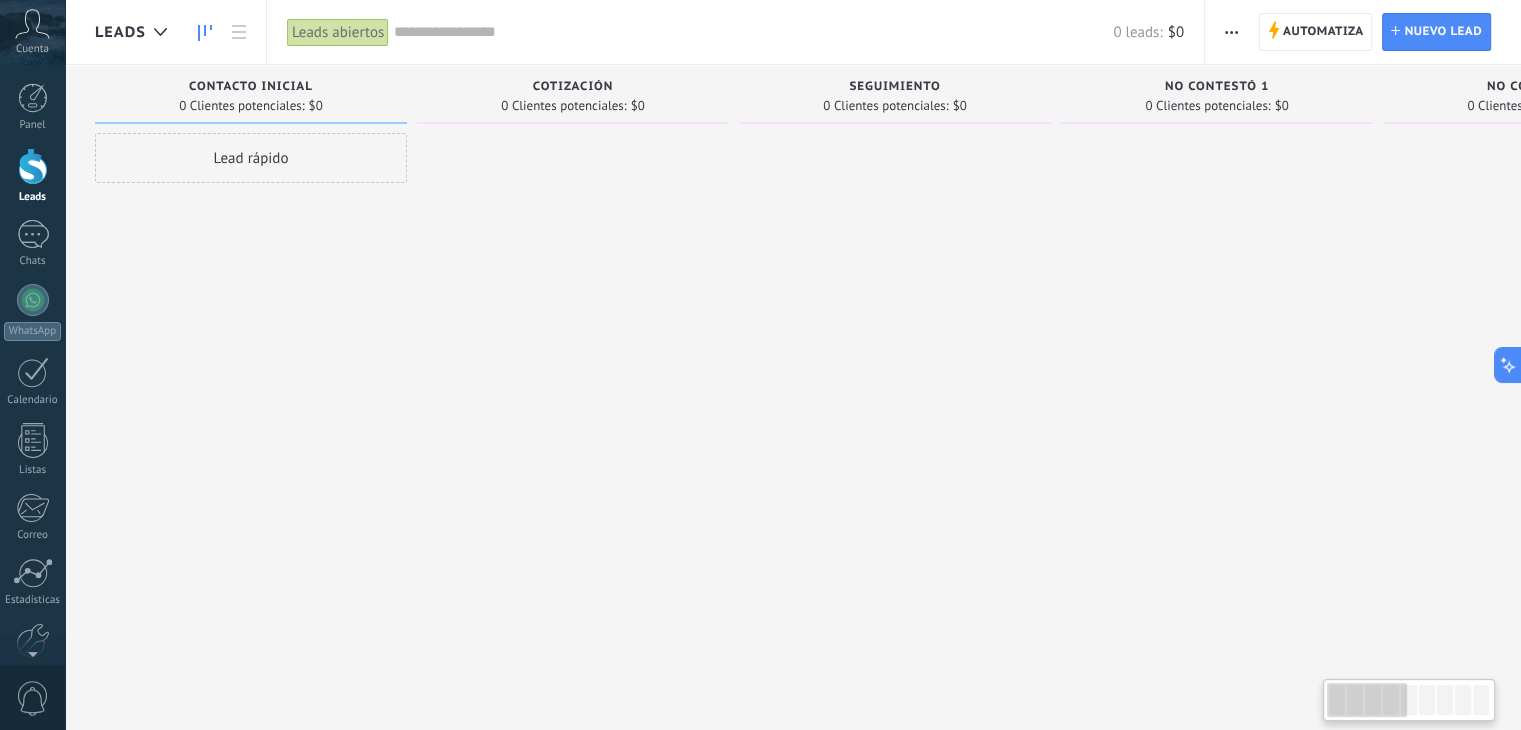 drag, startPoint x: 1217, startPoint y: 404, endPoint x: 1463, endPoint y: 308, distance: 264.06818 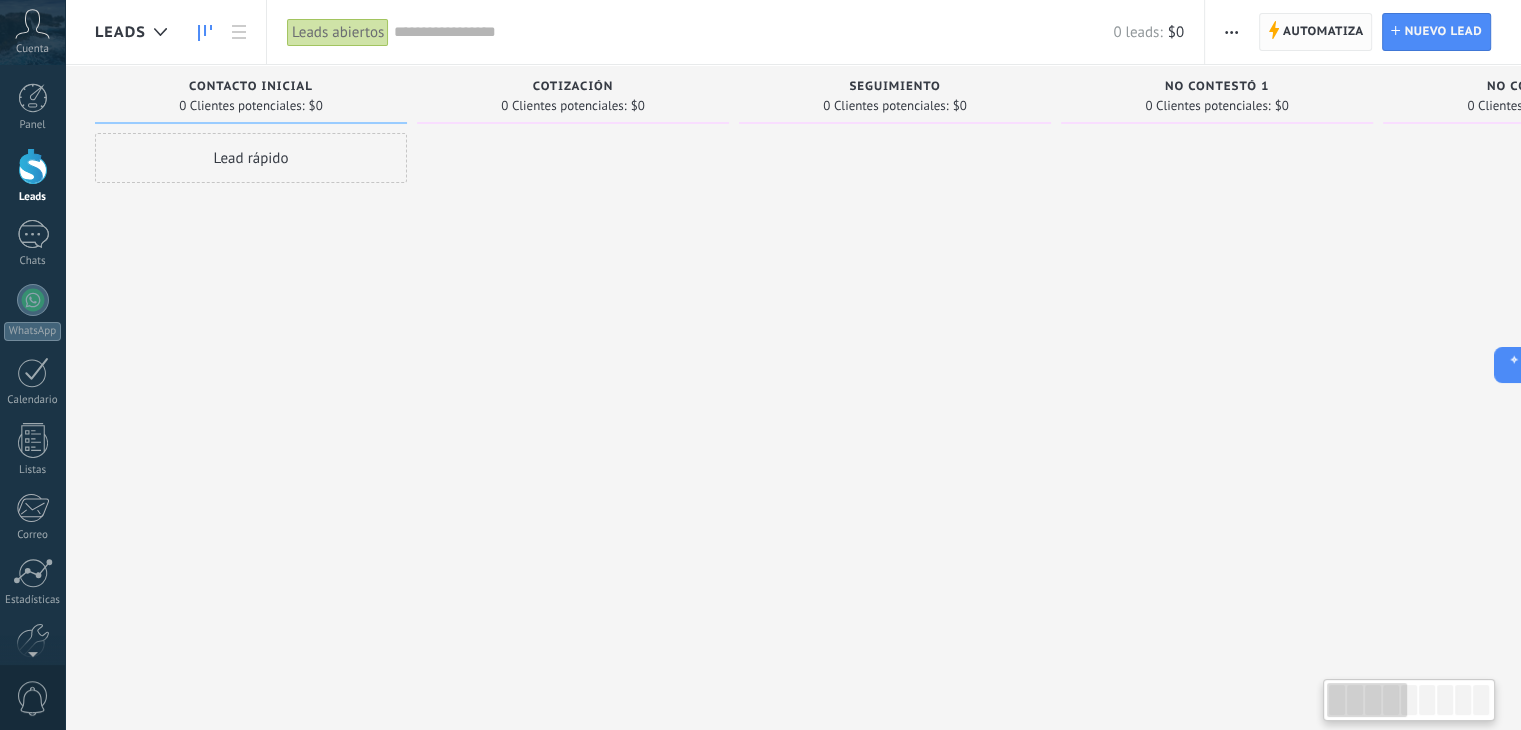 click on "Automatiza" at bounding box center (1323, 32) 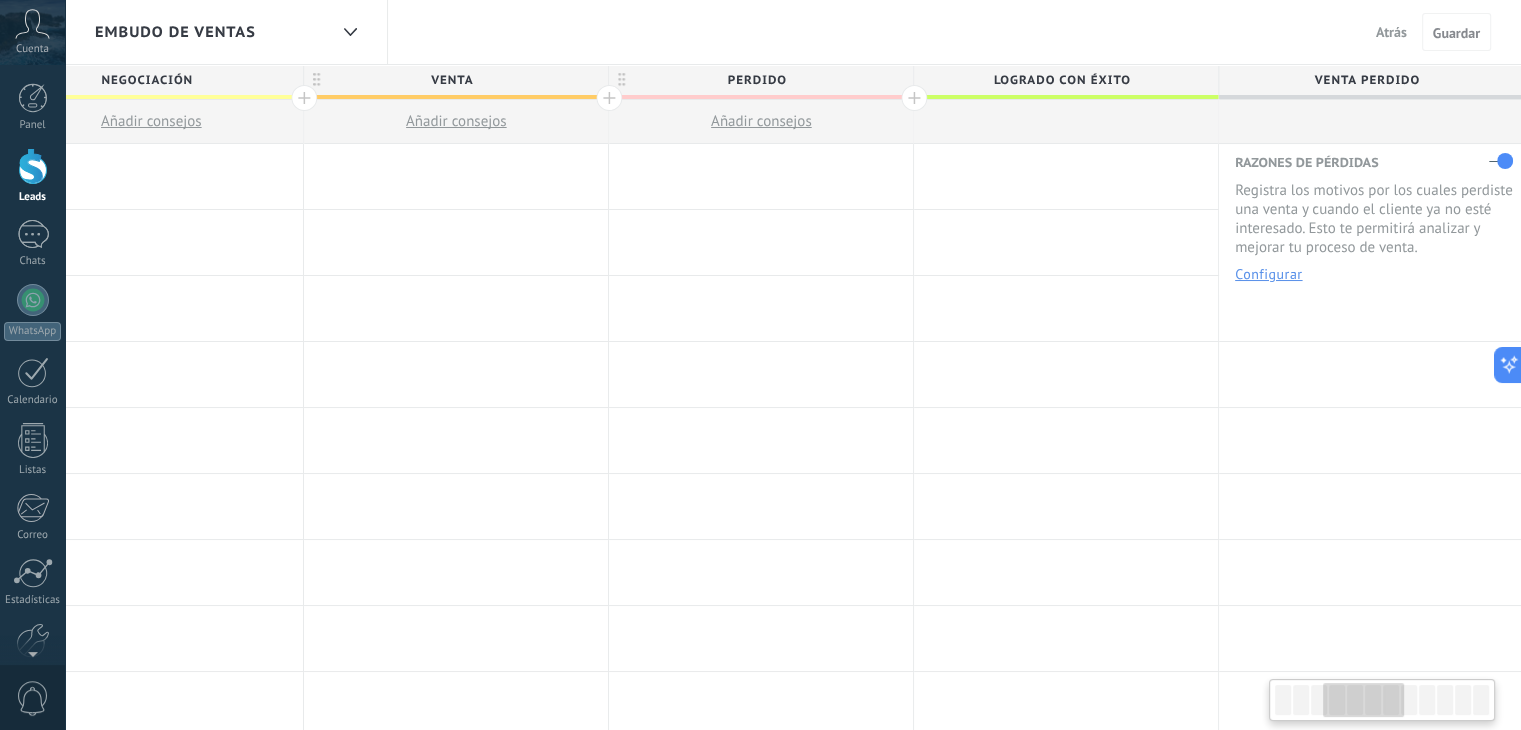 scroll, scrollTop: 0, scrollLeft: 15, axis: horizontal 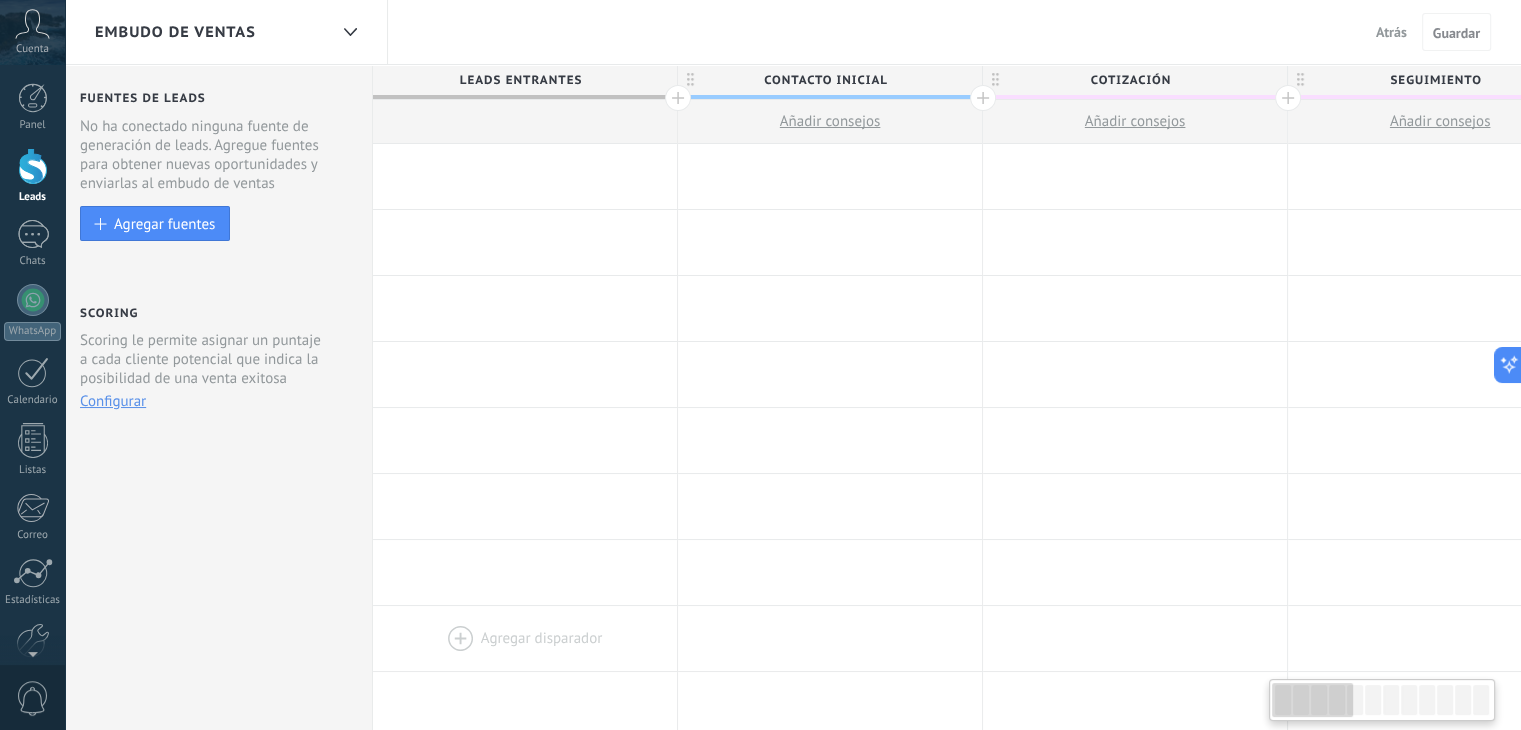 drag, startPoint x: 1332, startPoint y: 705, endPoint x: 650, endPoint y: 637, distance: 685.38165 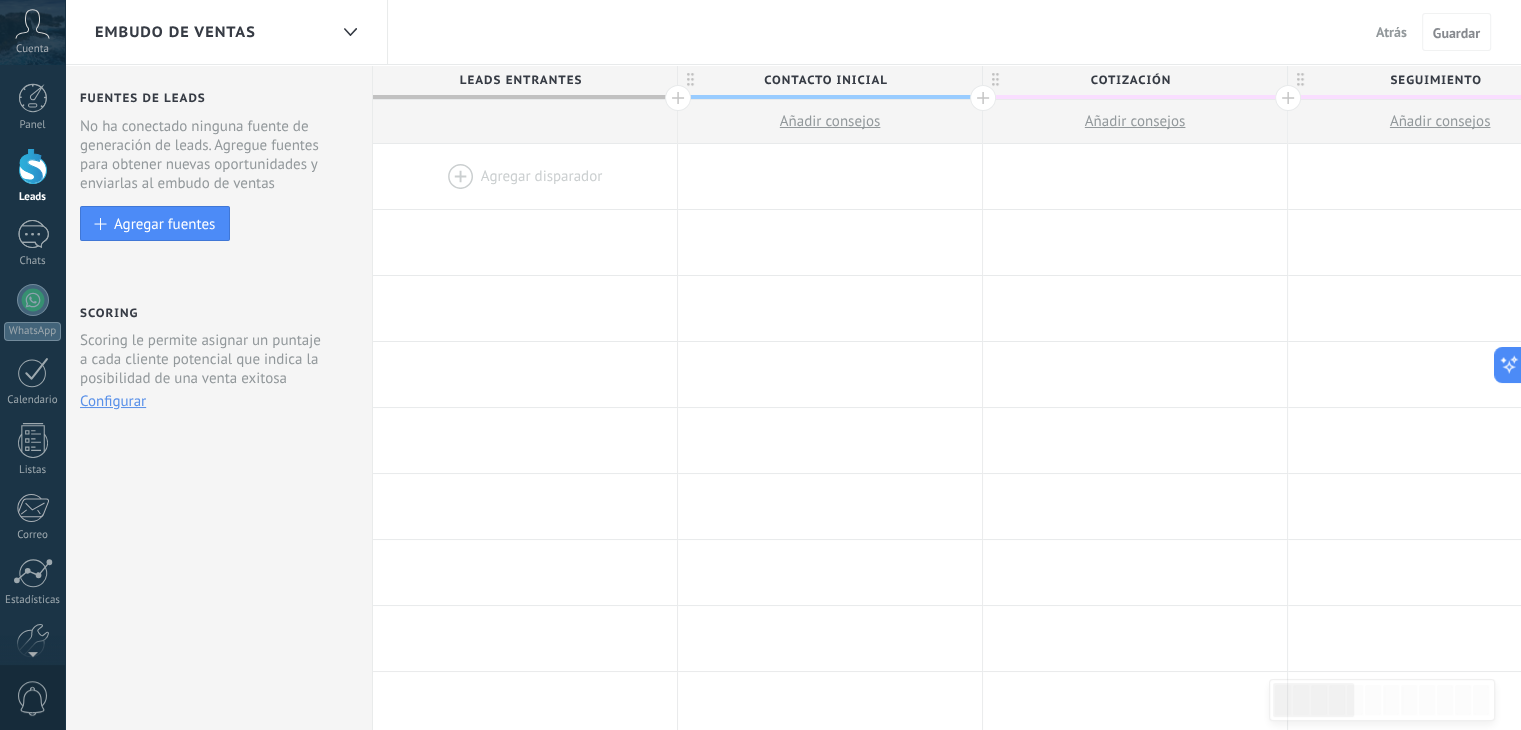 click at bounding box center (525, 176) 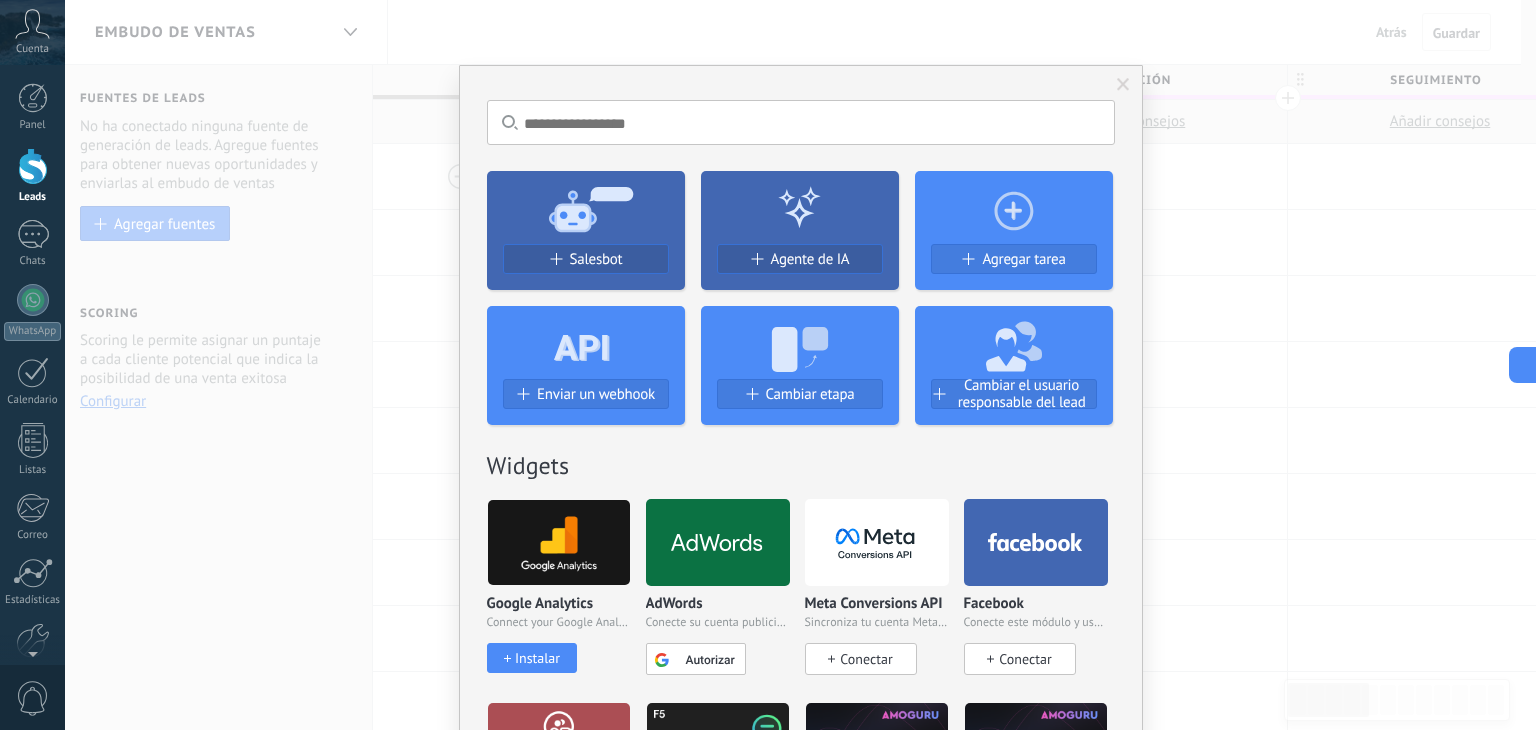 click at bounding box center (1123, 85) 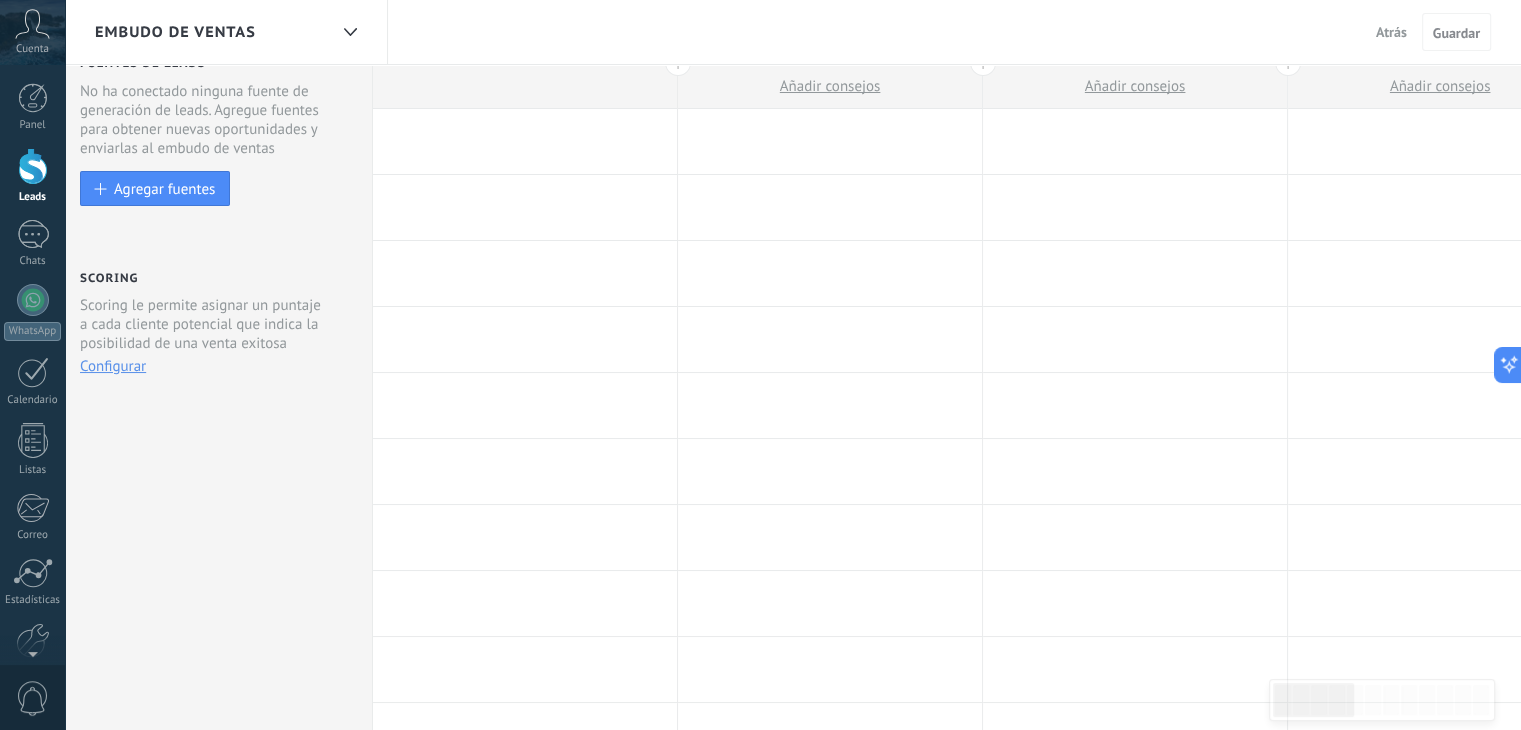 scroll, scrollTop: 0, scrollLeft: 0, axis: both 